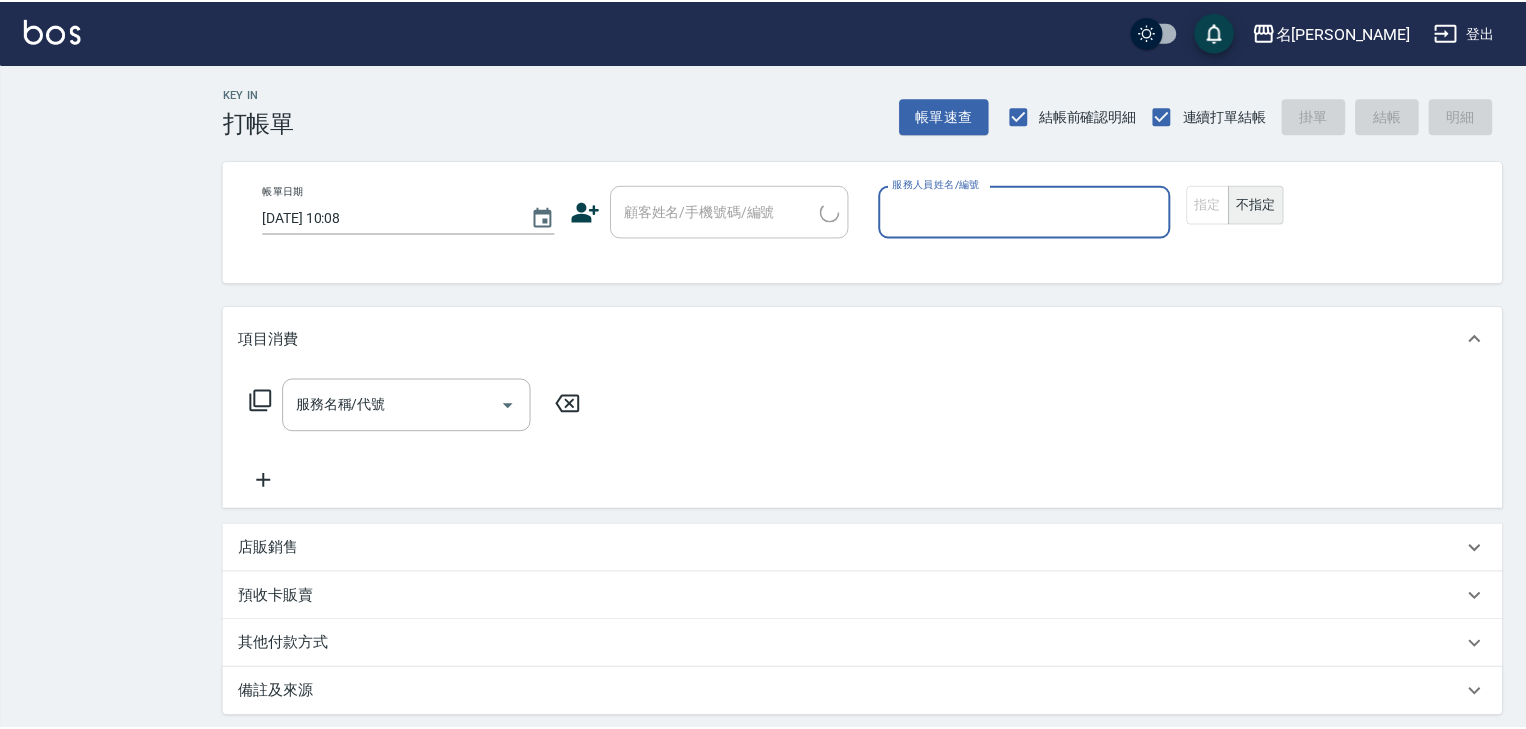 scroll, scrollTop: 0, scrollLeft: 0, axis: both 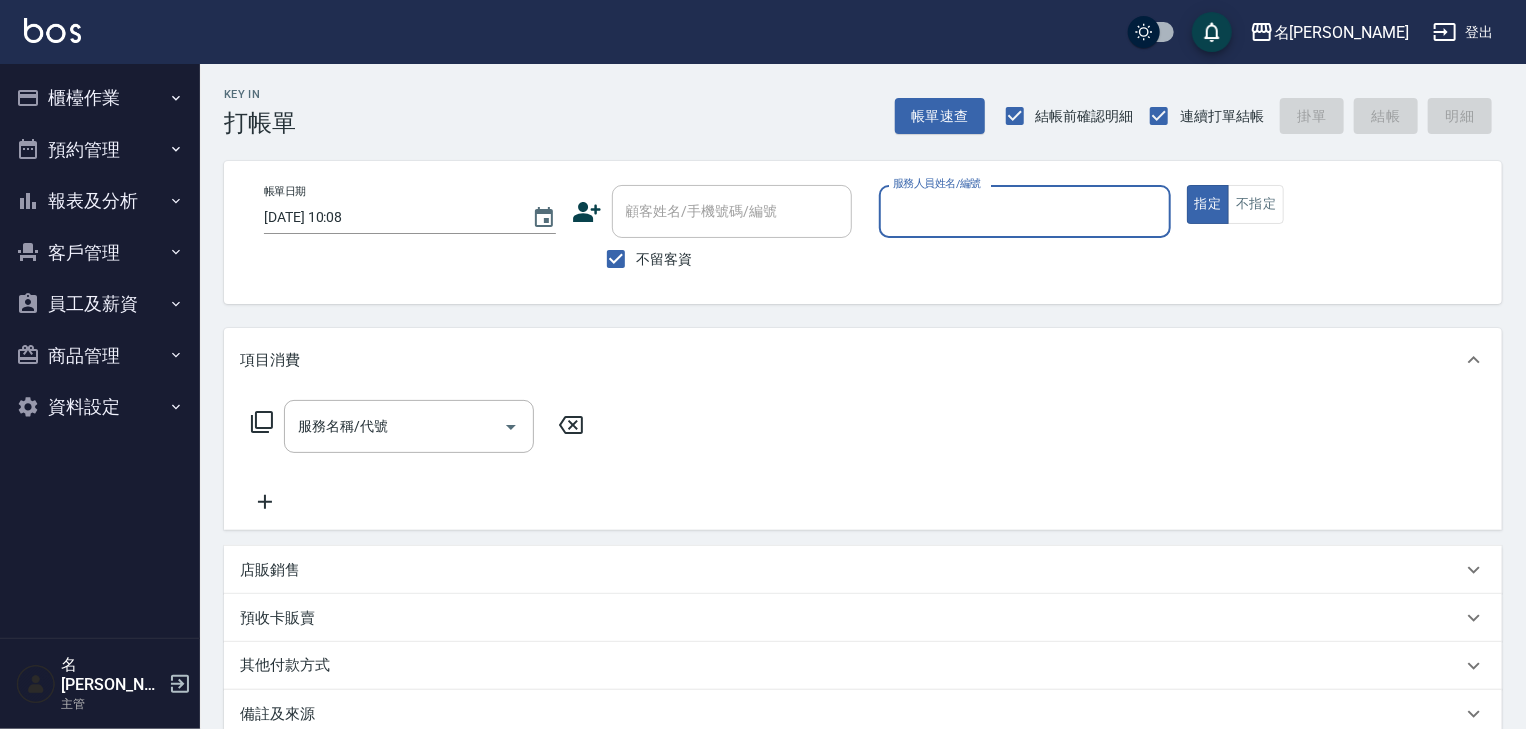 click on "櫃檯作業" at bounding box center (100, 98) 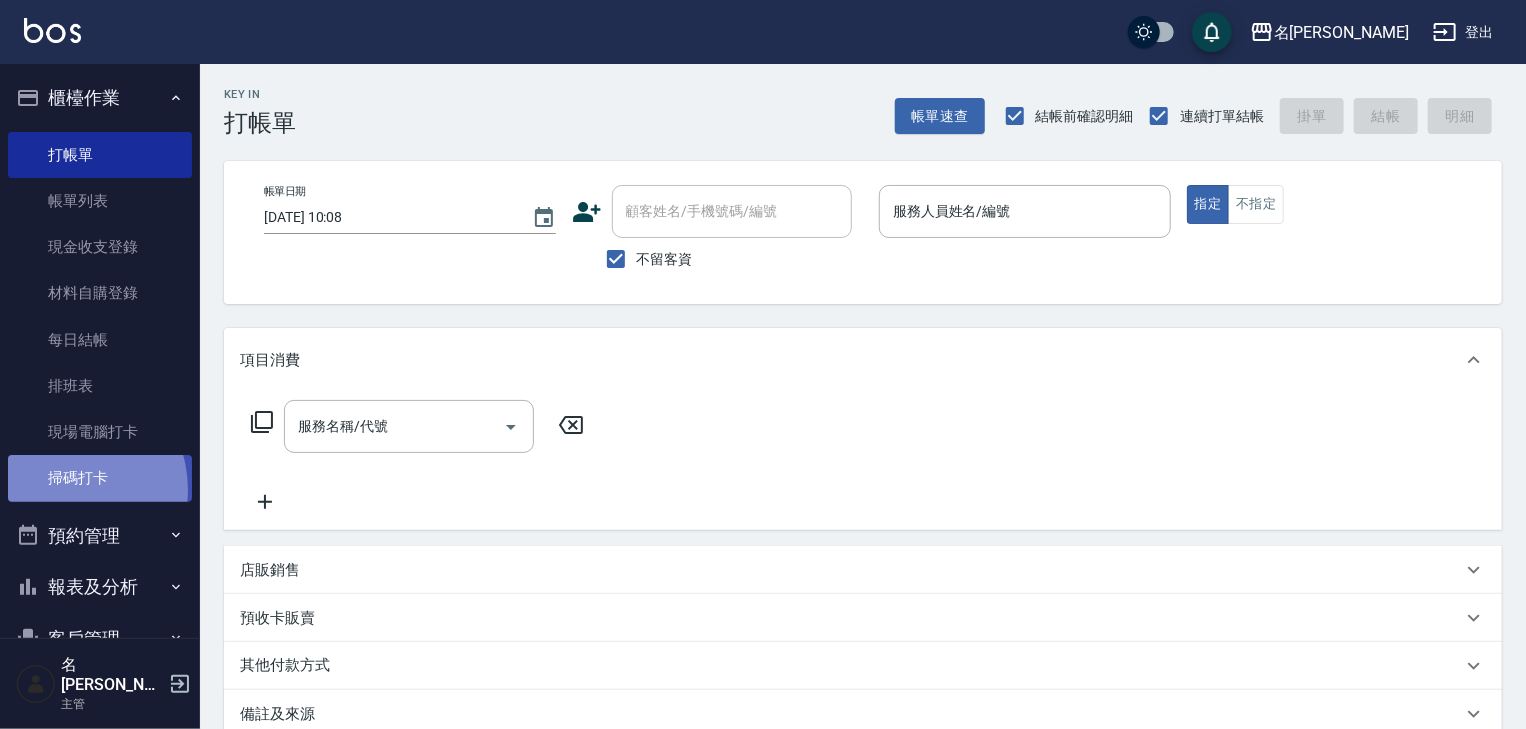 click on "掃碼打卡" at bounding box center [100, 478] 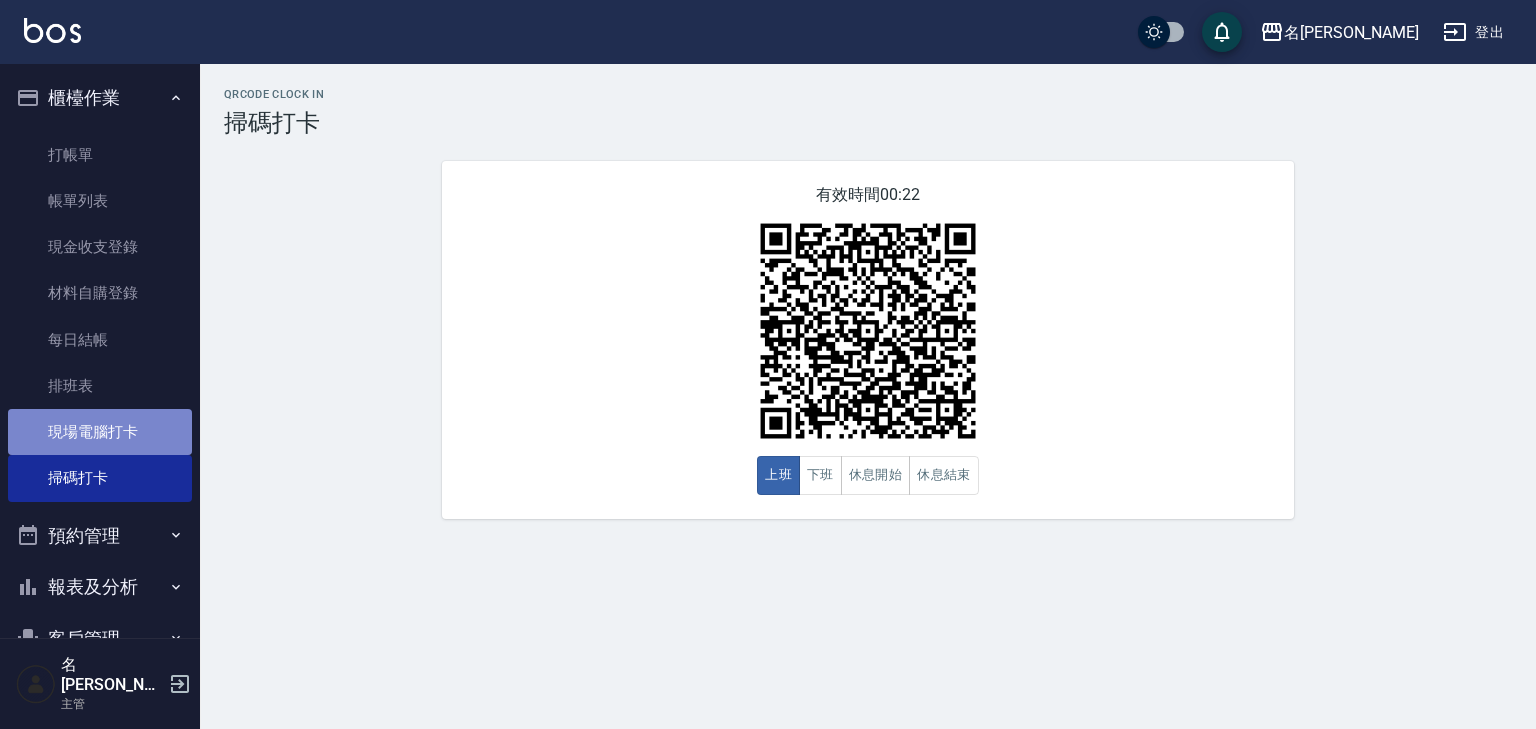click on "現場電腦打卡" at bounding box center [100, 432] 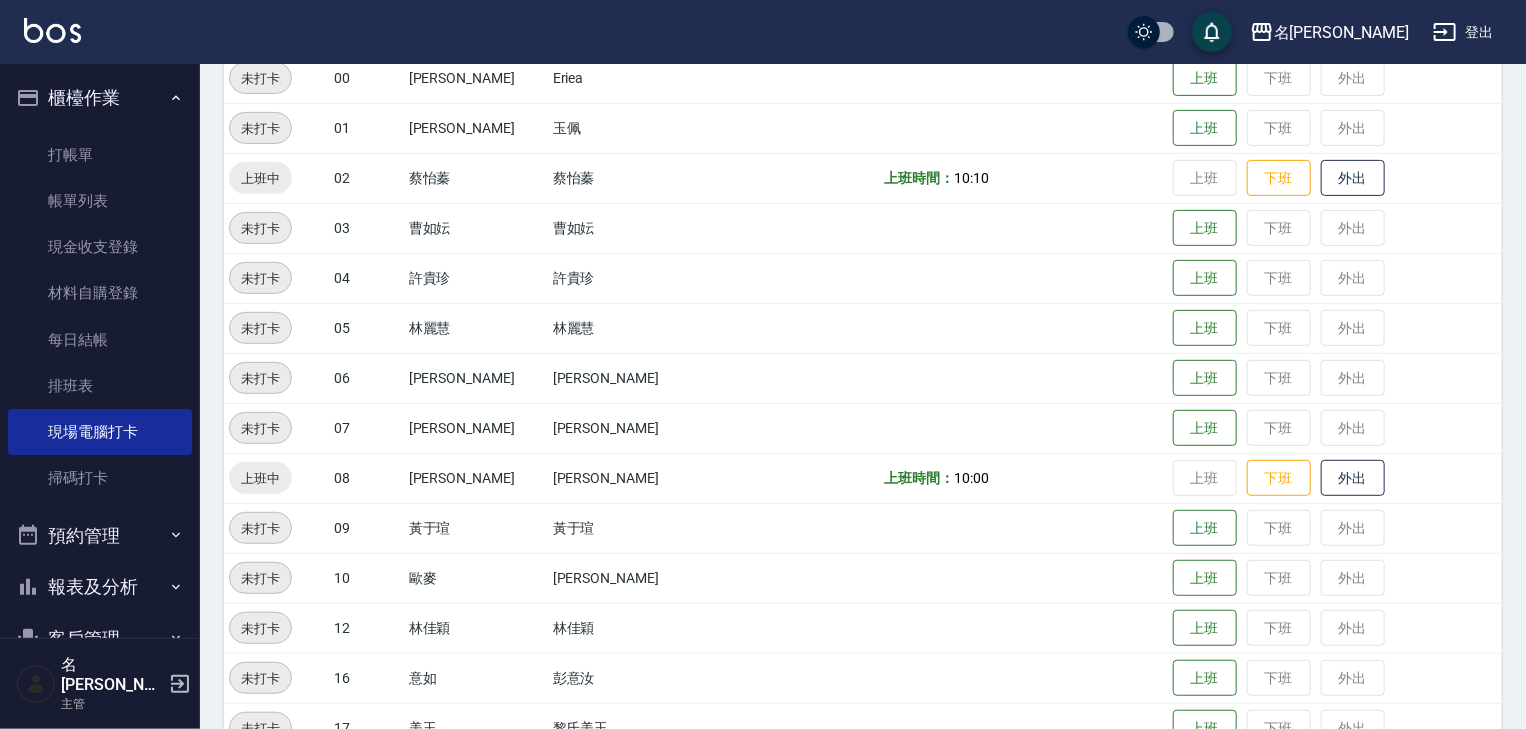 scroll, scrollTop: 533, scrollLeft: 0, axis: vertical 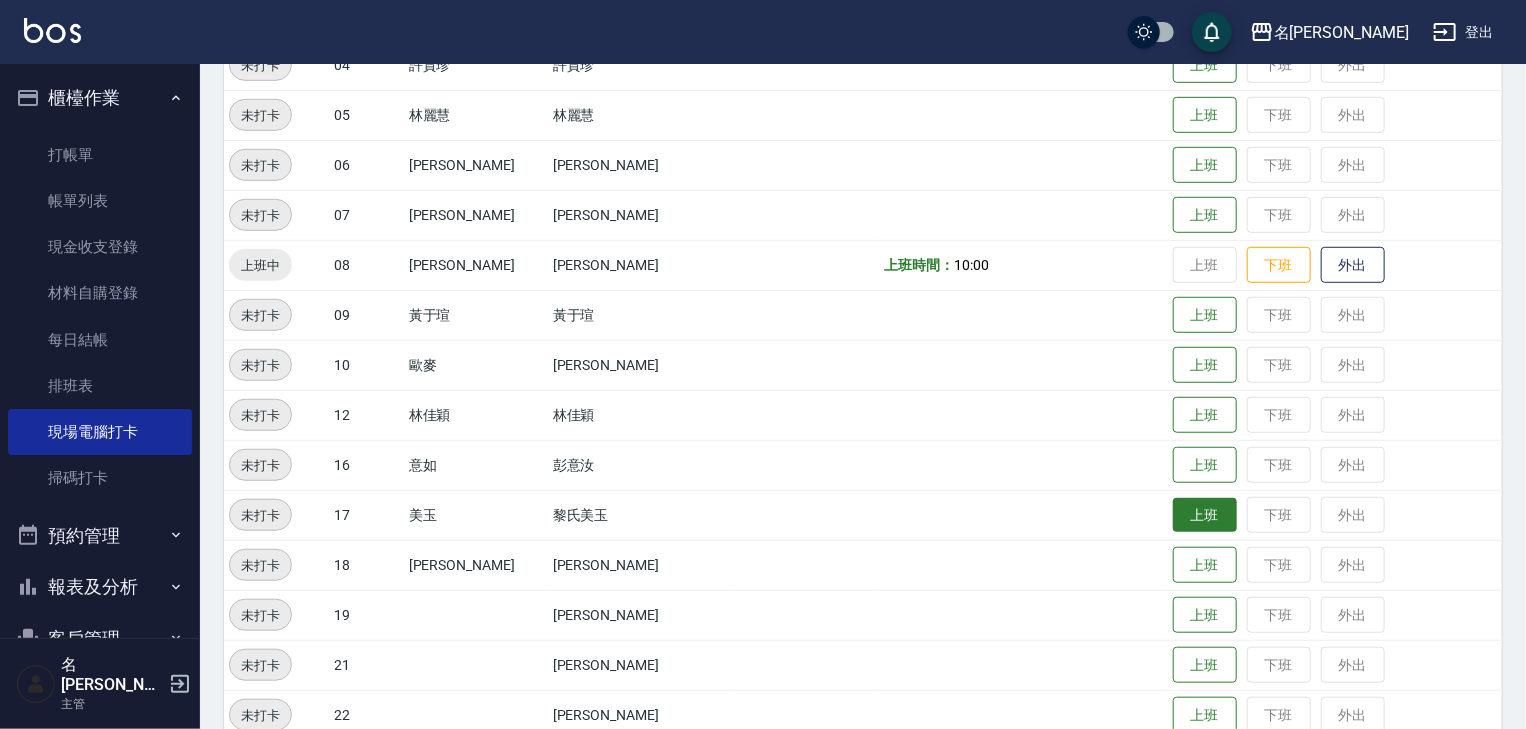 click on "上班" at bounding box center [1205, 515] 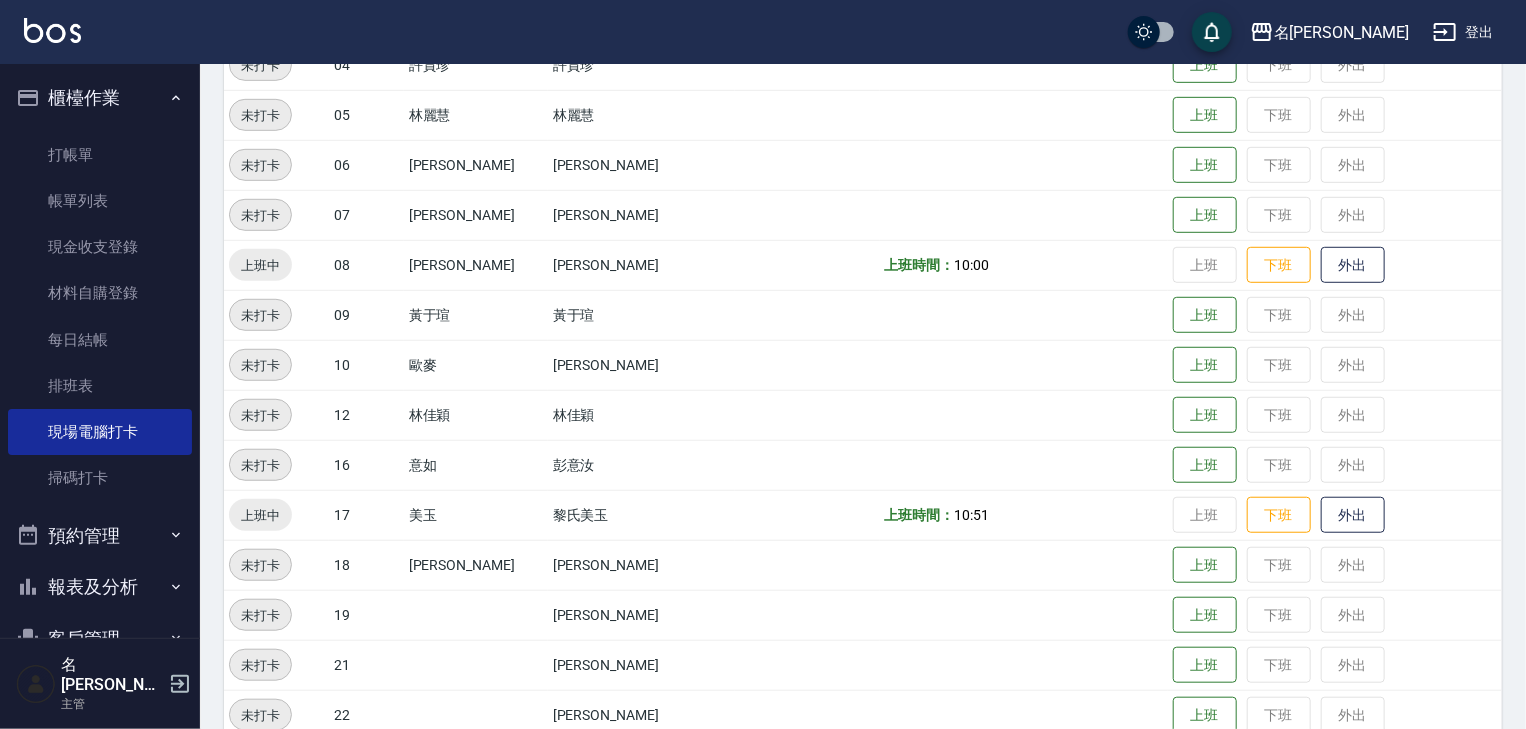 click at bounding box center (52, 32) 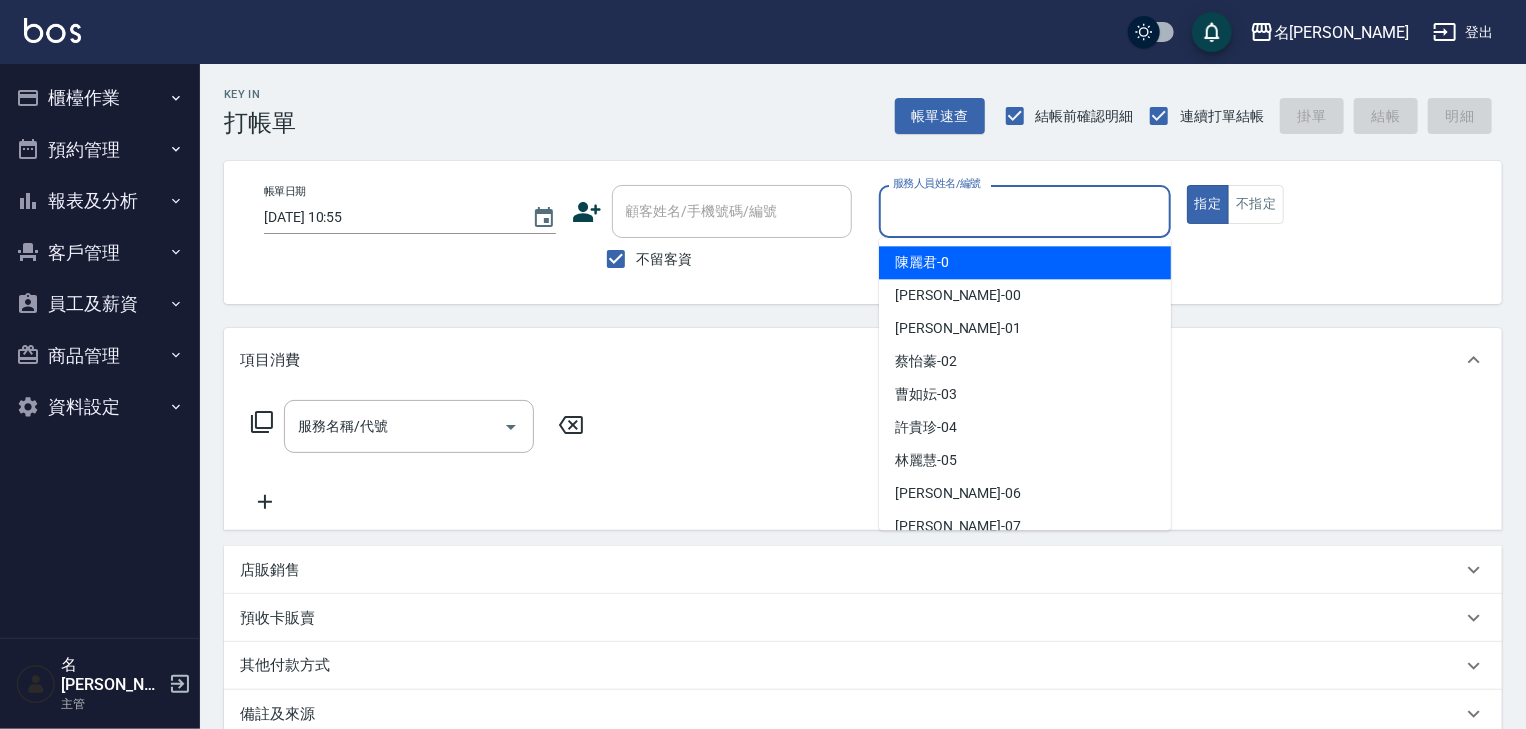 click on "服務人員姓名/編號" at bounding box center [1025, 211] 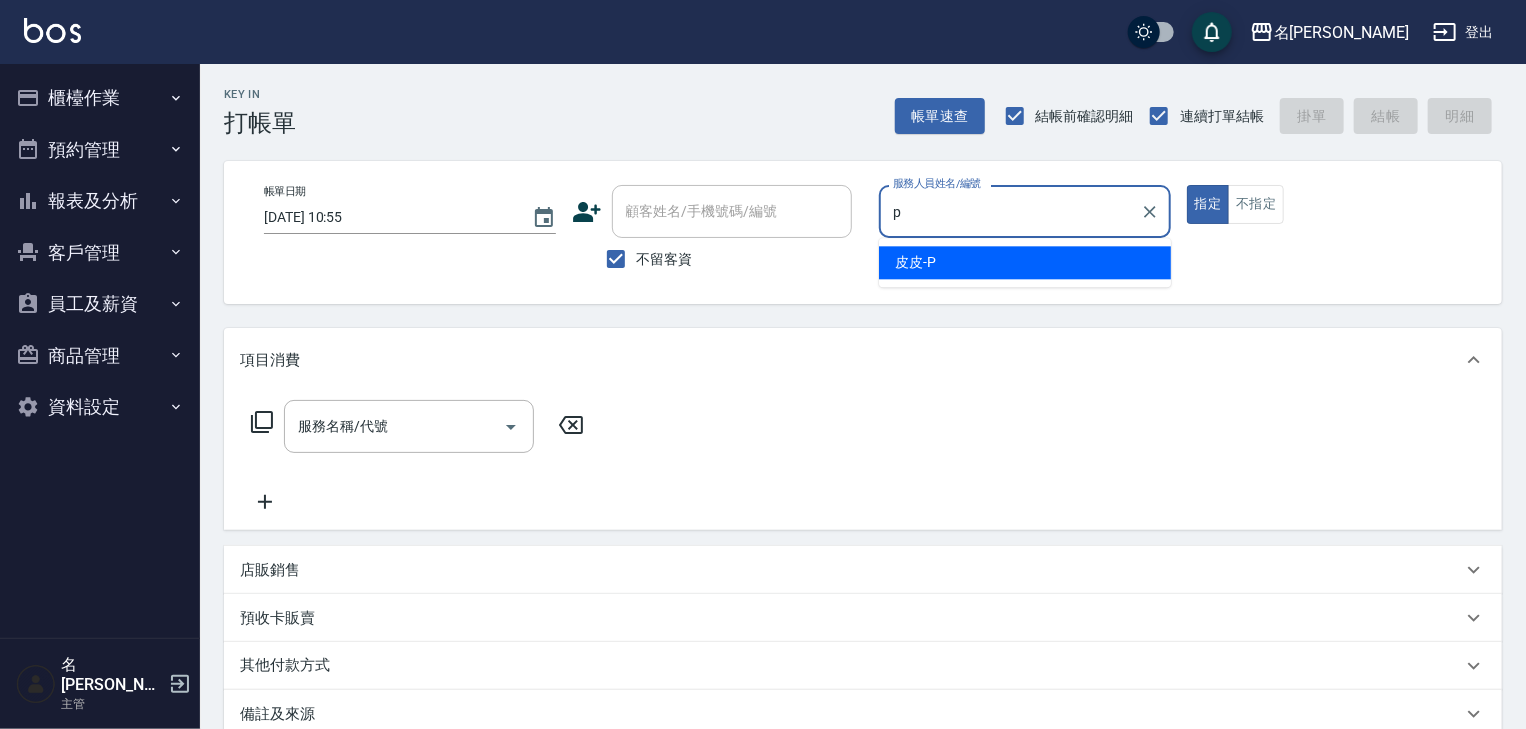type on "皮皮-P" 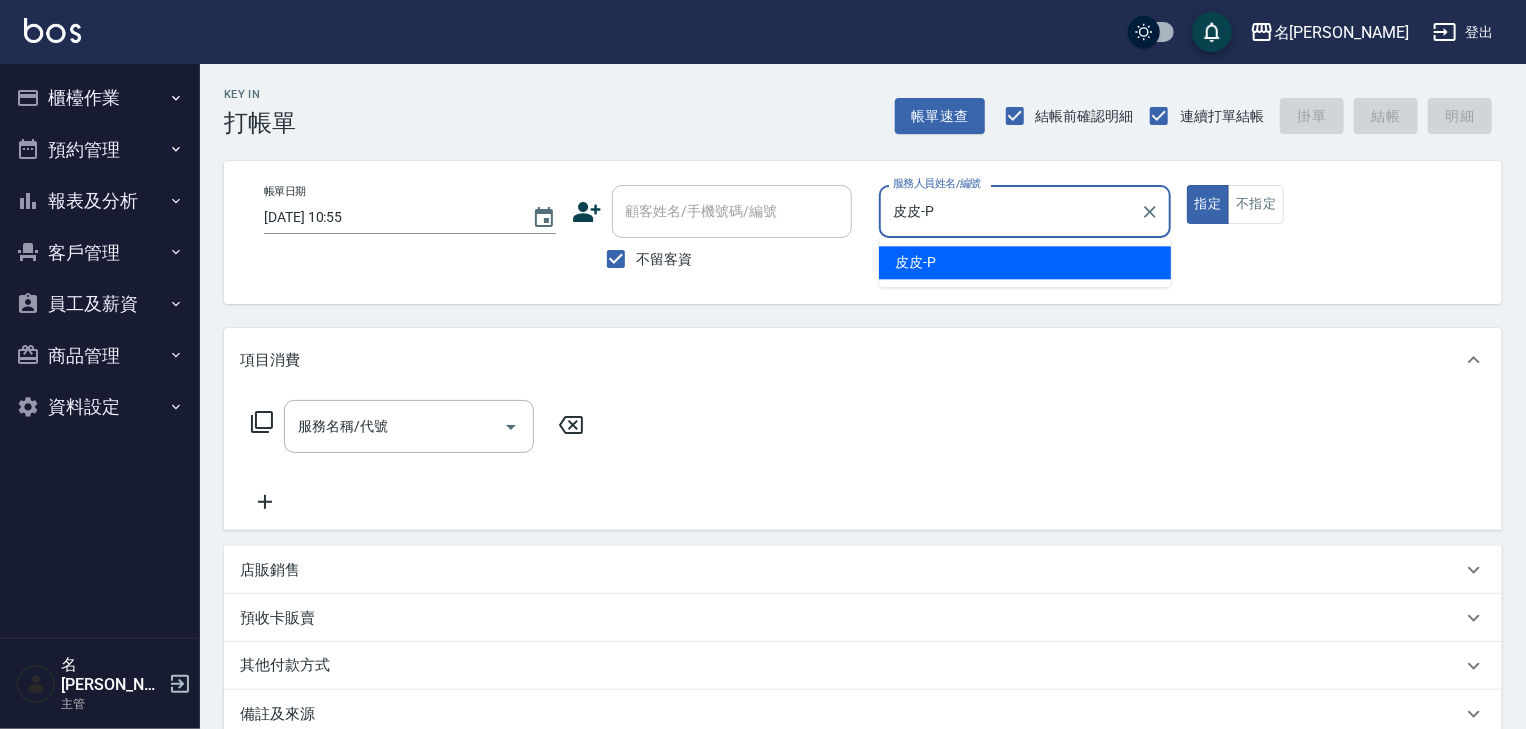 type on "true" 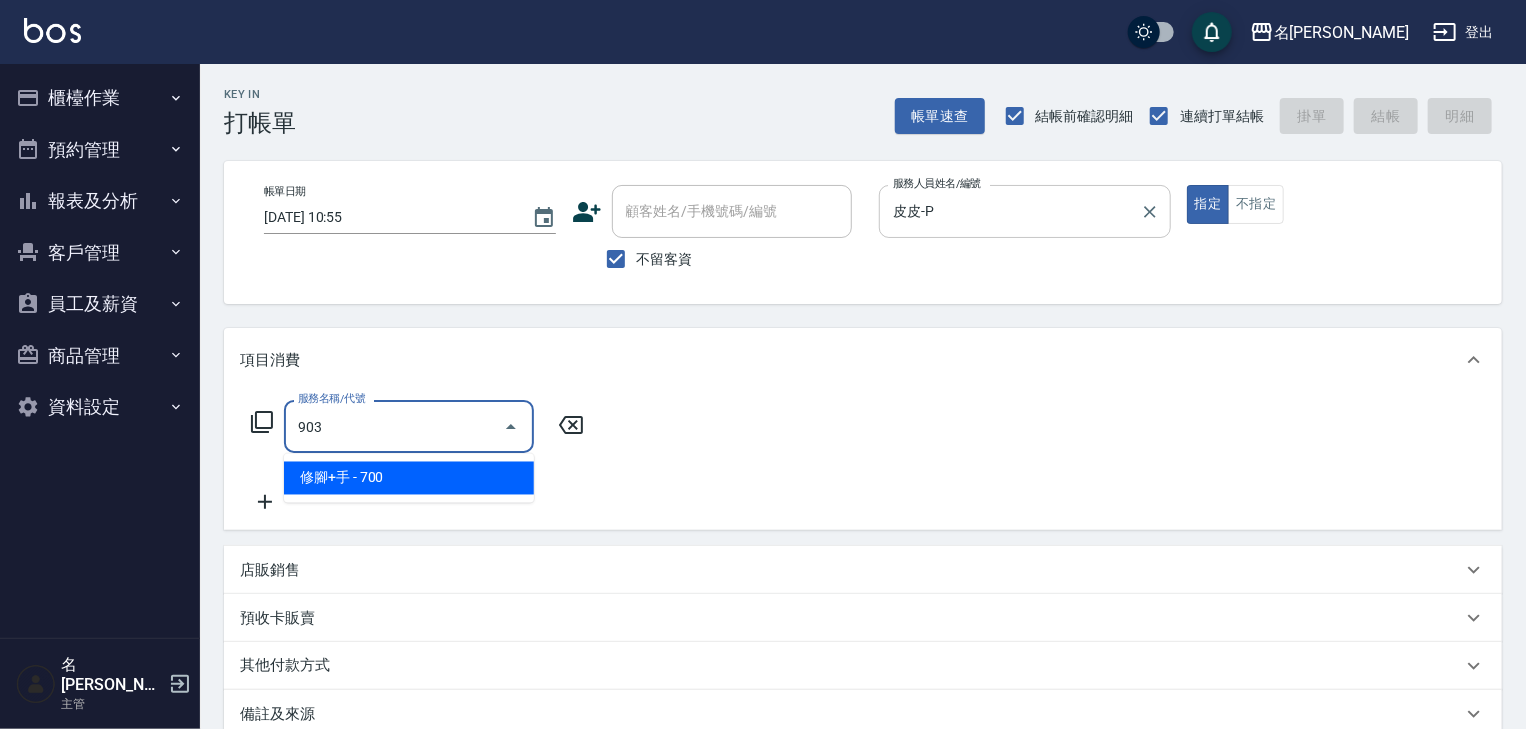 type on "修腳+手(903)" 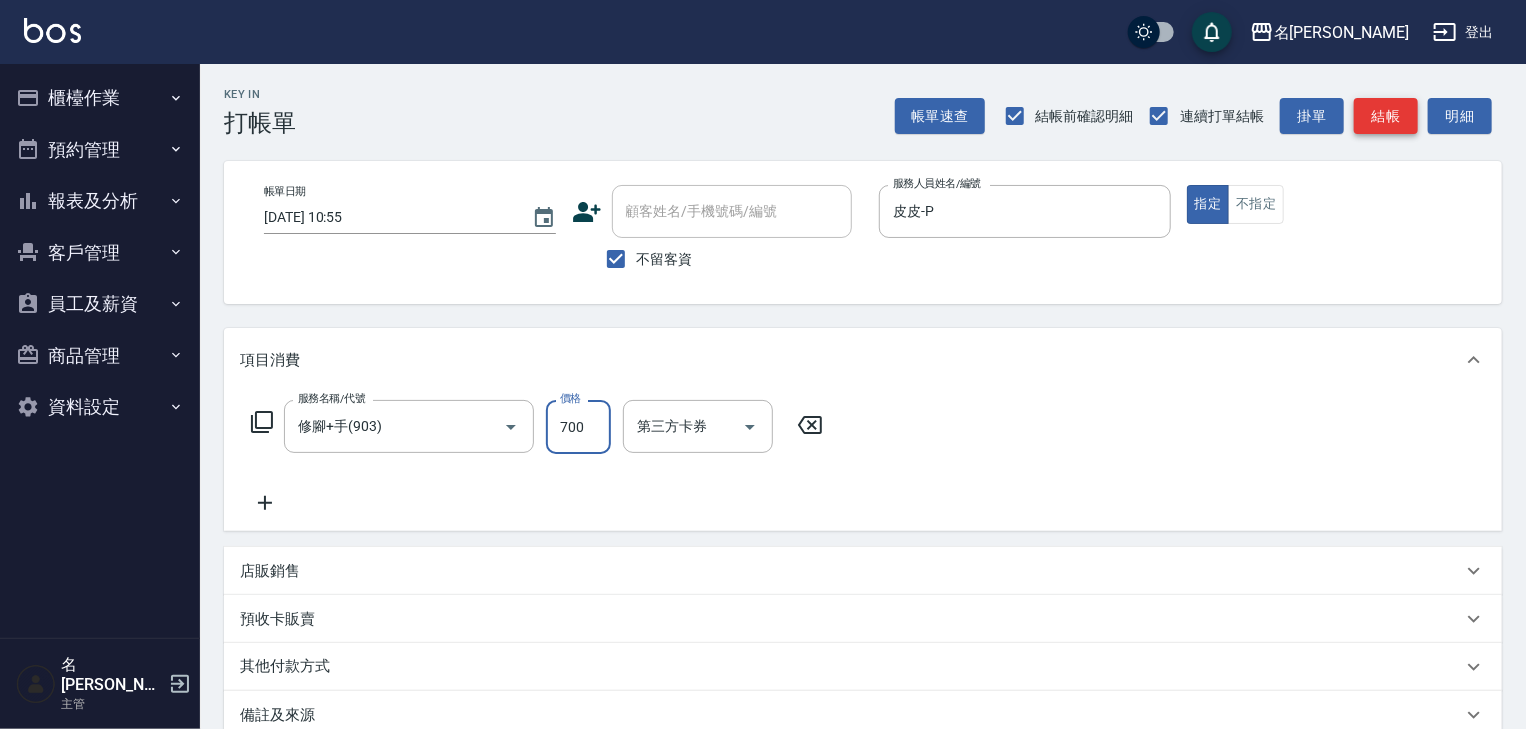 click on "結帳" at bounding box center [1386, 116] 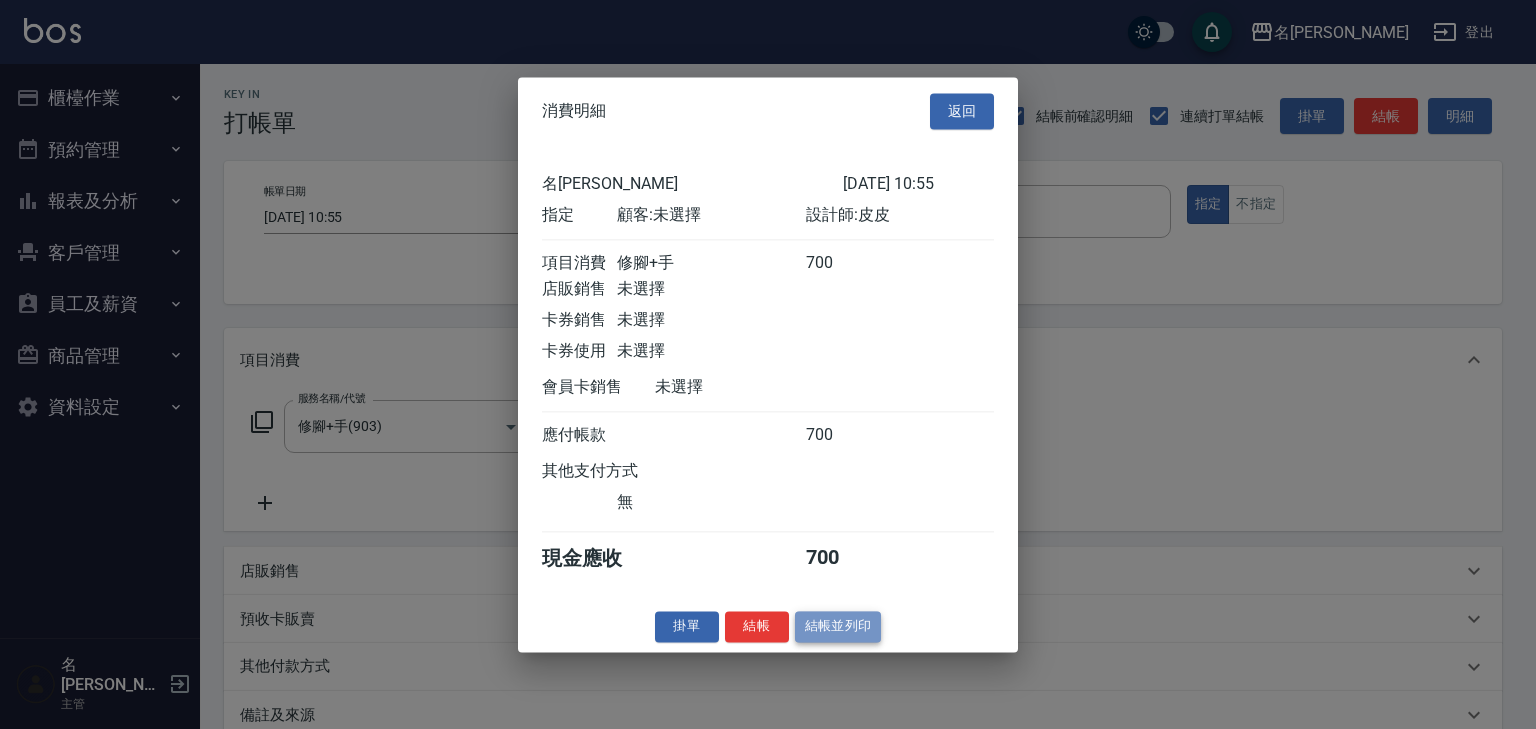 click on "結帳並列印" at bounding box center (838, 626) 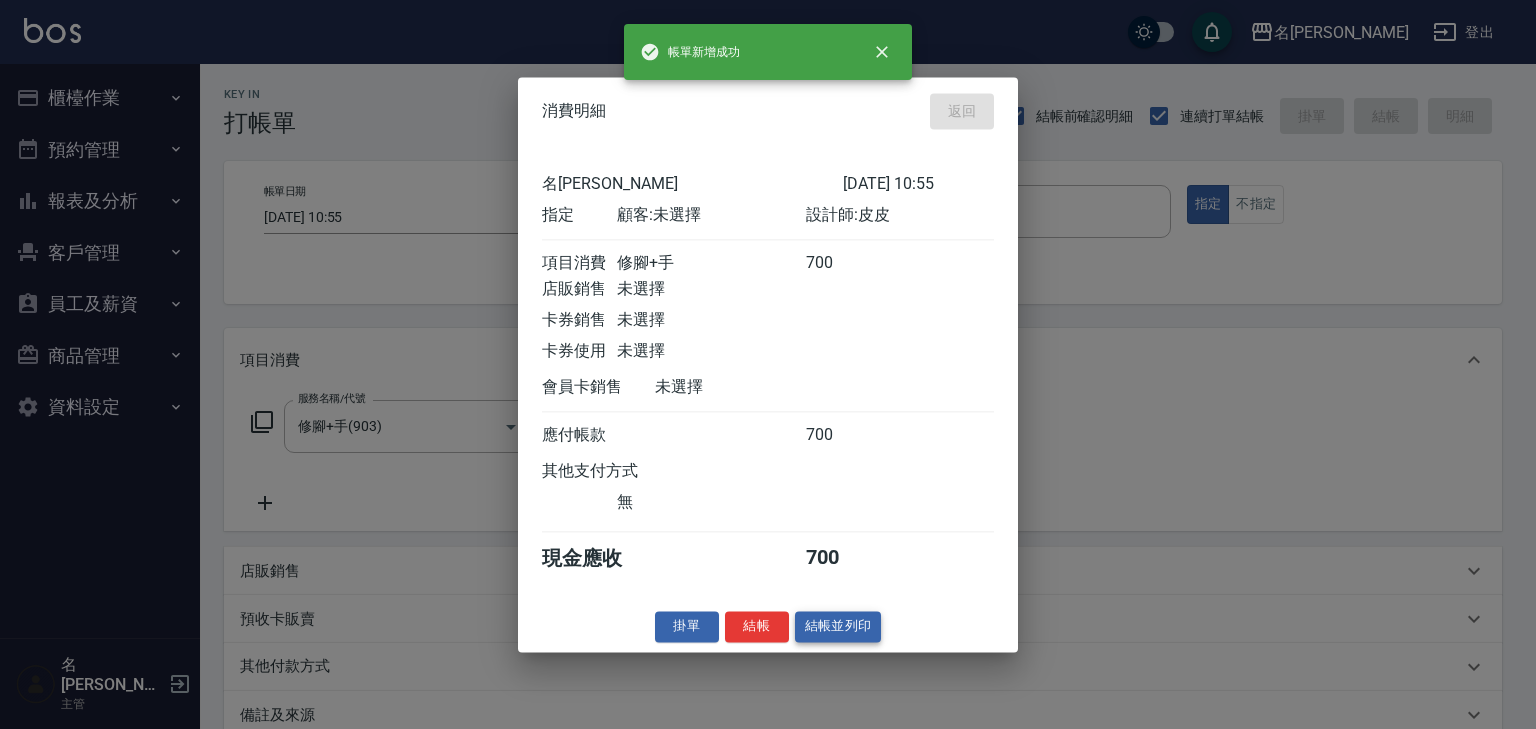 type 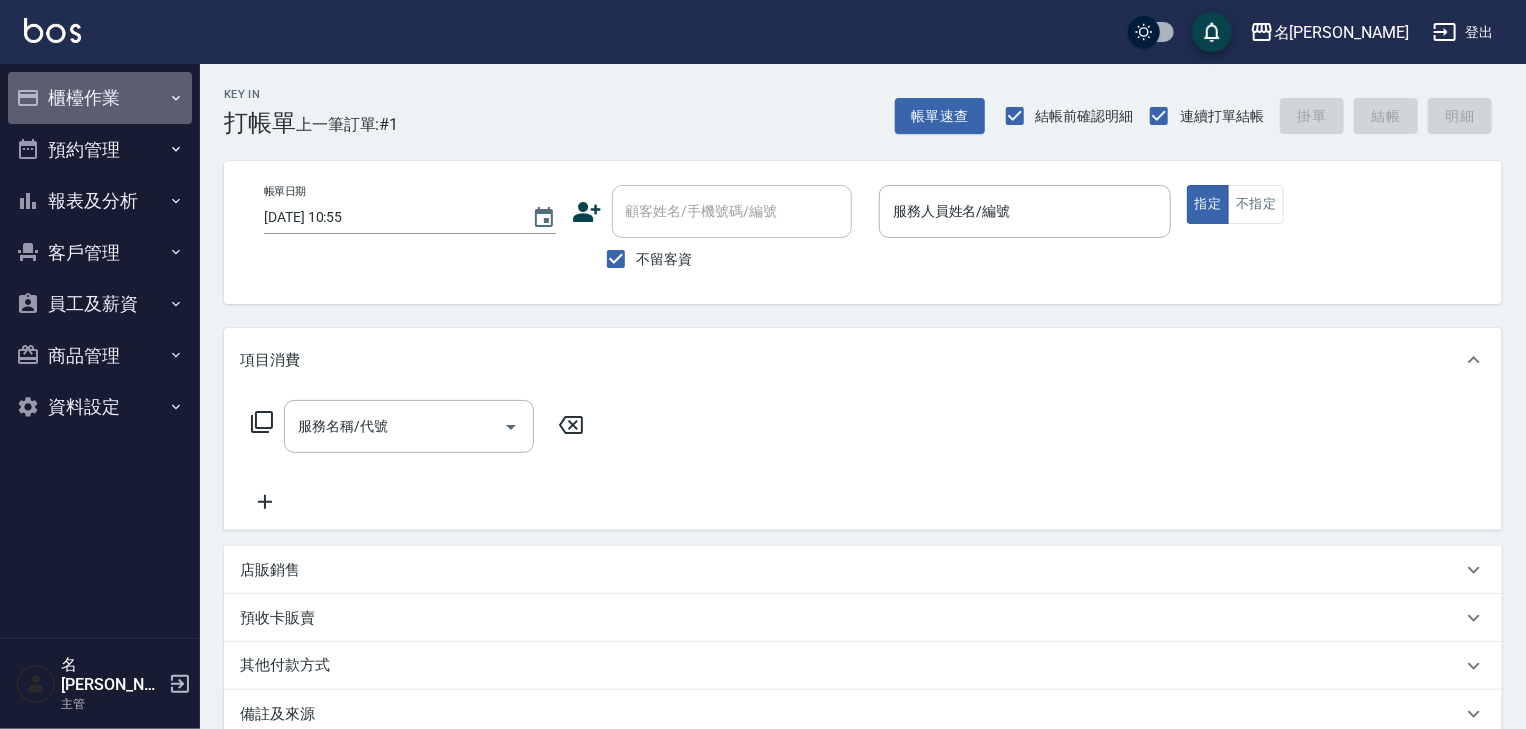 click on "櫃檯作業" at bounding box center (100, 98) 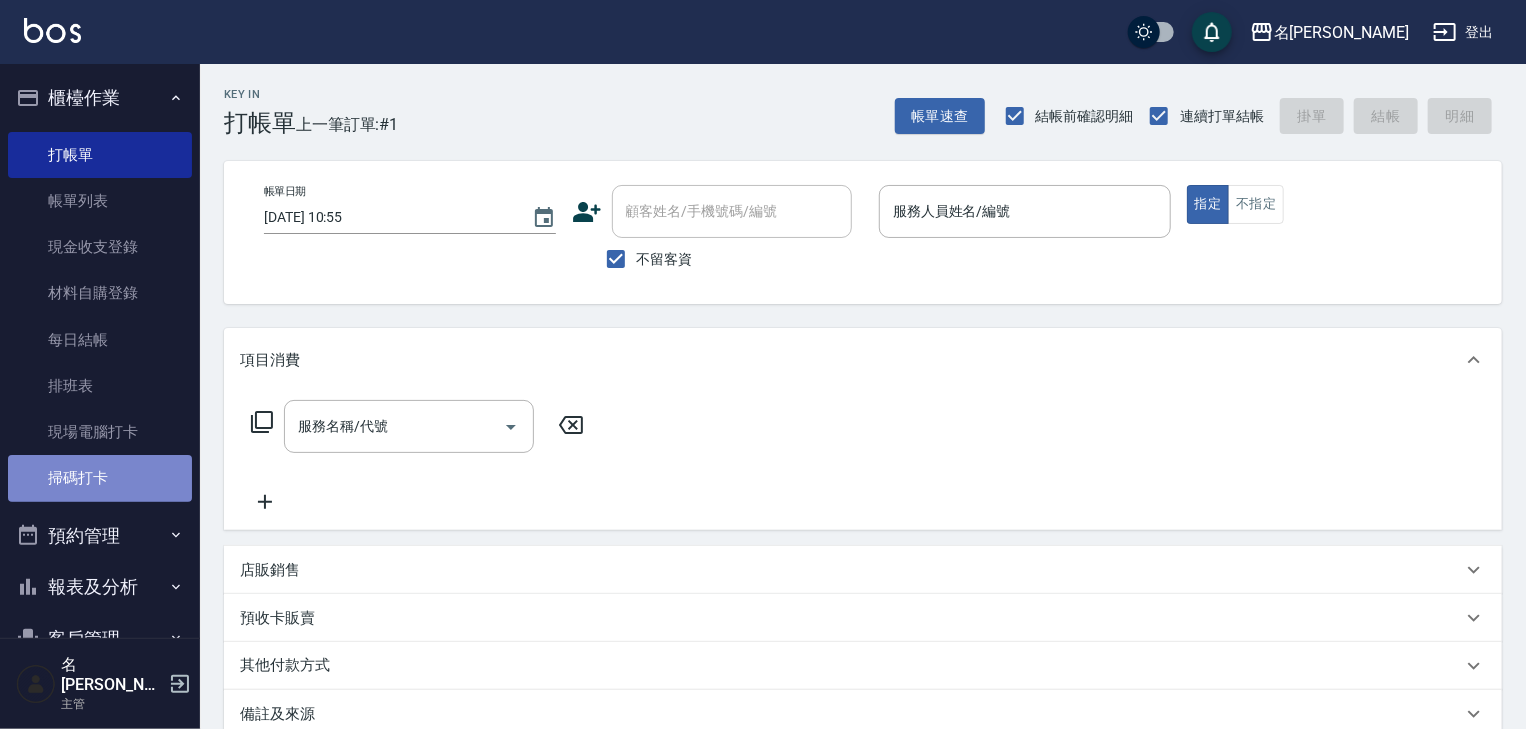 click on "掃碼打卡" at bounding box center (100, 478) 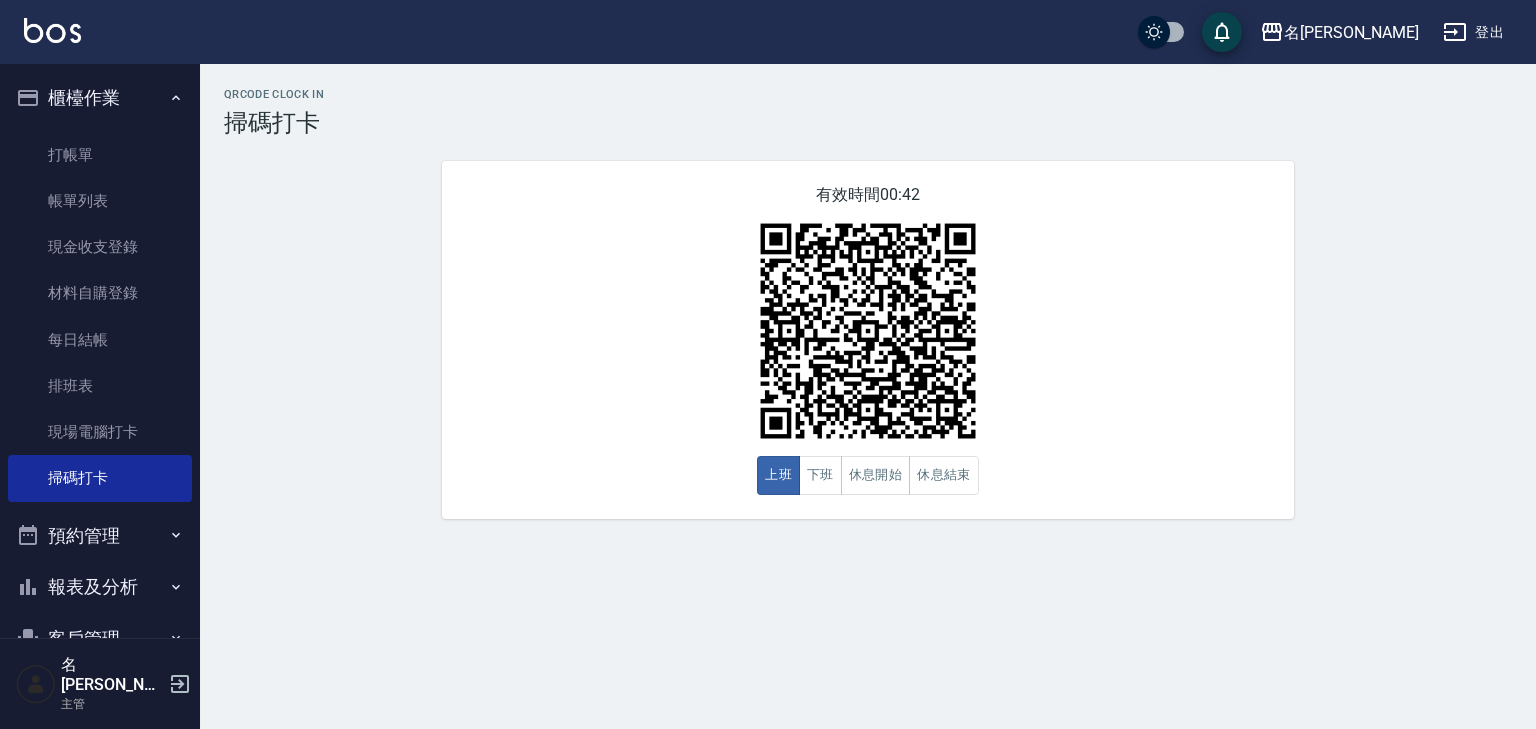 click on "名[PERSON_NAME]出" at bounding box center (768, 32) 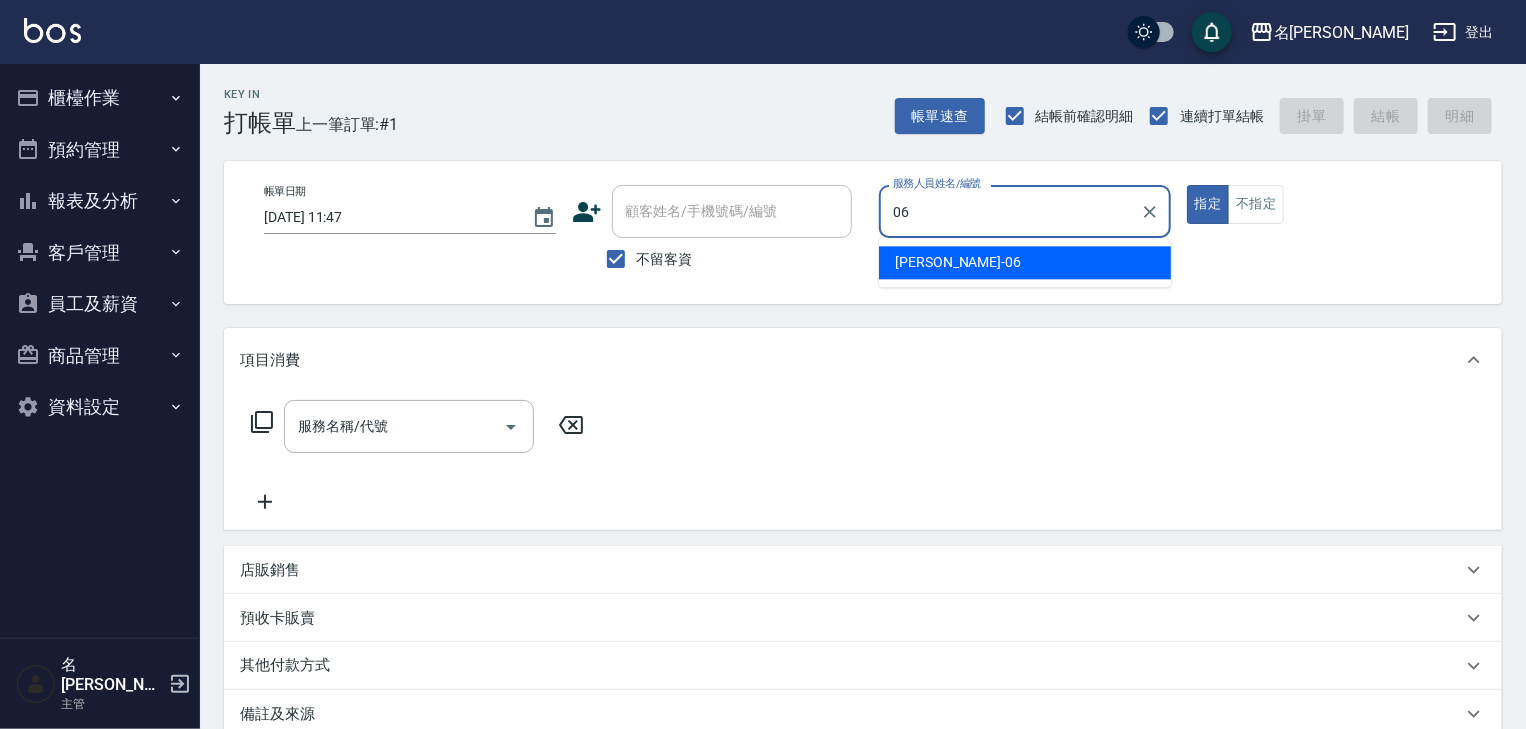 type on "[PERSON_NAME]-06" 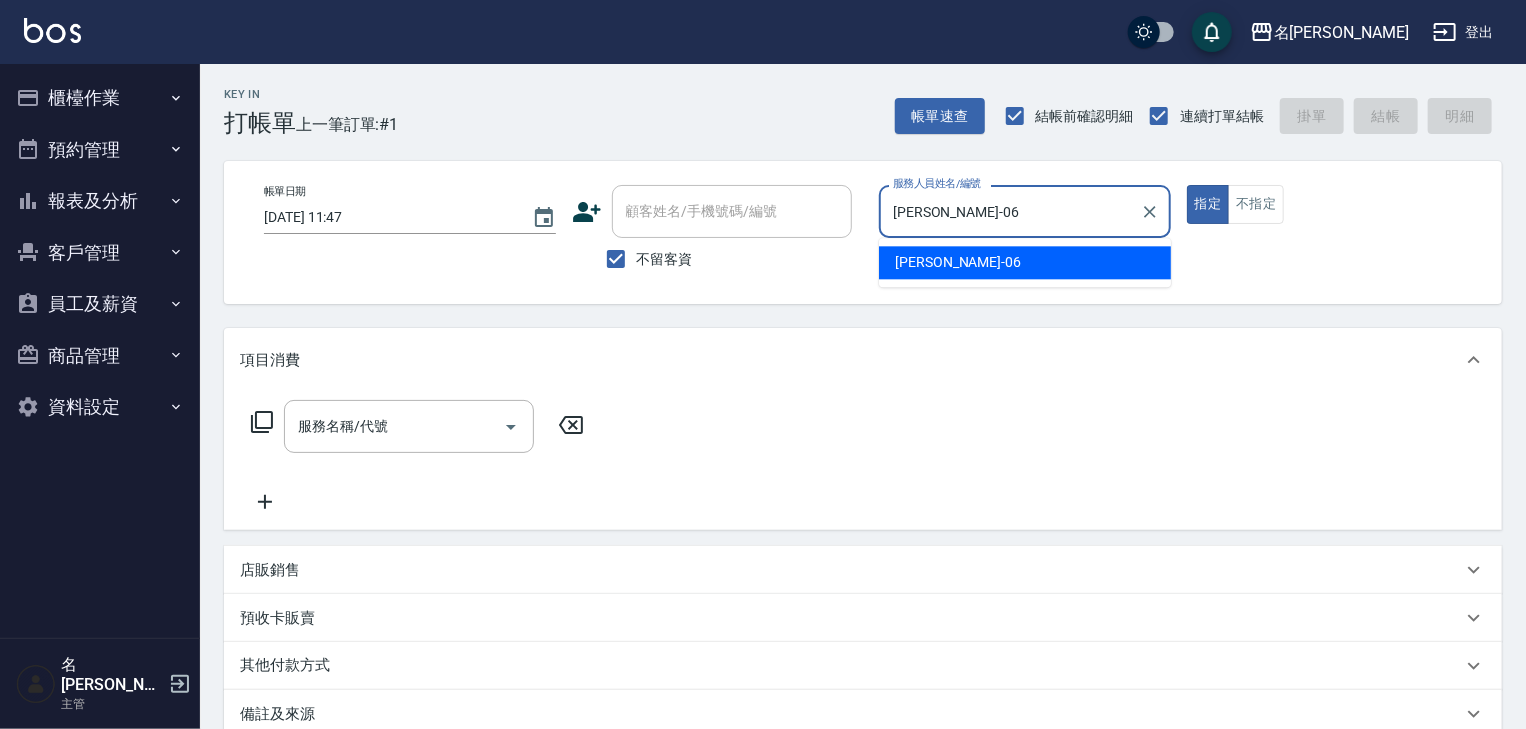 type on "true" 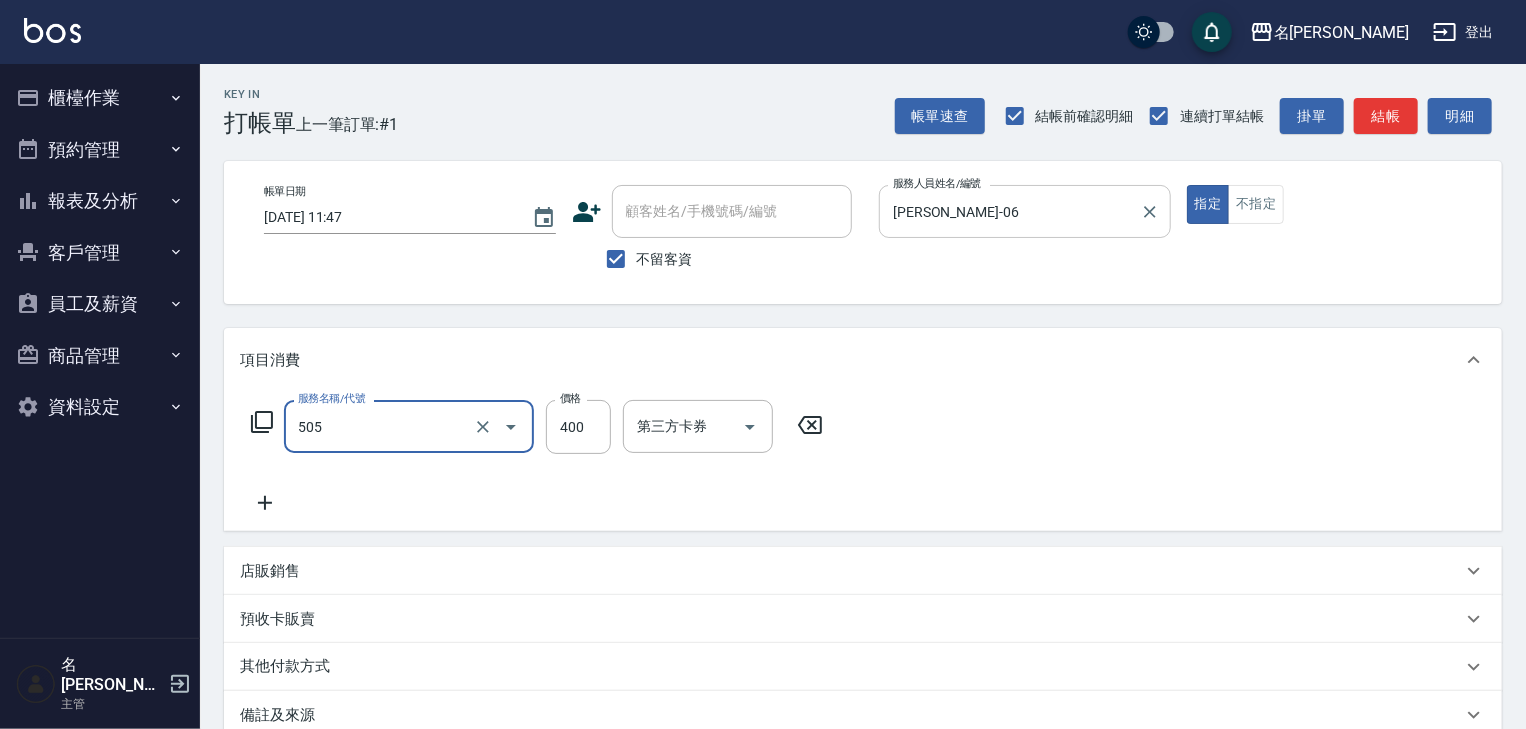 type on "洗髮(505)" 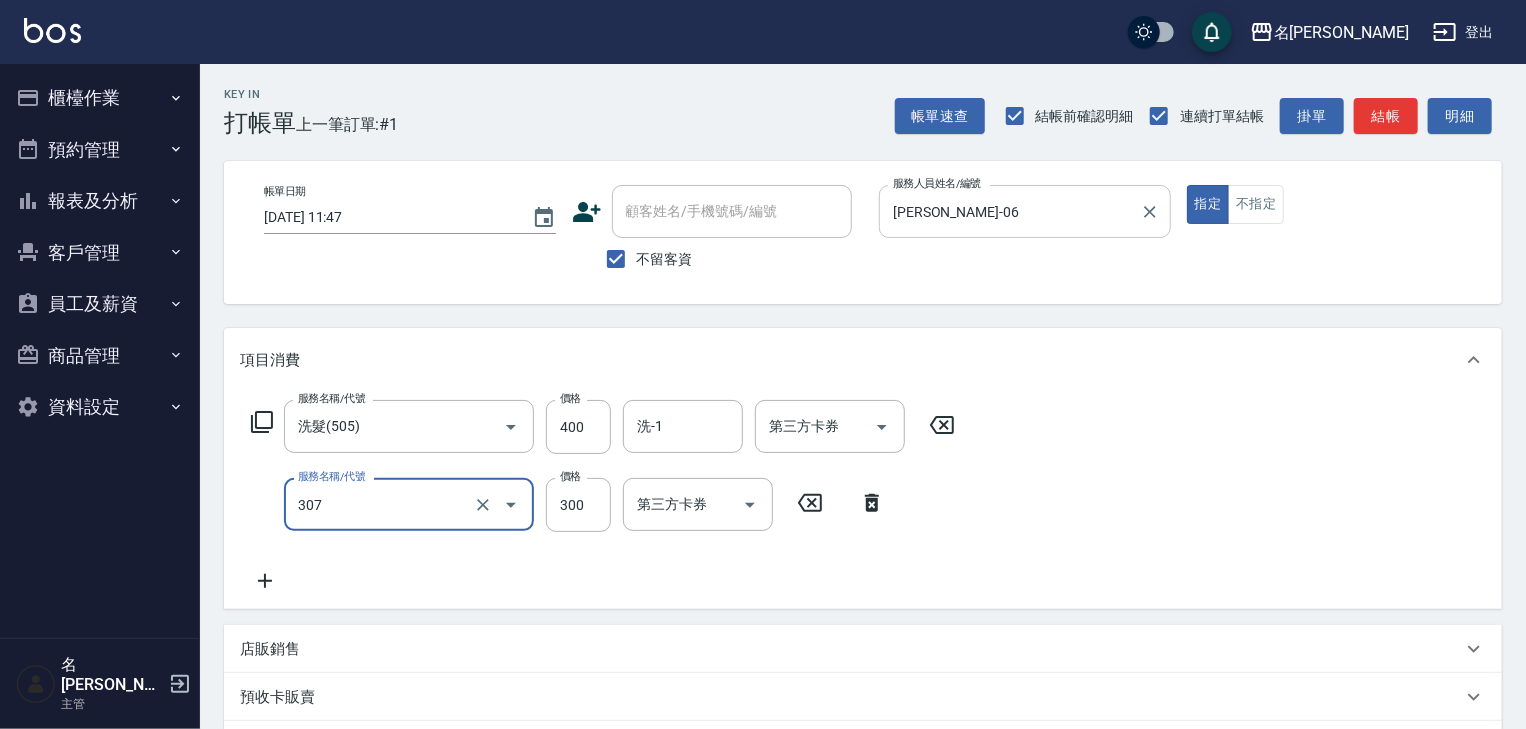 type on "剪髮(307)" 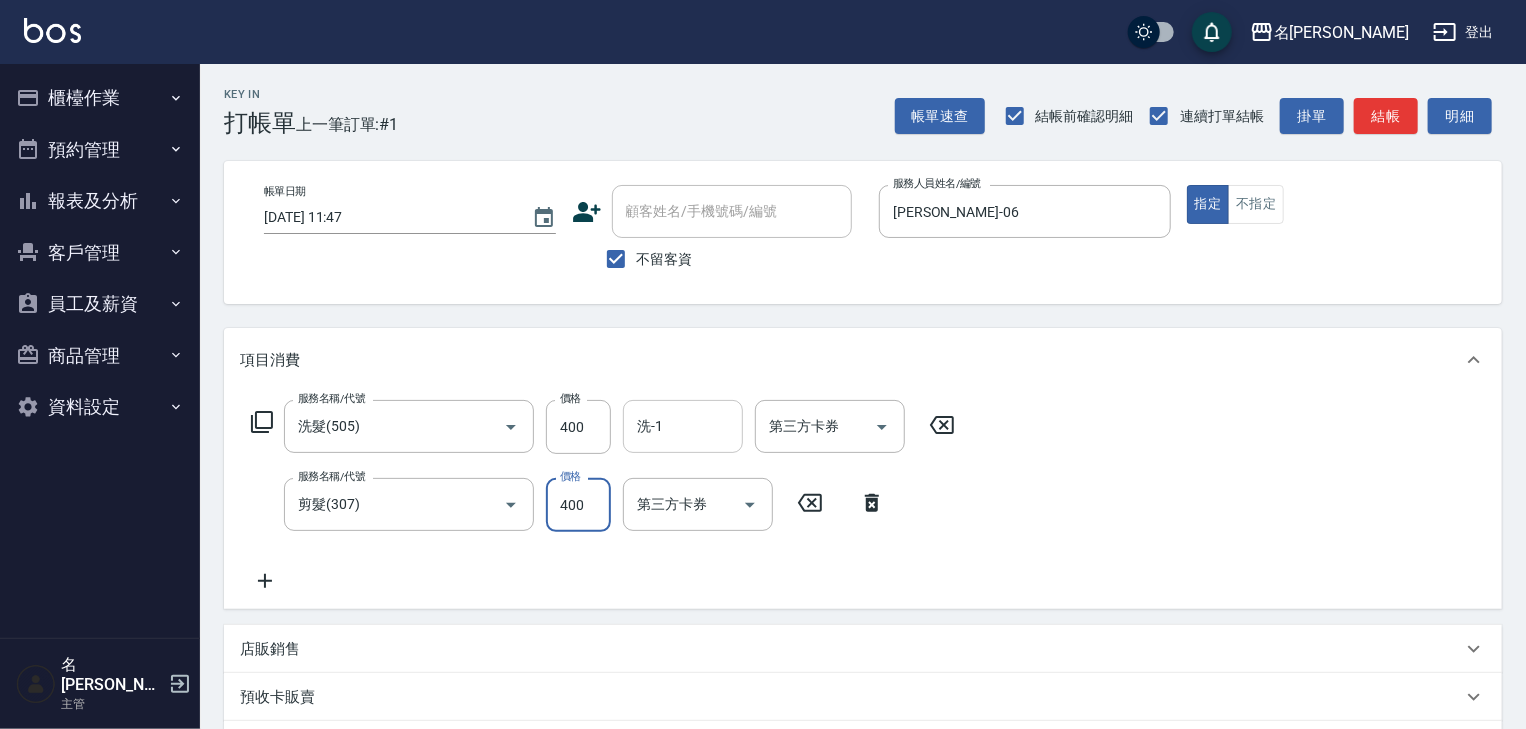 type on "400" 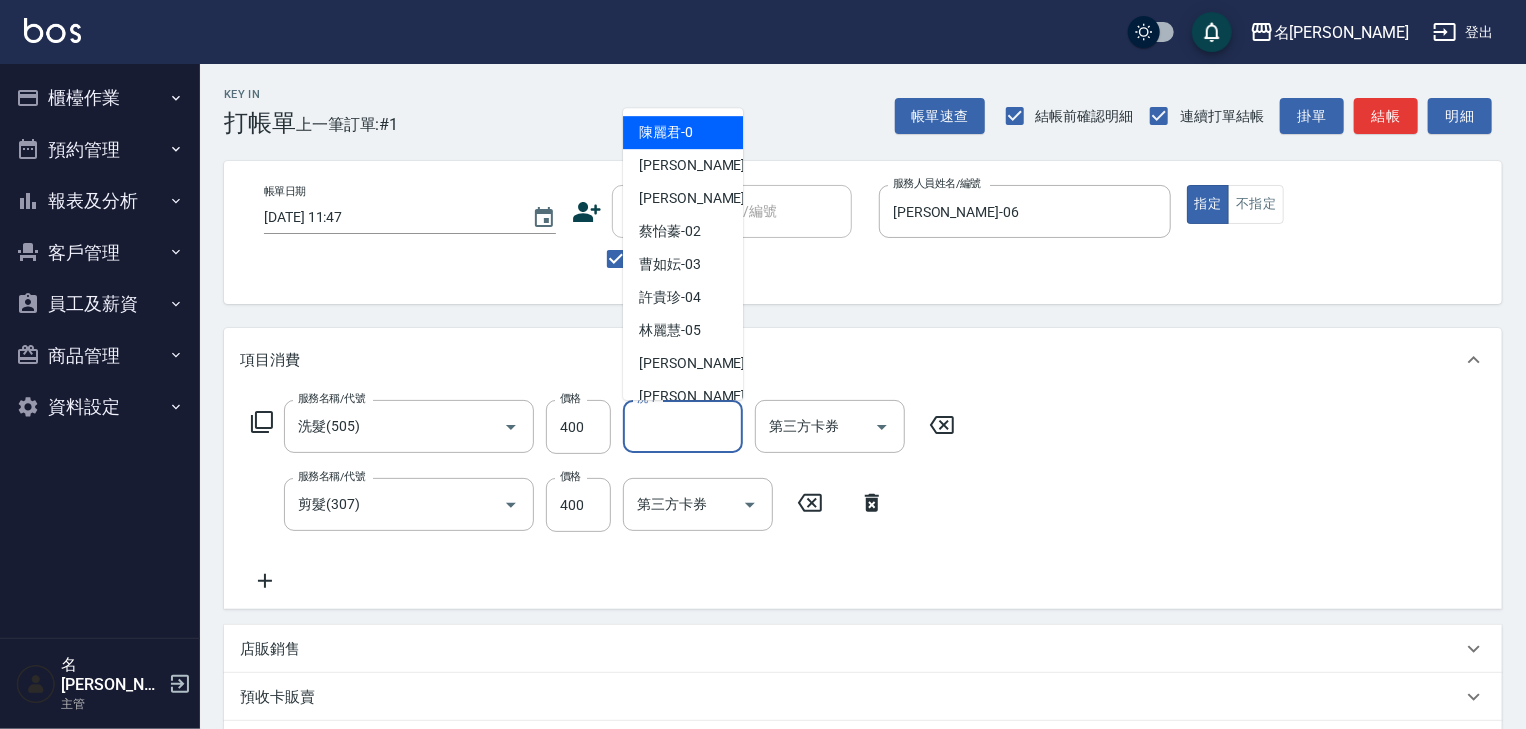 click on "洗-1" at bounding box center (683, 426) 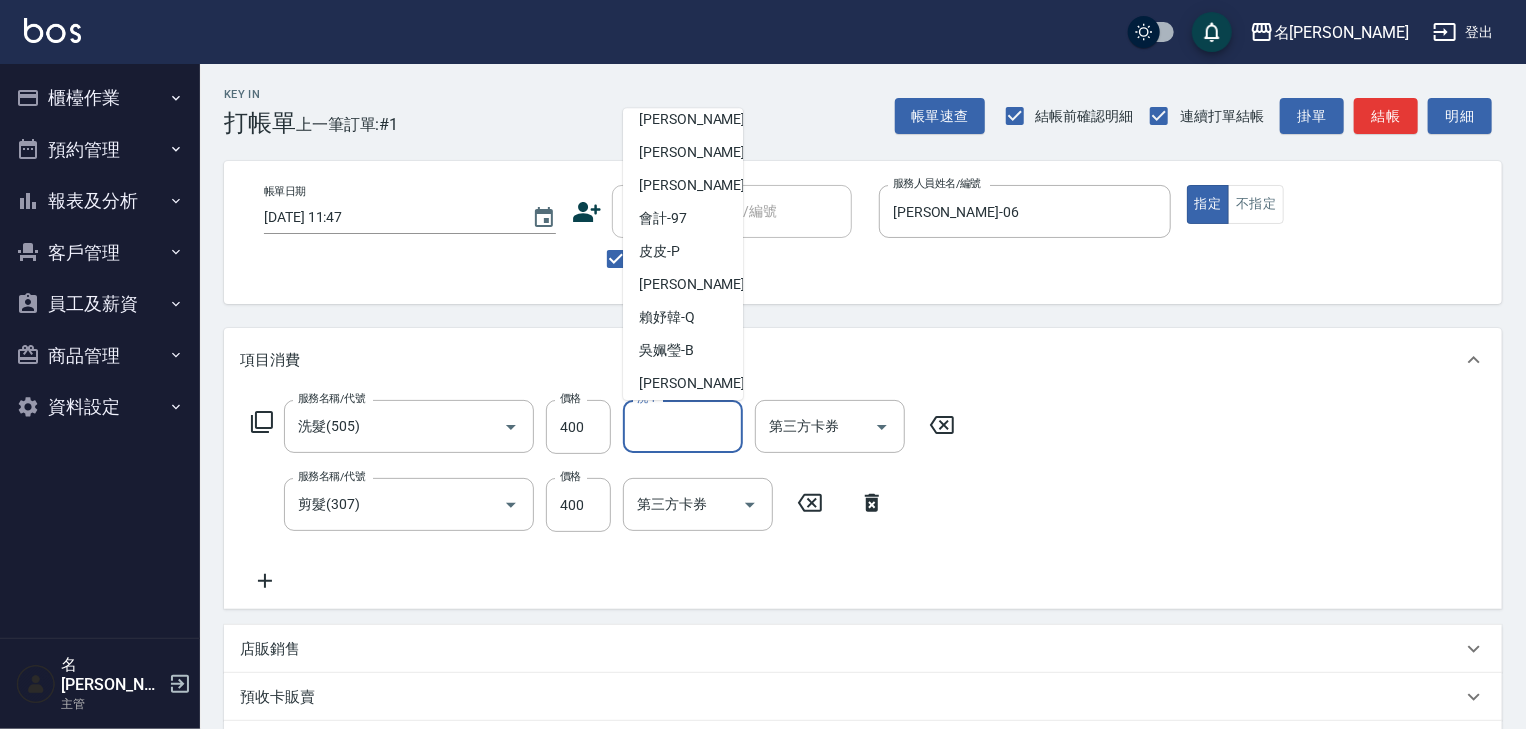 scroll, scrollTop: 648, scrollLeft: 0, axis: vertical 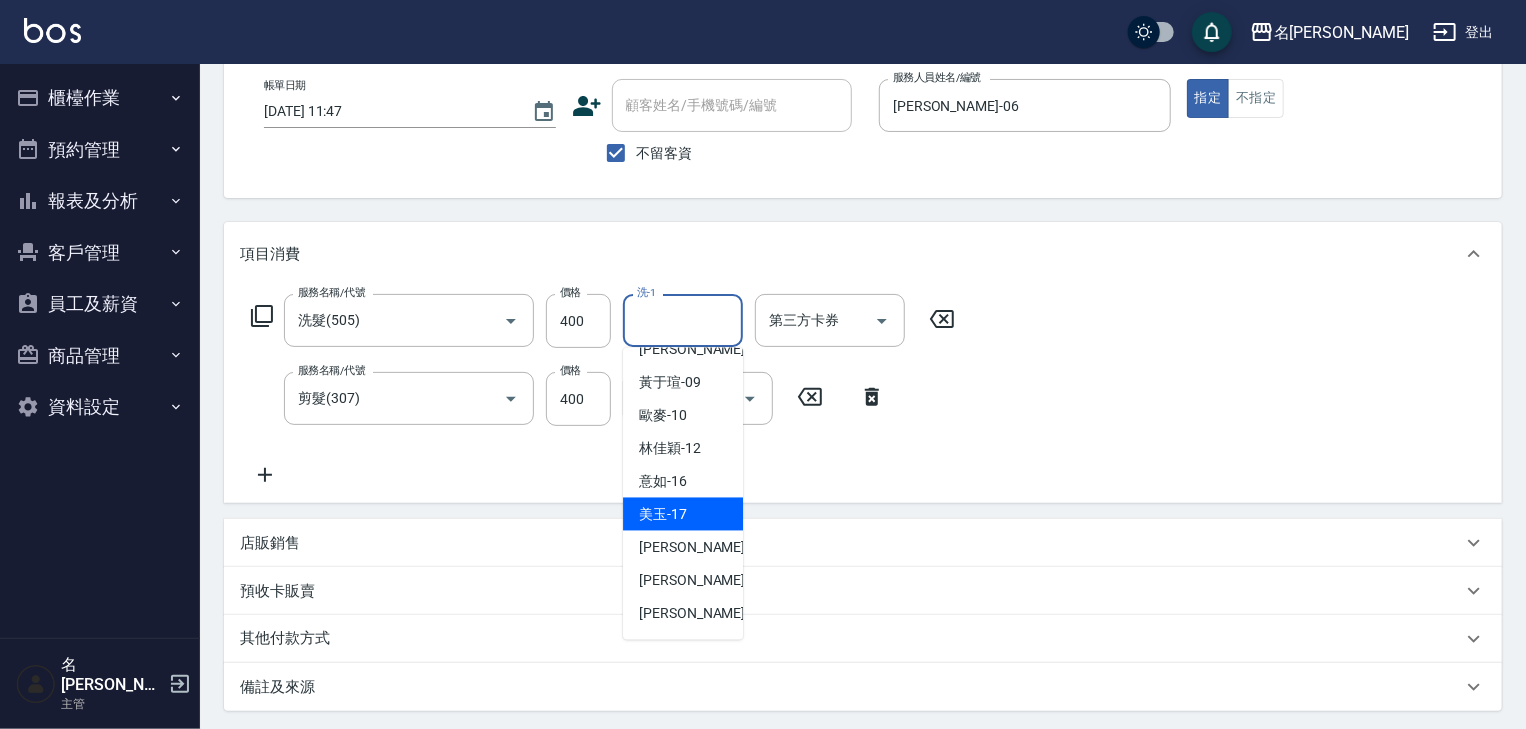 click on "美玉 -17" at bounding box center [683, 514] 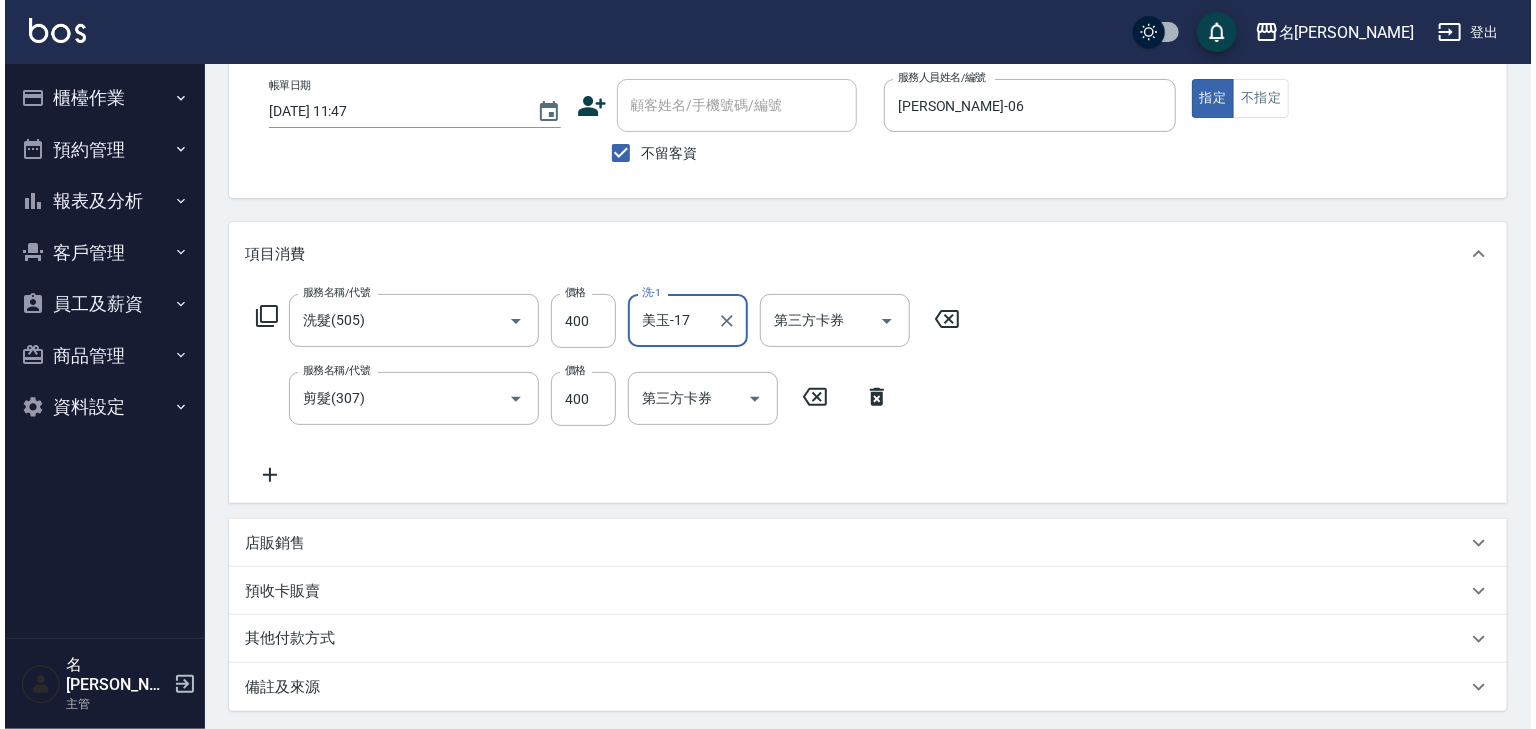 scroll, scrollTop: 312, scrollLeft: 0, axis: vertical 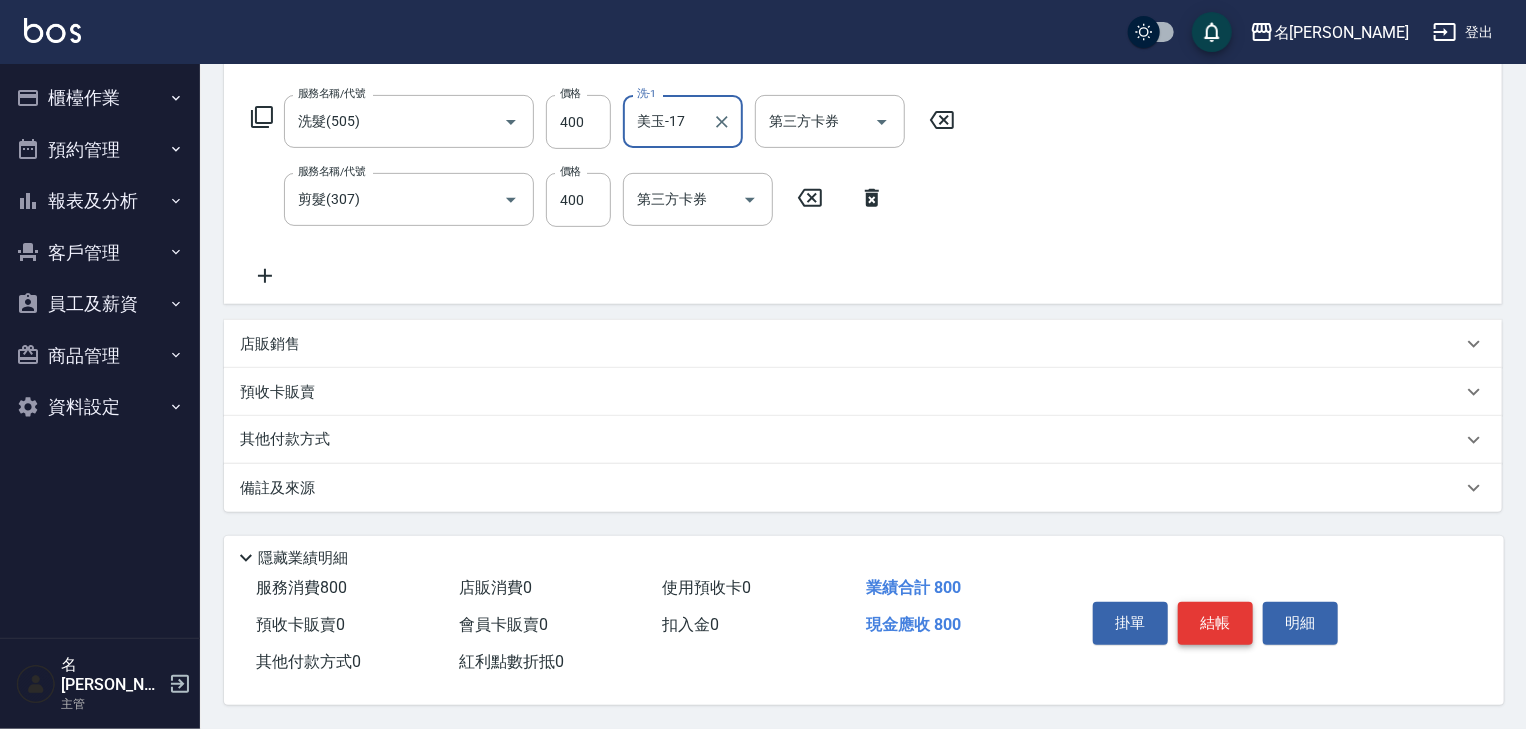 click on "結帳" at bounding box center (1215, 623) 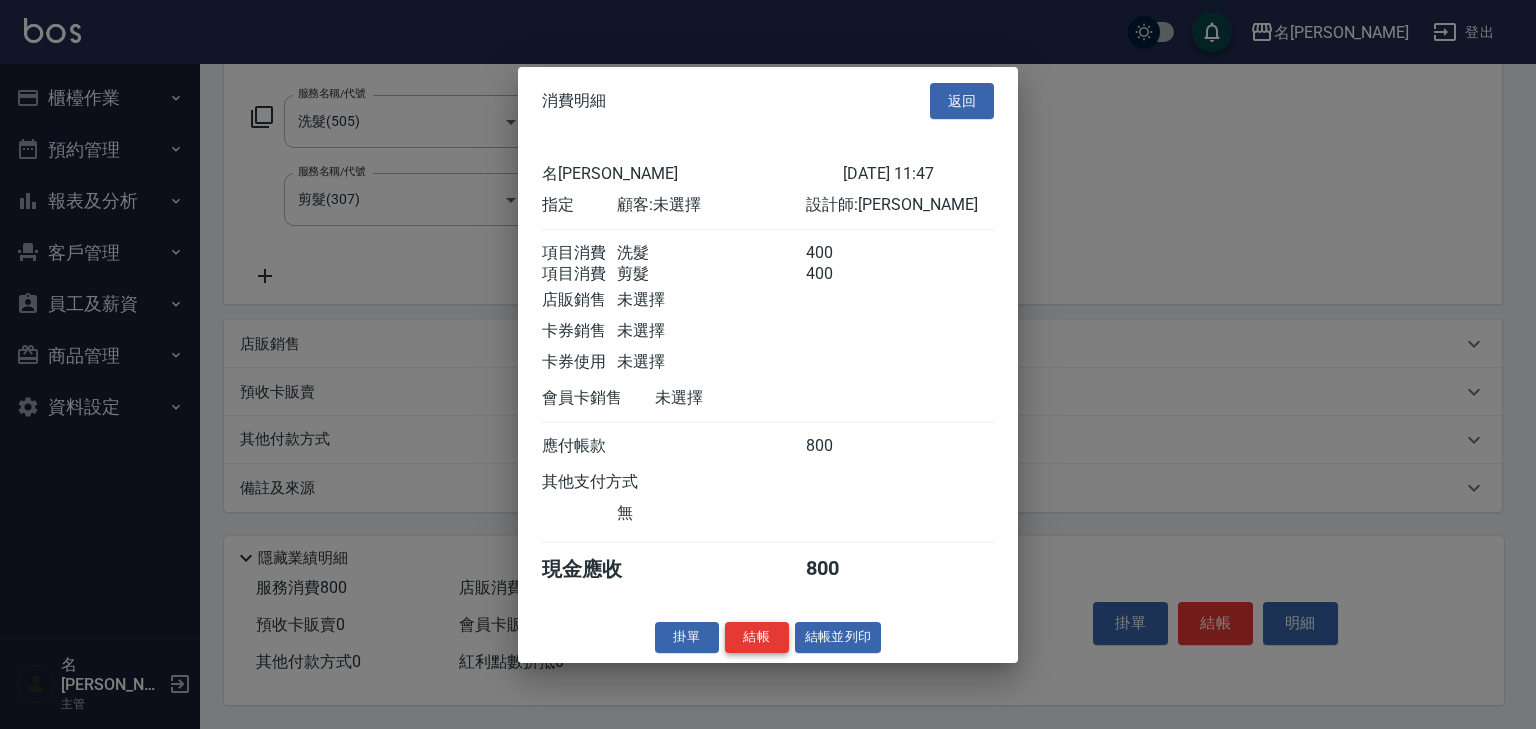 click on "結帳" at bounding box center (757, 637) 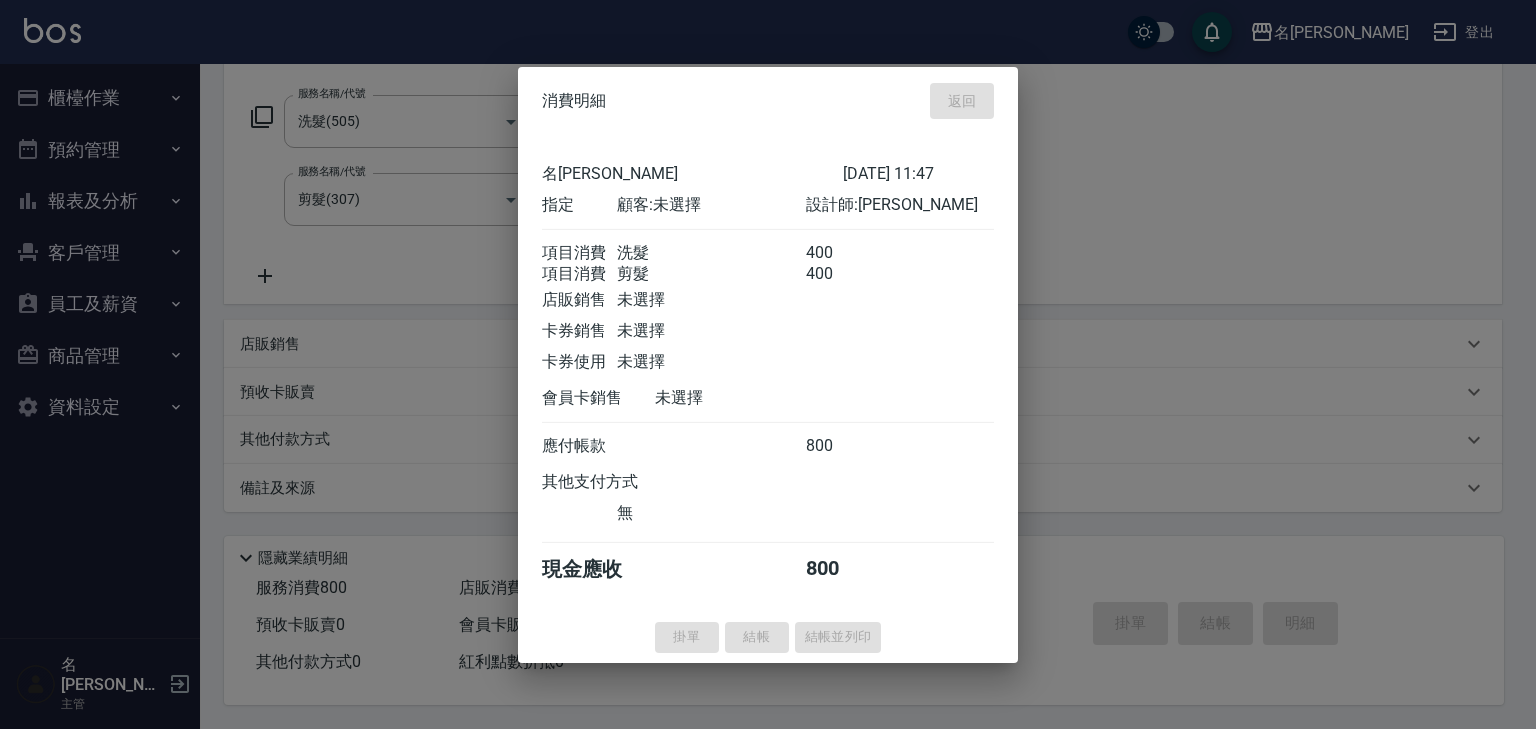 type 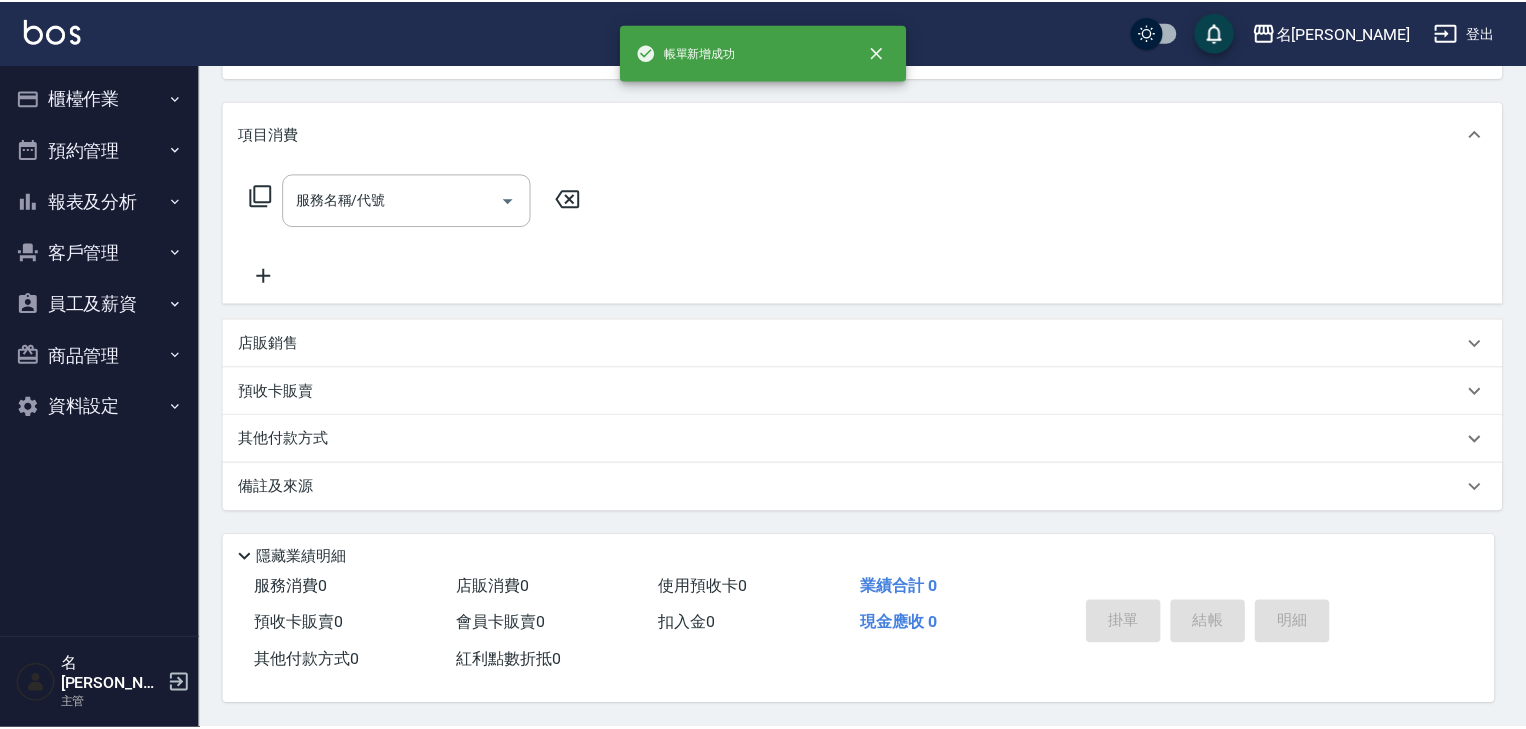 scroll, scrollTop: 0, scrollLeft: 0, axis: both 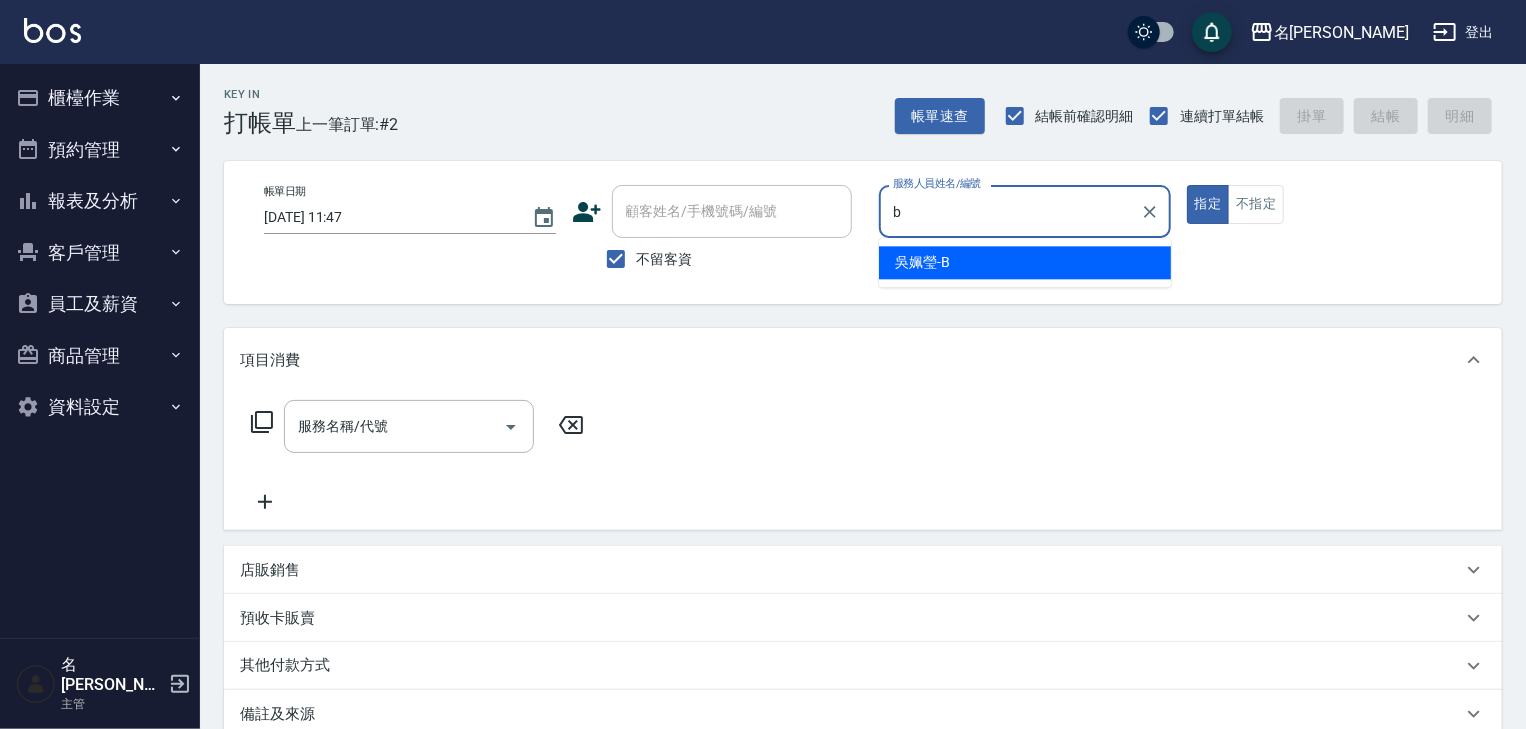 type on "[PERSON_NAME]" 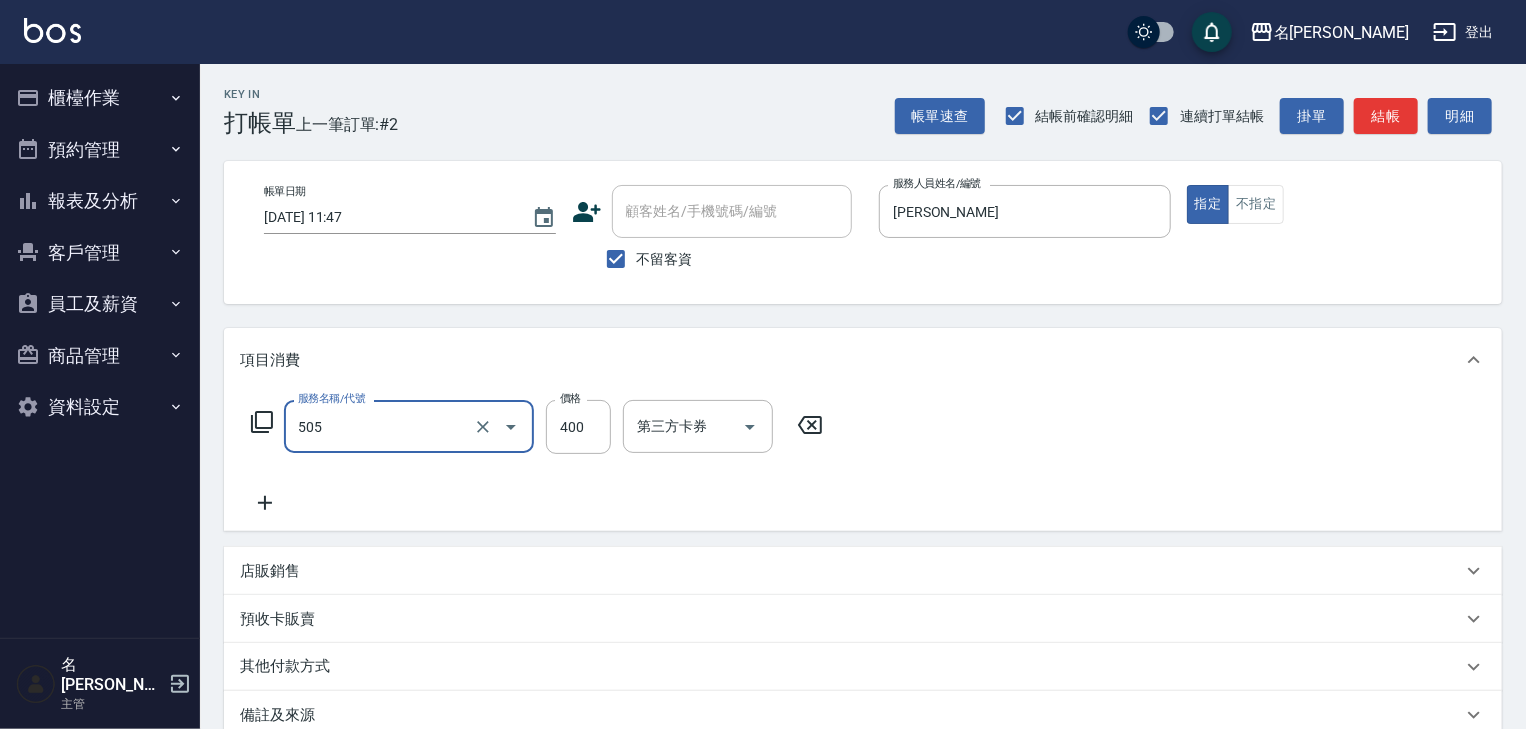 type on "洗髮(505)" 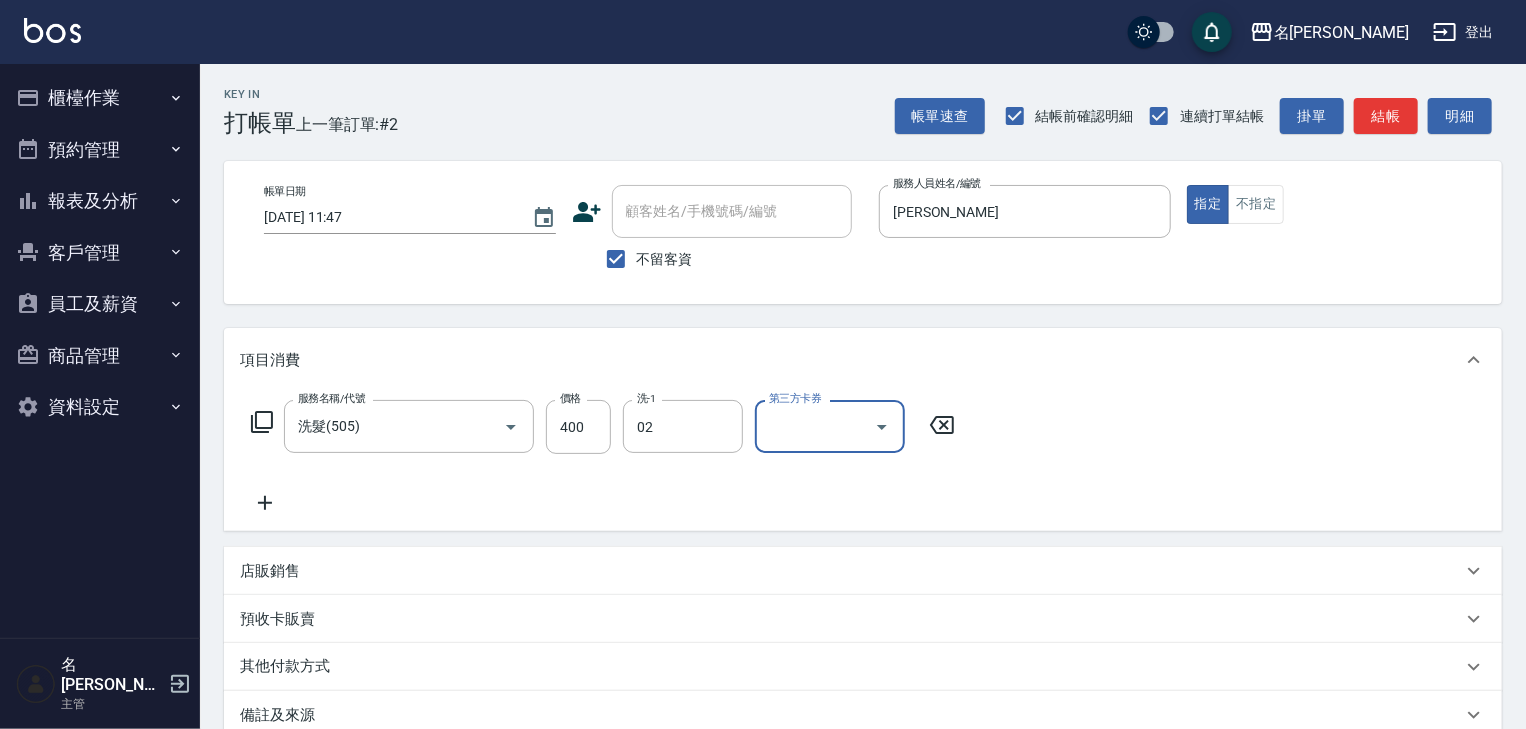 type on "[PERSON_NAME]-02" 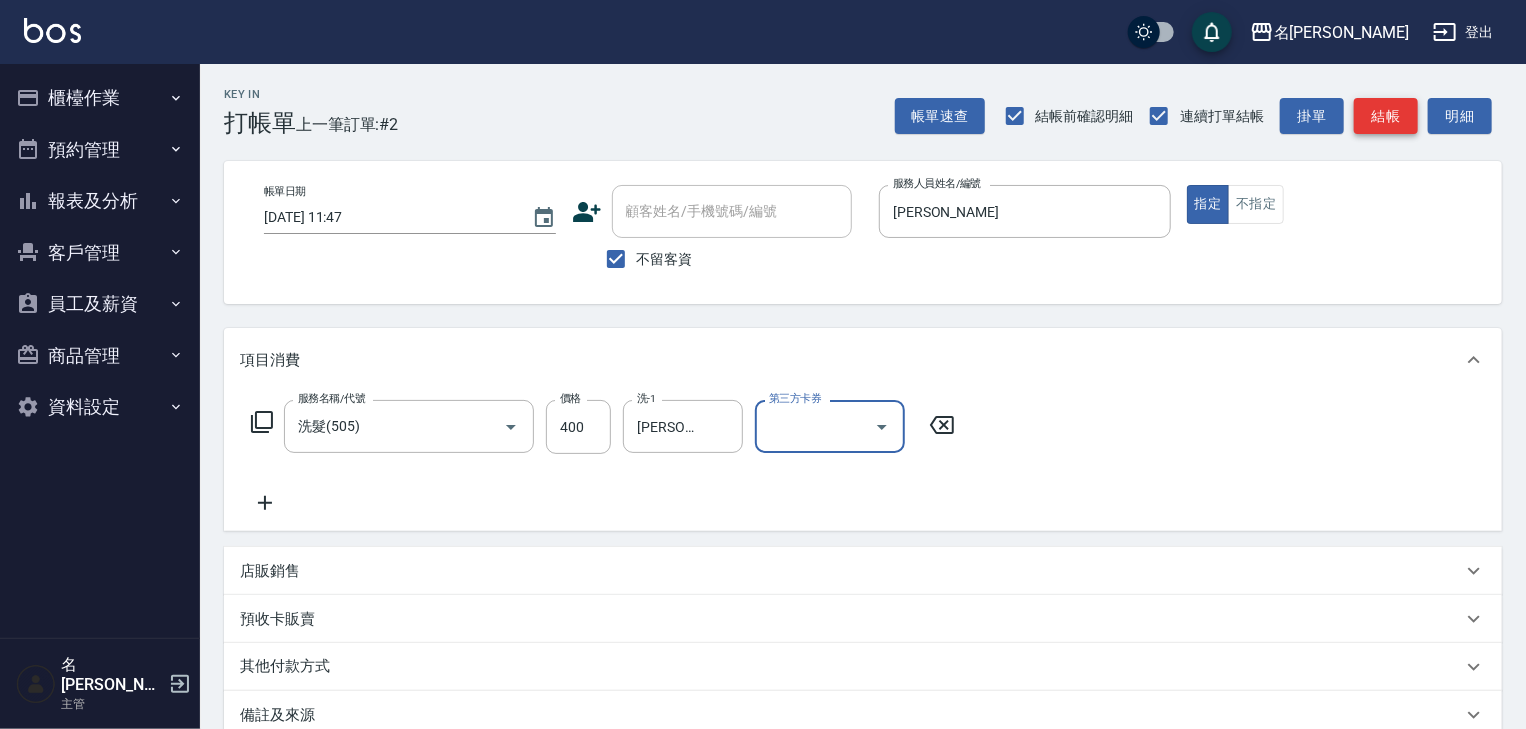 click on "結帳" at bounding box center [1386, 116] 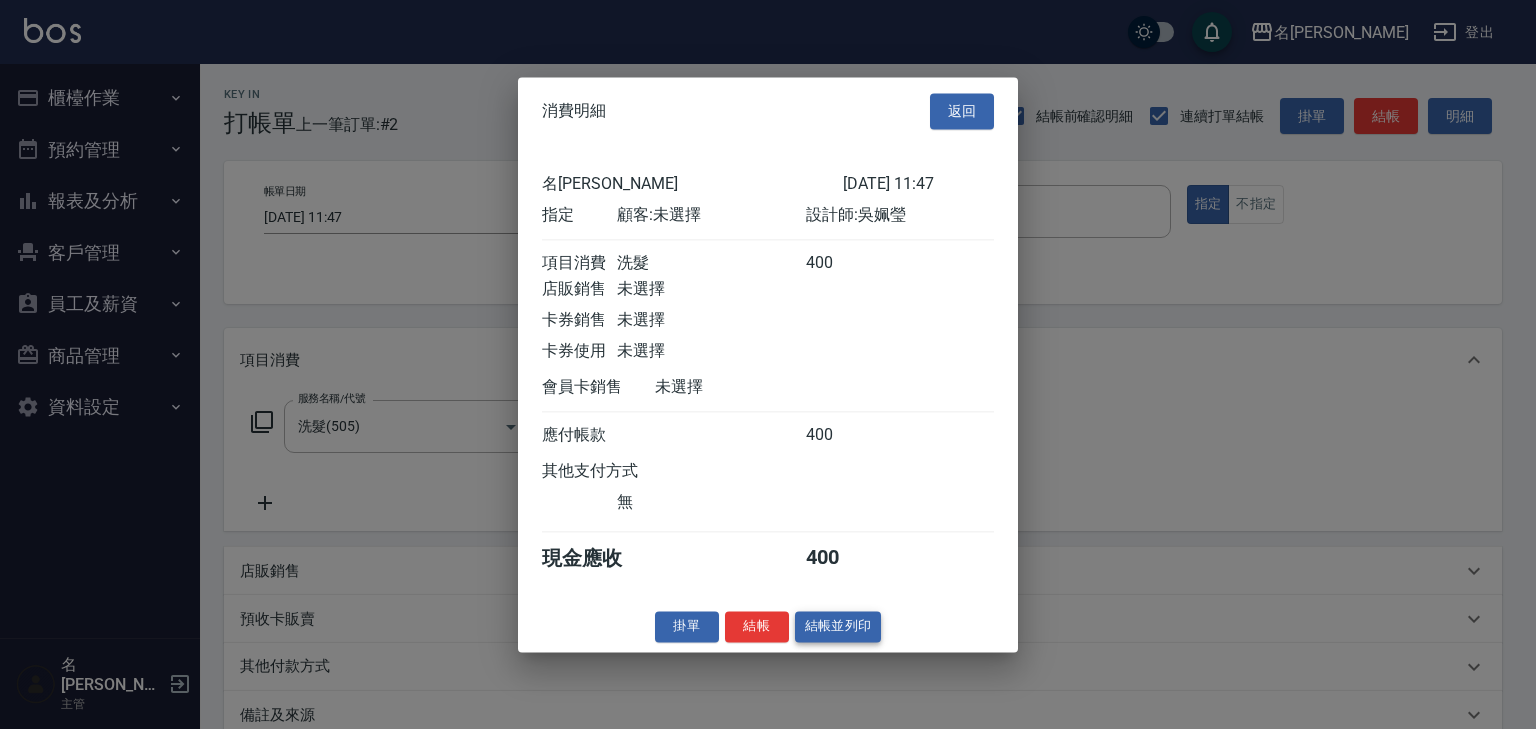 click on "結帳並列印" at bounding box center (838, 626) 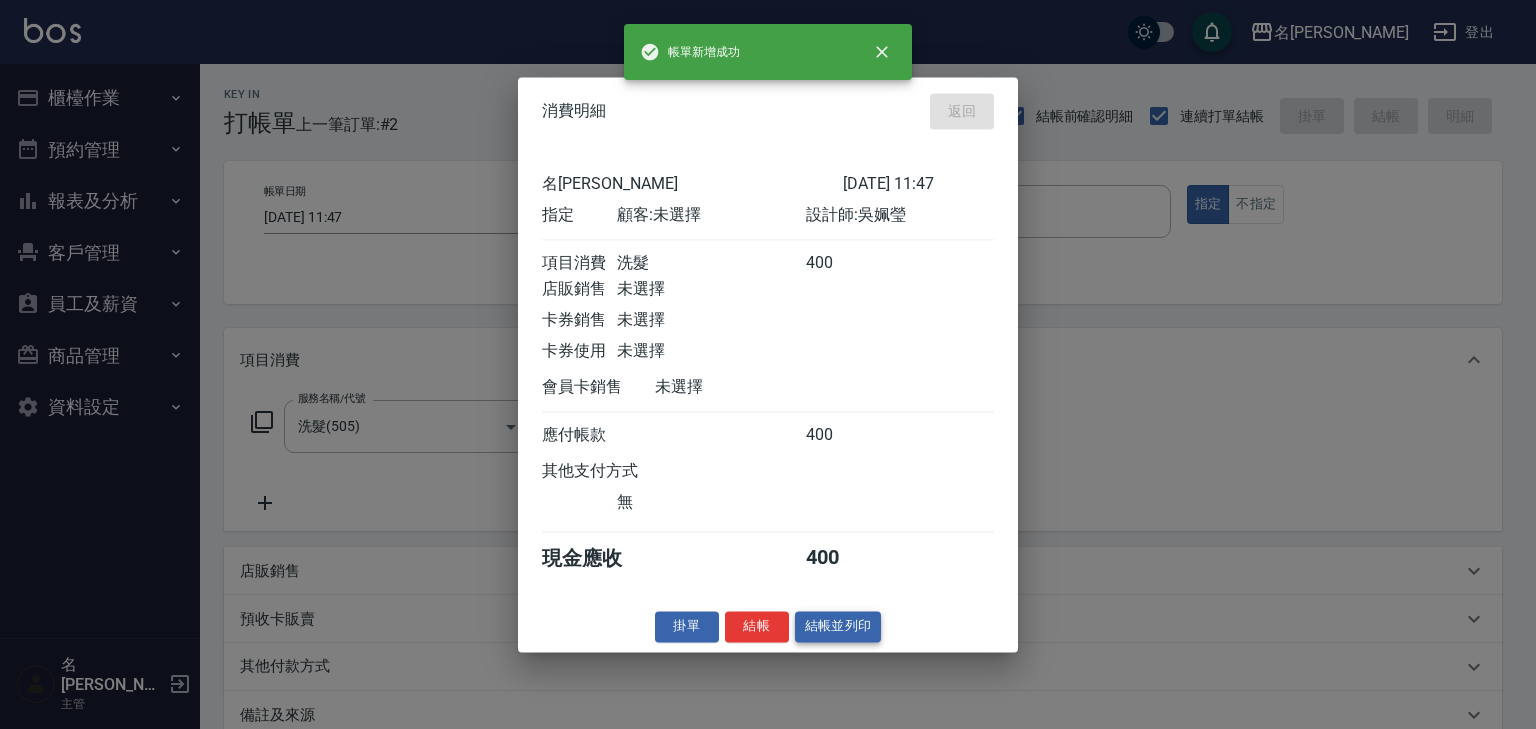 type on "[DATE] 11:50" 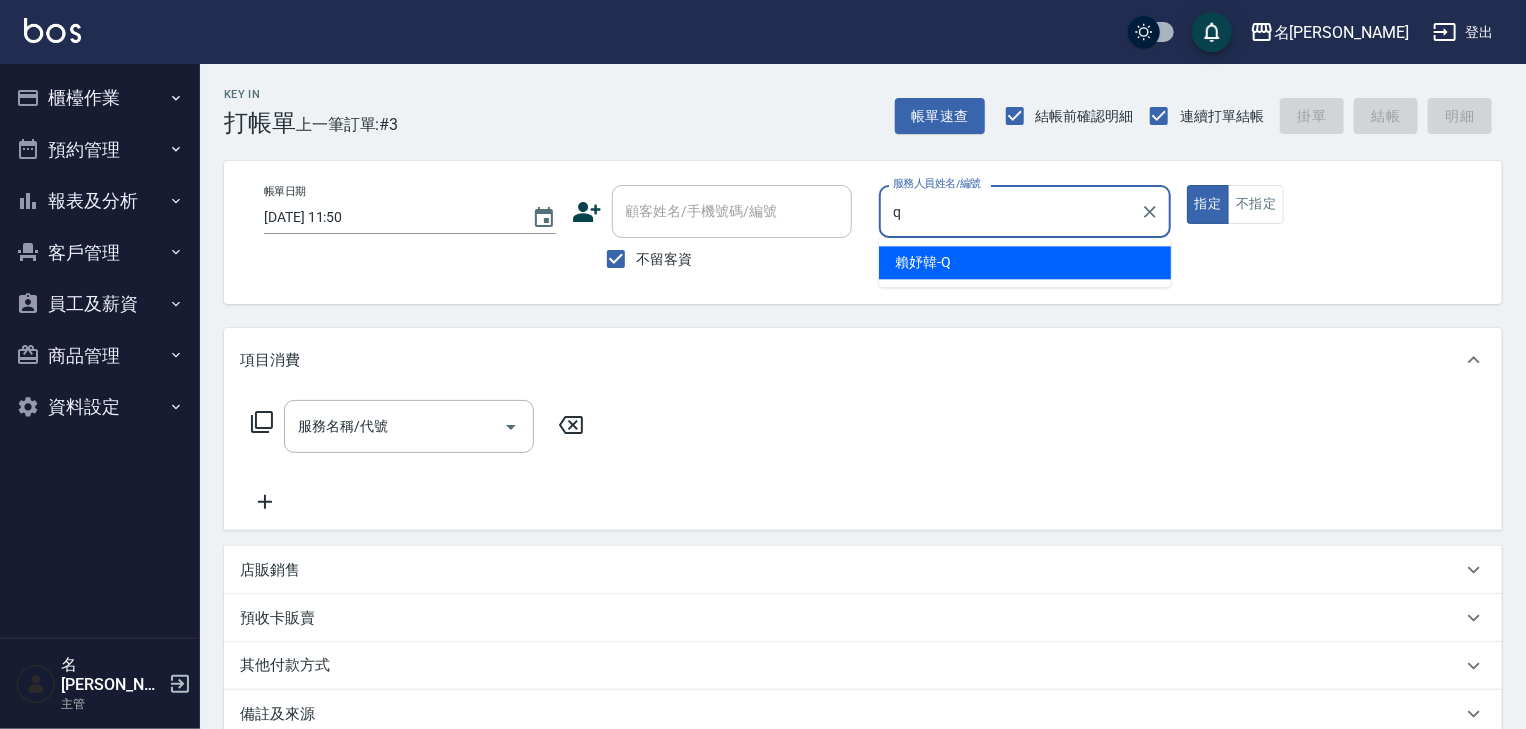 type on "[PERSON_NAME]" 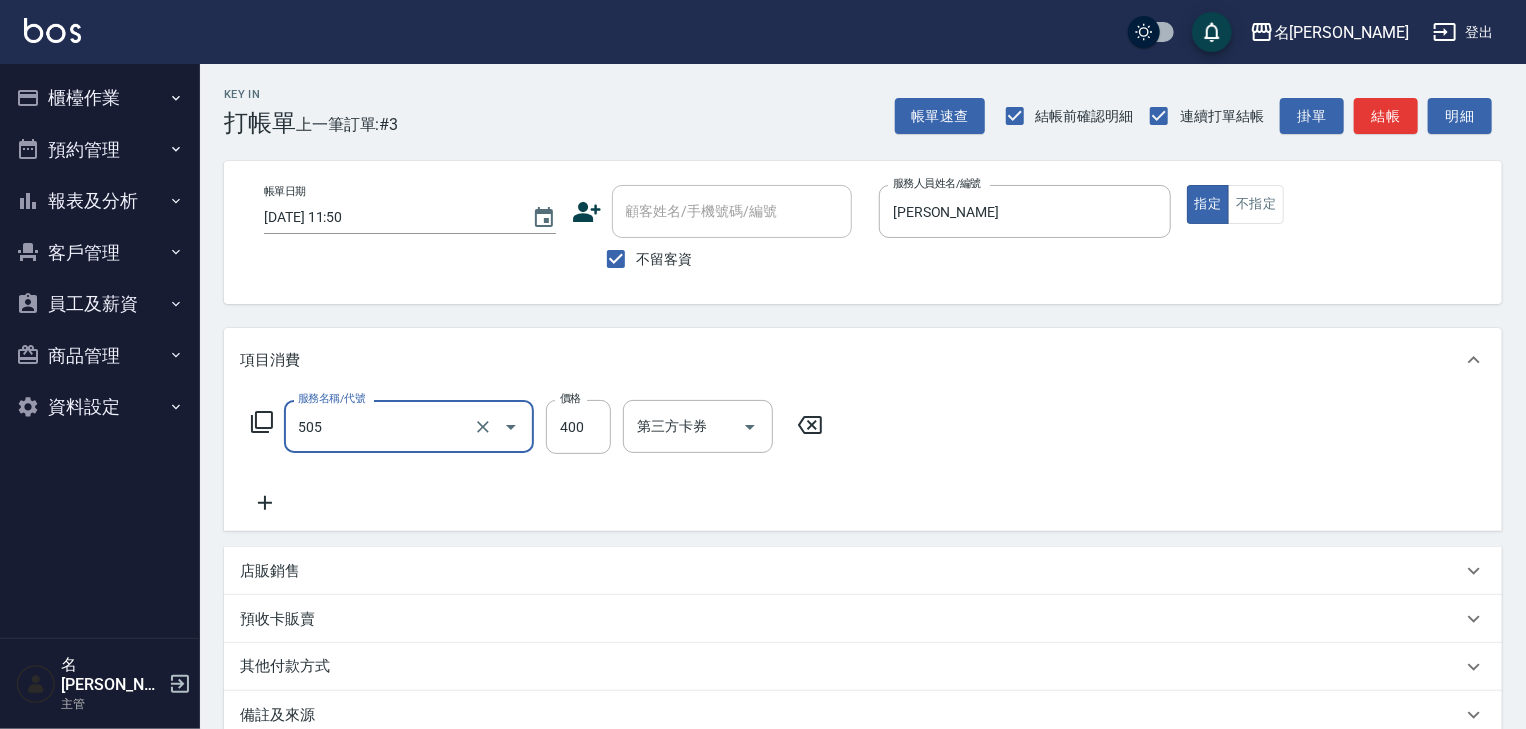 type on "洗髮(505)" 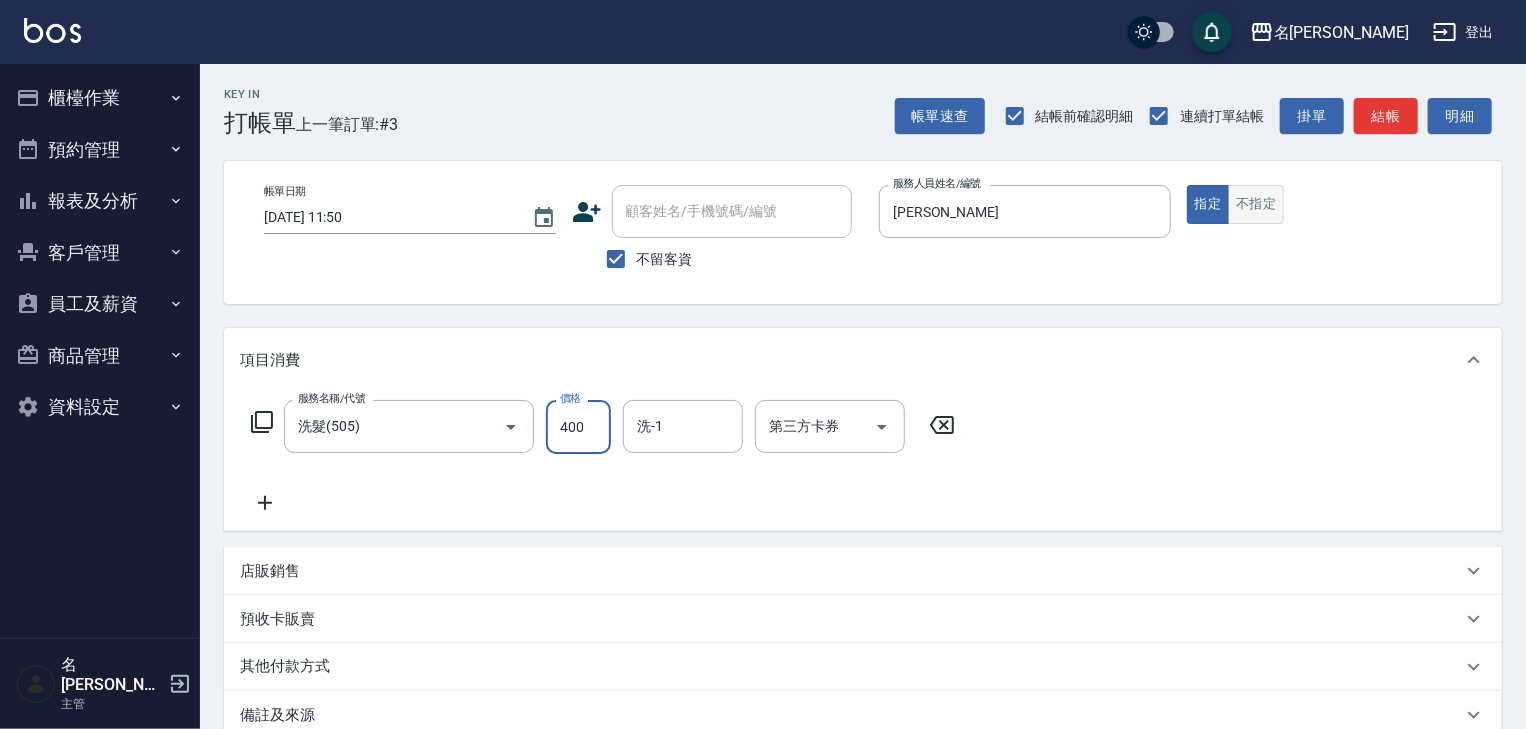 click on "不指定" at bounding box center [1256, 204] 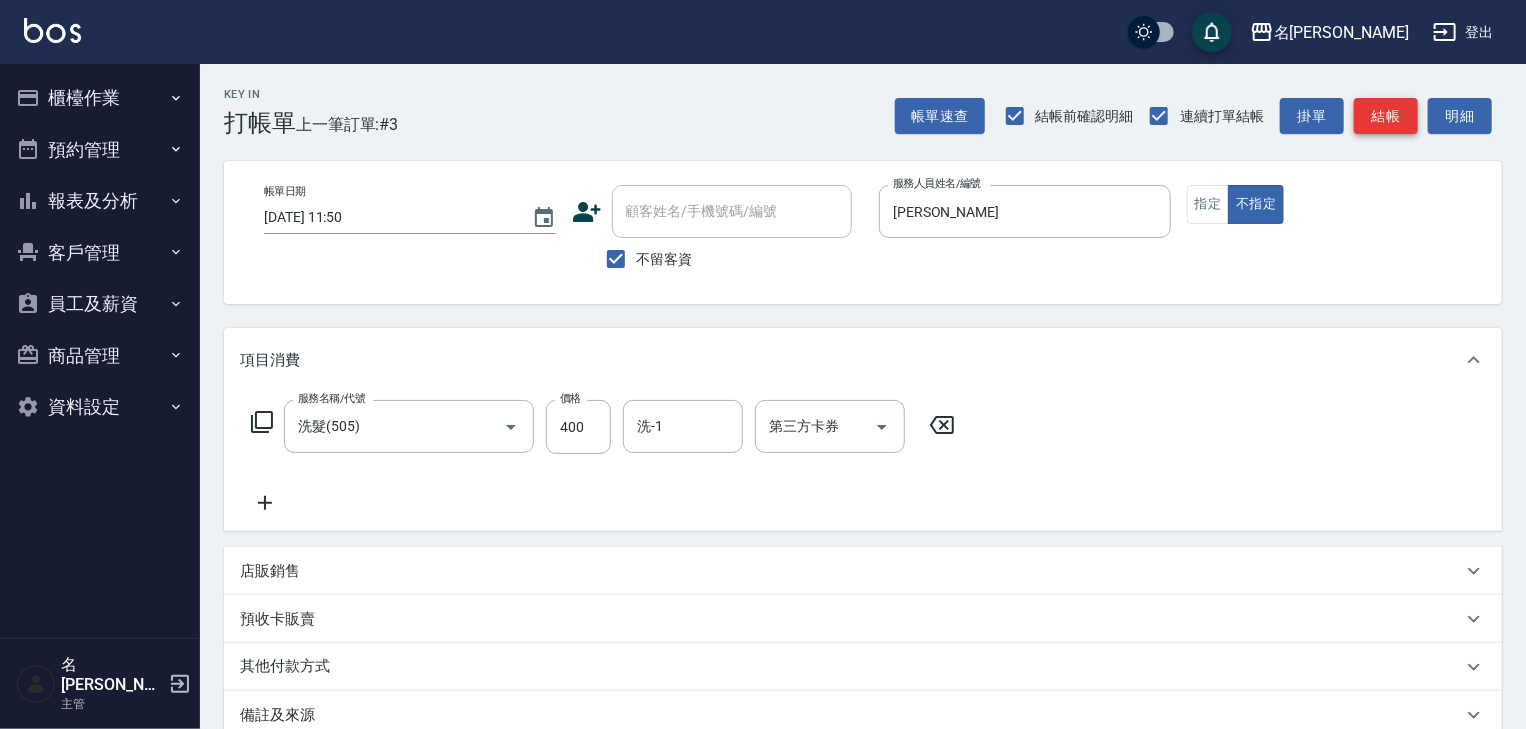 click on "結帳" at bounding box center (1386, 116) 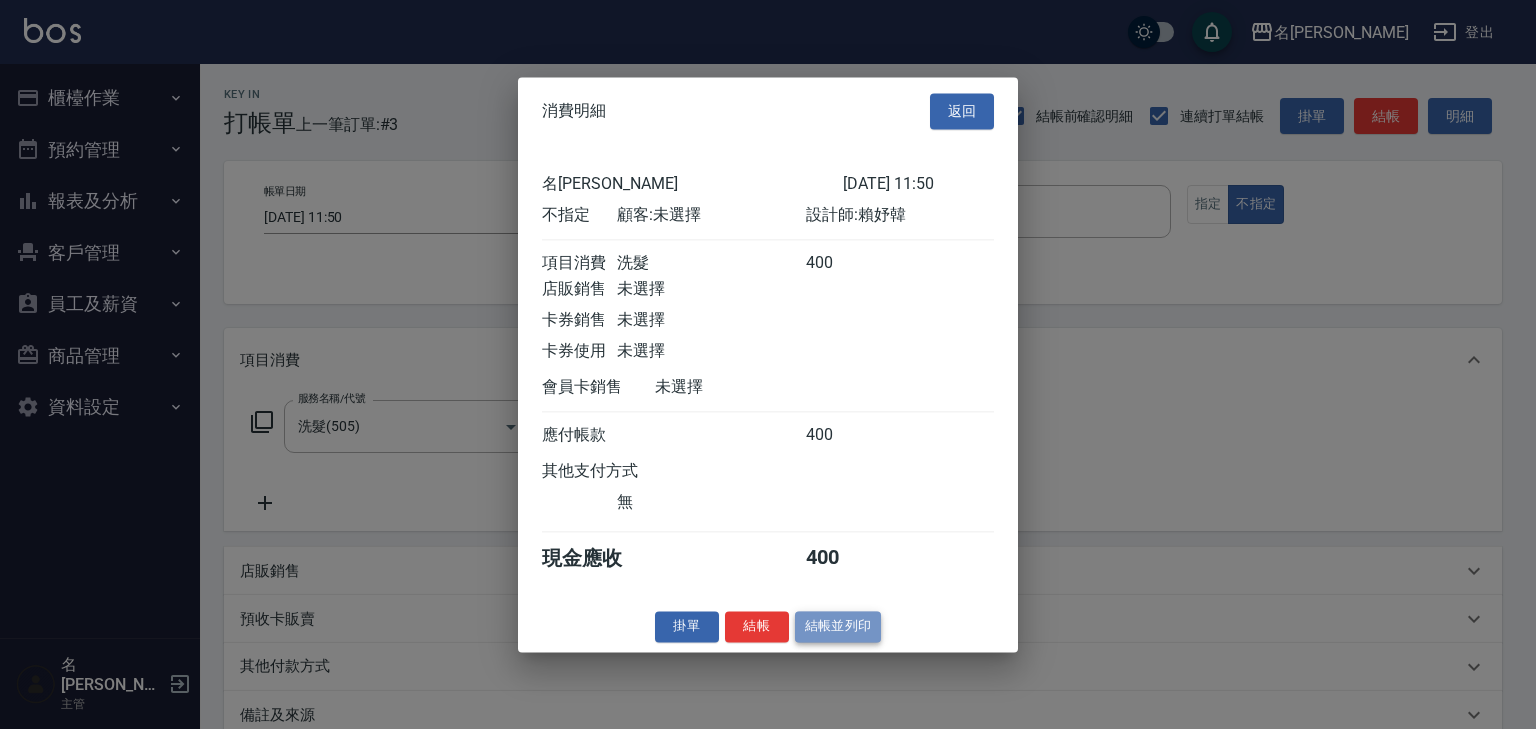 click on "結帳並列印" at bounding box center [838, 626] 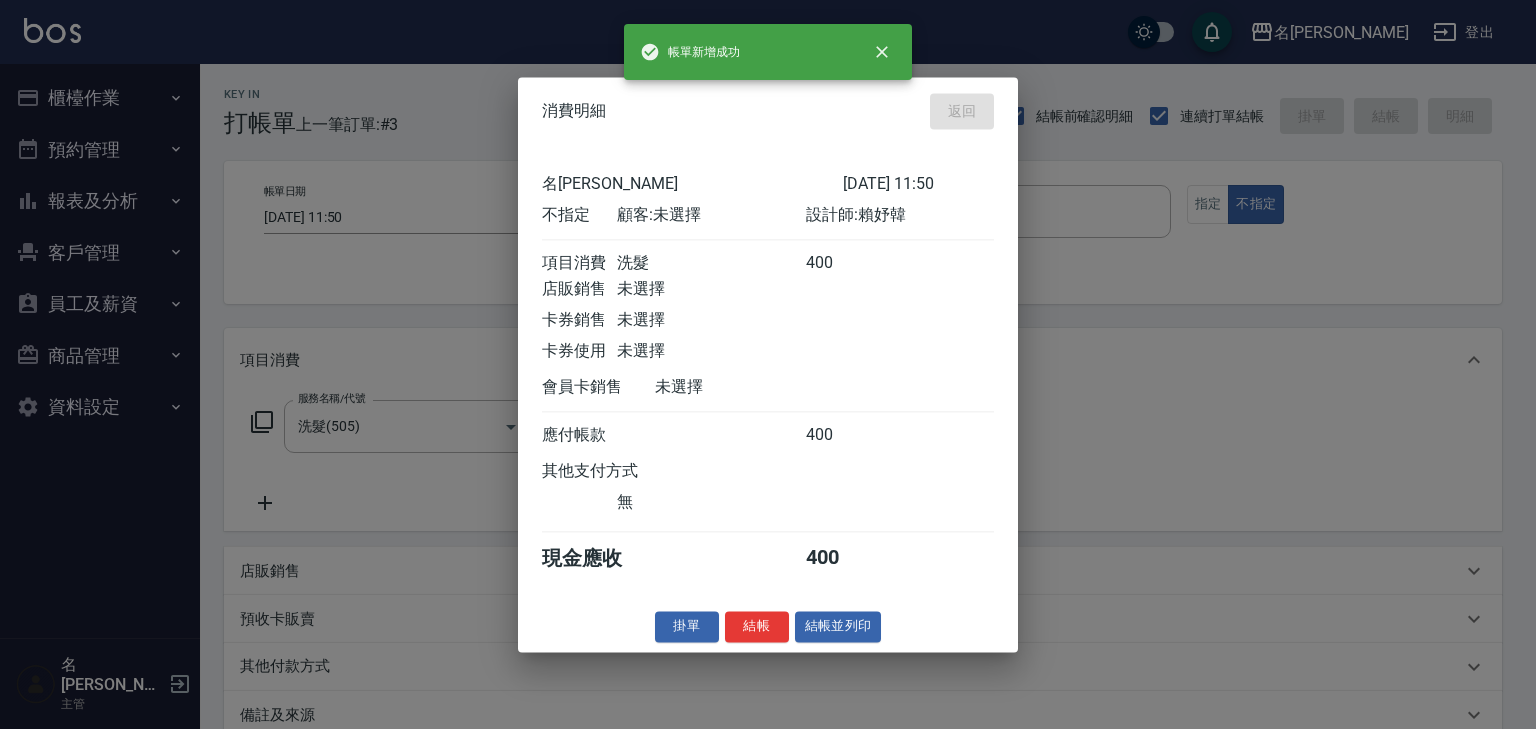 type on "[DATE] 12:07" 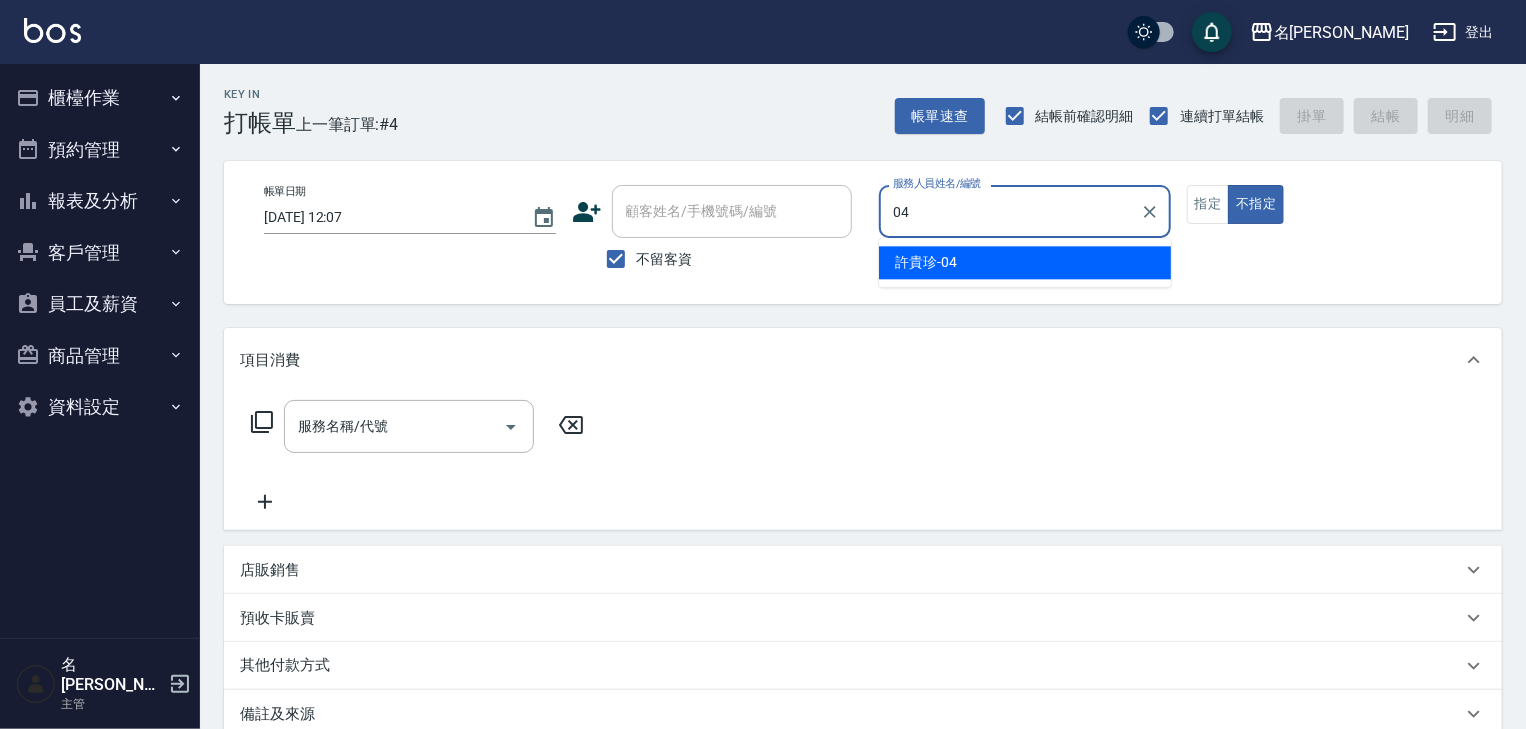 type on "[PERSON_NAME]-04" 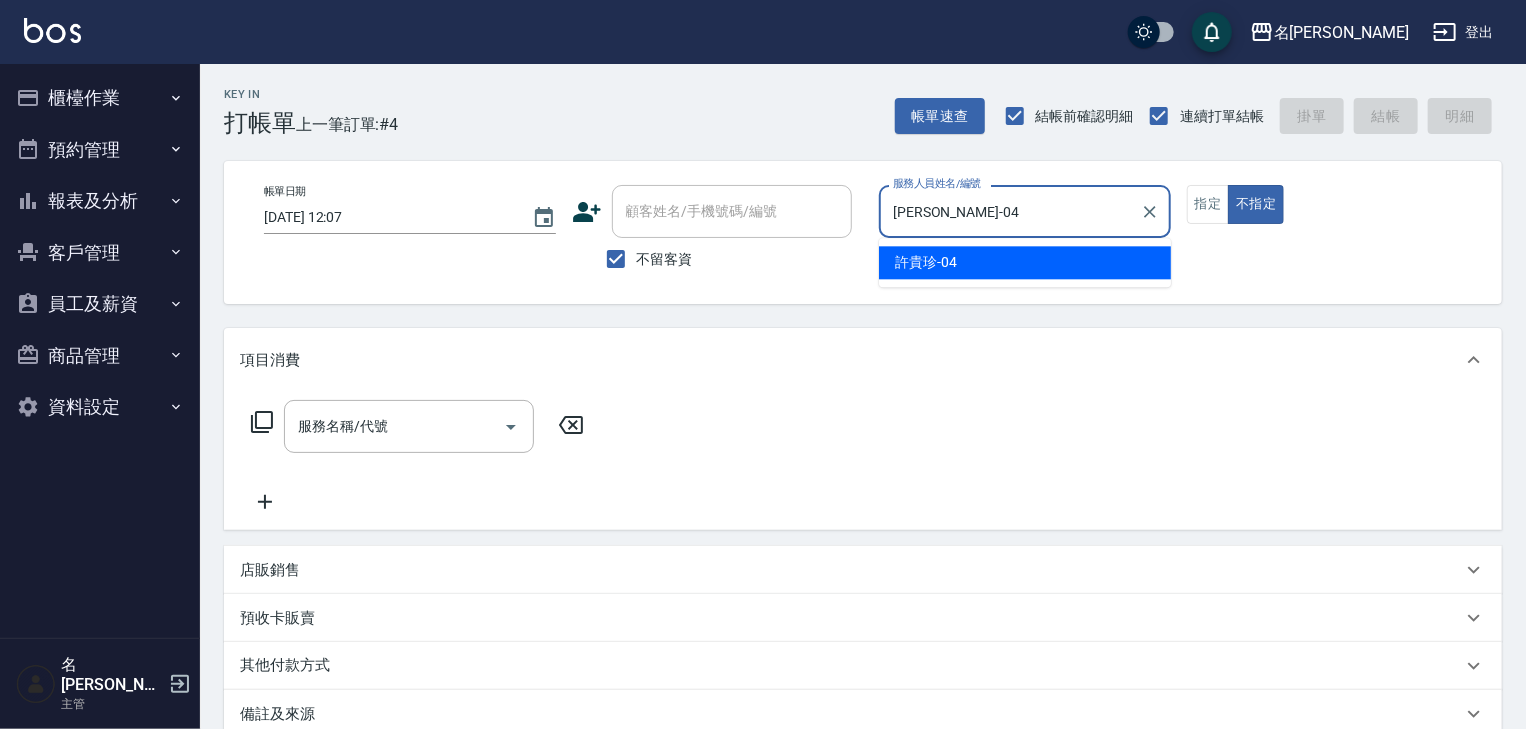 type on "false" 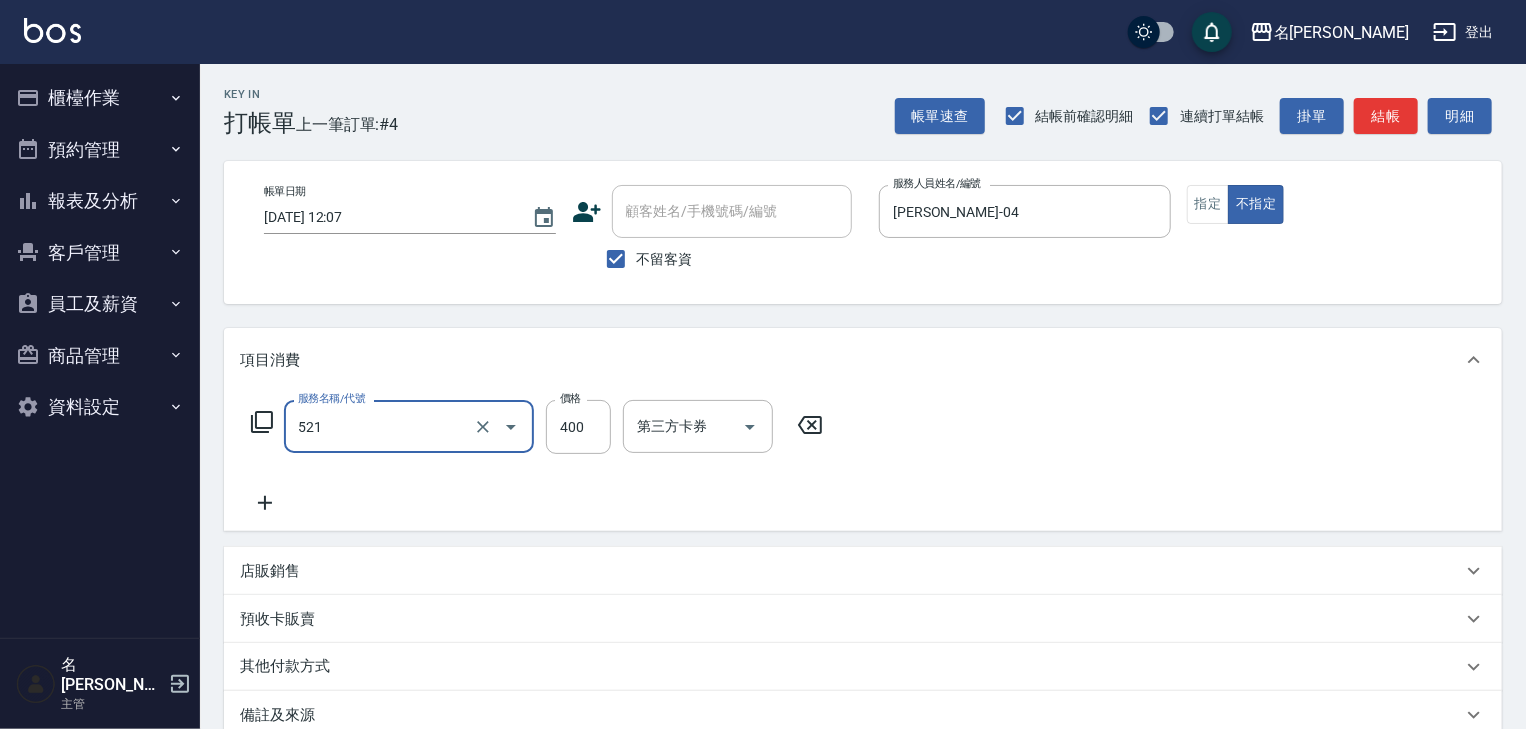 type on "健康洗髮(寶齡洗髮精)(521)" 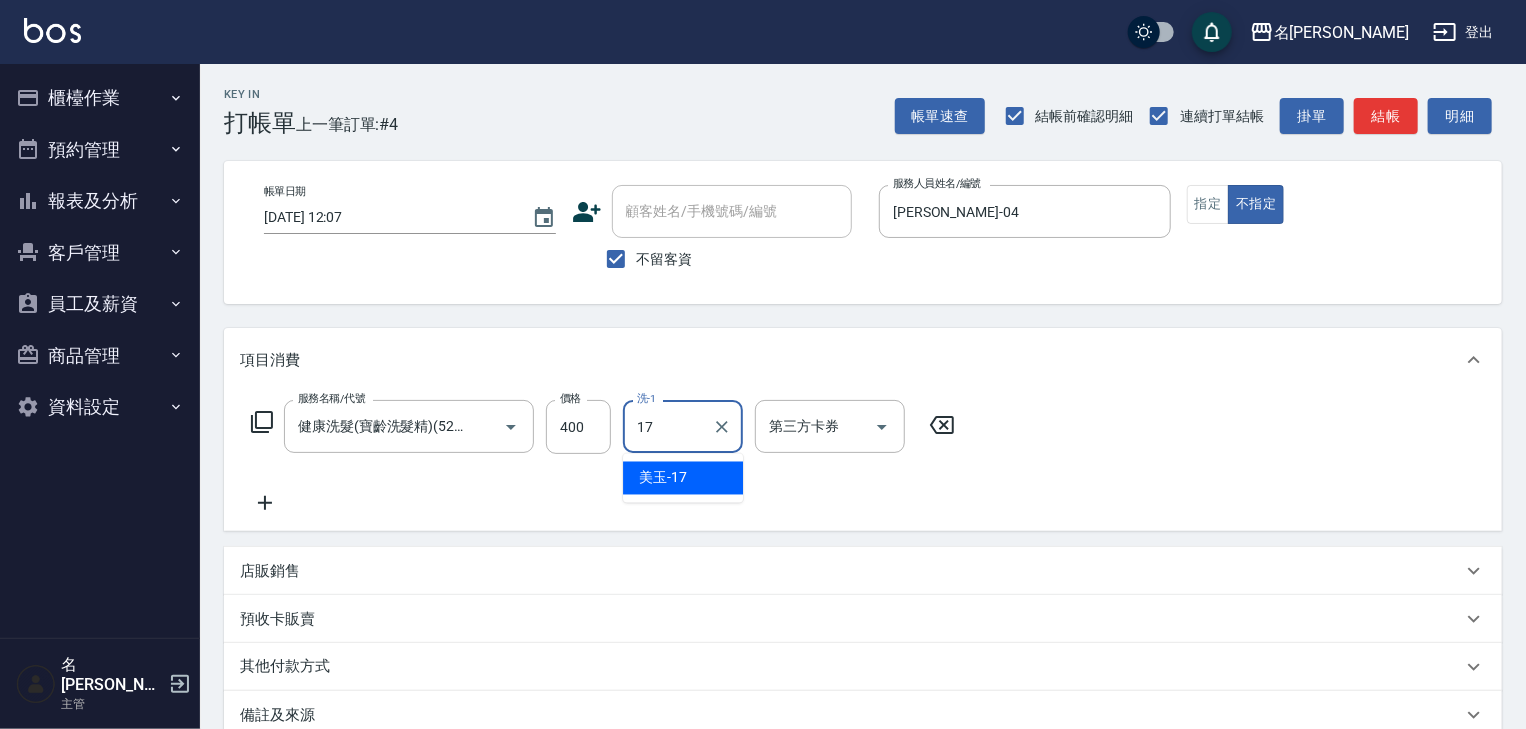 type on "美玉-17" 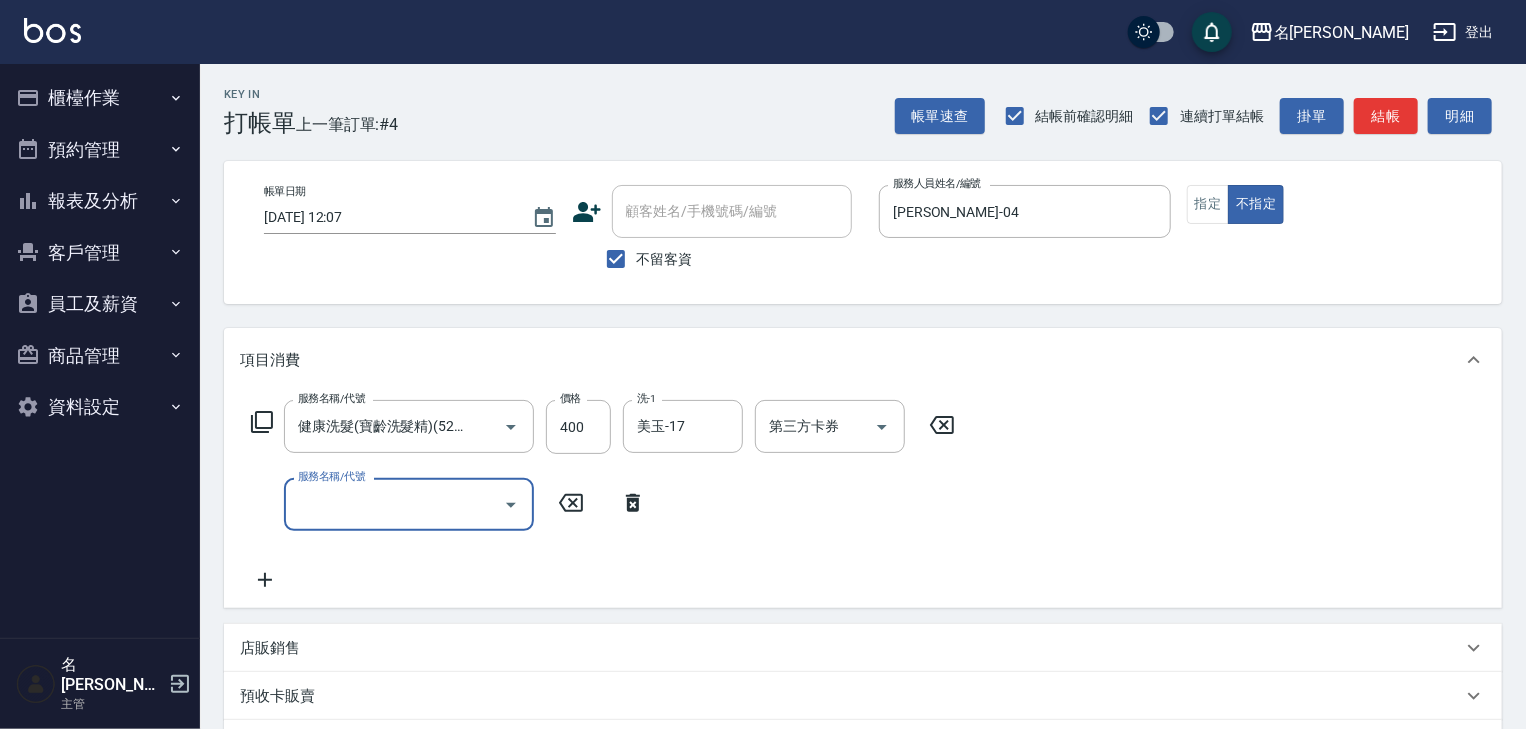 scroll, scrollTop: 0, scrollLeft: 0, axis: both 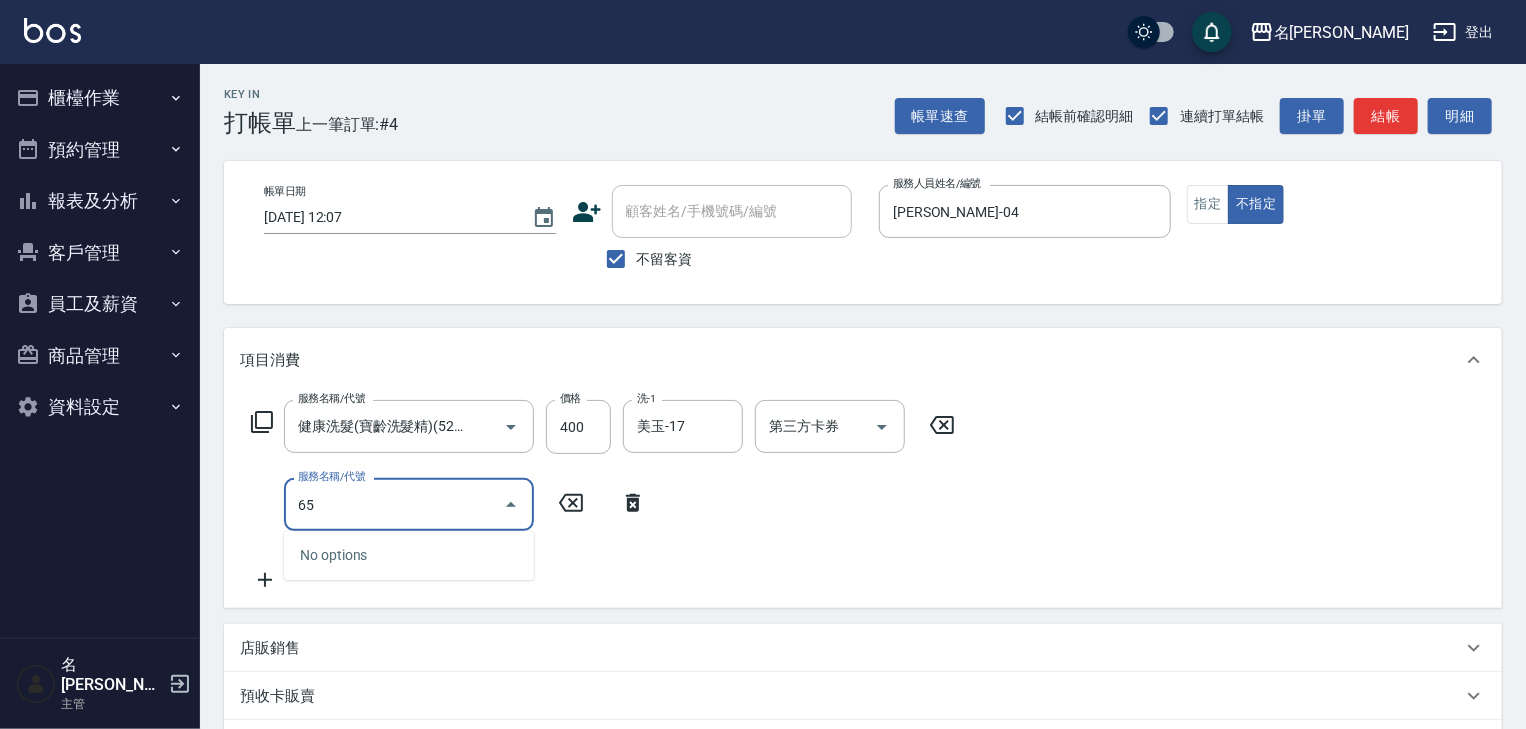 type on "6" 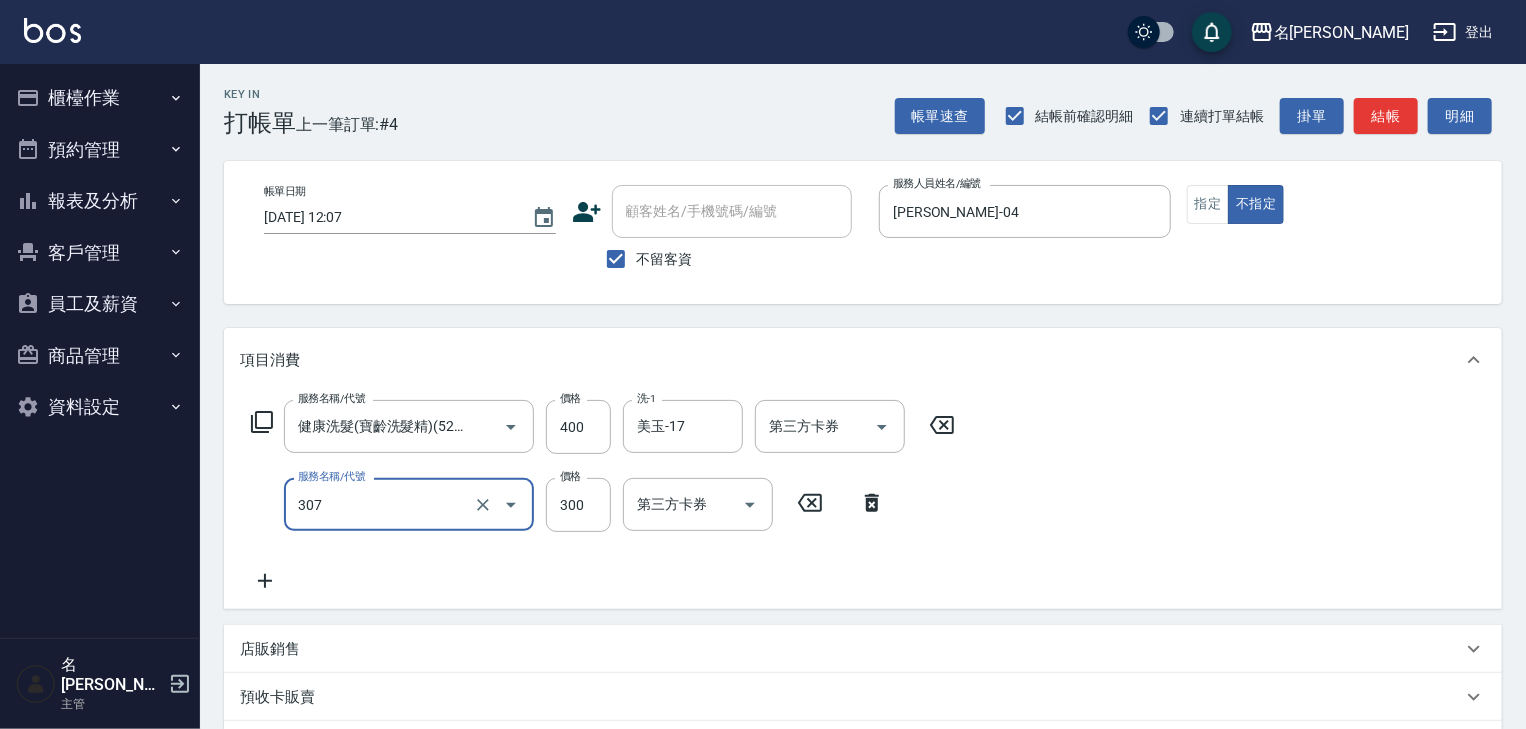 type on "剪髮(307)" 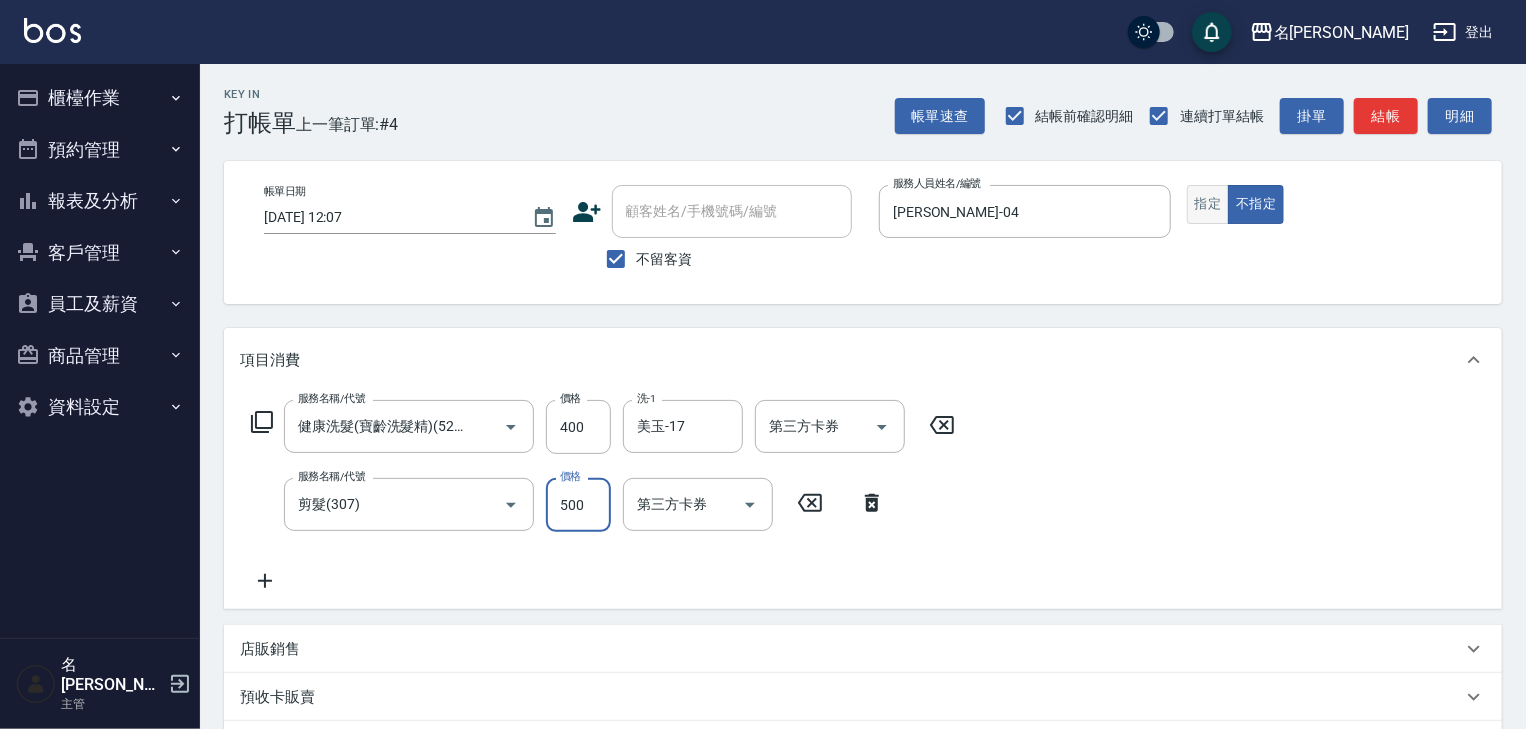 type on "500" 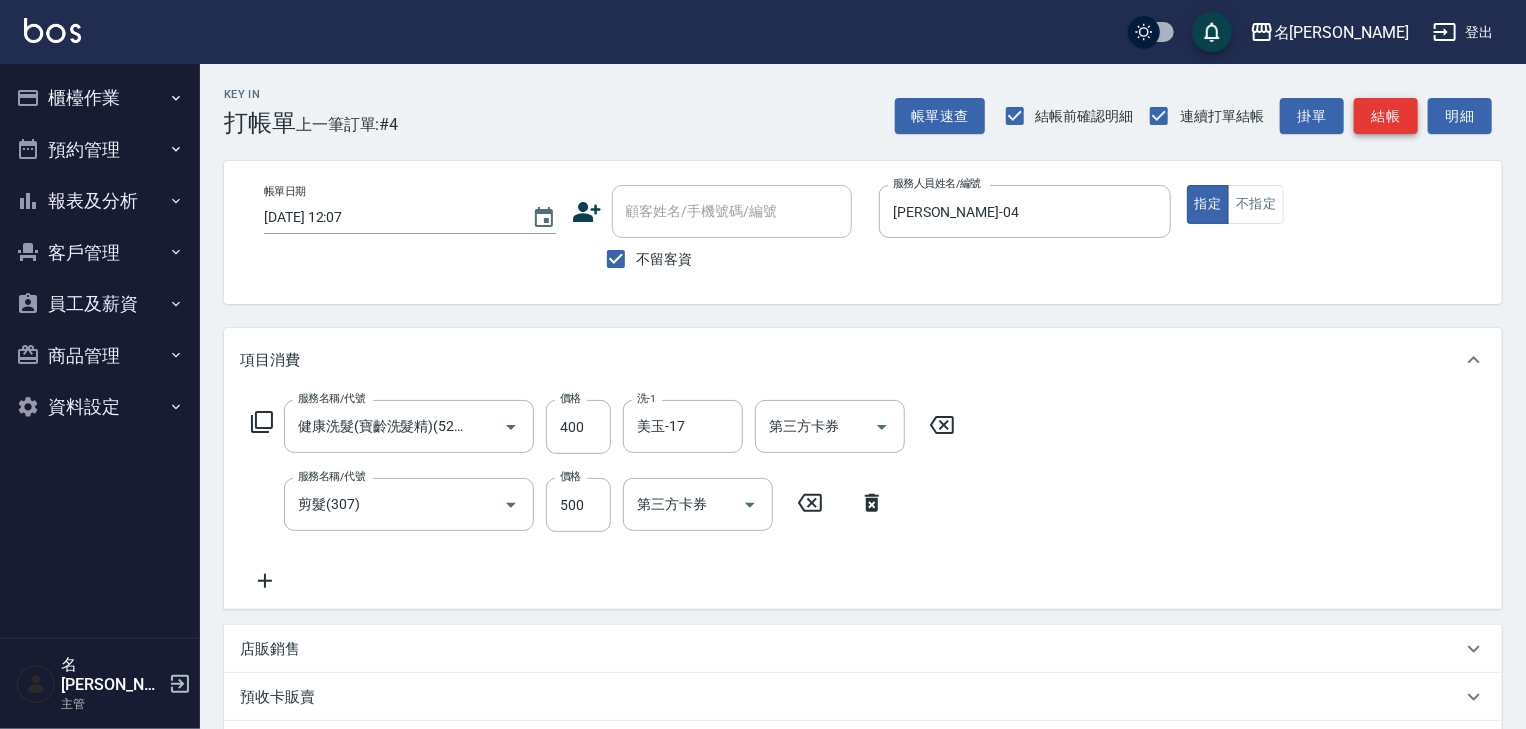 click on "結帳" at bounding box center [1386, 116] 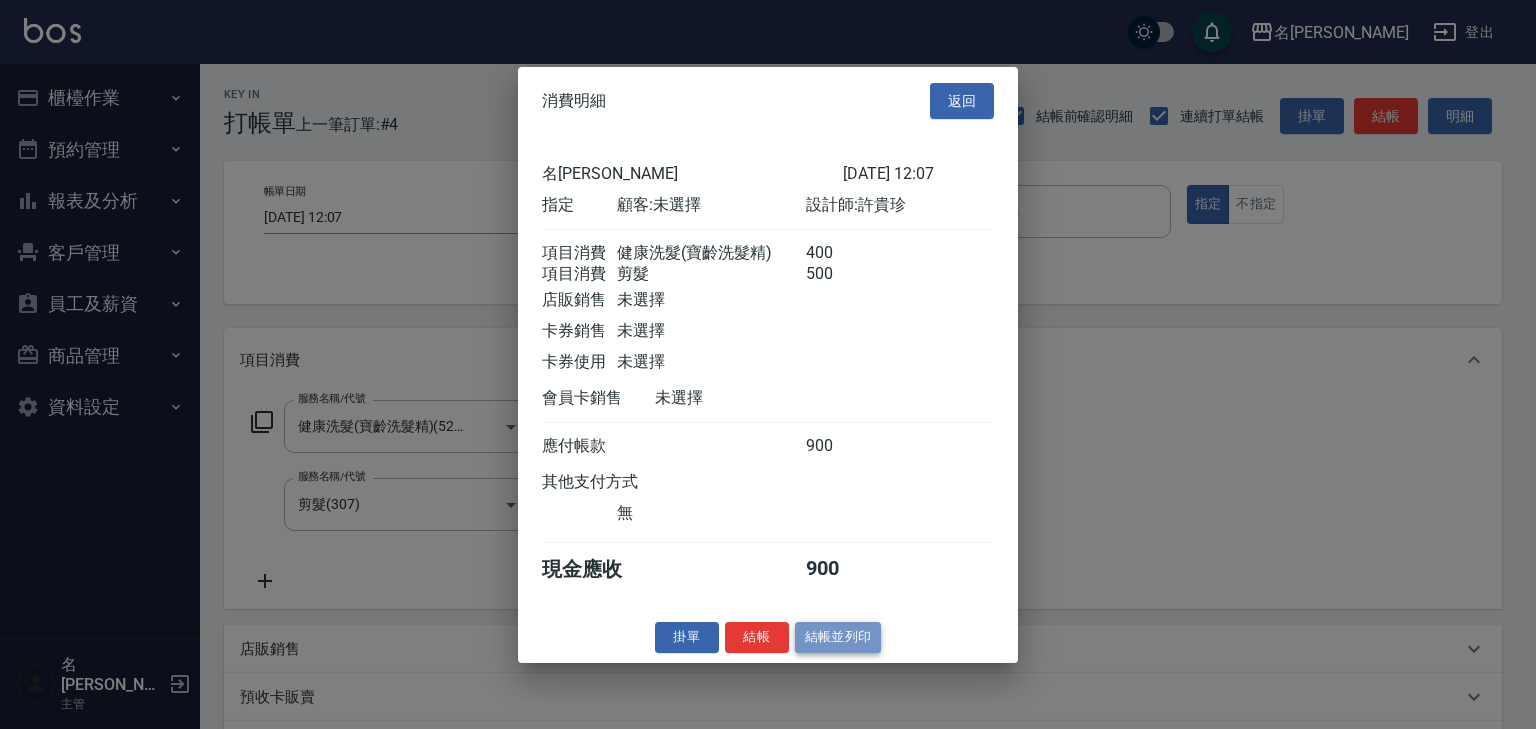 click on "結帳並列印" at bounding box center [838, 637] 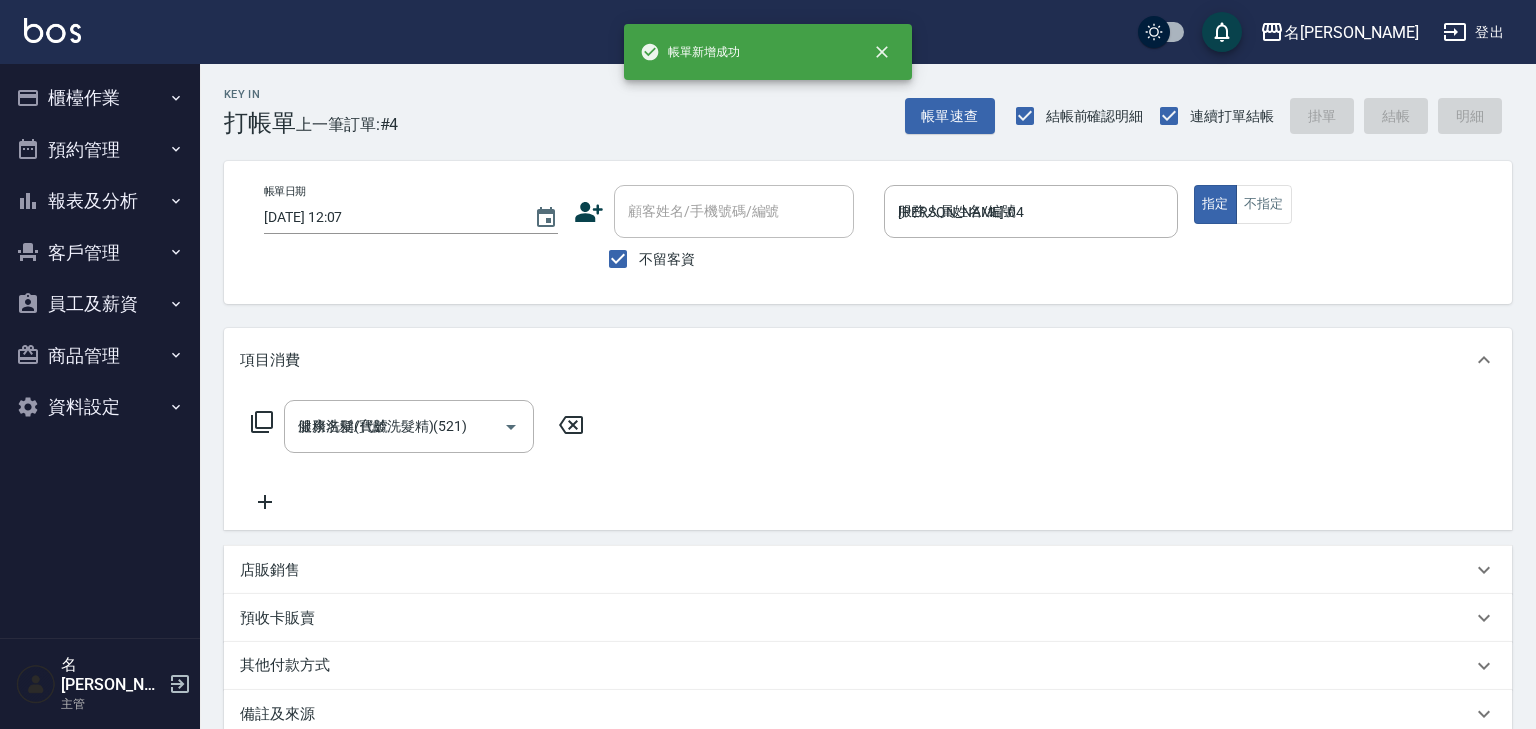 type on "[DATE] 12:14" 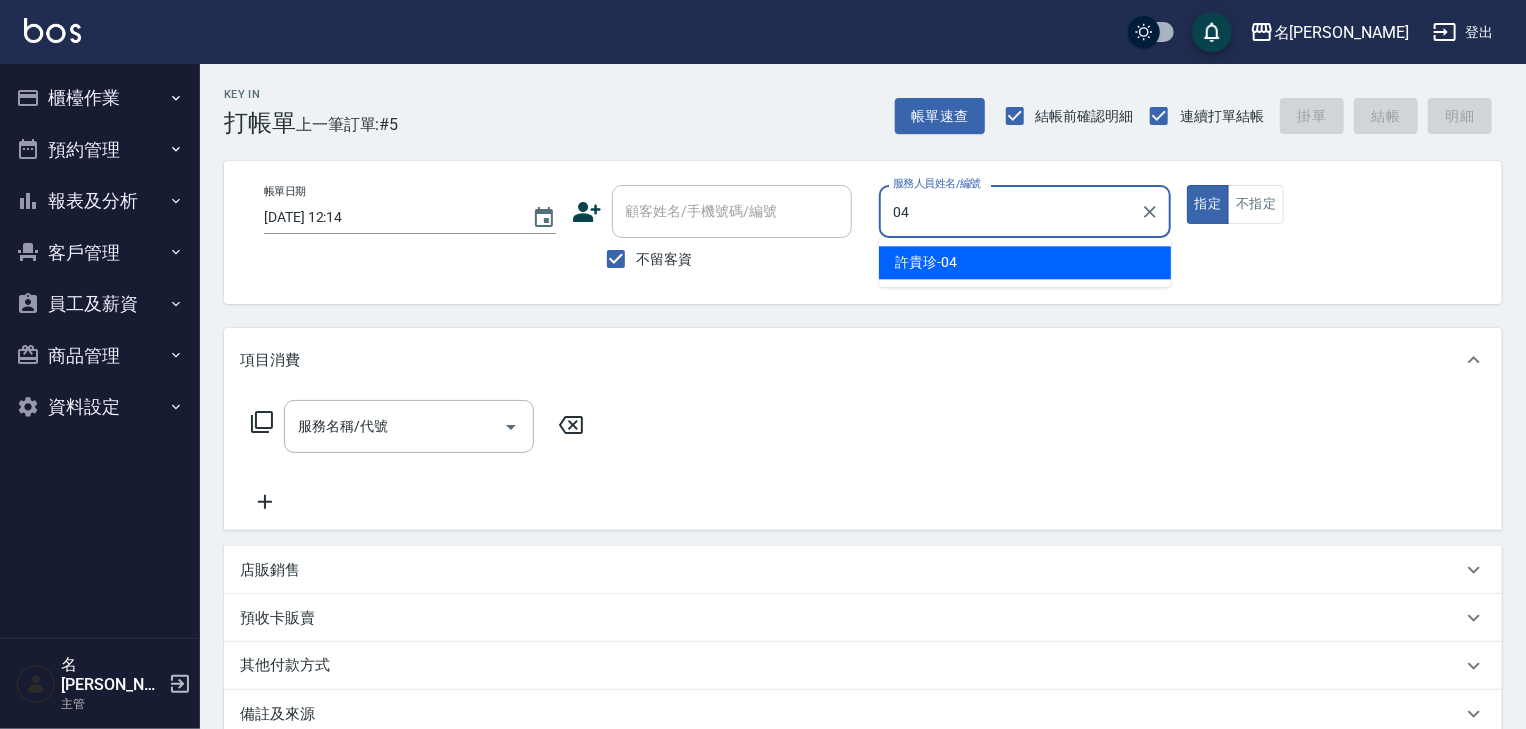 type on "[PERSON_NAME]-04" 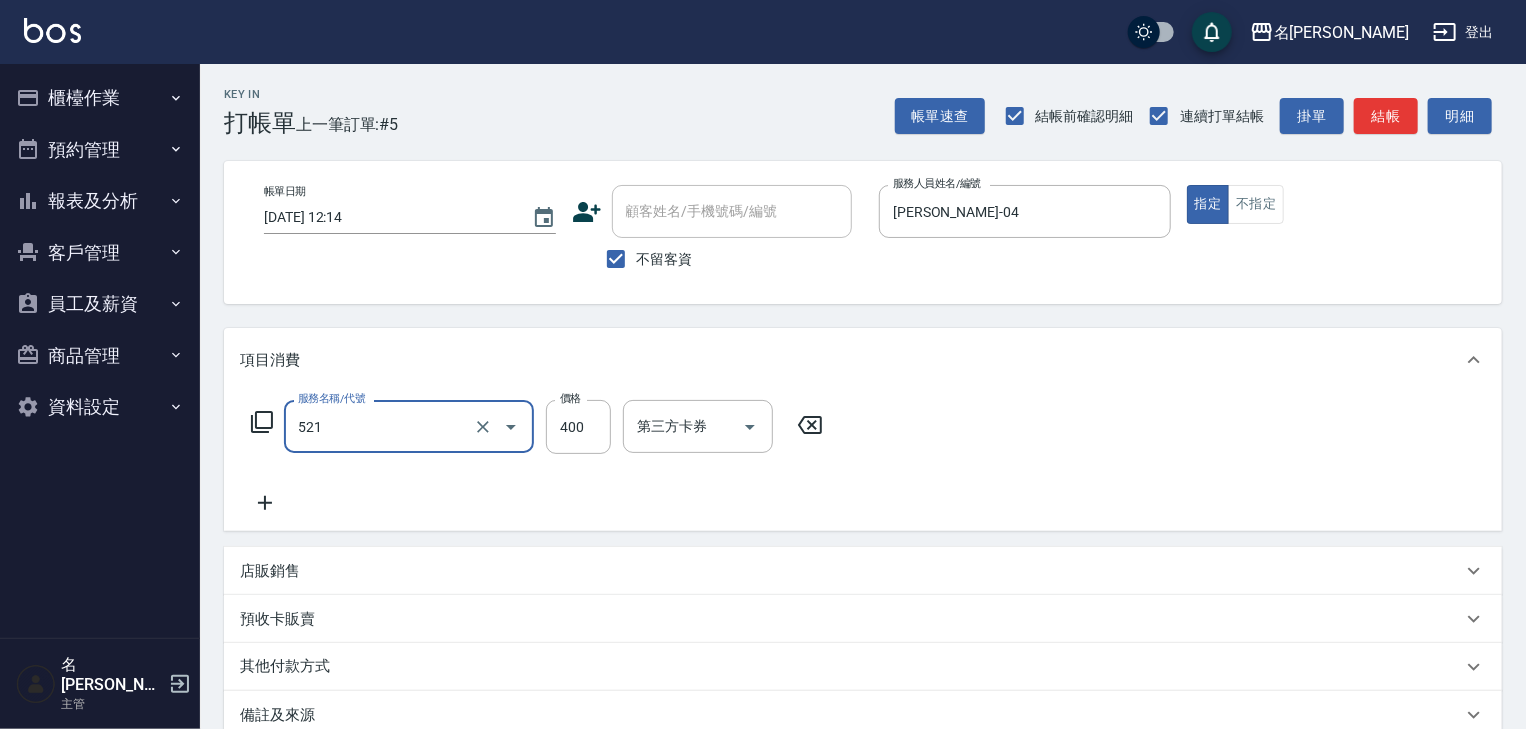 type on "健康洗髮(寶齡洗髮精)(521)" 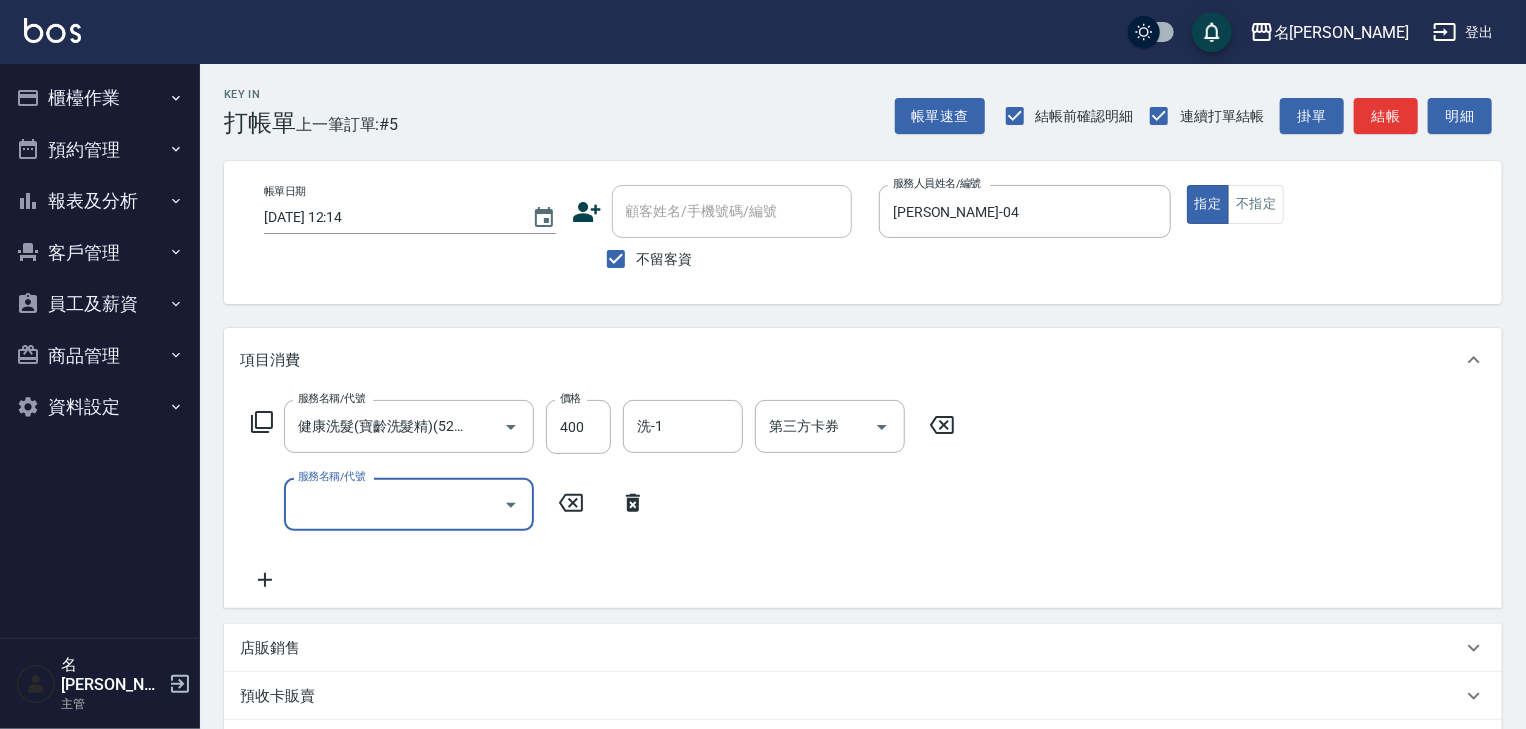 scroll, scrollTop: 0, scrollLeft: 0, axis: both 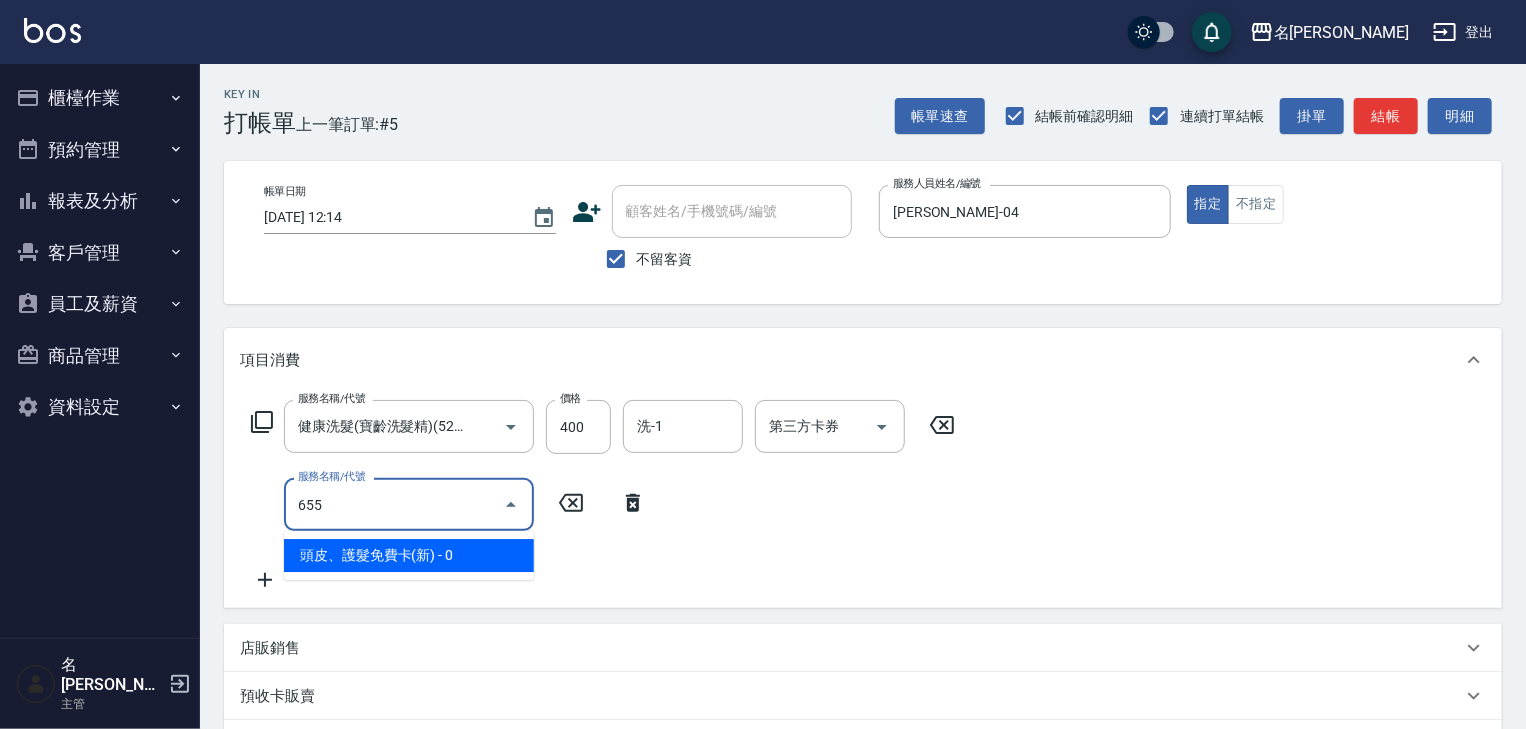 type on "頭皮、護髮免費卡(新)(655)" 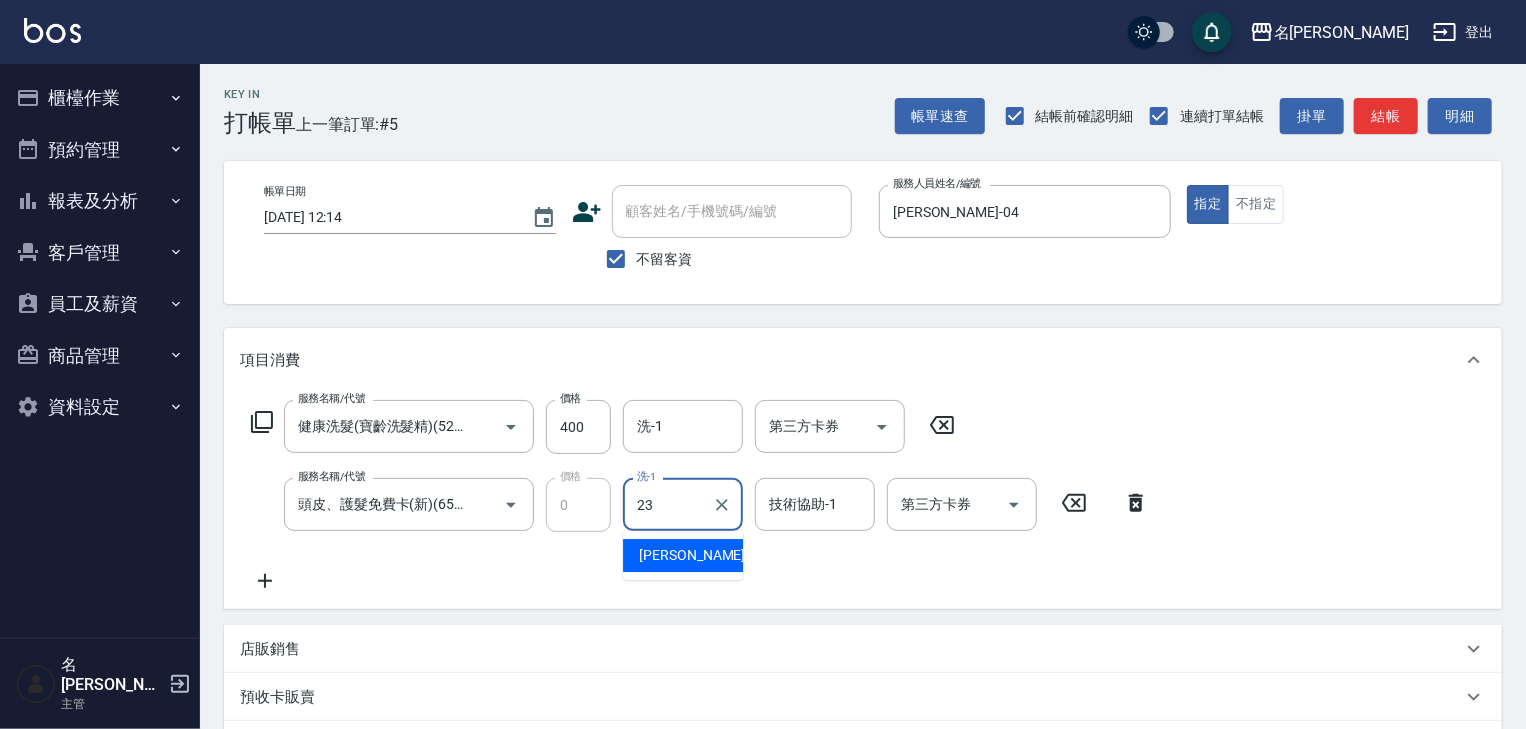 type on "[PERSON_NAME]-23" 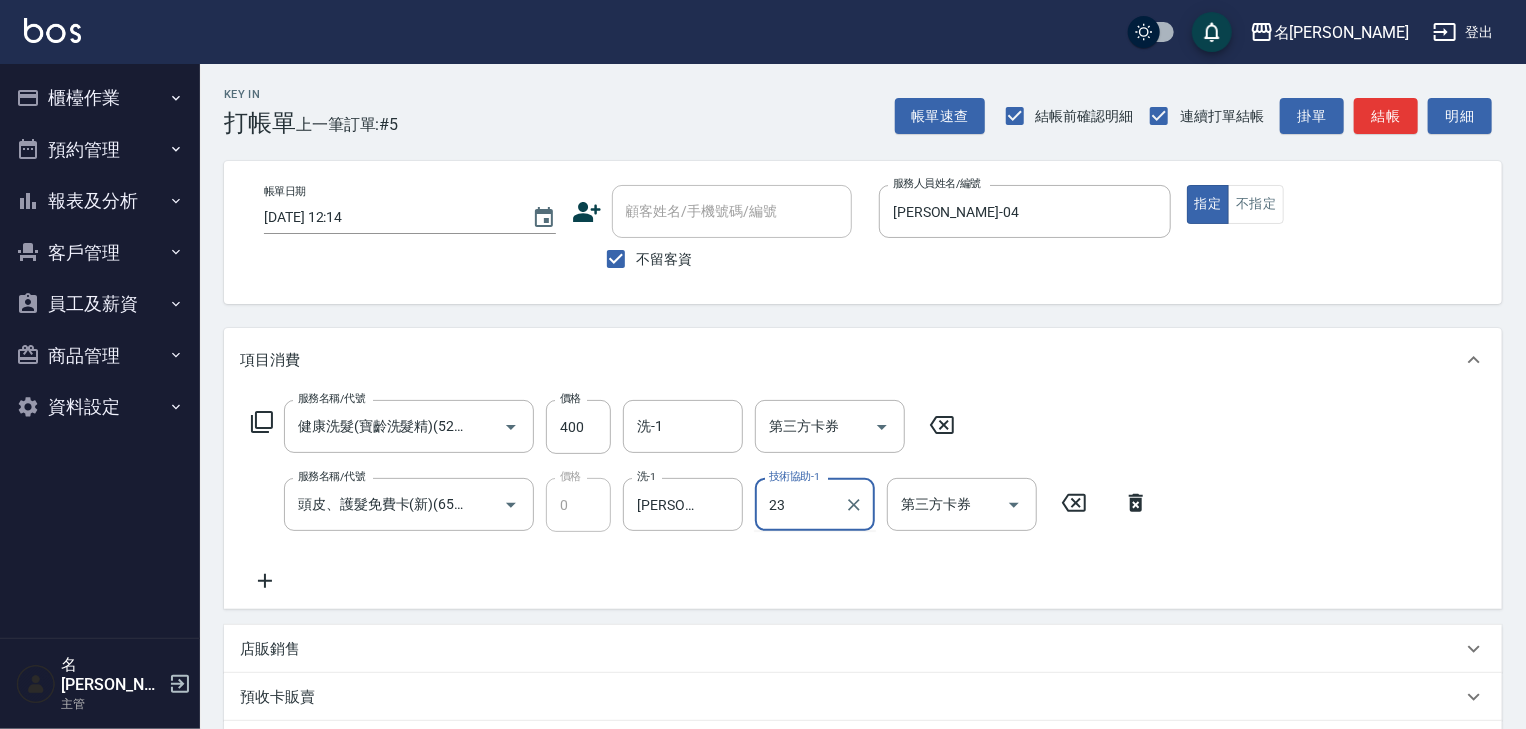 type on "[PERSON_NAME]-23" 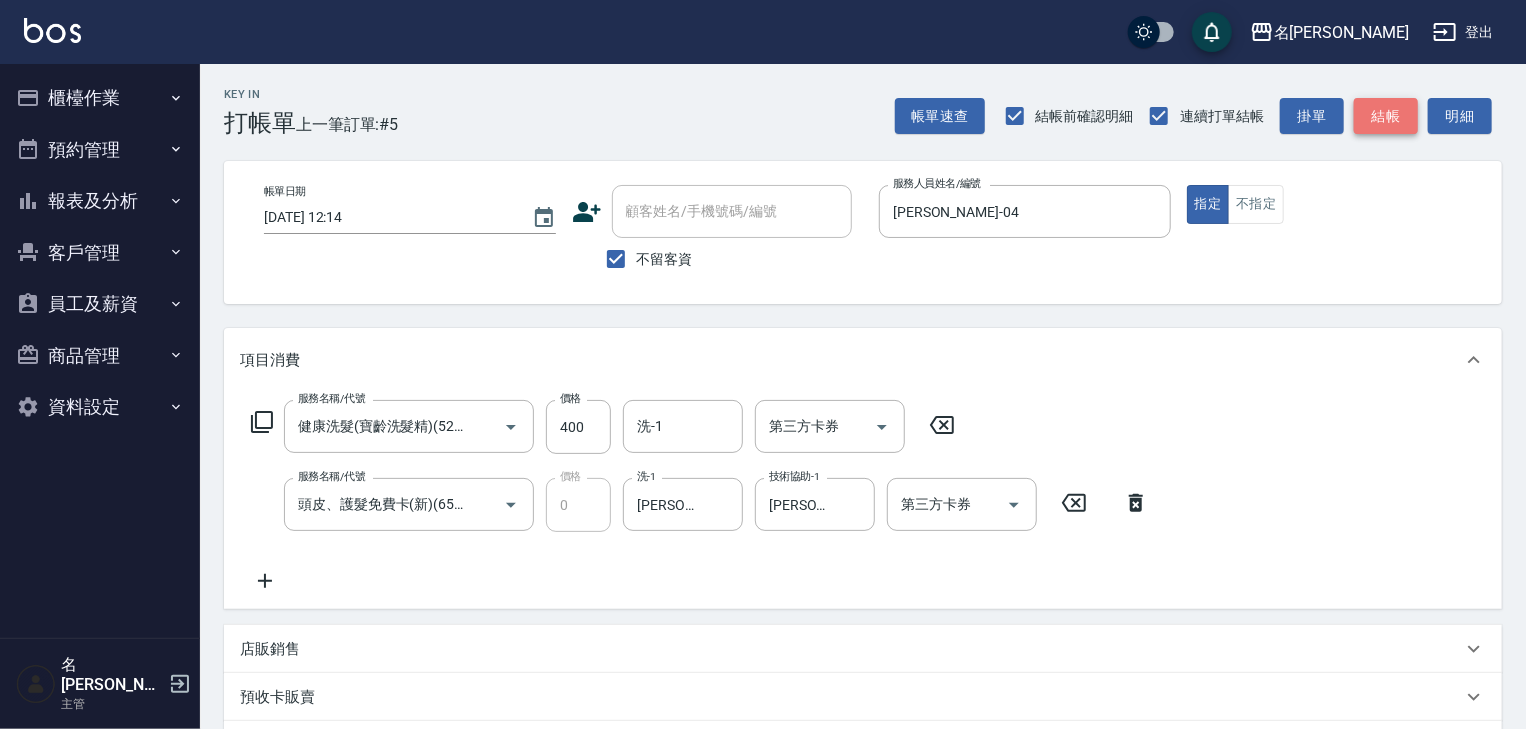 click on "結帳" at bounding box center (1386, 116) 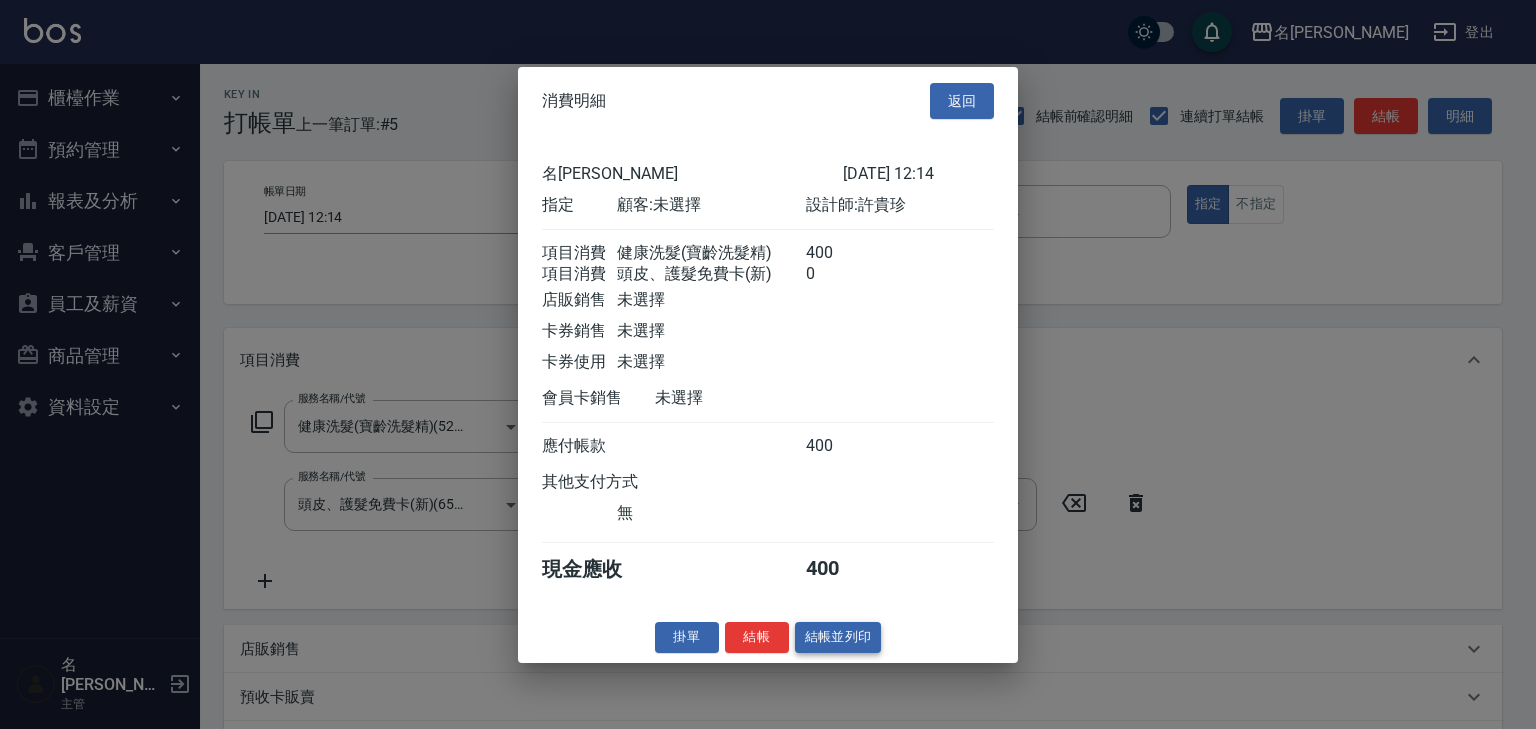click on "結帳並列印" at bounding box center (838, 637) 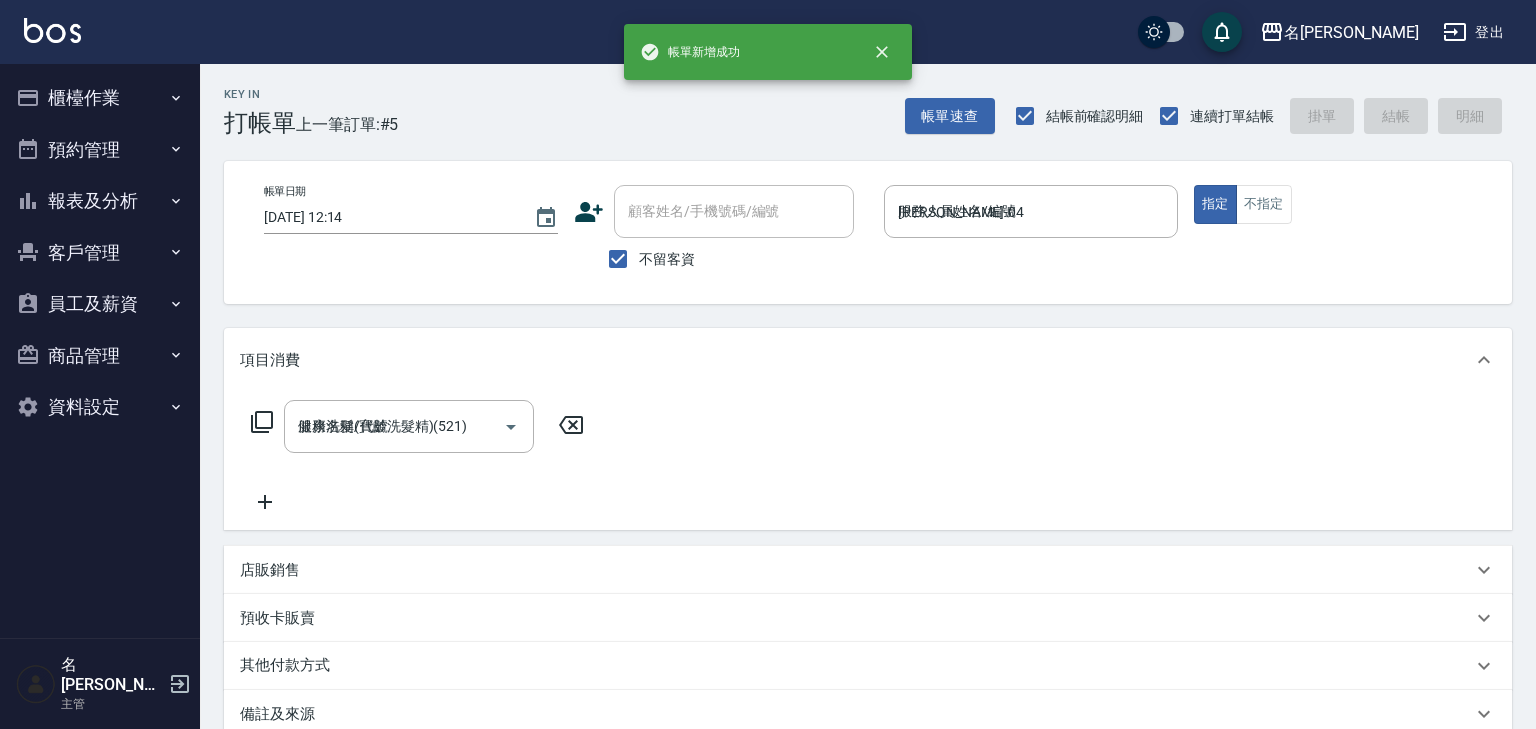 type on "[DATE] 12:16" 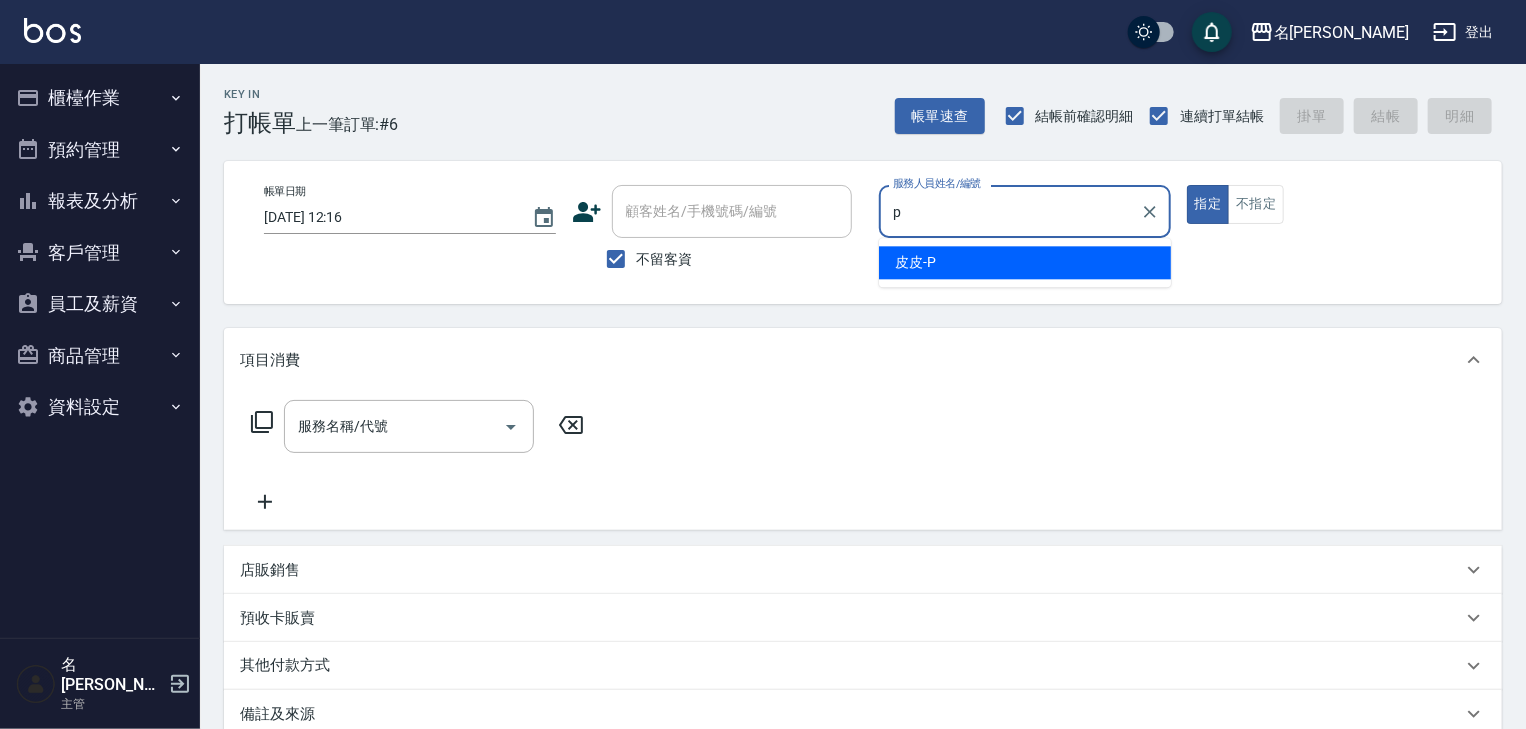 type on "皮皮-P" 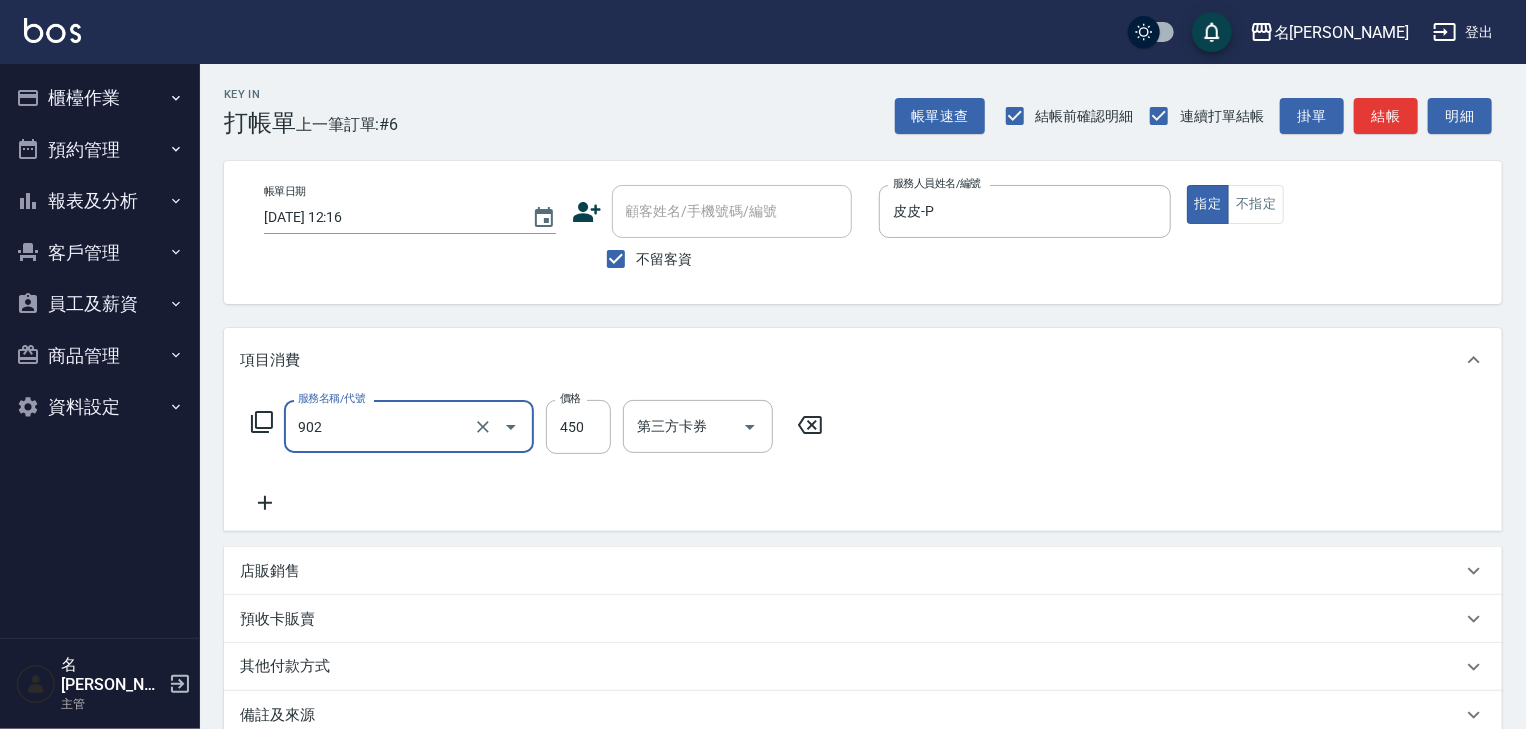 type on "修腳指甲(902)" 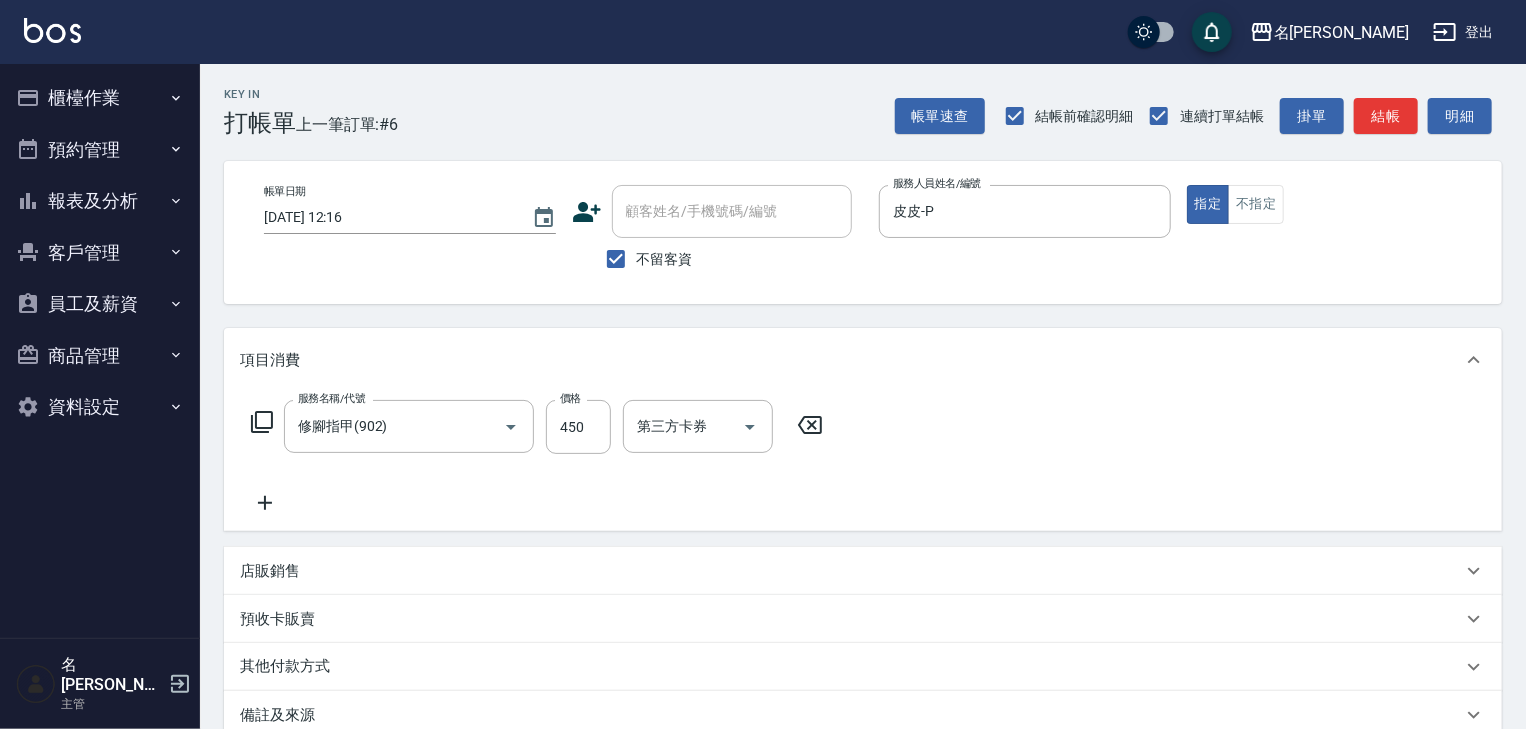 click on "帳單速查 結帳前確認明細 連續打單結帳 掛單 結帳 明細" at bounding box center (1198, 116) 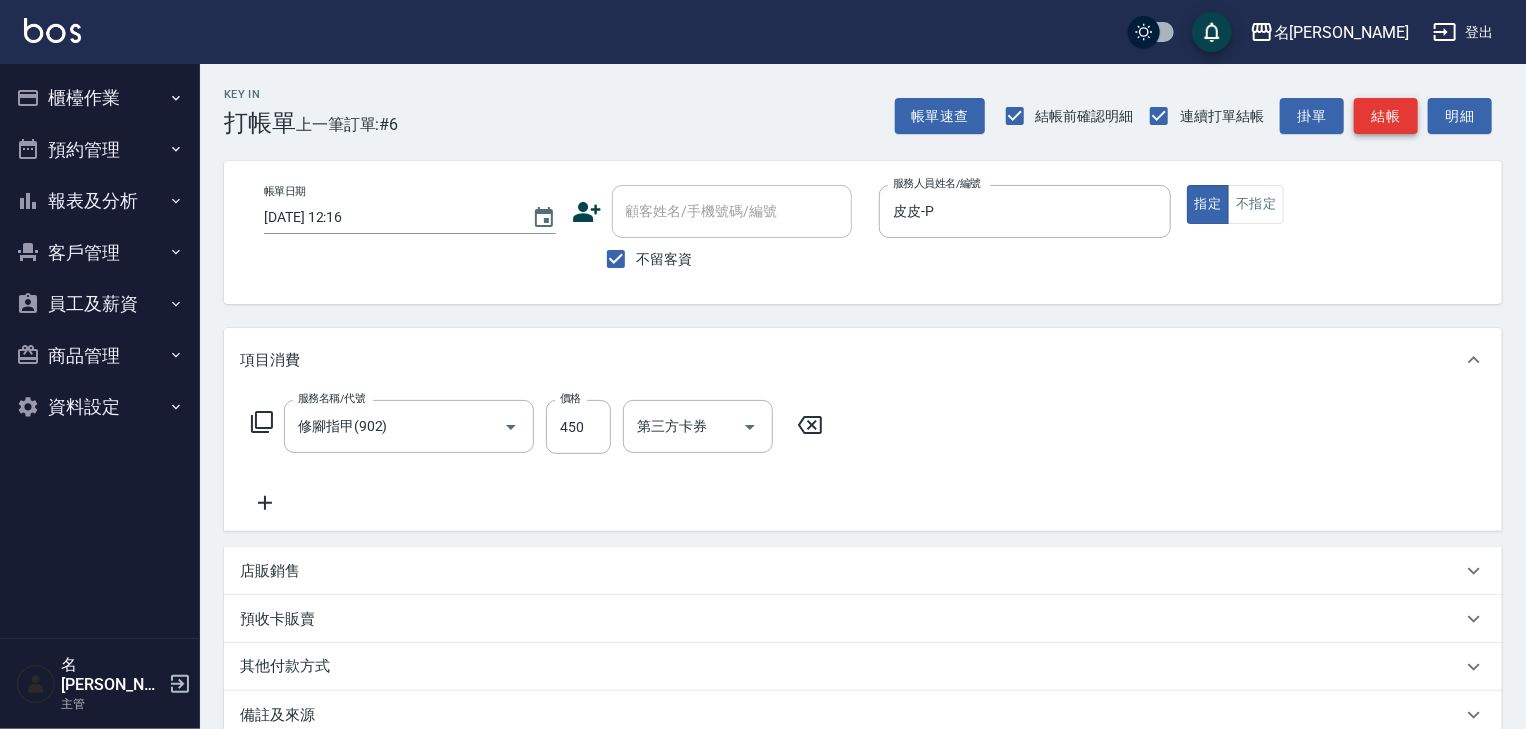click on "結帳" at bounding box center [1386, 116] 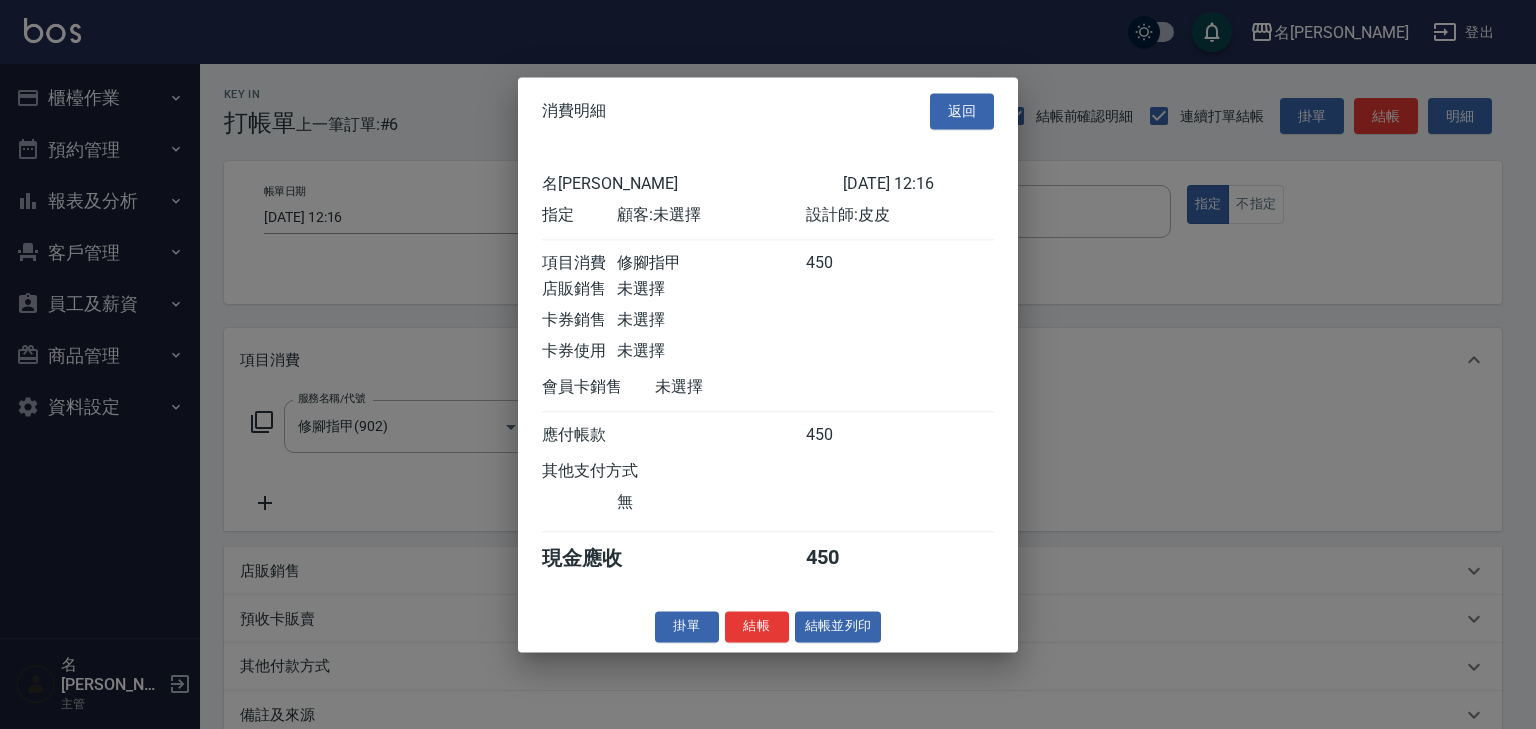 click on "消費明細 返回 名留[PERSON_NAME] [DATE] 12:16 指定 顧客: 未選擇 設計師: 皮皮 項目消費 修腳指甲 450 店販銷售 未選擇 卡券銷售 未選擇 卡券使用 未選擇 會員卡銷售 未選擇 應付帳款 450 其他支付方式 無 現金應收 450 掛單 結帳 結帳並列印 名留[PERSON_NAME] 結帳單 日期： [DATE] 12:16 帳單編號： 0 設計師: 皮皮 顧客： 未選擇 修腳指甲 450 x1 合計： 450 結帳： 扣入金： 0 入金餘額： 0 卡券金額： 0 付現金額： 450 名留[PERSON_NAME] 結帳單 日期： [DATE] 12:16 帳單編號： 設計師: 皮皮 顧客： 未選擇 名稱 單價 數量 小計 修腳指甲 450 1 450 合計： 450 扣入金： 0 入金餘額： 0 卡券金額： 0 付現金額： 450 [PERSON_NAME],歡迎下次光臨!" at bounding box center (768, 364) 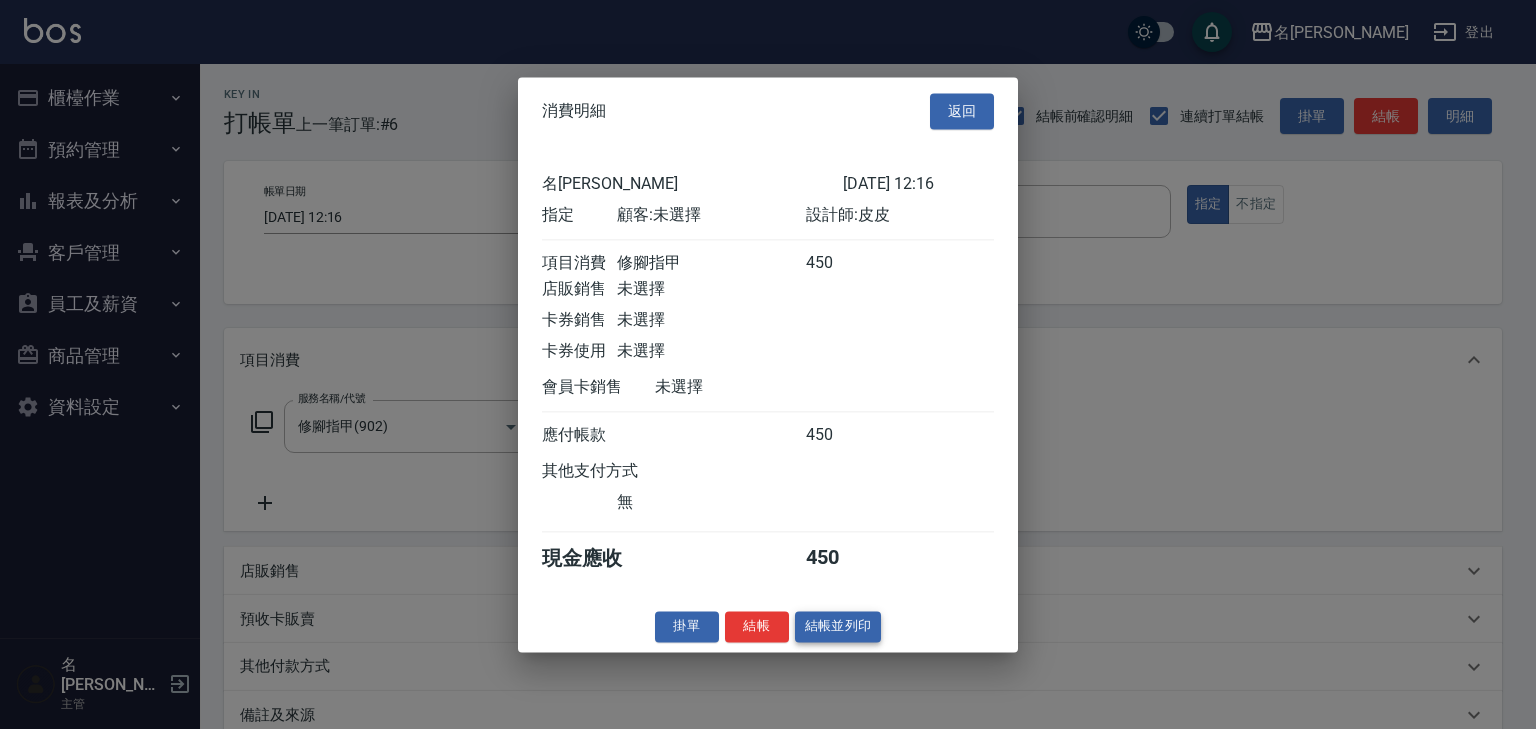 click on "結帳並列印" at bounding box center (838, 626) 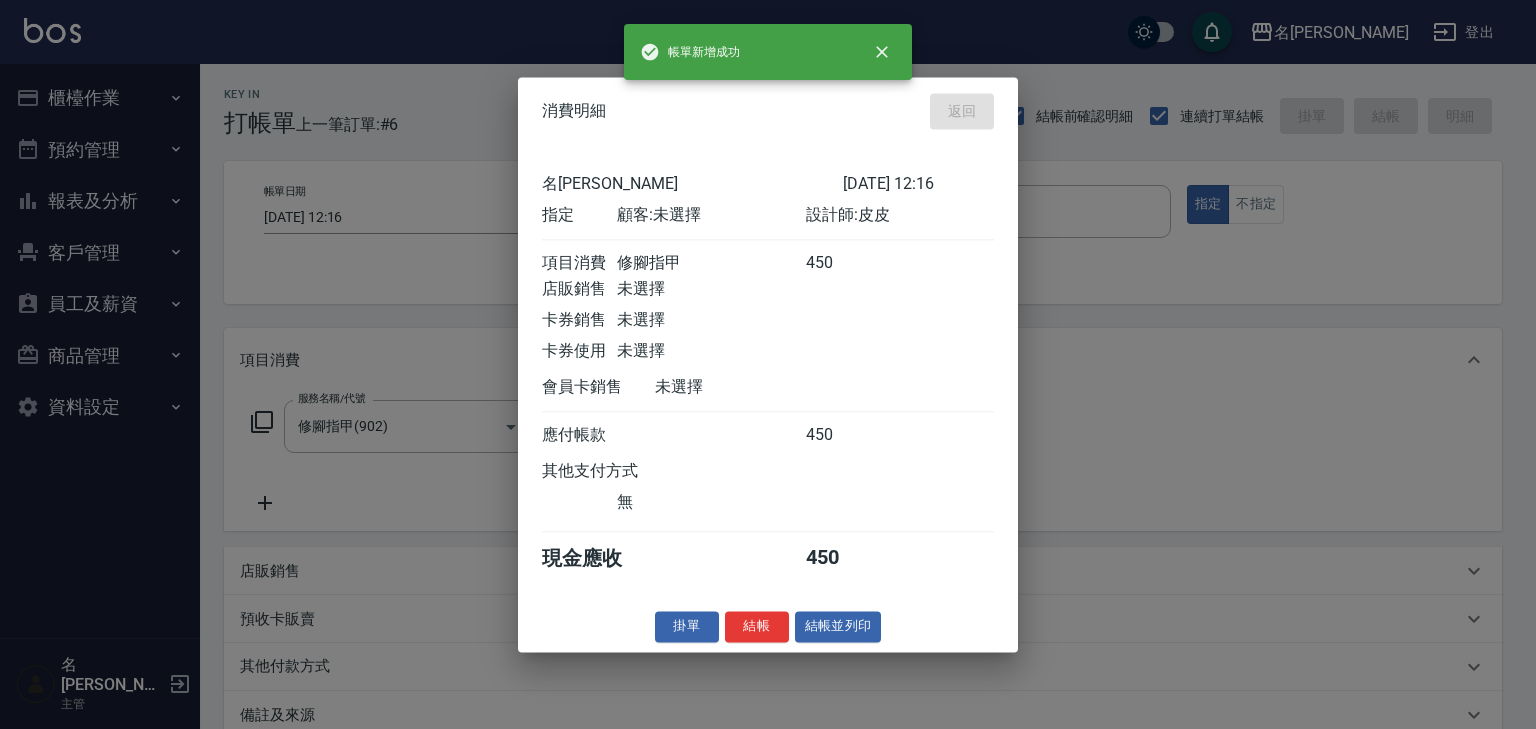 type on "[DATE] 12:30" 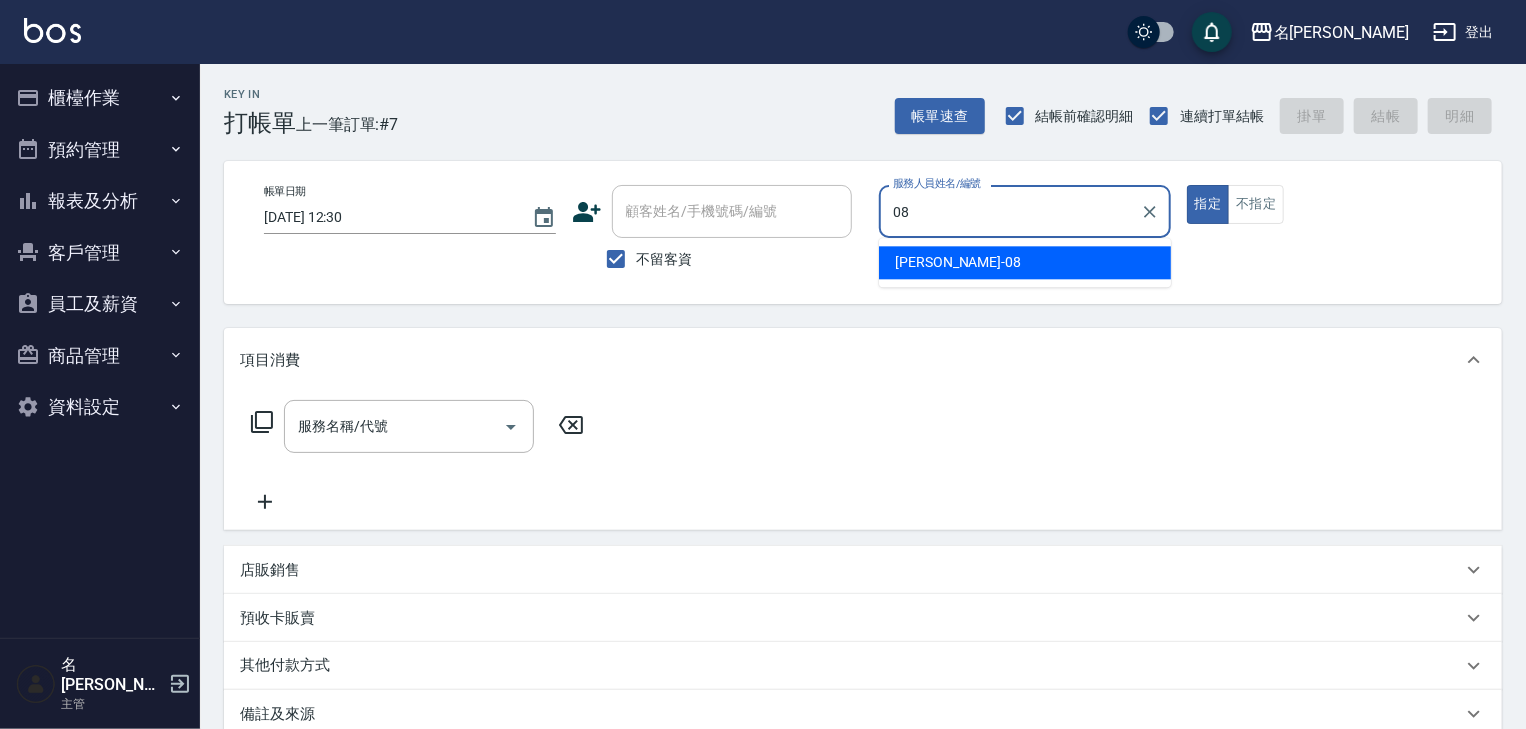 type on "[PERSON_NAME]-08" 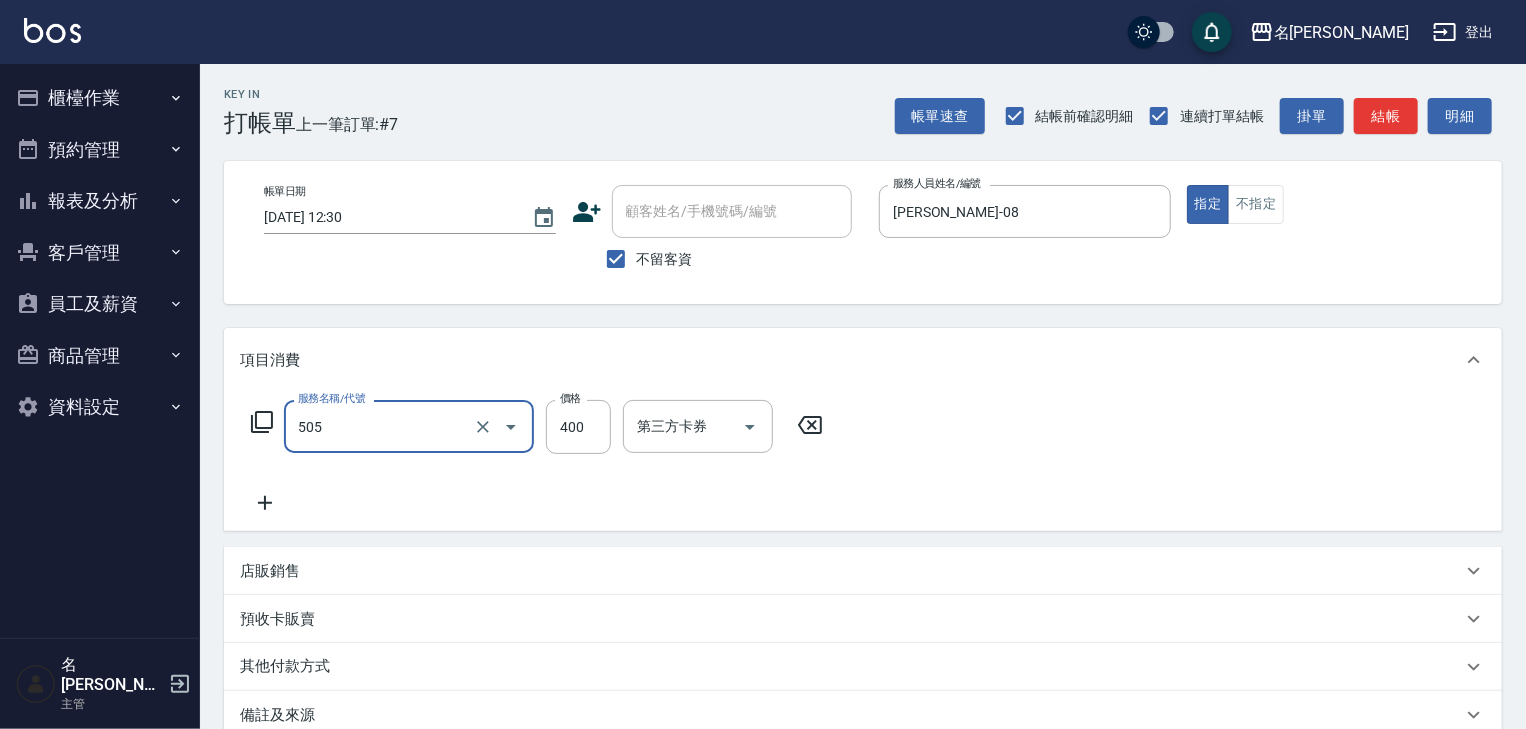 type on "洗髮(505)" 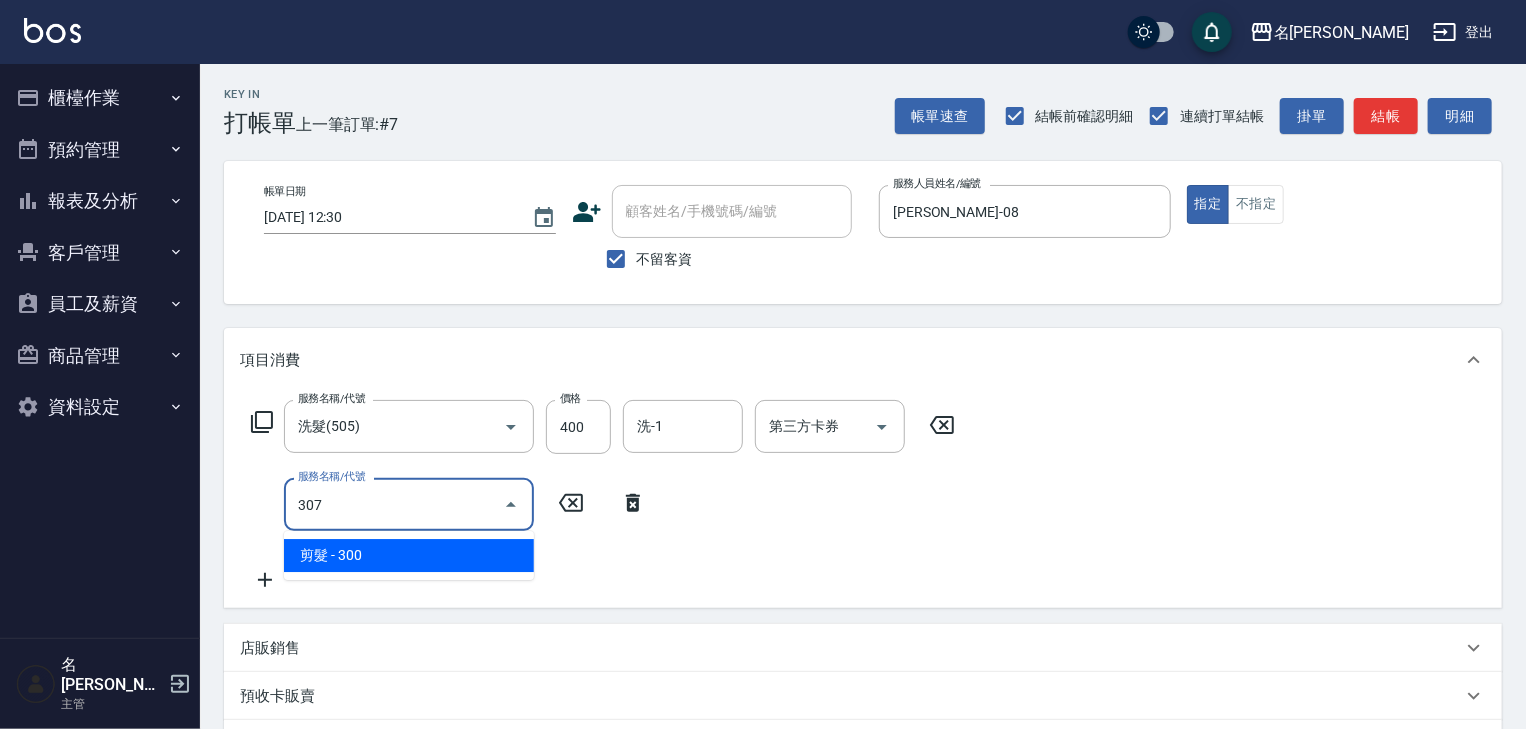 type on "剪髮(307)" 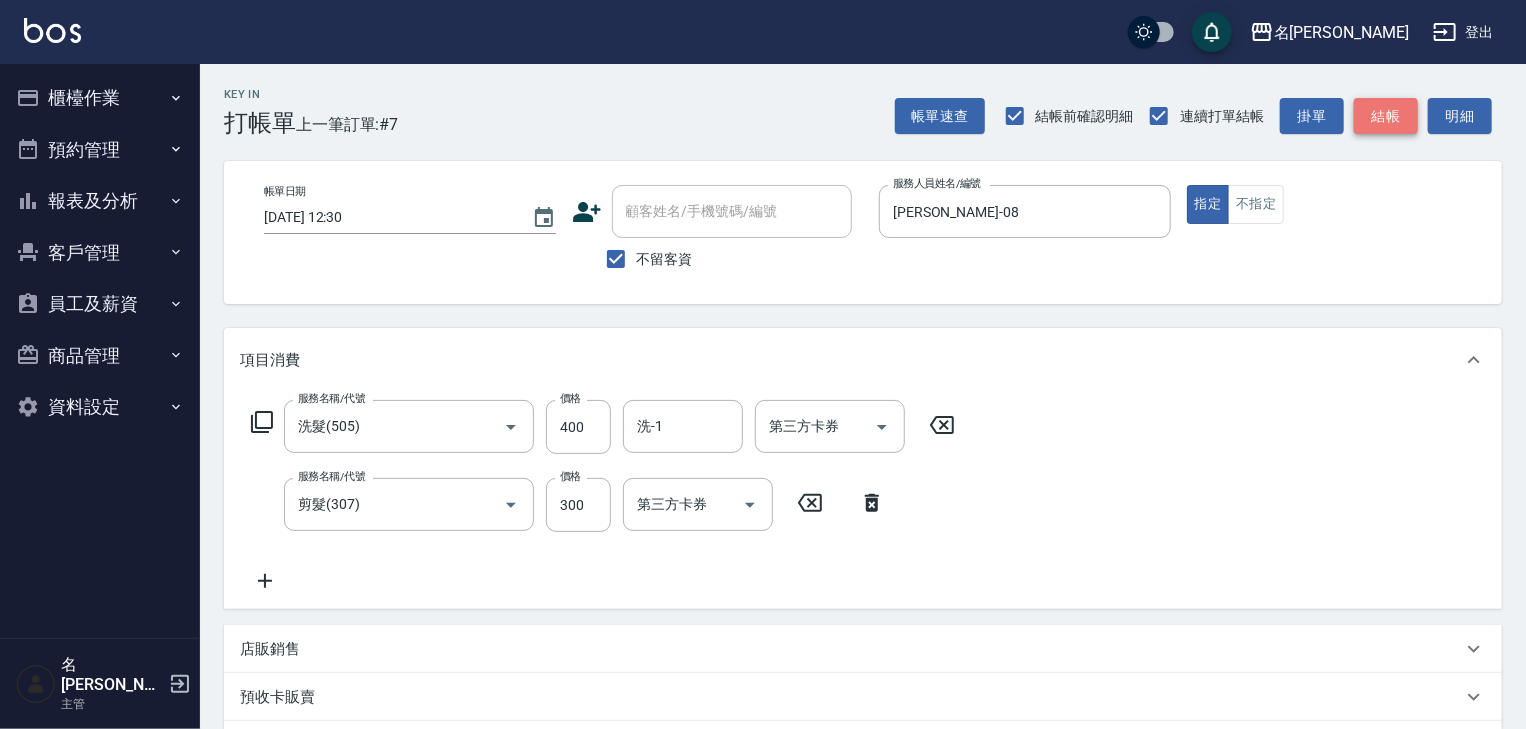 click on "結帳" at bounding box center (1386, 116) 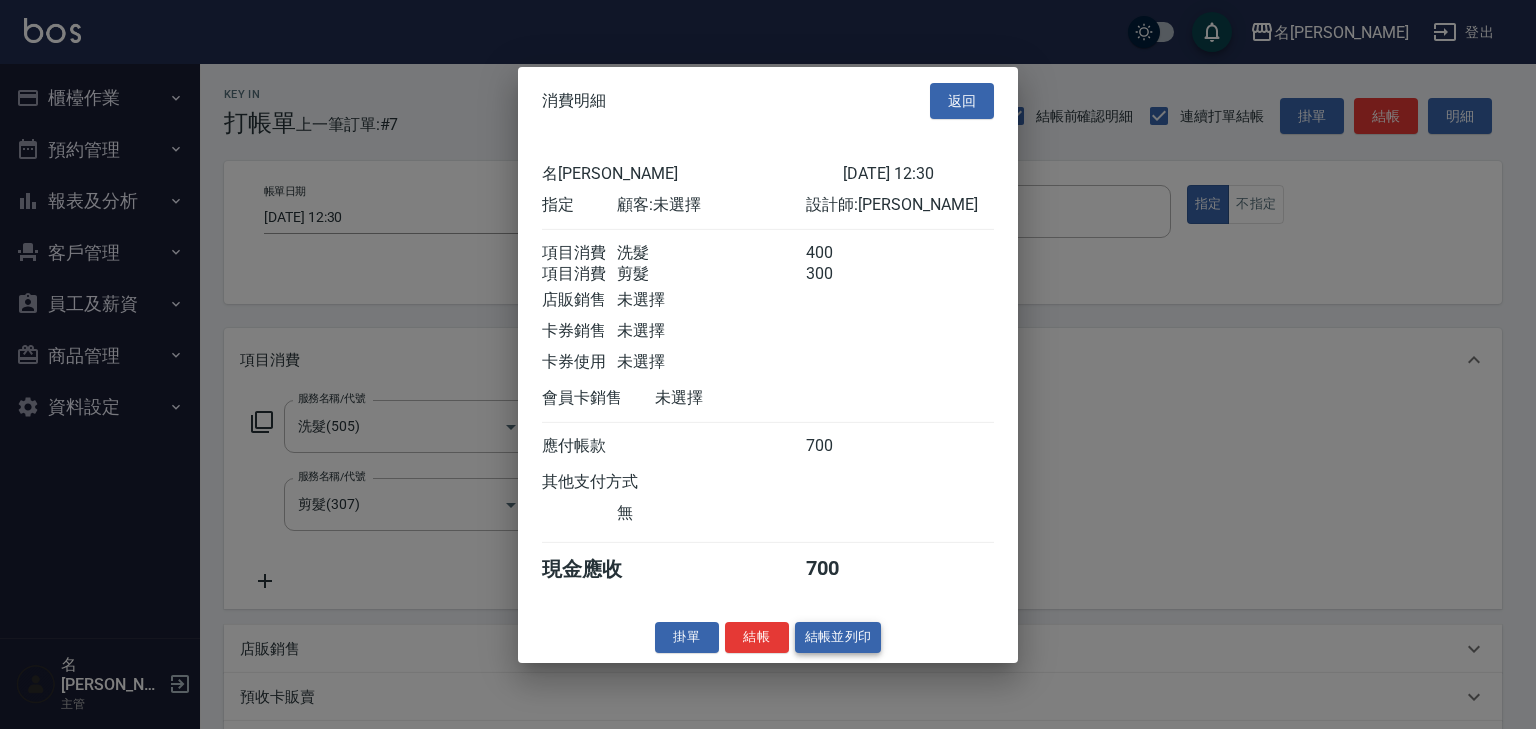 click on "結帳並列印" at bounding box center [838, 637] 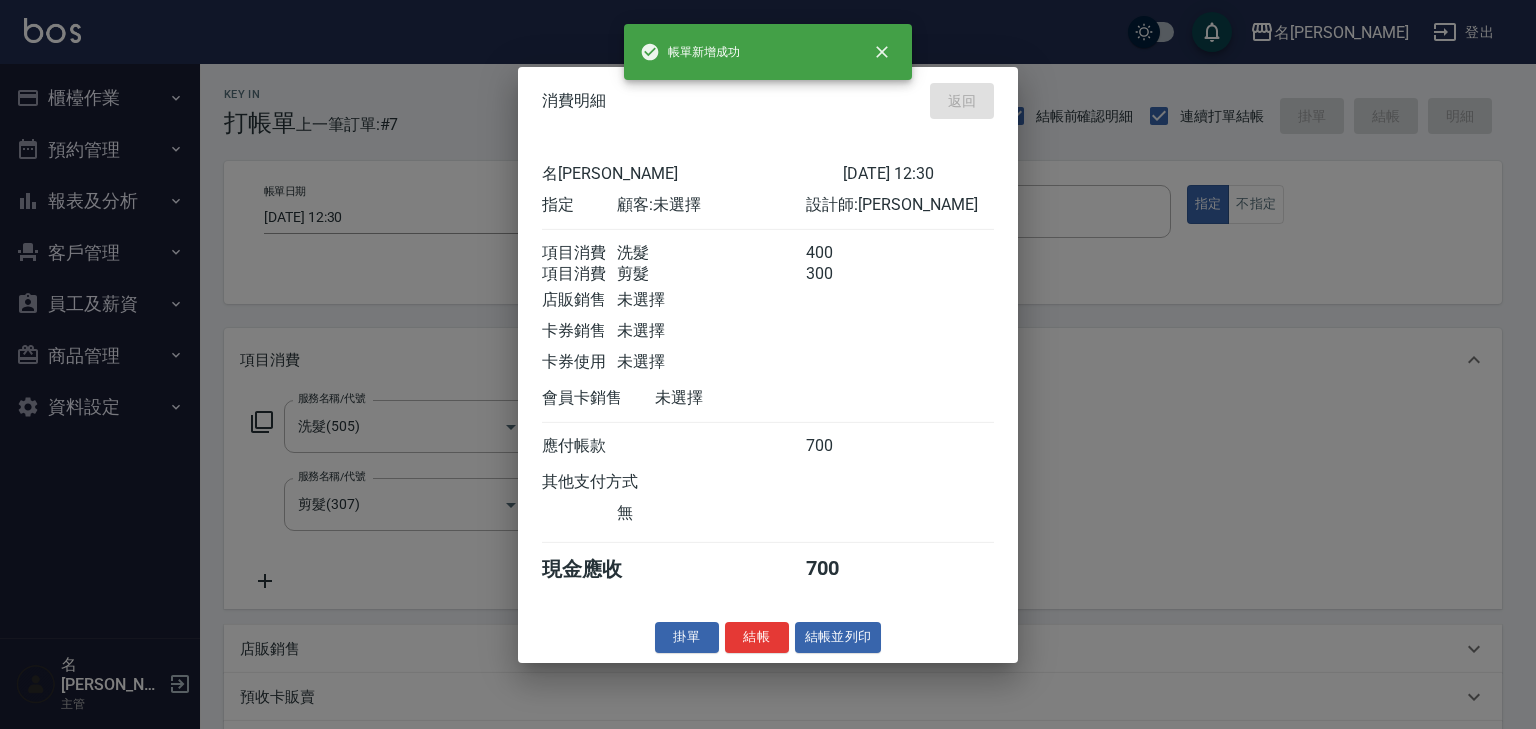 type on "[DATE] 12:33" 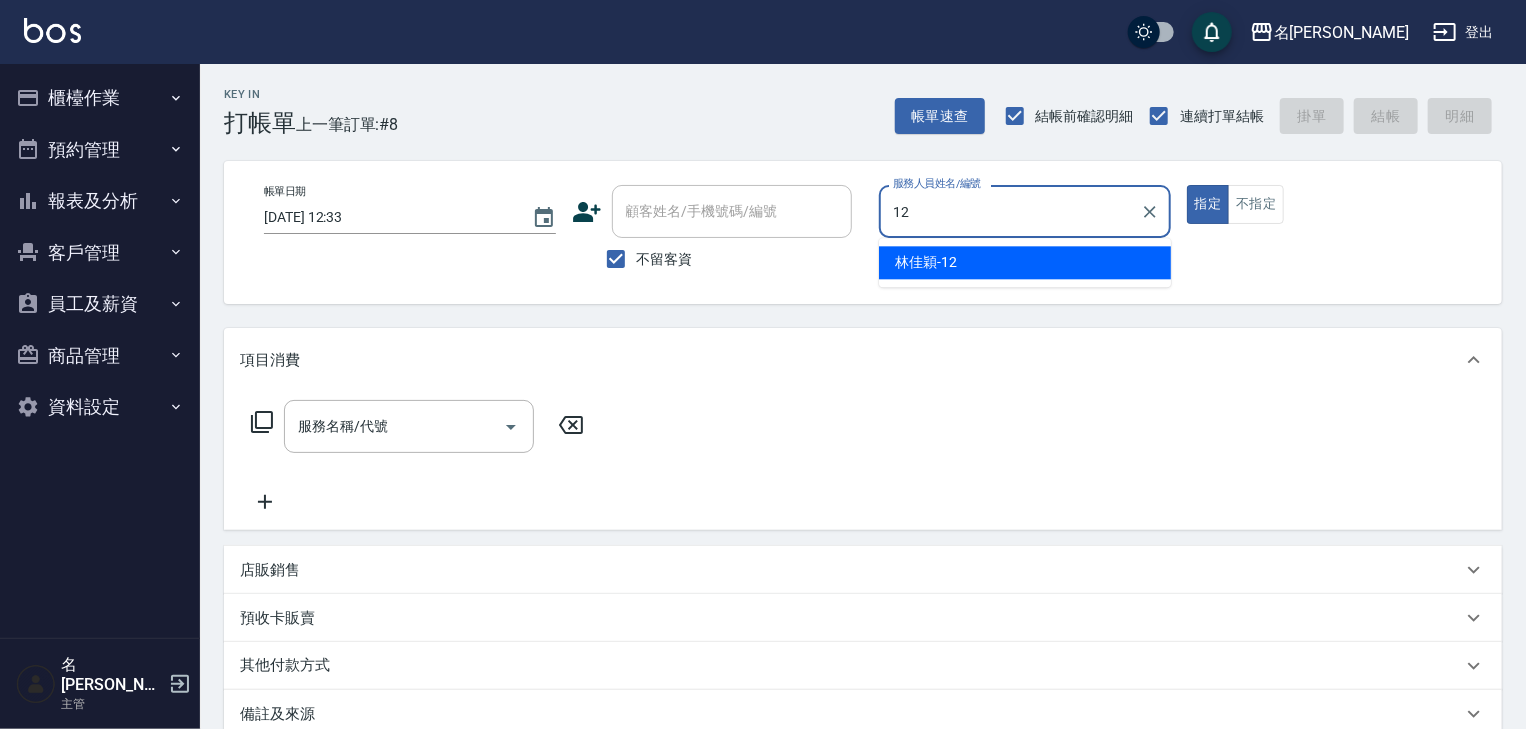 type on "[PERSON_NAME]-12" 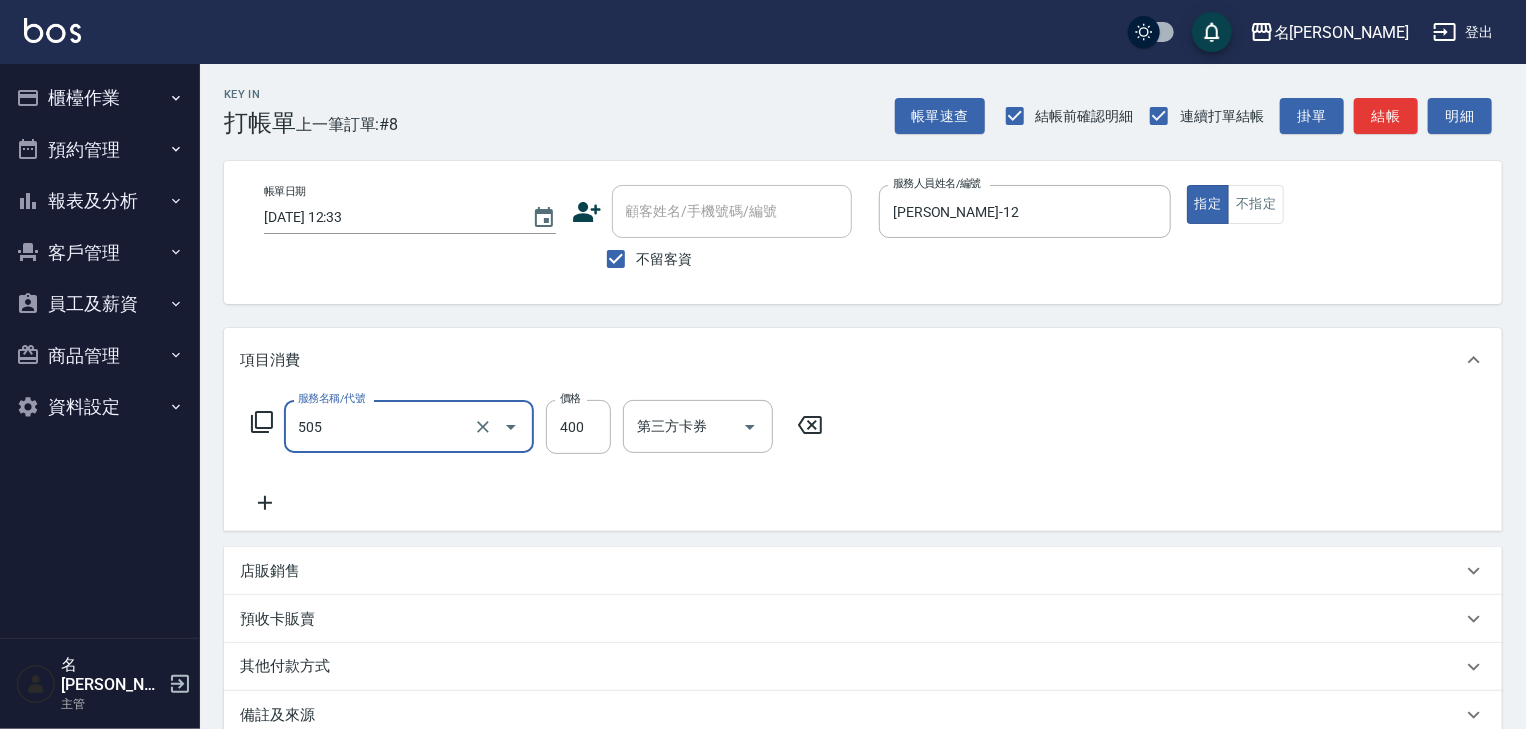 type on "洗髮(505)" 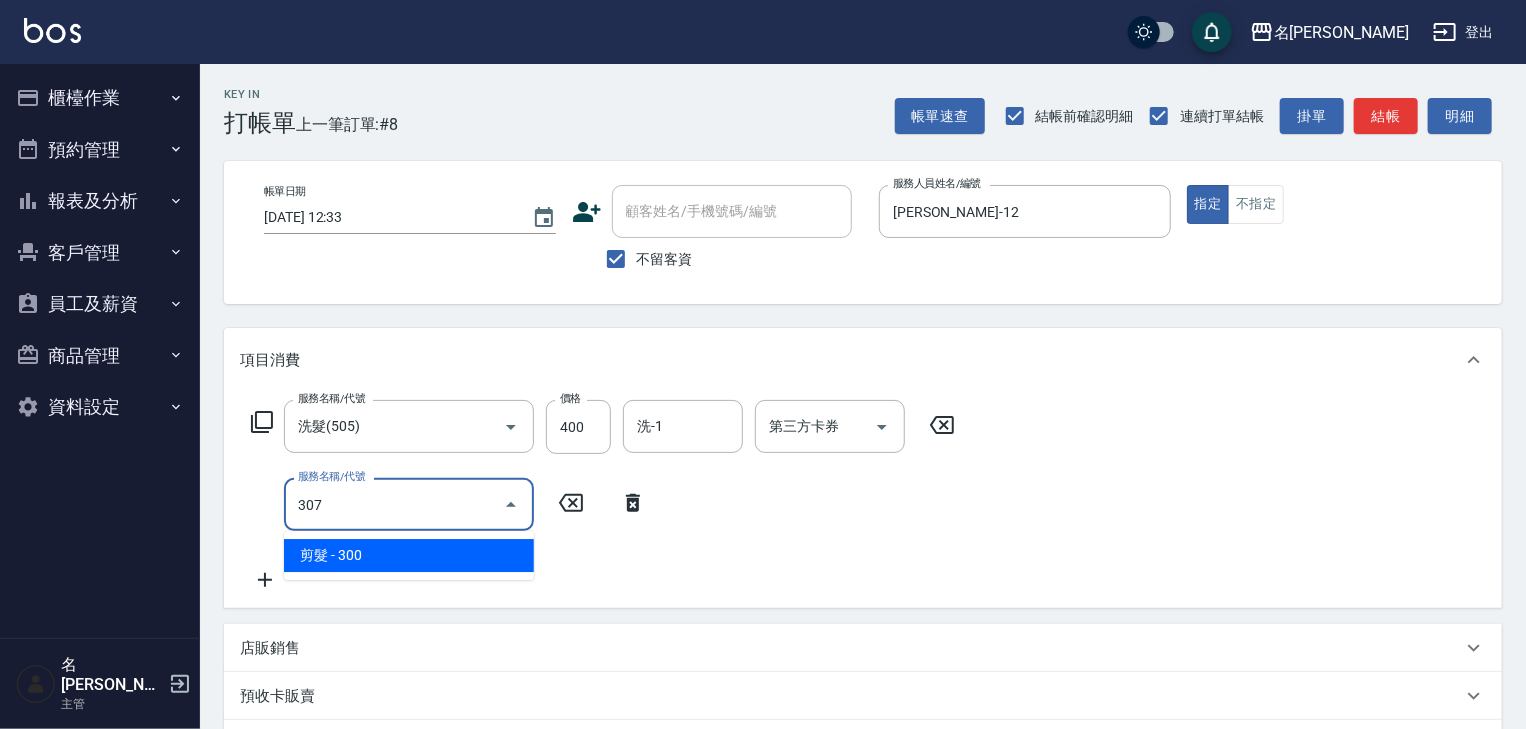 type on "剪髮(307)" 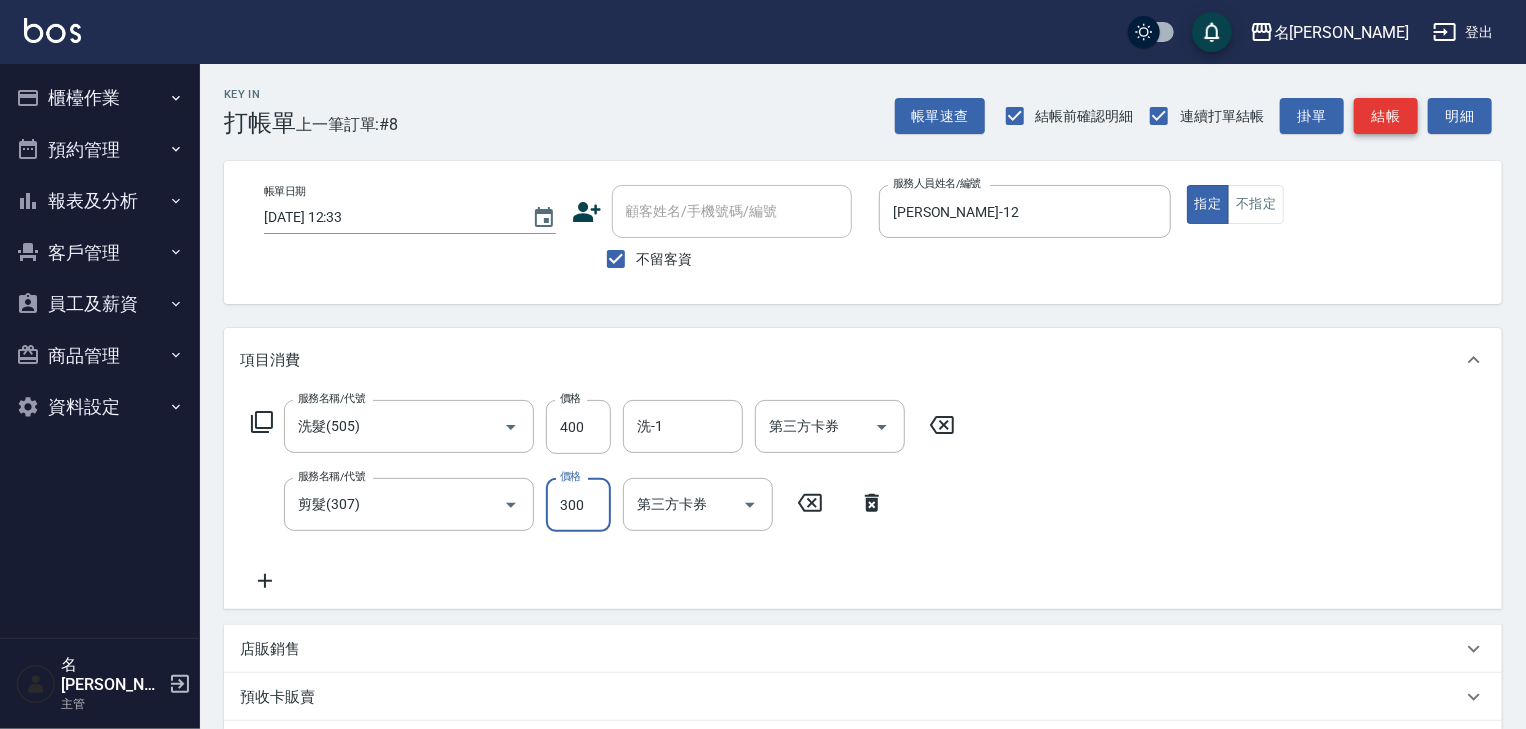 click on "結帳" at bounding box center [1386, 116] 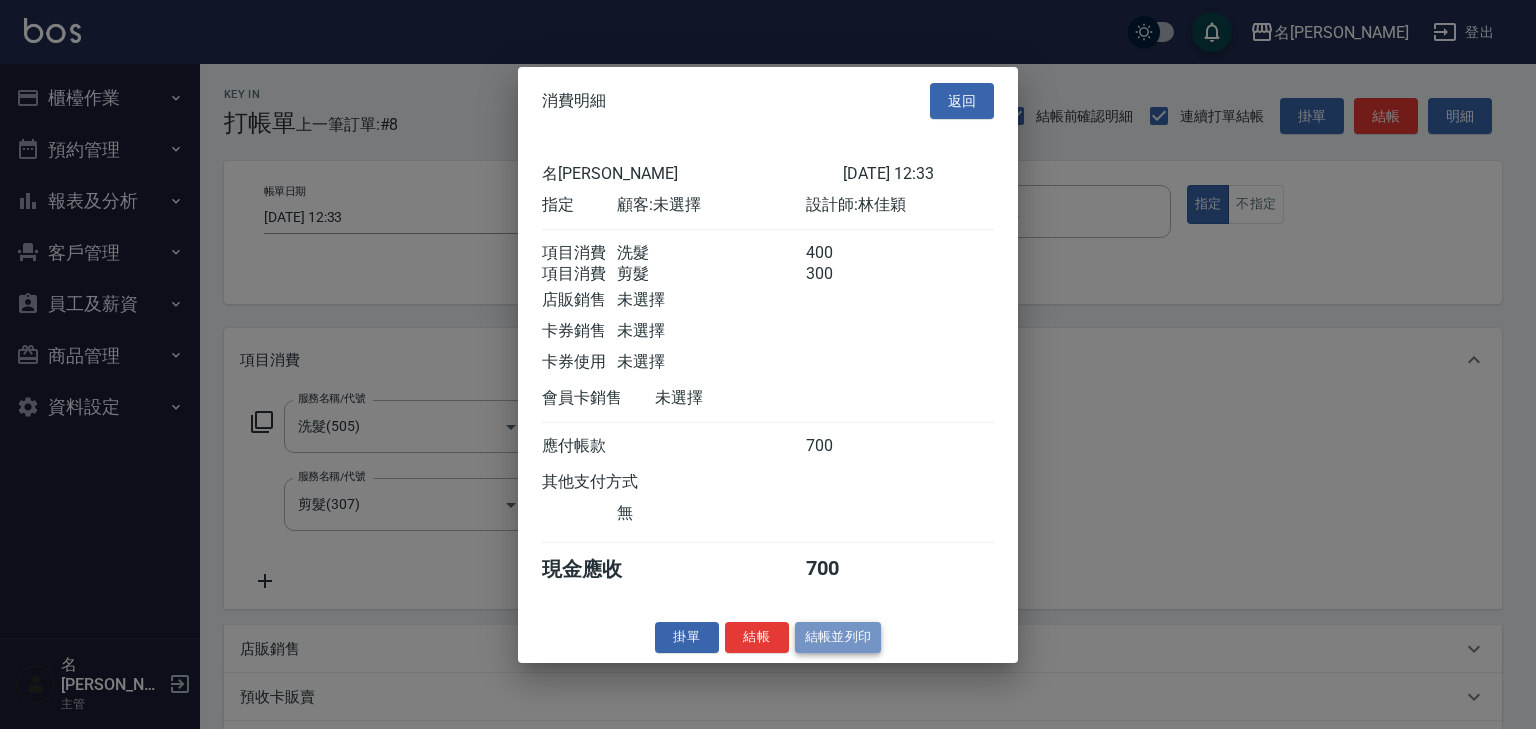click on "結帳並列印" at bounding box center [838, 637] 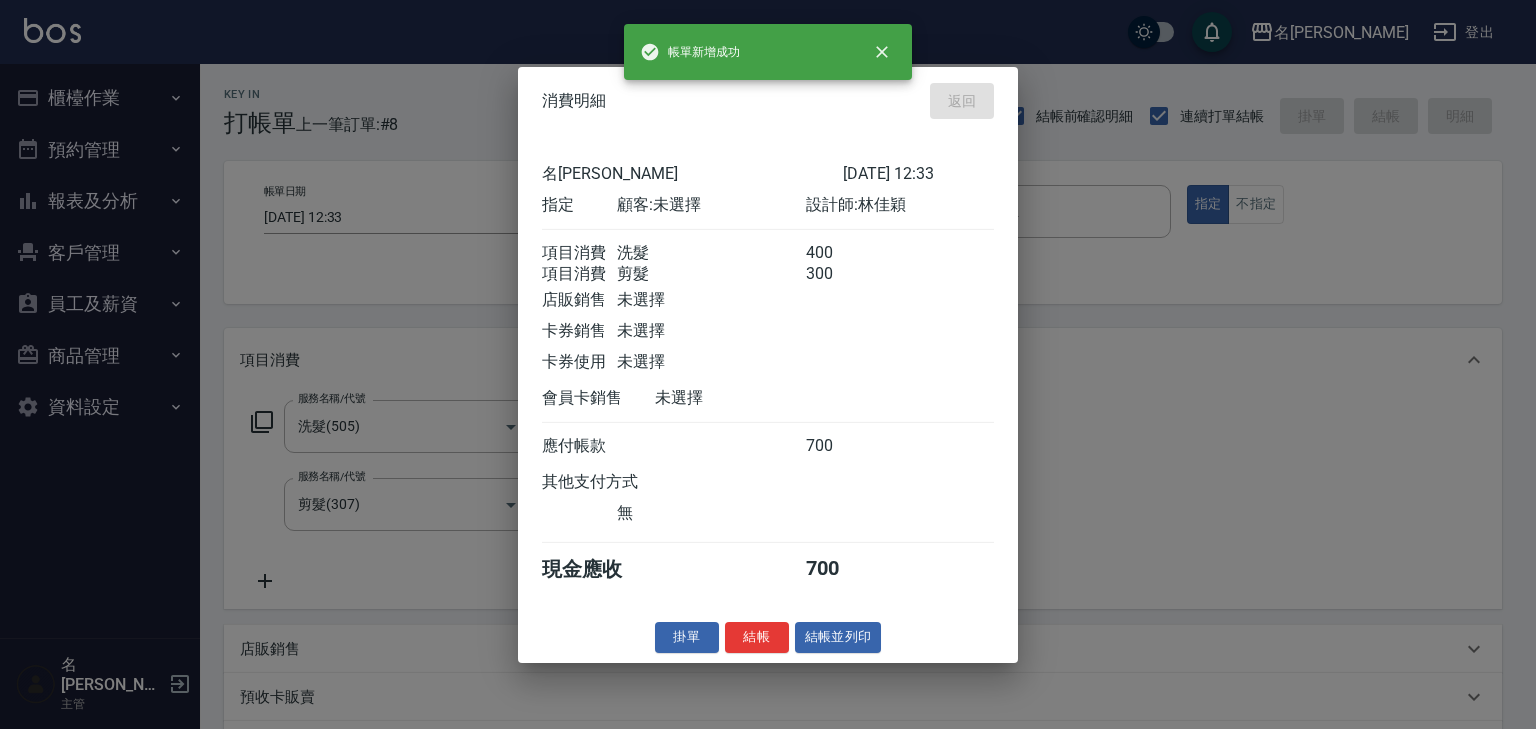 type on "[DATE] 12:40" 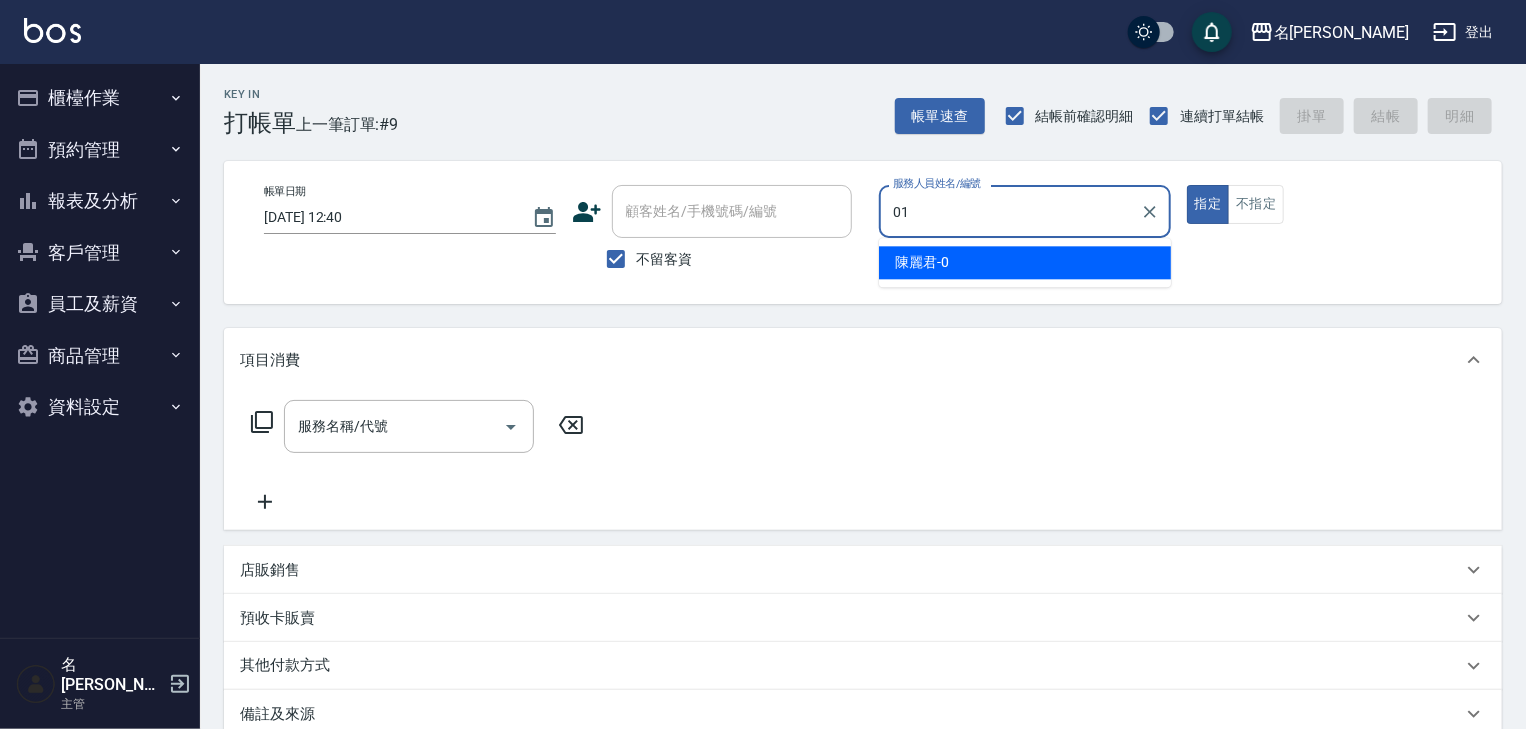 type on "[PERSON_NAME]-01" 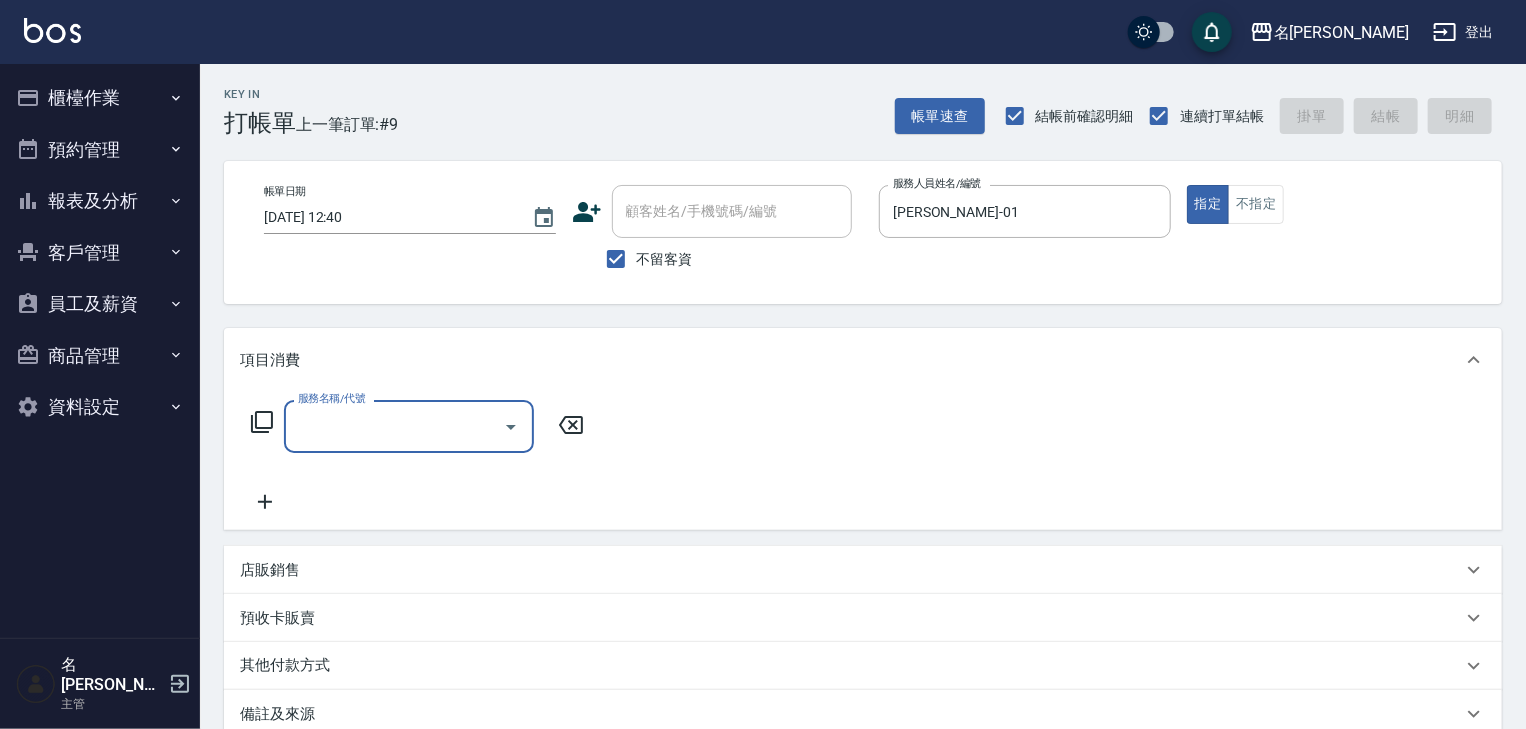 type on "5" 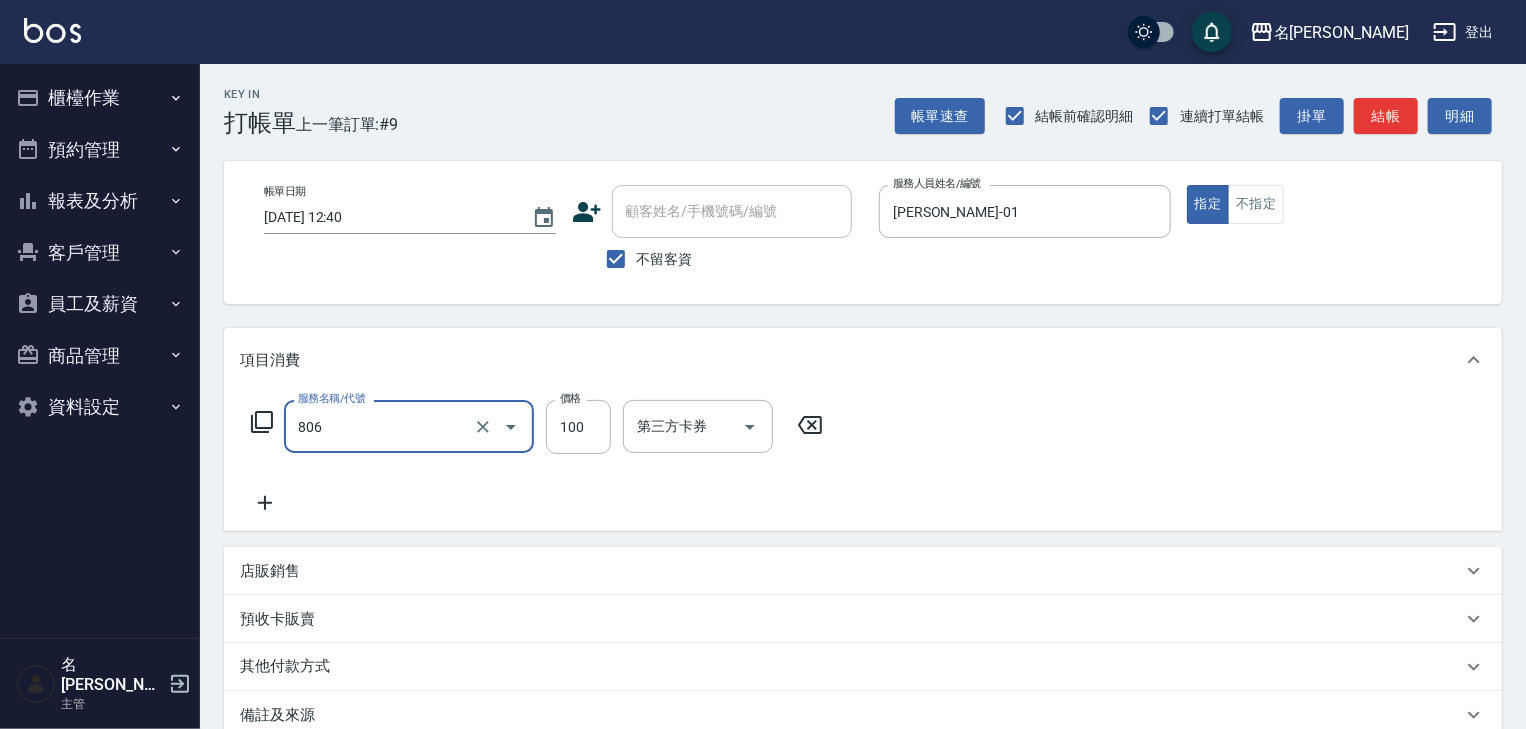 type on "電棒(806)" 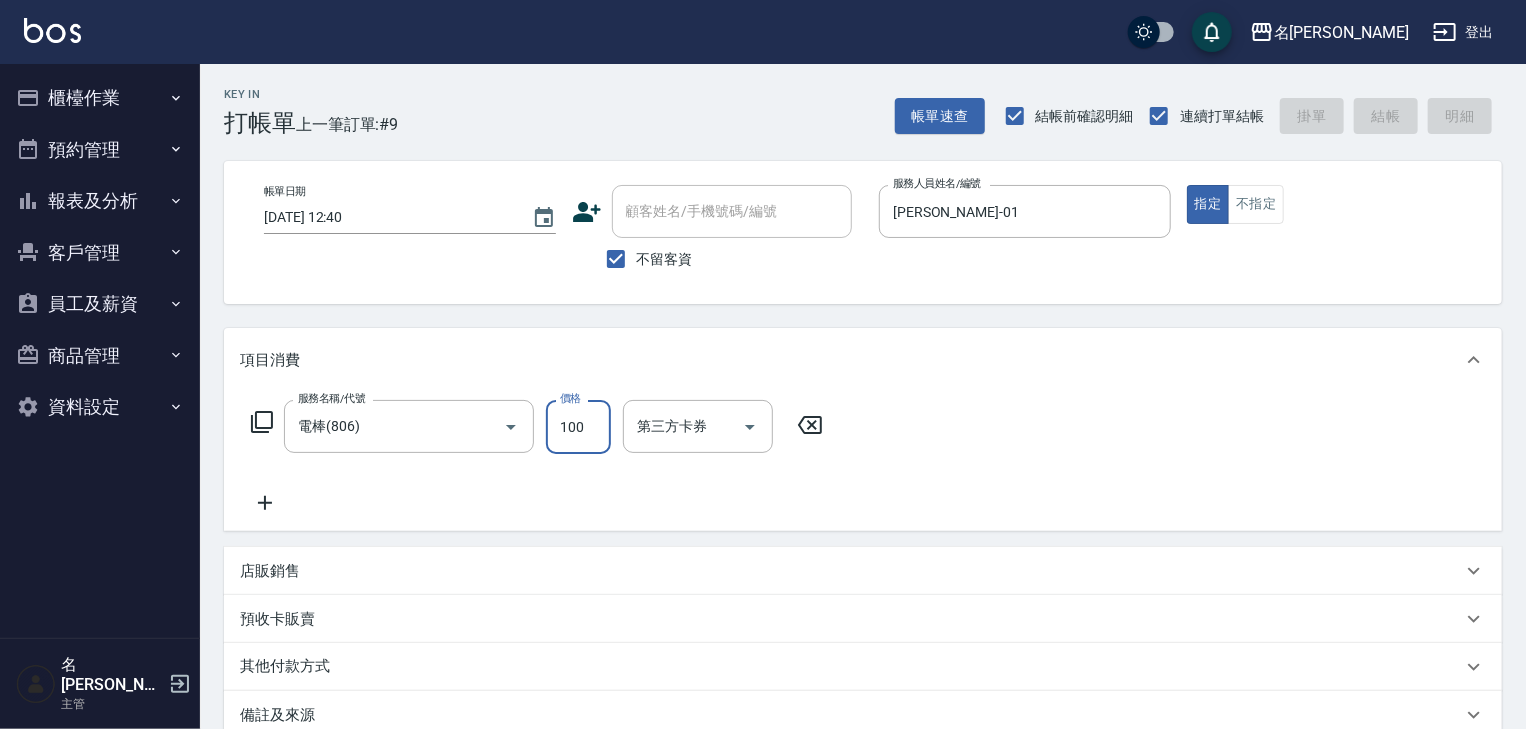 type on "[DATE] 12:49" 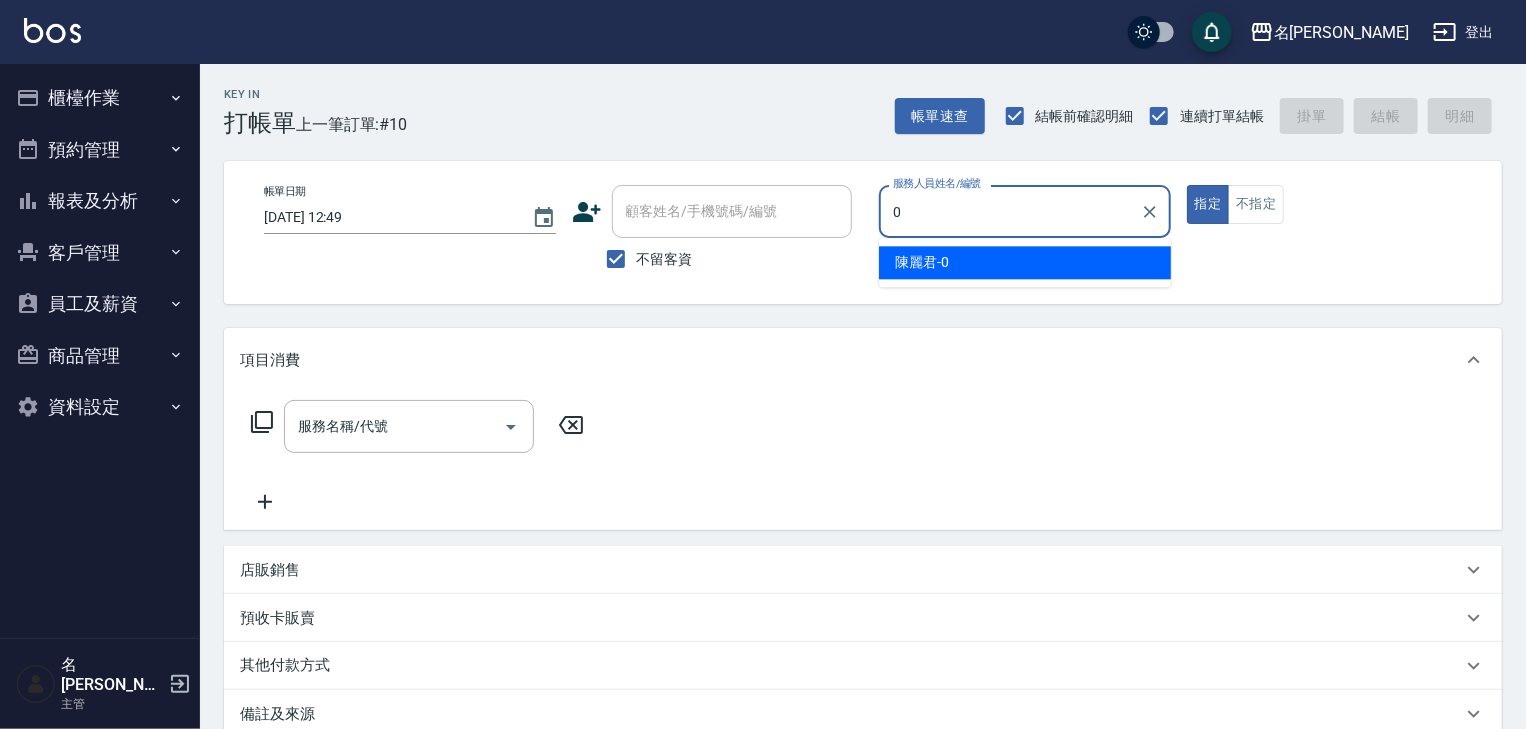 type on "[PERSON_NAME]-0" 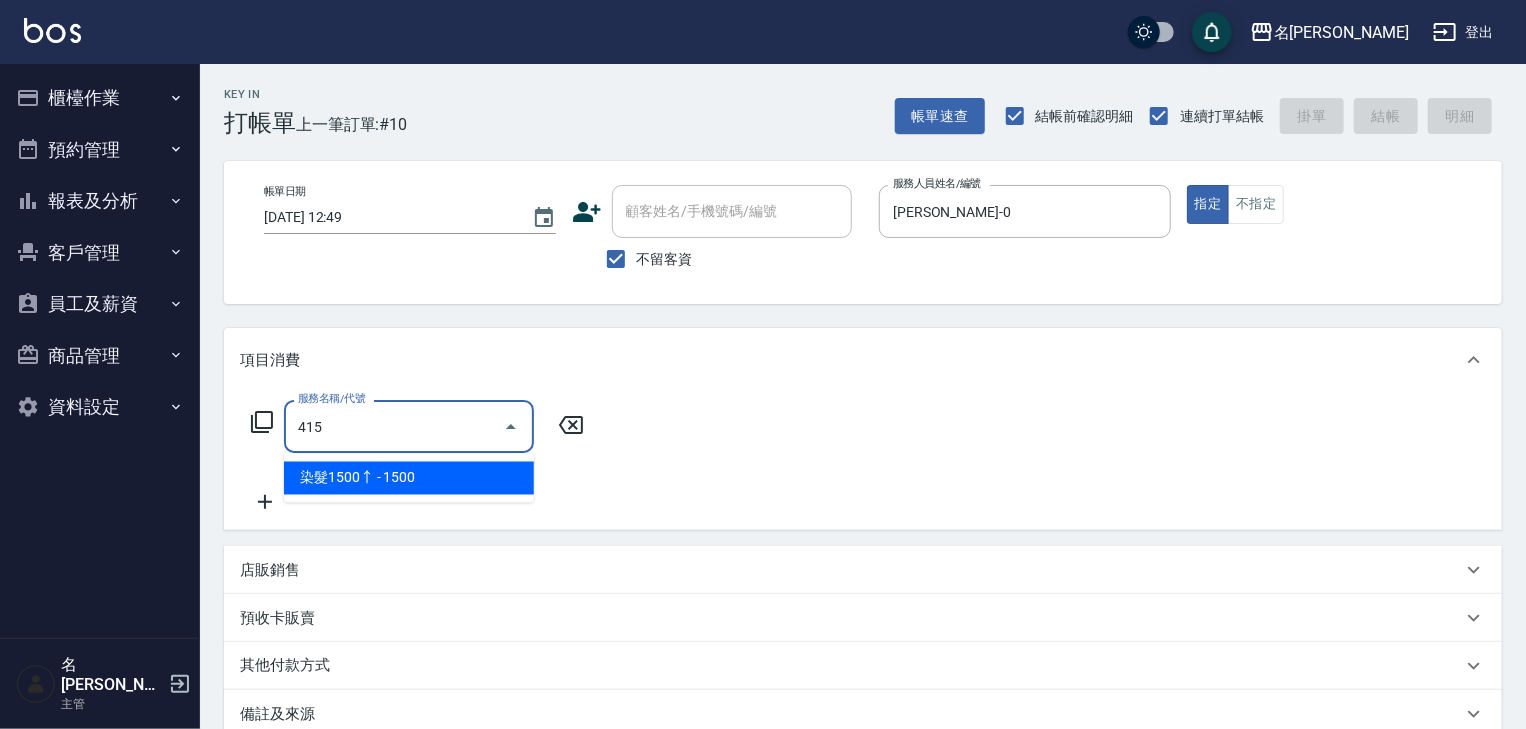 type on "染髮1500↑(415)" 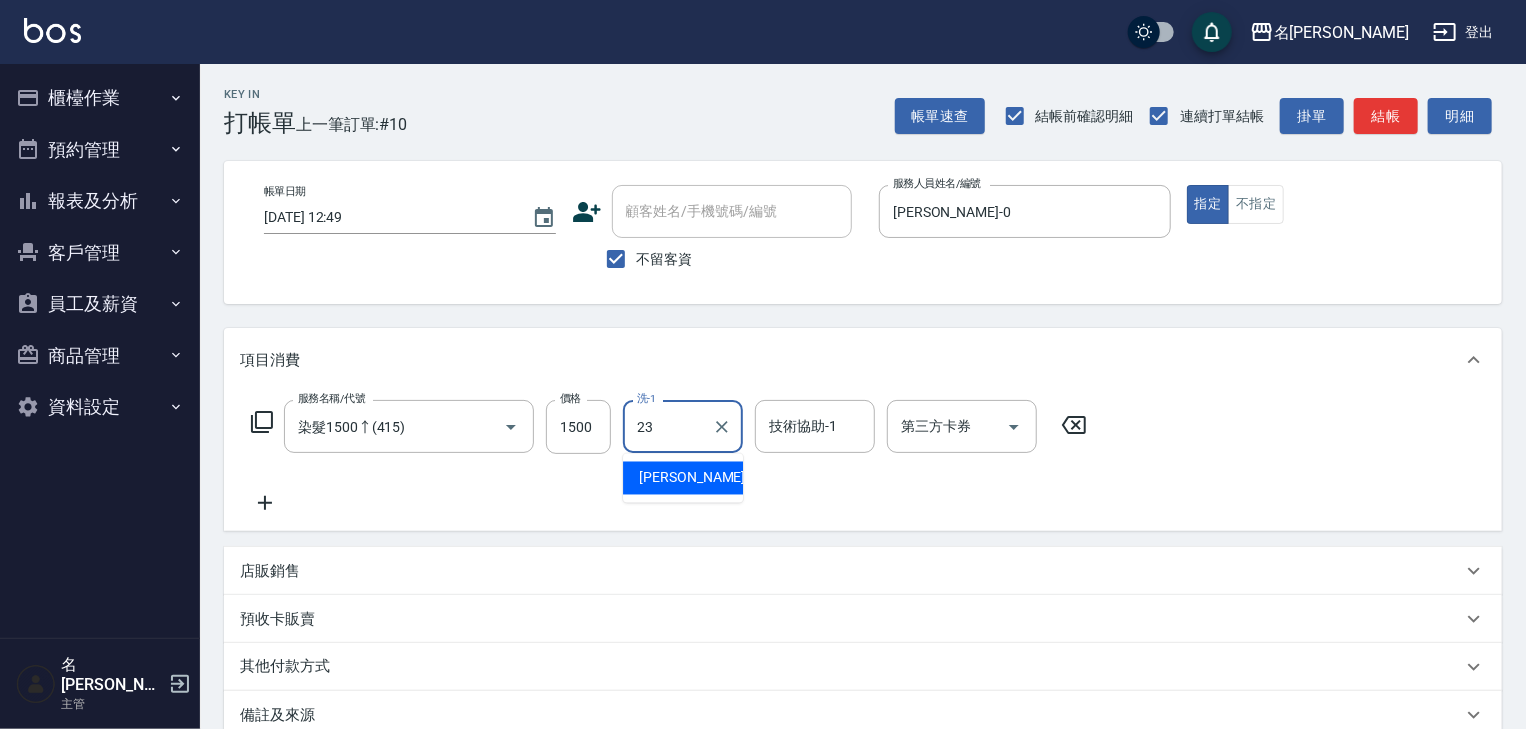 type on "[PERSON_NAME]-23" 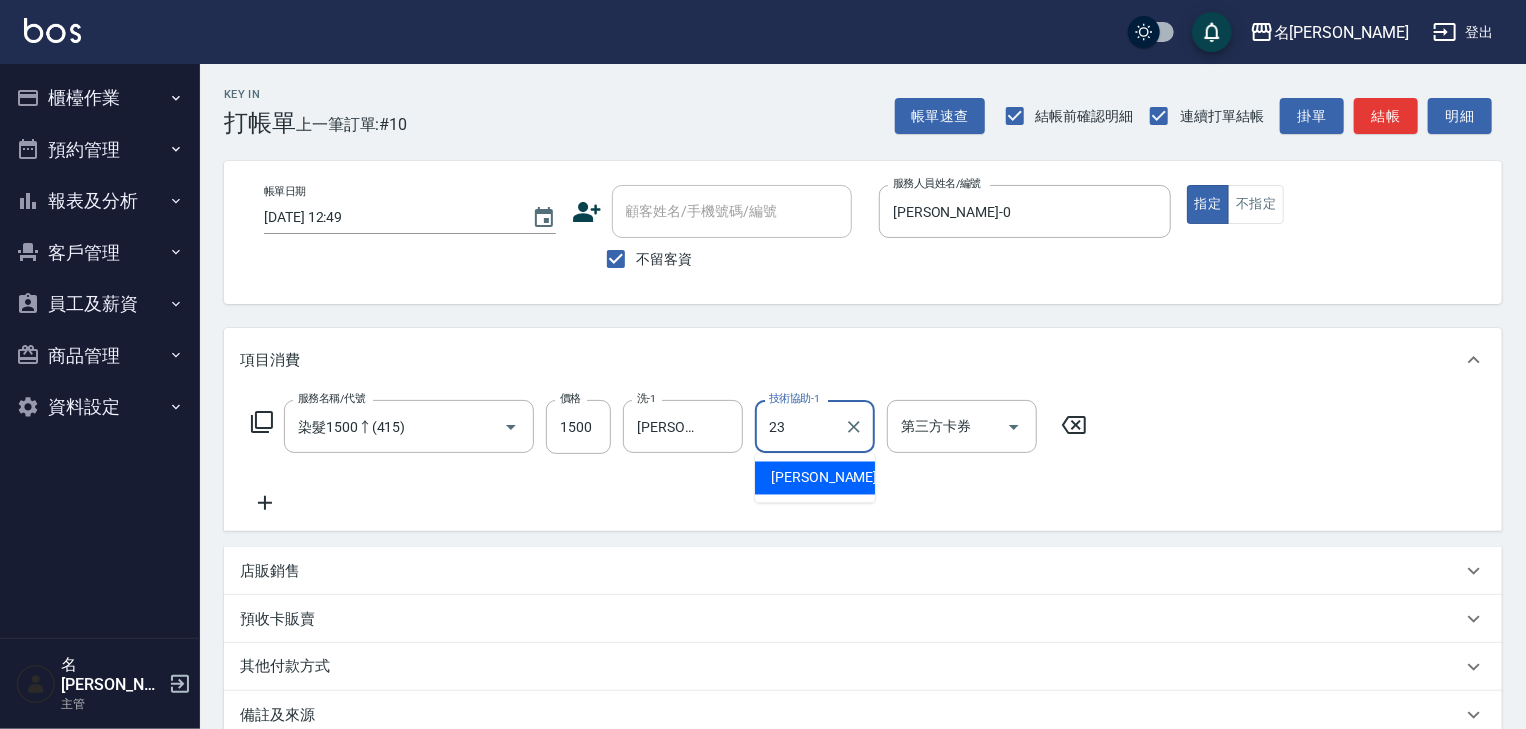 type on "[PERSON_NAME]-23" 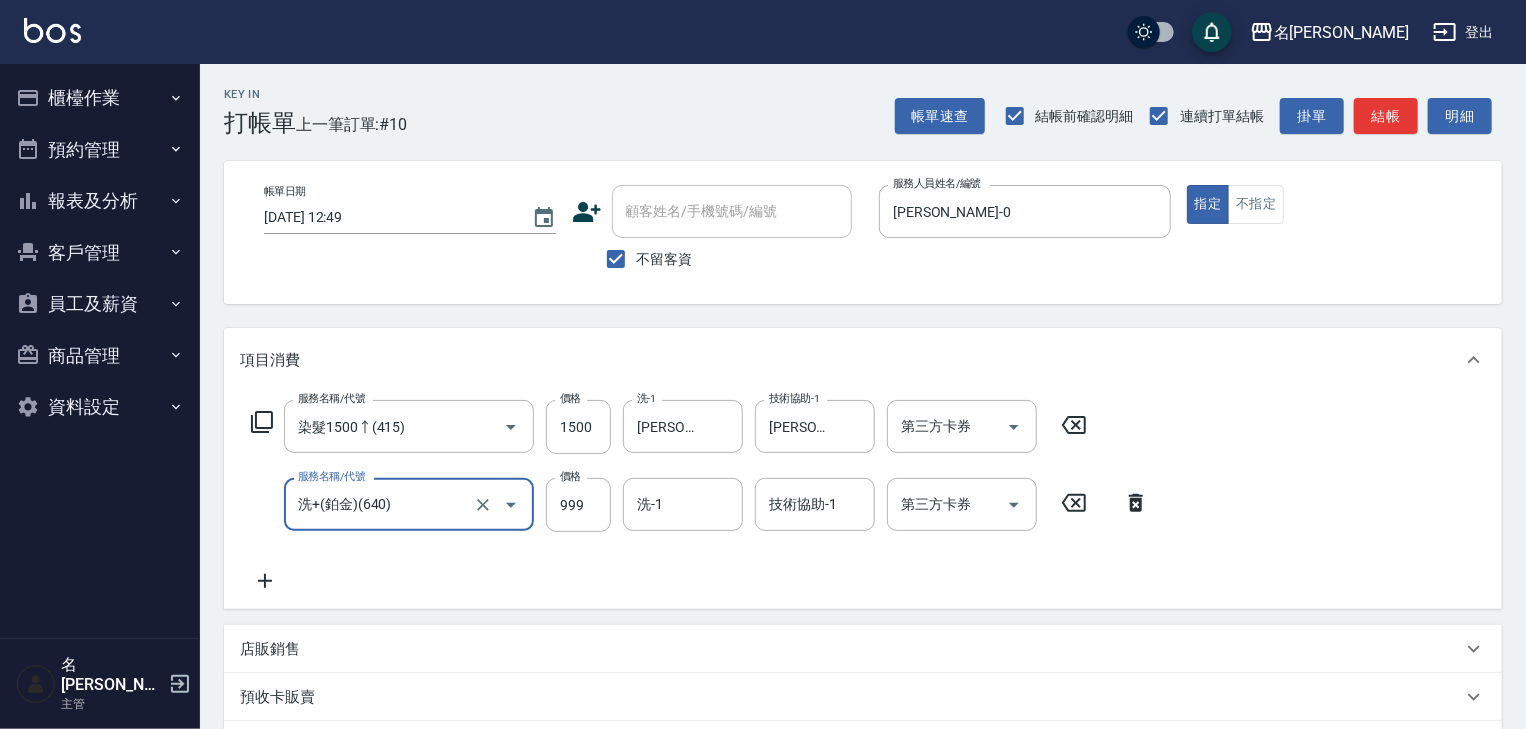type on "洗+(鉑金)(640)" 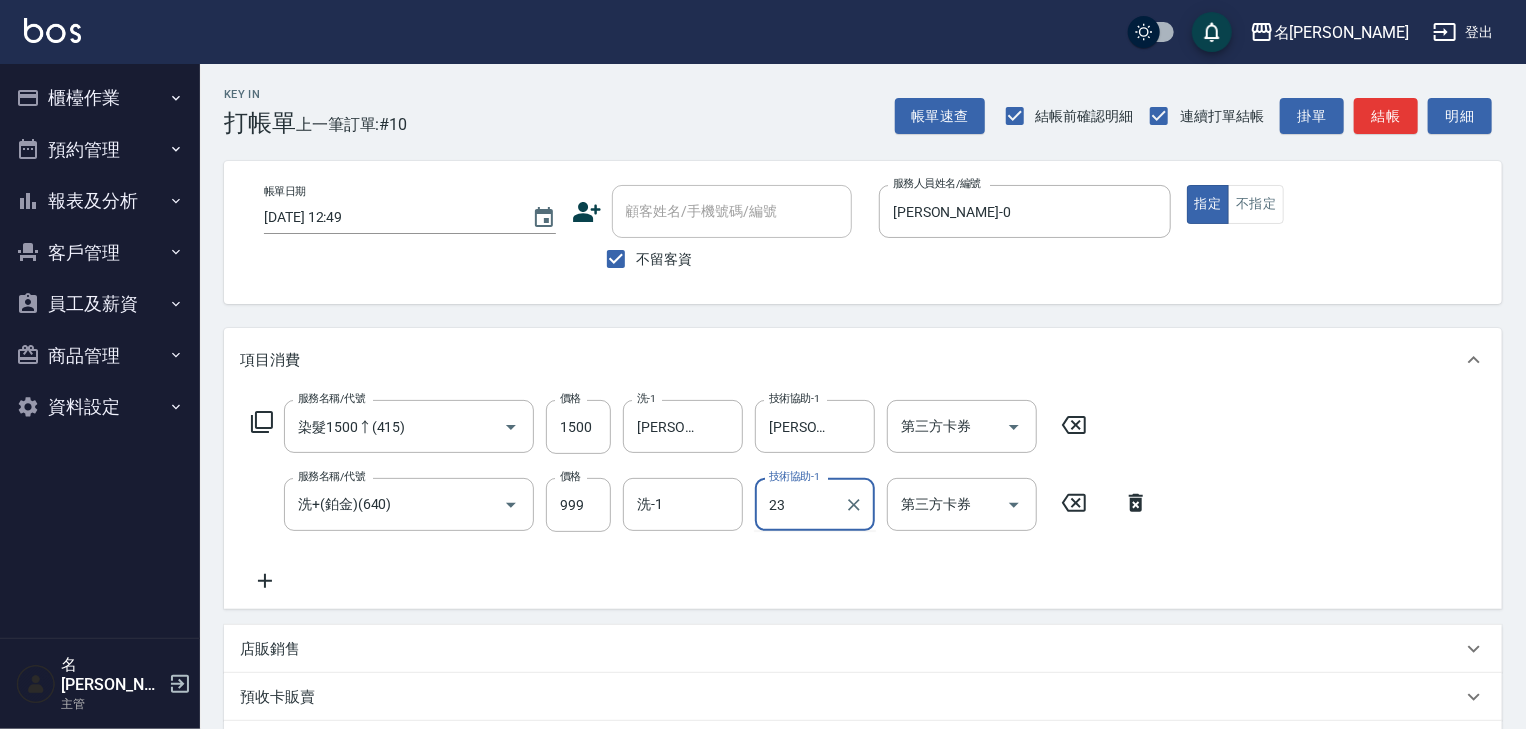 type on "[PERSON_NAME]-23" 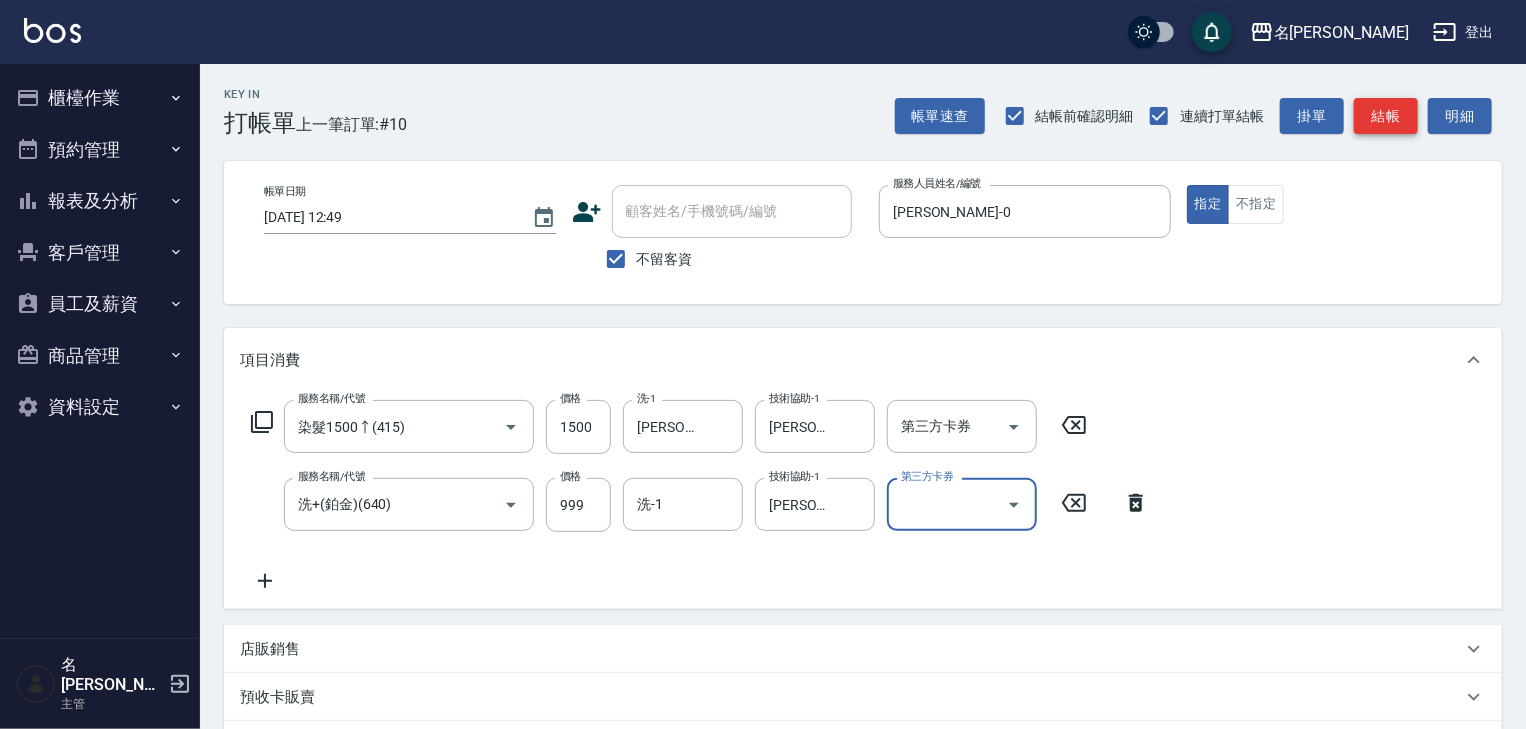 click on "結帳" at bounding box center [1386, 116] 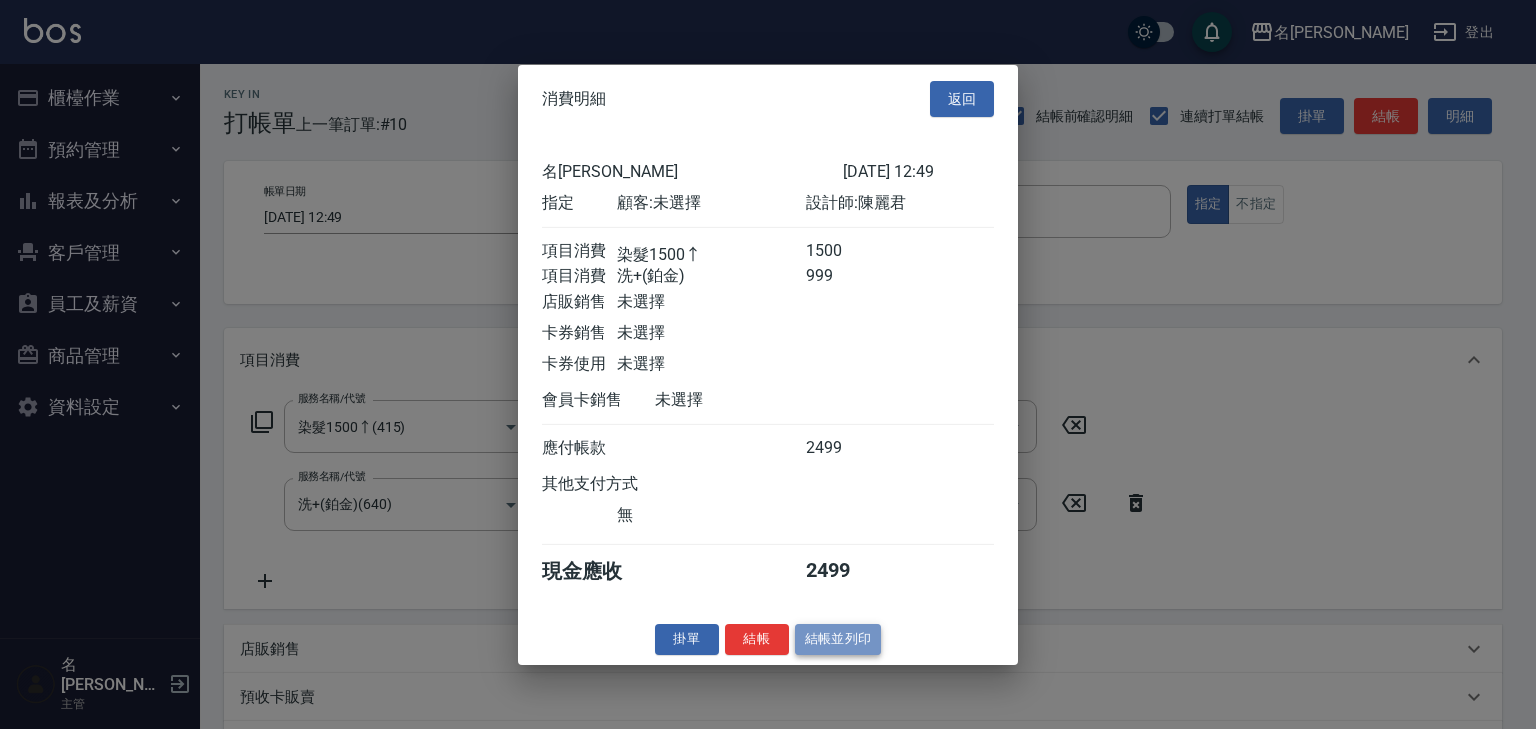 click on "結帳並列印" at bounding box center (838, 639) 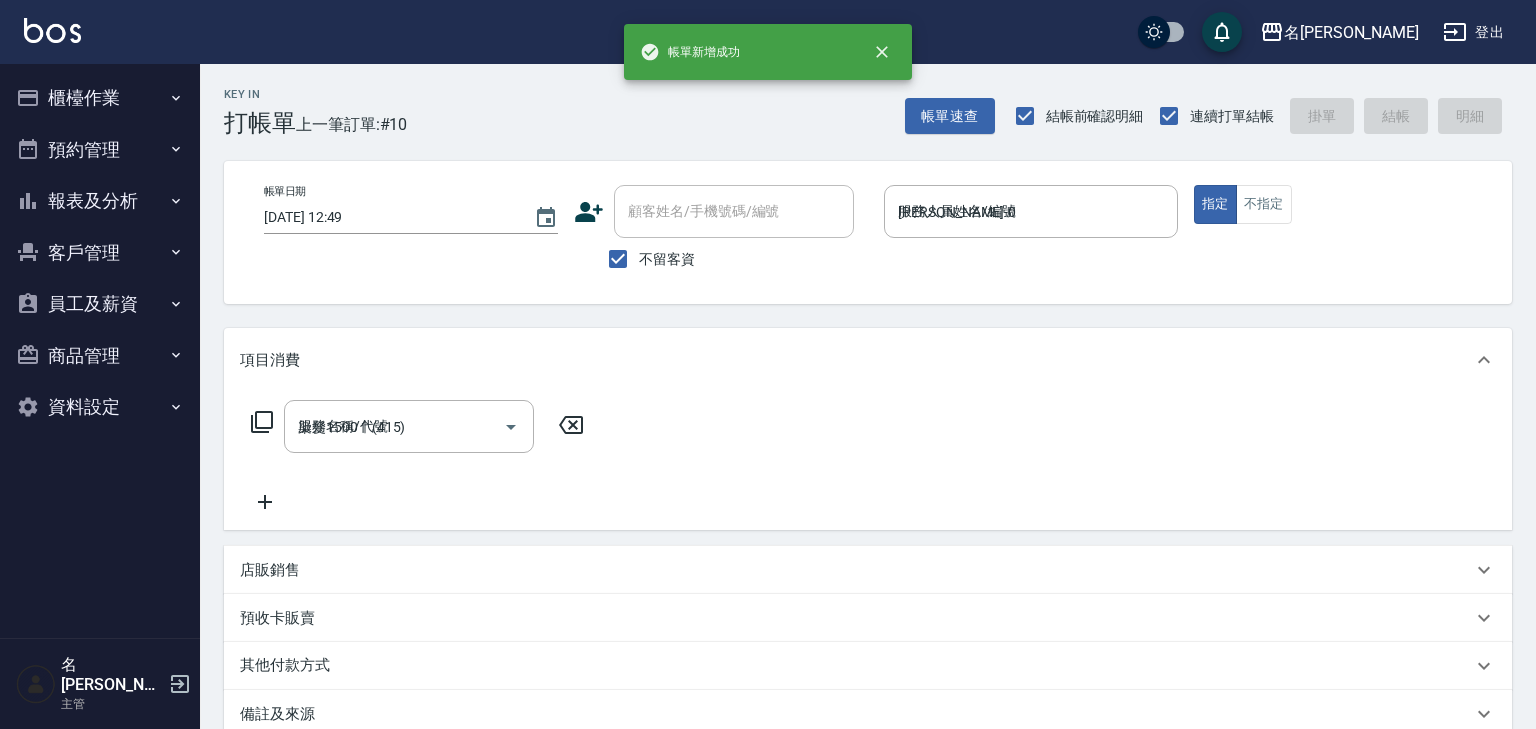 type on "[DATE] 12:59" 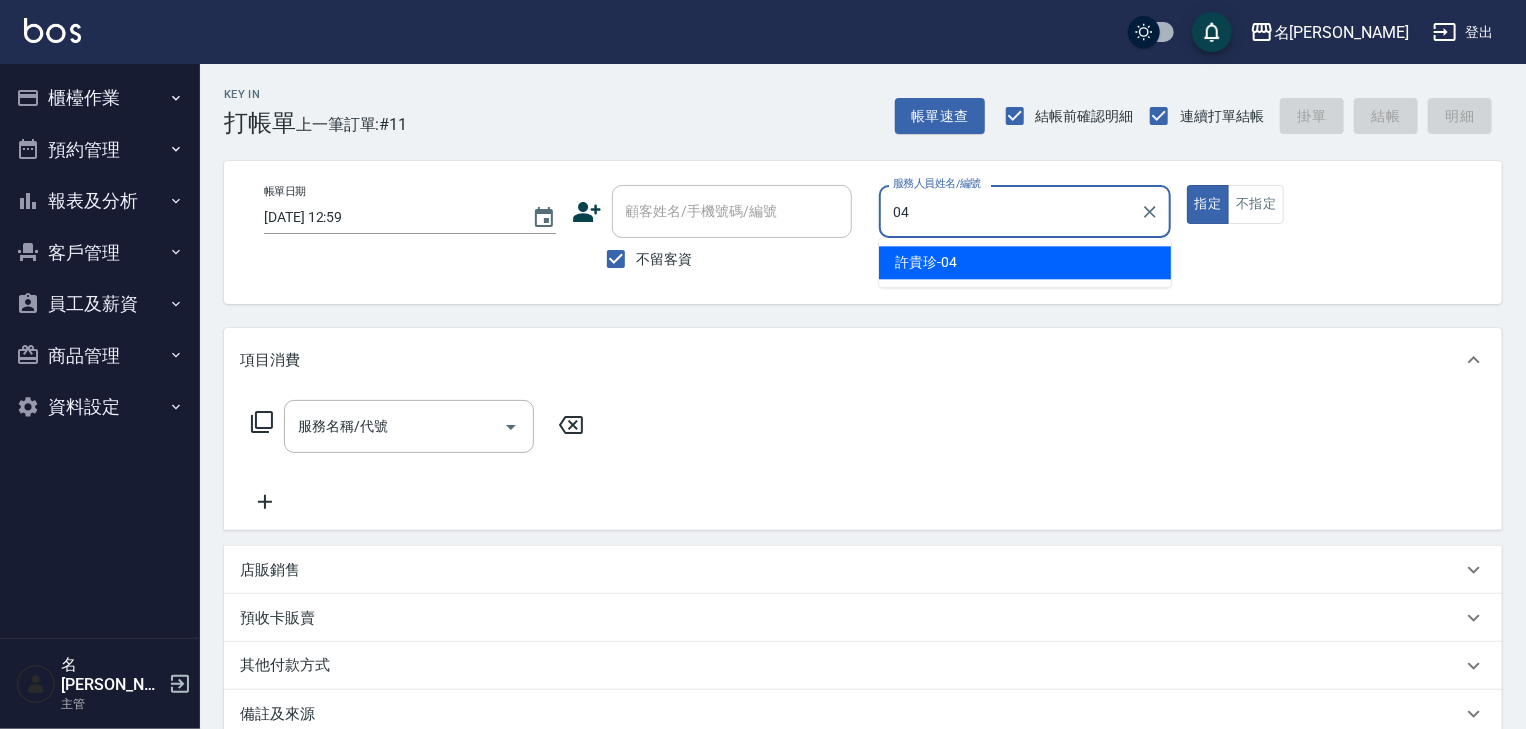 type on "[PERSON_NAME]-04" 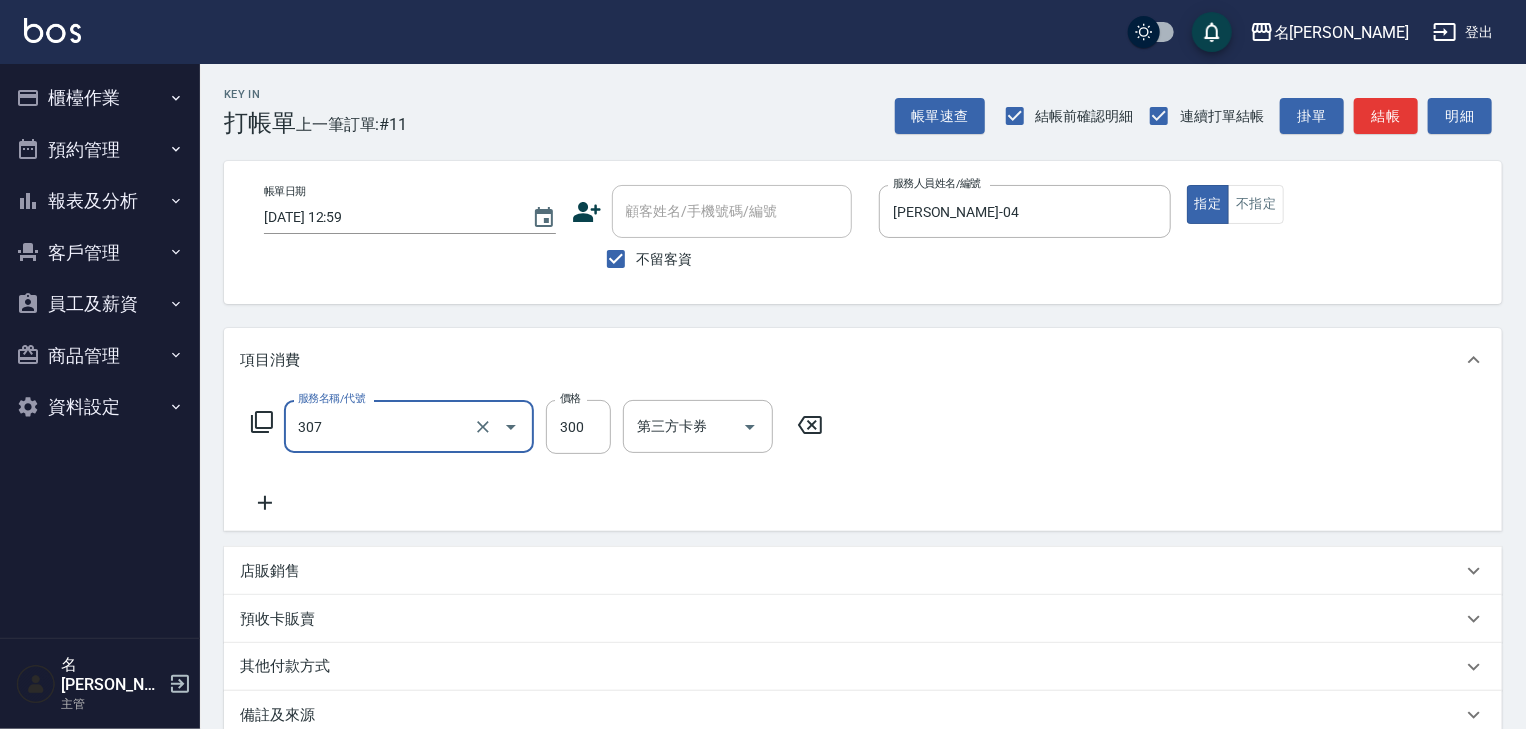 type on "剪髮(307)" 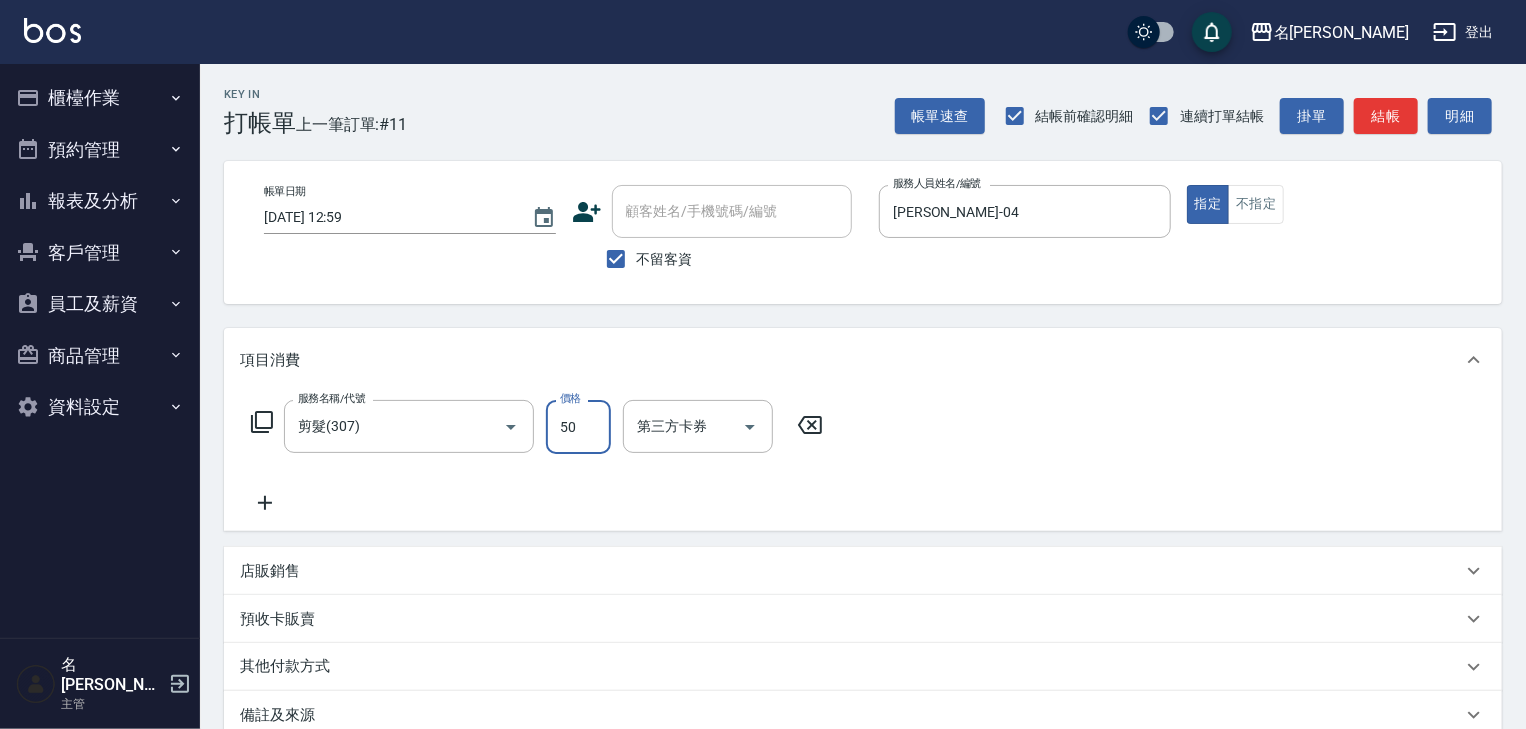type on "500" 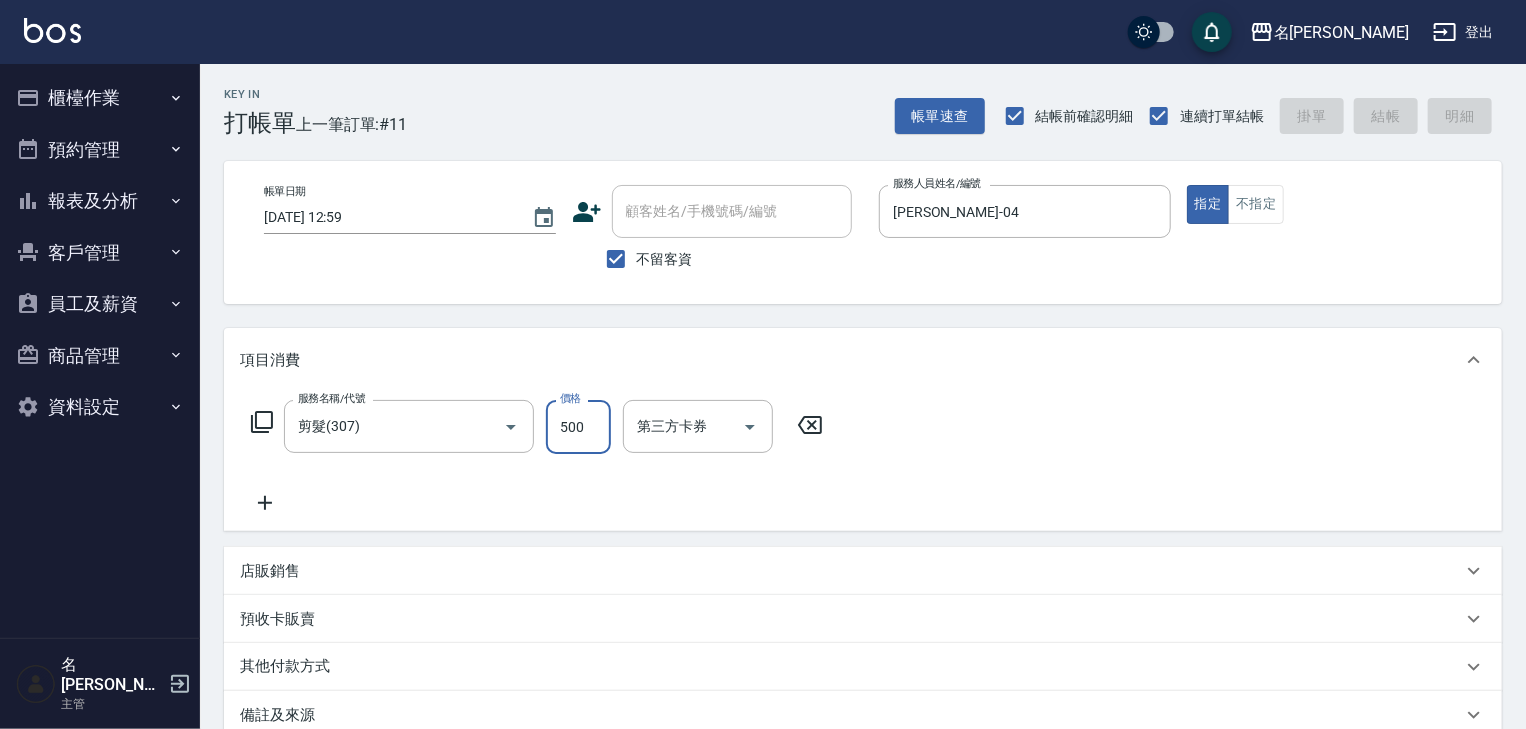 type on "[DATE] 13:07" 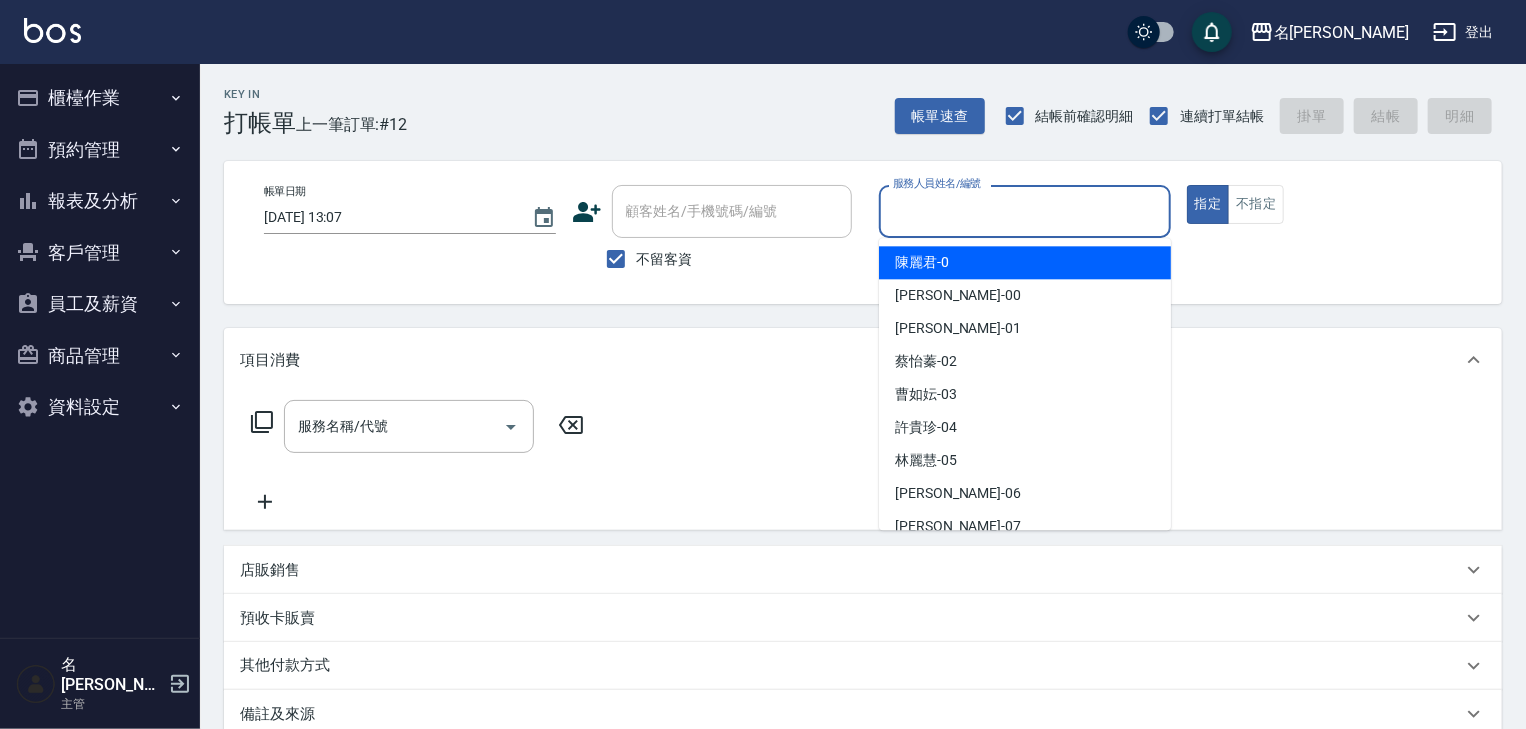 click on "服務人員姓名/編號" at bounding box center [1025, 211] 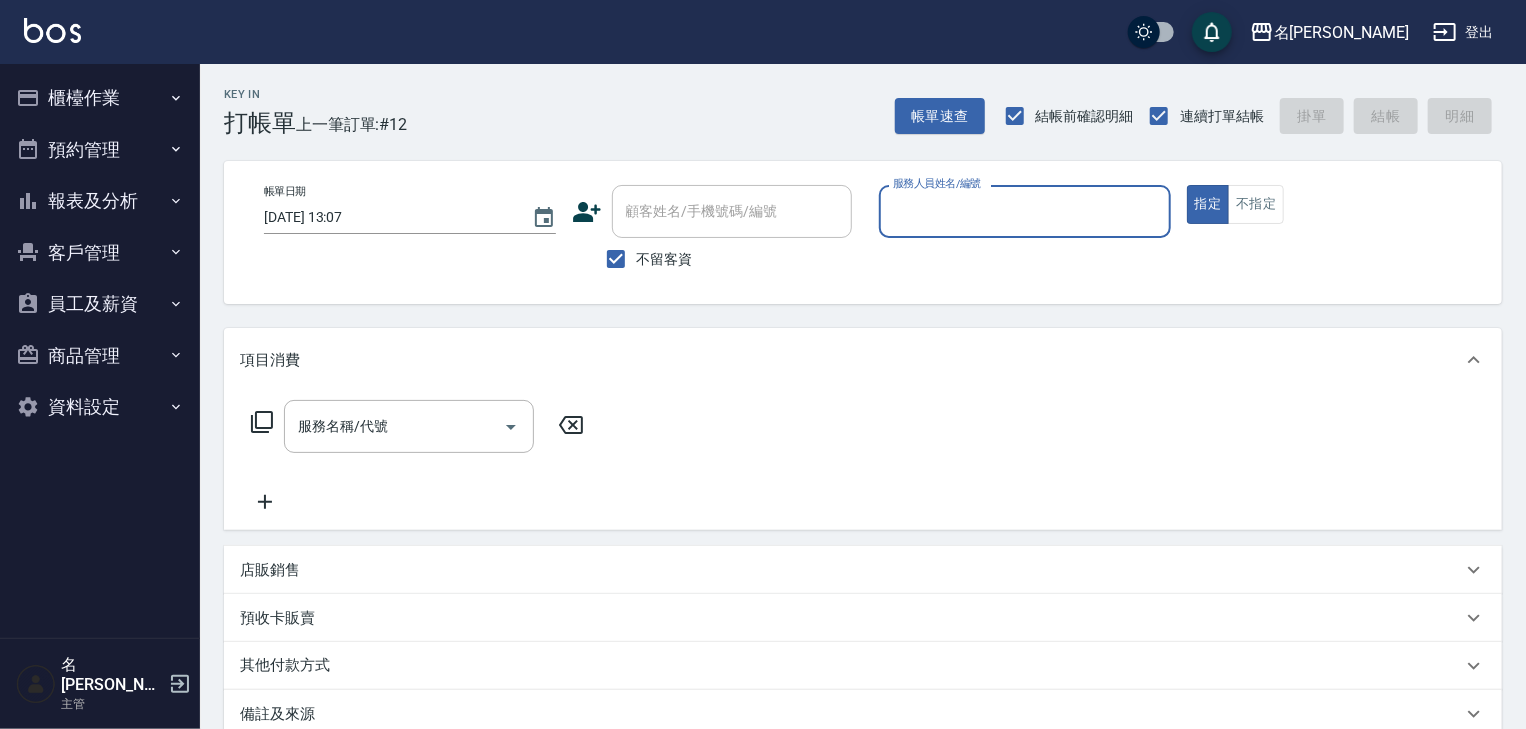 click on "服務人員姓名/編號" at bounding box center [1025, 211] 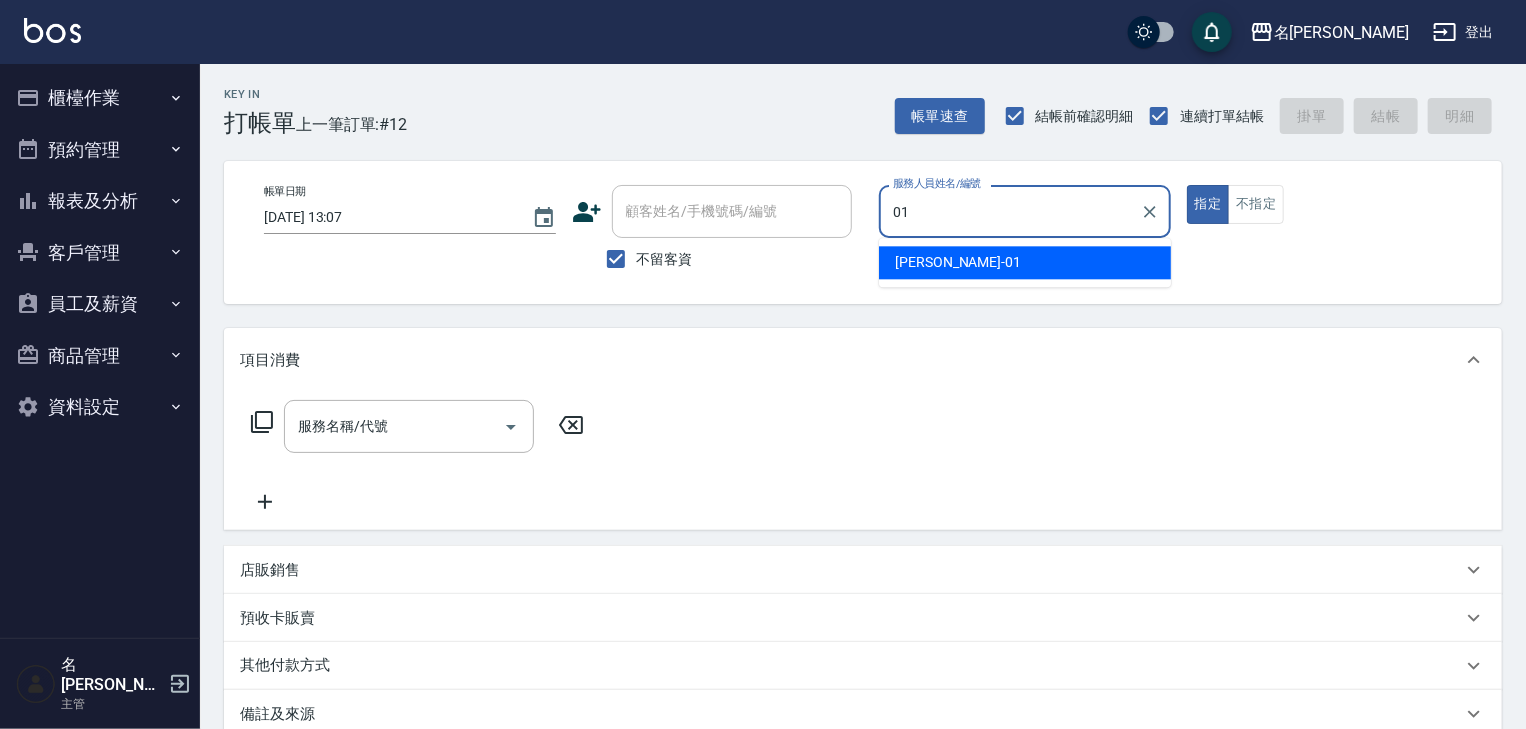 type on "0" 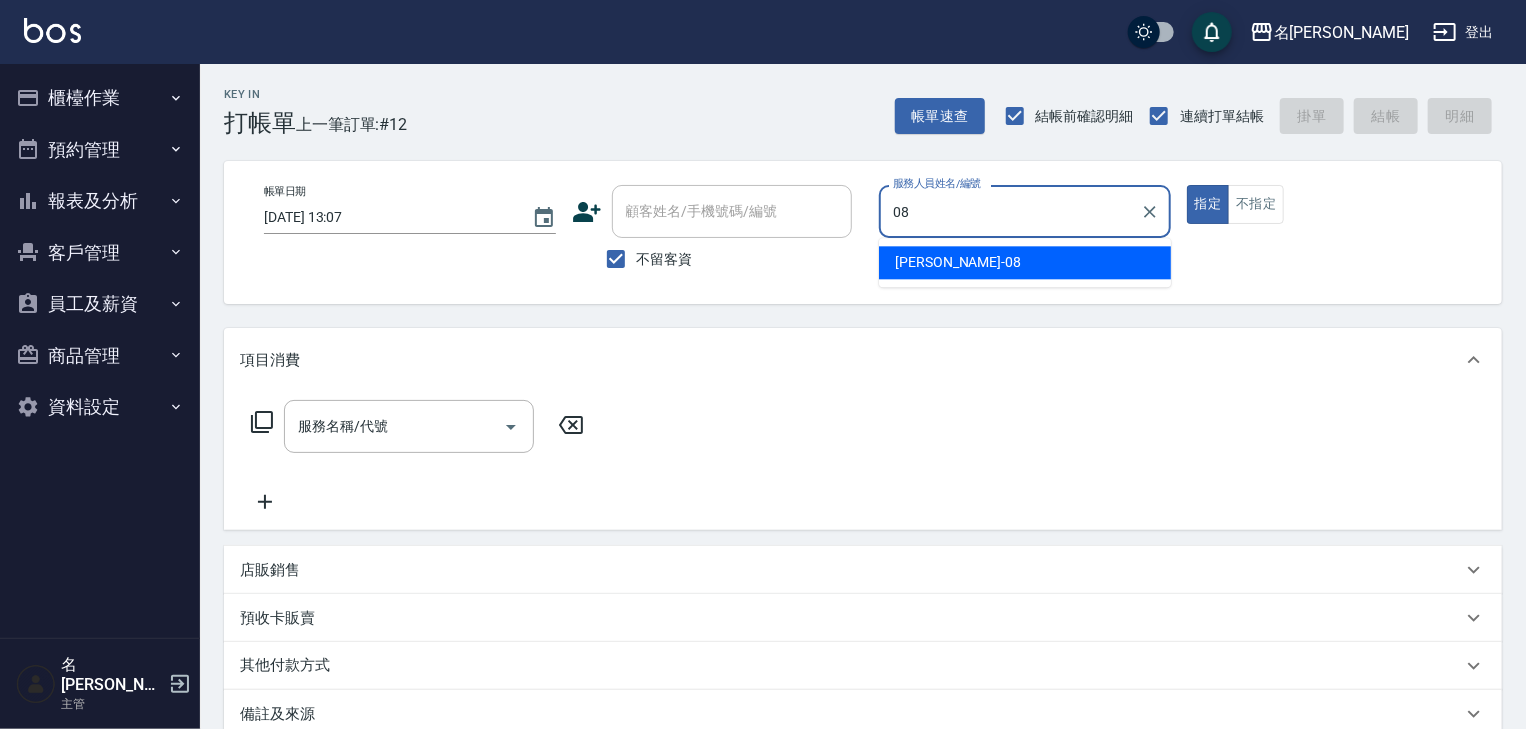 type on "[PERSON_NAME]-08" 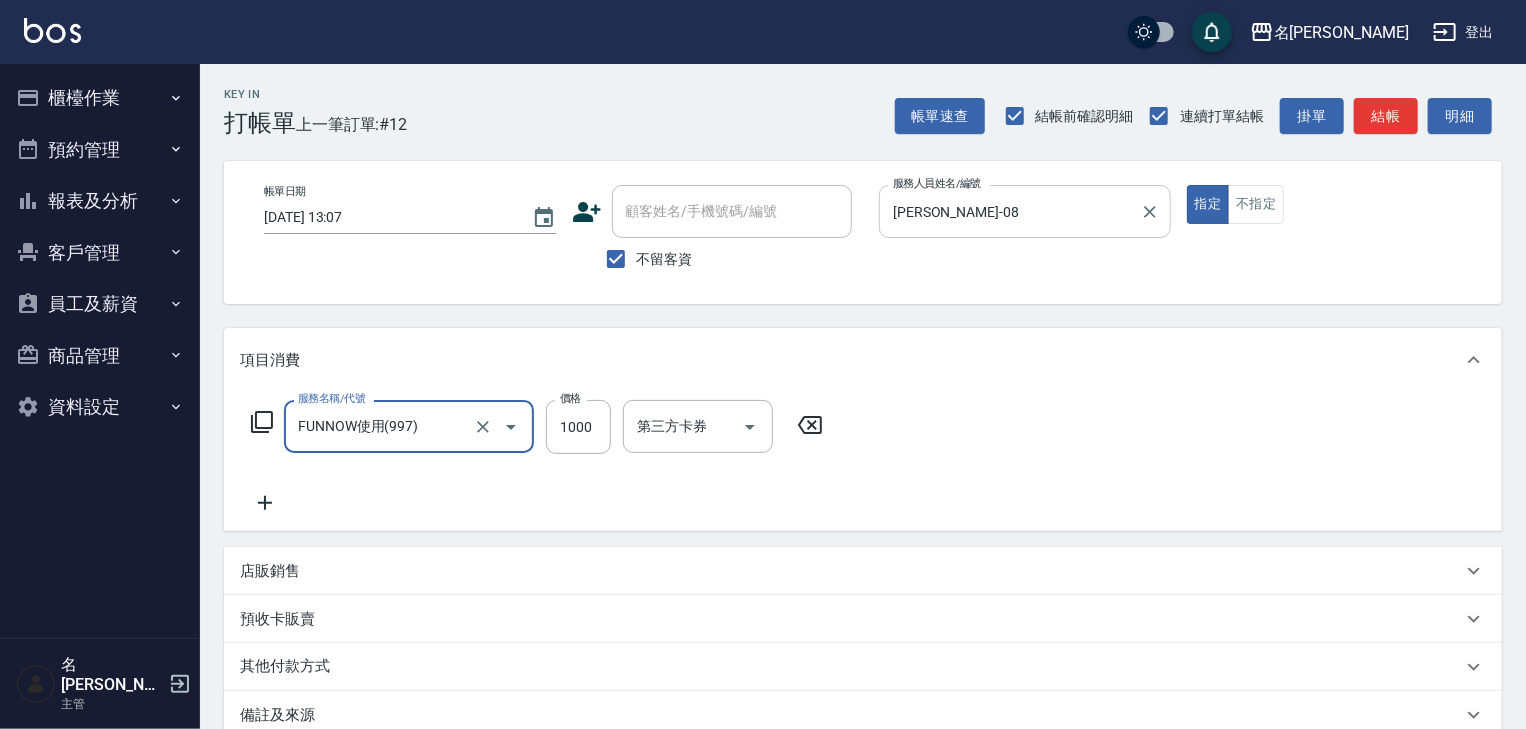 type on "FUNNOW使用(997)" 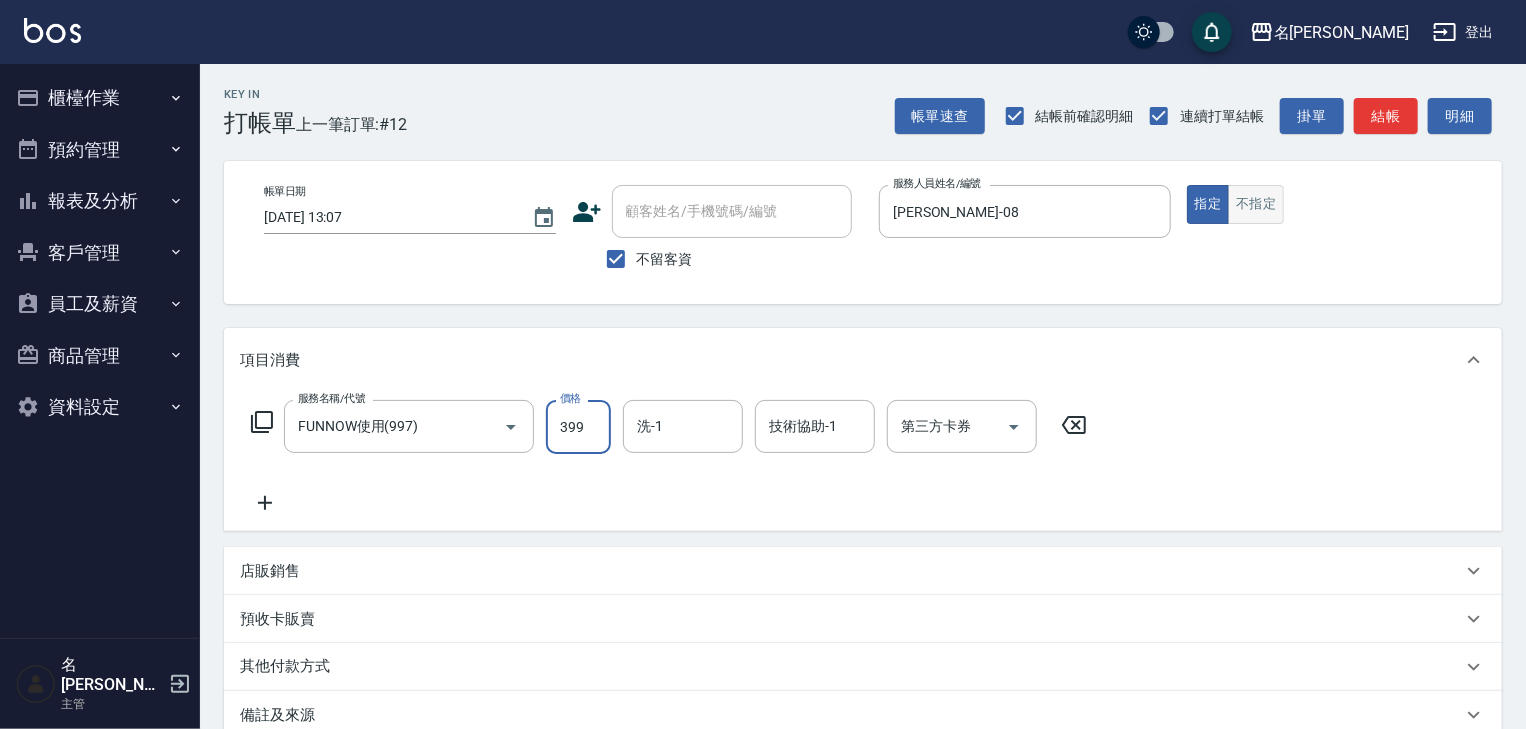 type on "399" 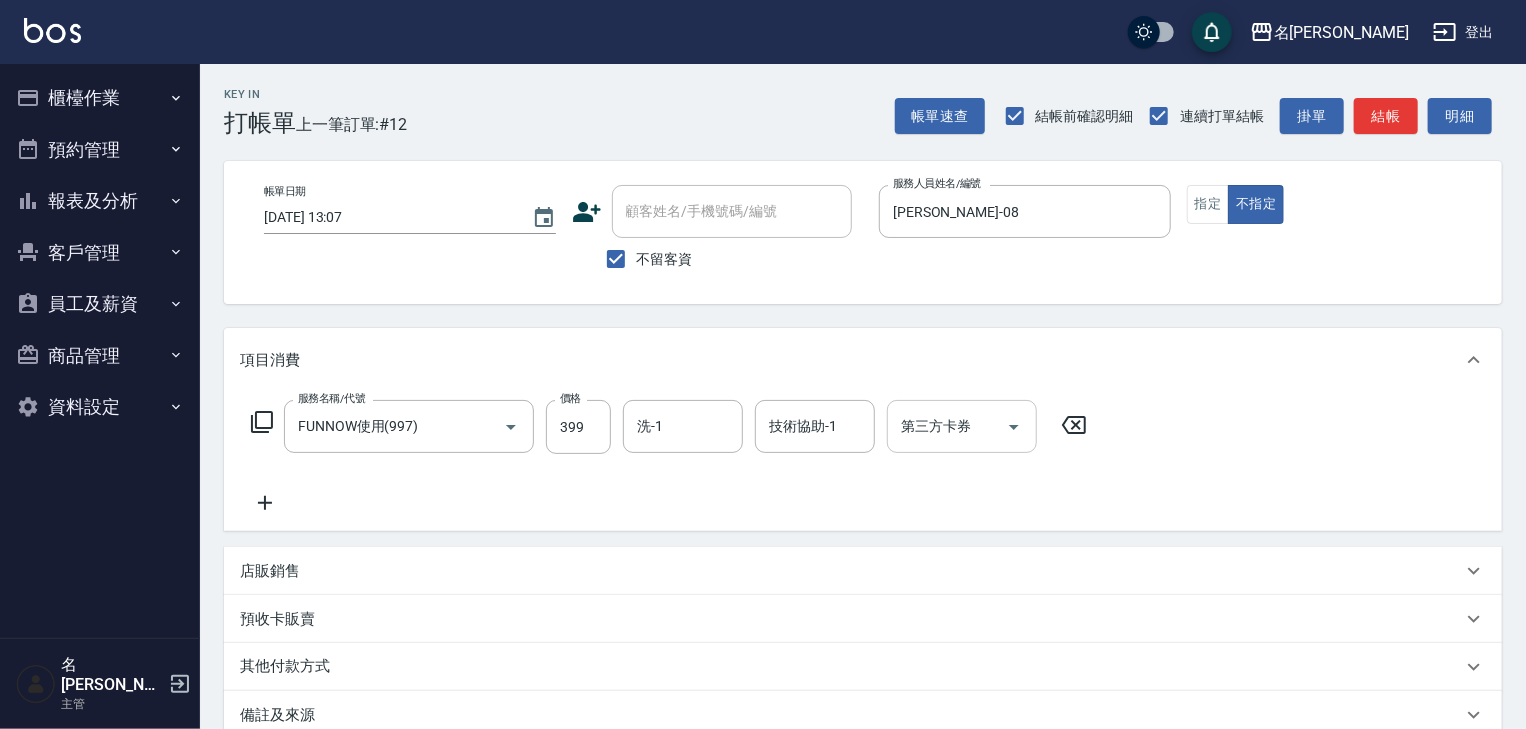 click on "第三方卡券 第三方卡券" at bounding box center [962, 426] 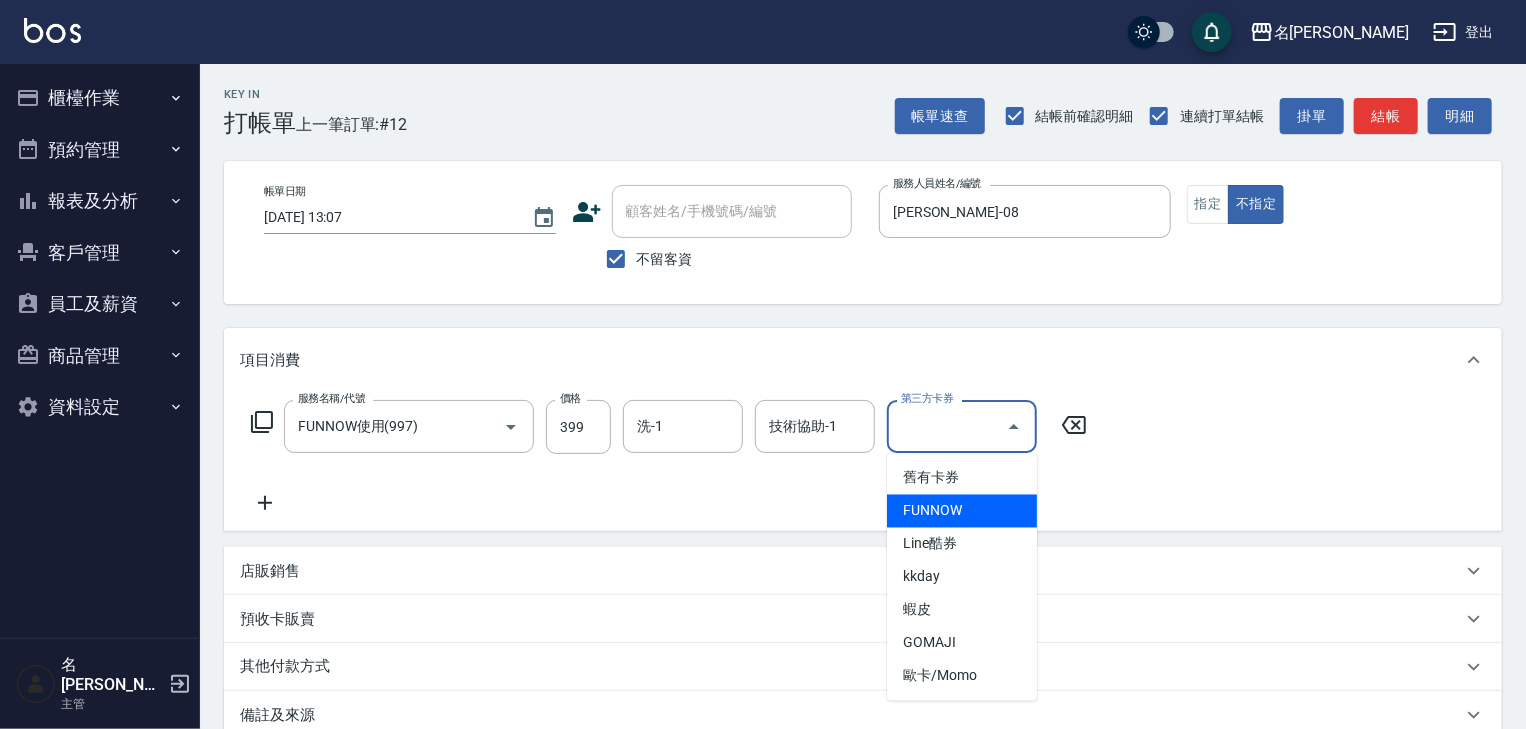 click on "FUNNOW" at bounding box center [962, 511] 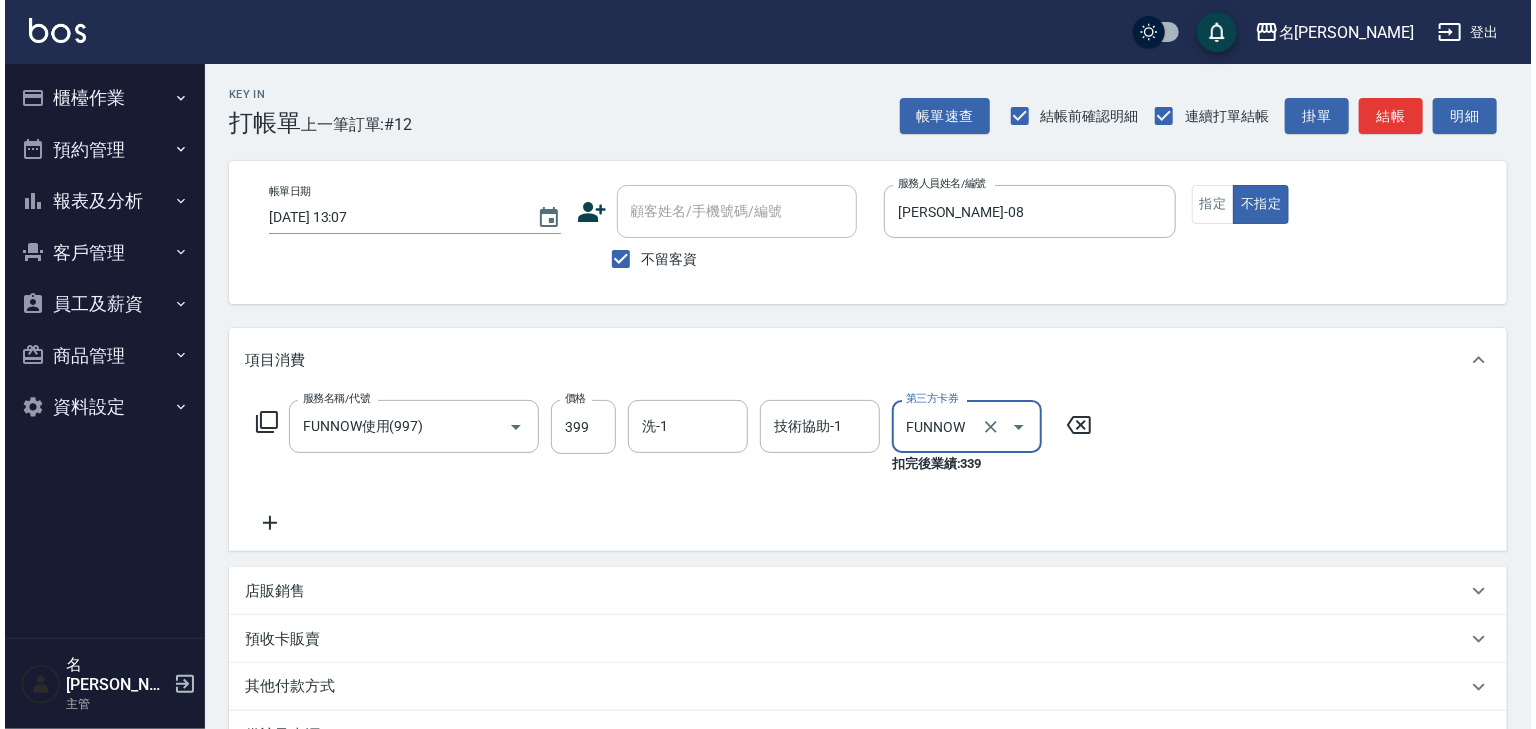 scroll, scrollTop: 254, scrollLeft: 0, axis: vertical 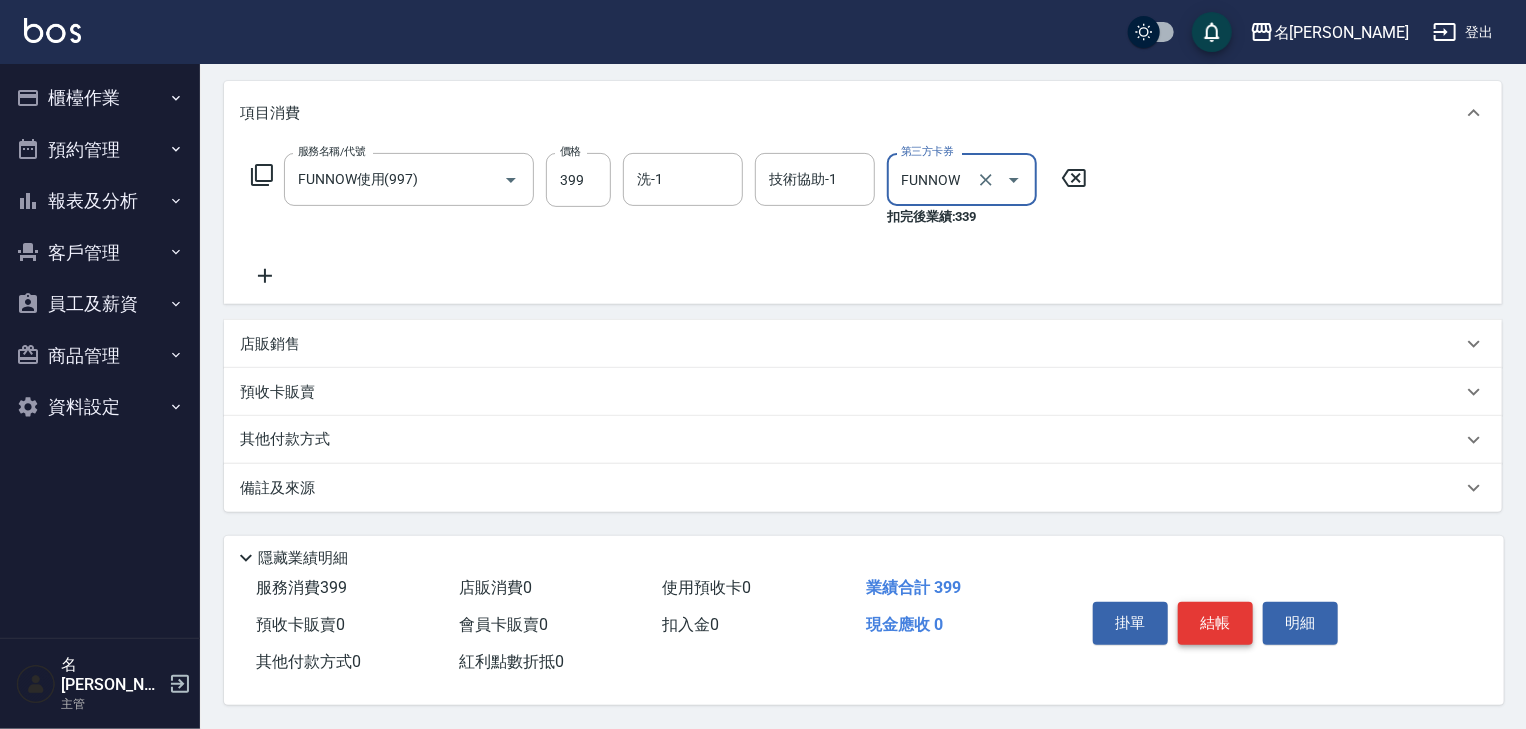 click on "結帳" at bounding box center [1215, 623] 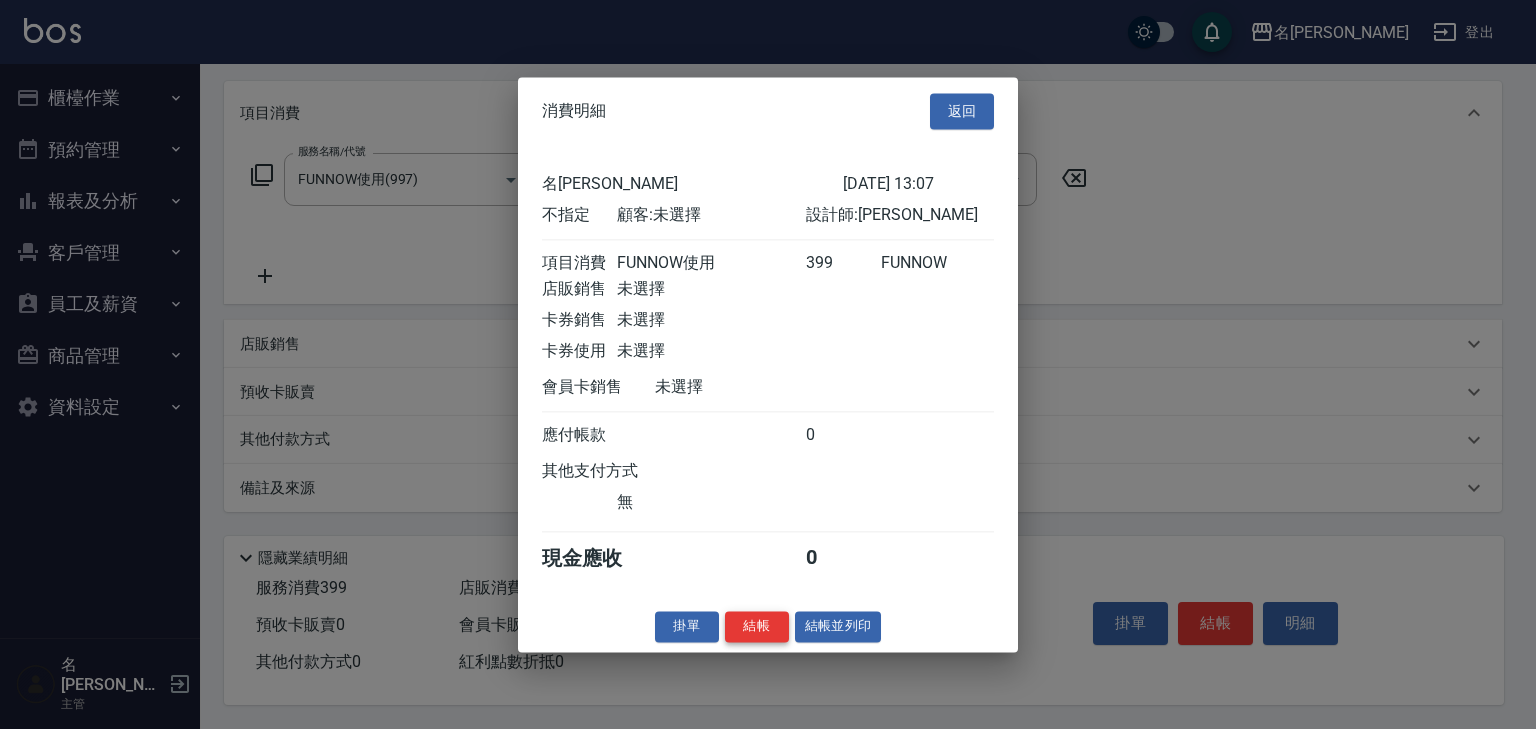 click on "結帳" at bounding box center [757, 626] 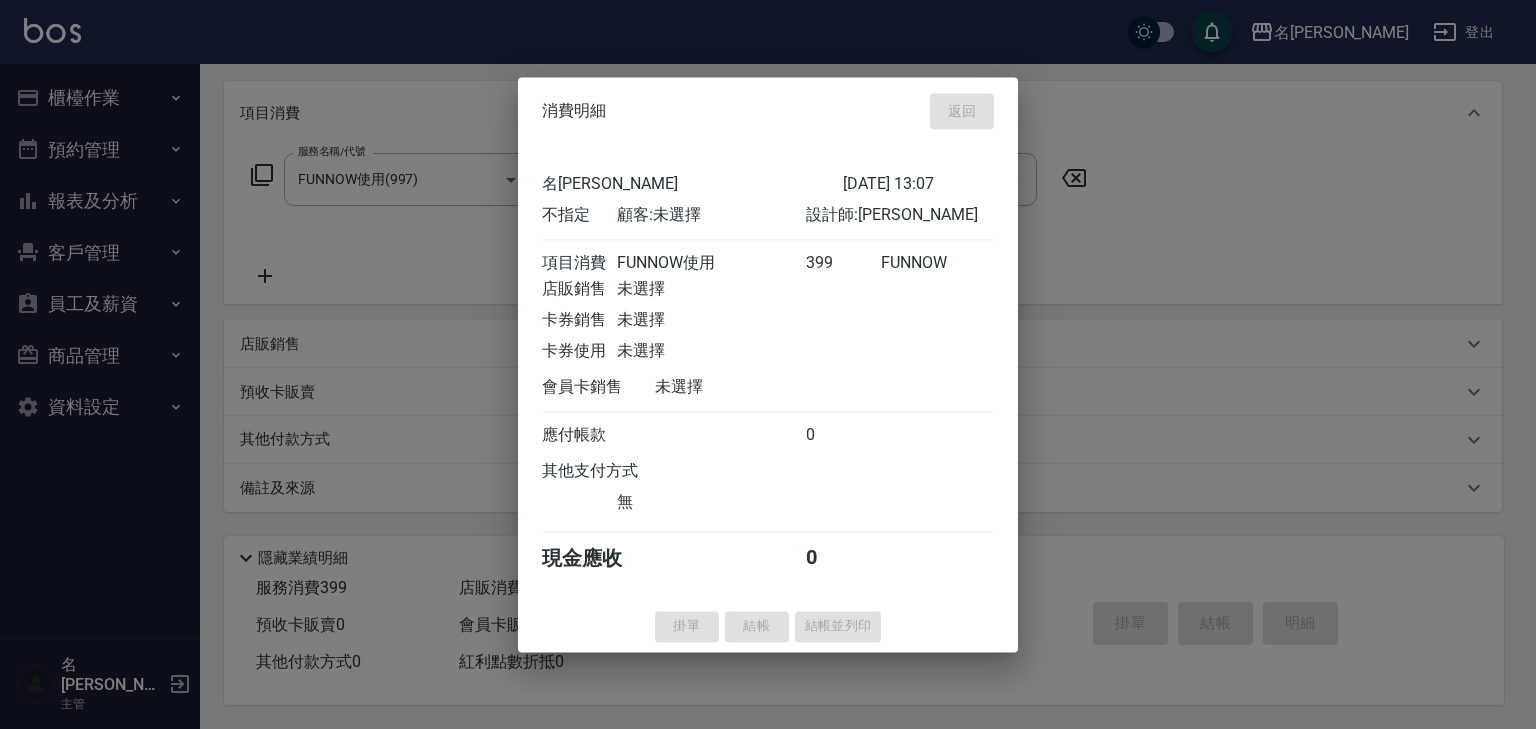 type on "[DATE] 13:24" 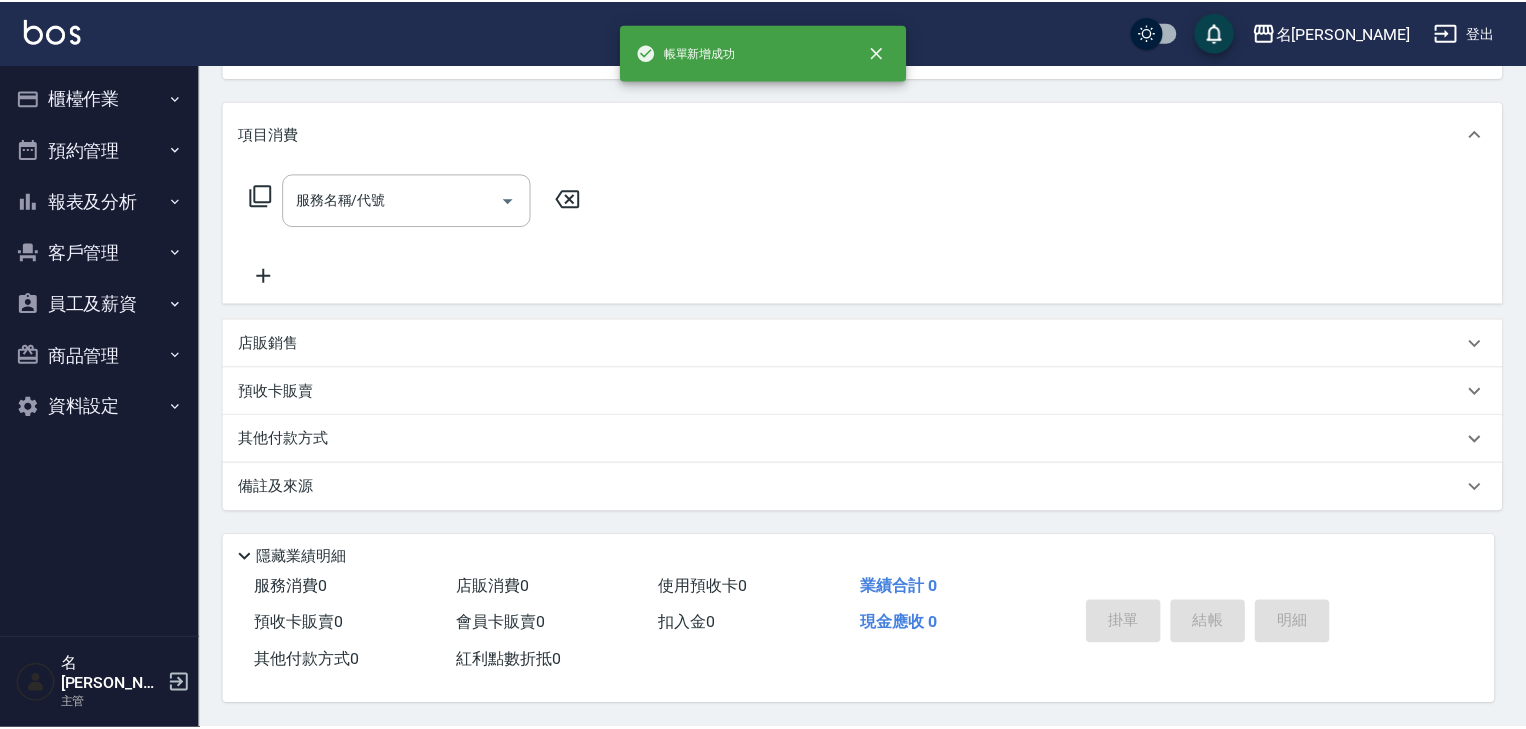 scroll, scrollTop: 0, scrollLeft: 0, axis: both 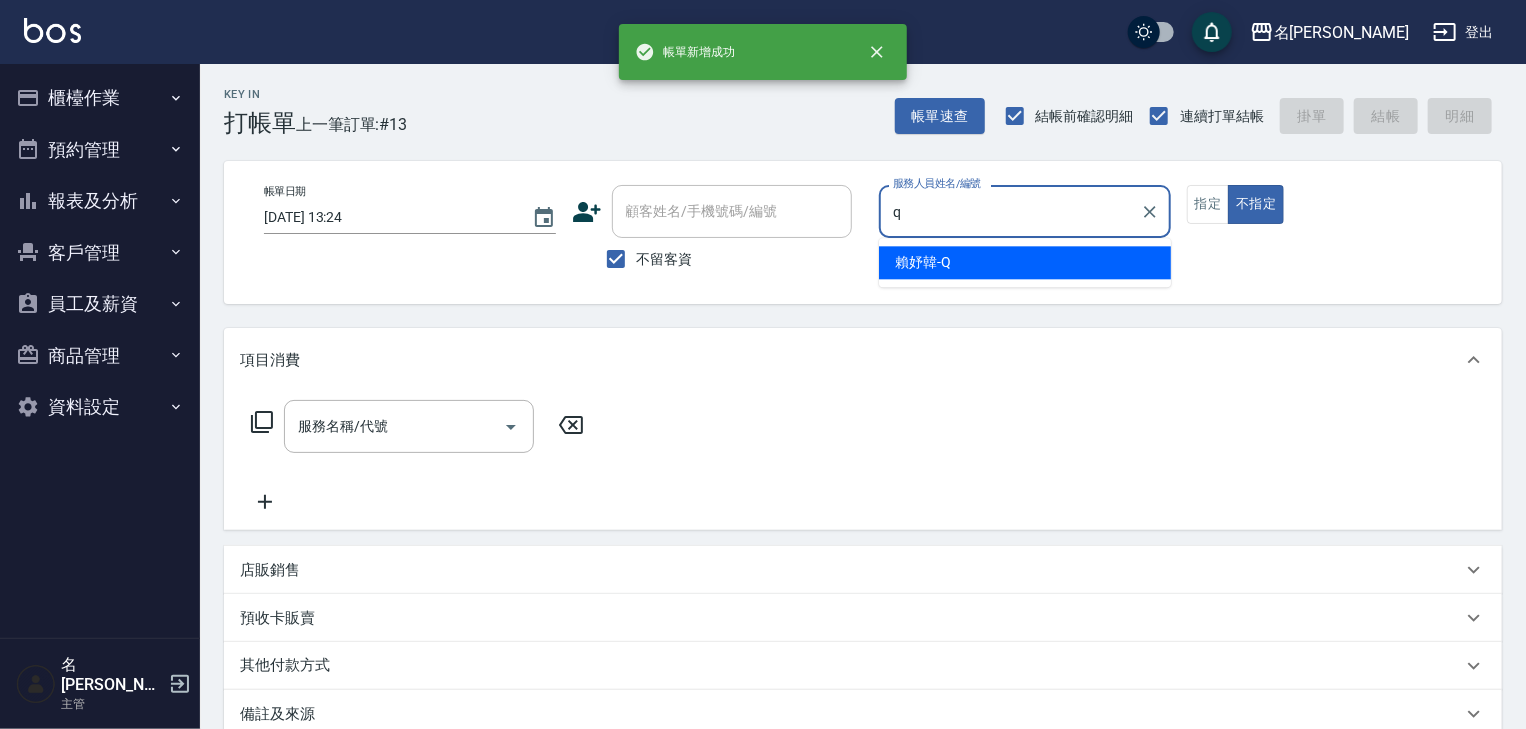 type on "[PERSON_NAME]" 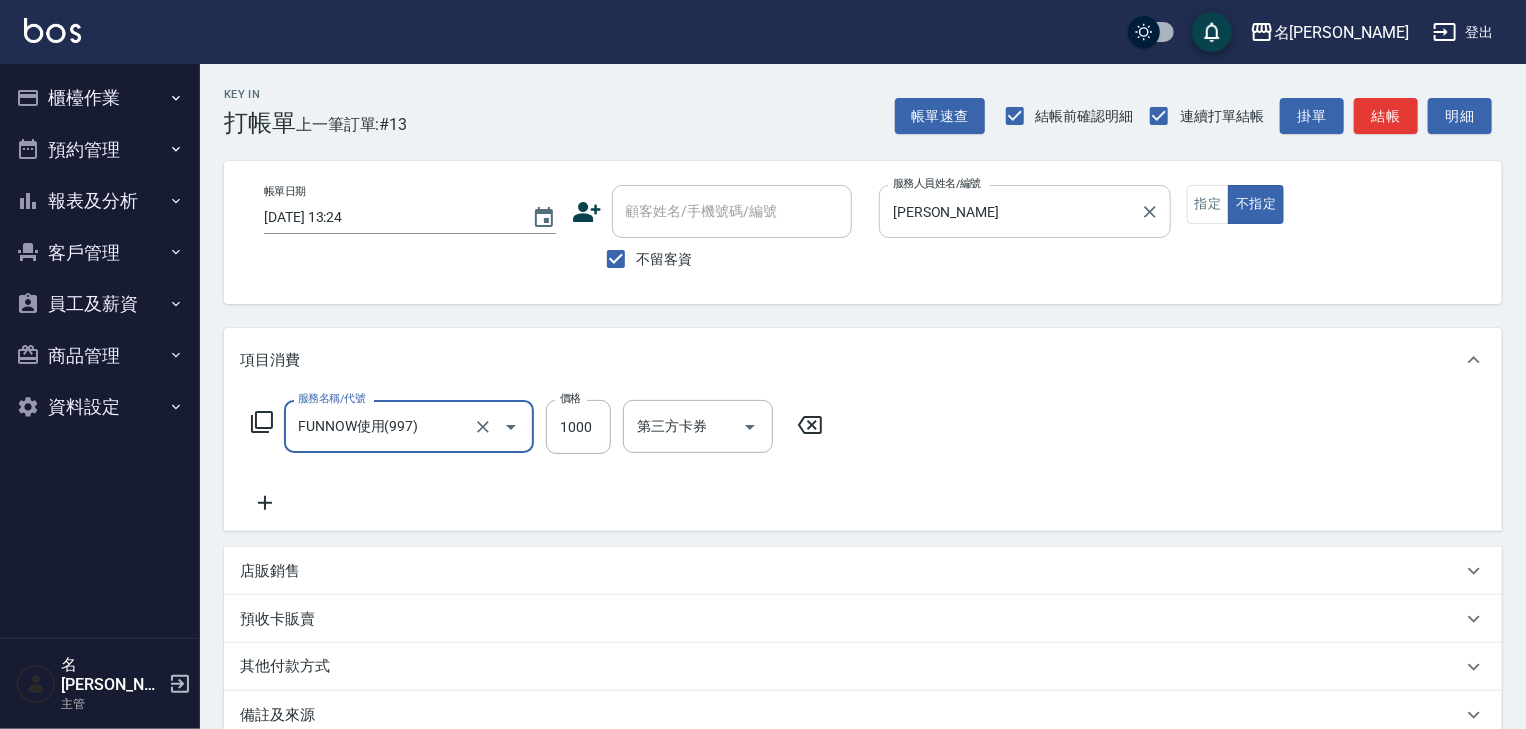 type on "FUNNOW使用(997)" 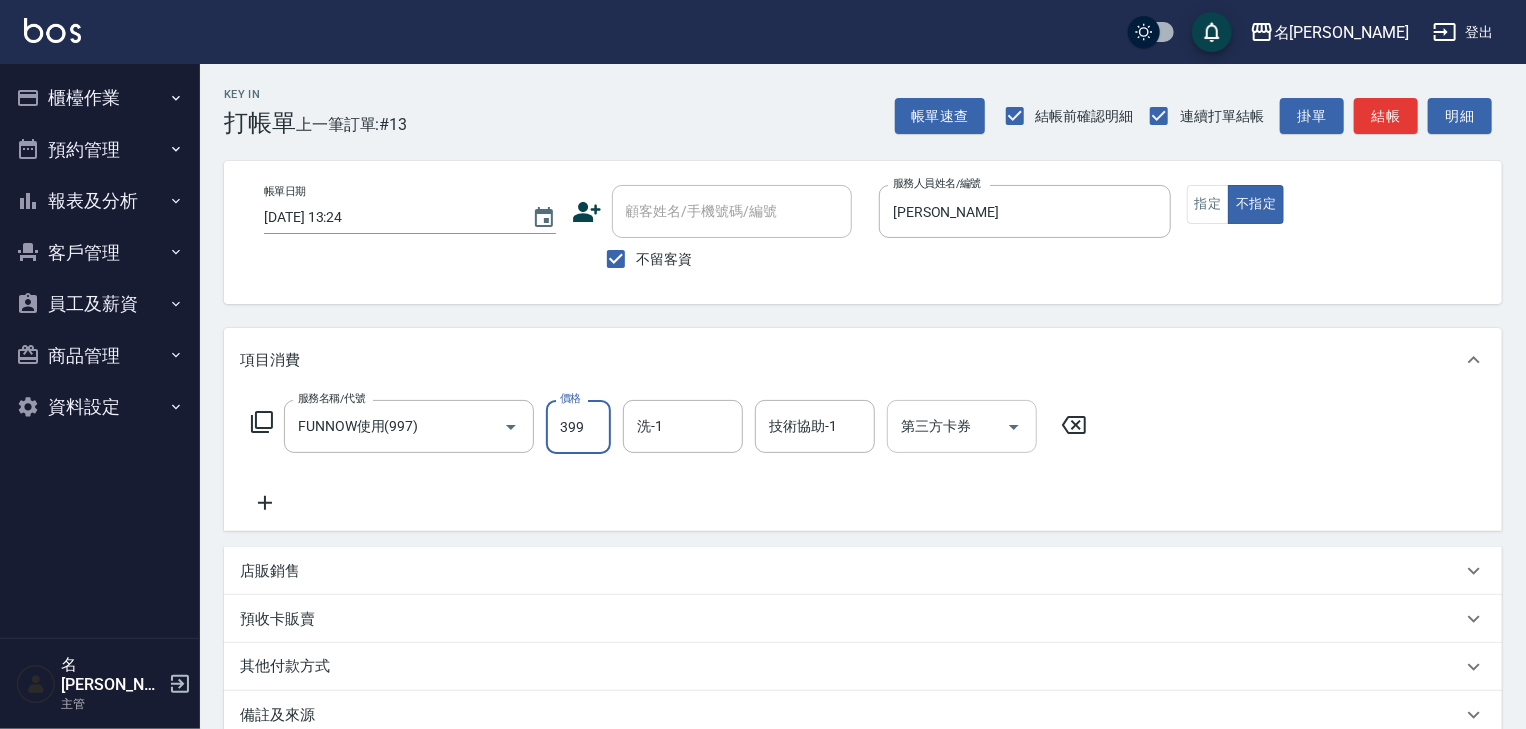 type on "399" 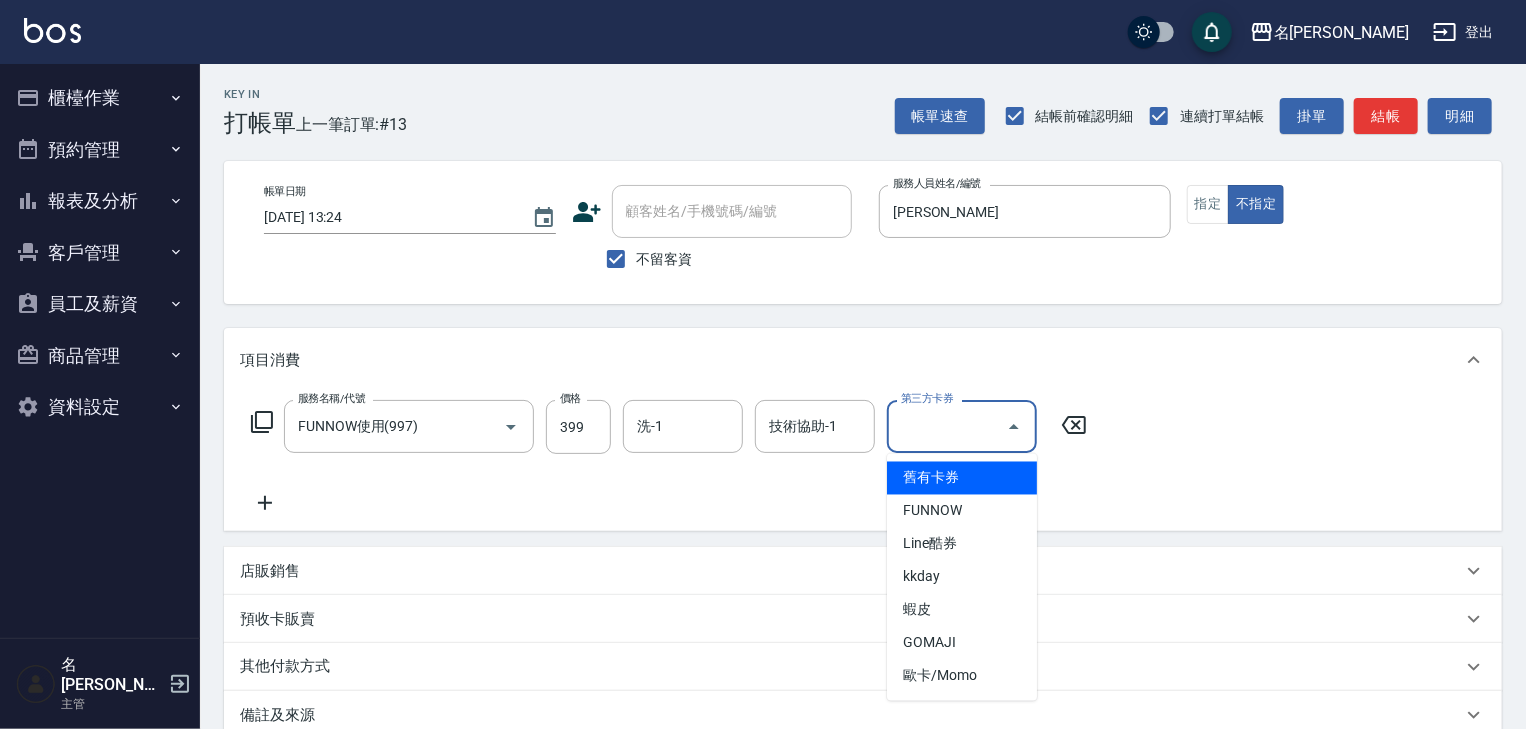click on "第三方卡券 第三方卡券" at bounding box center [962, 426] 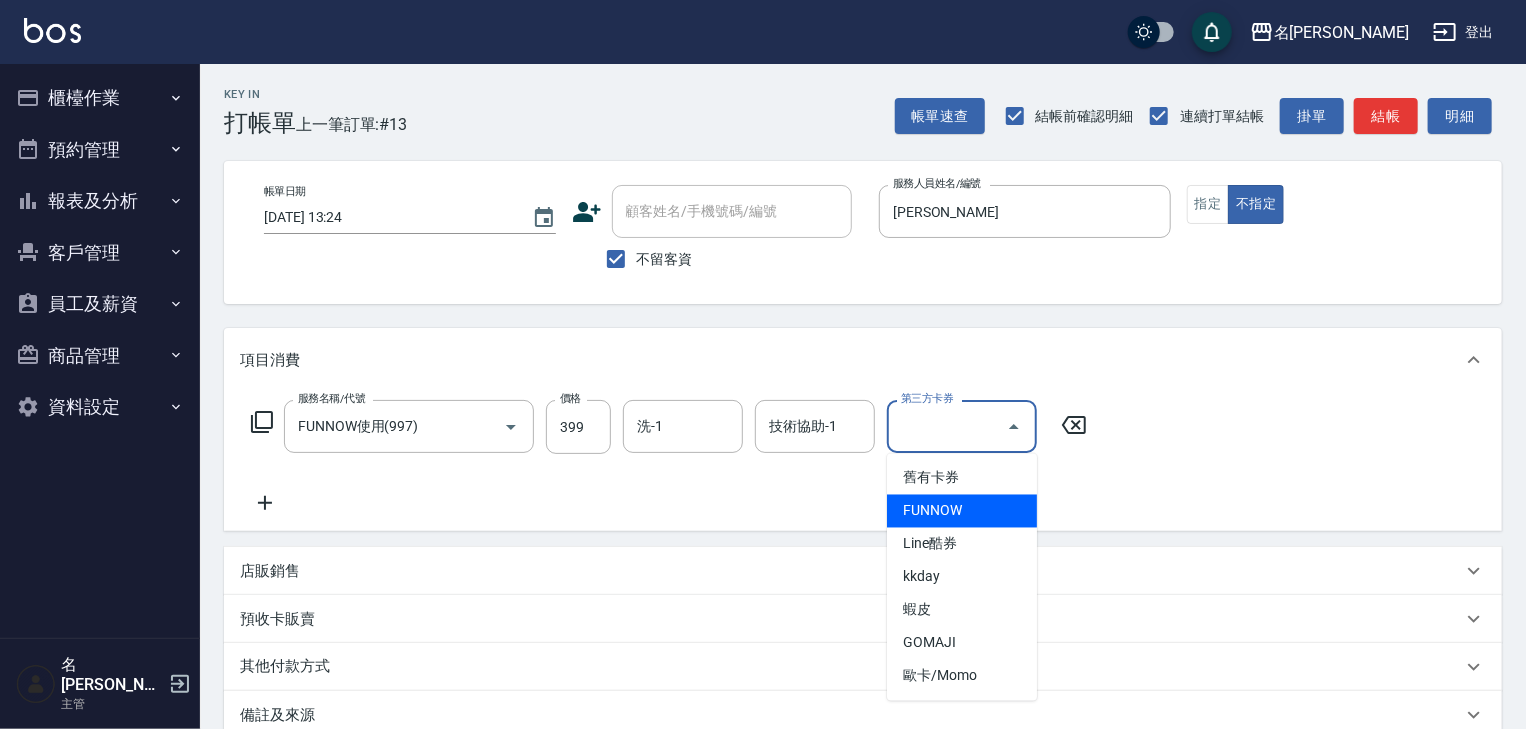 click on "FUNNOW" at bounding box center [962, 511] 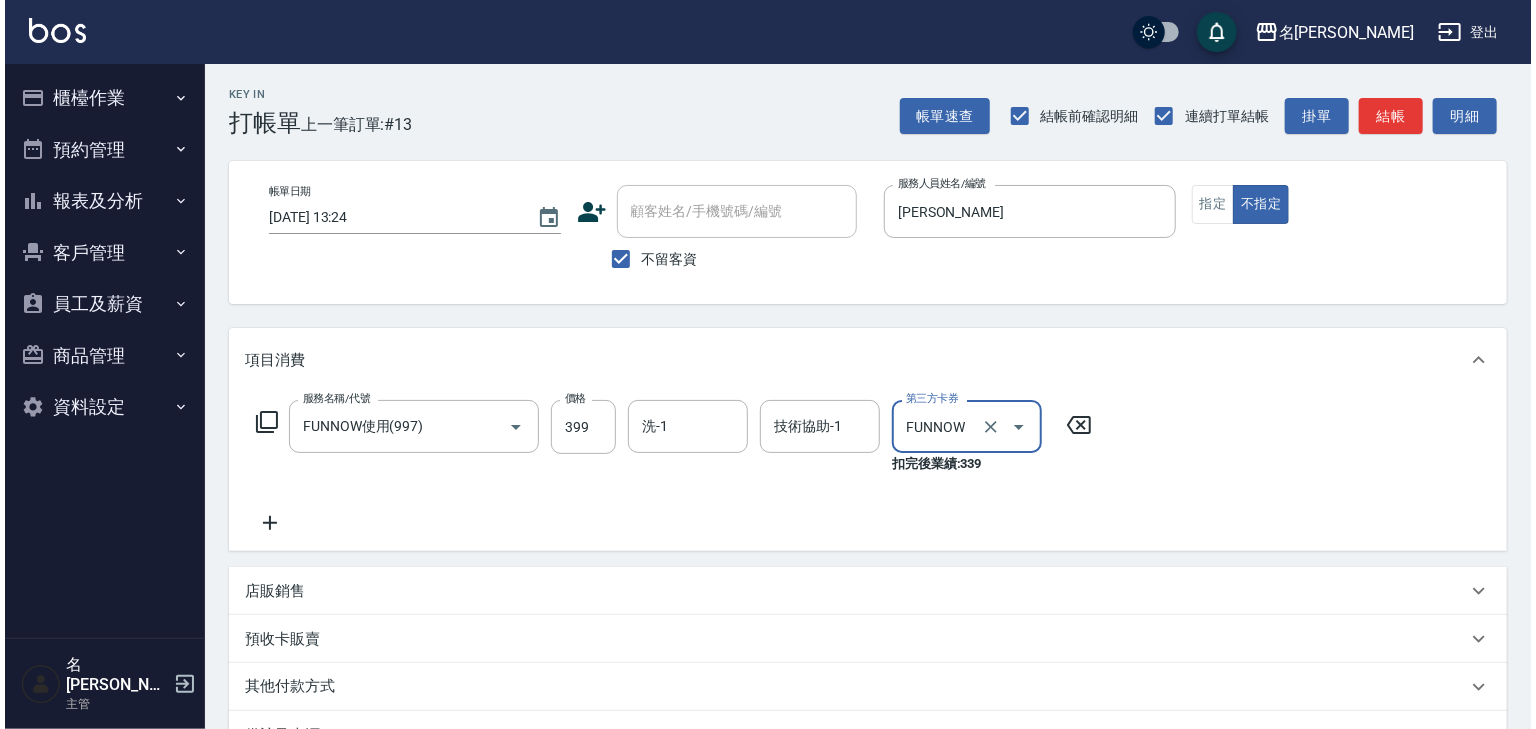 scroll, scrollTop: 254, scrollLeft: 0, axis: vertical 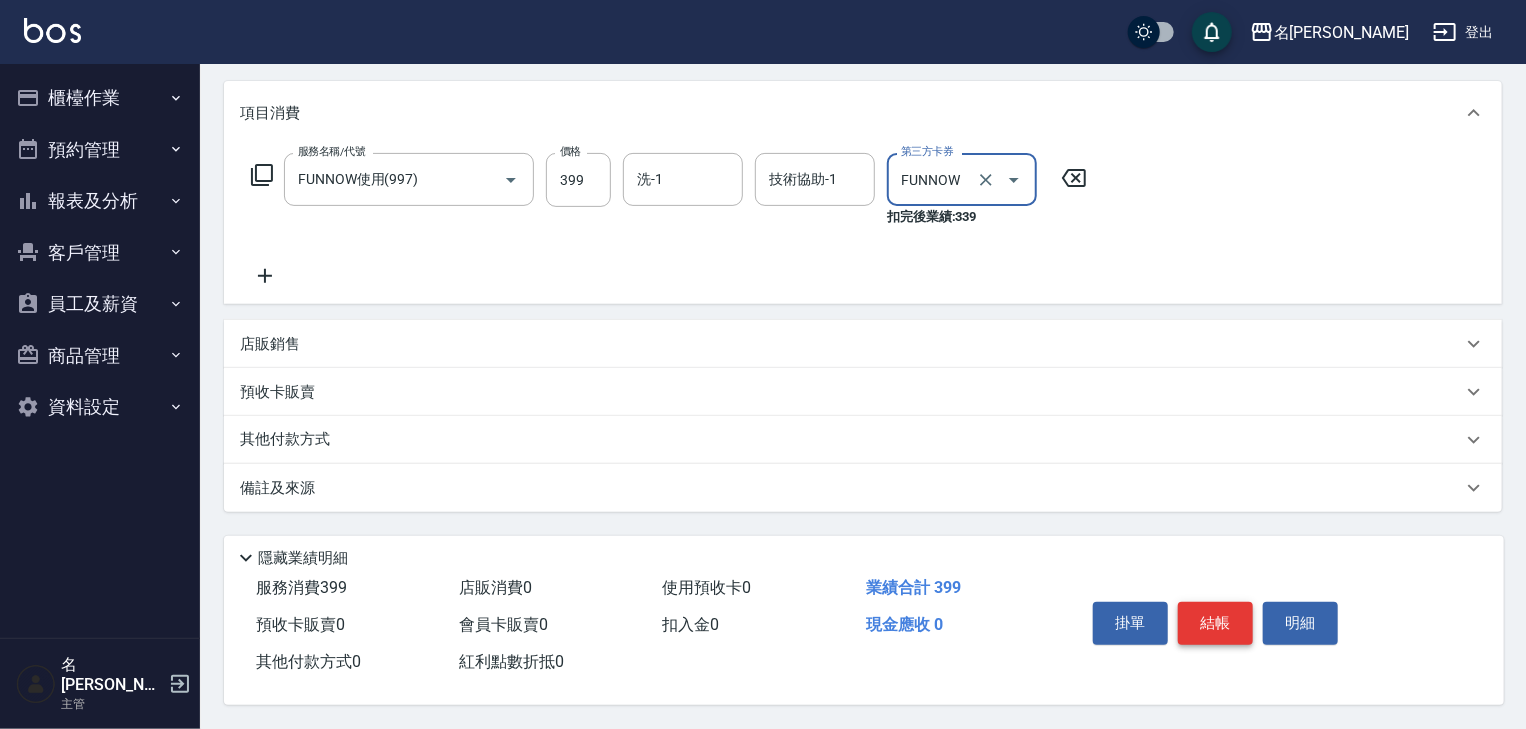 click on "結帳" at bounding box center [1215, 623] 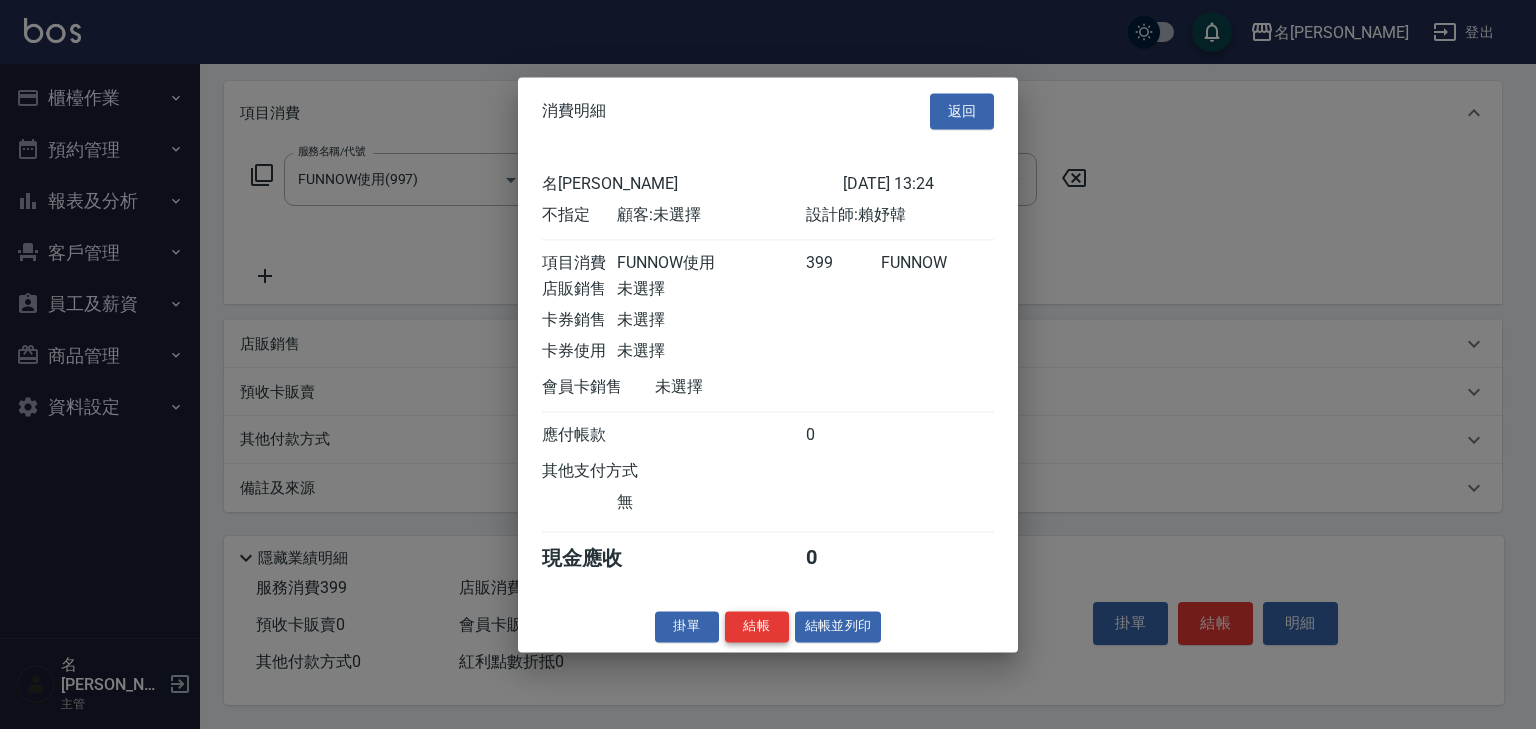 click on "結帳" at bounding box center [757, 626] 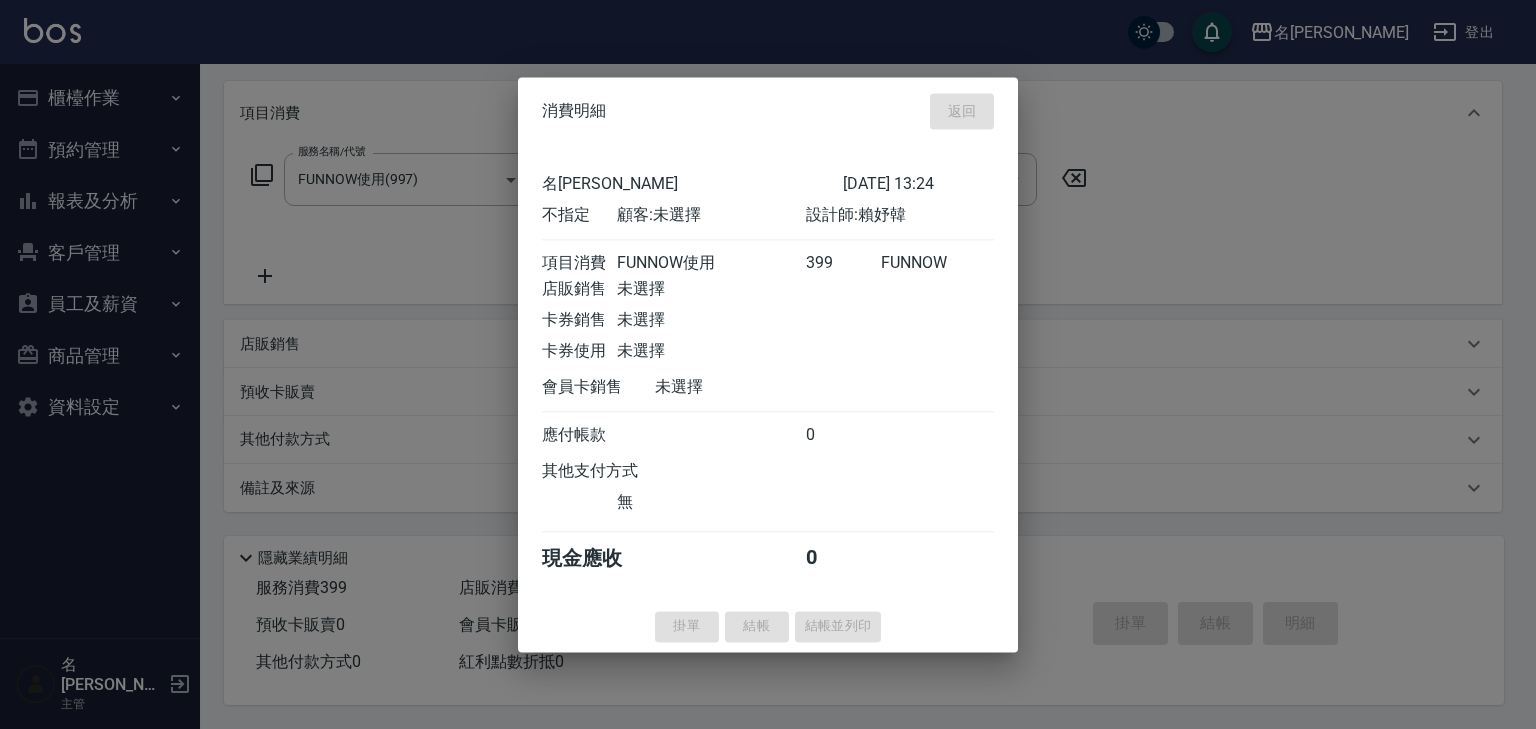 type 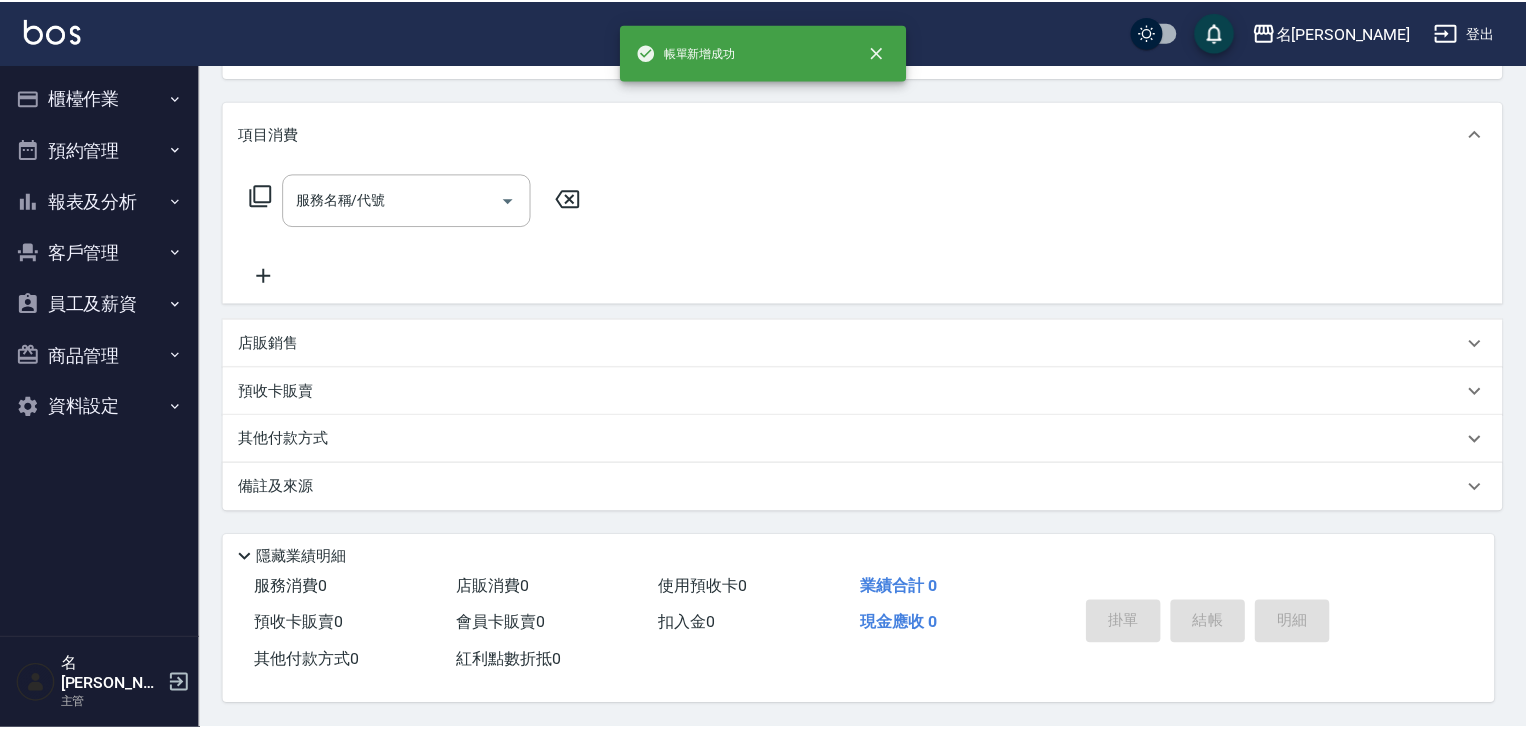 scroll, scrollTop: 0, scrollLeft: 0, axis: both 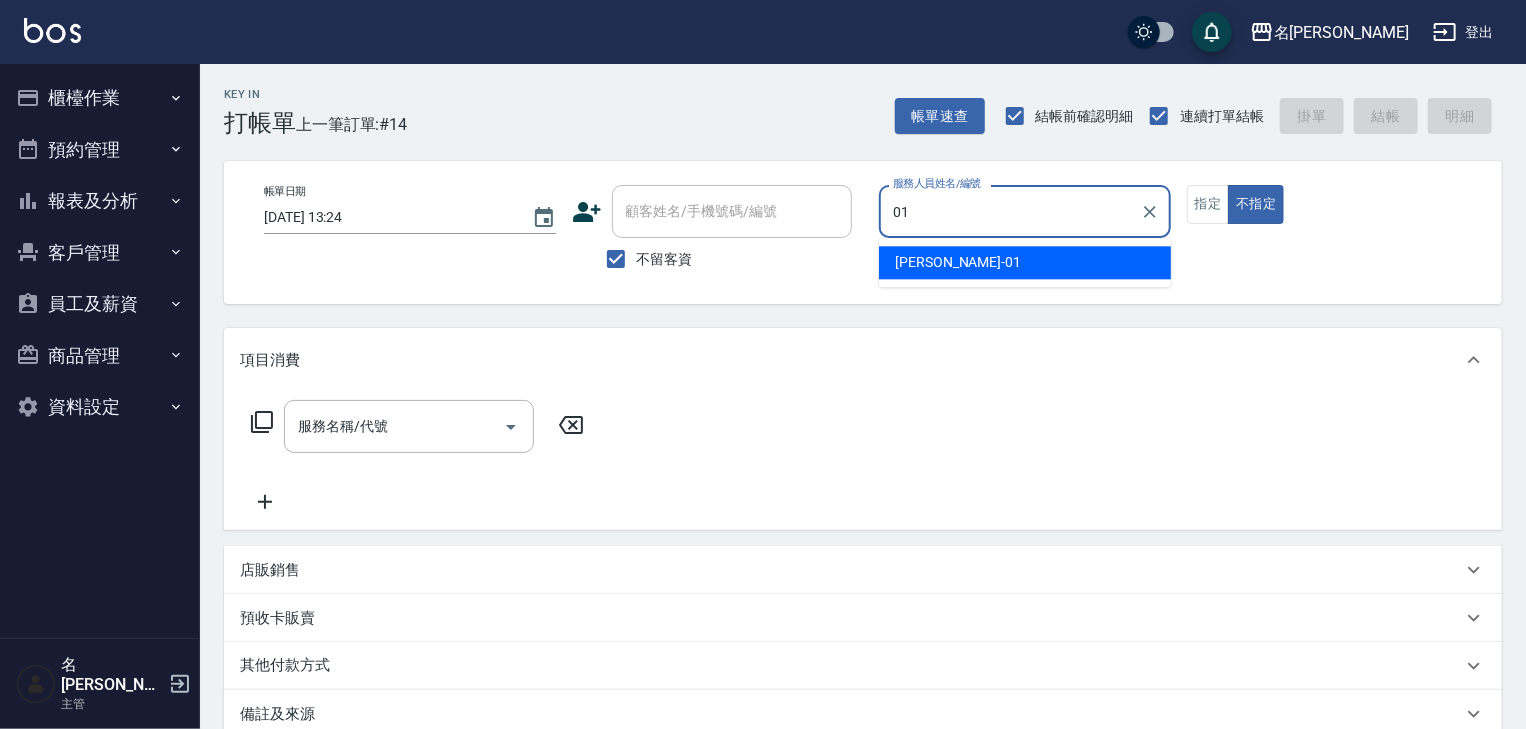 type on "[PERSON_NAME]-01" 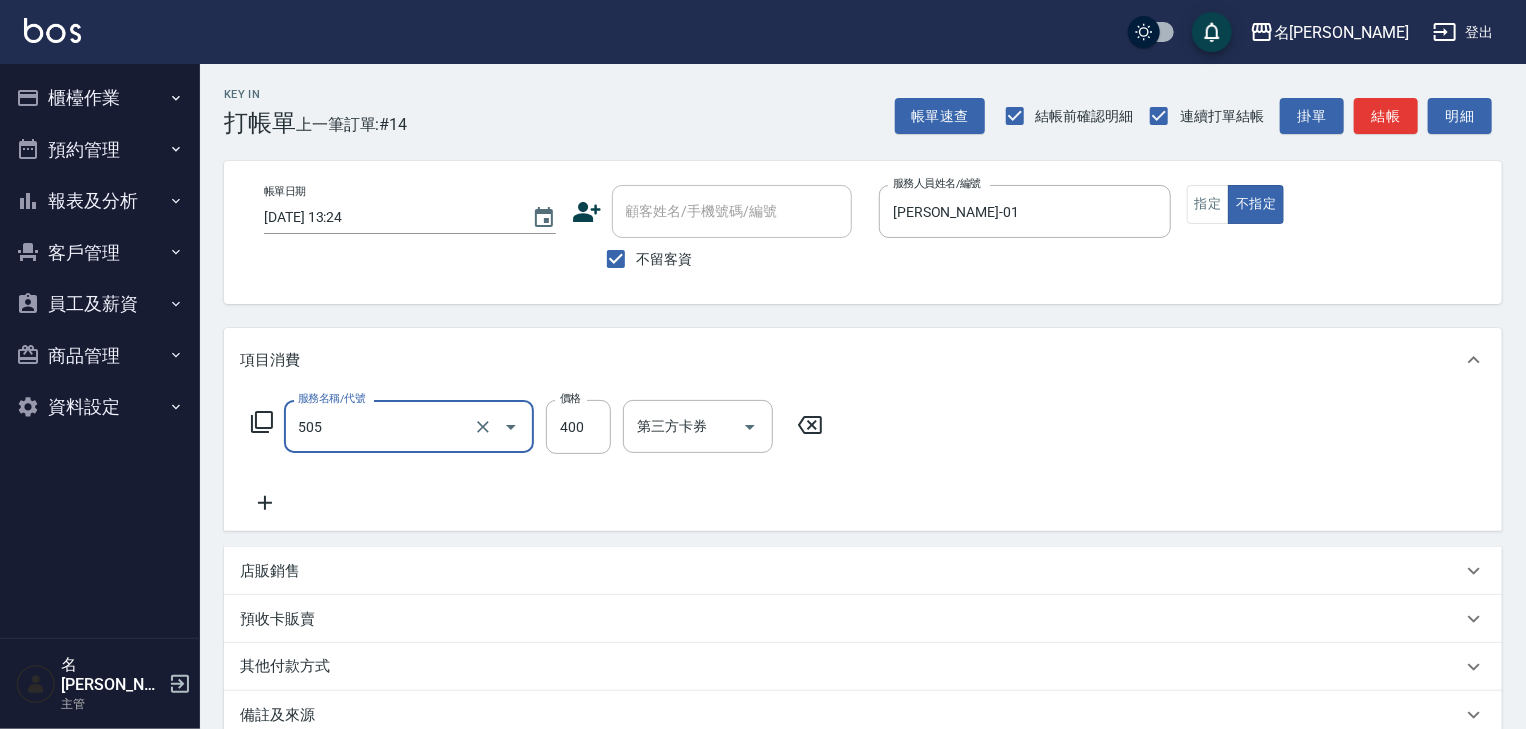 type on "洗髮(505)" 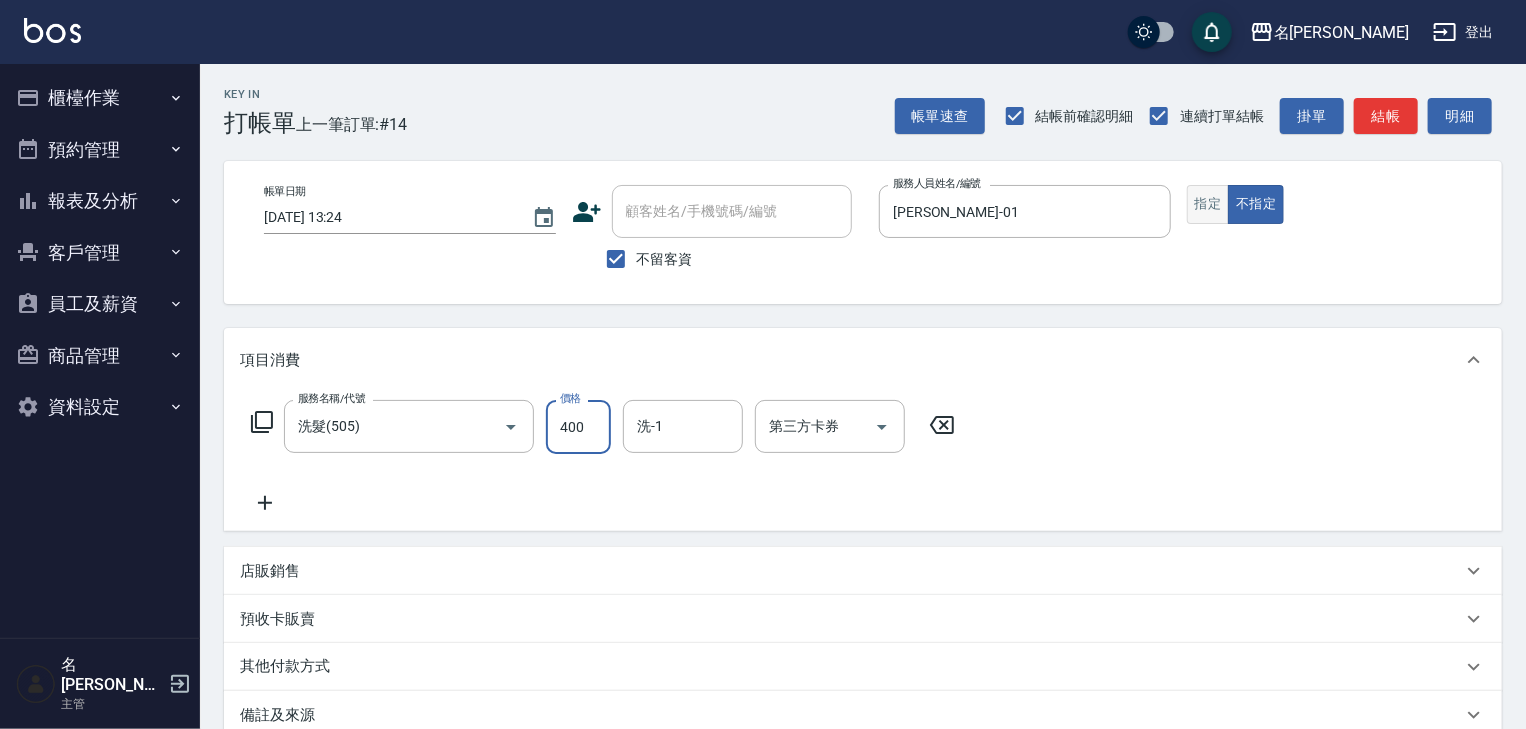 click on "不指定" at bounding box center [1256, 204] 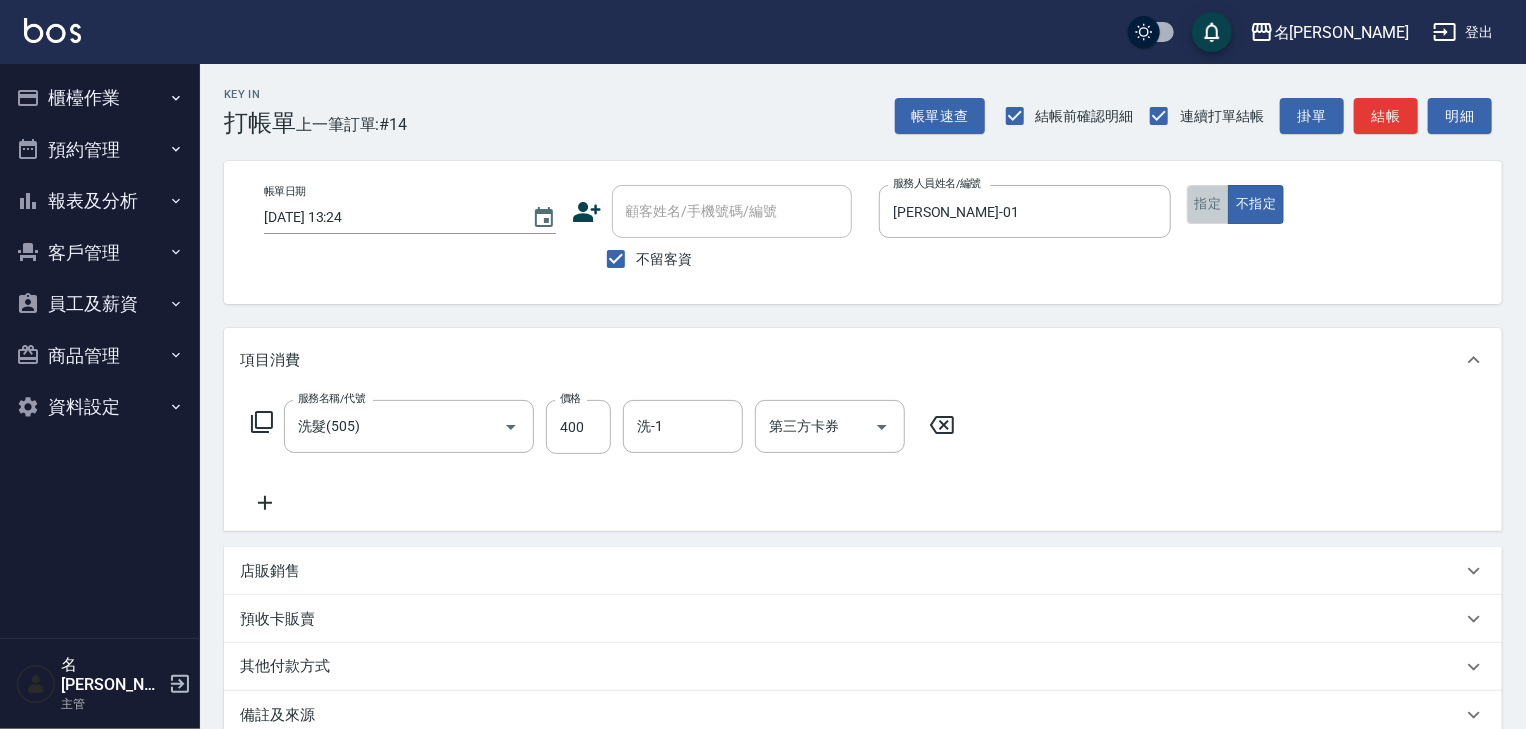 click on "指定" at bounding box center [1208, 204] 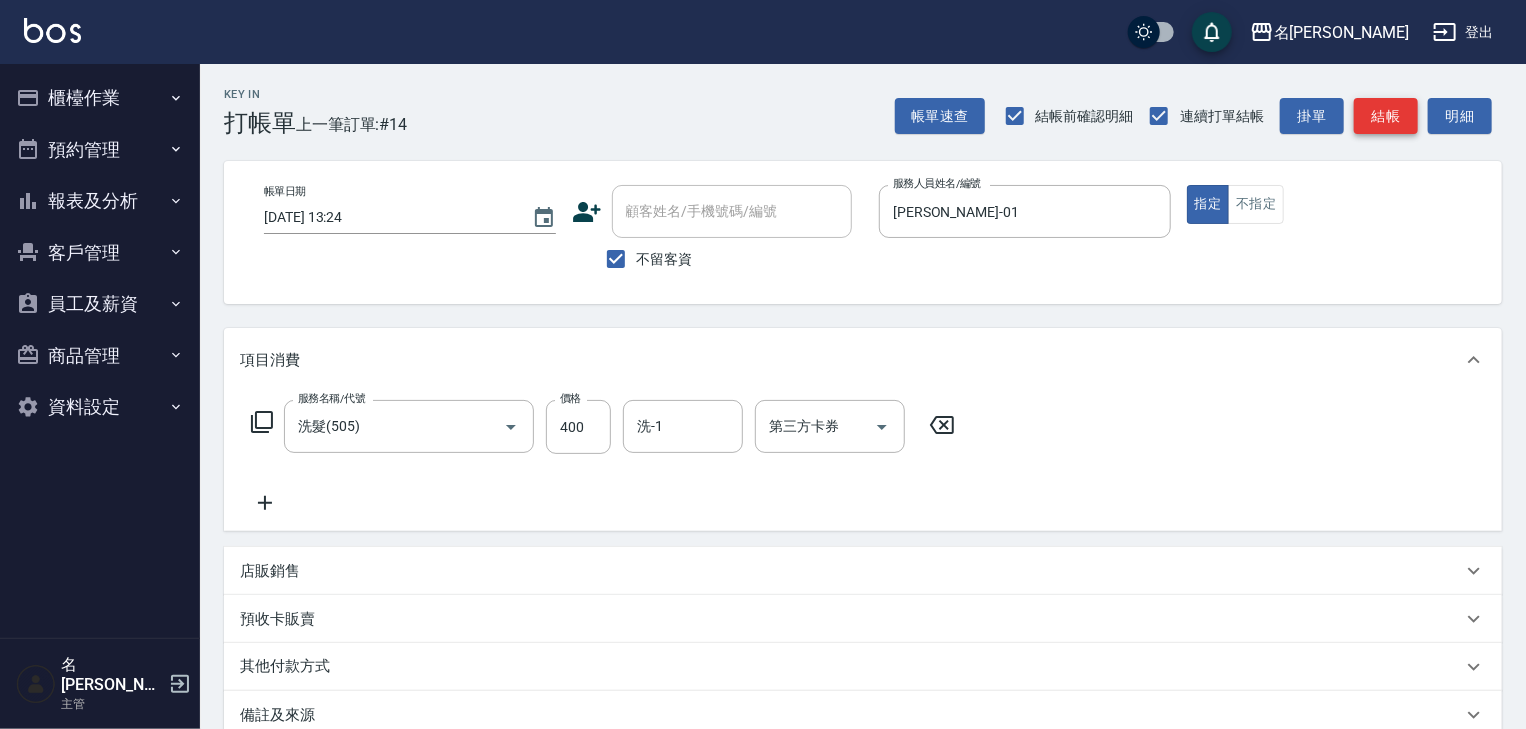 click on "結帳" at bounding box center (1386, 116) 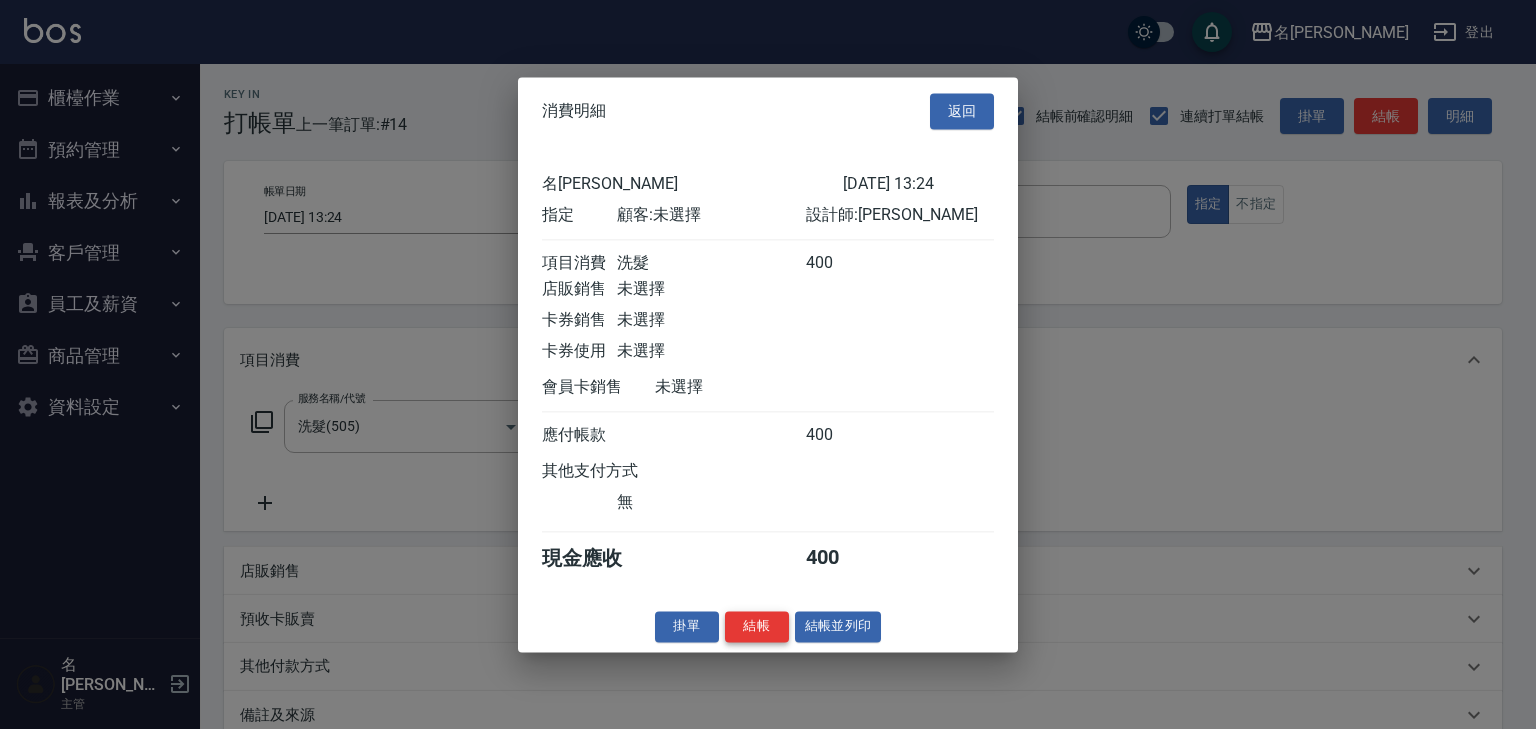 click on "結帳" at bounding box center [757, 626] 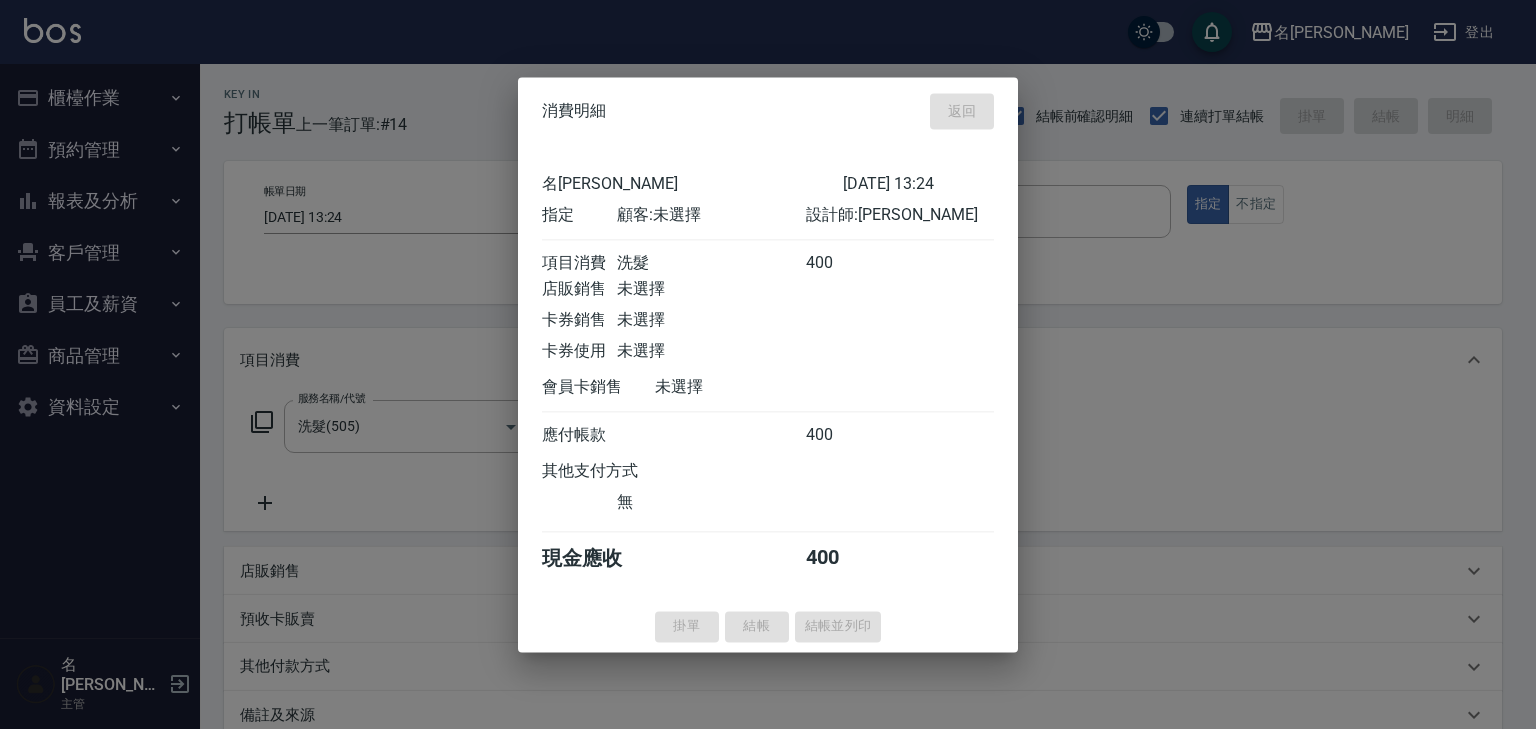 type on "[DATE] 13:40" 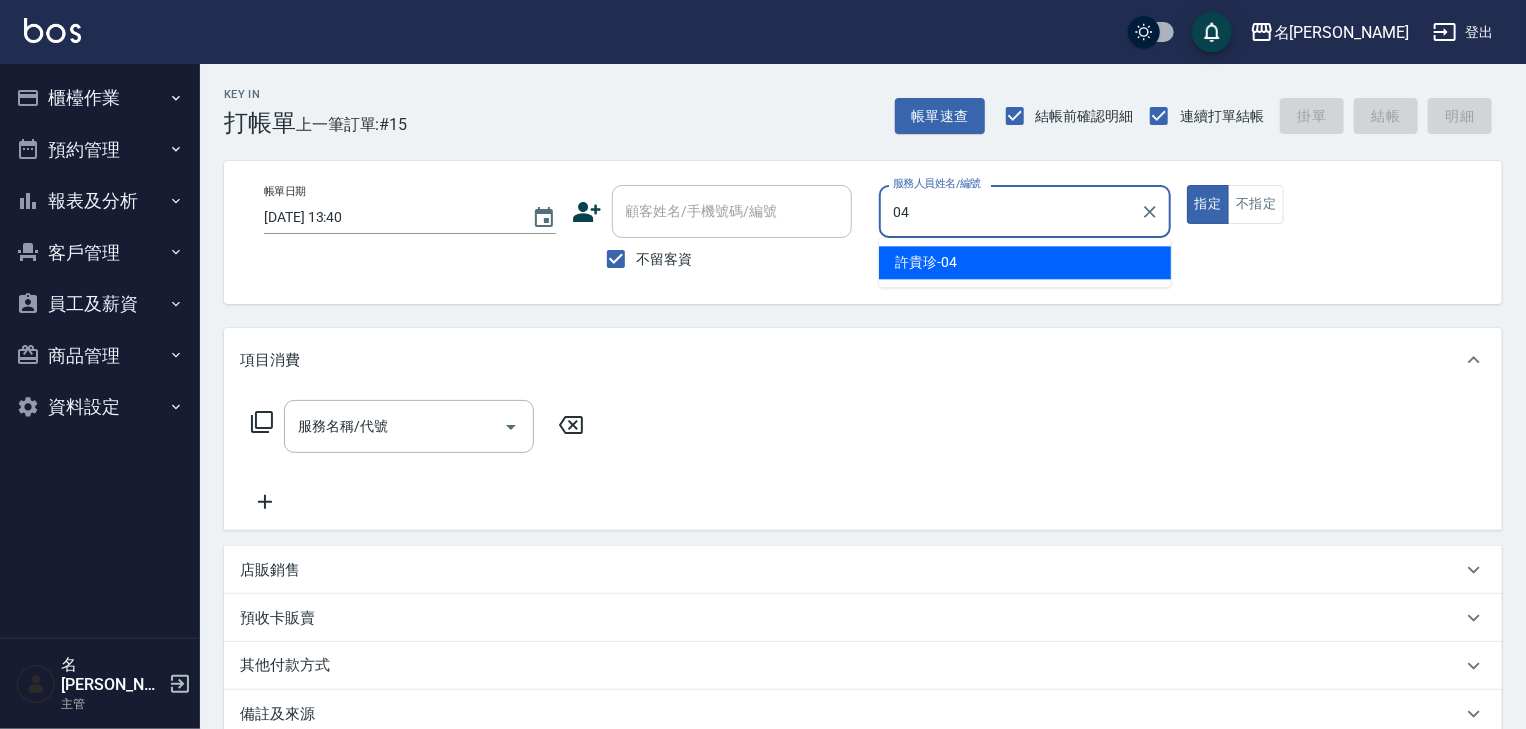 type on "[PERSON_NAME]-04" 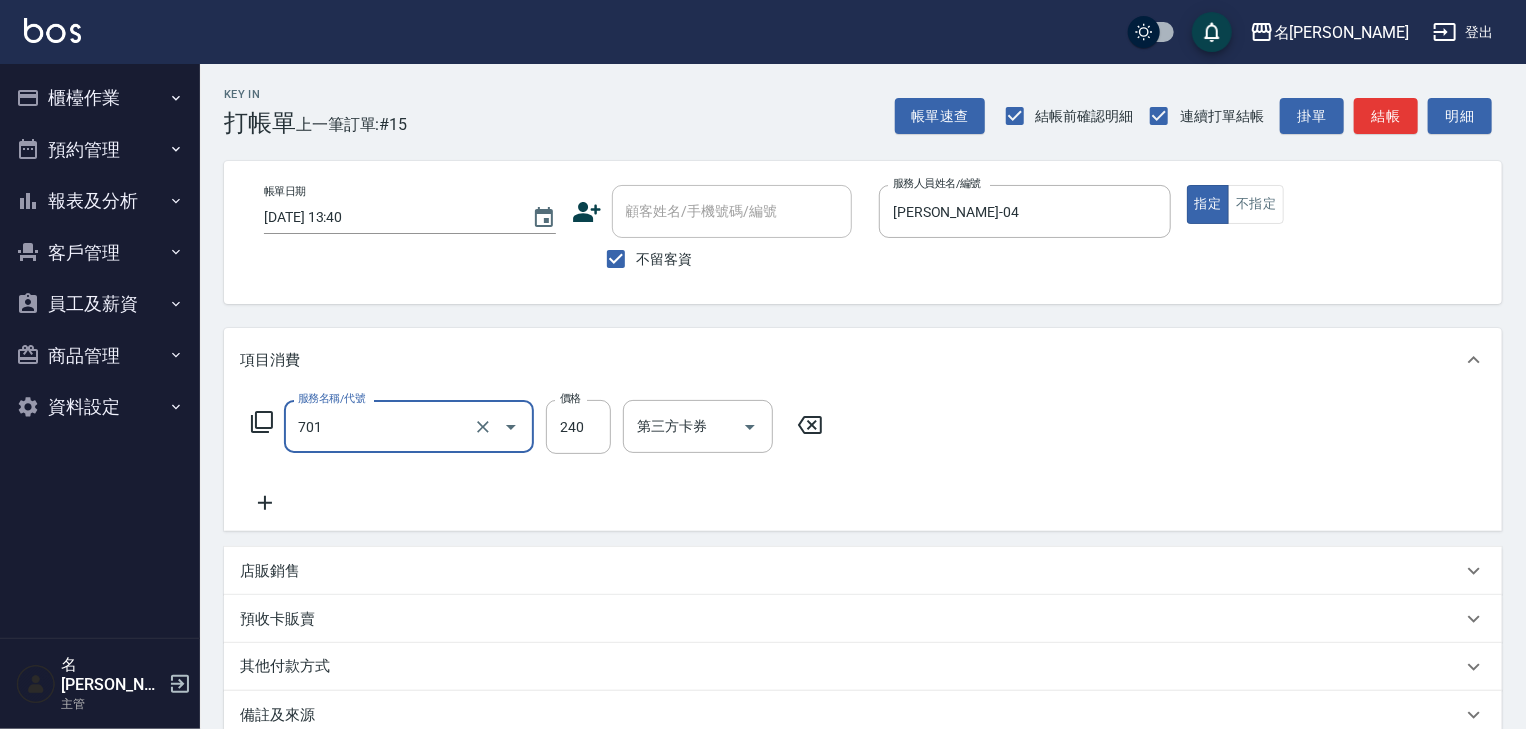 type on "梳髮(701)" 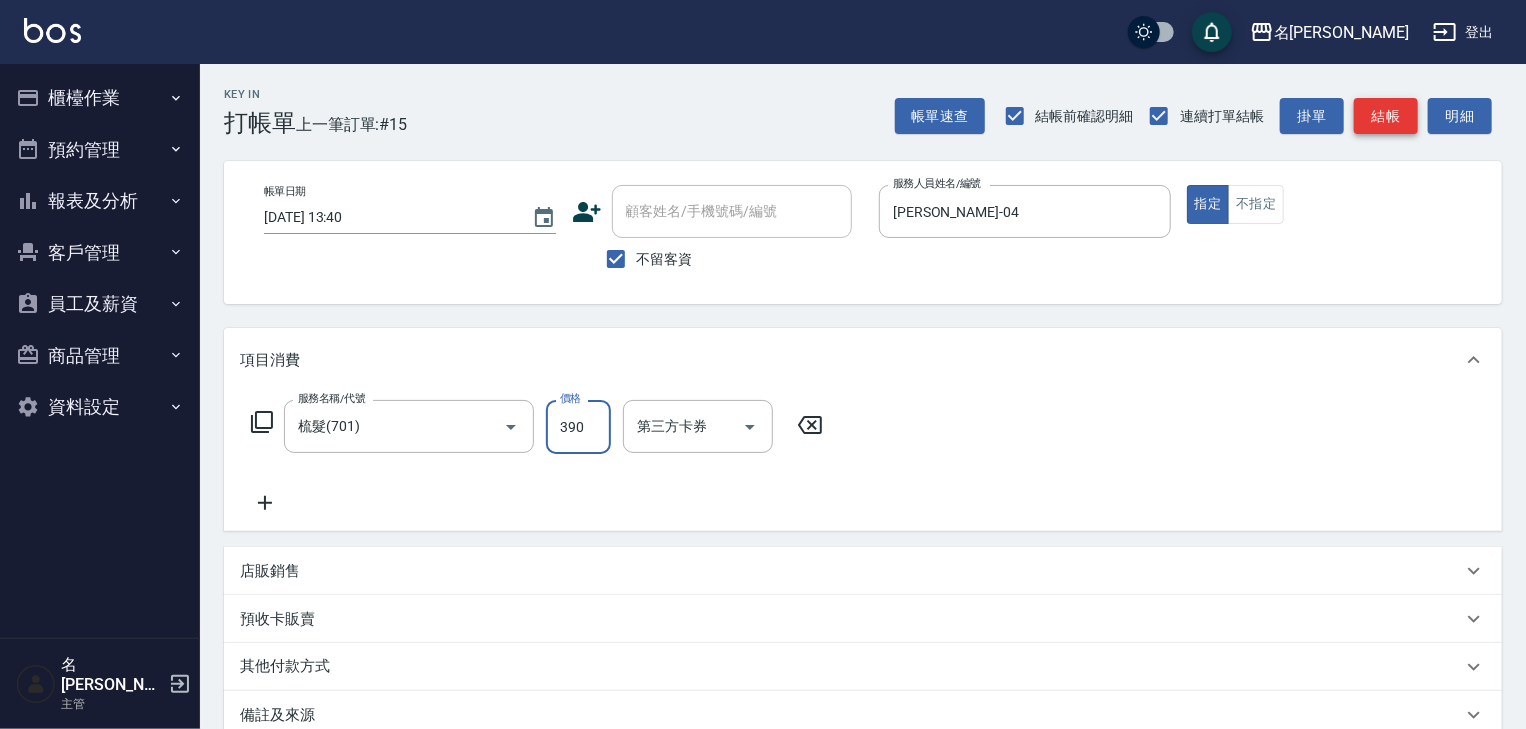 type on "390" 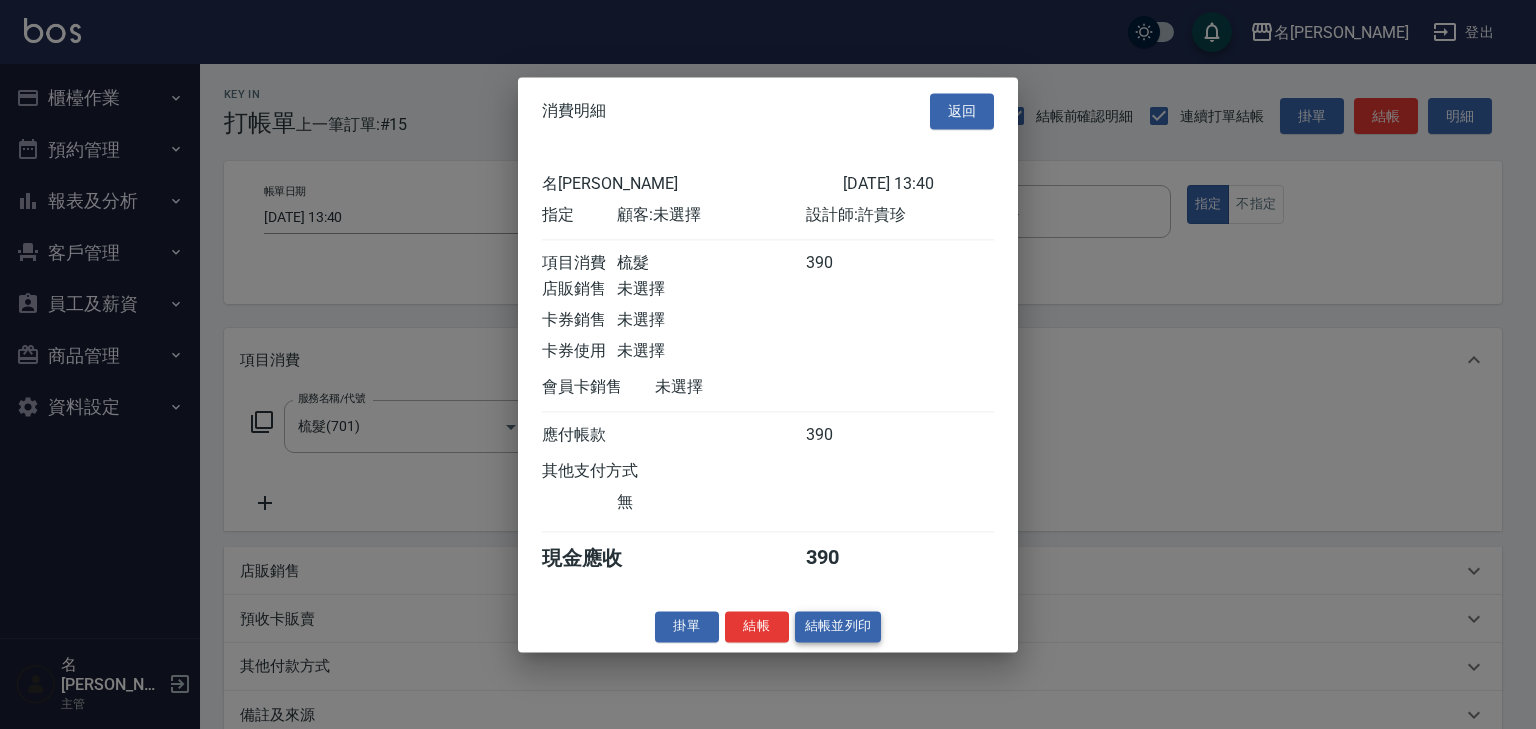 click on "結帳並列印" at bounding box center [838, 626] 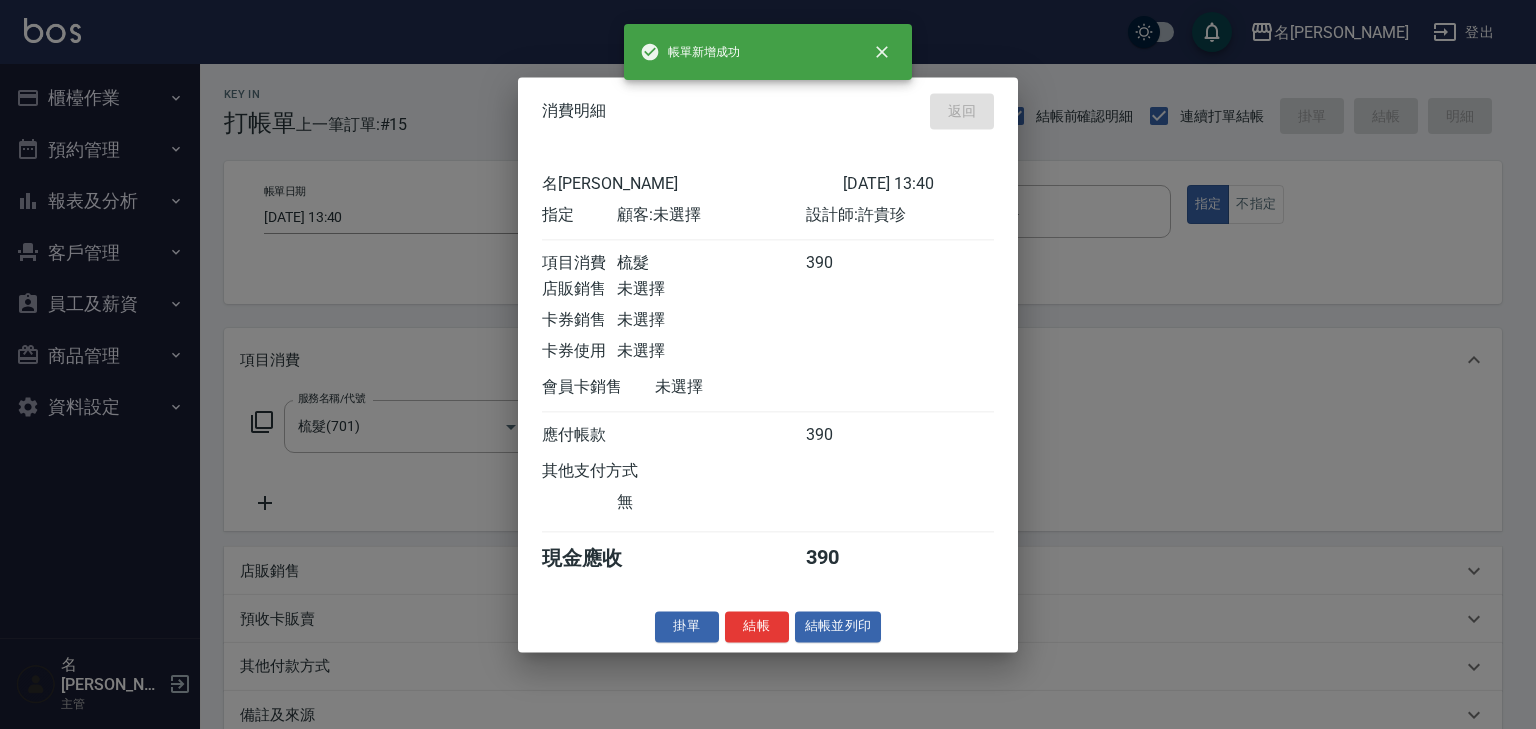type on "[DATE] 13:59" 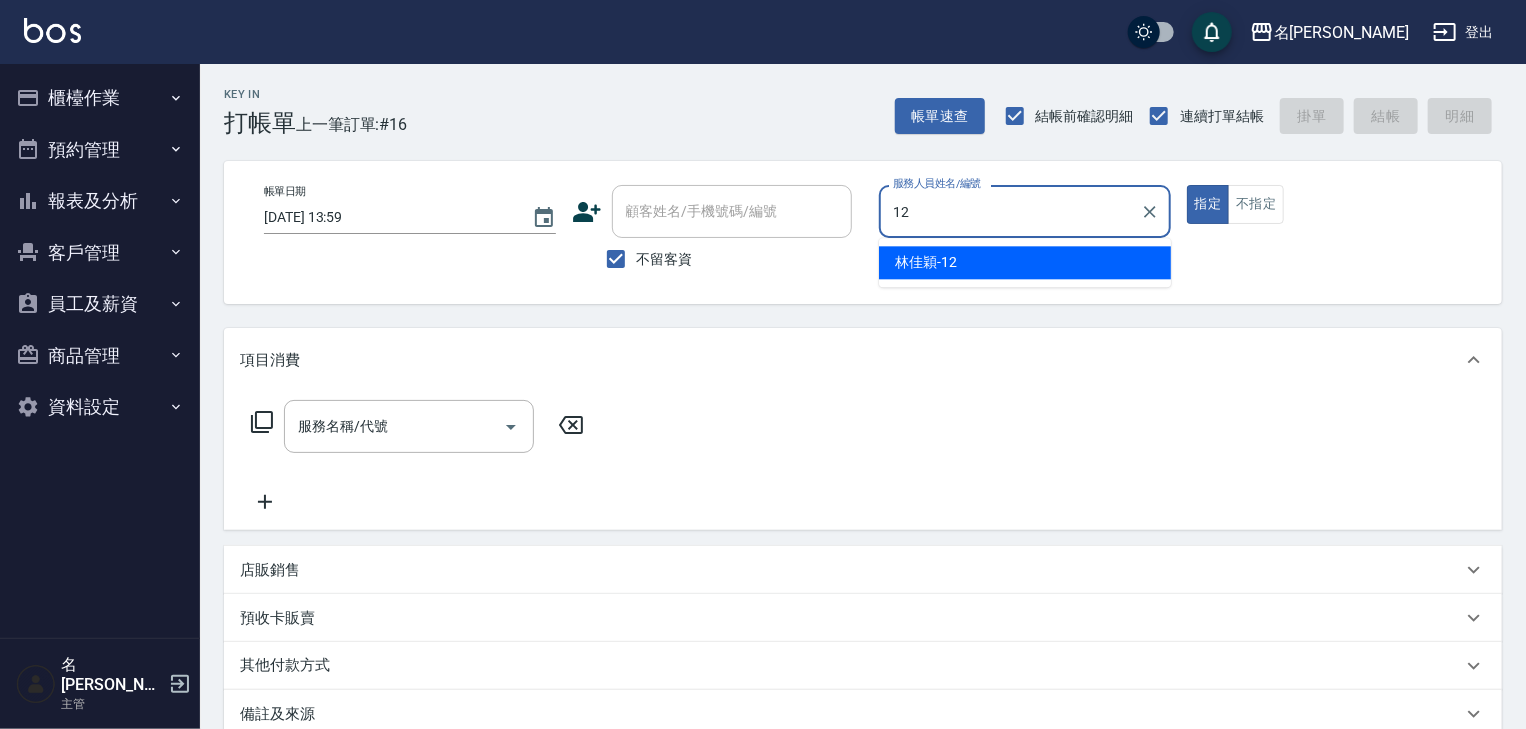 type on "[PERSON_NAME]-12" 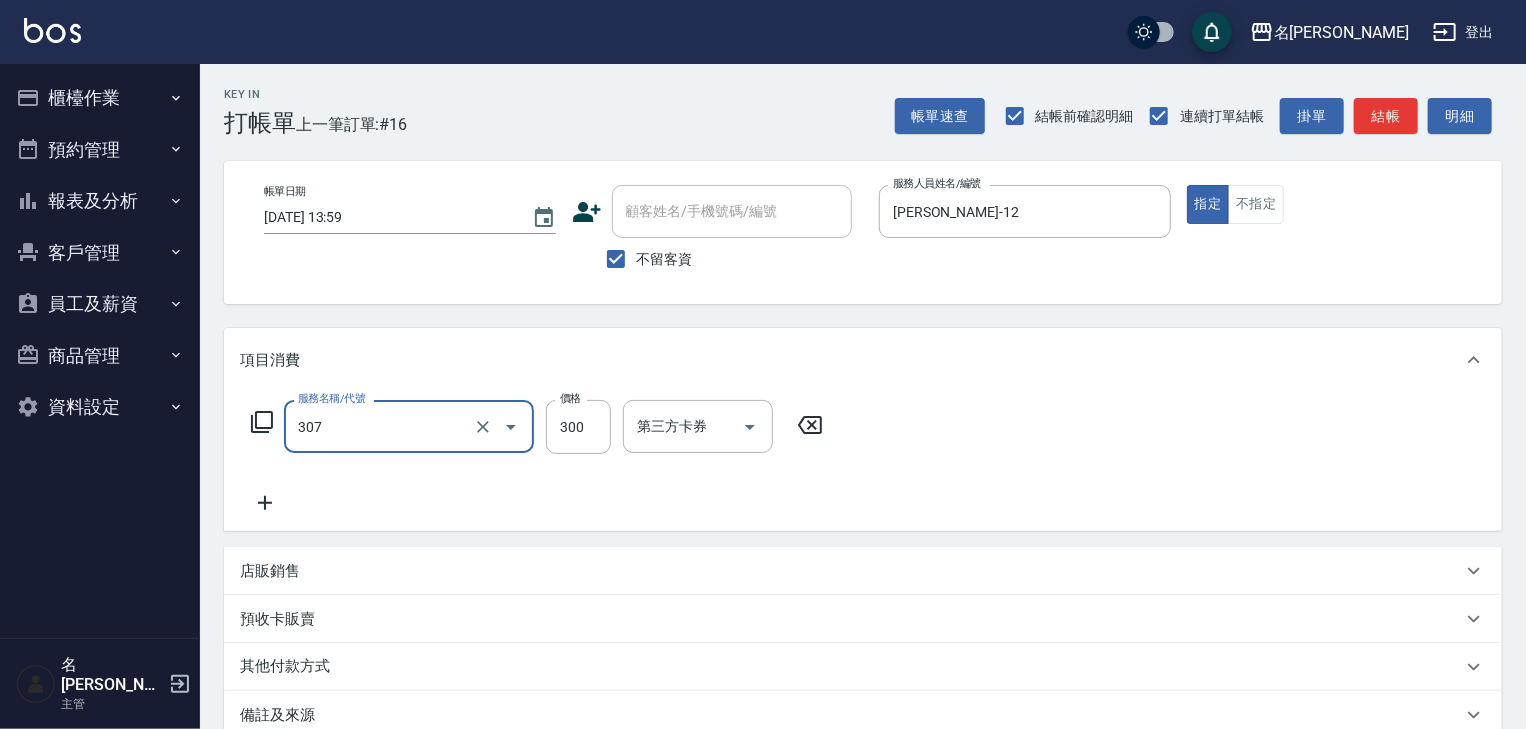 type on "剪髮(307)" 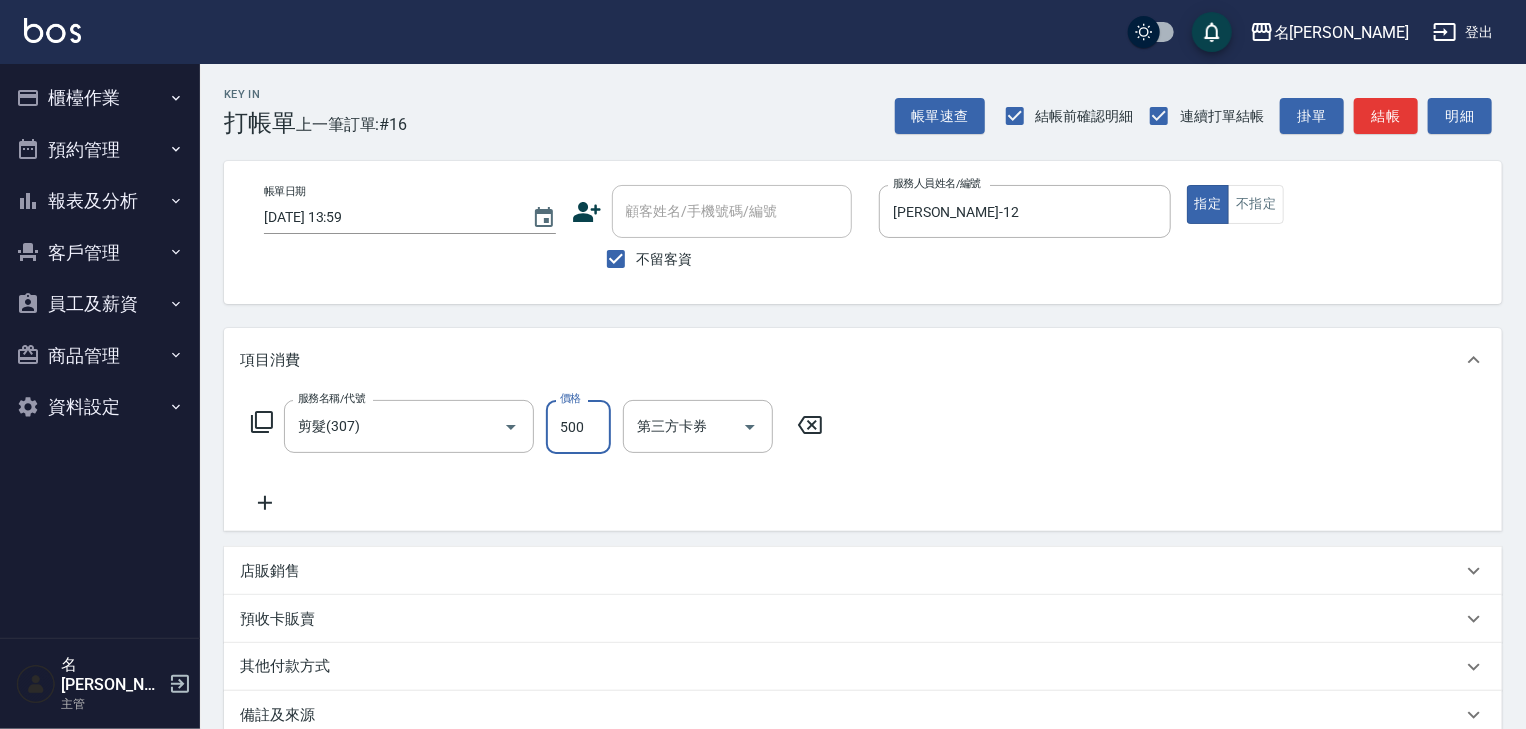 type on "500" 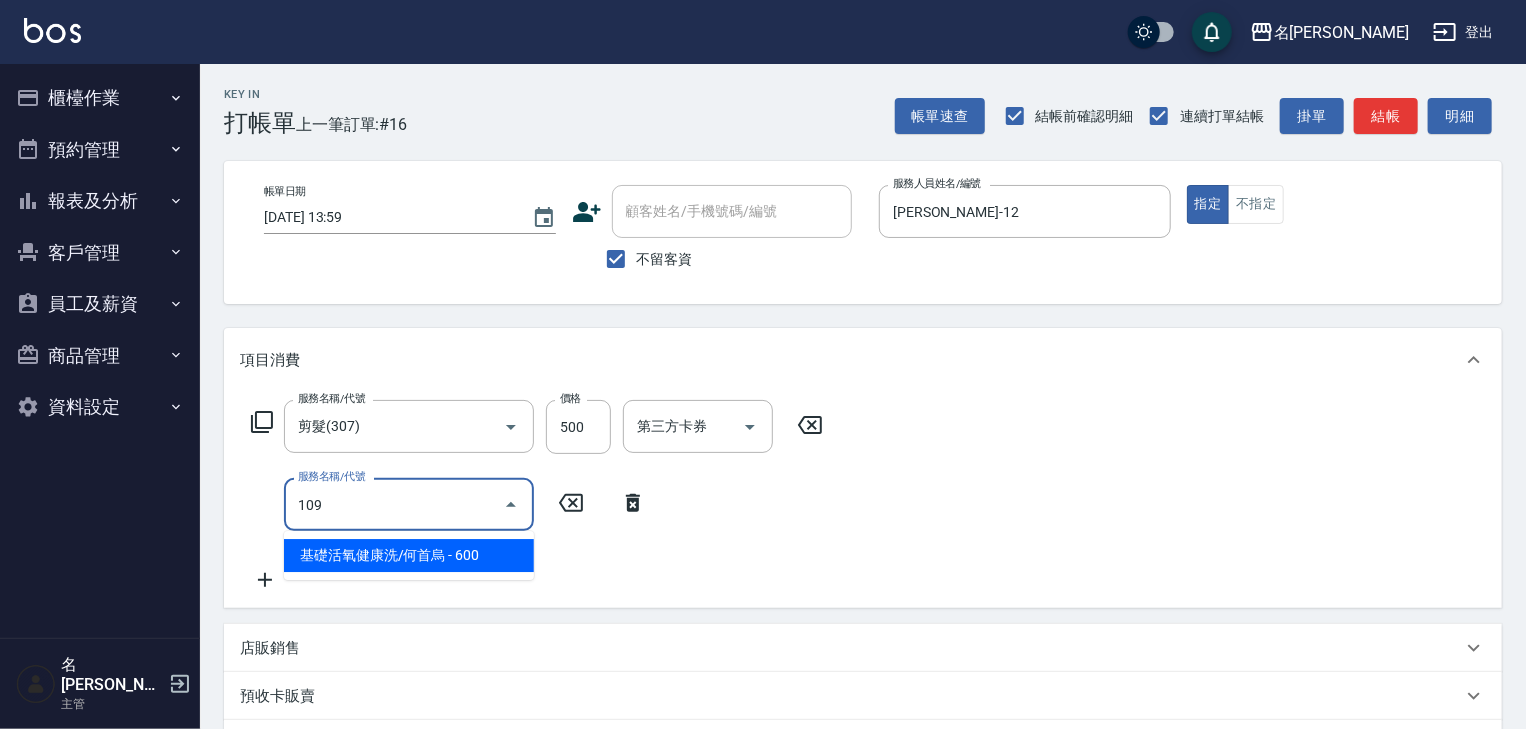 type on "基礎活氧健康洗/何首烏(109)" 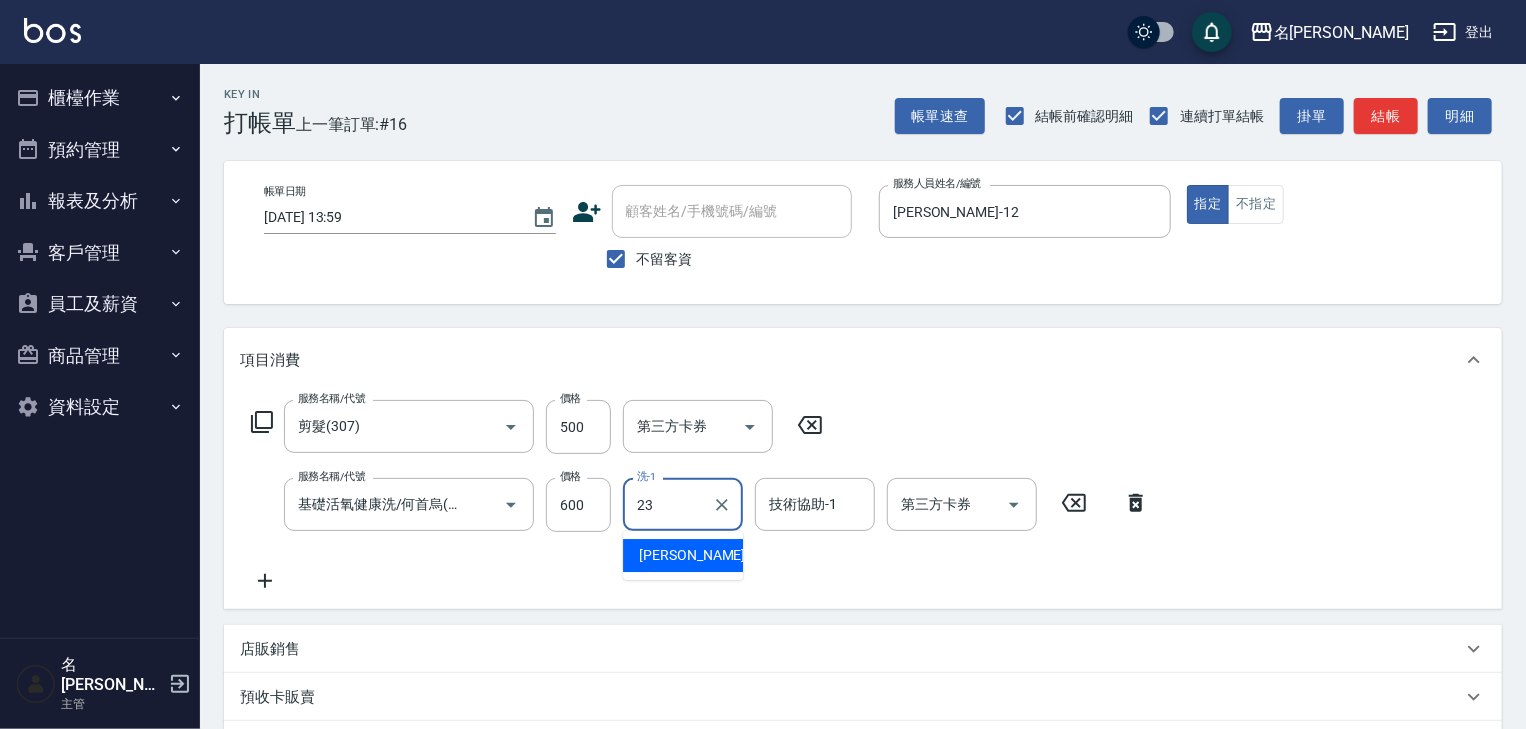 type on "[PERSON_NAME]-23" 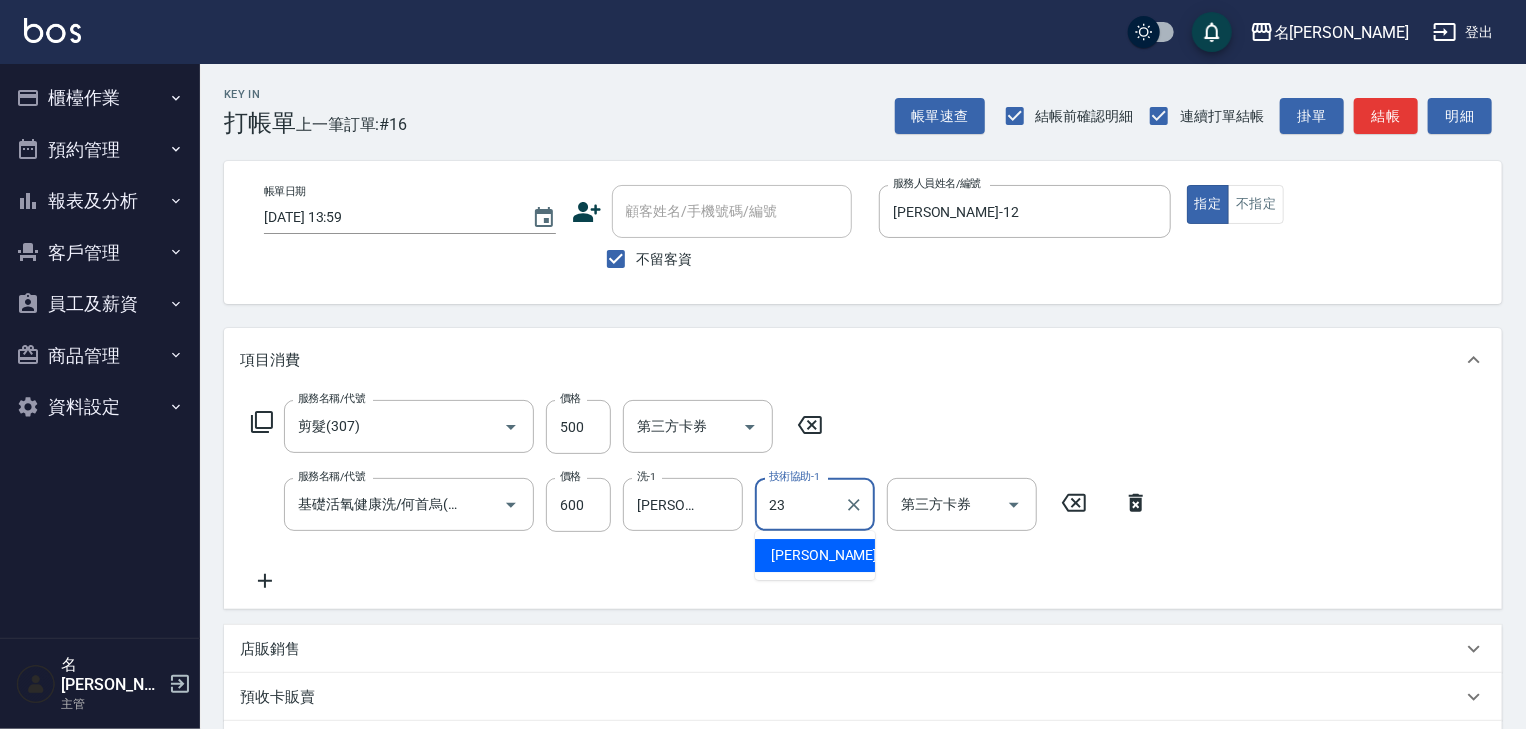 type on "[PERSON_NAME]-23" 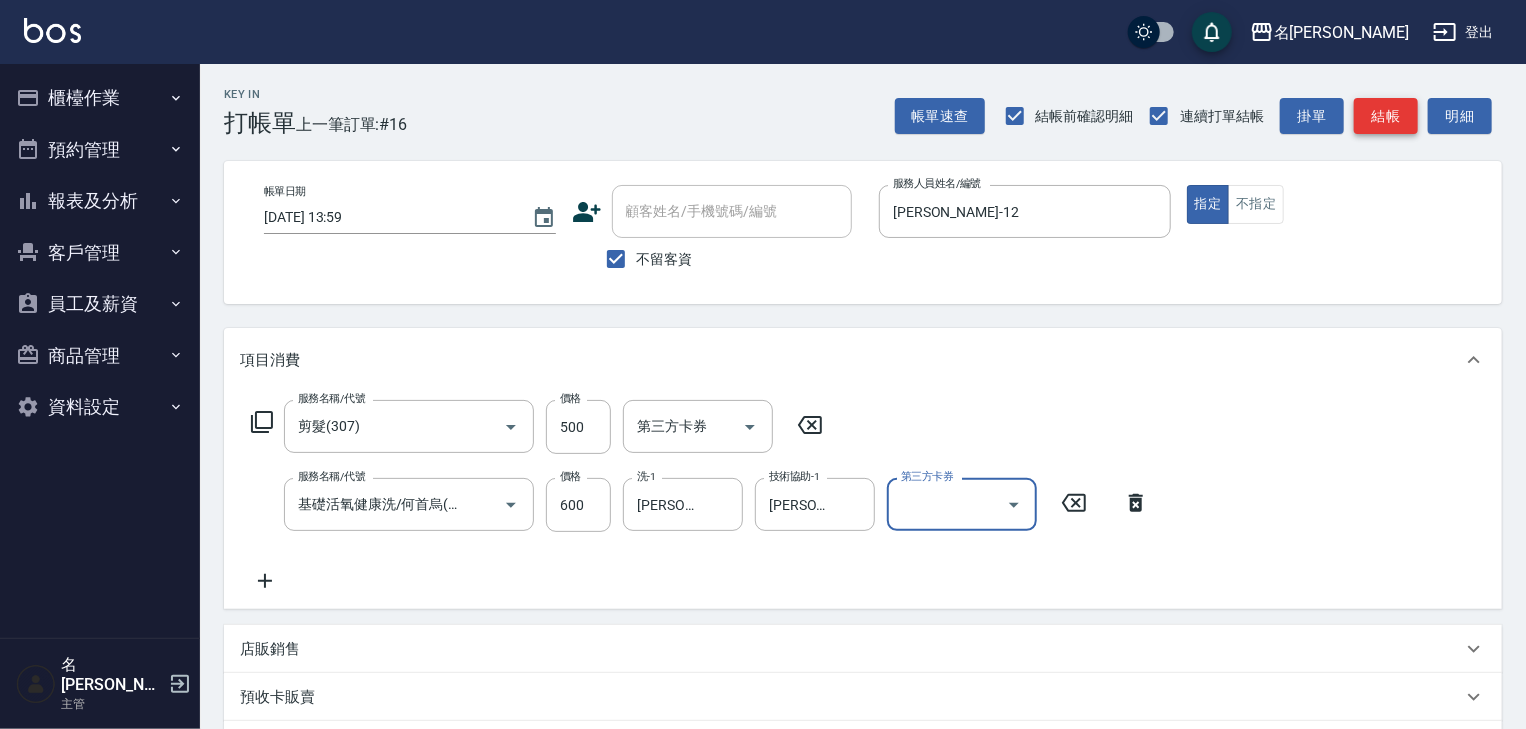 click on "結帳" at bounding box center (1386, 116) 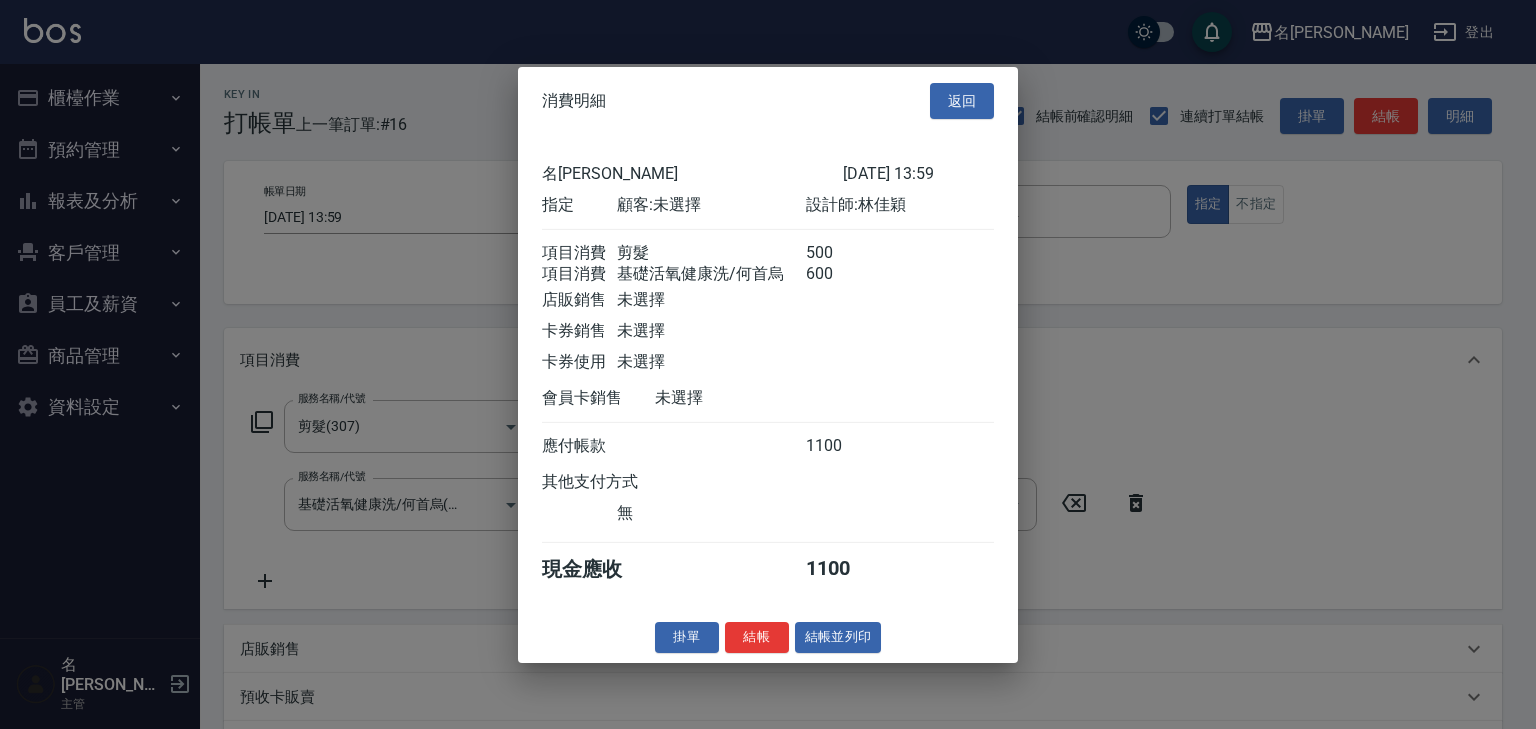 click on "結帳並列印" at bounding box center (838, 637) 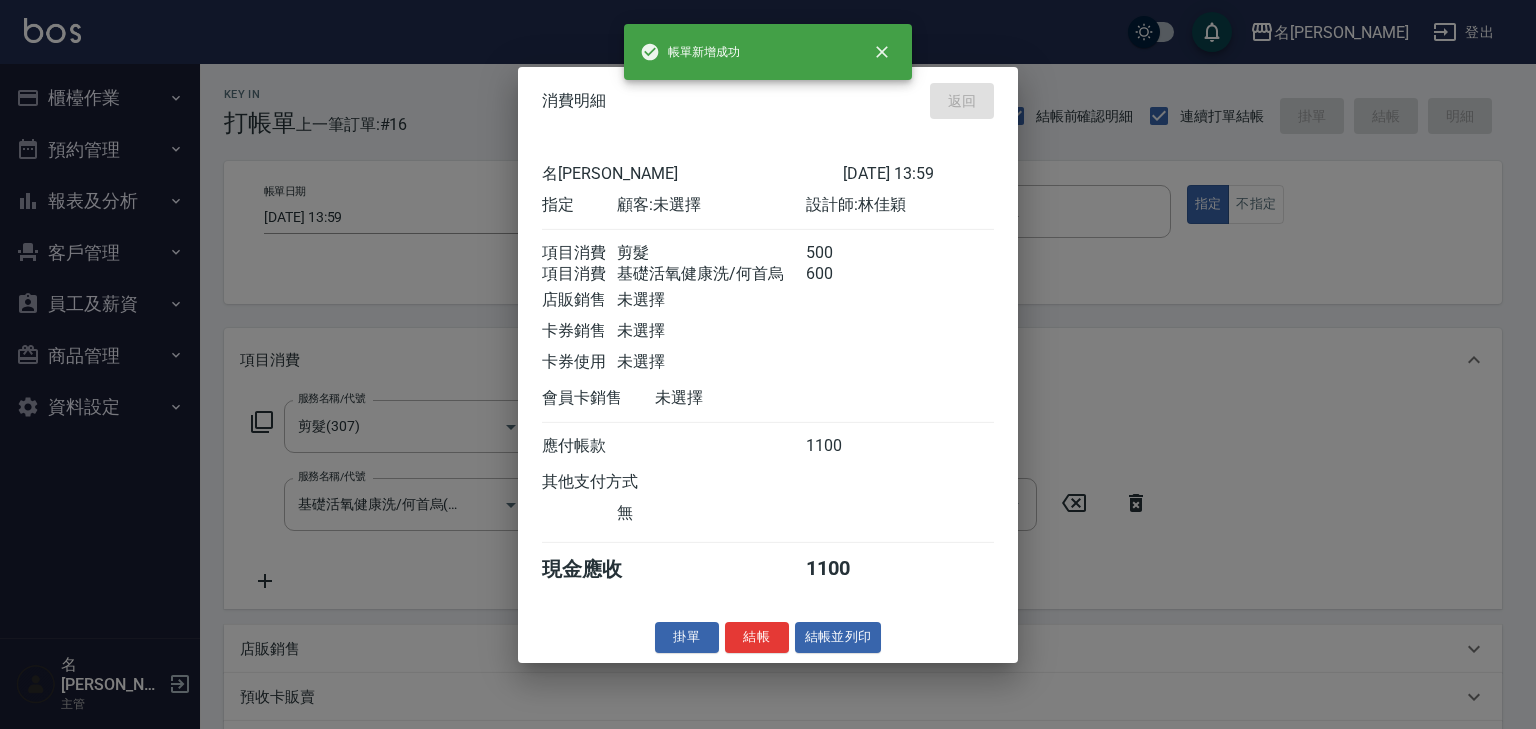 type on "[DATE] 14:17" 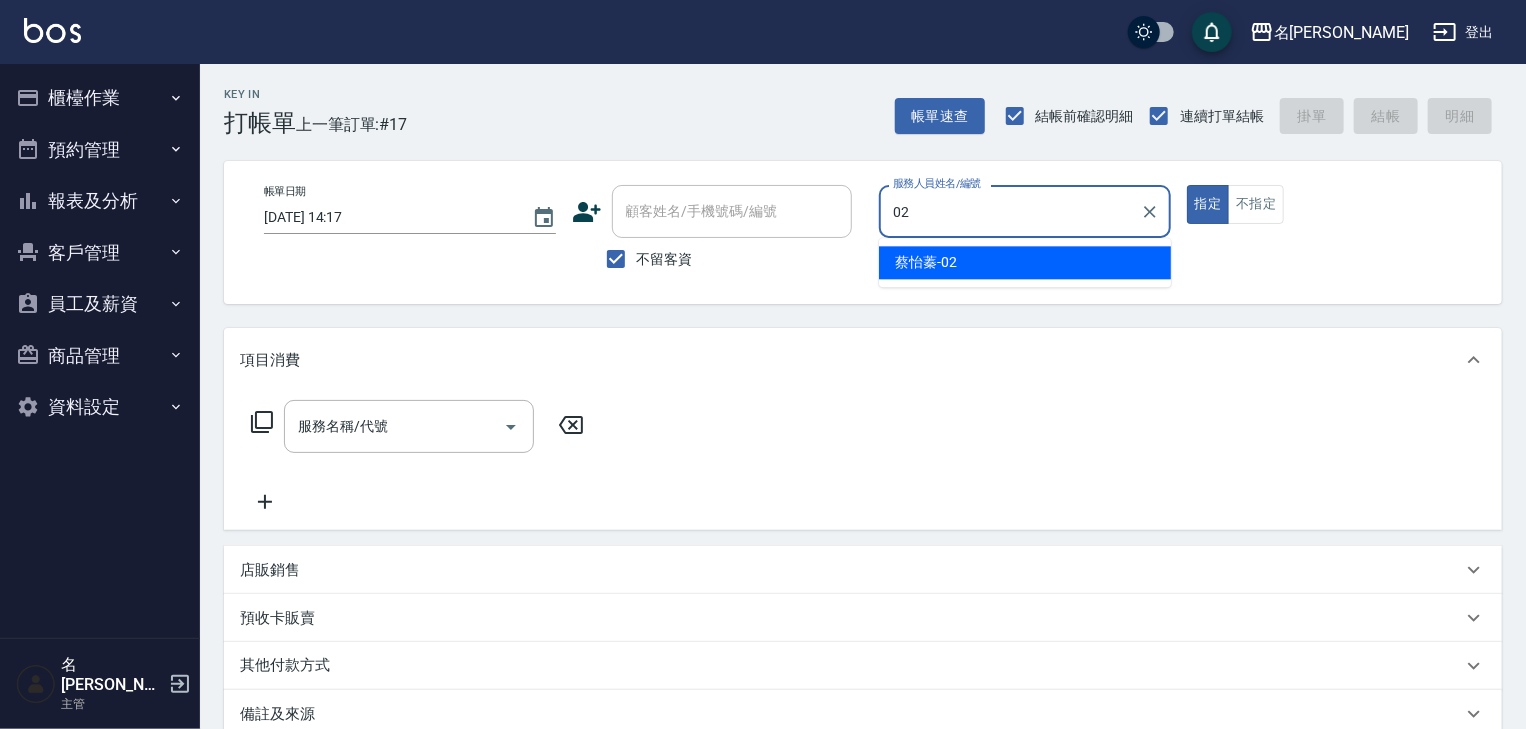 type on "[PERSON_NAME]-02" 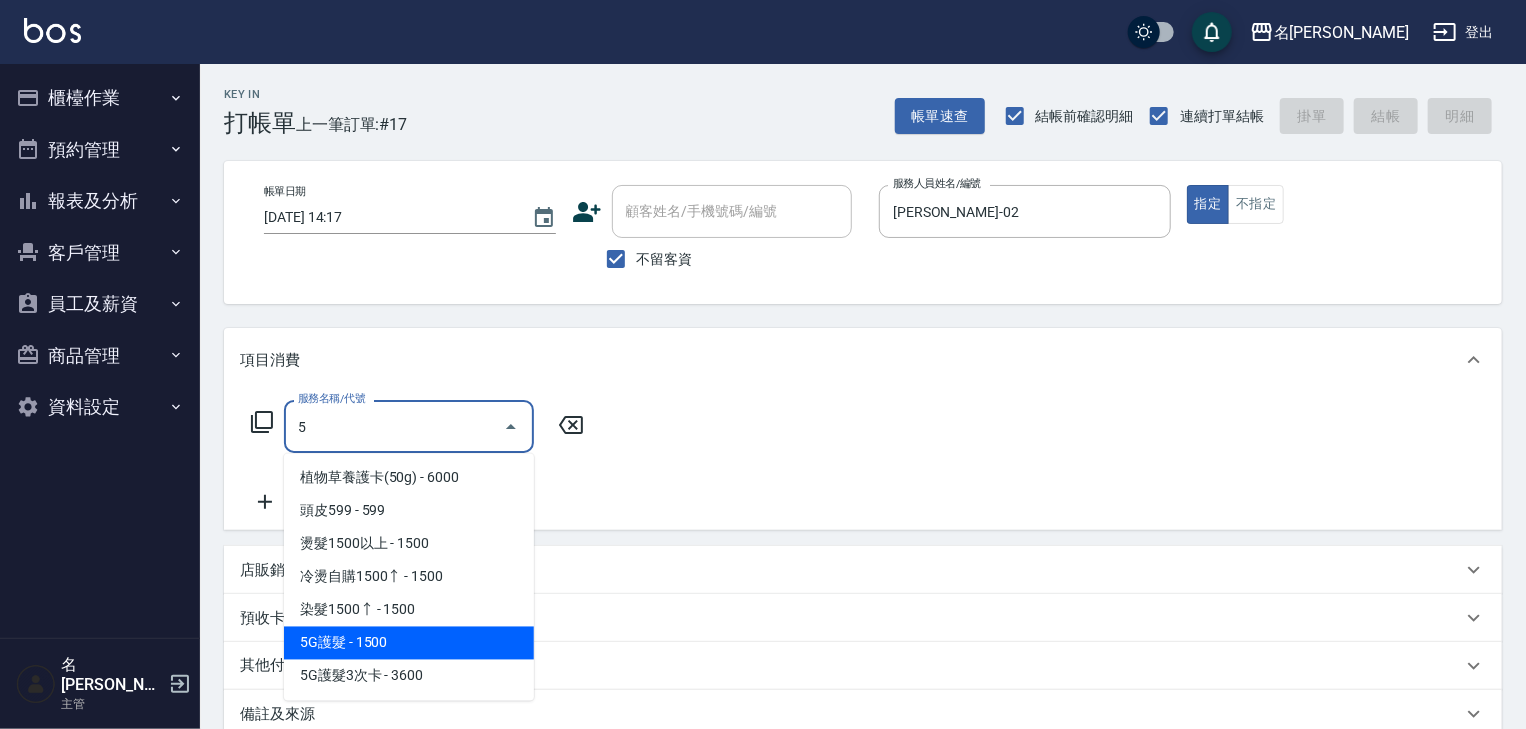 click on "5G護髮 - 1500" at bounding box center (409, 643) 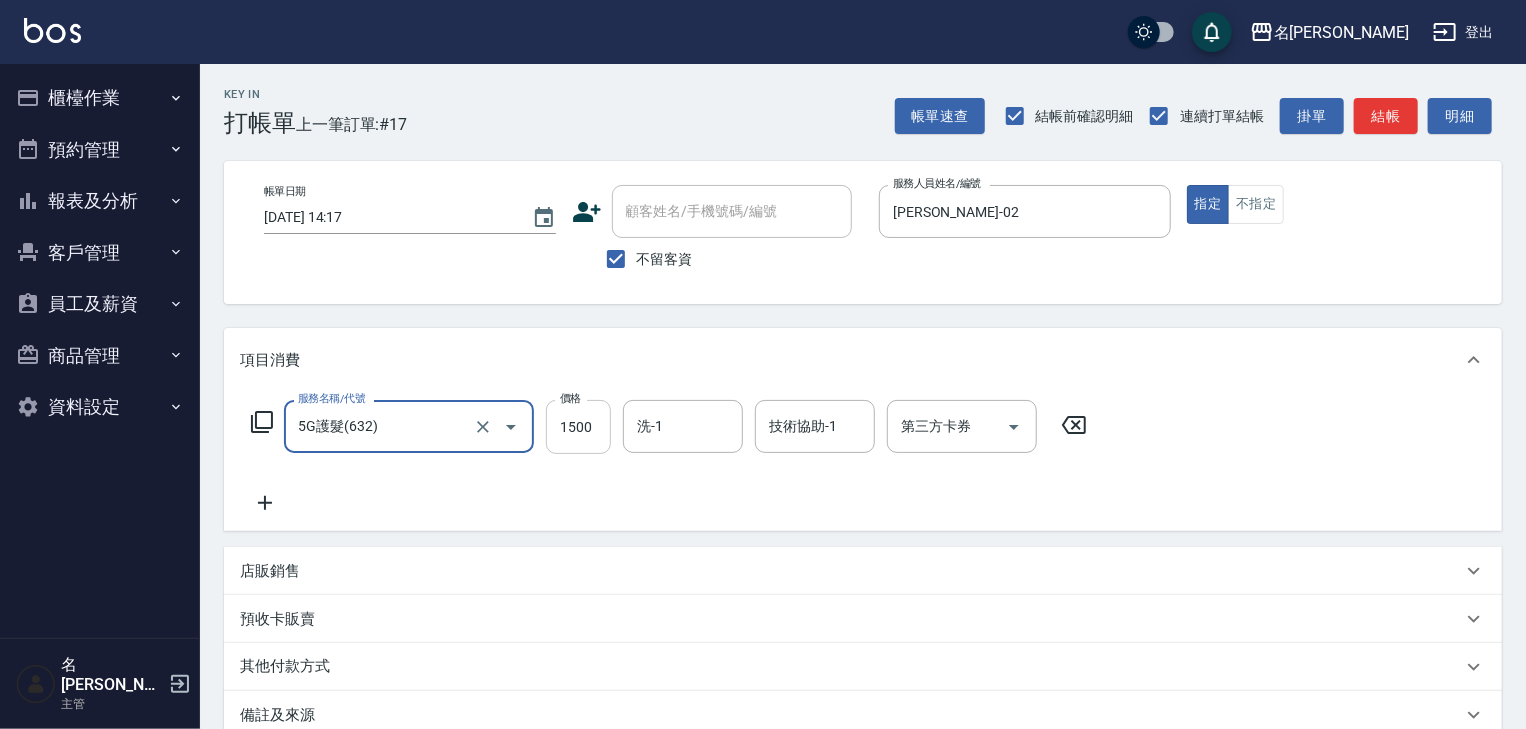 type on "5G護髮(632)" 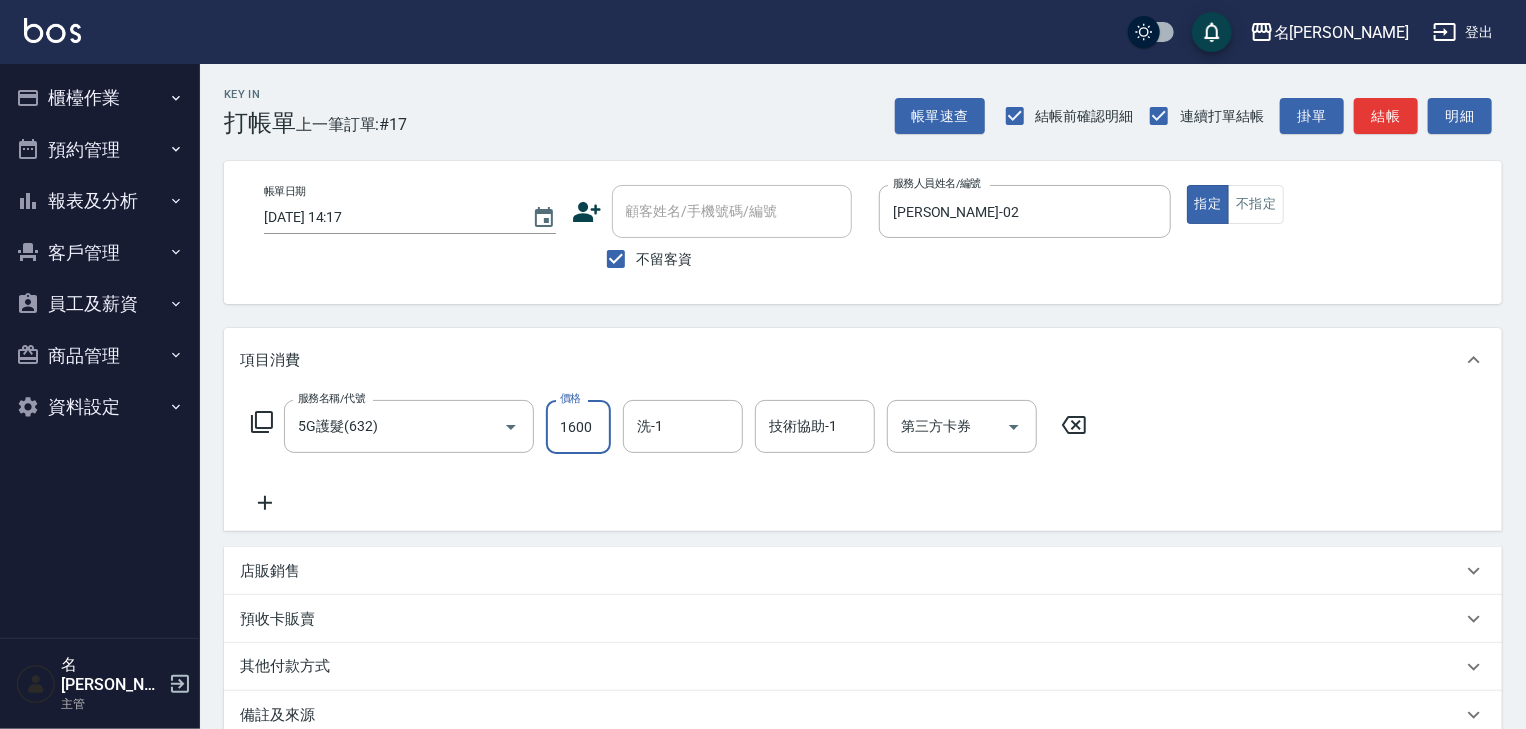 type on "1600" 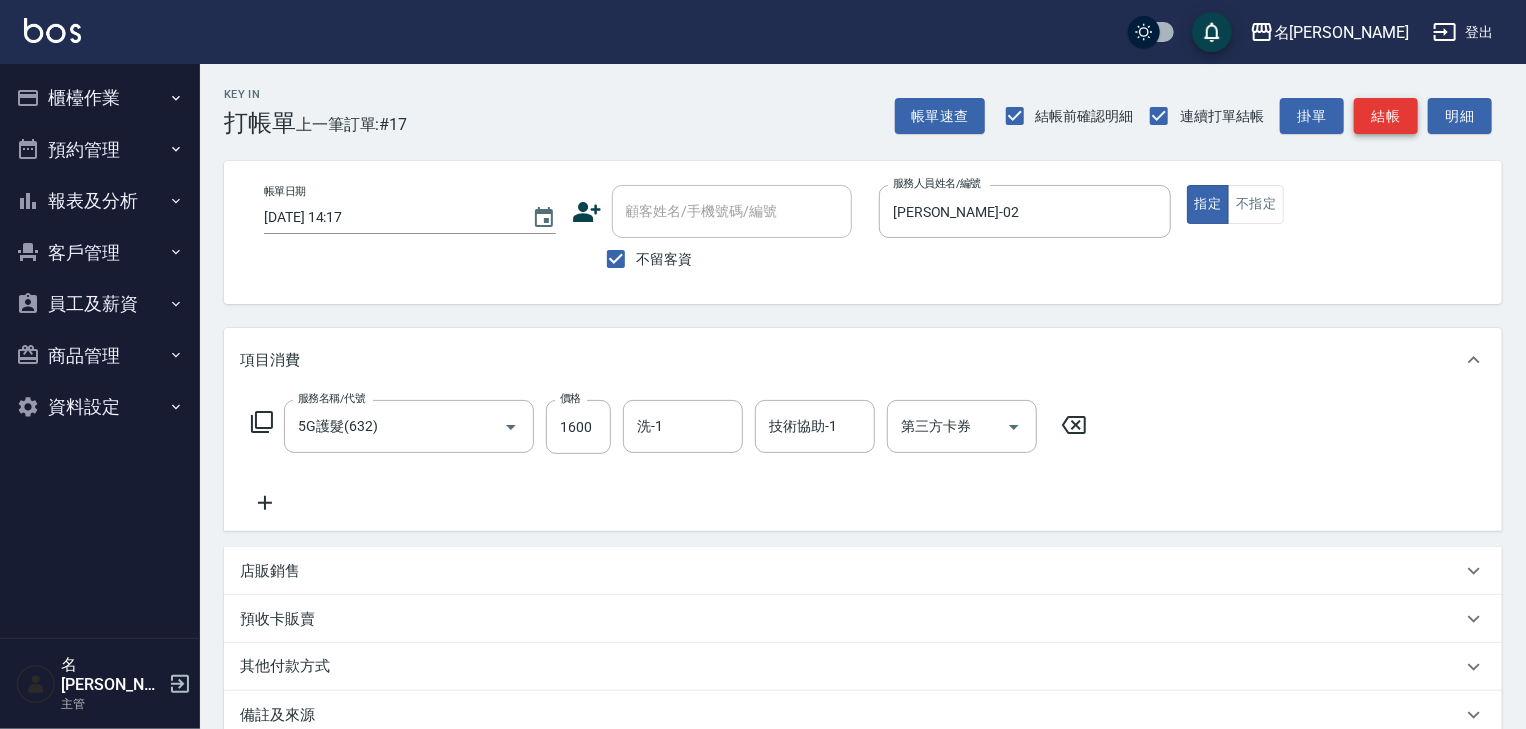 click on "結帳" at bounding box center (1386, 116) 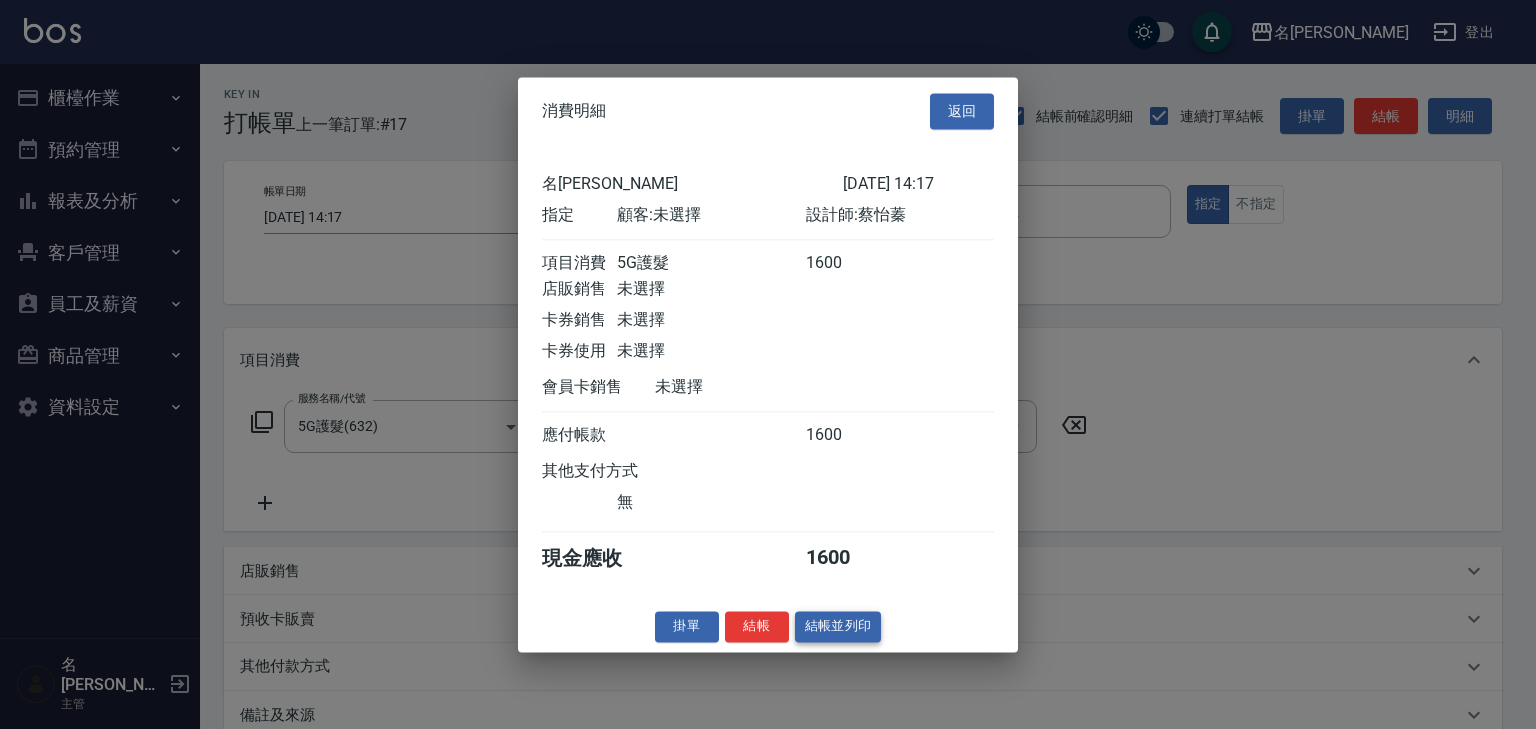 click on "結帳並列印" at bounding box center (838, 626) 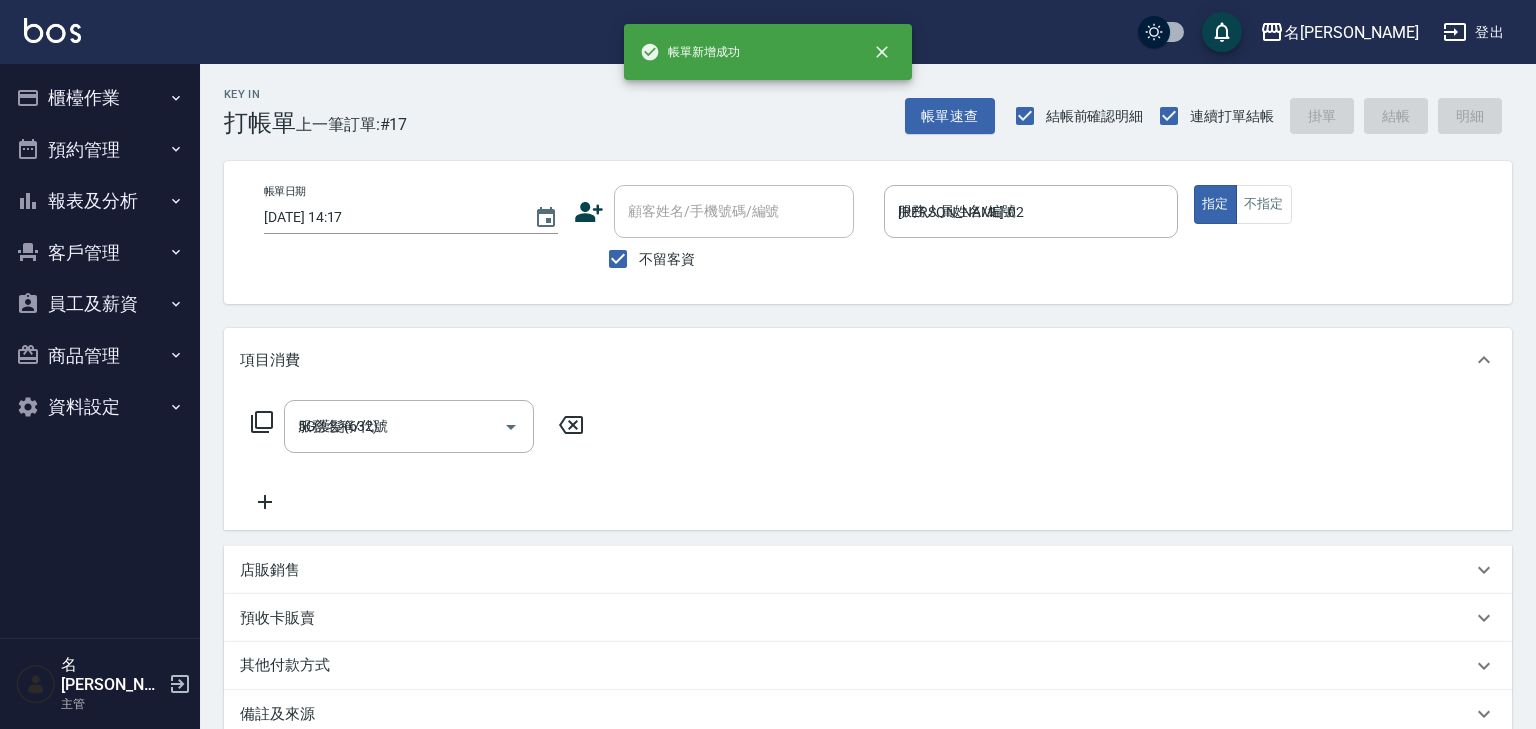 type on "[DATE] 14:25" 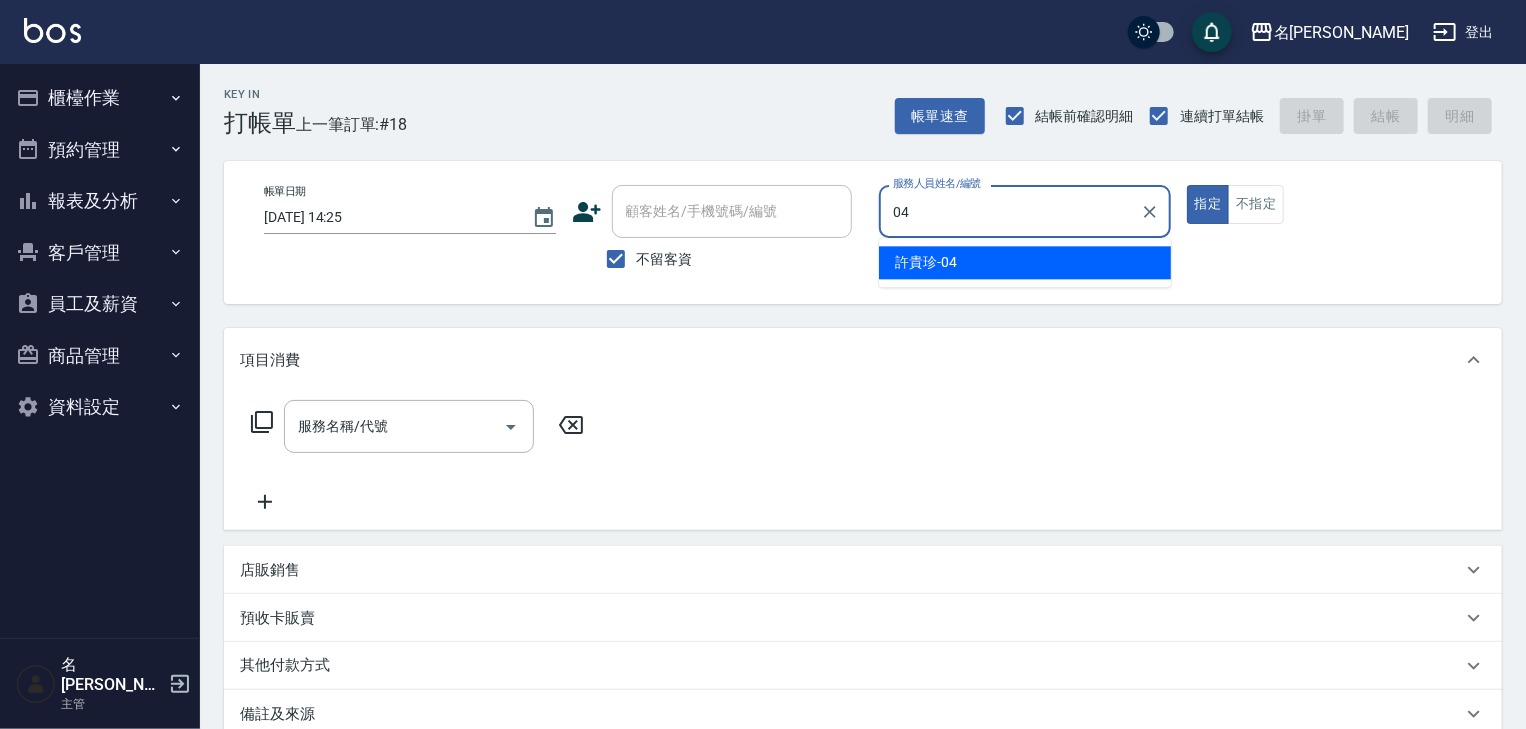 type on "[PERSON_NAME]-04" 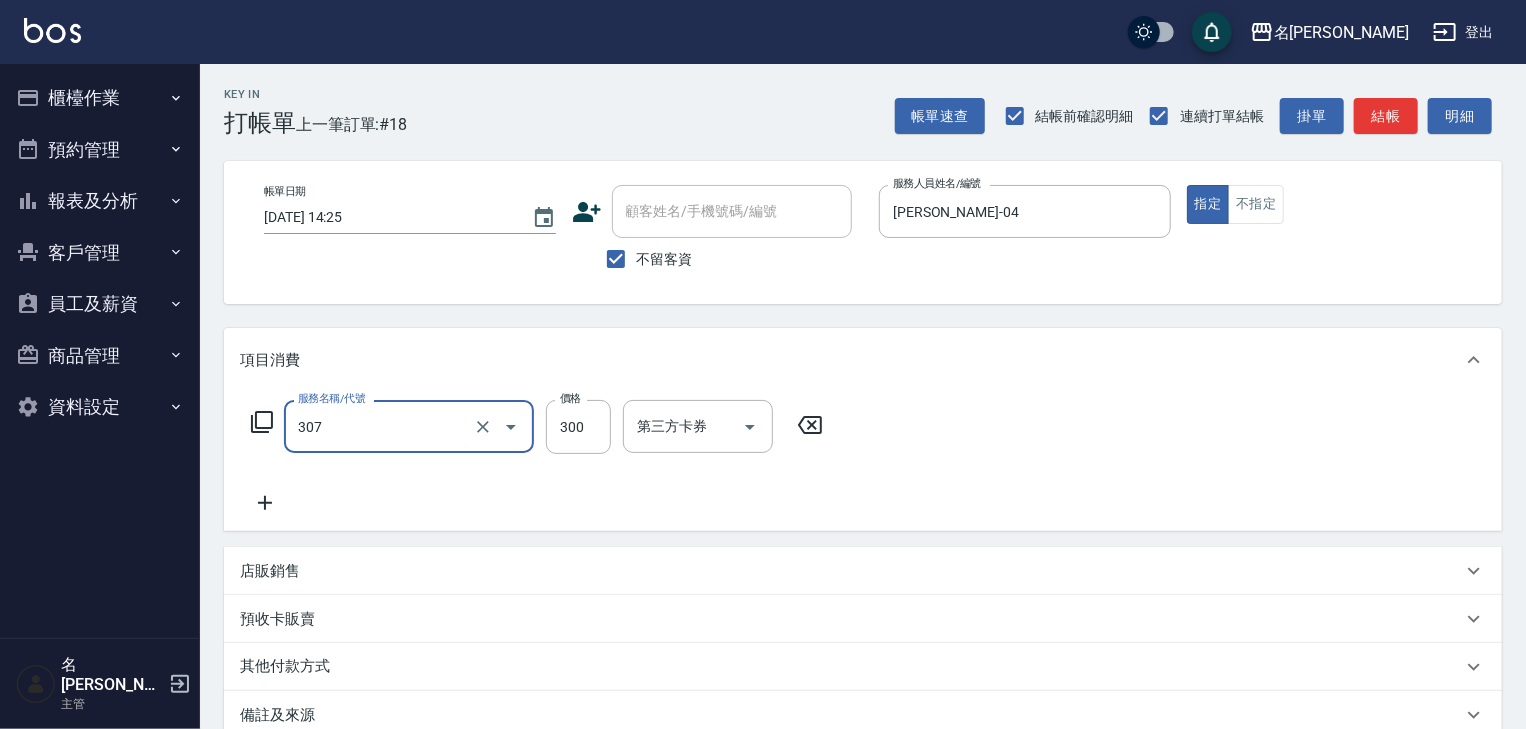 type on "剪髮(307)" 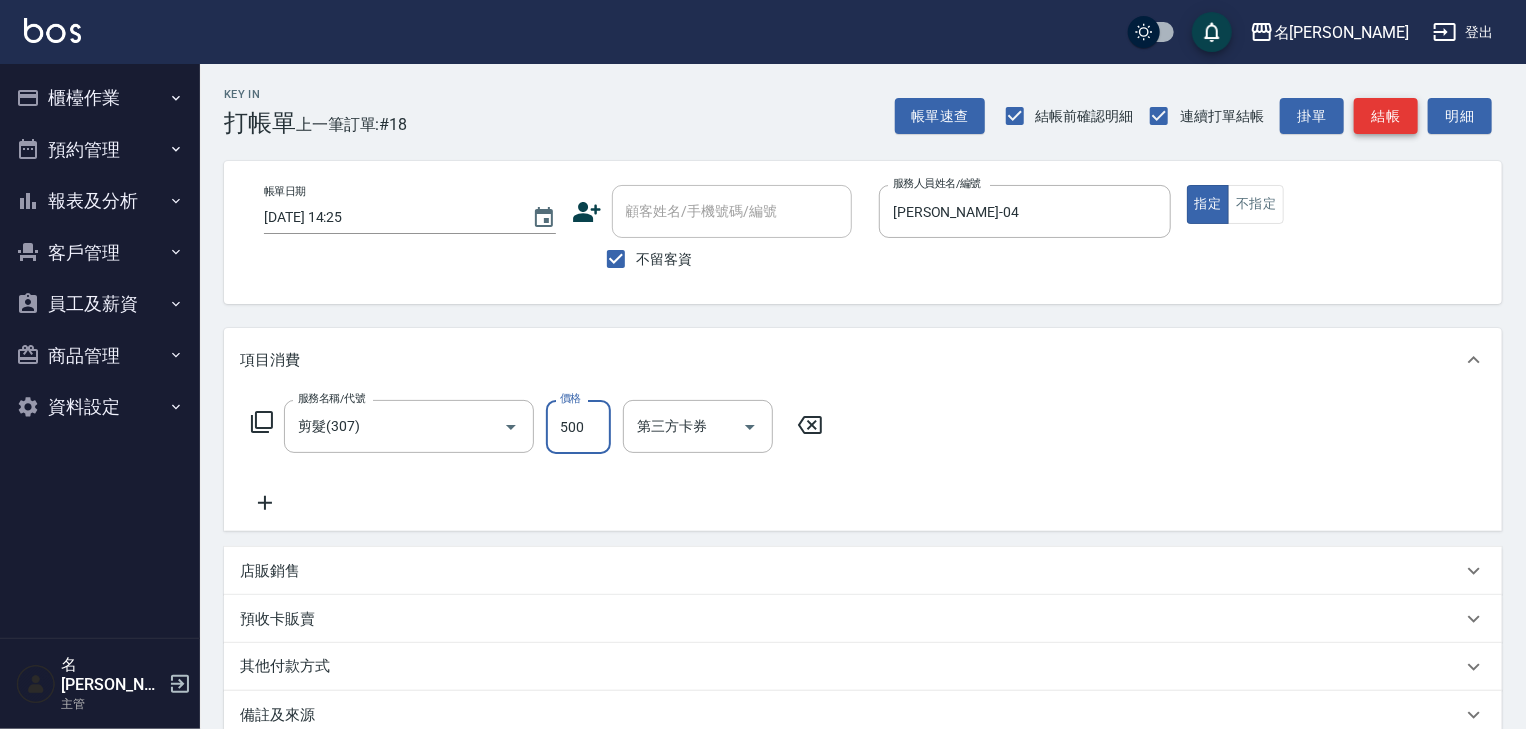 type on "500" 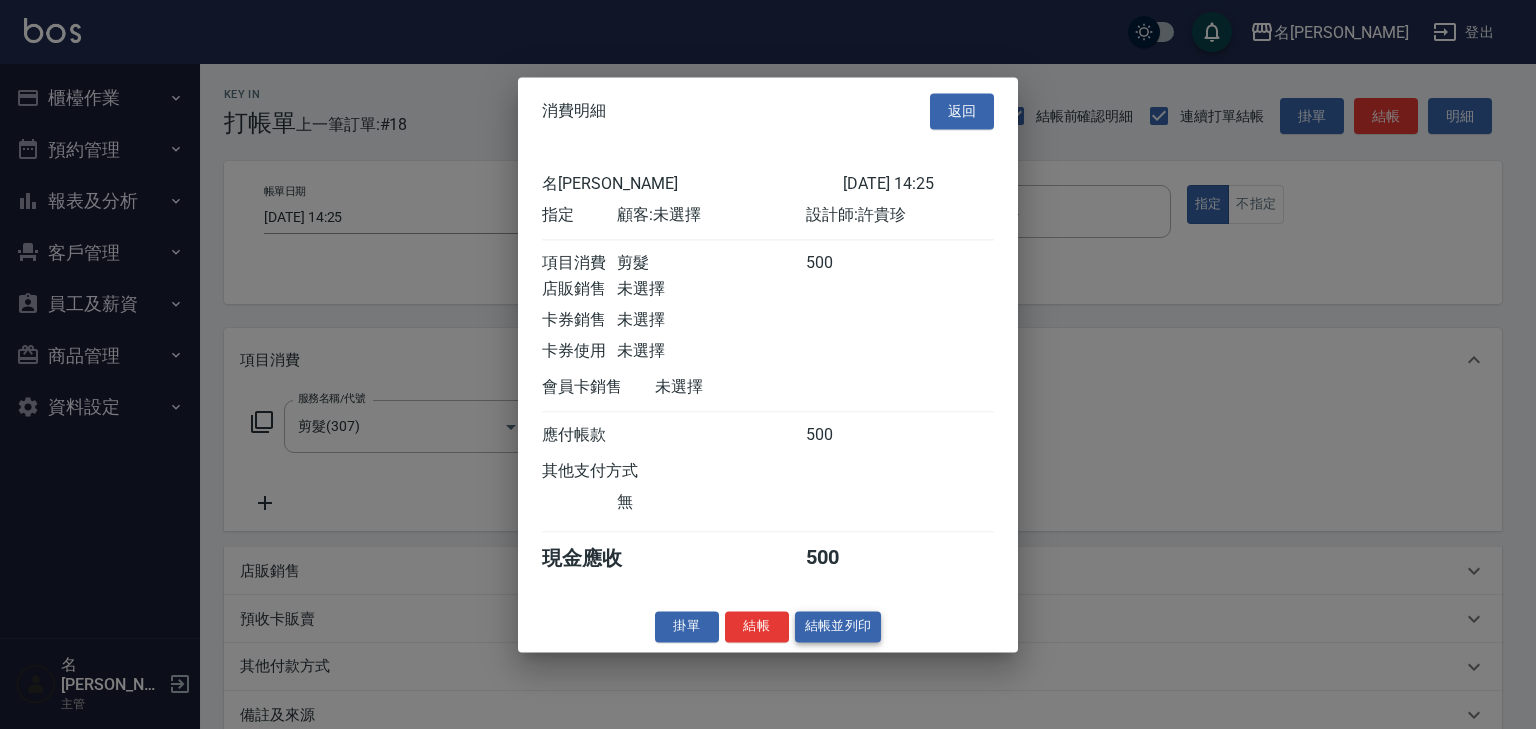 click on "結帳並列印" at bounding box center [838, 626] 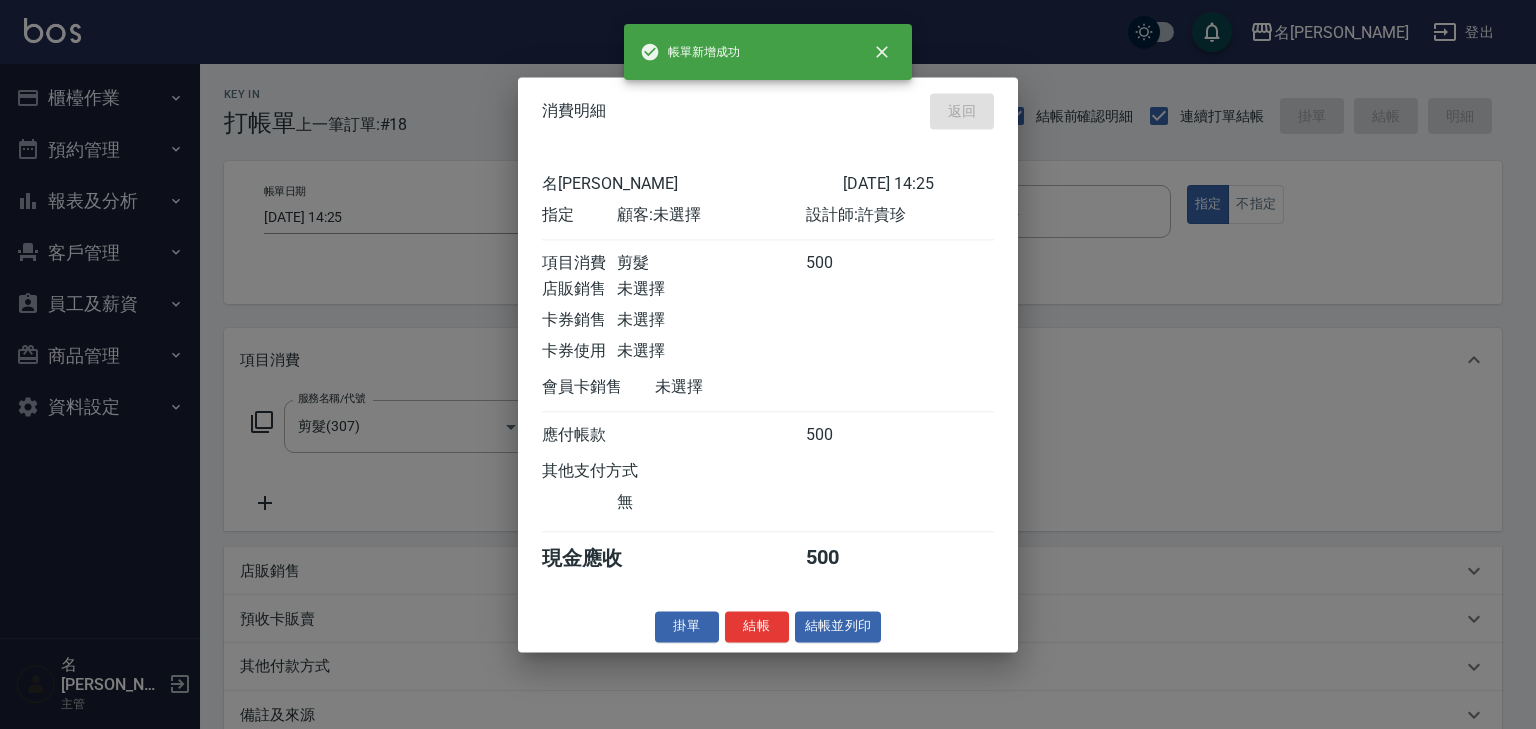 type on "[DATE] 14:27" 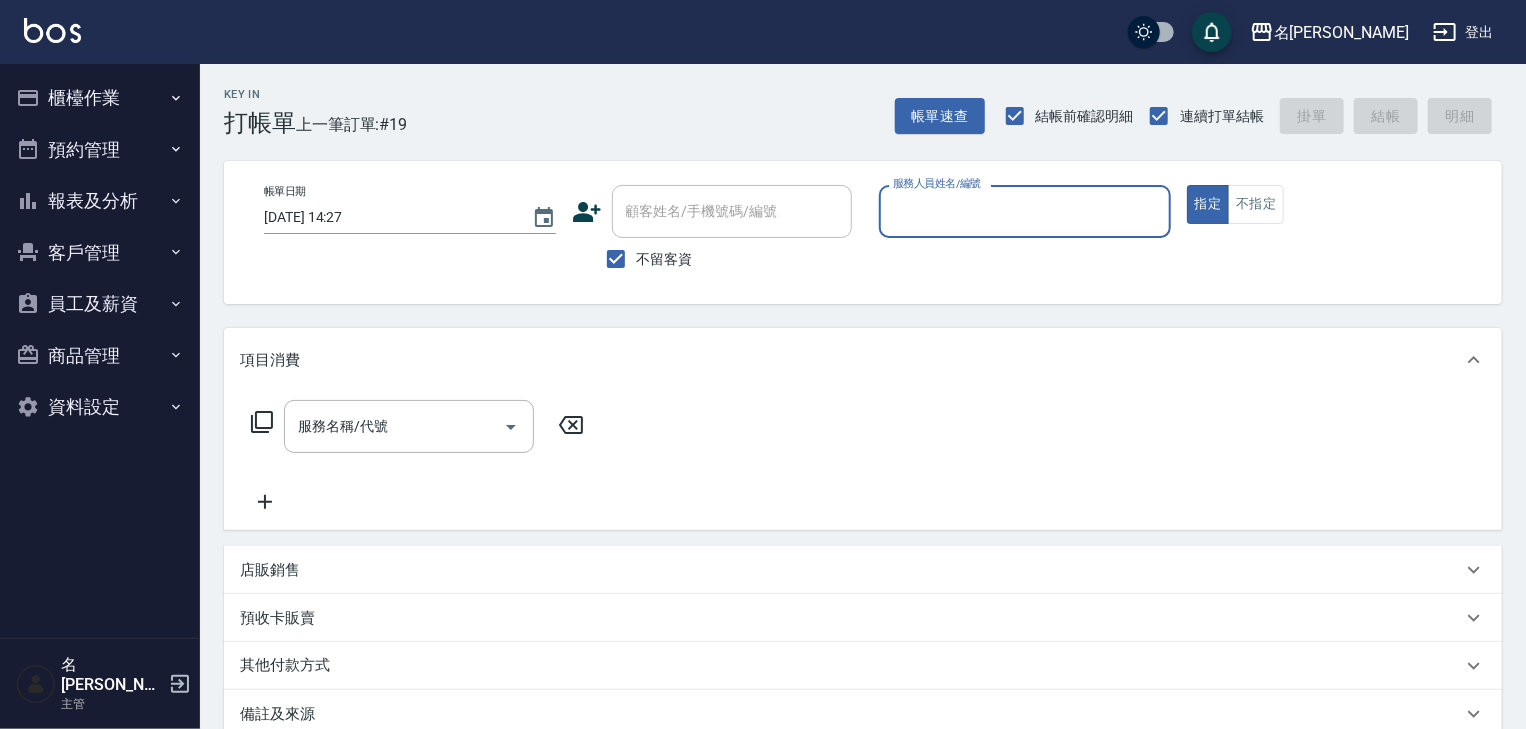 click on "報表及分析" at bounding box center [100, 201] 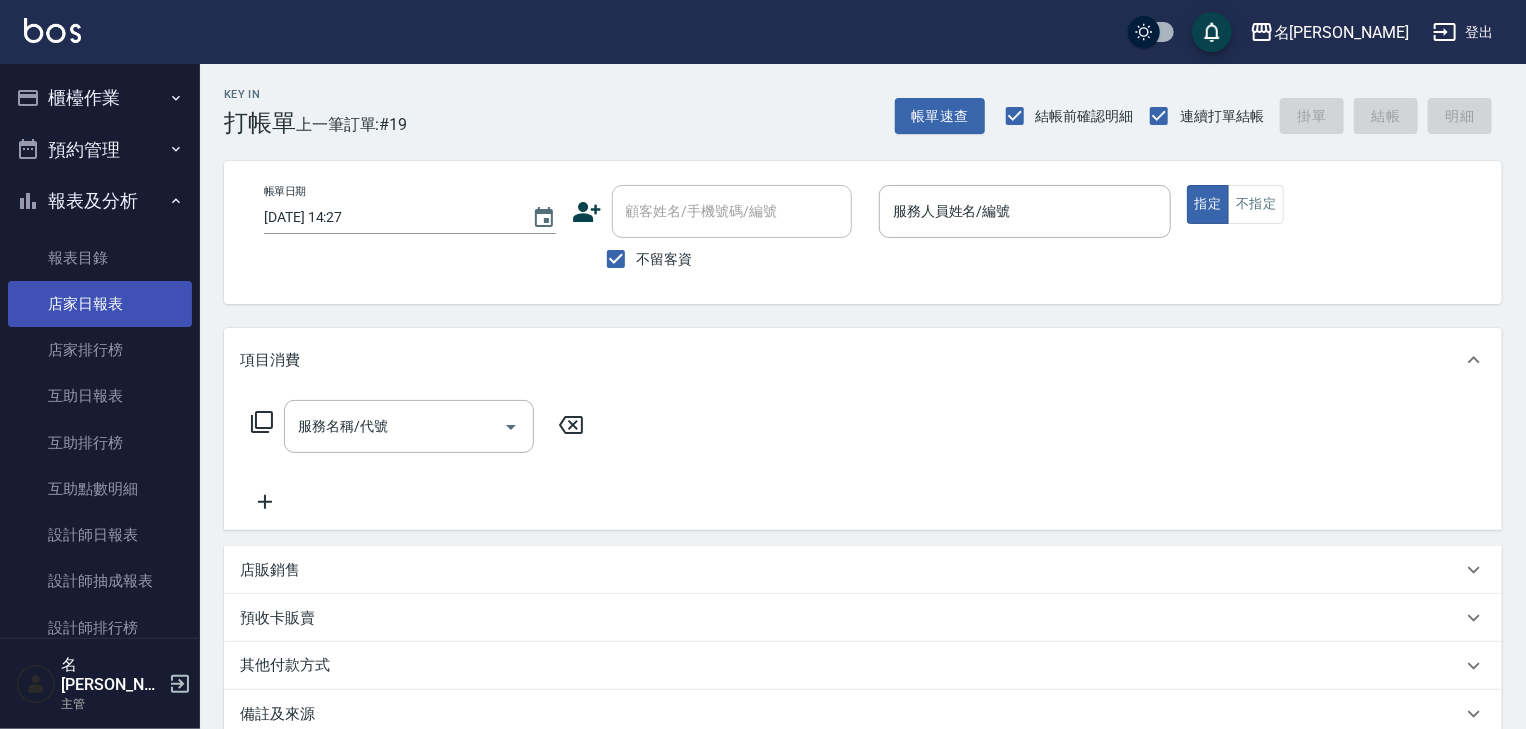 click on "店家日報表" at bounding box center (100, 304) 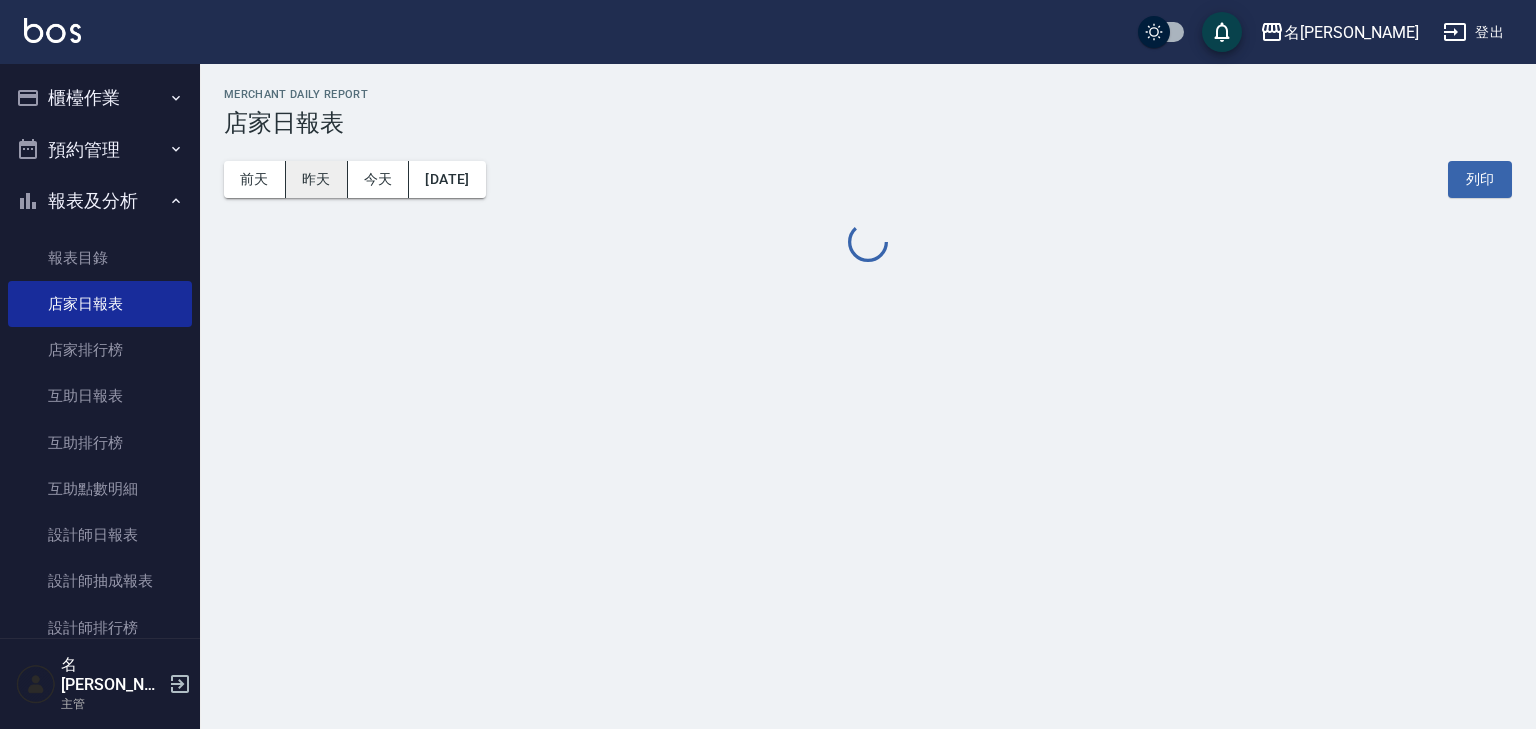 click on "昨天" at bounding box center (317, 179) 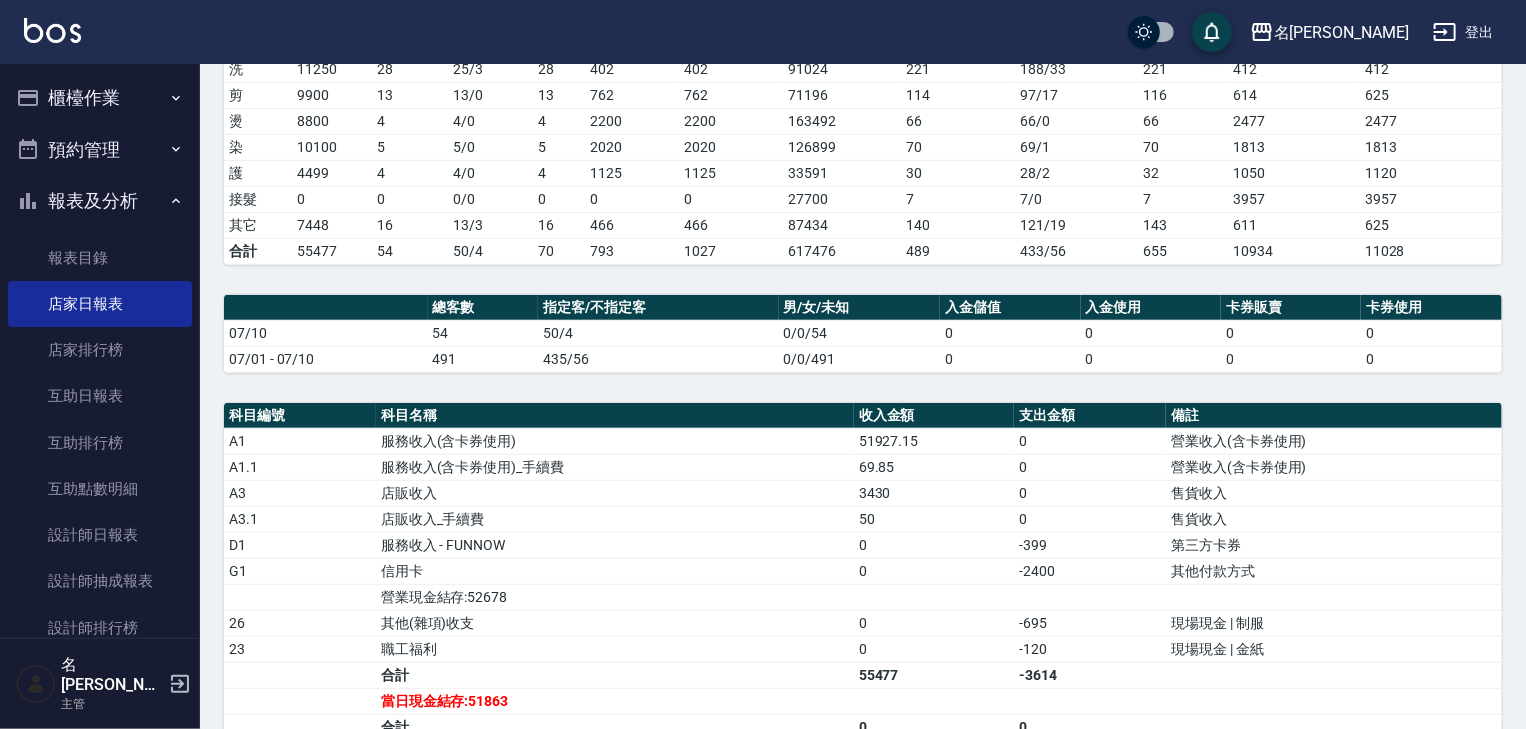 scroll, scrollTop: 533, scrollLeft: 0, axis: vertical 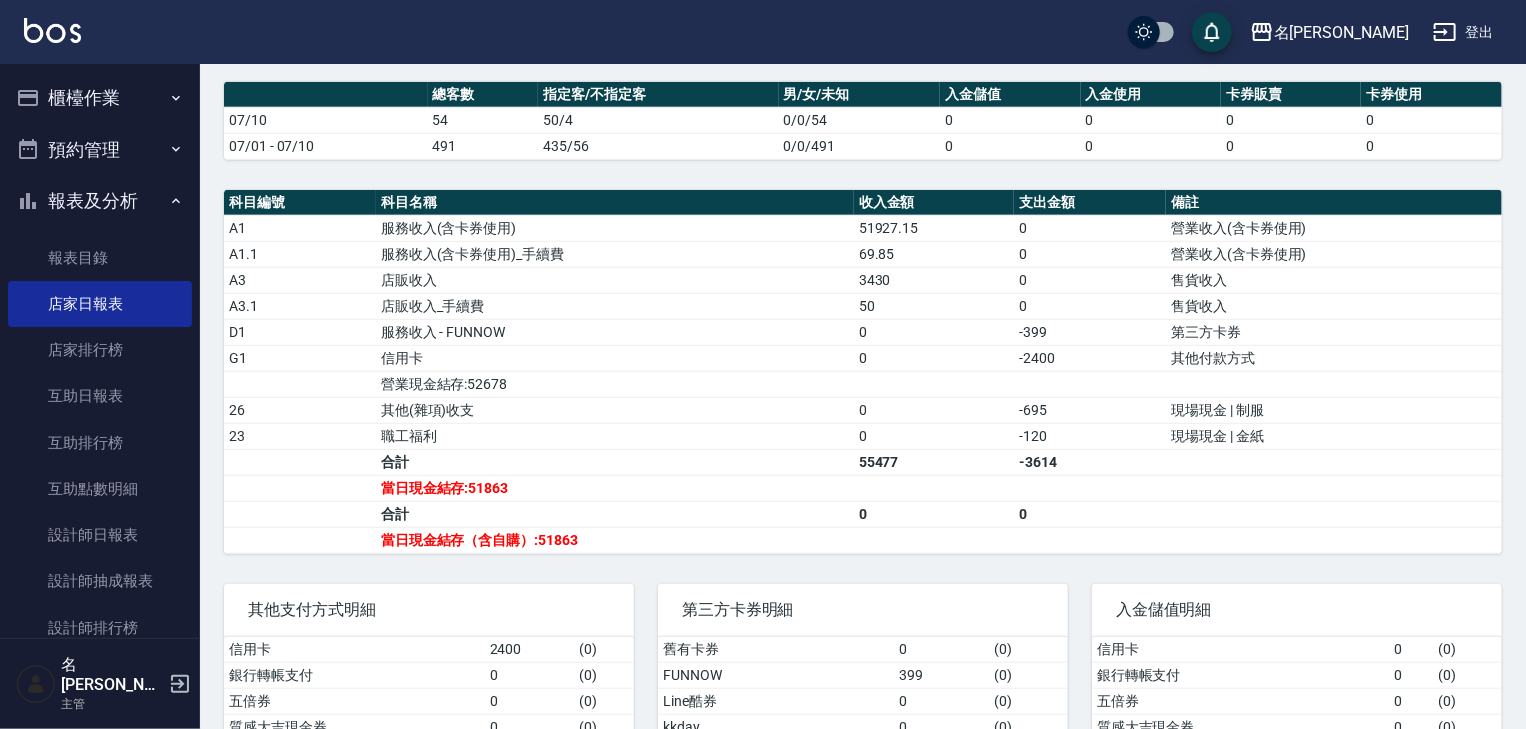 click at bounding box center [52, 30] 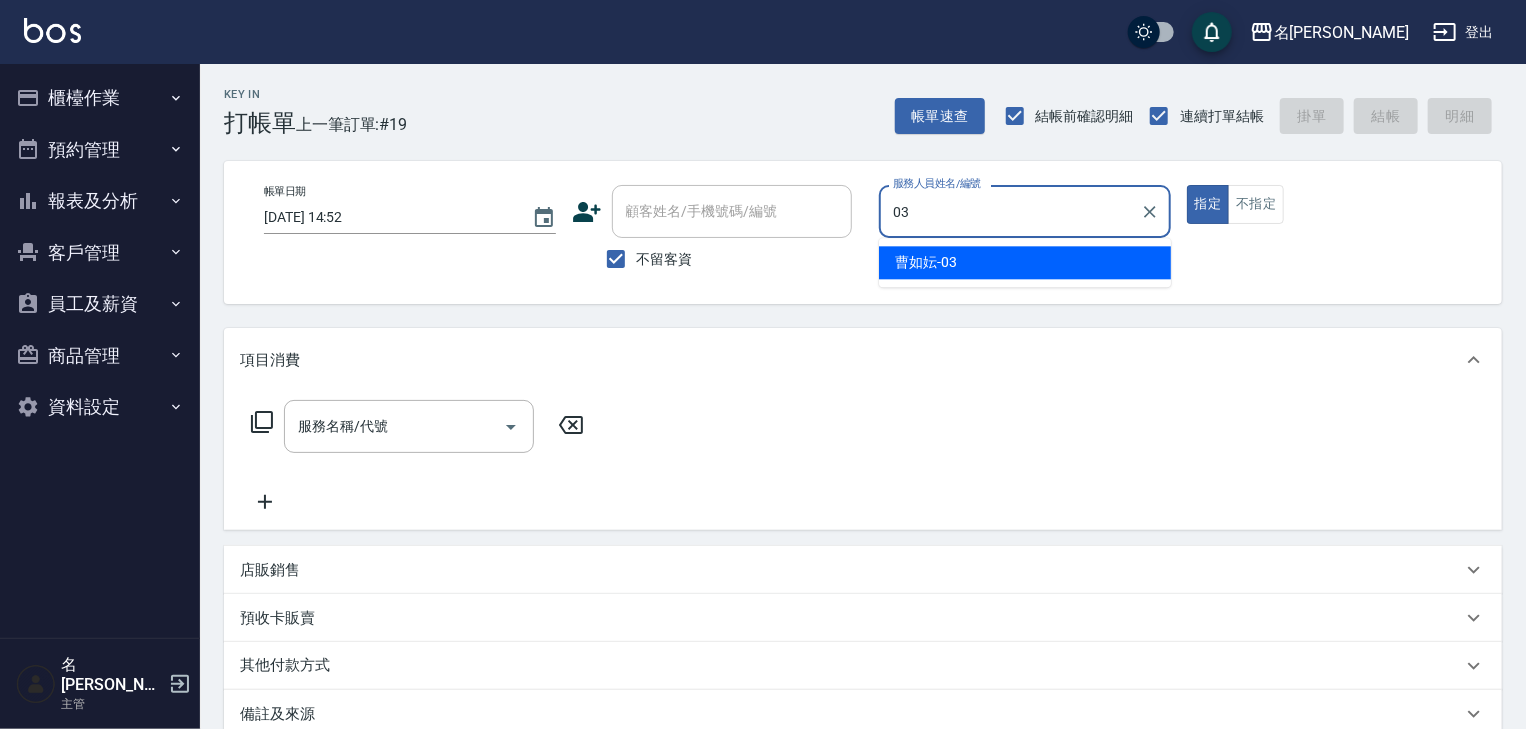 type on "[PERSON_NAME]-03" 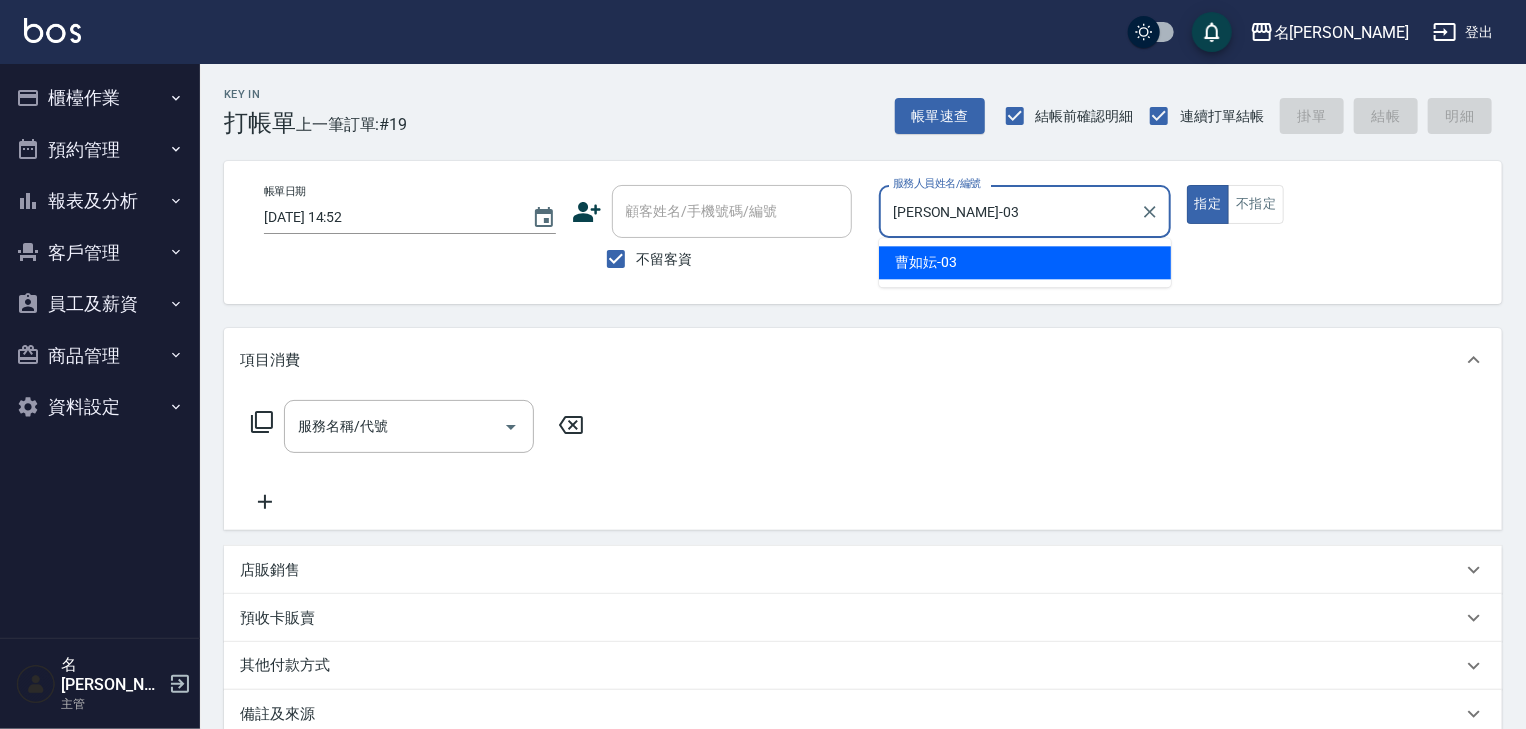type on "true" 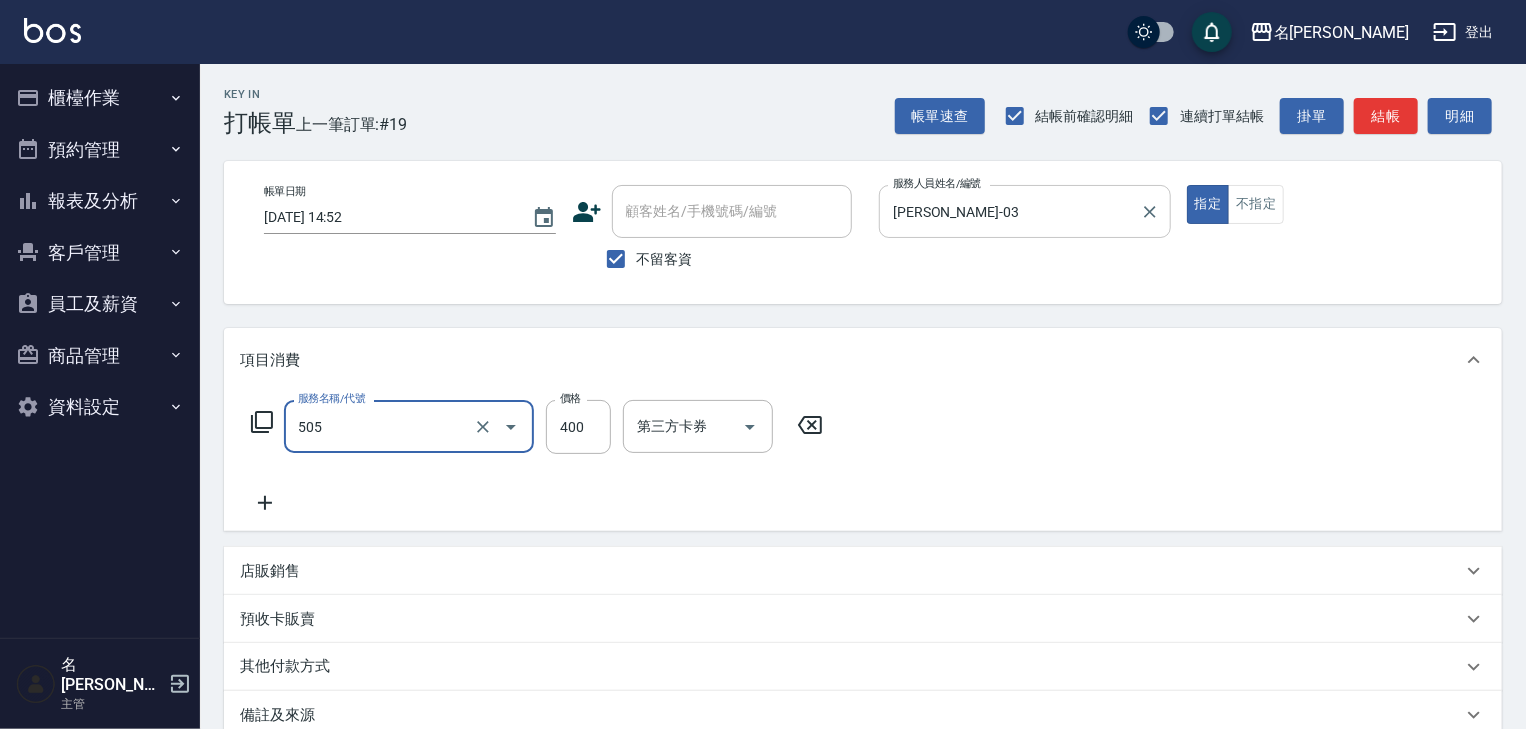 type on "洗髮(505)" 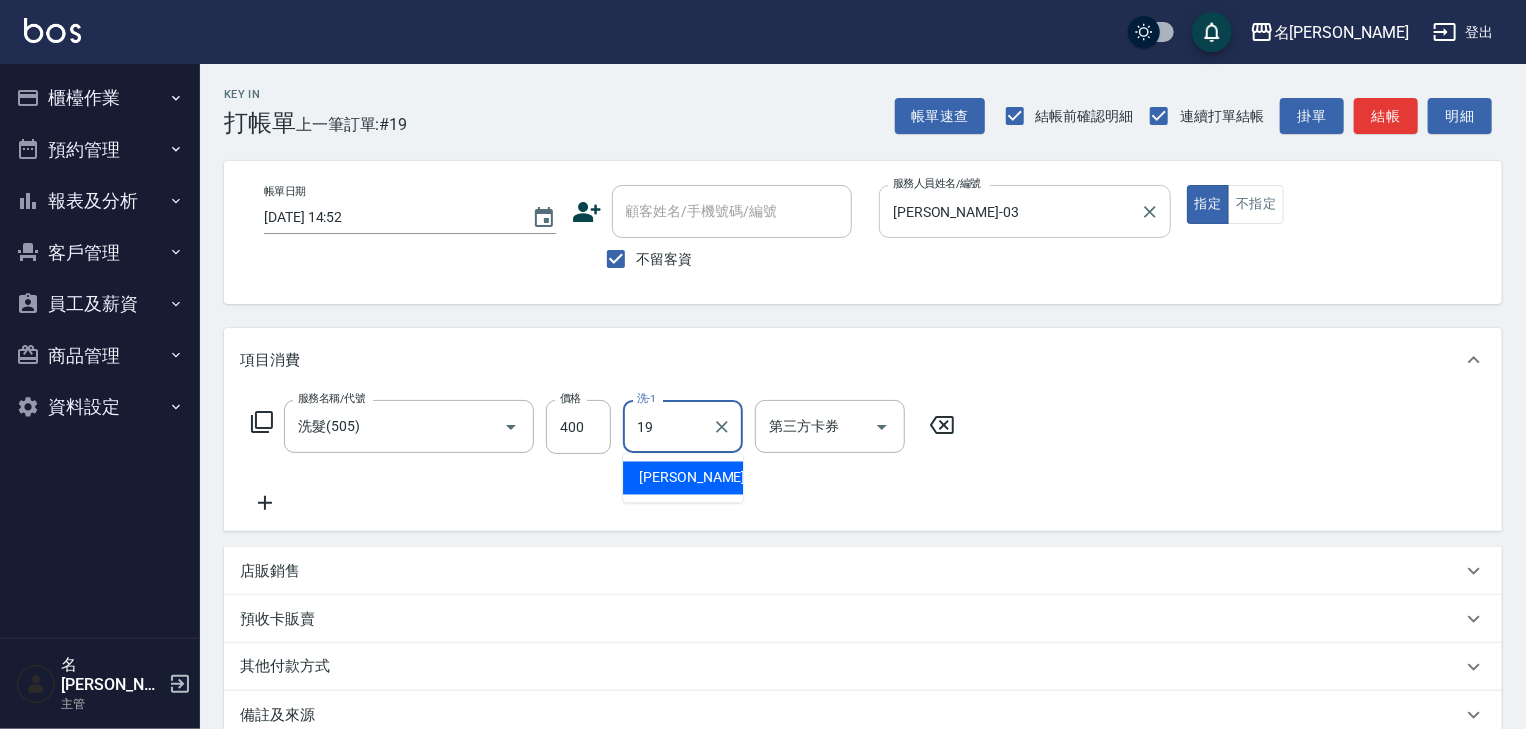 type on "[PERSON_NAME]-19" 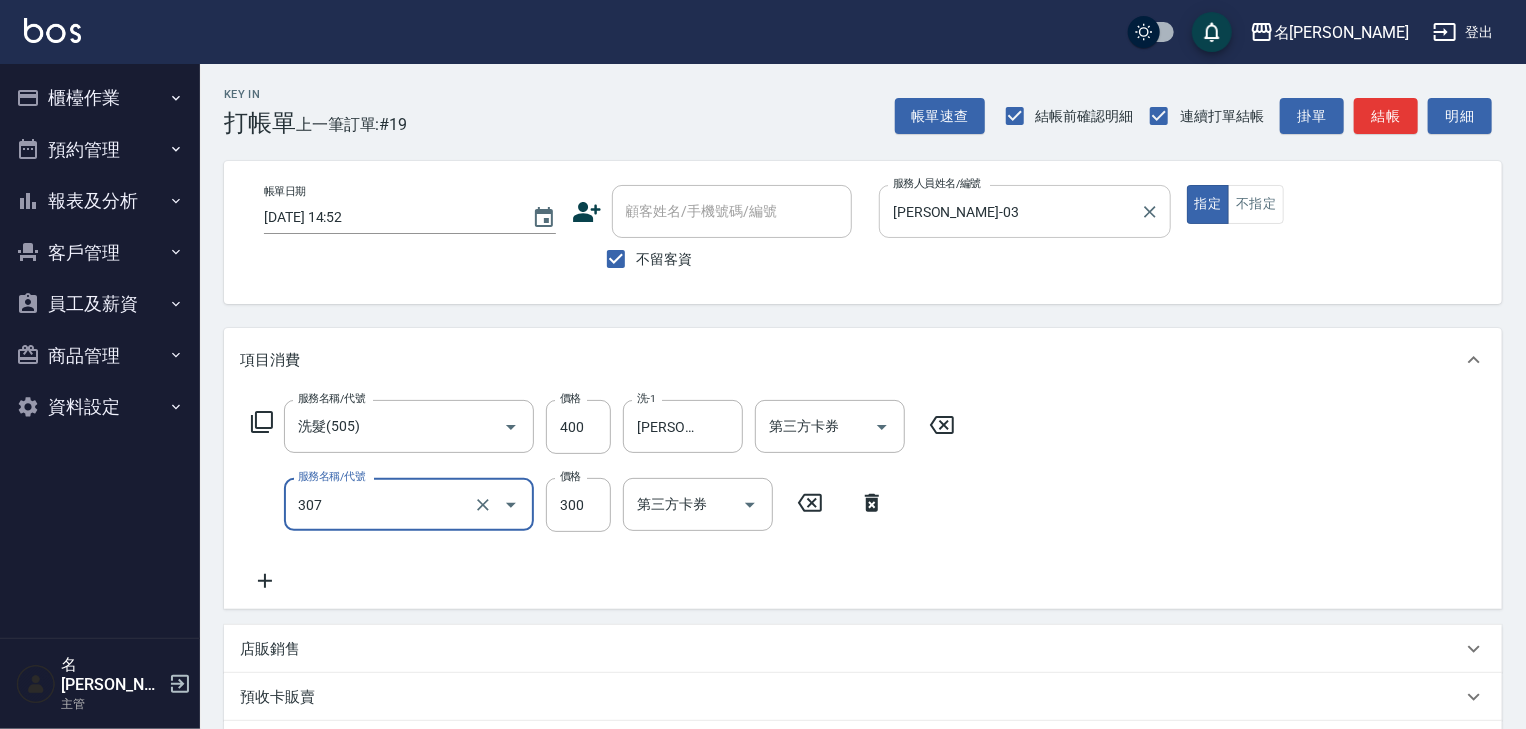 type on "剪髮(307)" 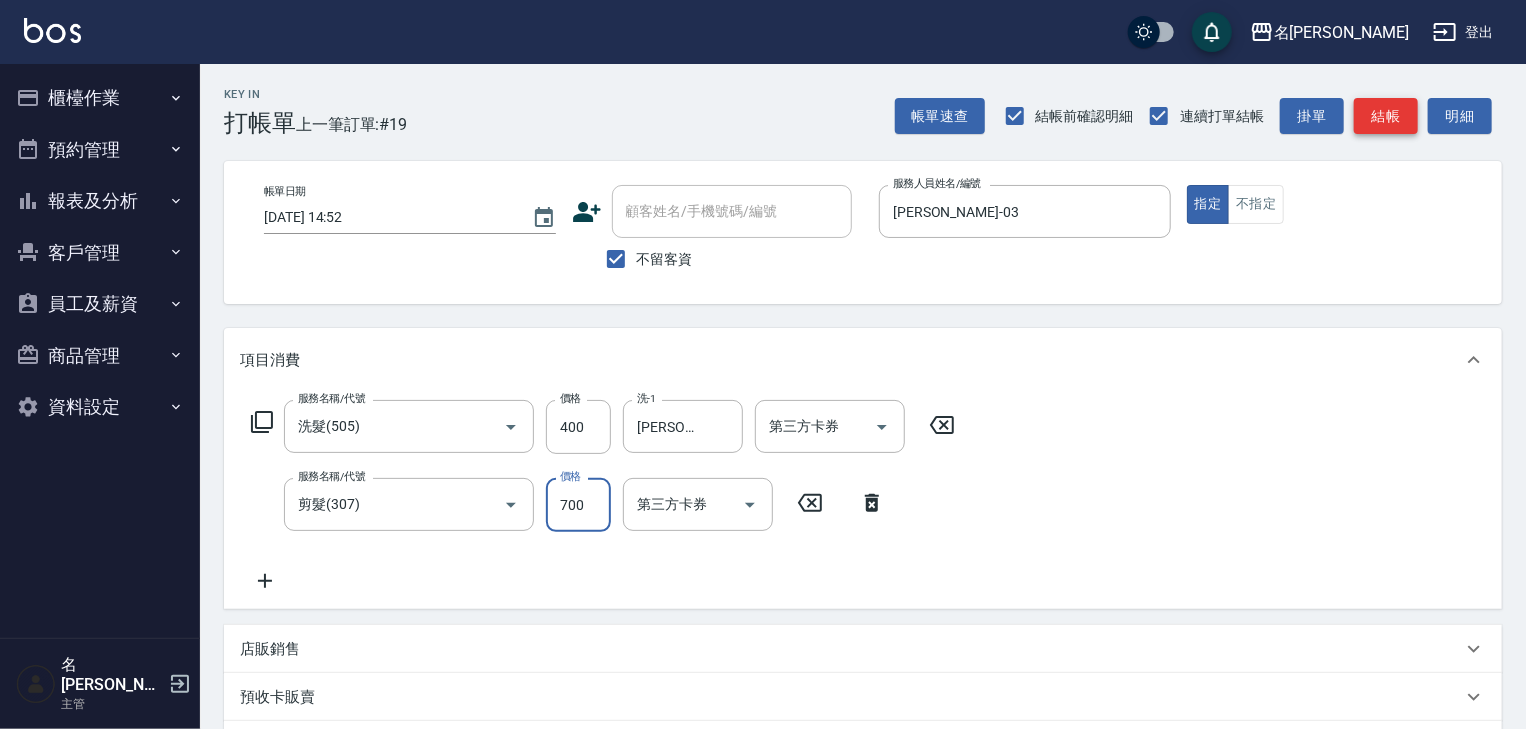 type on "700" 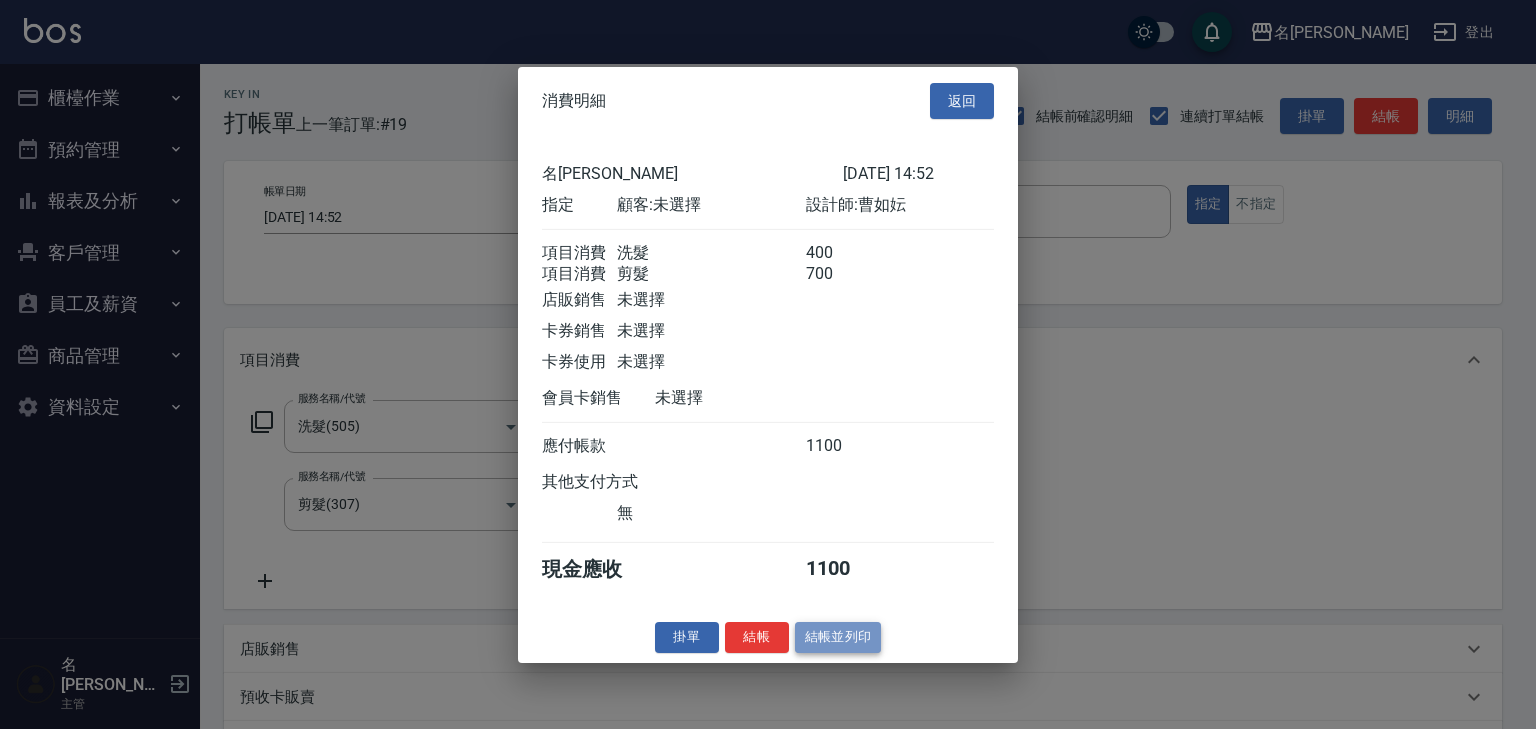 click on "結帳並列印" at bounding box center (838, 637) 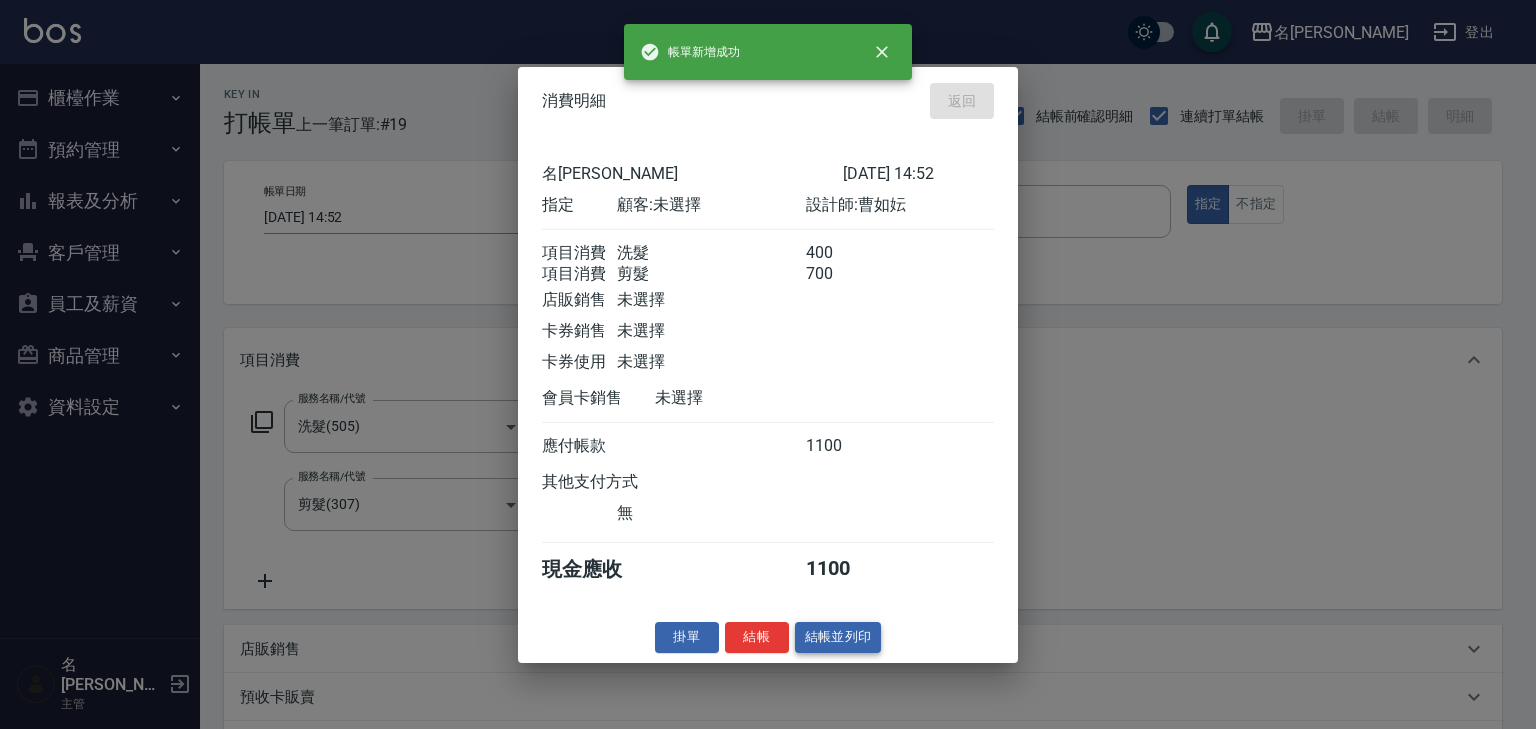type 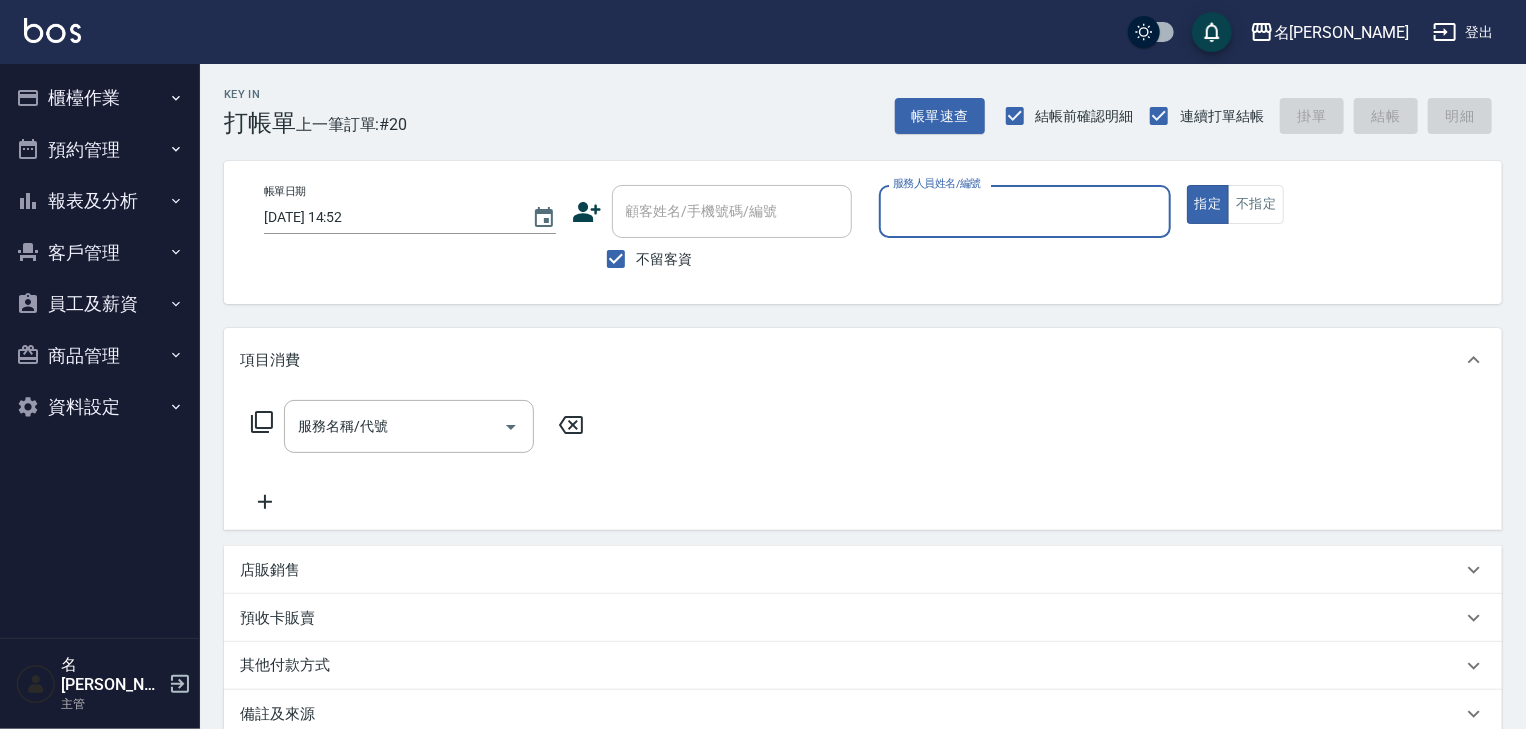type on "0" 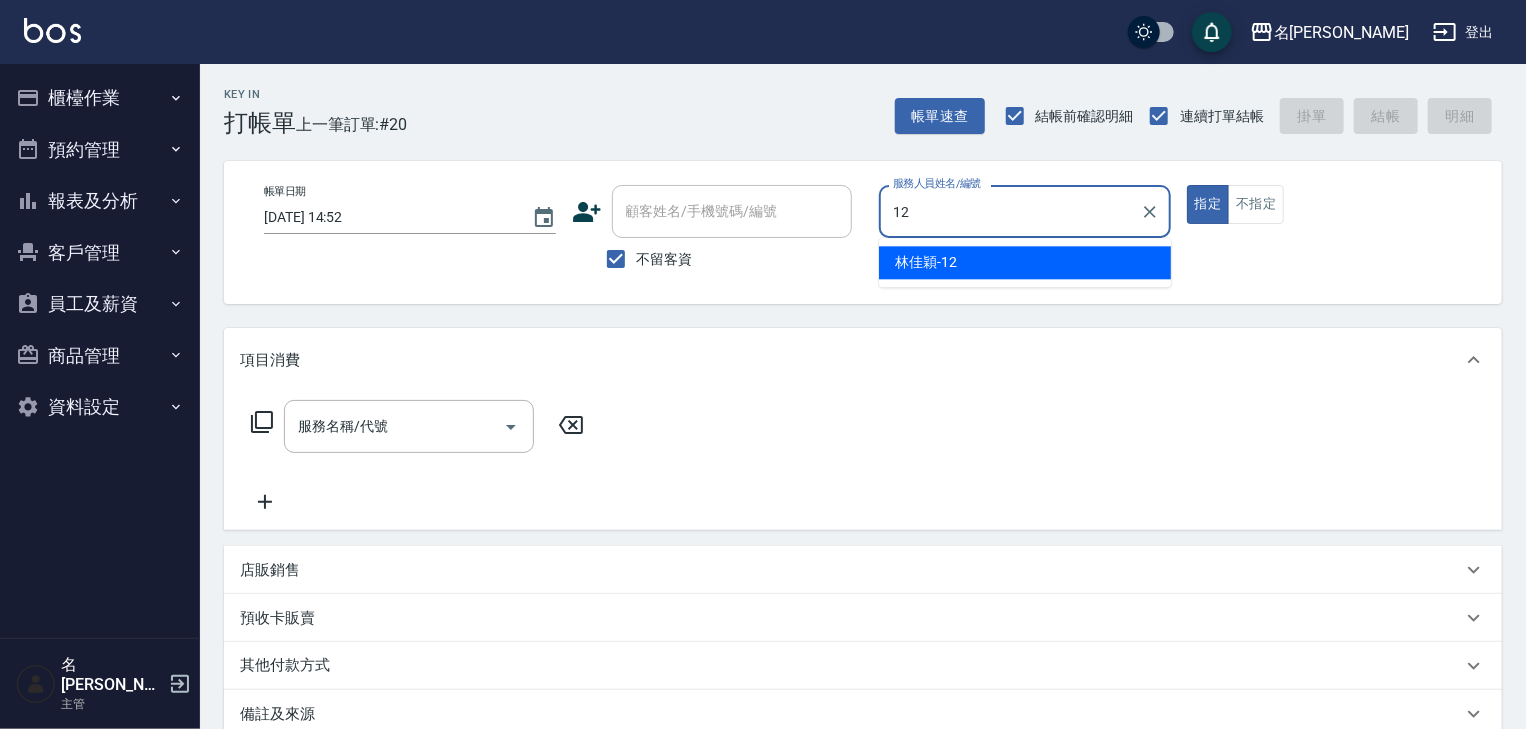 type on "[PERSON_NAME]-12" 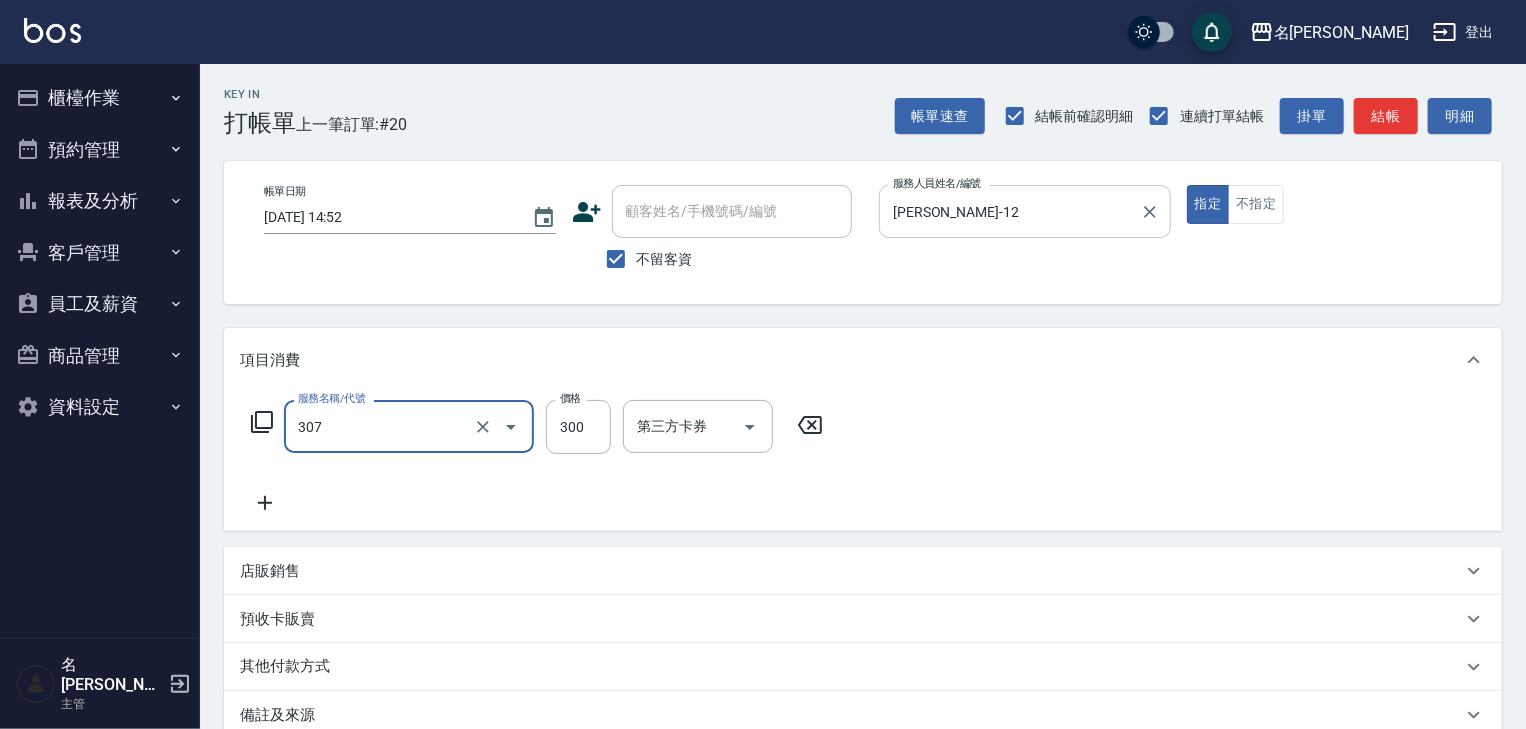type on "剪髮(307)" 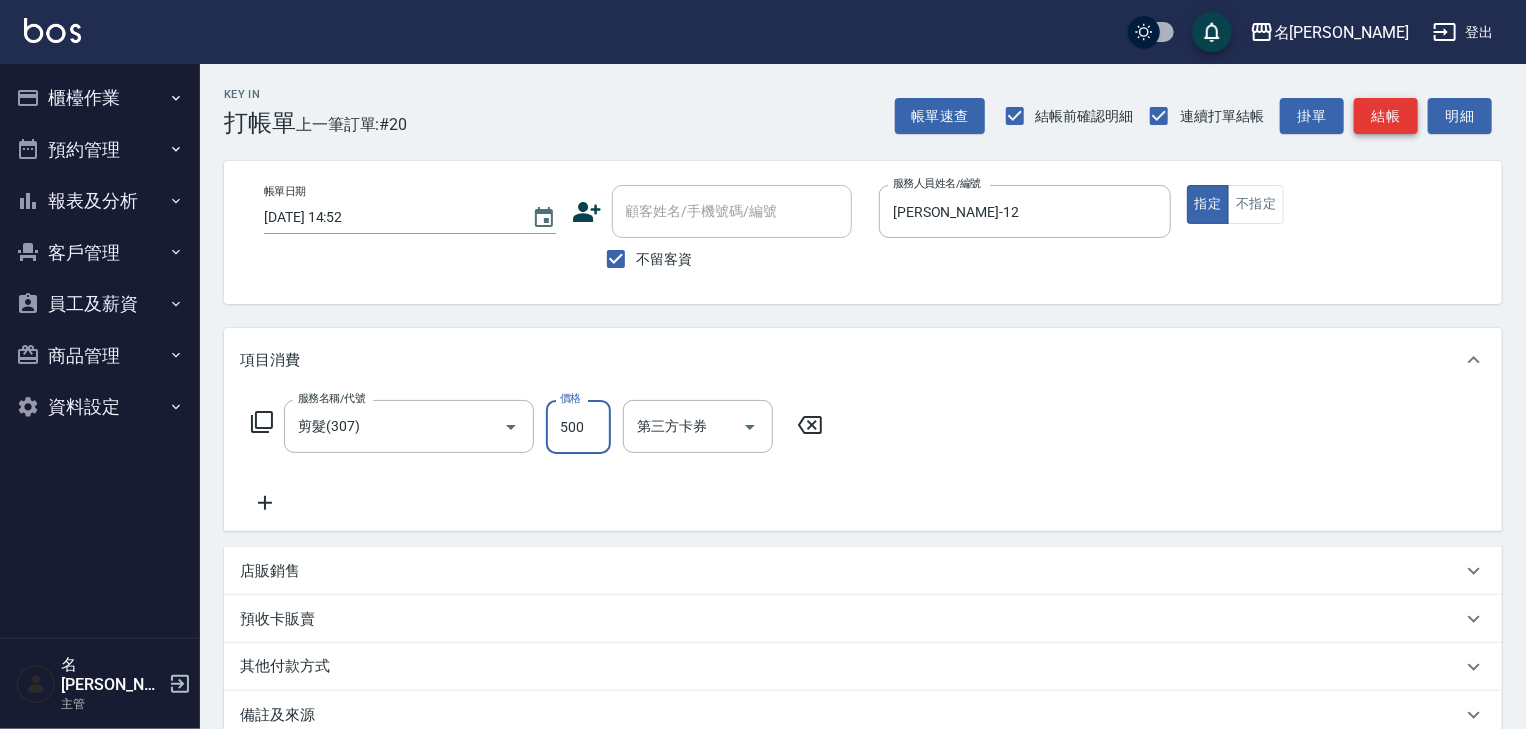 type on "500" 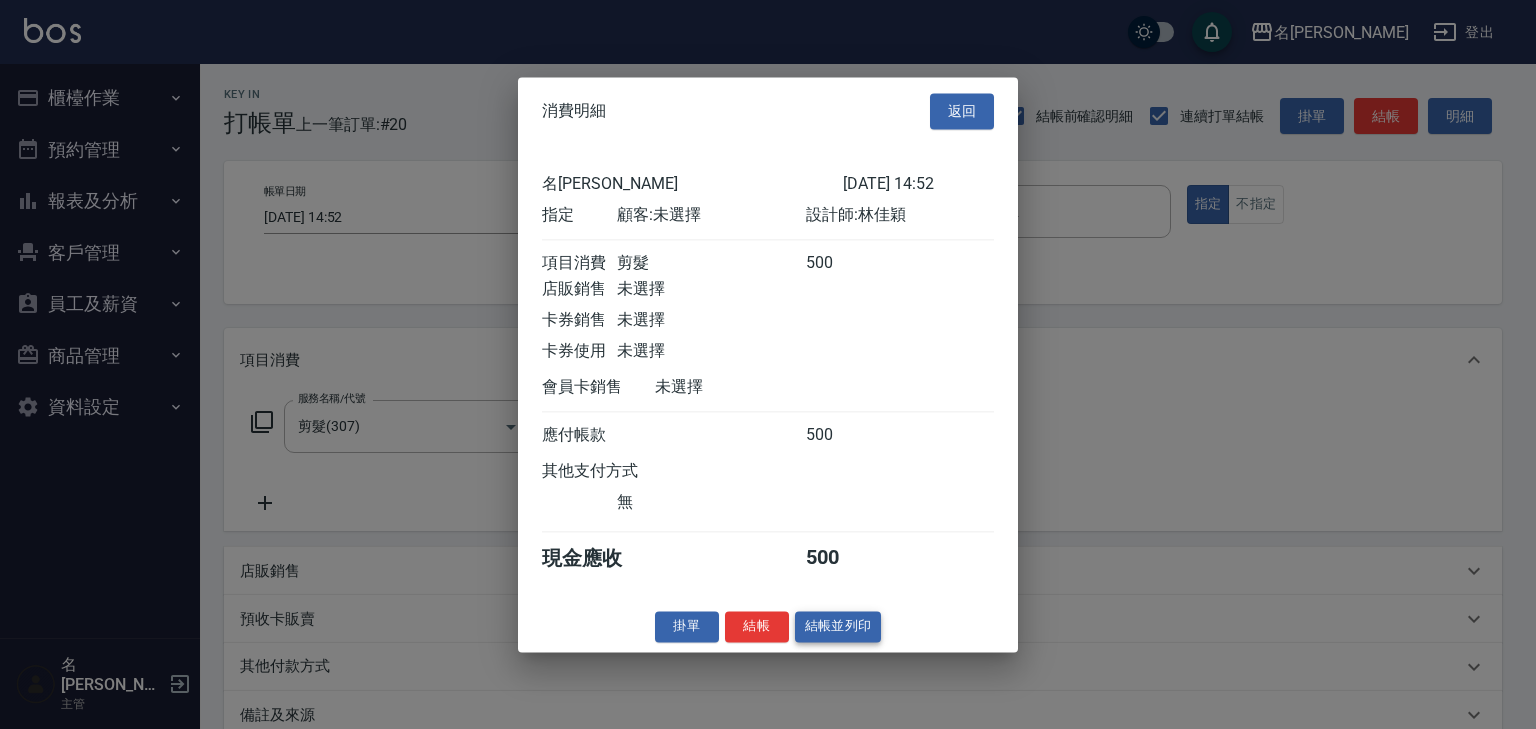 click on "結帳並列印" at bounding box center (838, 626) 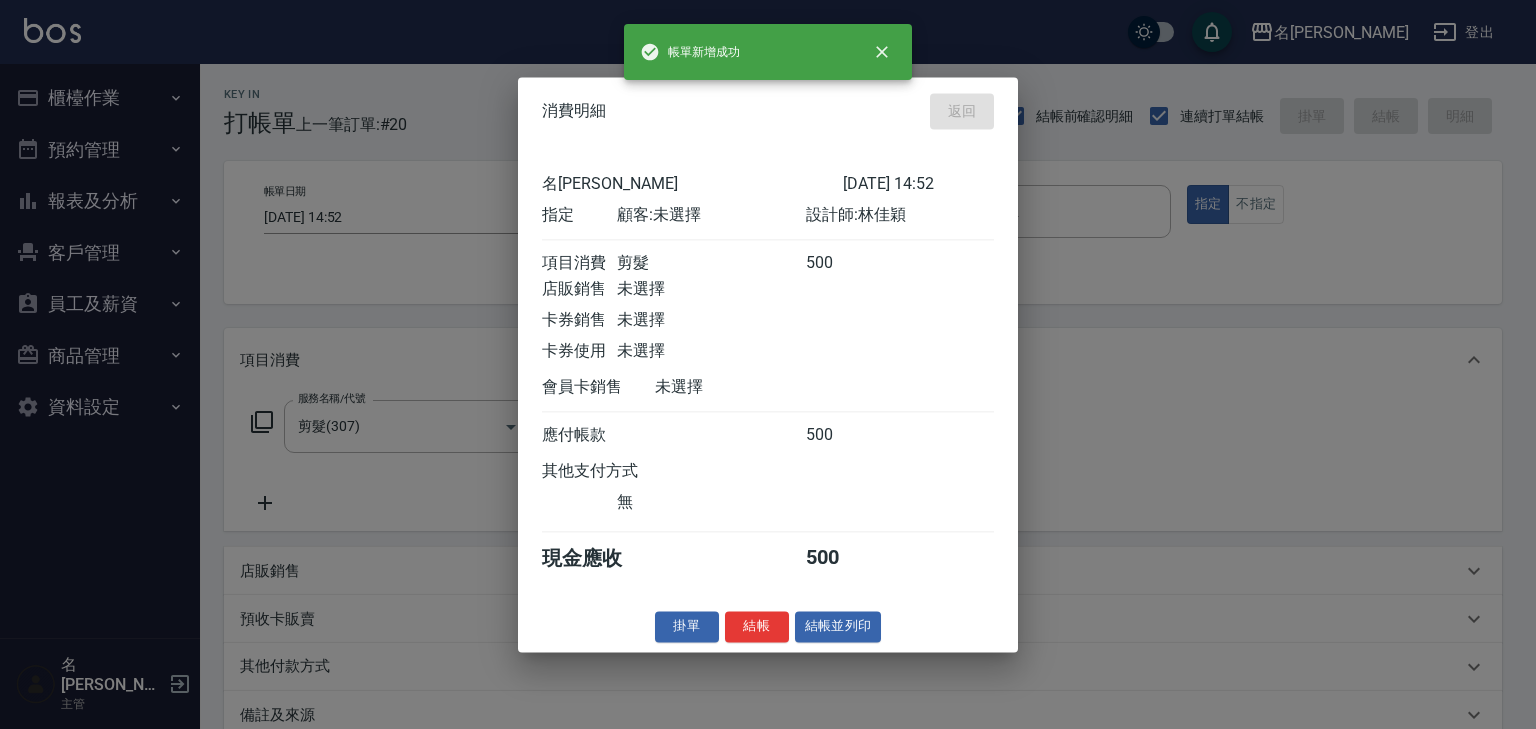 type on "[DATE] 14:55" 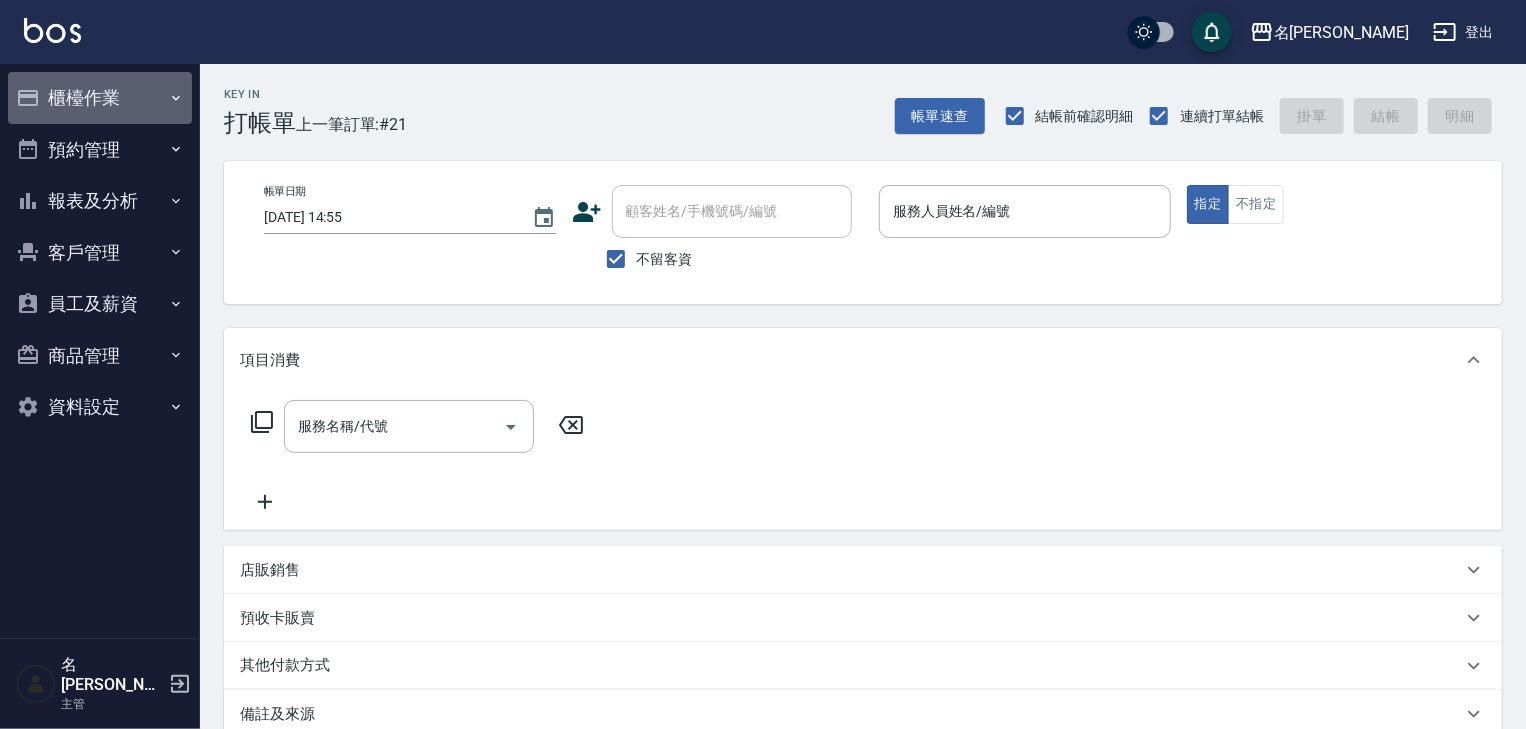 click on "櫃檯作業" at bounding box center (100, 98) 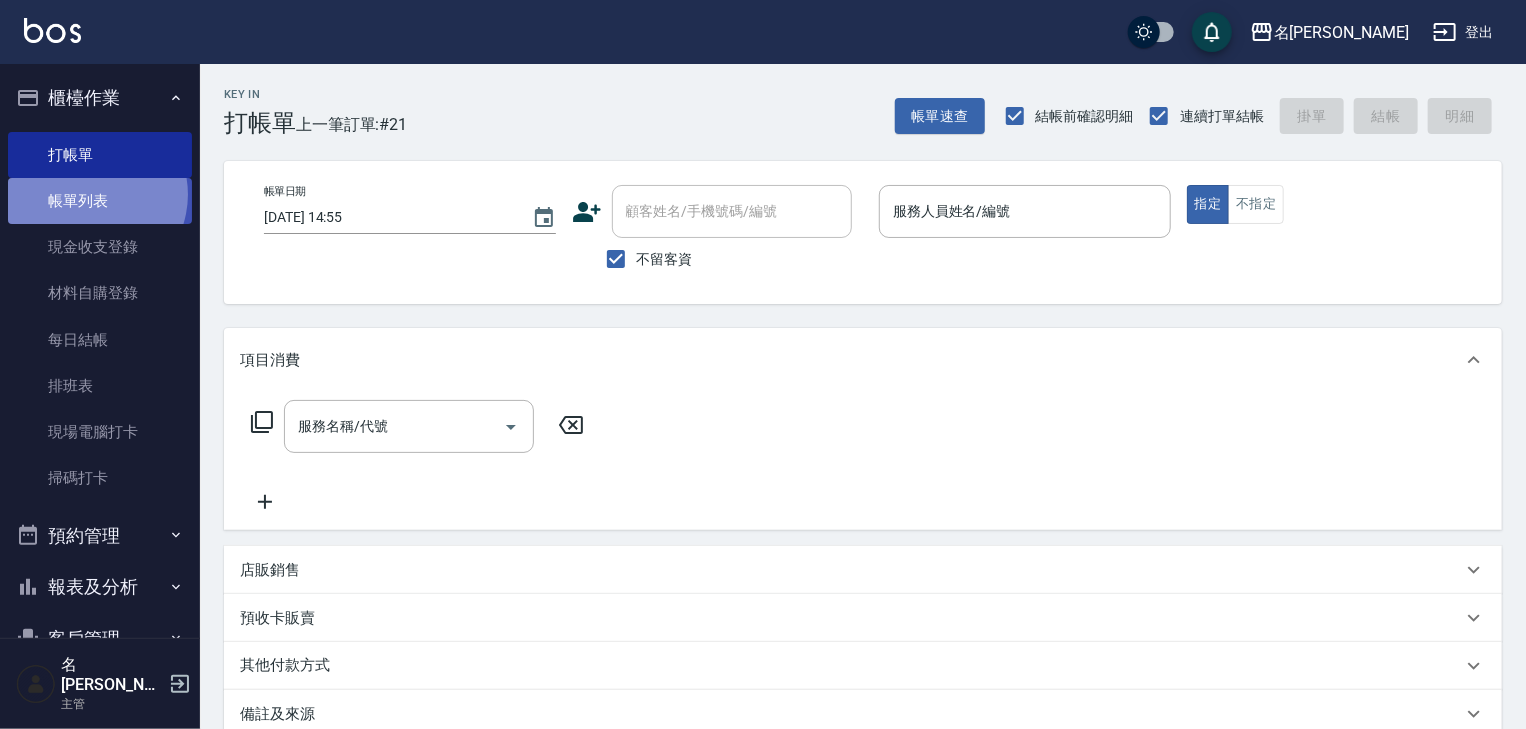 click on "帳單列表" at bounding box center (100, 201) 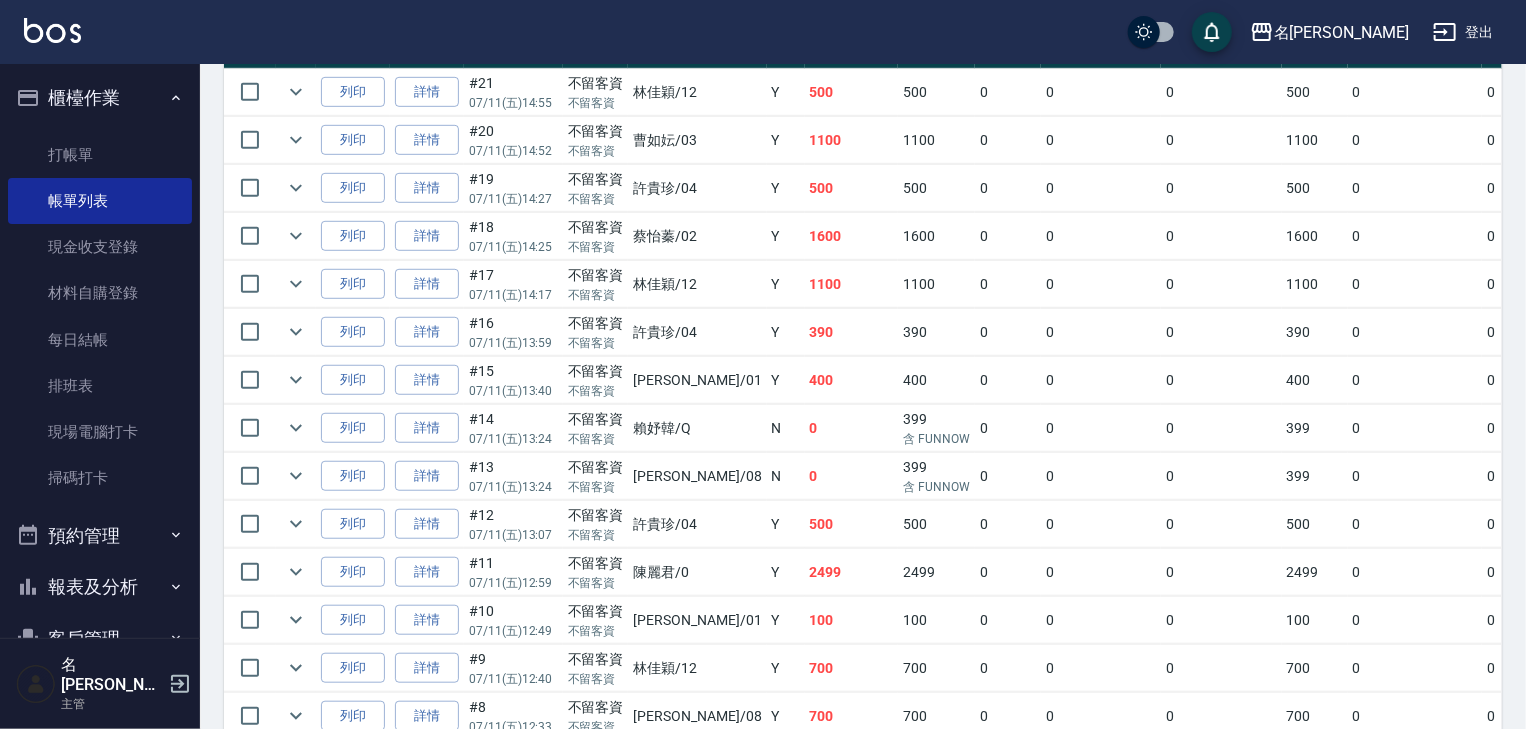 scroll, scrollTop: 640, scrollLeft: 0, axis: vertical 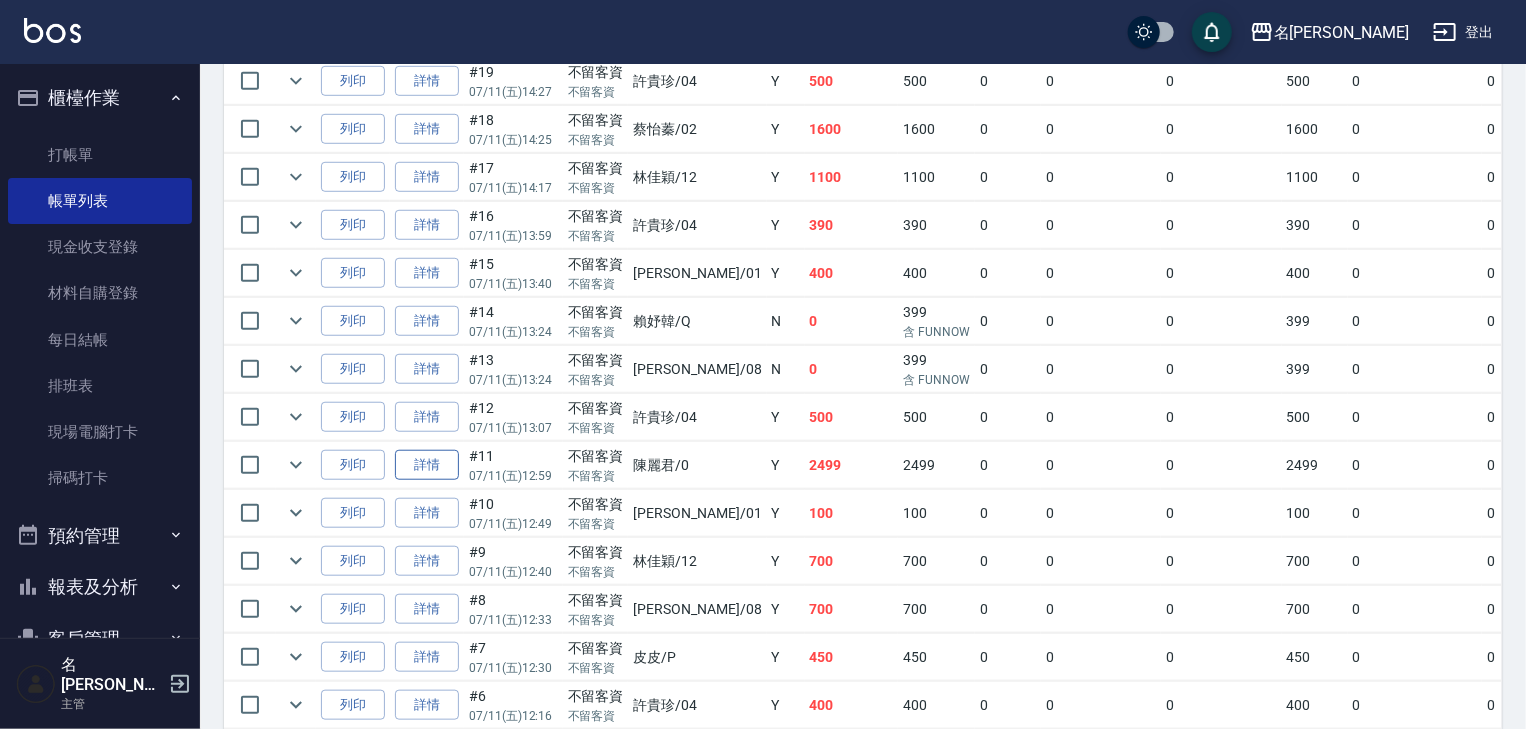 click on "詳情" at bounding box center (427, 465) 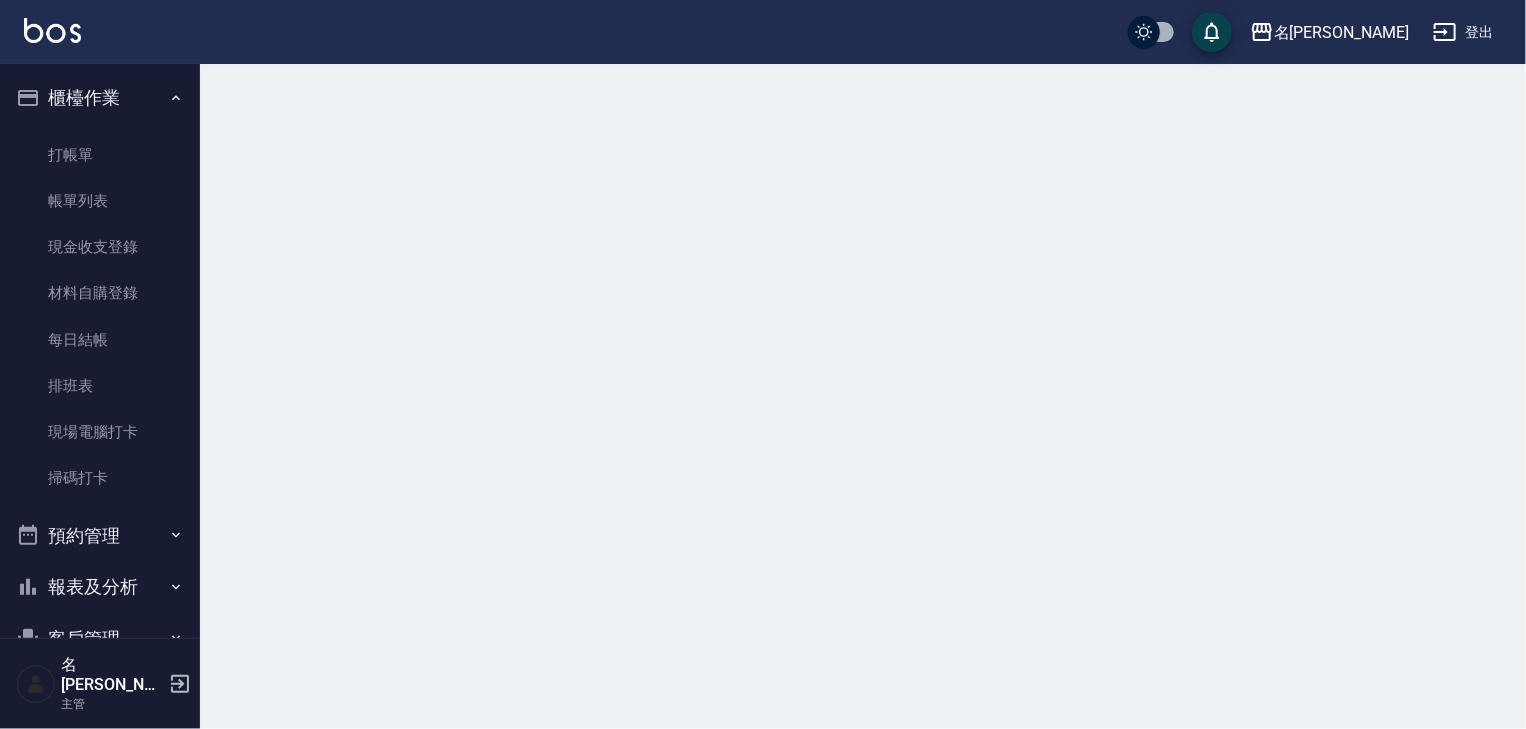 scroll, scrollTop: 0, scrollLeft: 0, axis: both 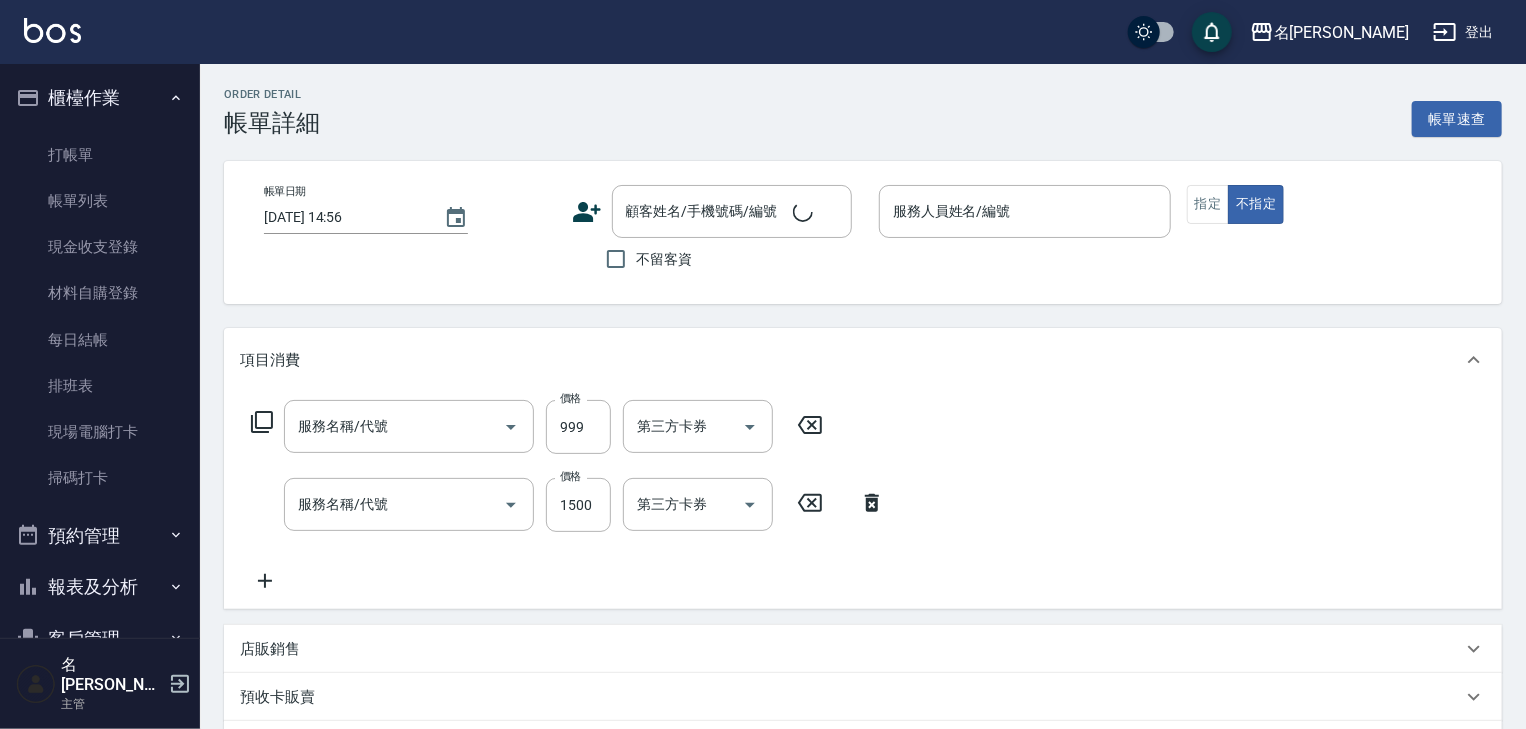 type on "[DATE] 12:59" 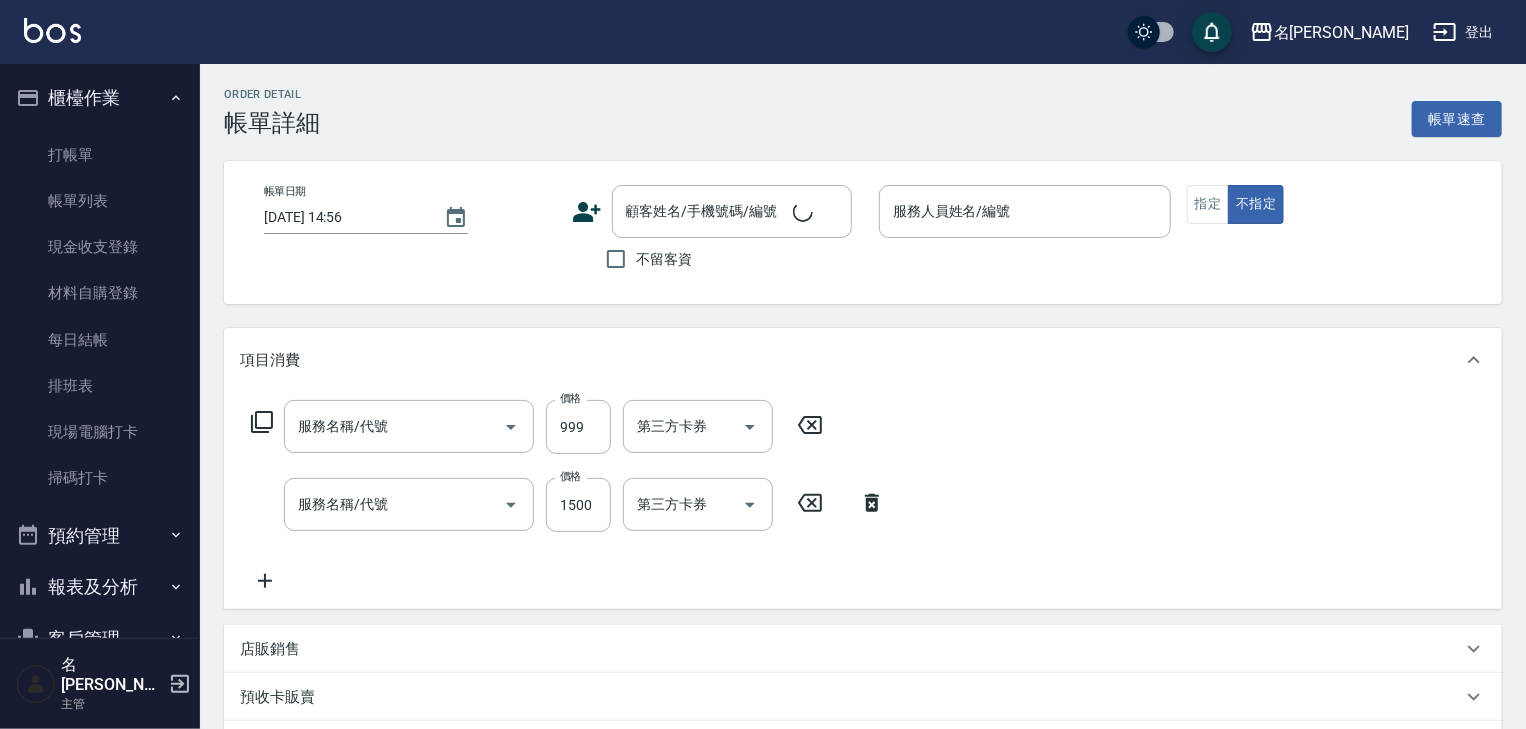 checkbox on "true" 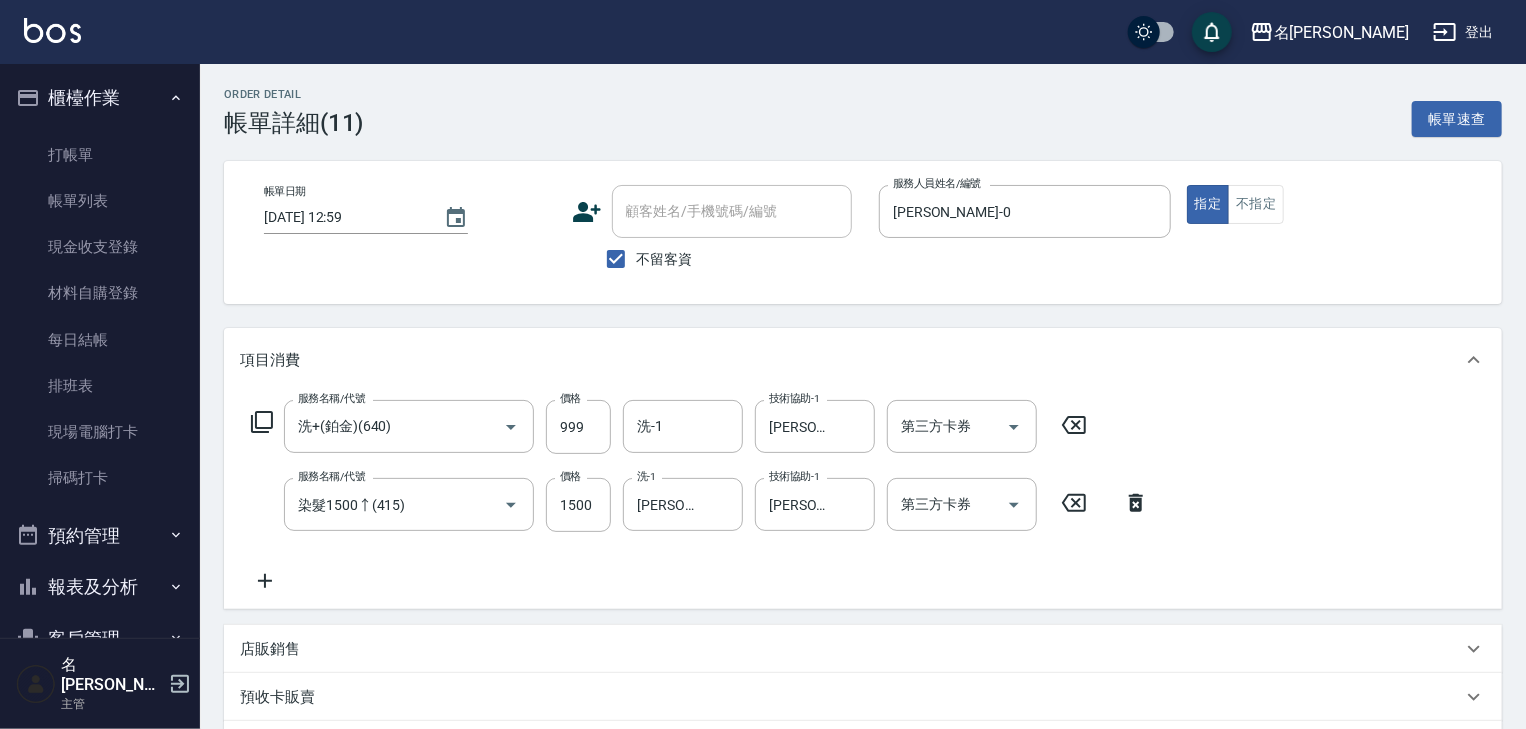 type on "洗+(鉑金)(640)" 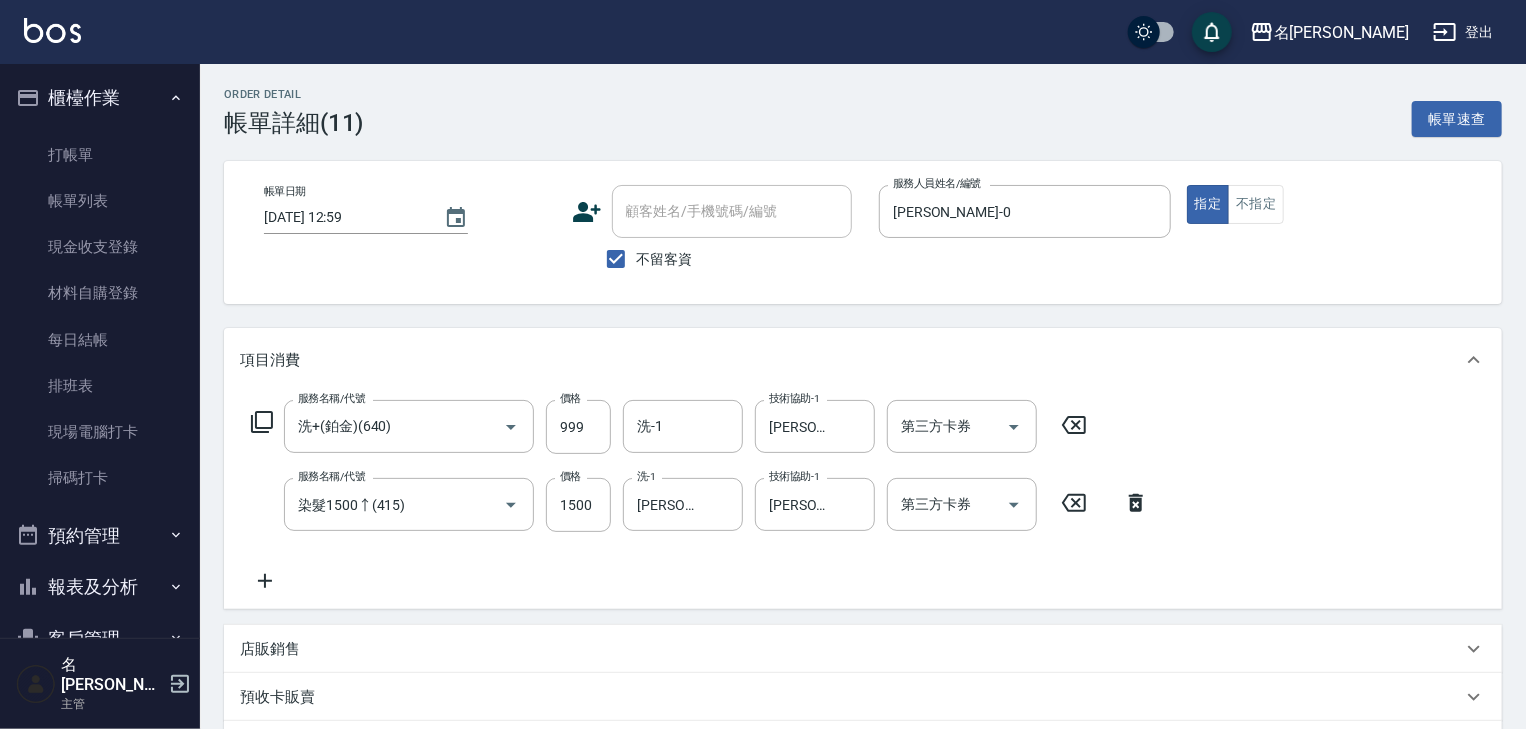 type on "染髮1500↑(415)" 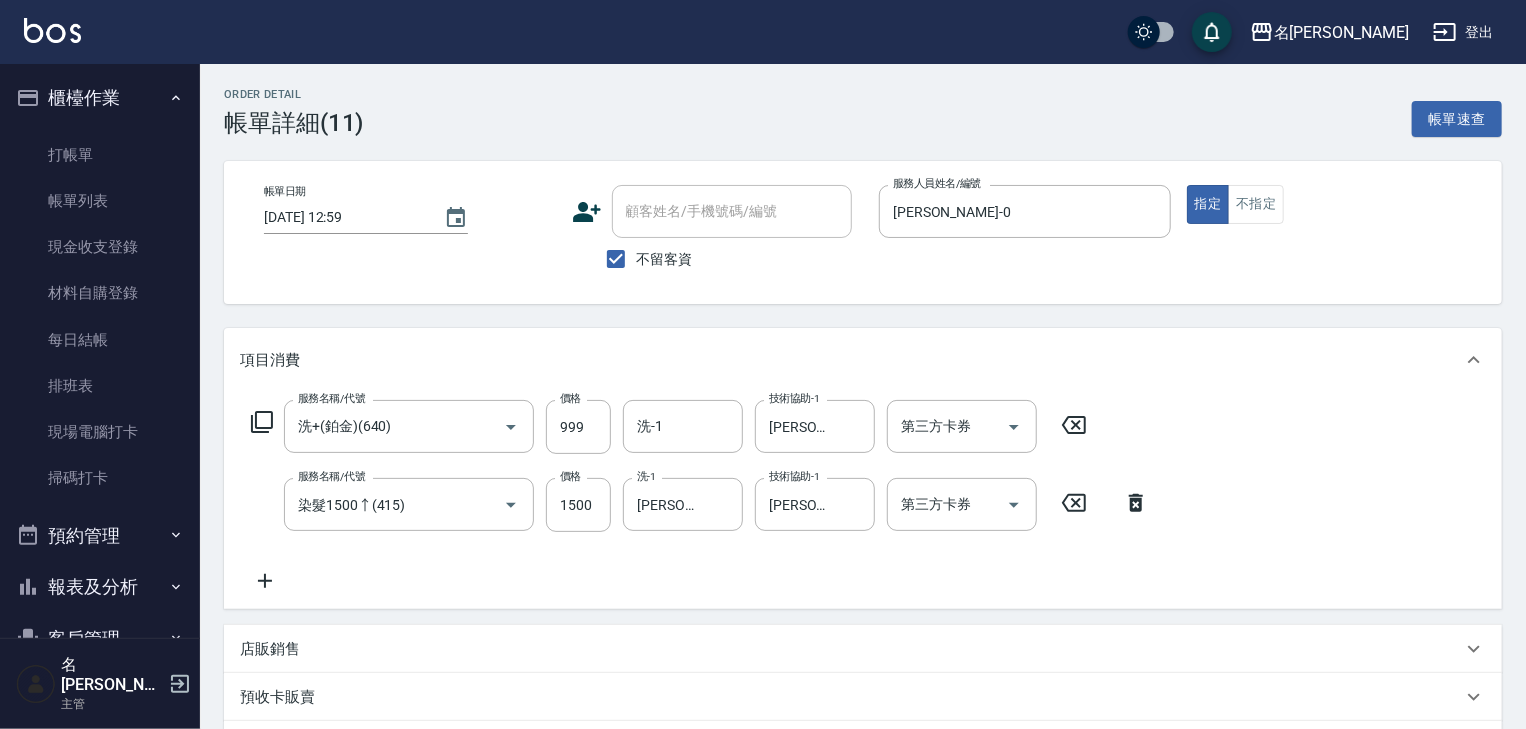 scroll, scrollTop: 350, scrollLeft: 0, axis: vertical 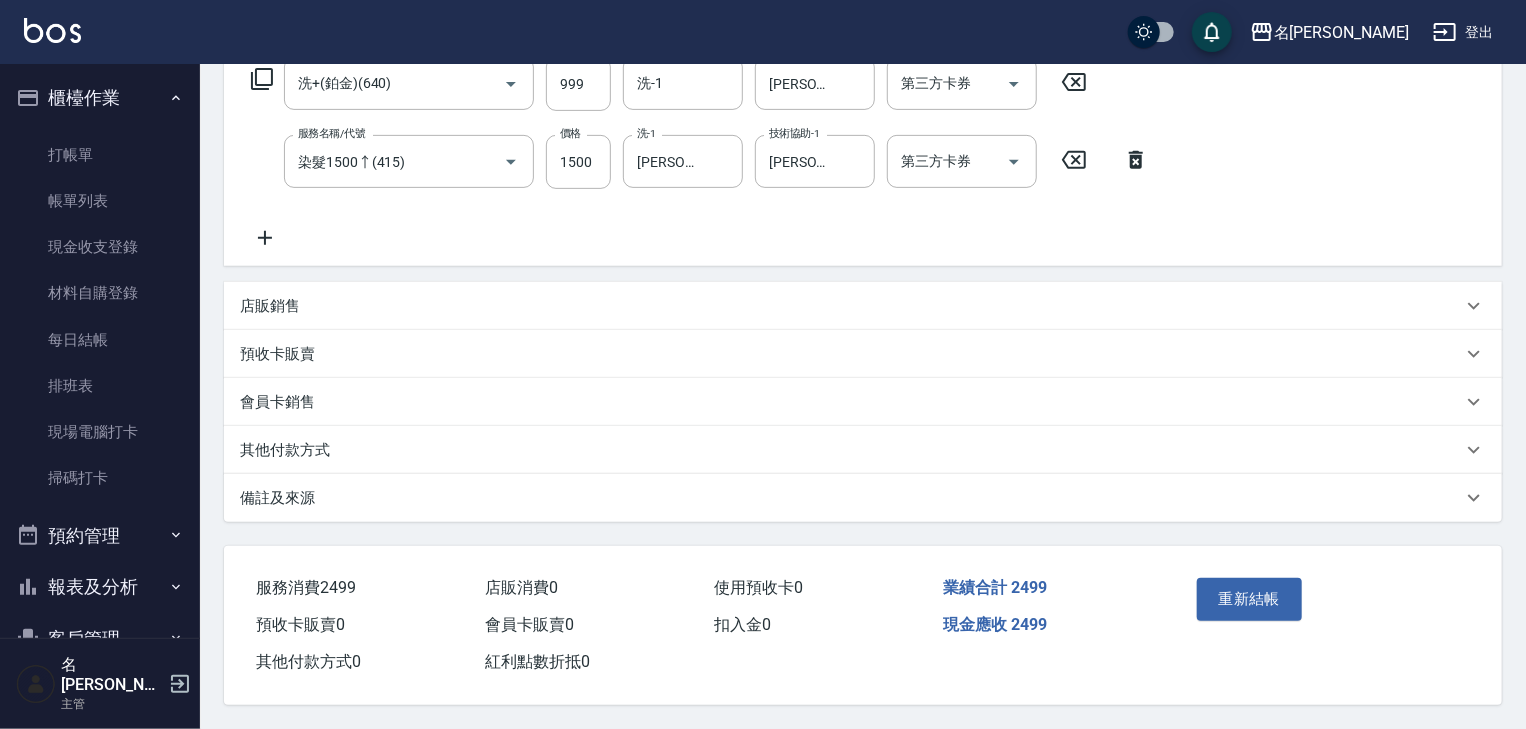 click on "其他付款方式" at bounding box center (851, 450) 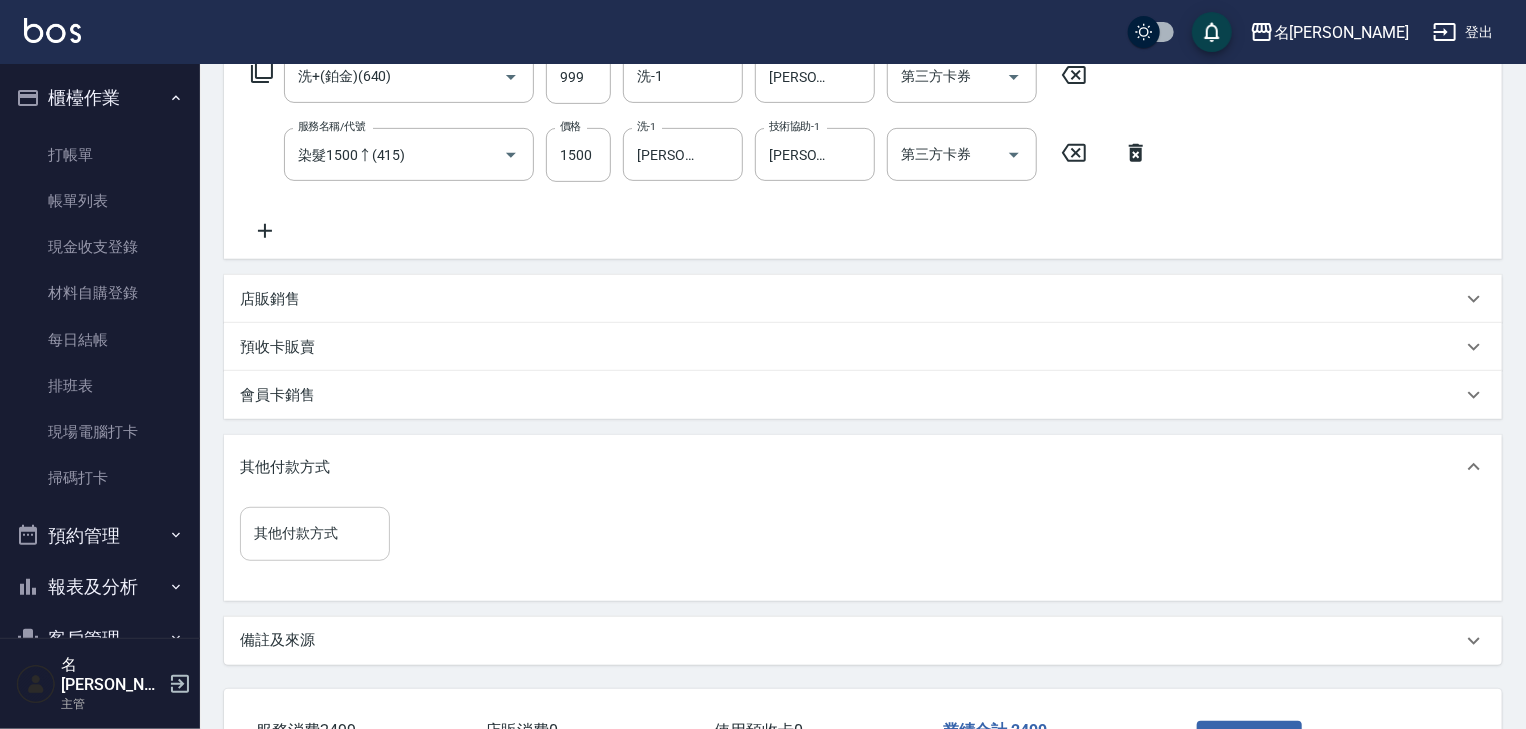 click on "其他付款方式" at bounding box center (315, 533) 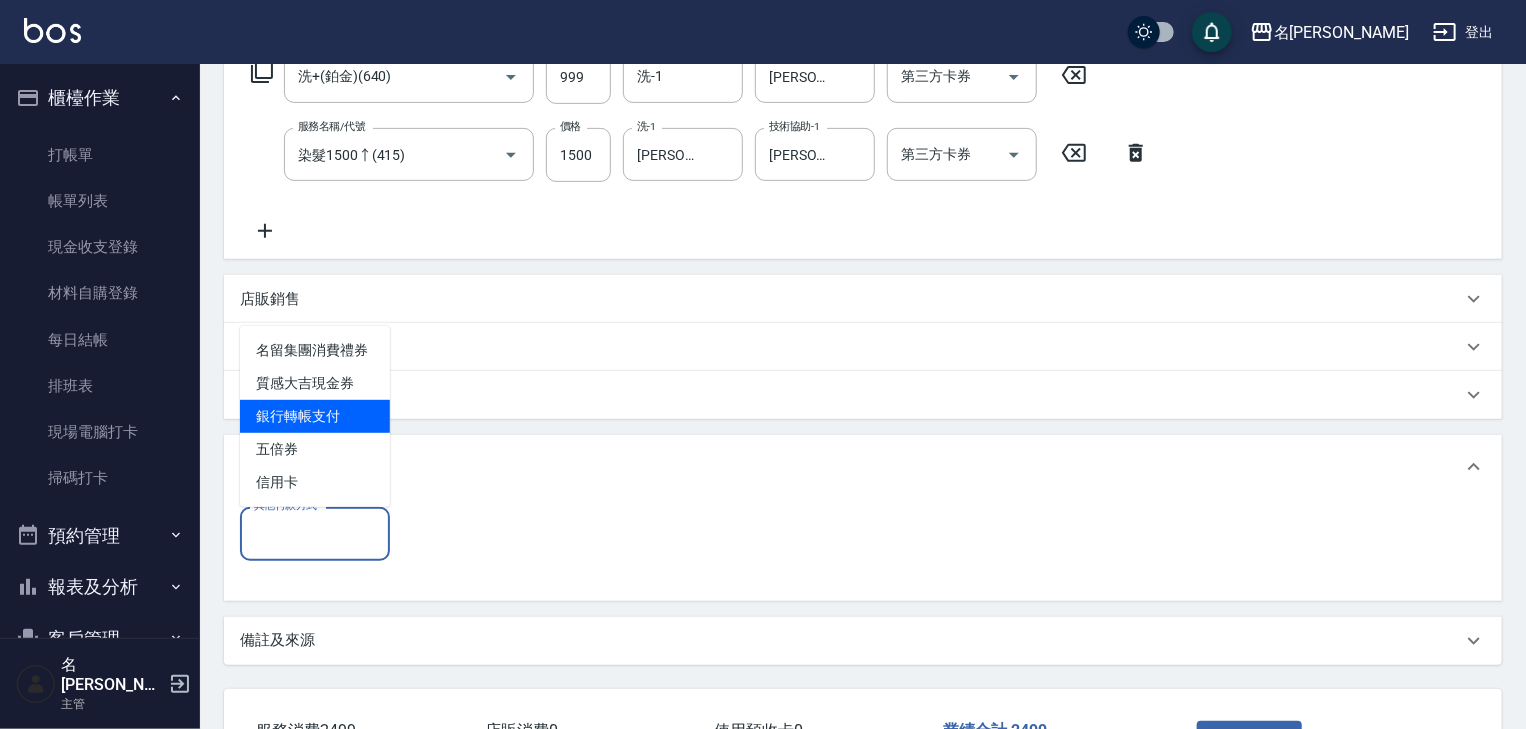 click on "銀行轉帳支付" at bounding box center (315, 416) 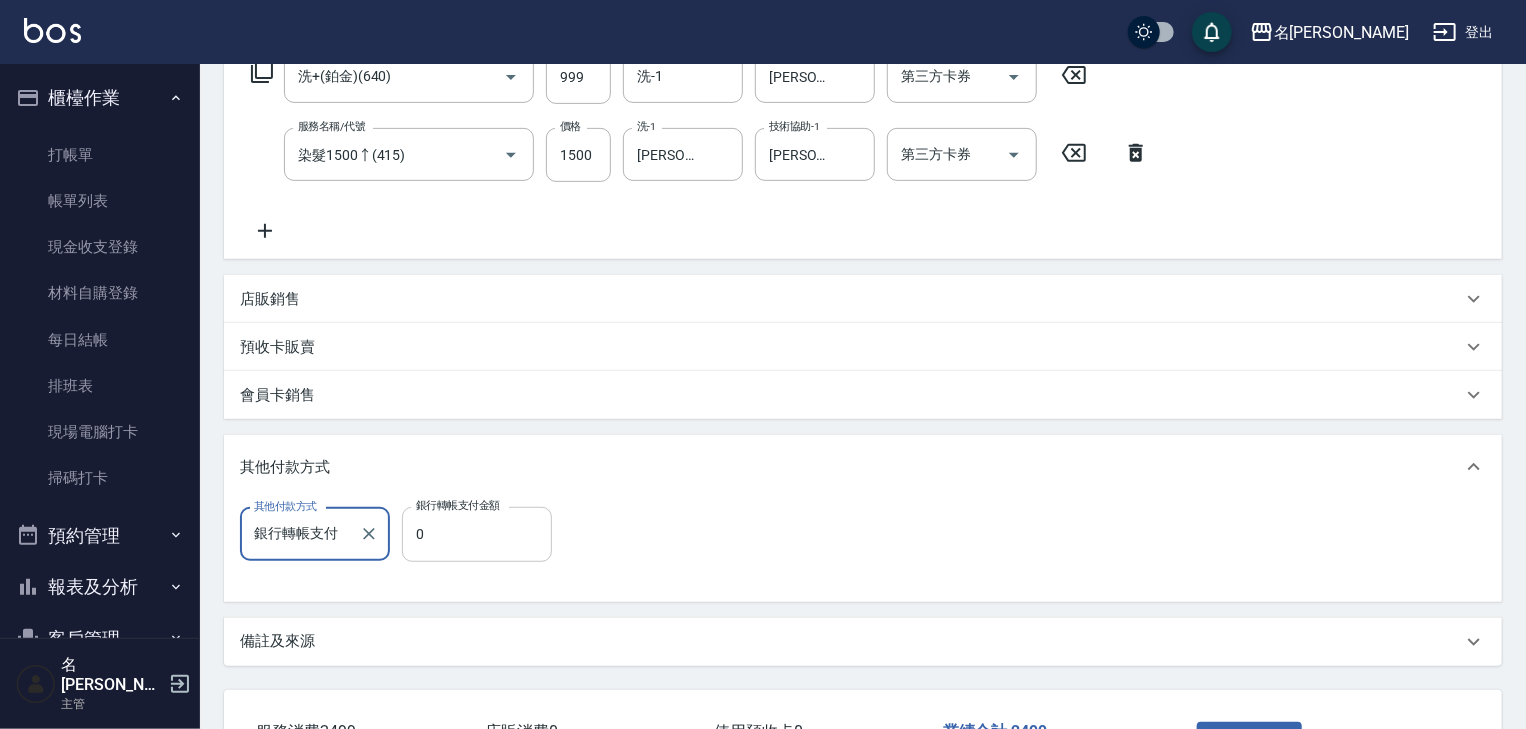 scroll, scrollTop: 500, scrollLeft: 0, axis: vertical 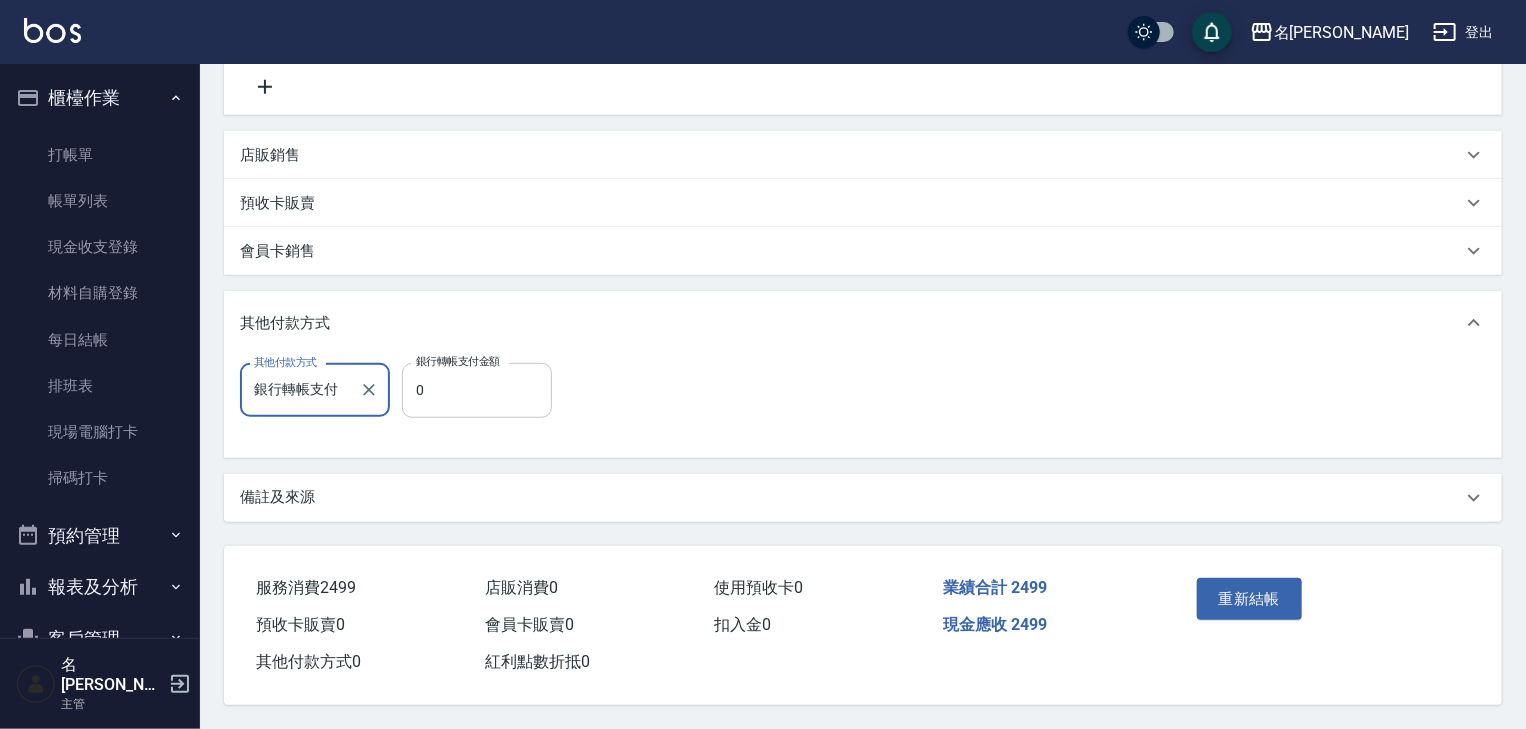 click on "0" at bounding box center (477, 390) 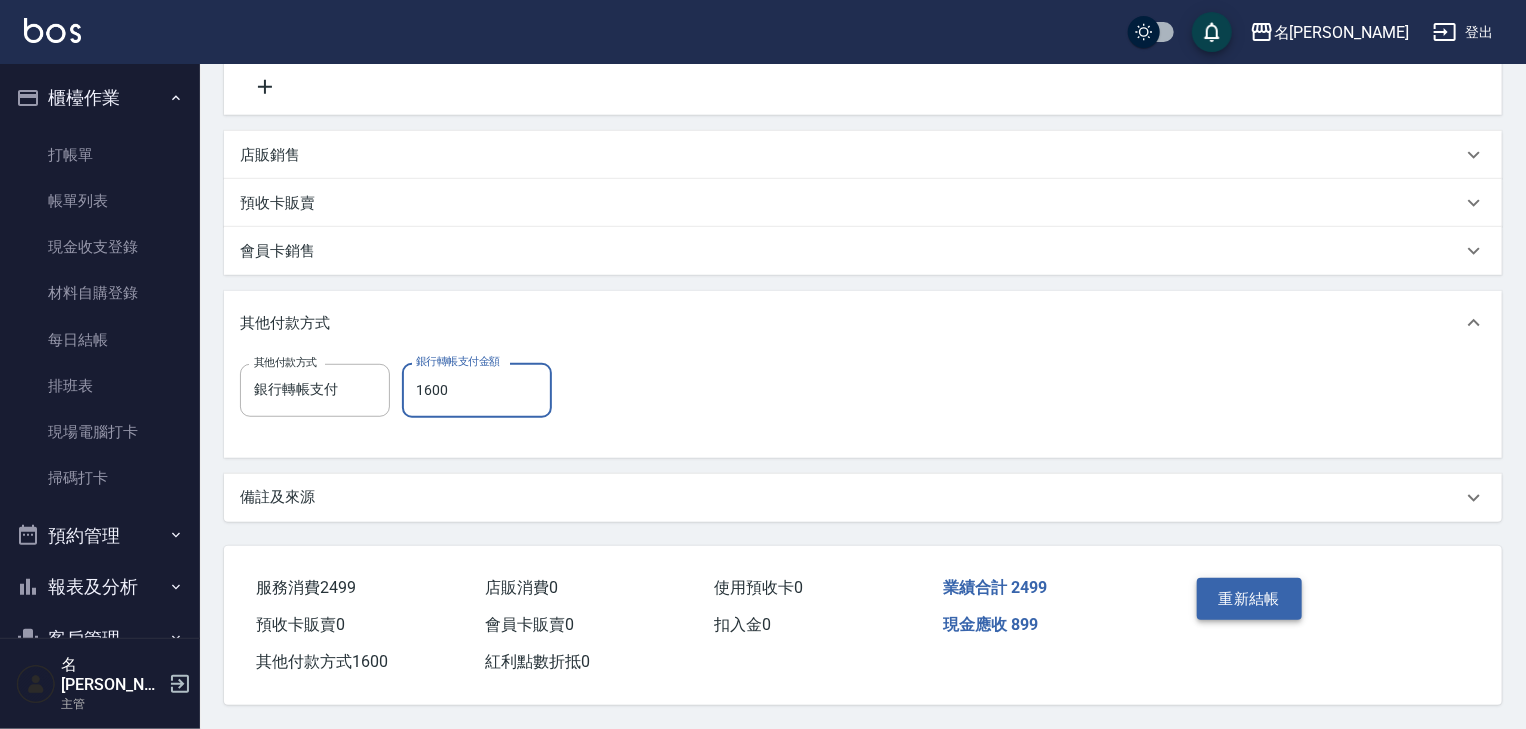 type on "1600" 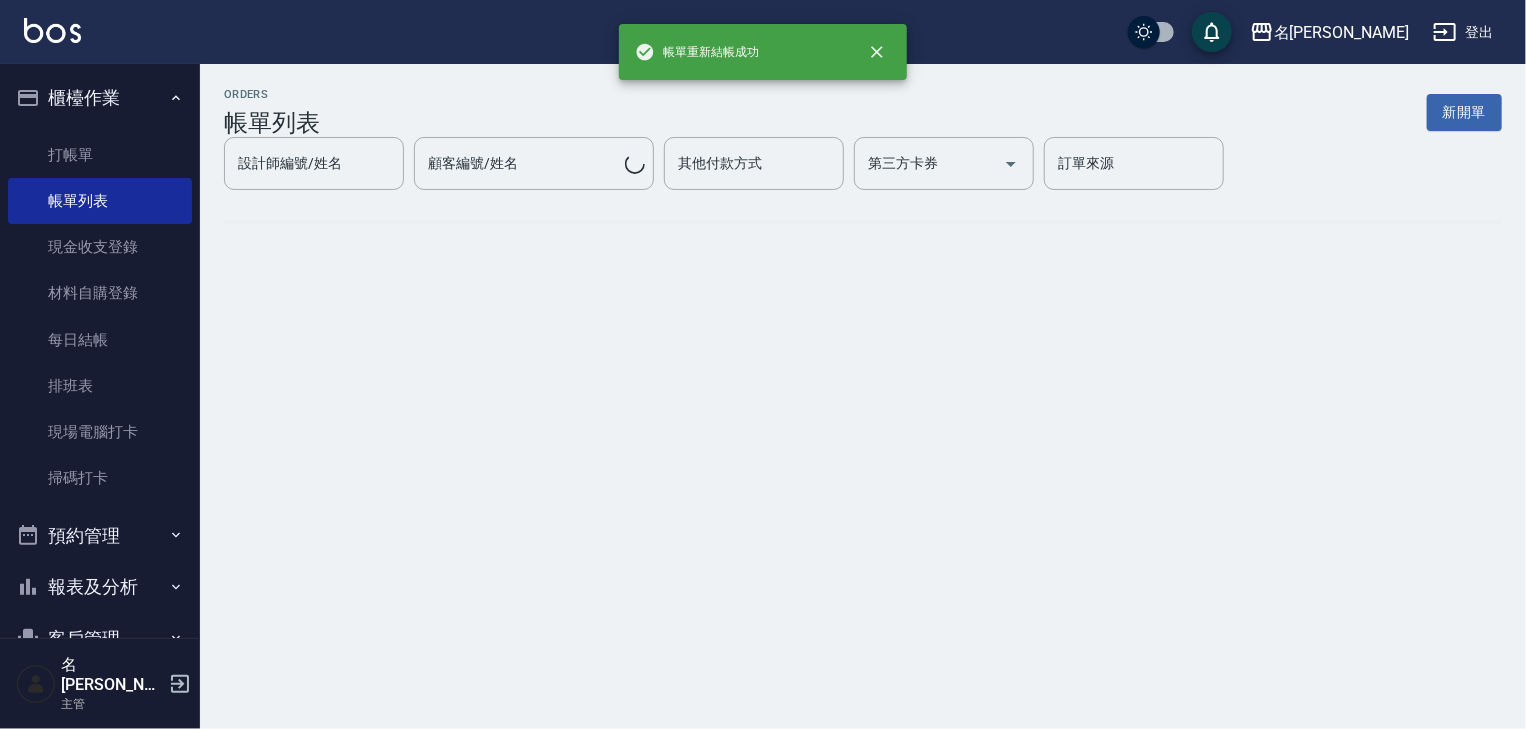 scroll, scrollTop: 0, scrollLeft: 0, axis: both 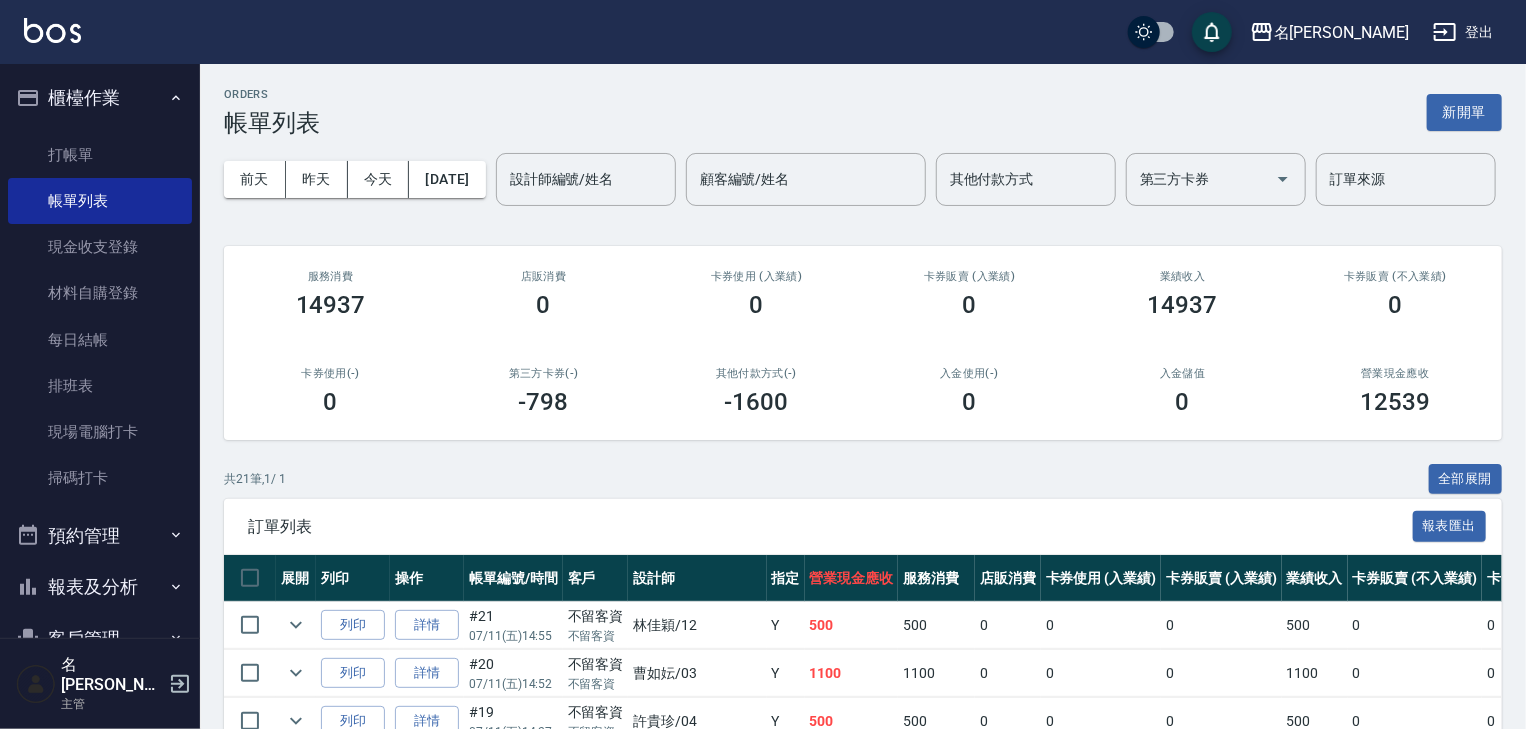 click at bounding box center [52, 30] 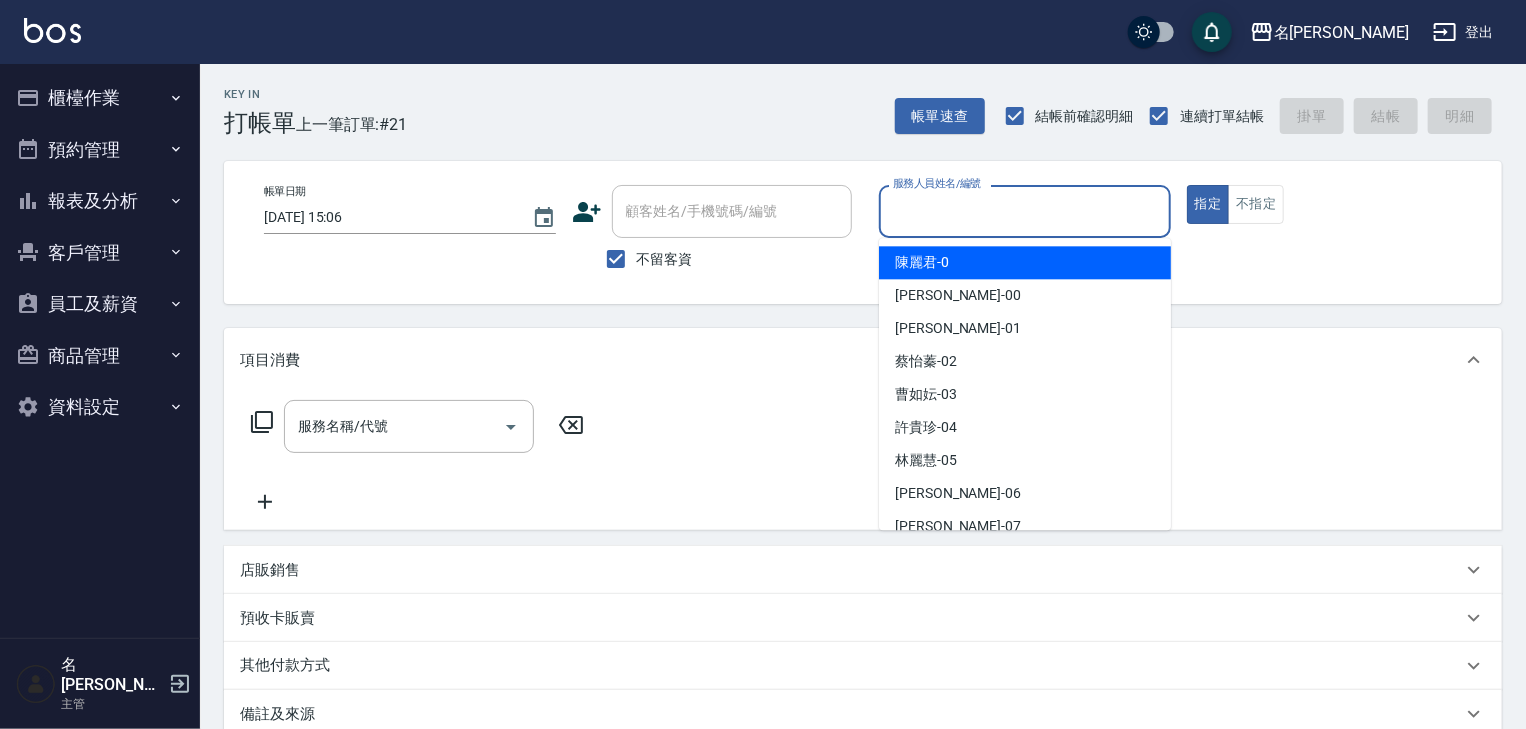 click on "服務人員姓名/編號" at bounding box center [1025, 211] 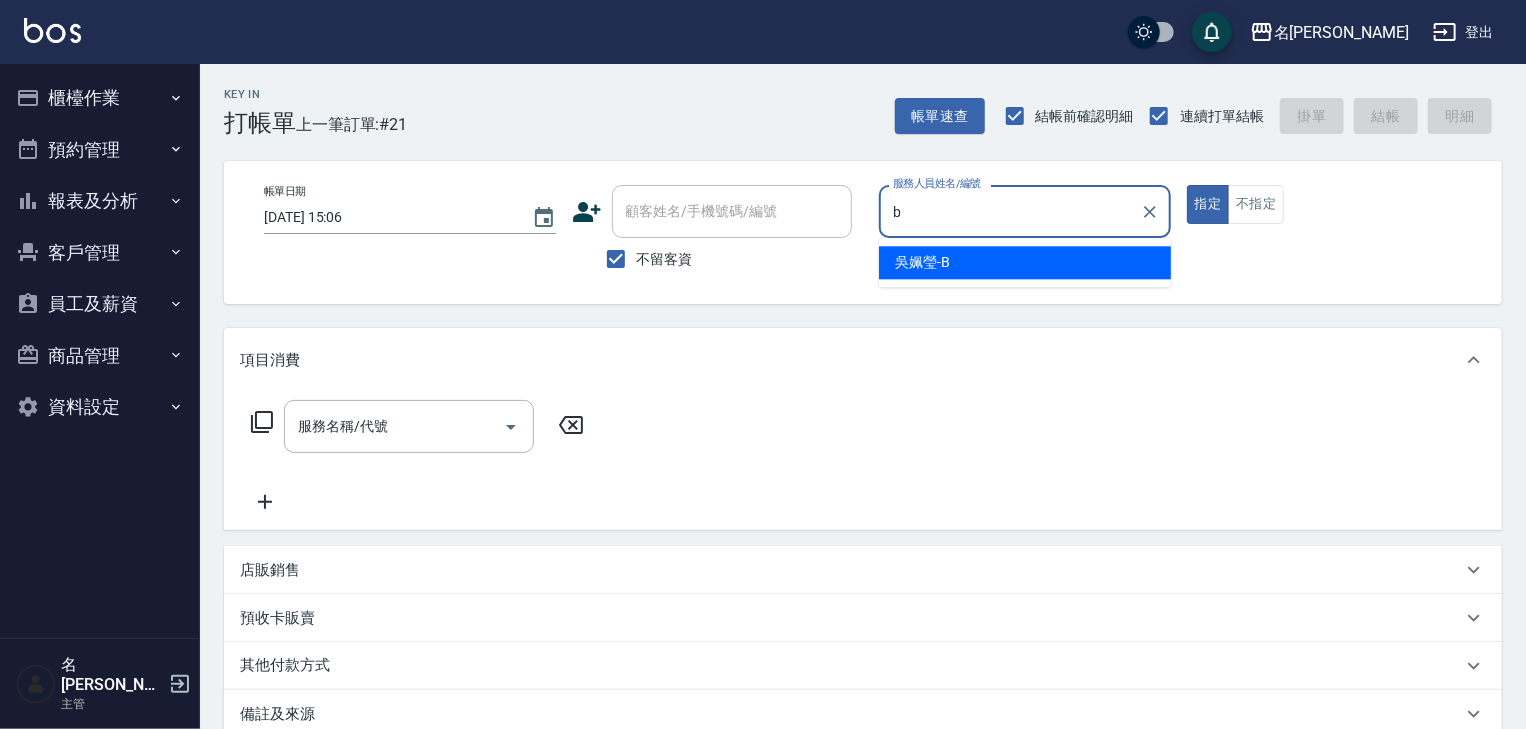 type on "[PERSON_NAME]" 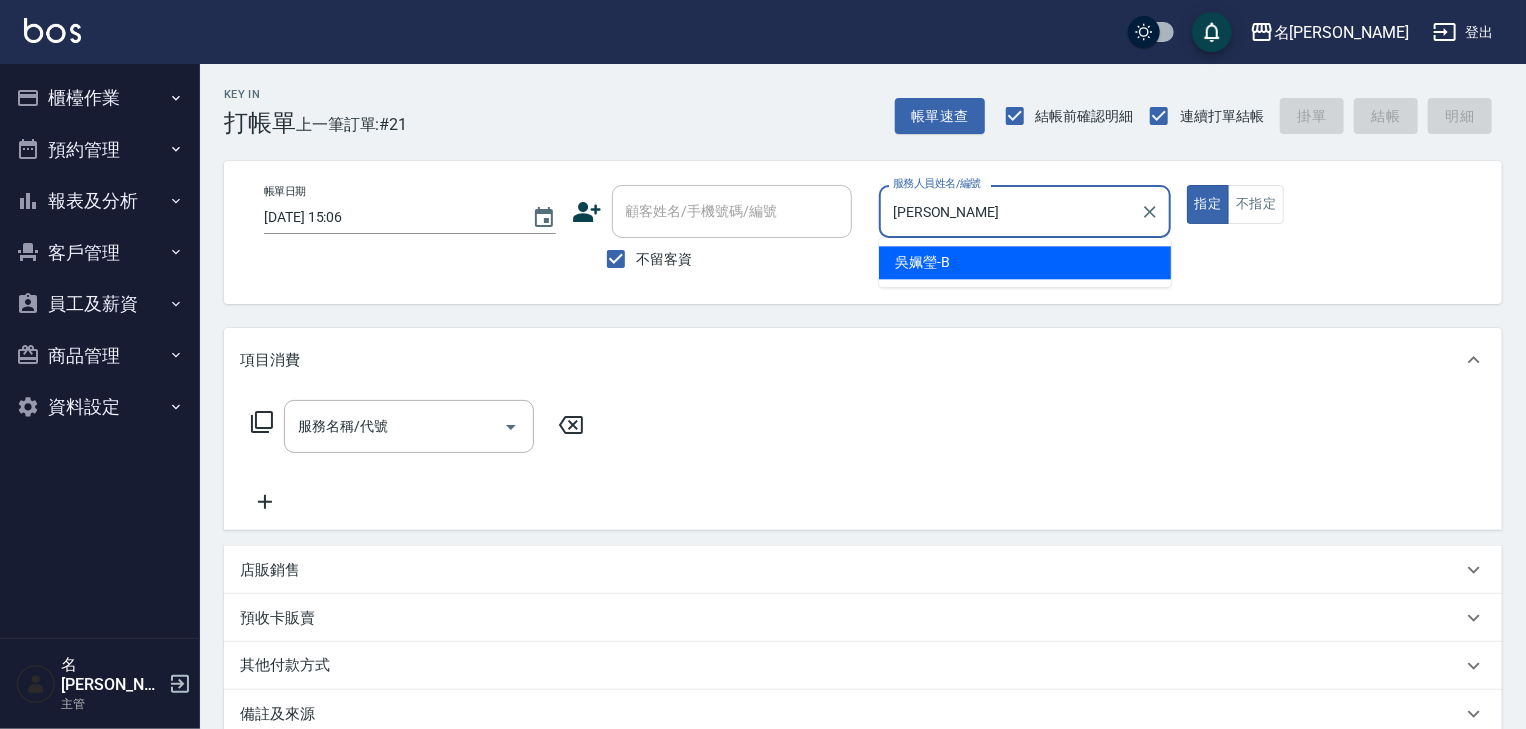 type on "true" 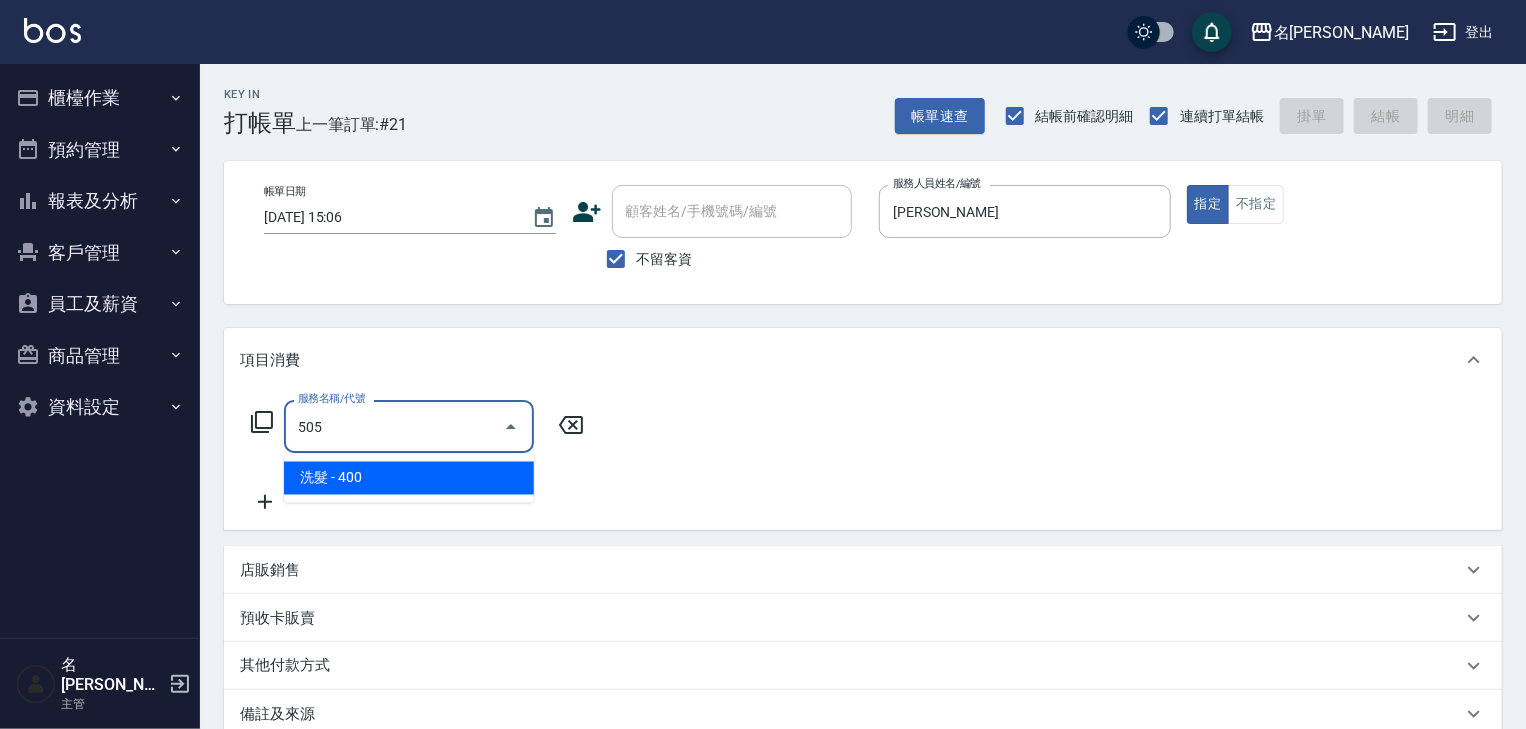 type on "洗髮(505)" 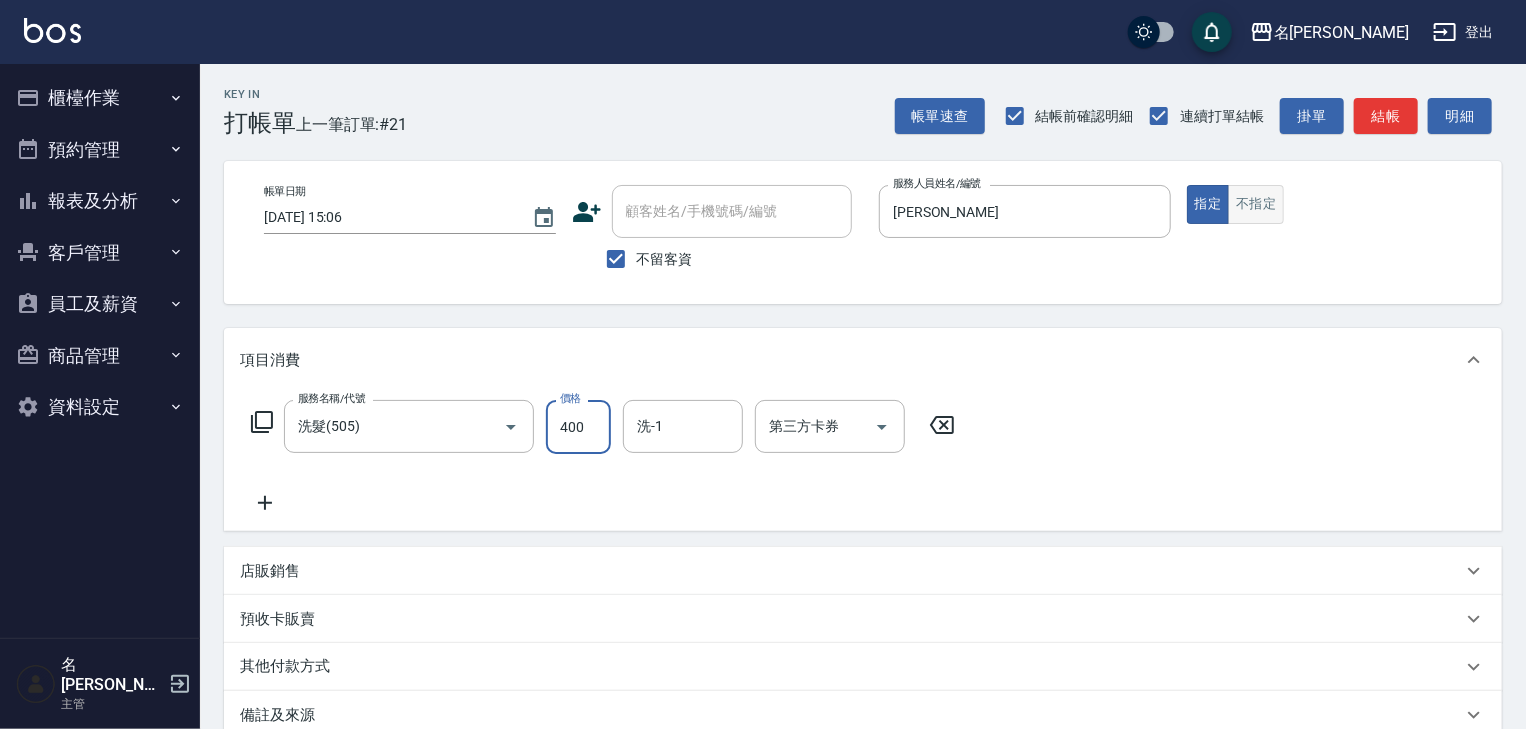 click on "不指定" at bounding box center [1256, 204] 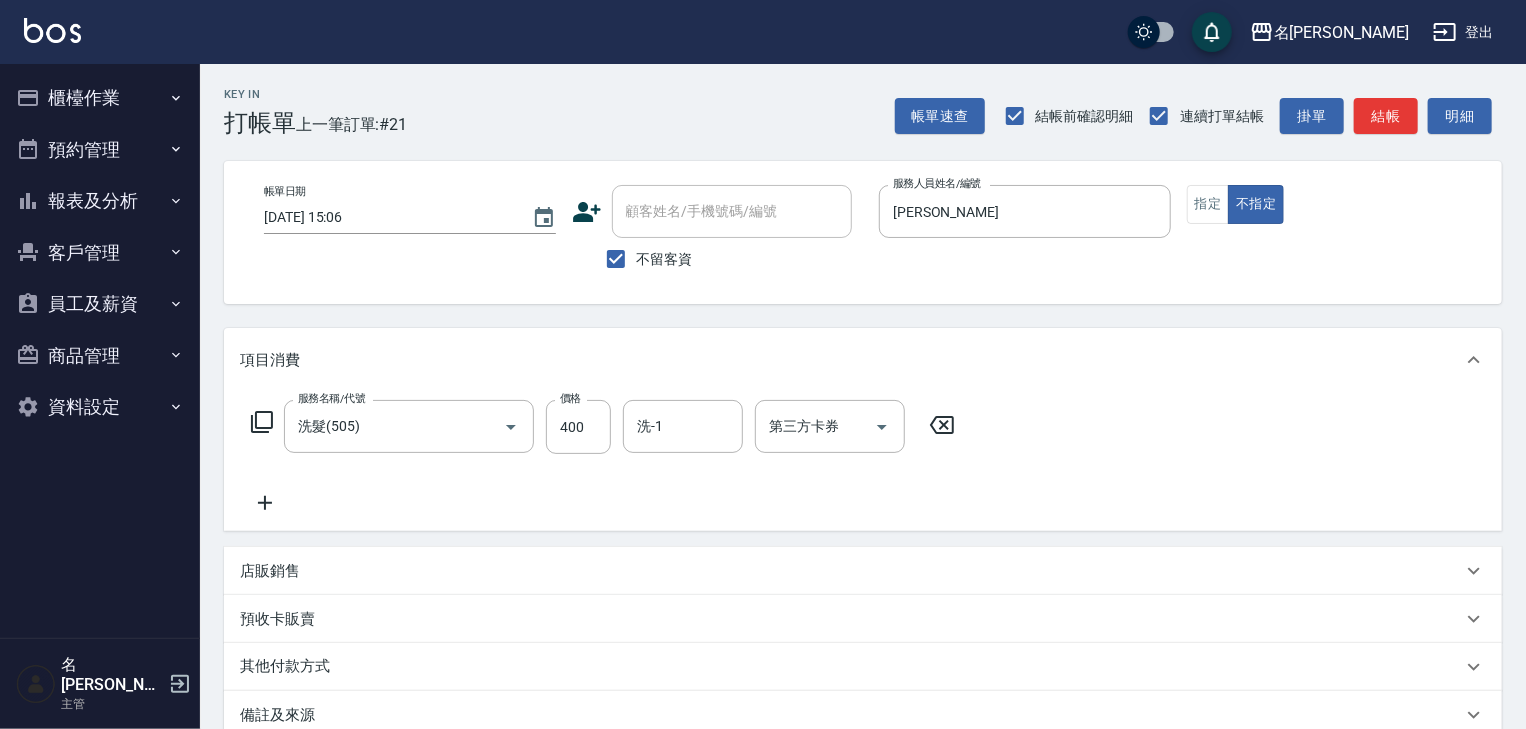 type on "false" 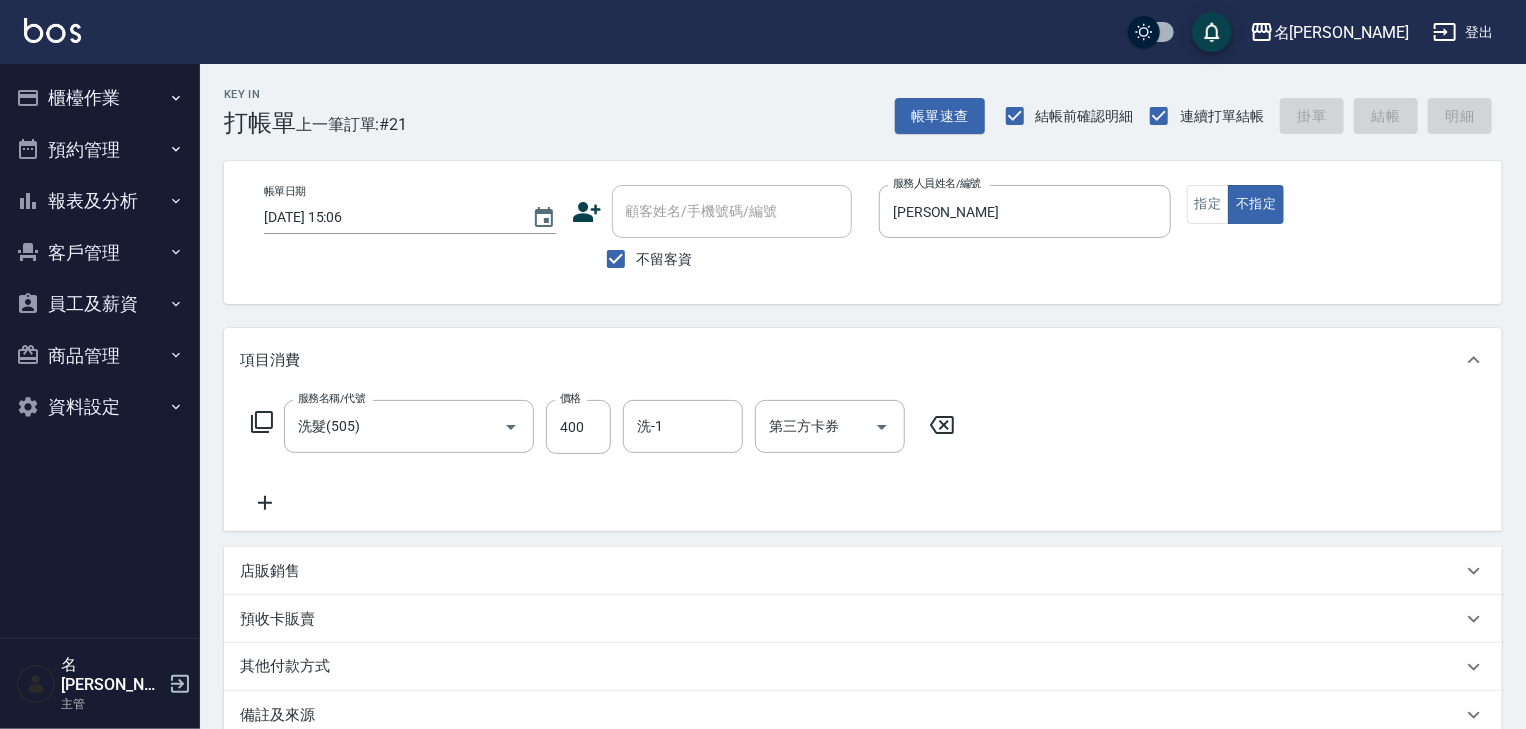 type 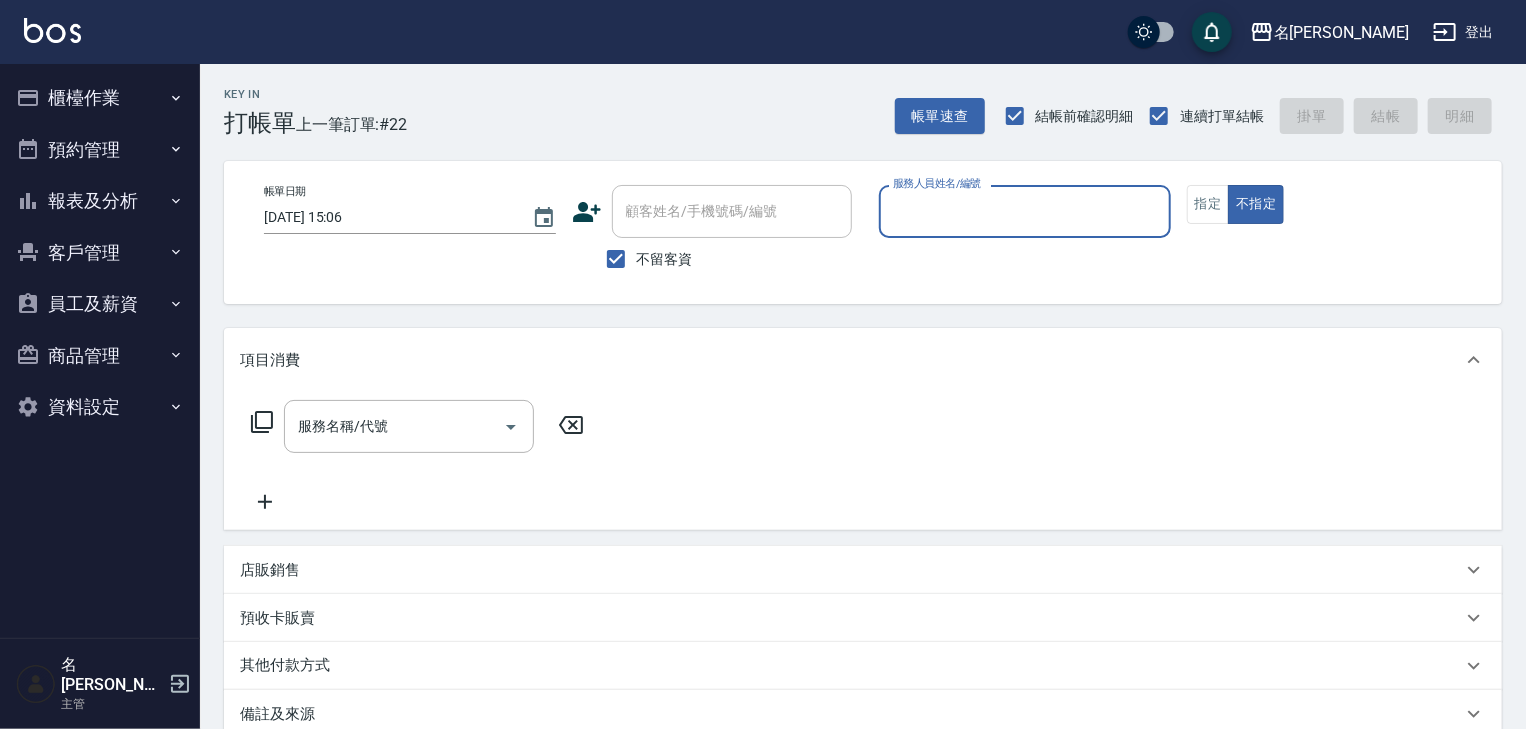 click on "服務人員姓名/編號" at bounding box center [1025, 211] 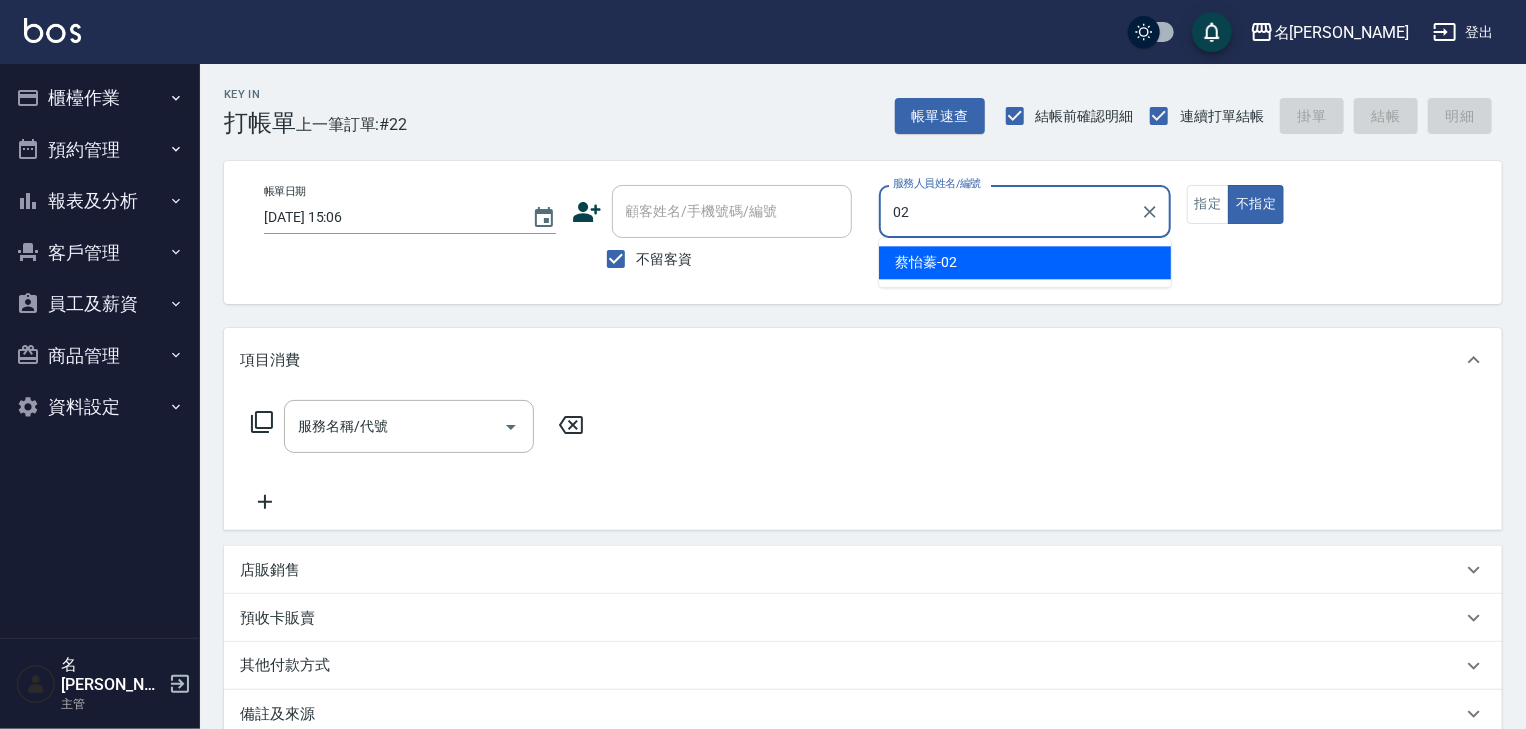 type on "[PERSON_NAME]-02" 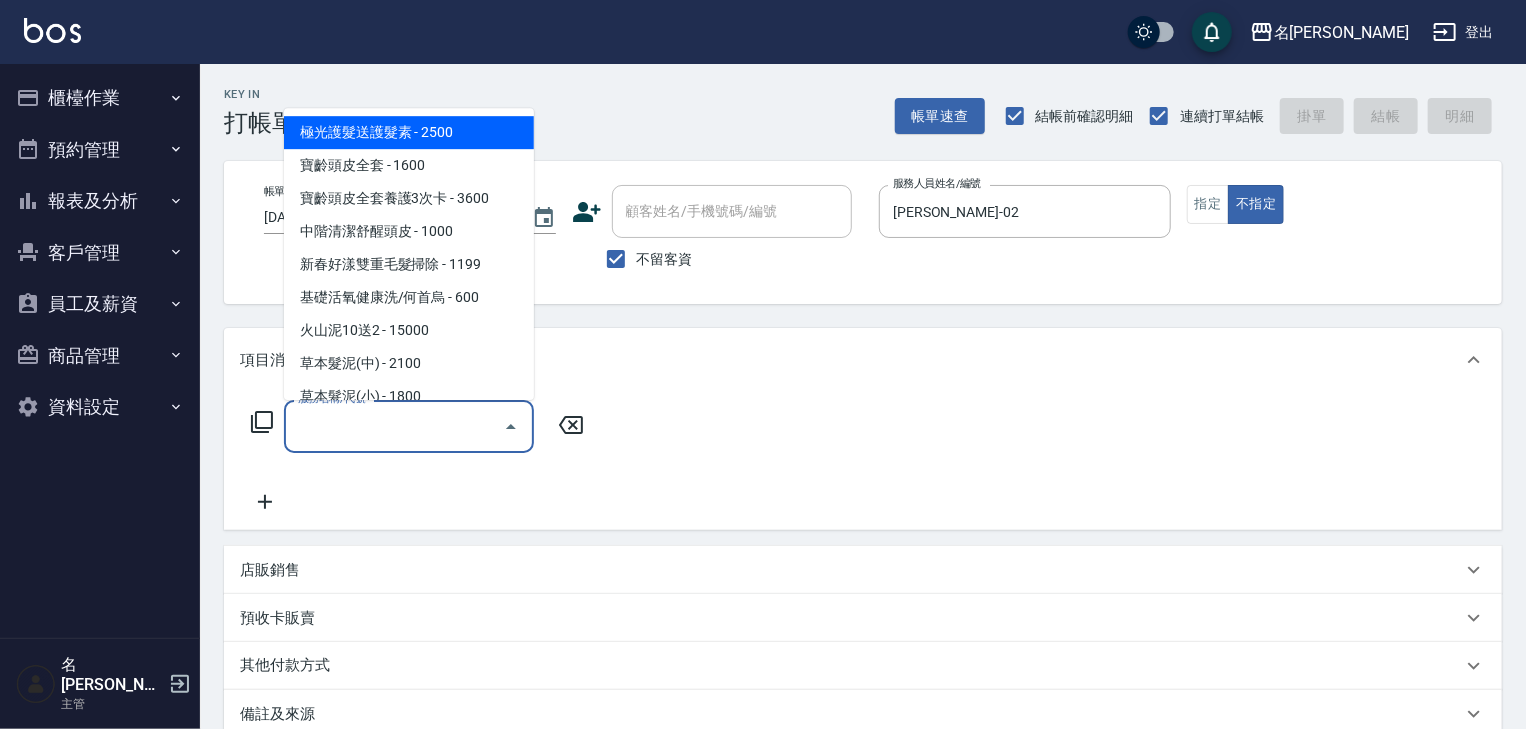 click on "服務名稱/代號" at bounding box center [394, 426] 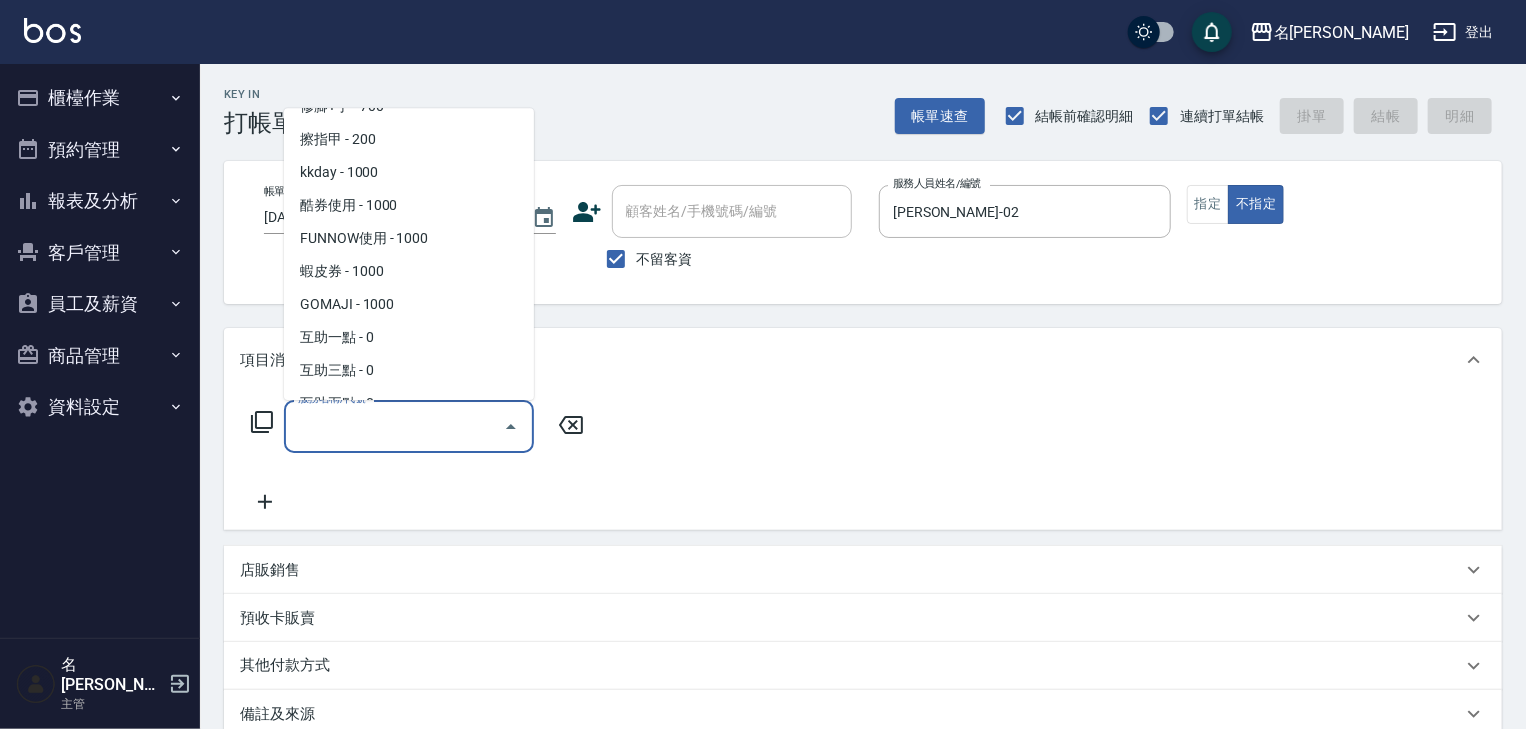 scroll, scrollTop: 2760, scrollLeft: 0, axis: vertical 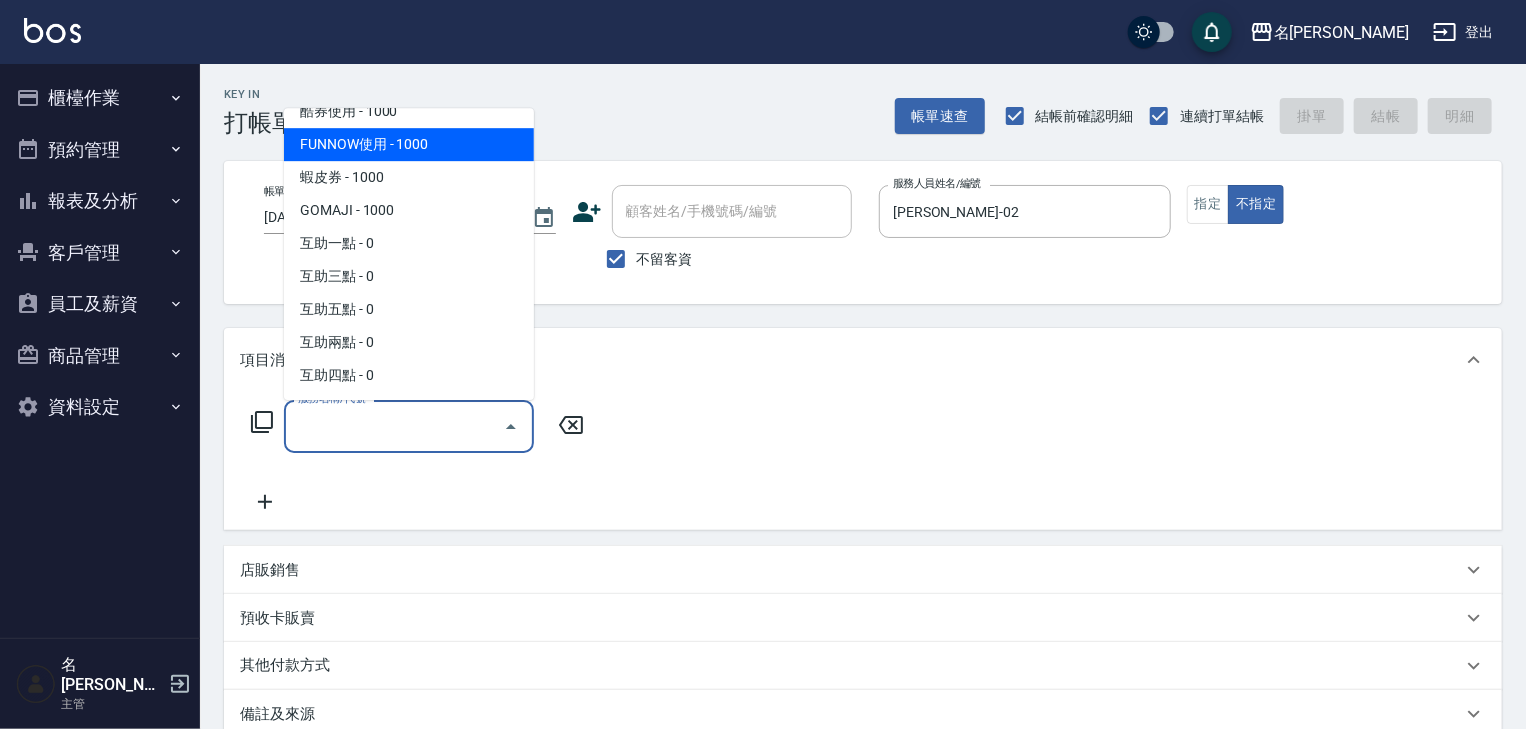 click on "FUNNOW使用 - 1000" at bounding box center (409, 145) 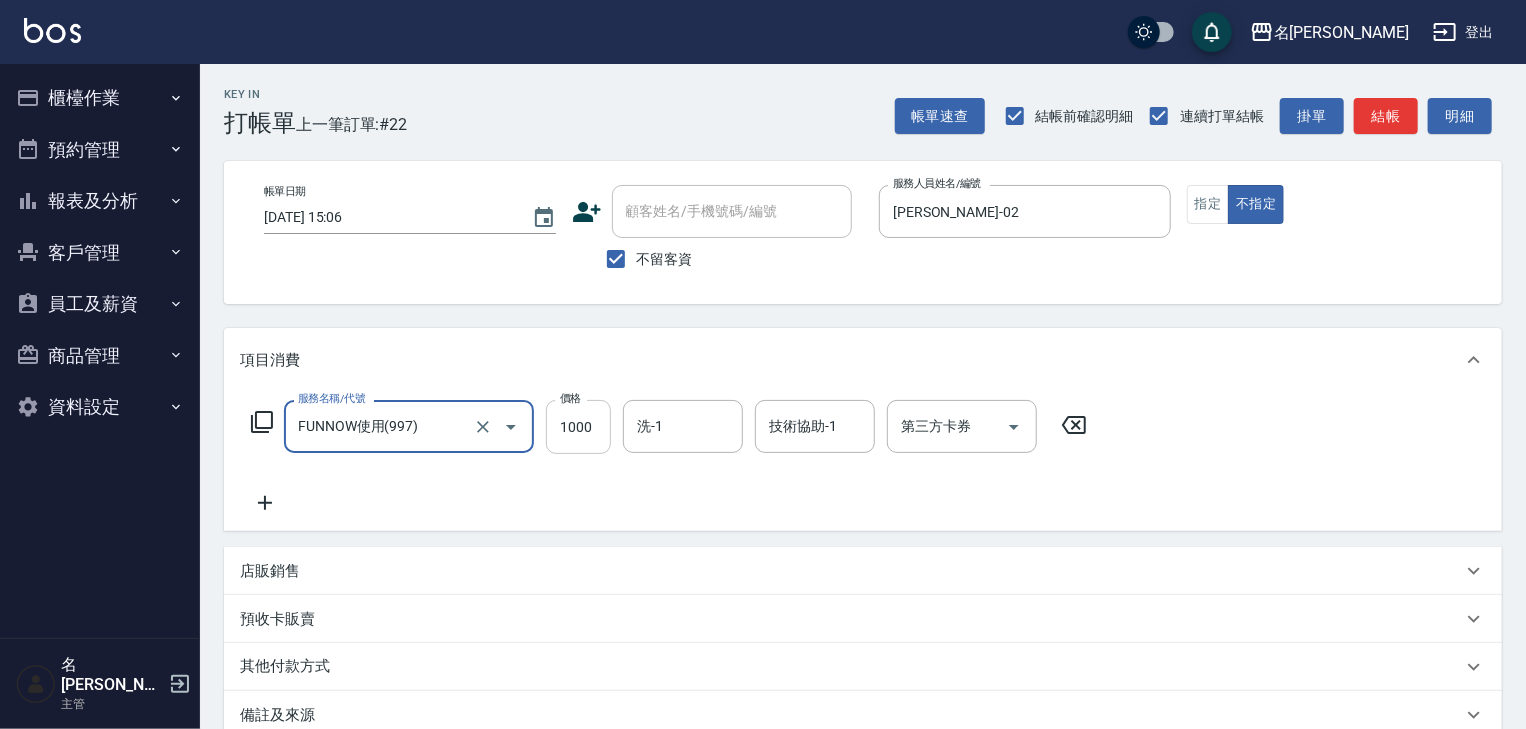 click on "1000" at bounding box center (578, 427) 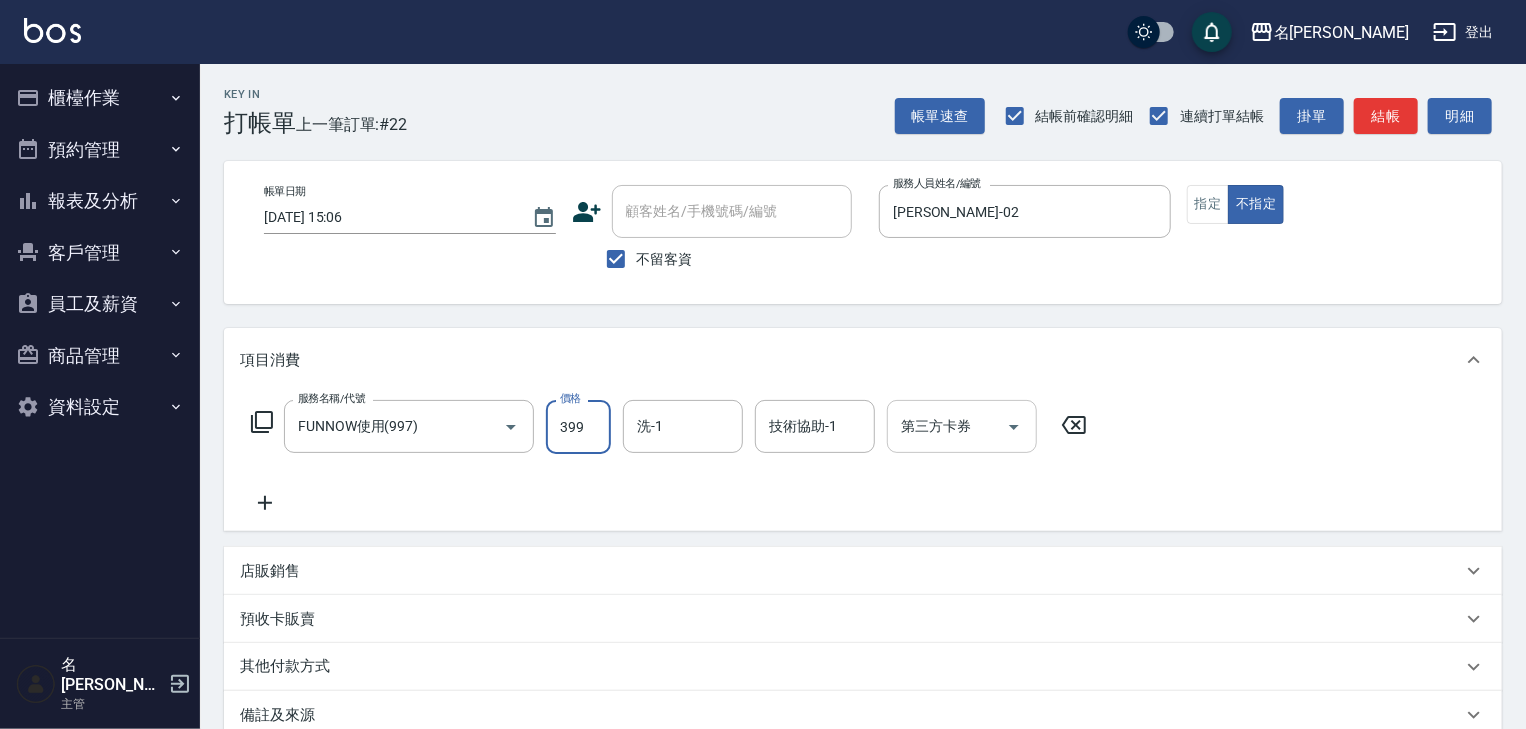 type on "399" 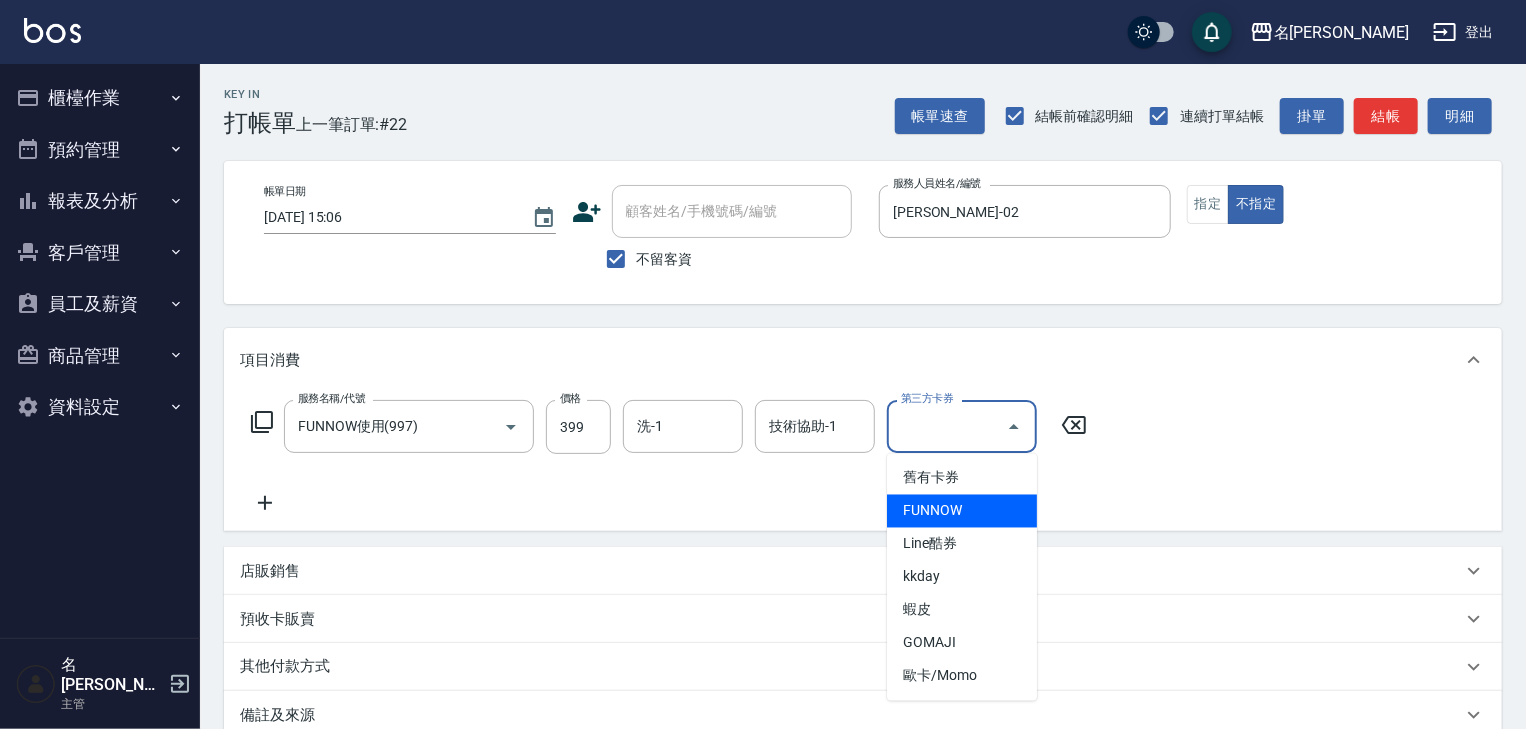 click on "FUNNOW" at bounding box center [962, 511] 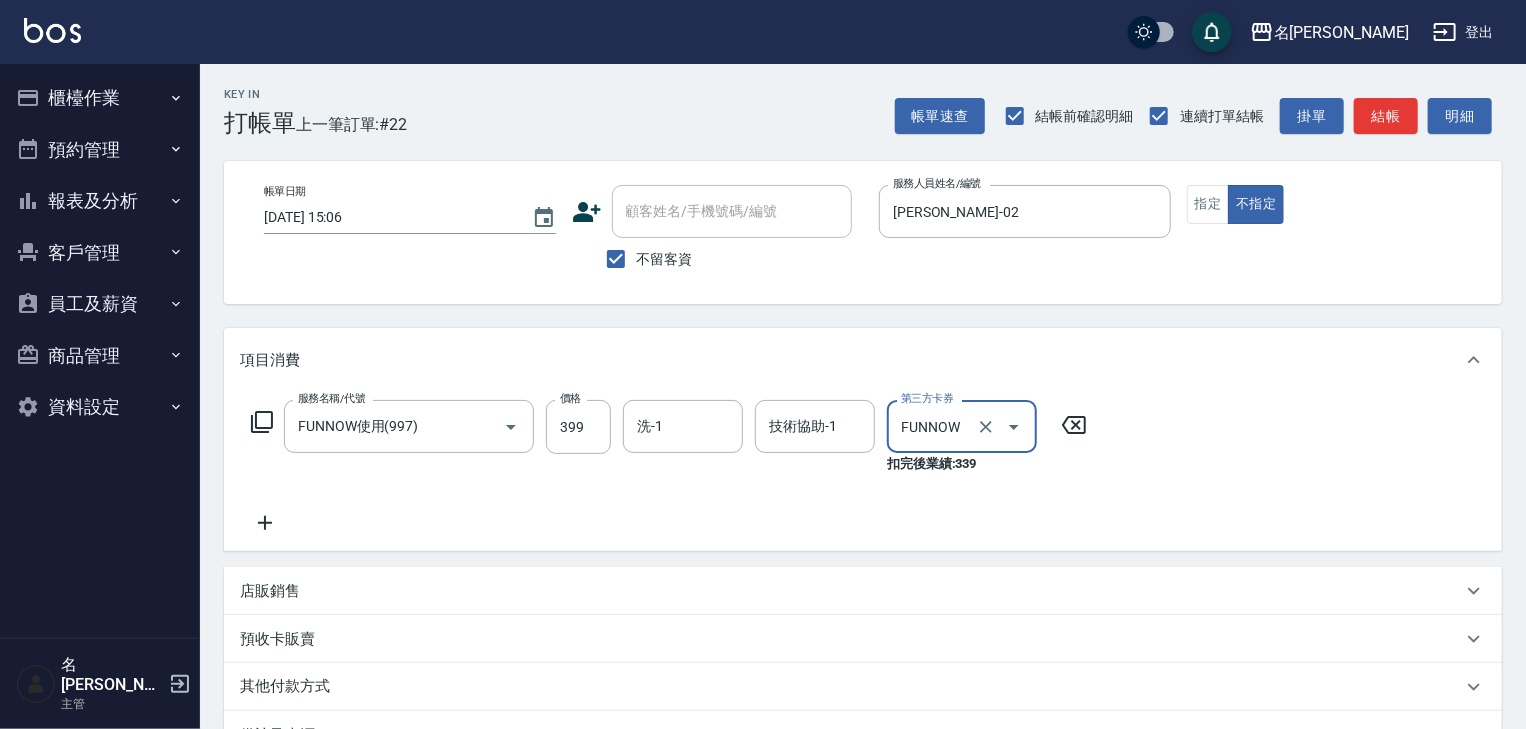 type on "FUNNOW" 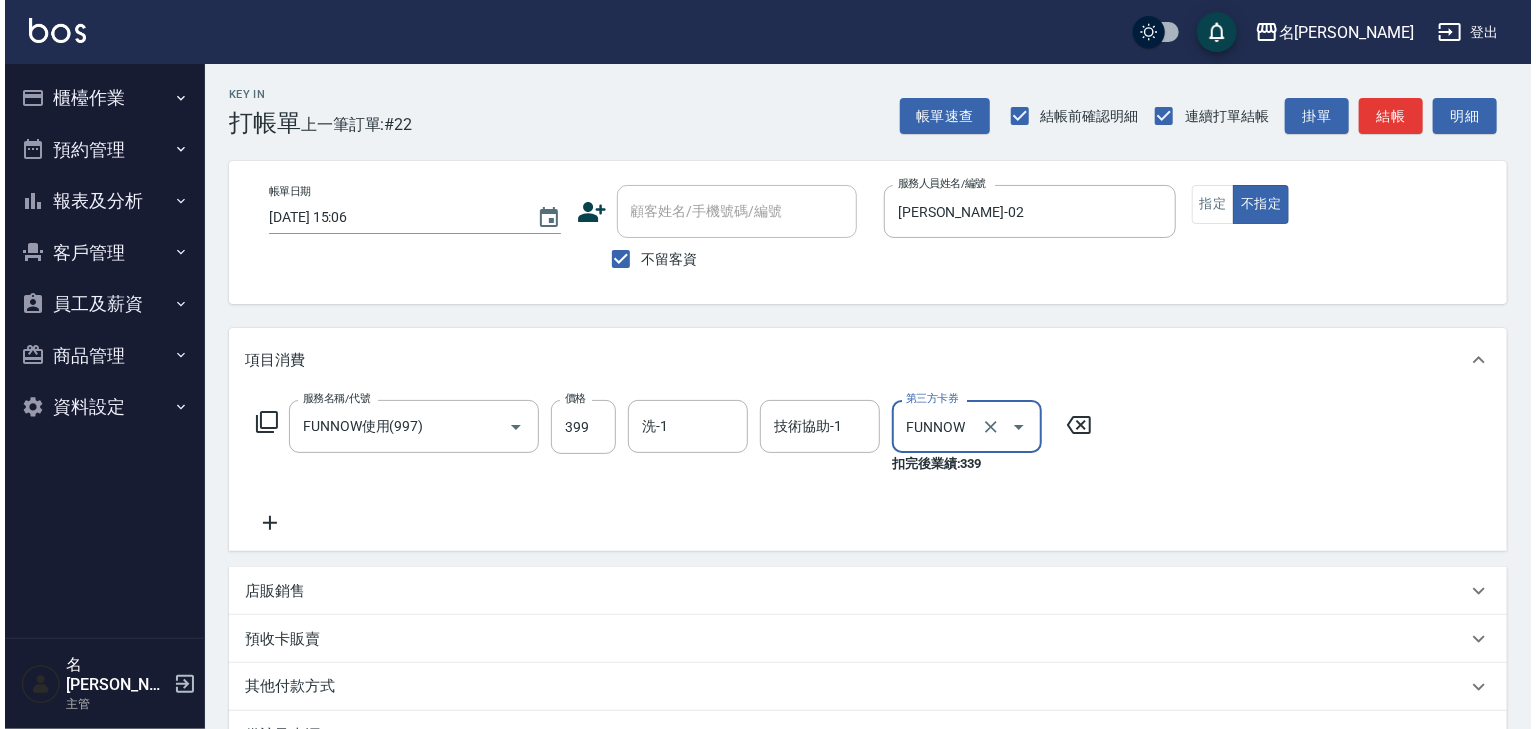 scroll, scrollTop: 254, scrollLeft: 0, axis: vertical 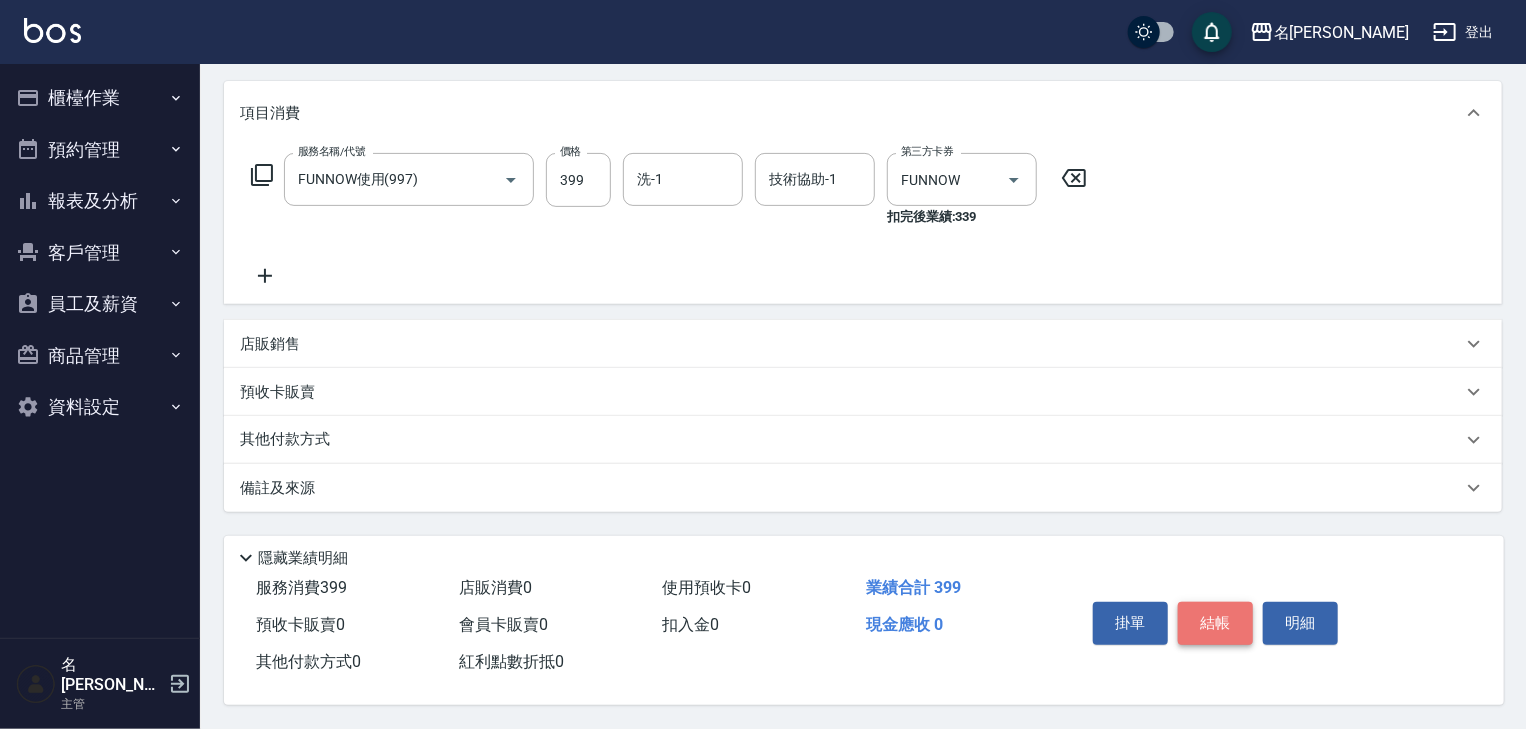 click on "結帳" at bounding box center (1215, 623) 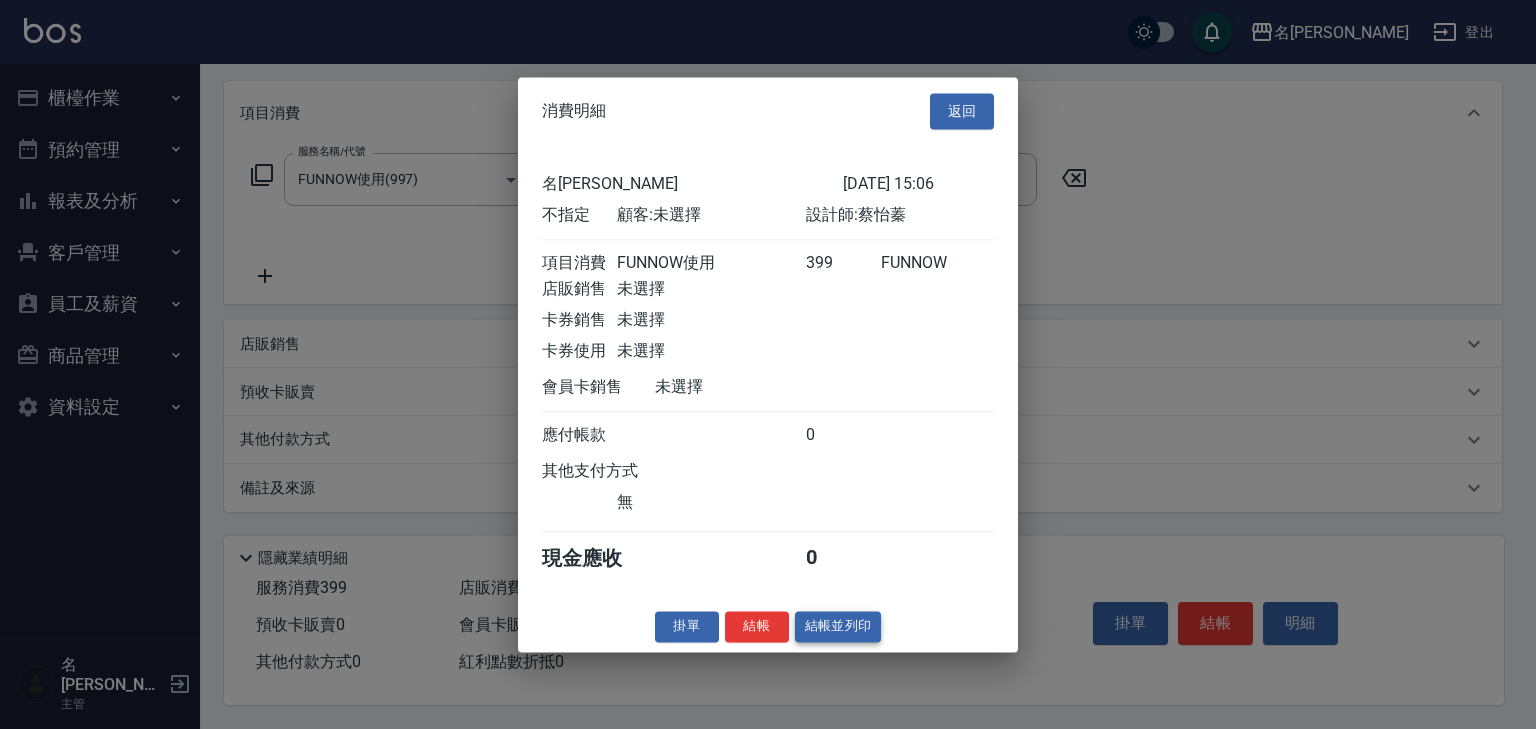 click on "結帳並列印" at bounding box center (838, 626) 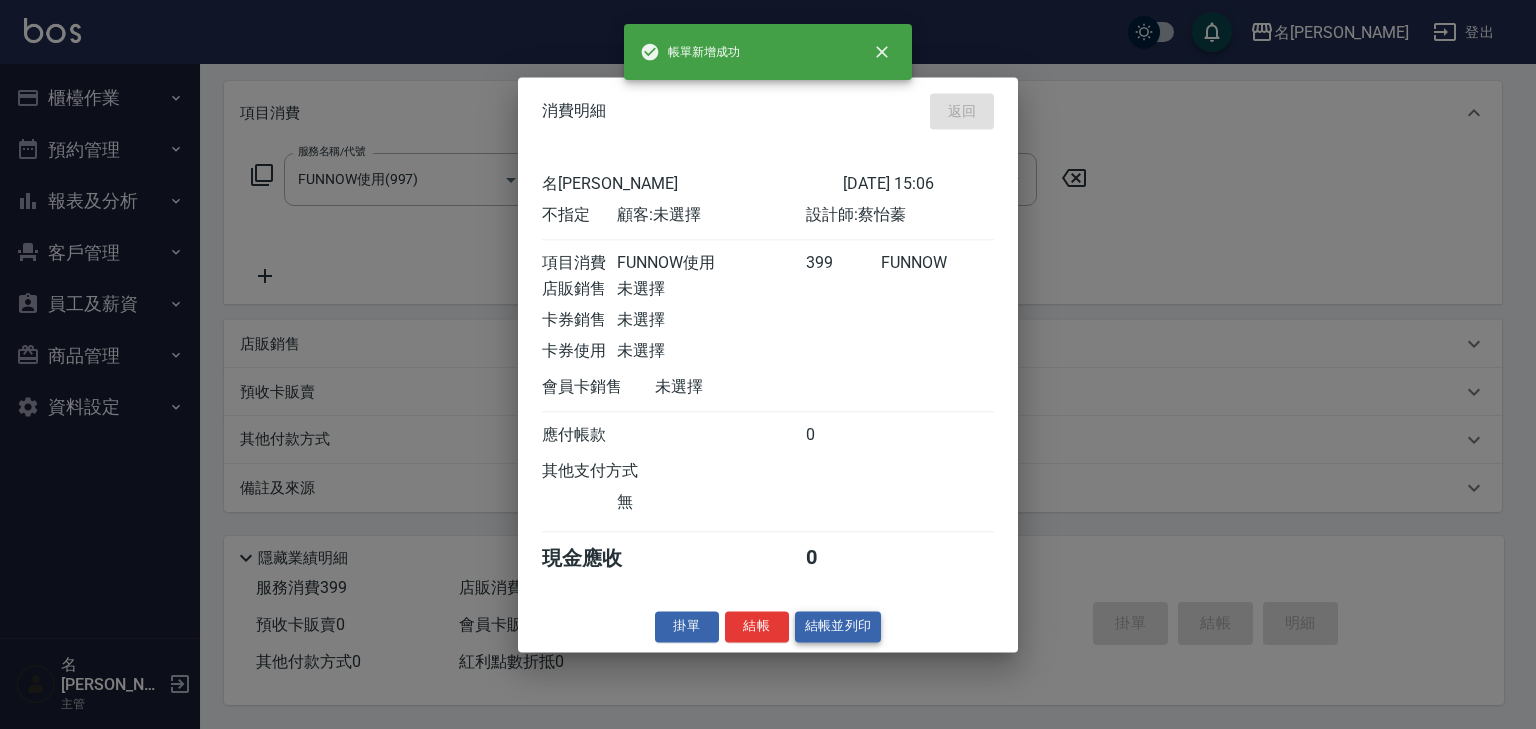 type on "[DATE] 15:12" 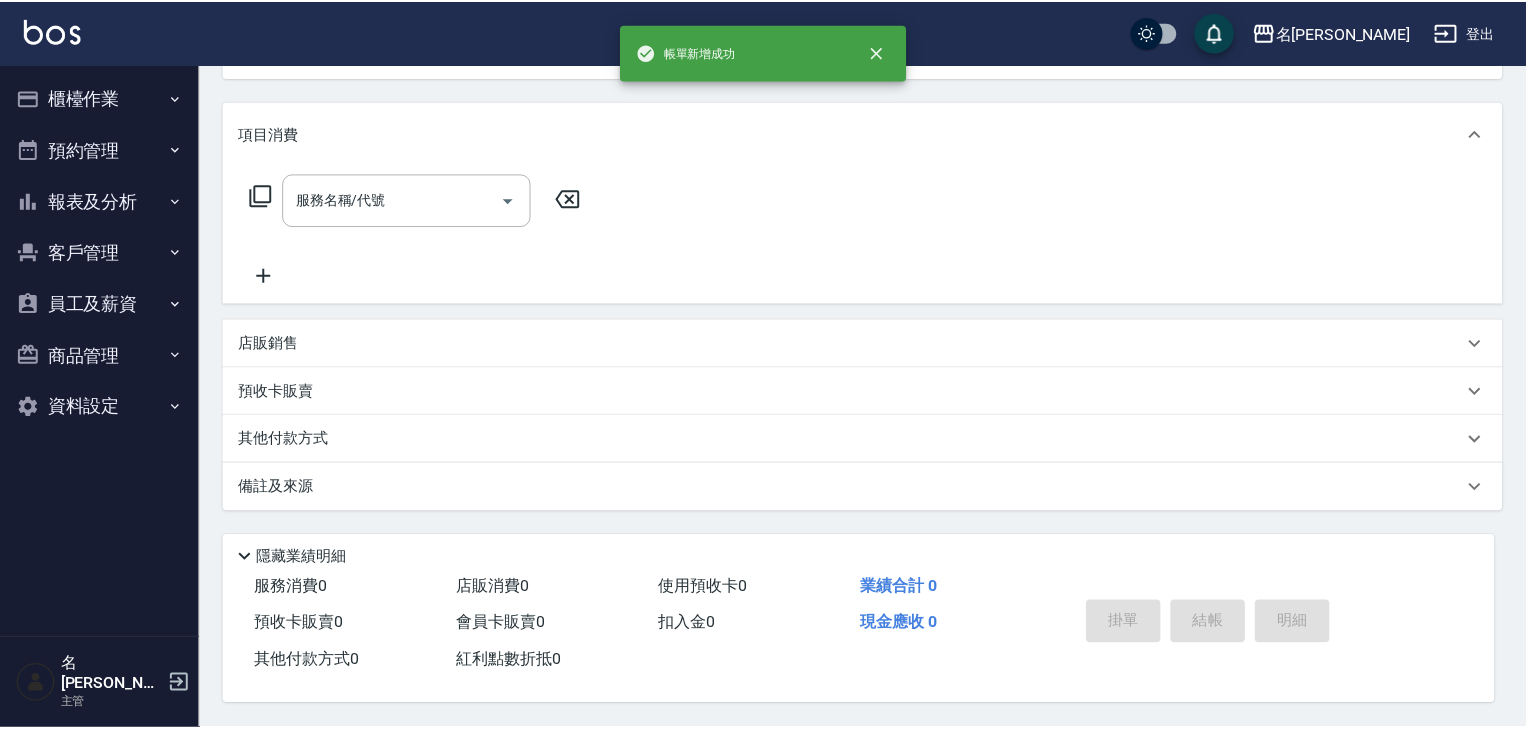 scroll, scrollTop: 0, scrollLeft: 0, axis: both 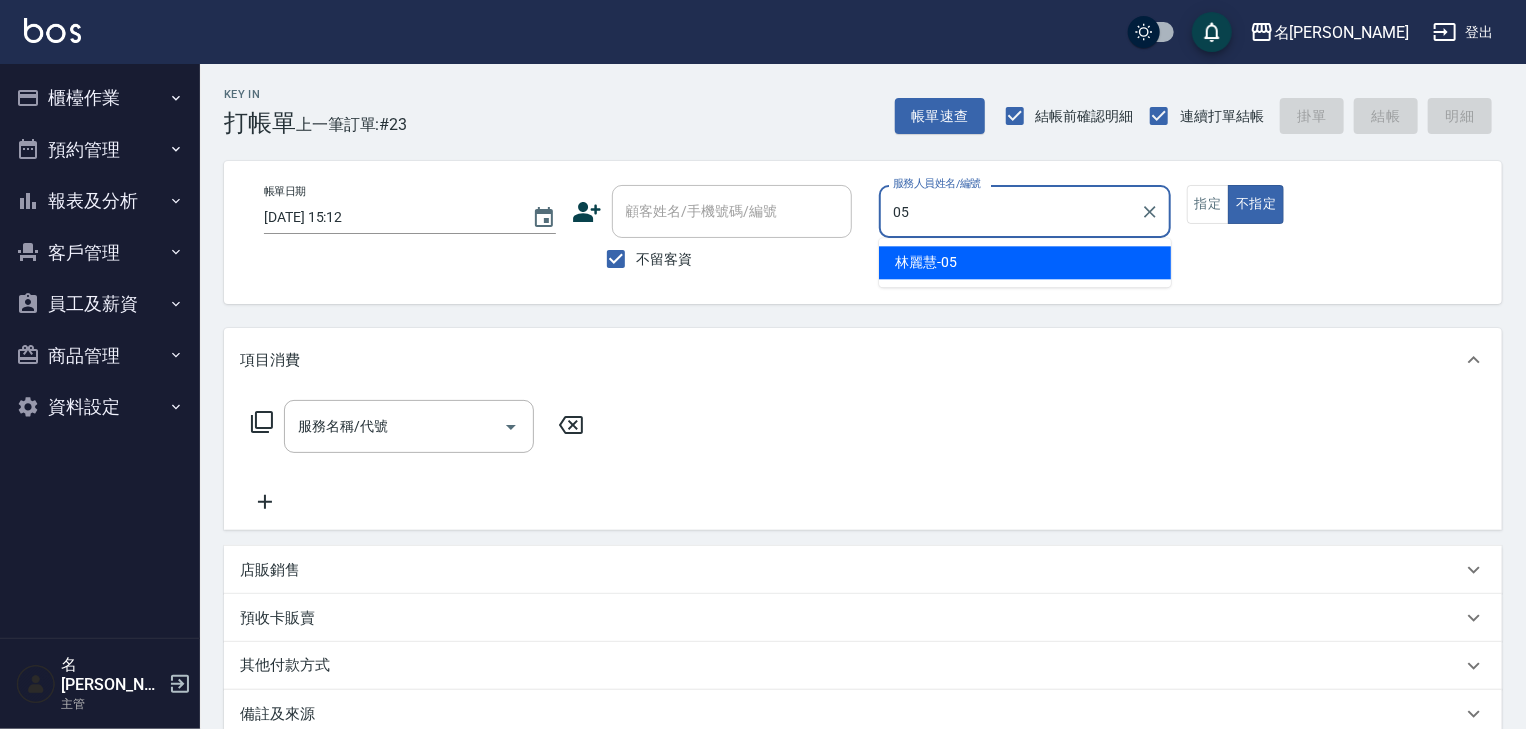 type on "[PERSON_NAME]-05" 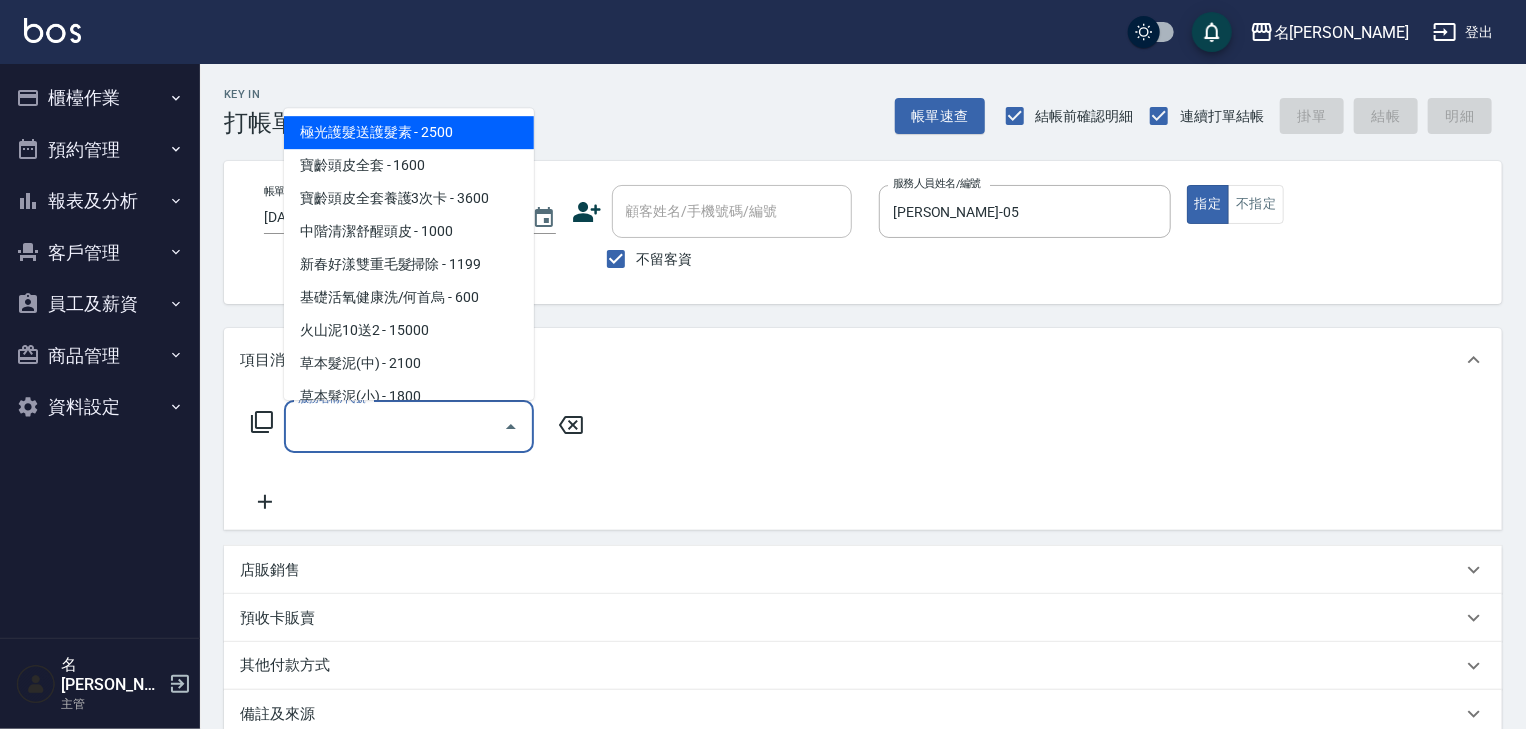 click on "服務名稱/代號" at bounding box center (394, 426) 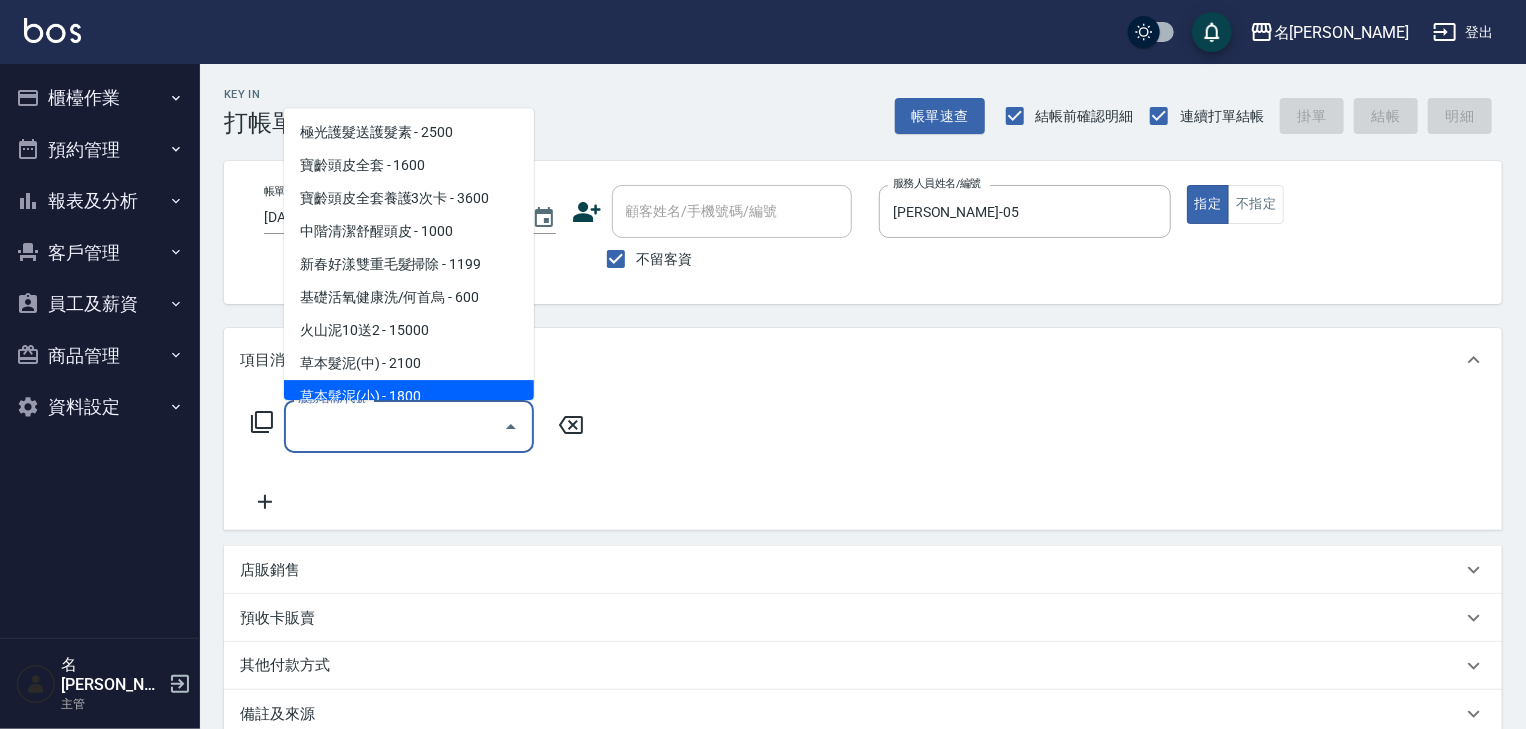 click on "草本髮泥(小) - 1800" at bounding box center (409, 397) 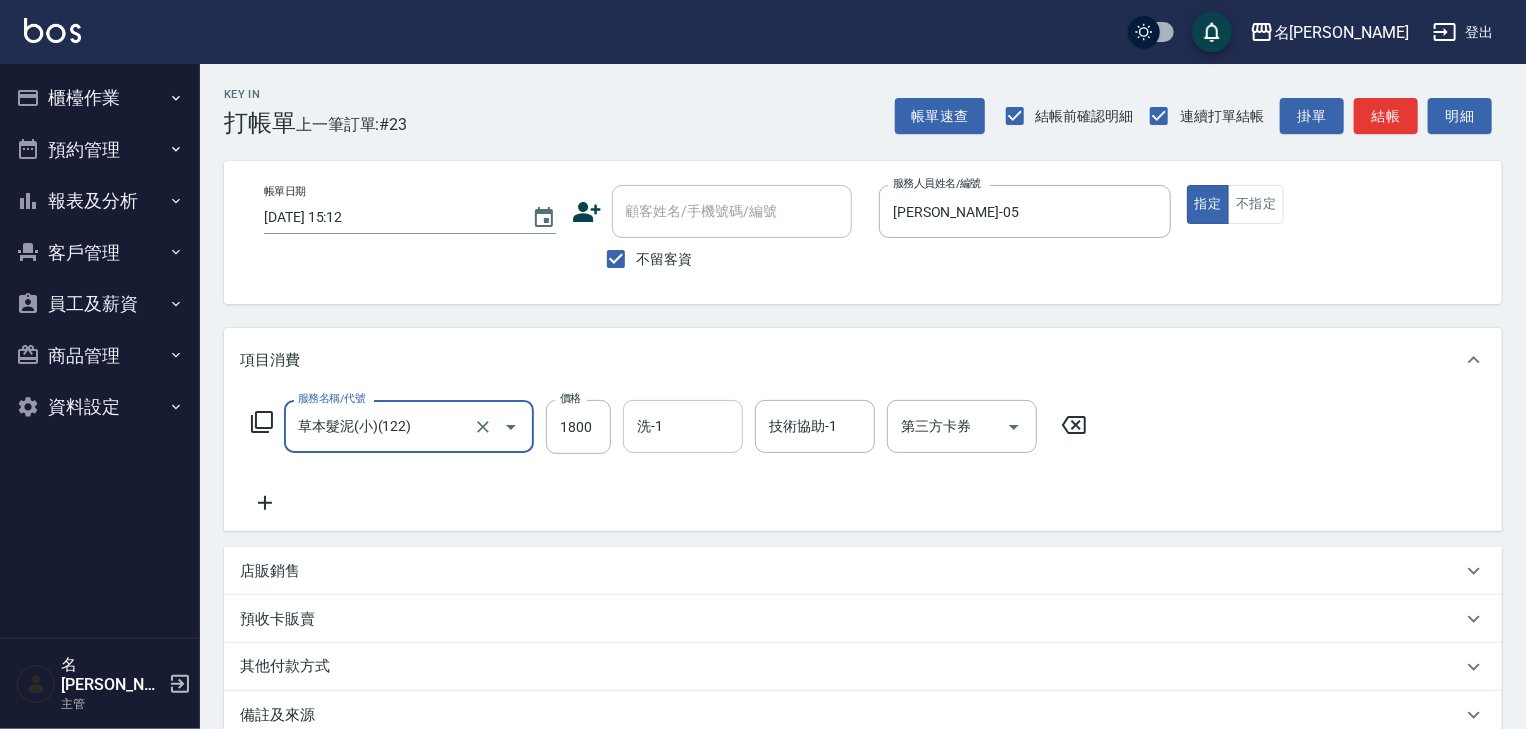 click on "洗-1" at bounding box center [683, 426] 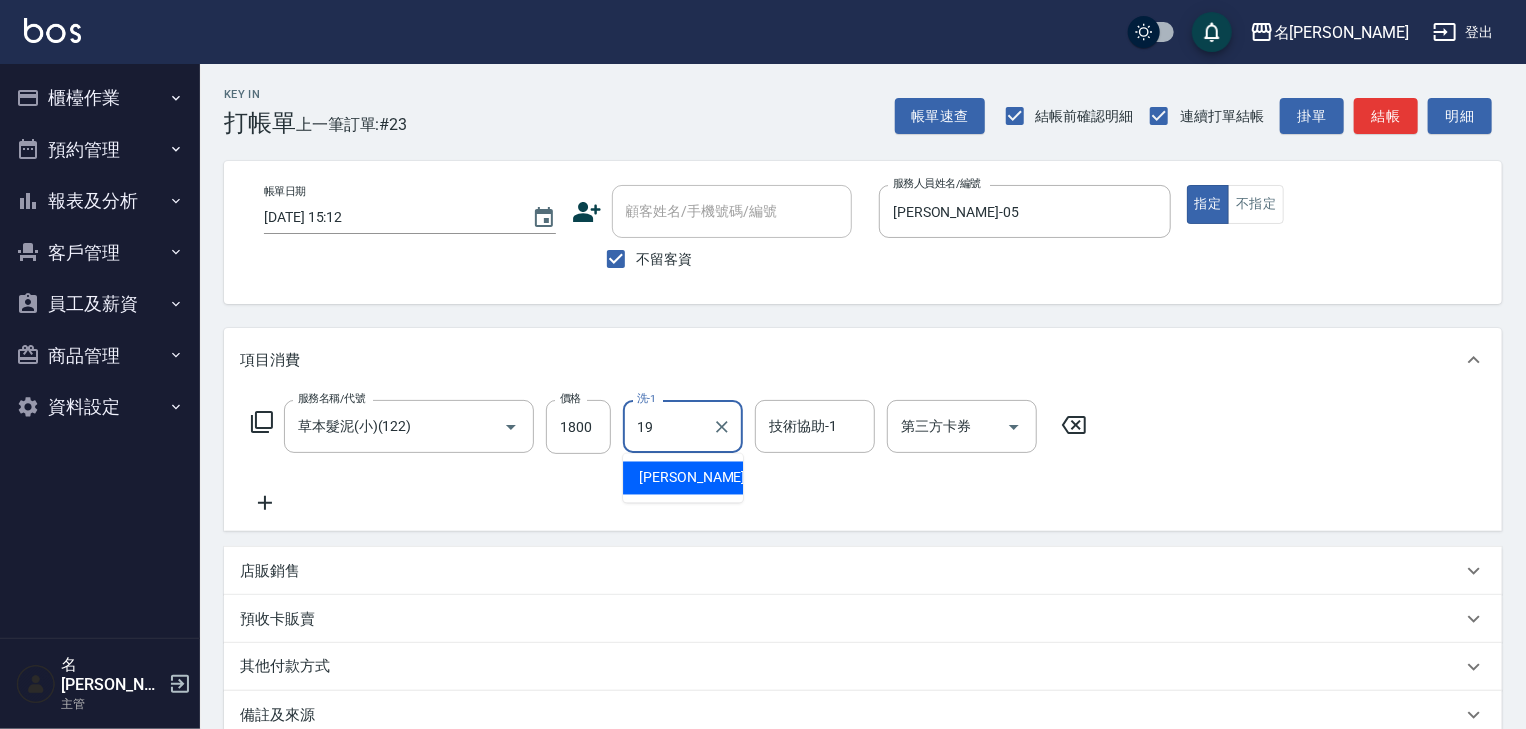 type on "[PERSON_NAME]-19" 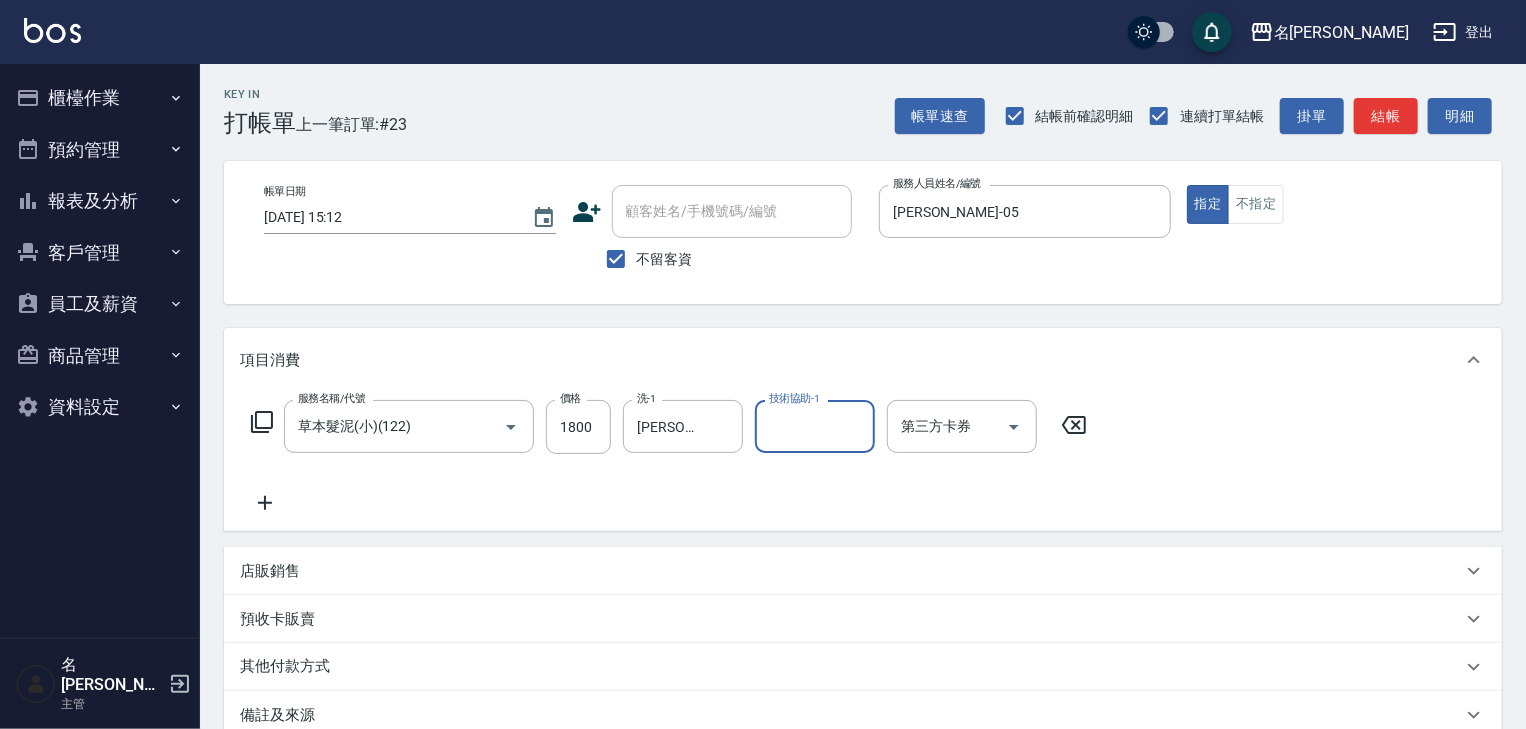 click 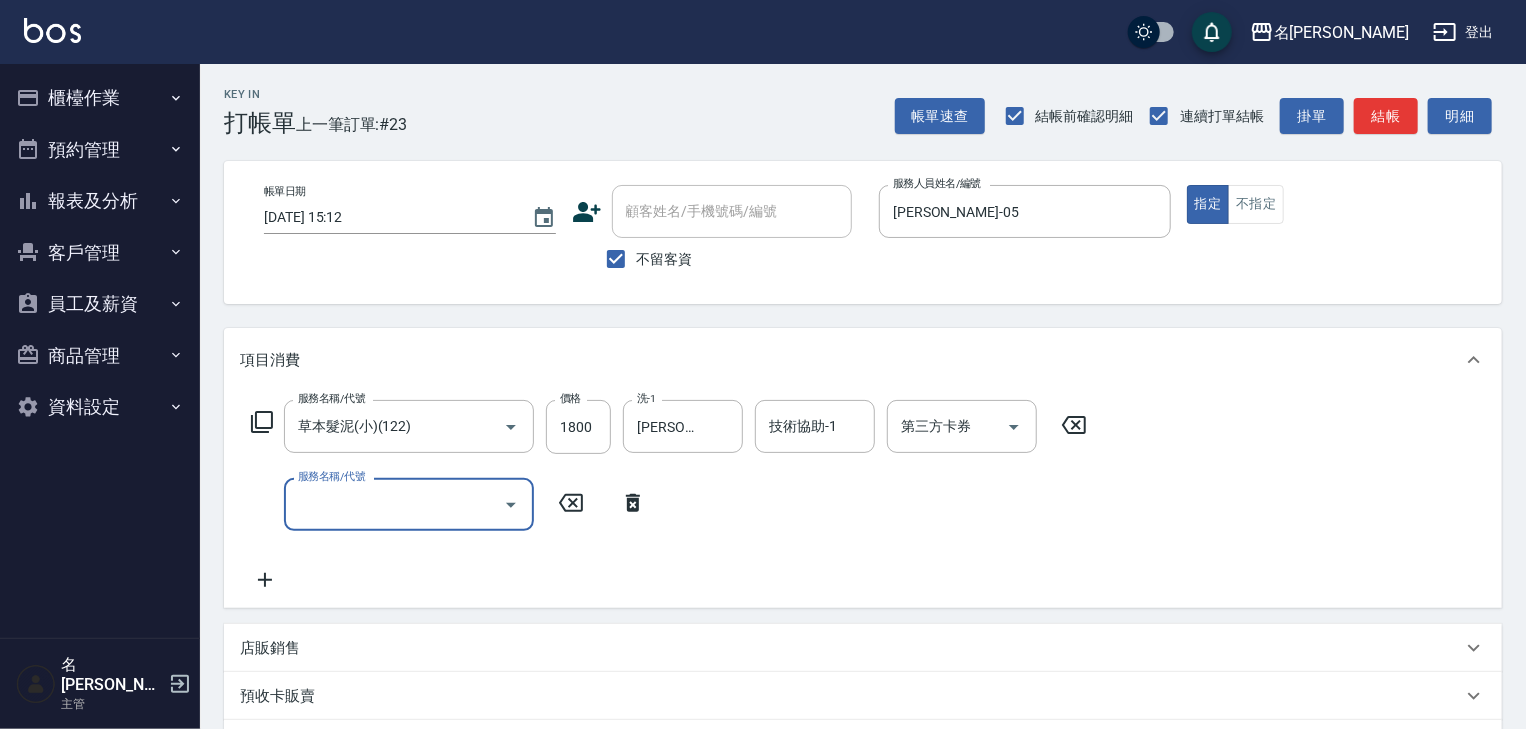 click on "服務名稱/代號" at bounding box center (394, 504) 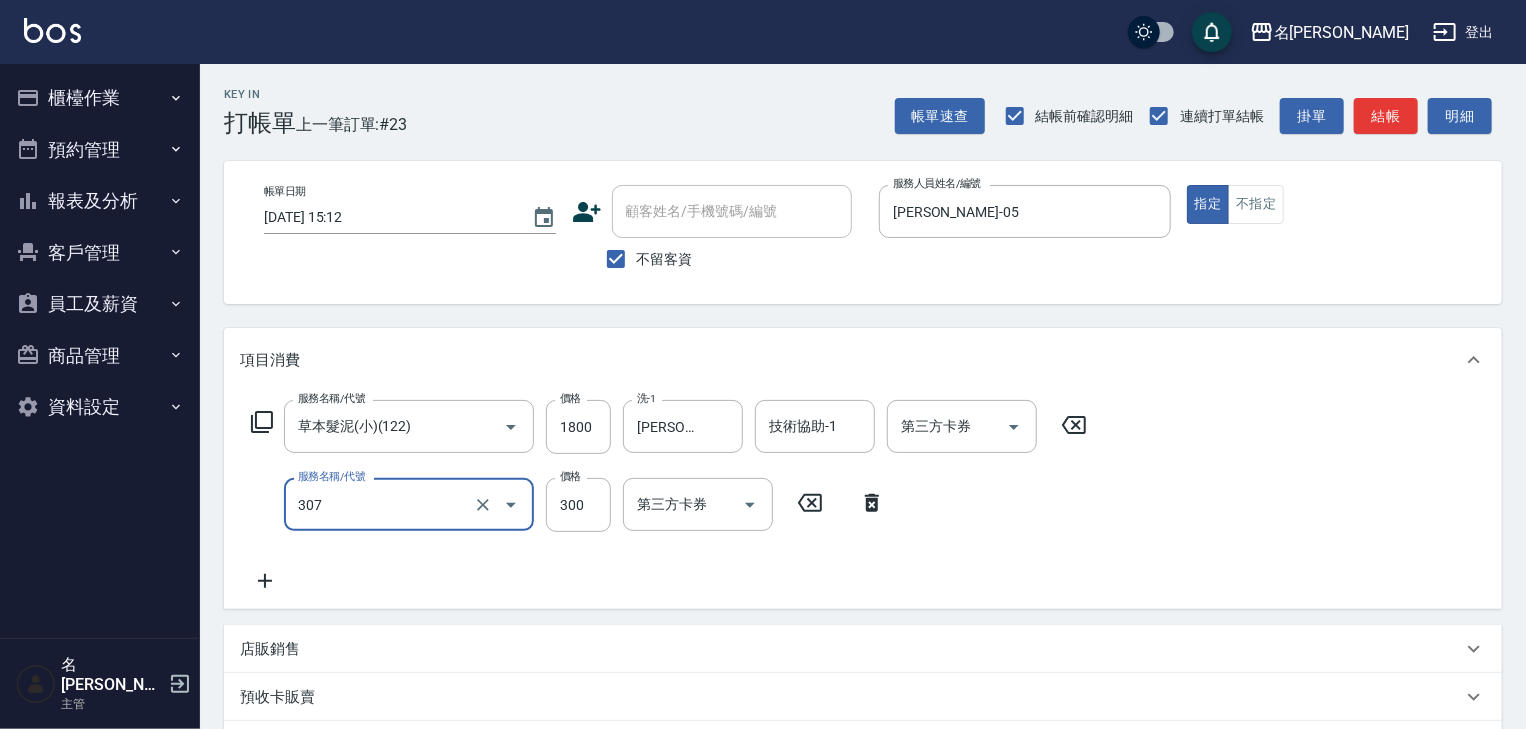 type on "剪髮(307)" 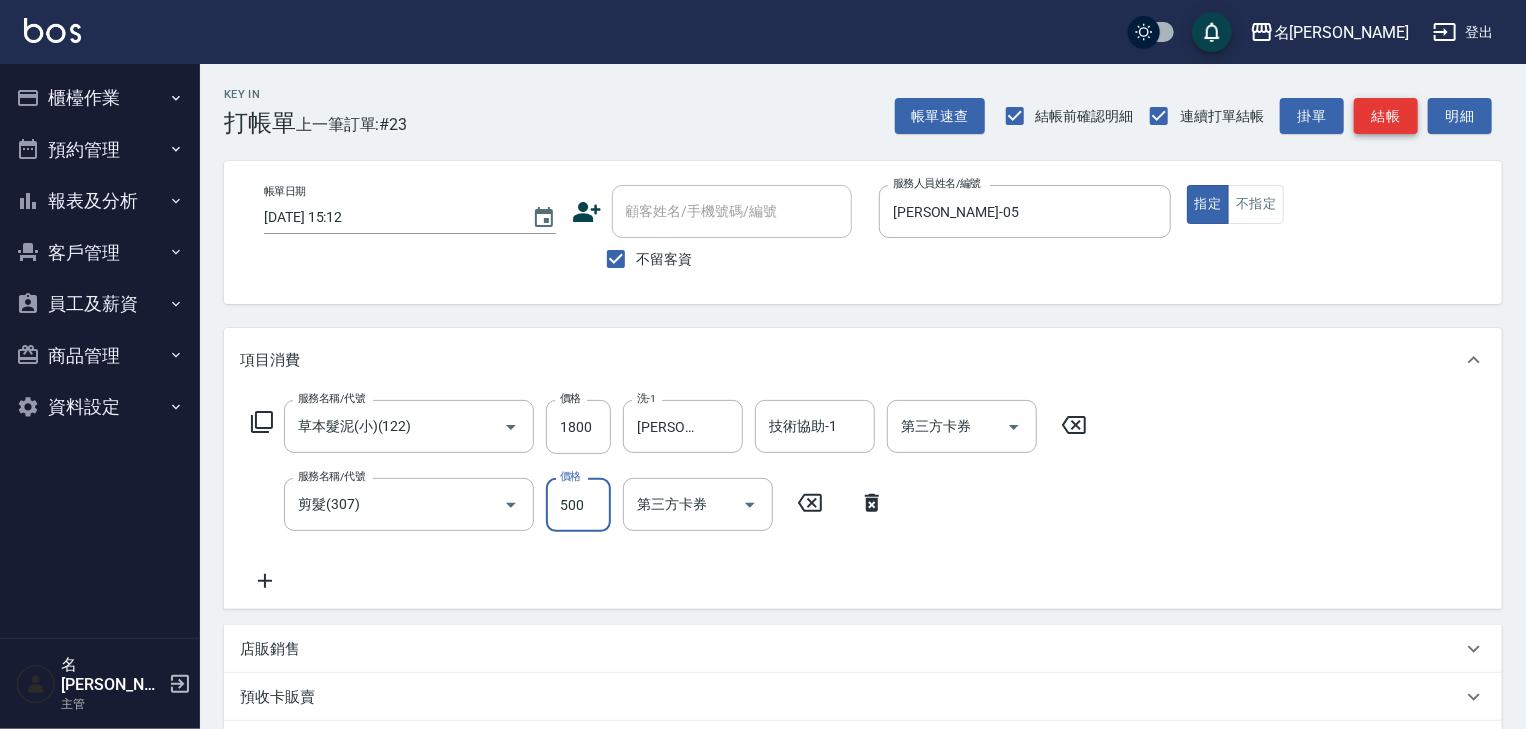 type on "500" 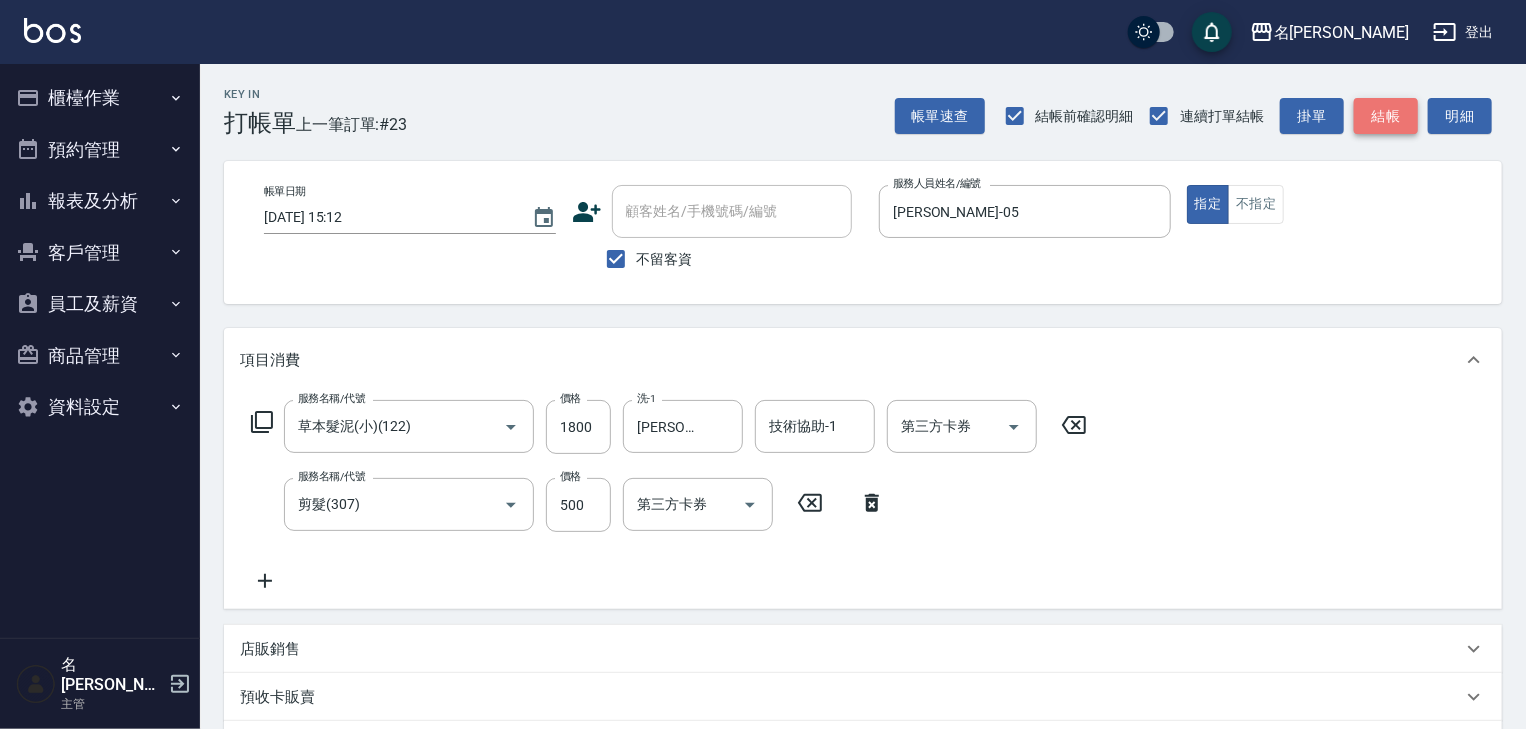 click on "結帳" at bounding box center [1386, 116] 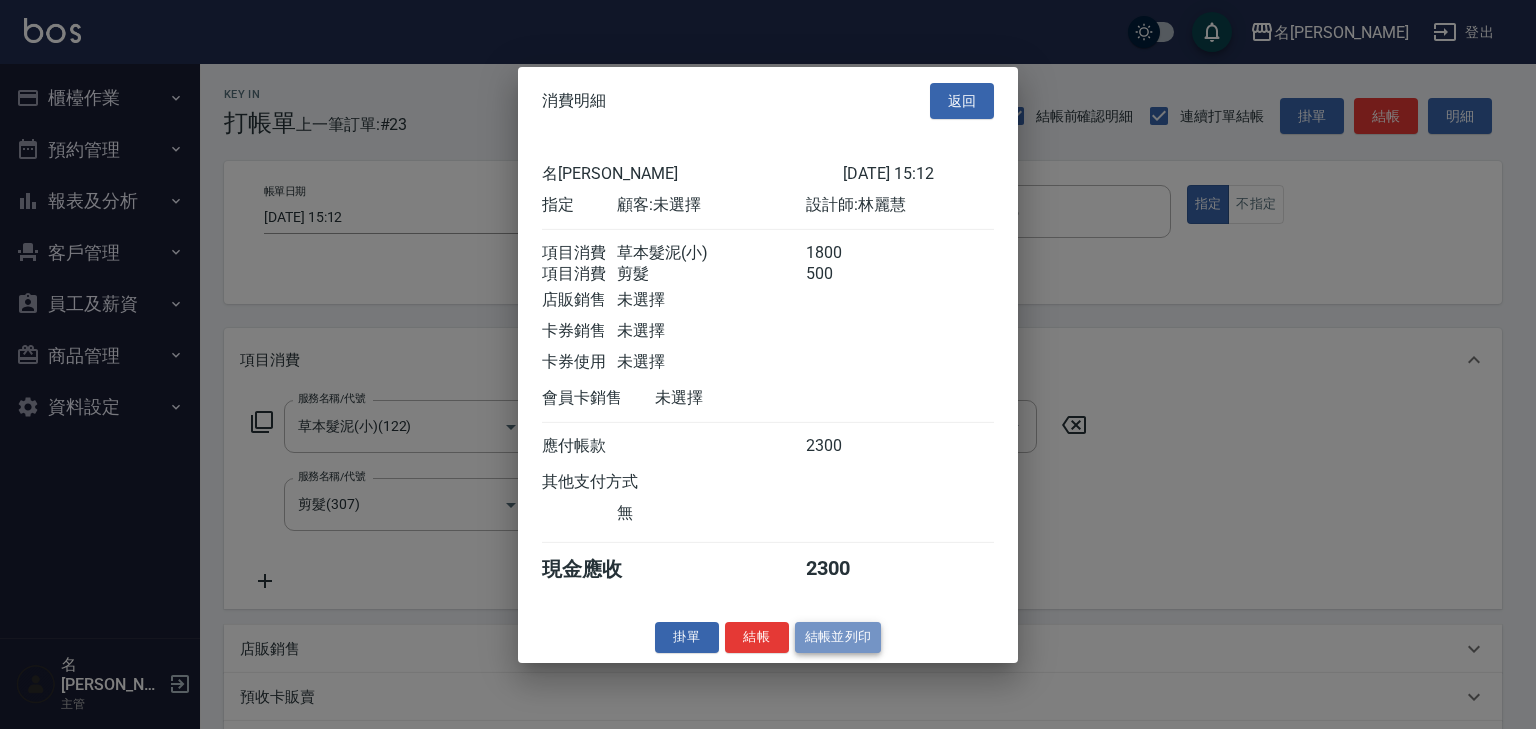 click on "結帳並列印" at bounding box center (838, 637) 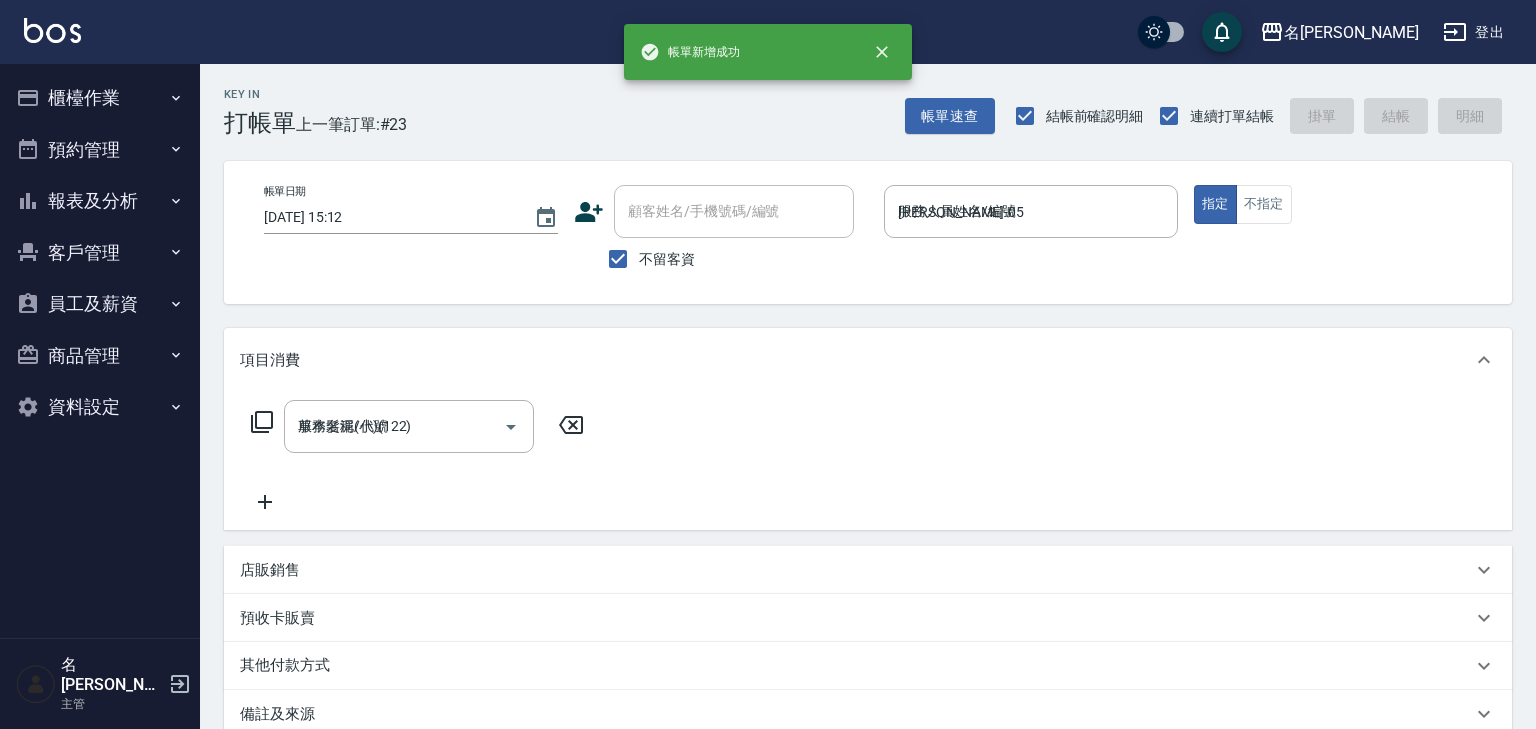 type on "[DATE] 15:18" 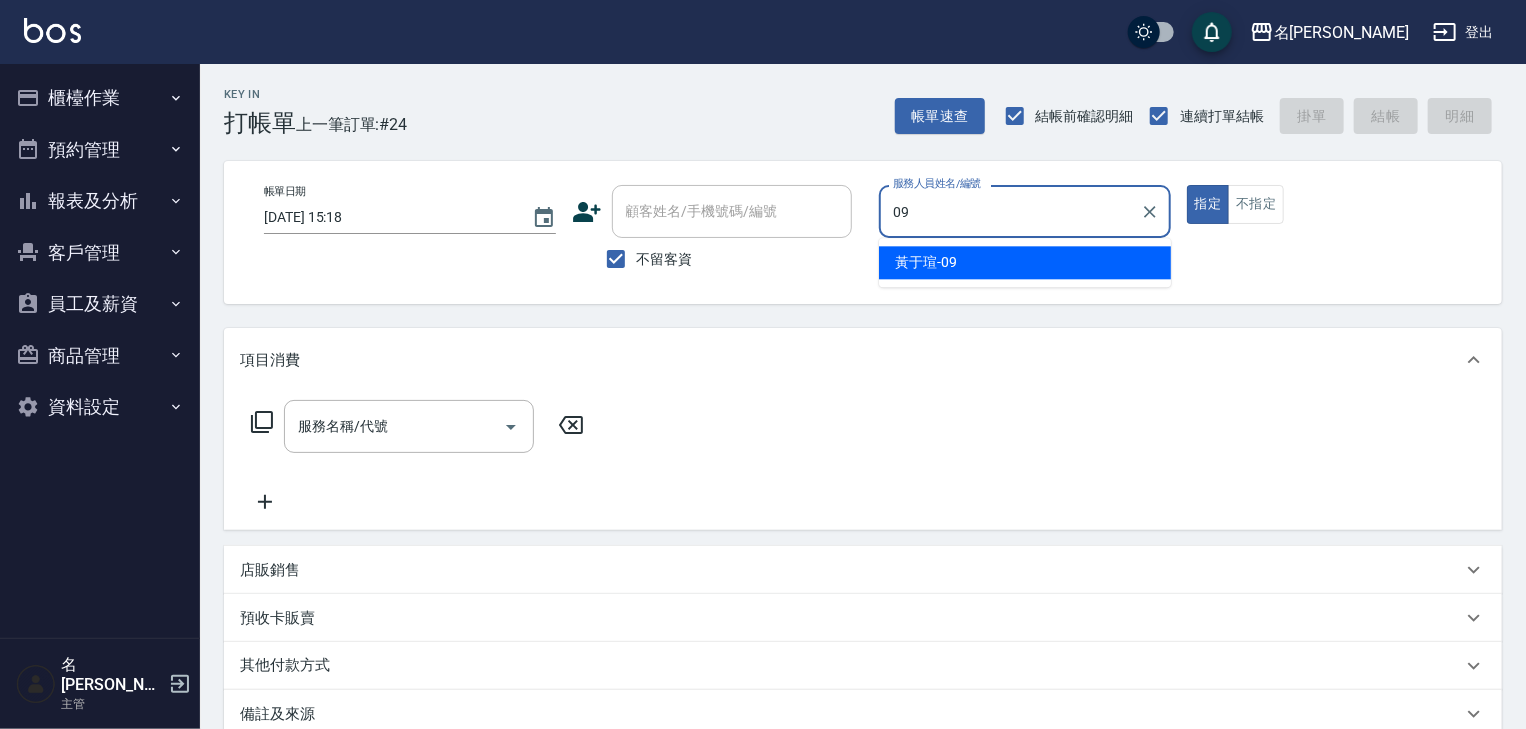 type on "[PERSON_NAME]-09" 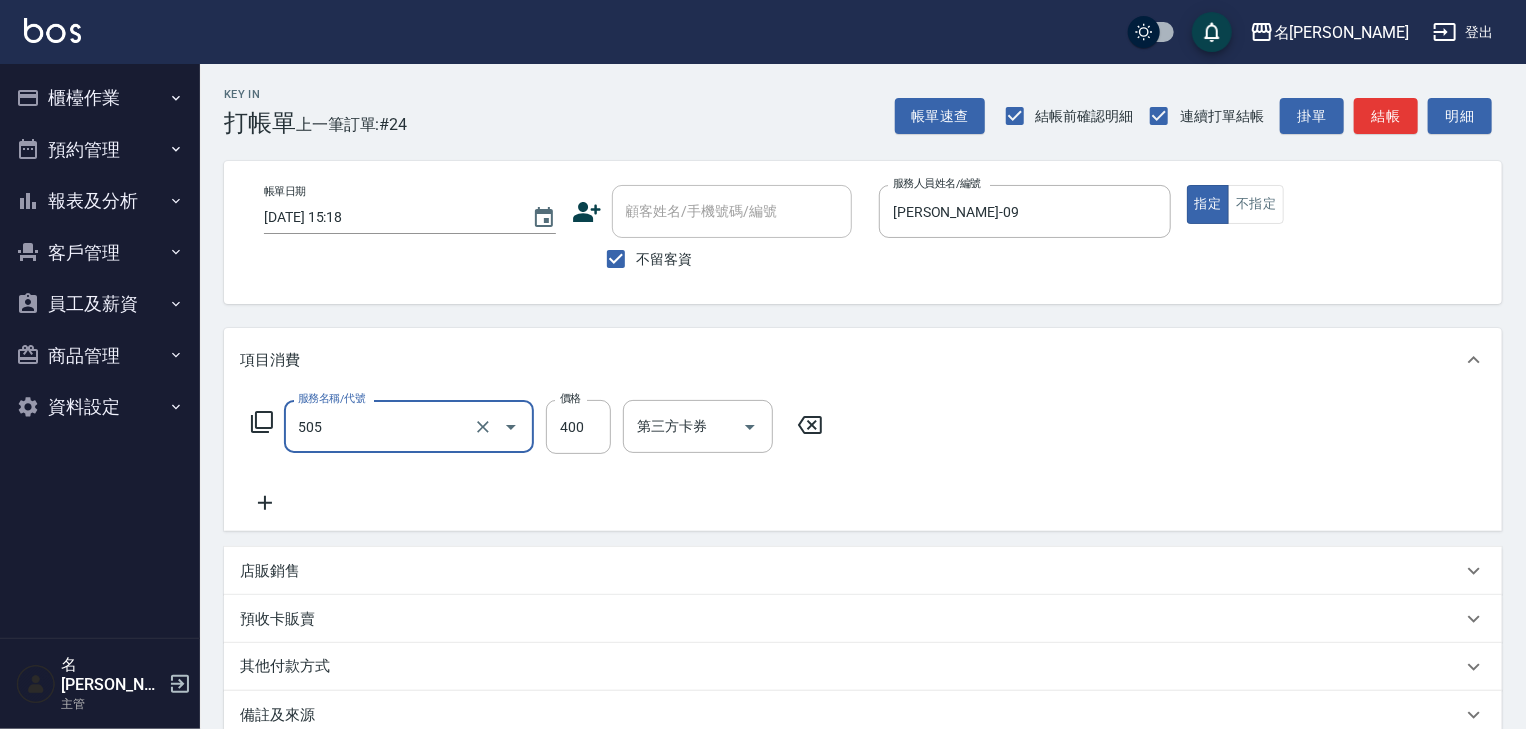 type on "洗髮(505)" 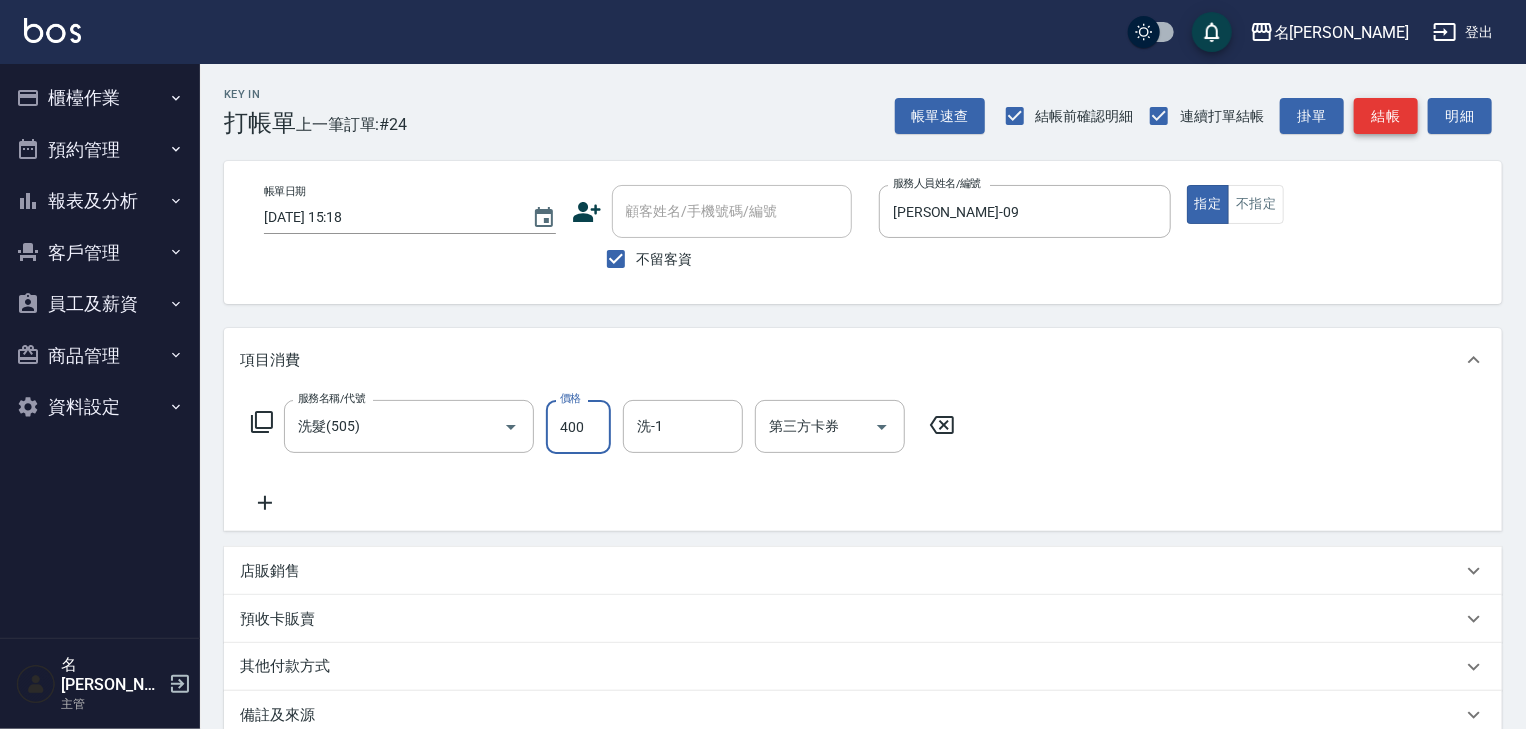 click on "結帳" at bounding box center [1386, 116] 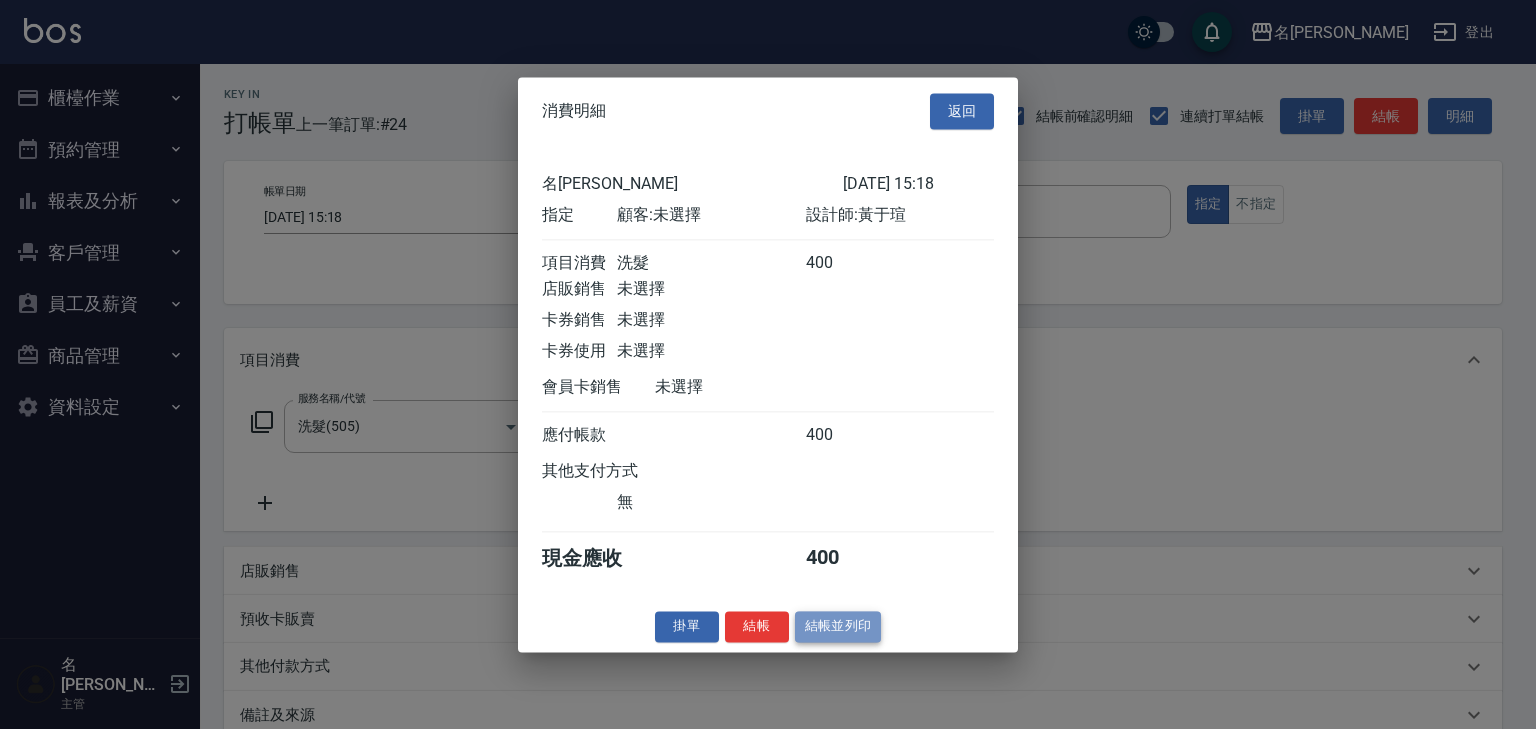 click on "結帳並列印" at bounding box center [838, 626] 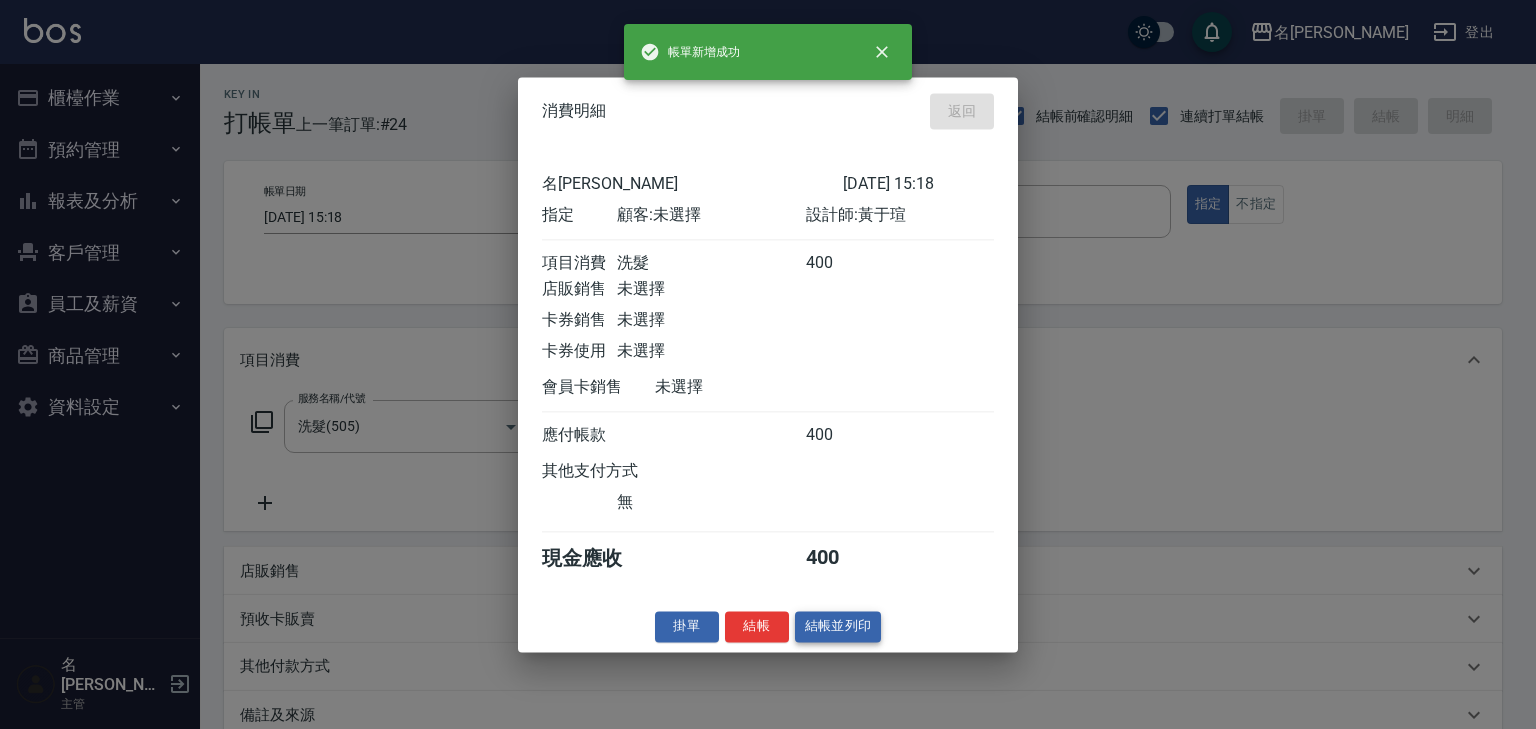 type on "[DATE] 15:20" 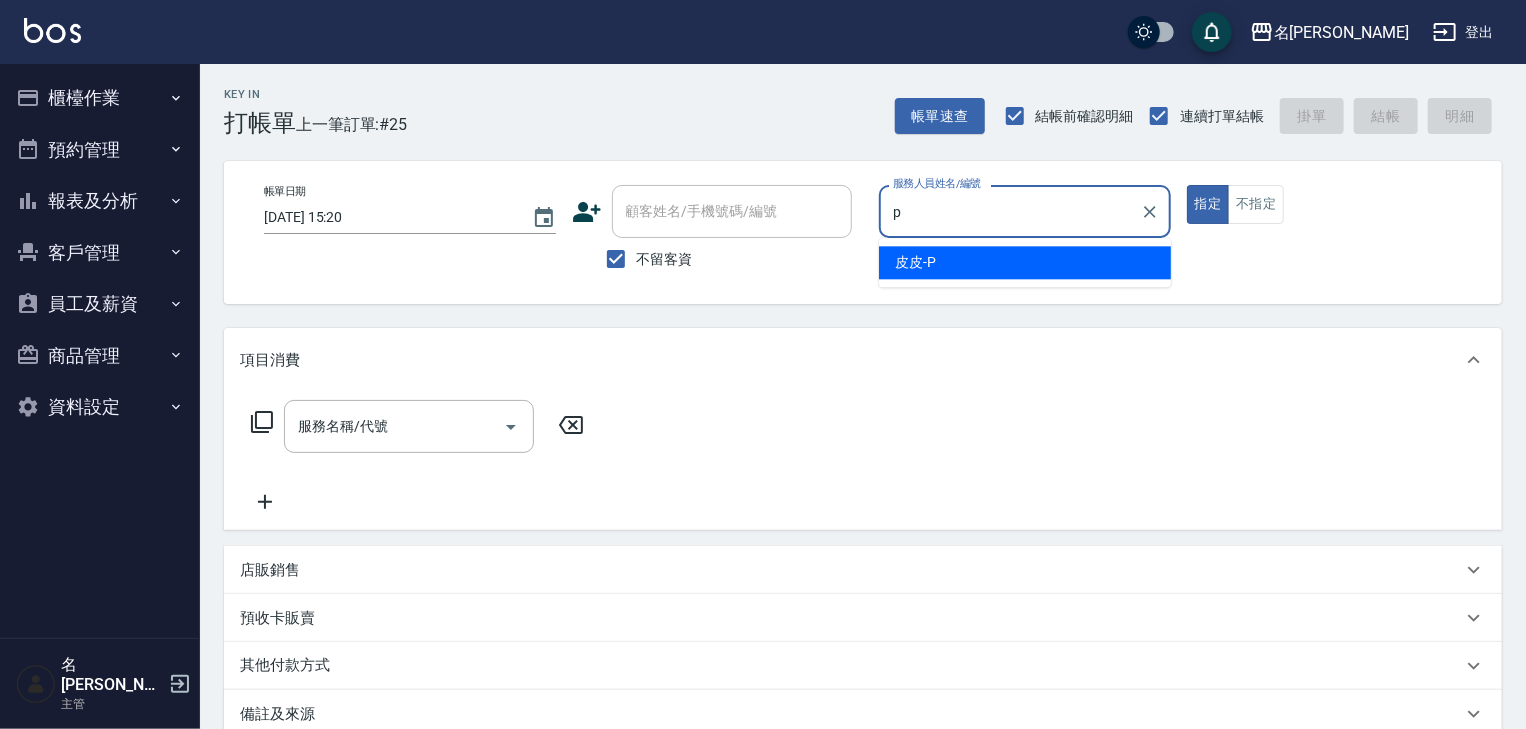 type on "皮皮-P" 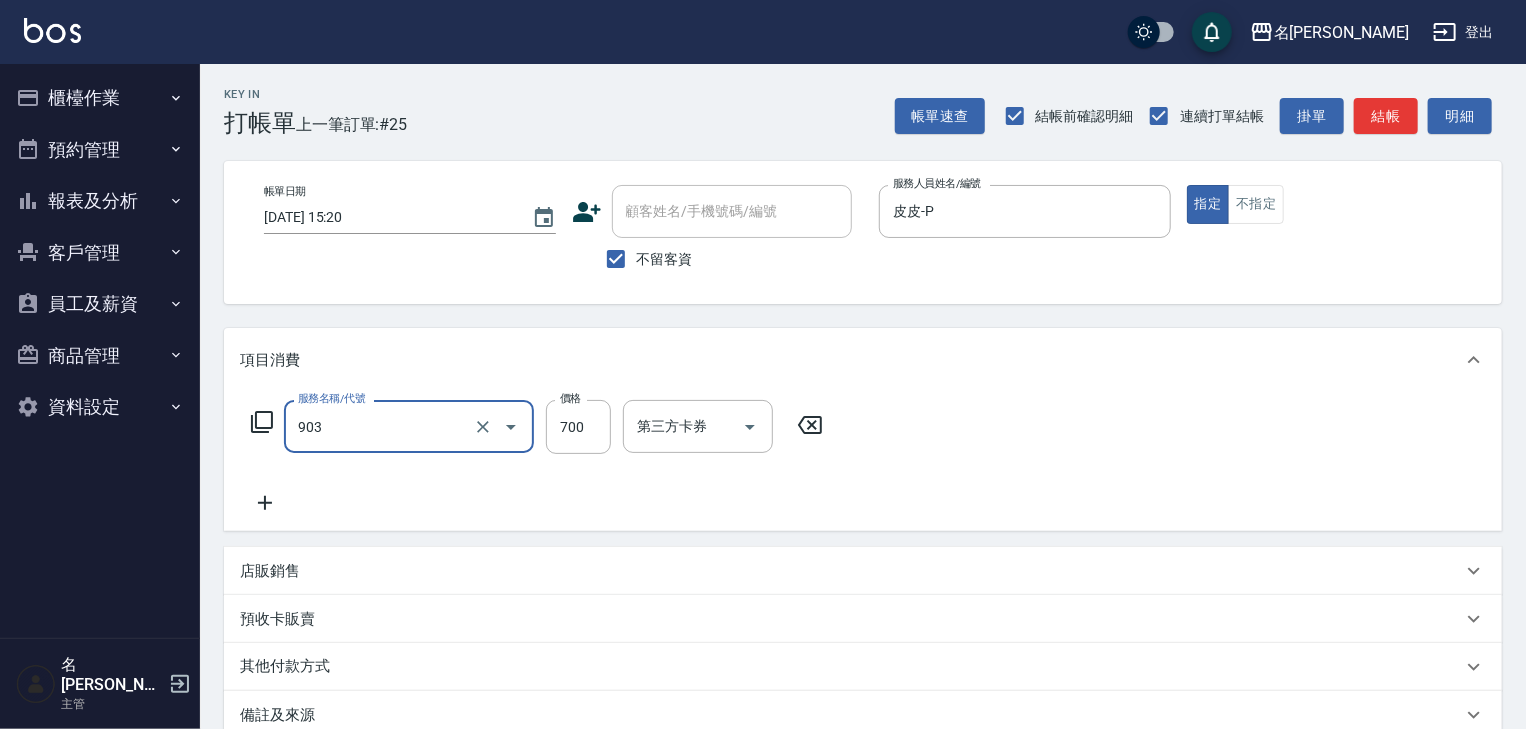 type on "修腳+手(903)" 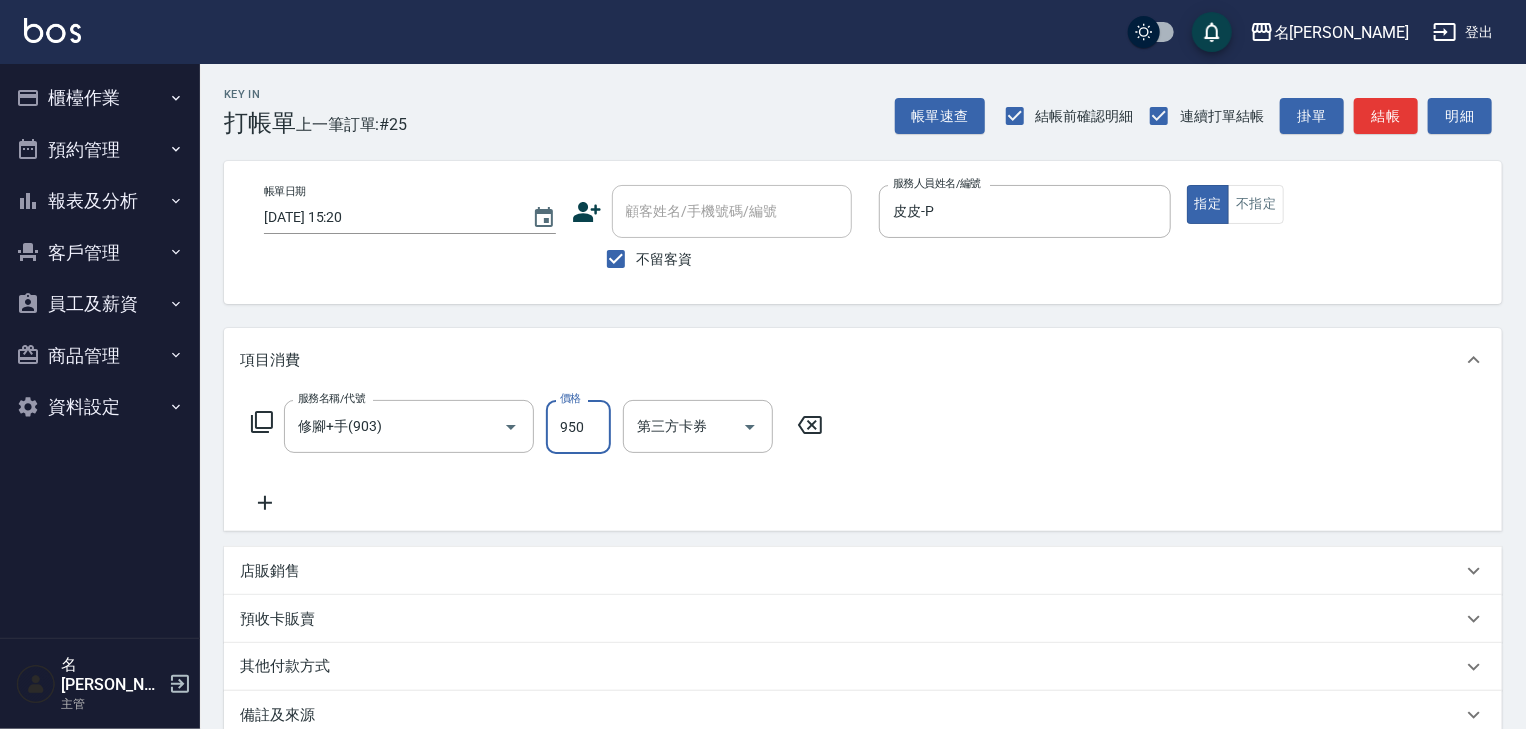 type on "950" 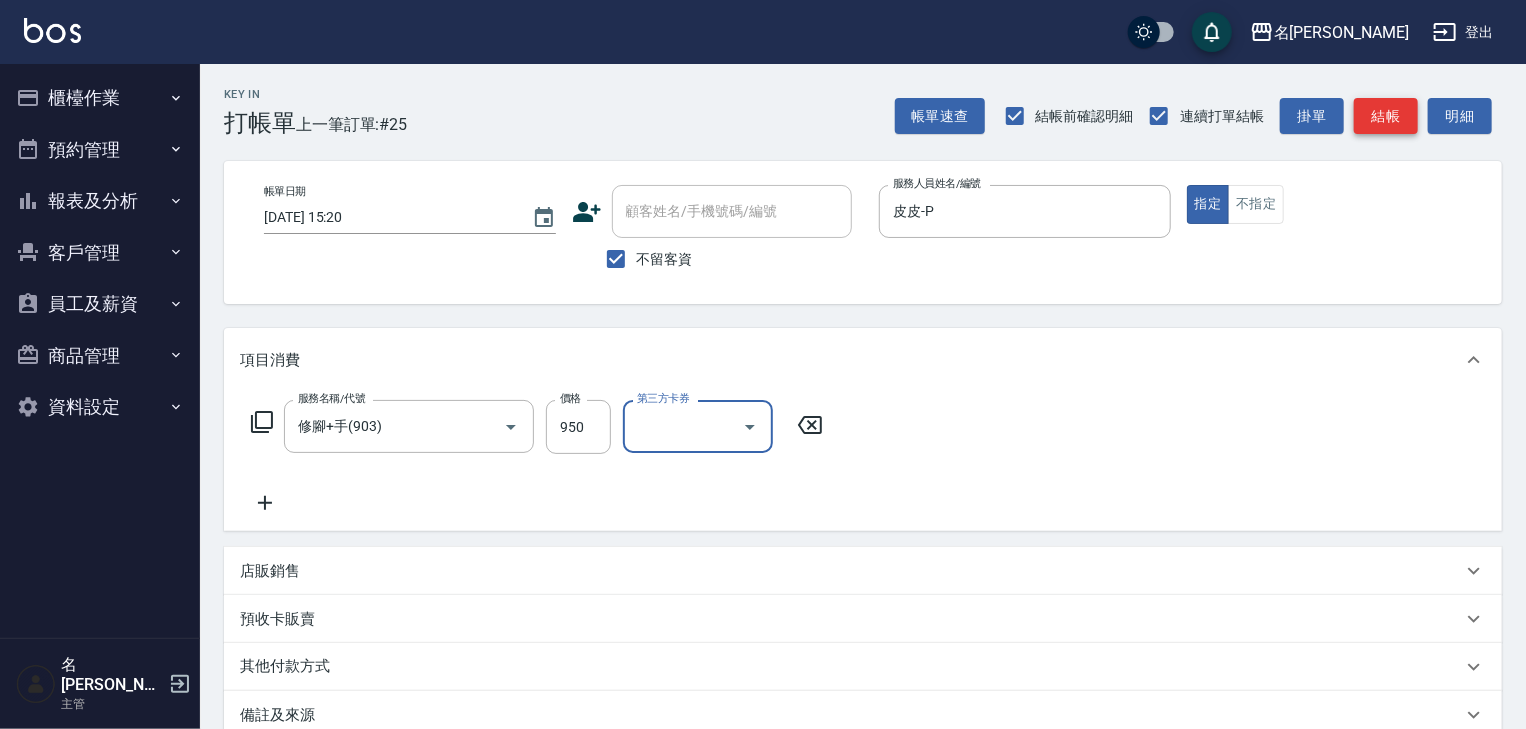 click on "結帳" at bounding box center [1386, 116] 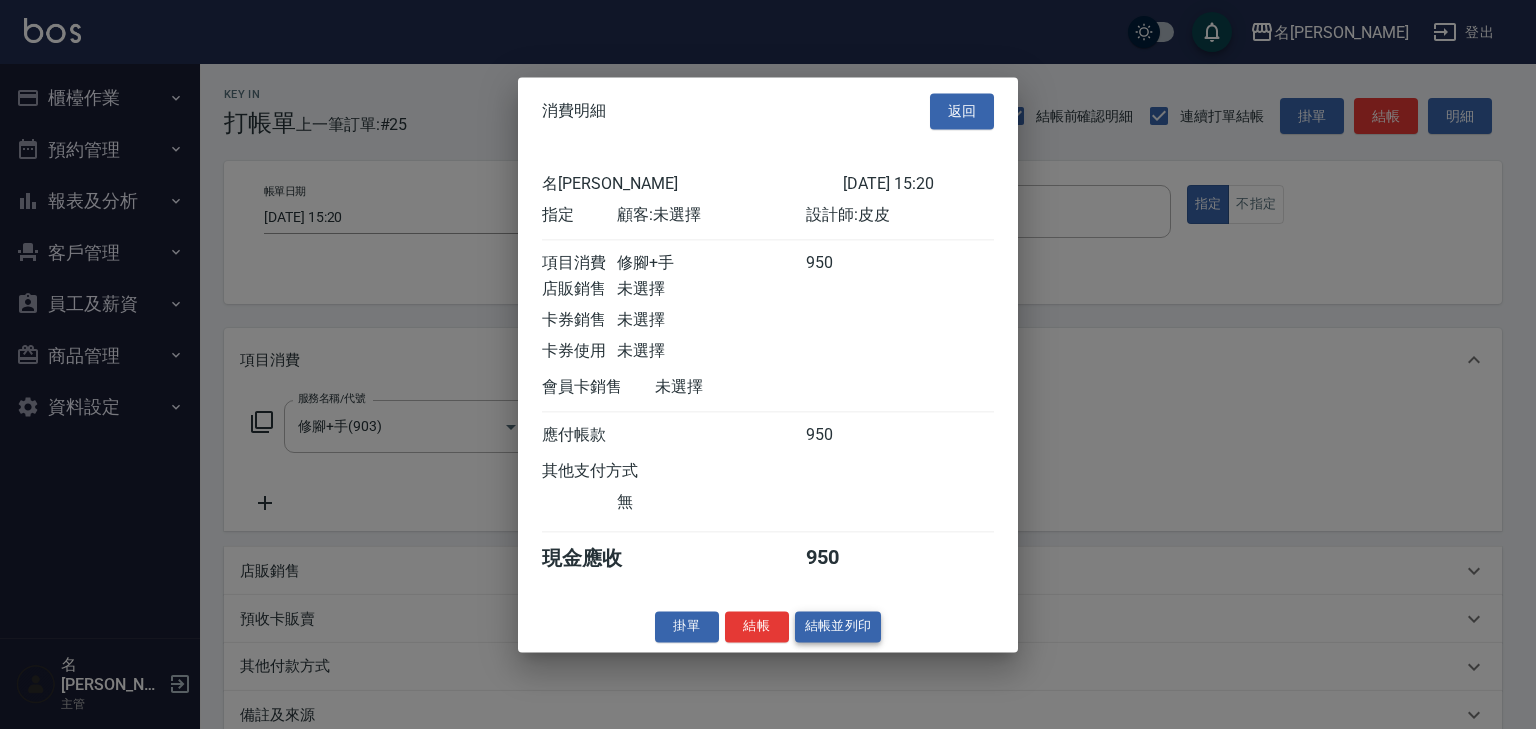click on "結帳並列印" at bounding box center [838, 626] 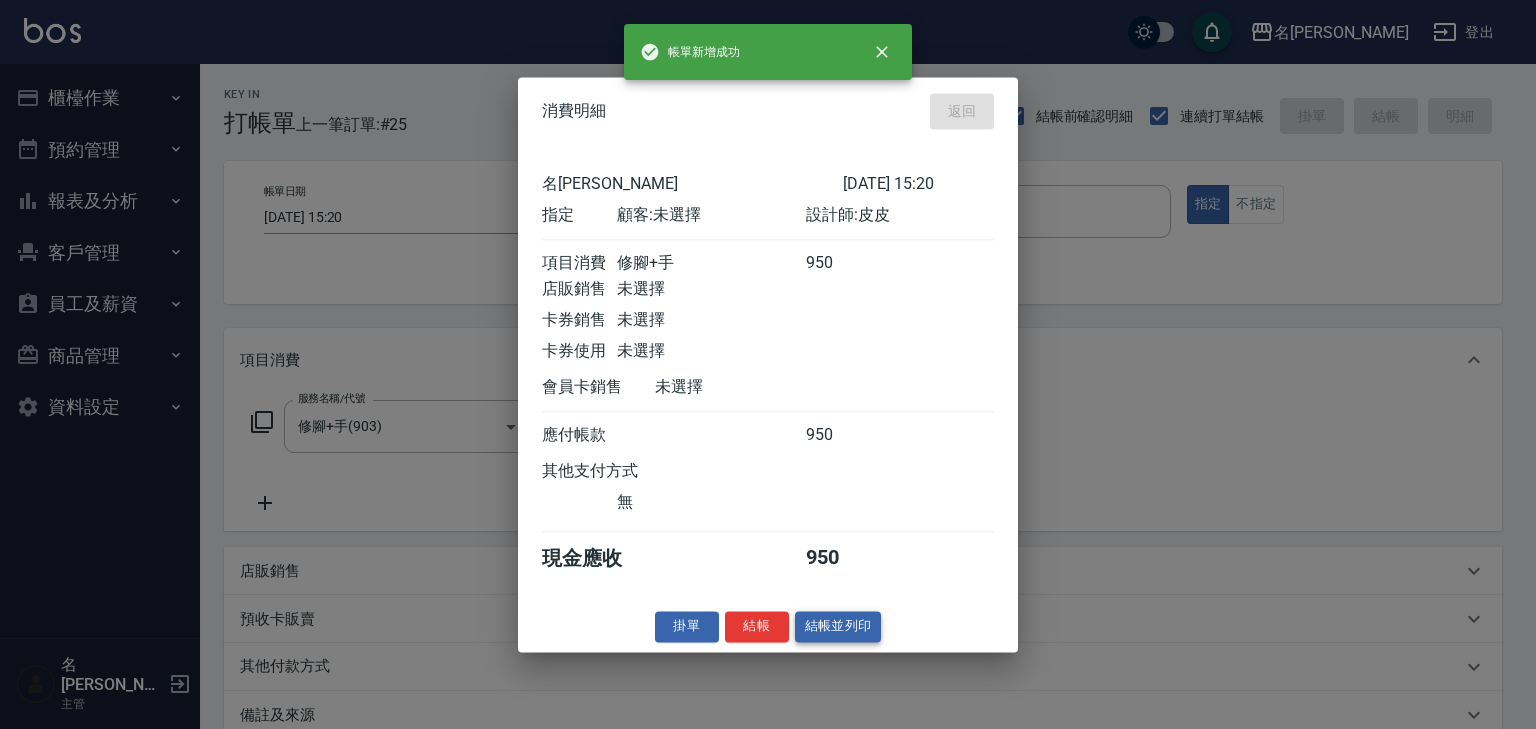 type on "[DATE] 15:25" 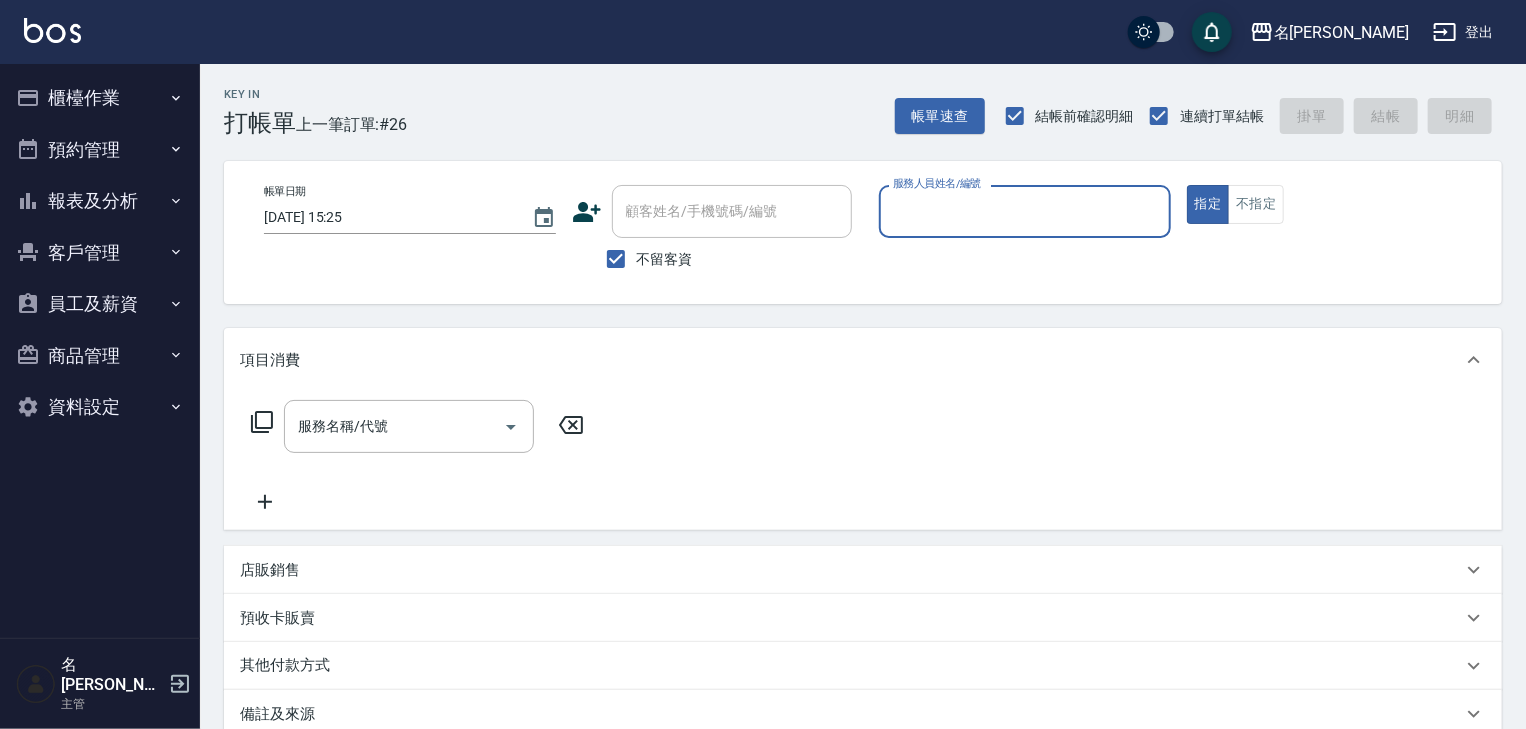 click on "服務人員姓名/編號" at bounding box center [1025, 211] 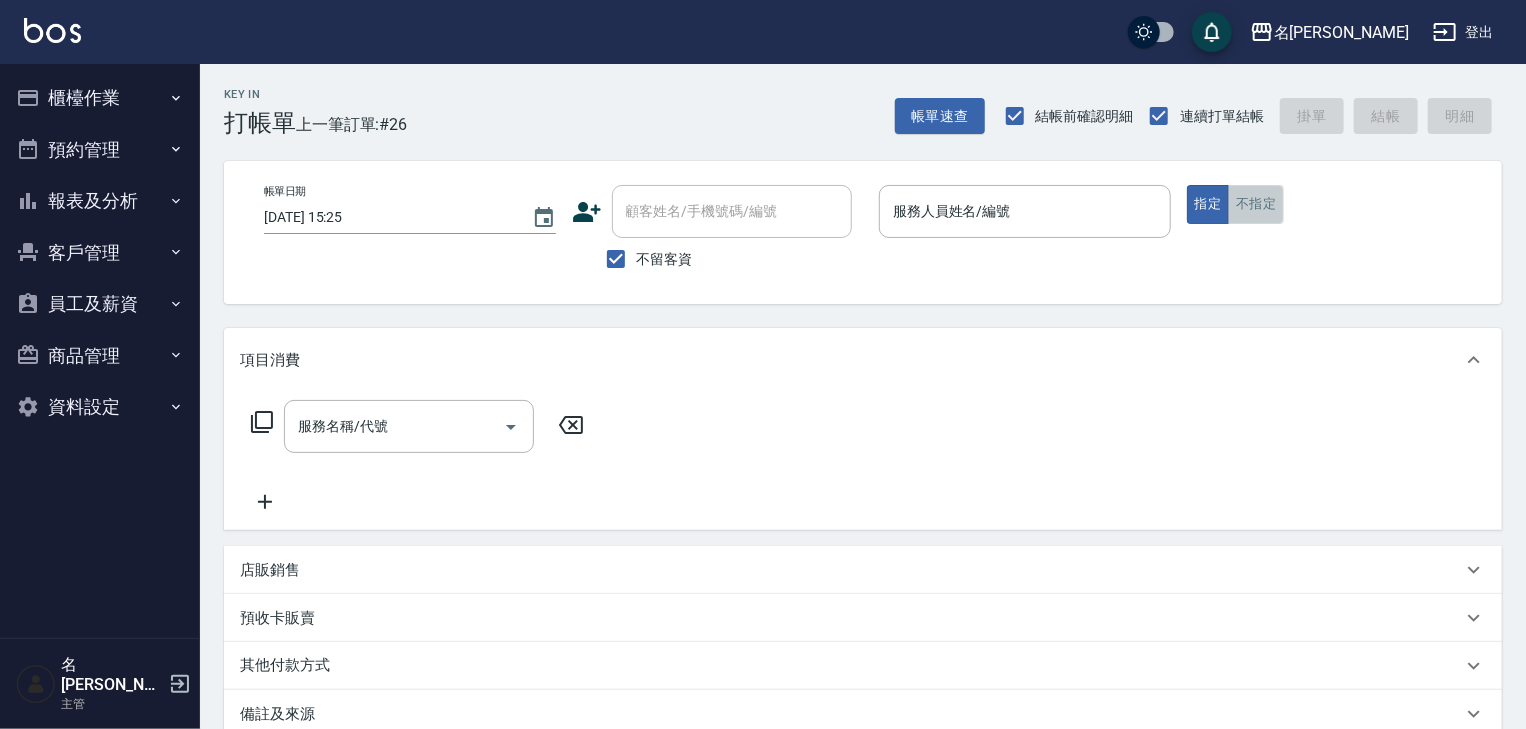 click on "不指定" at bounding box center (1256, 204) 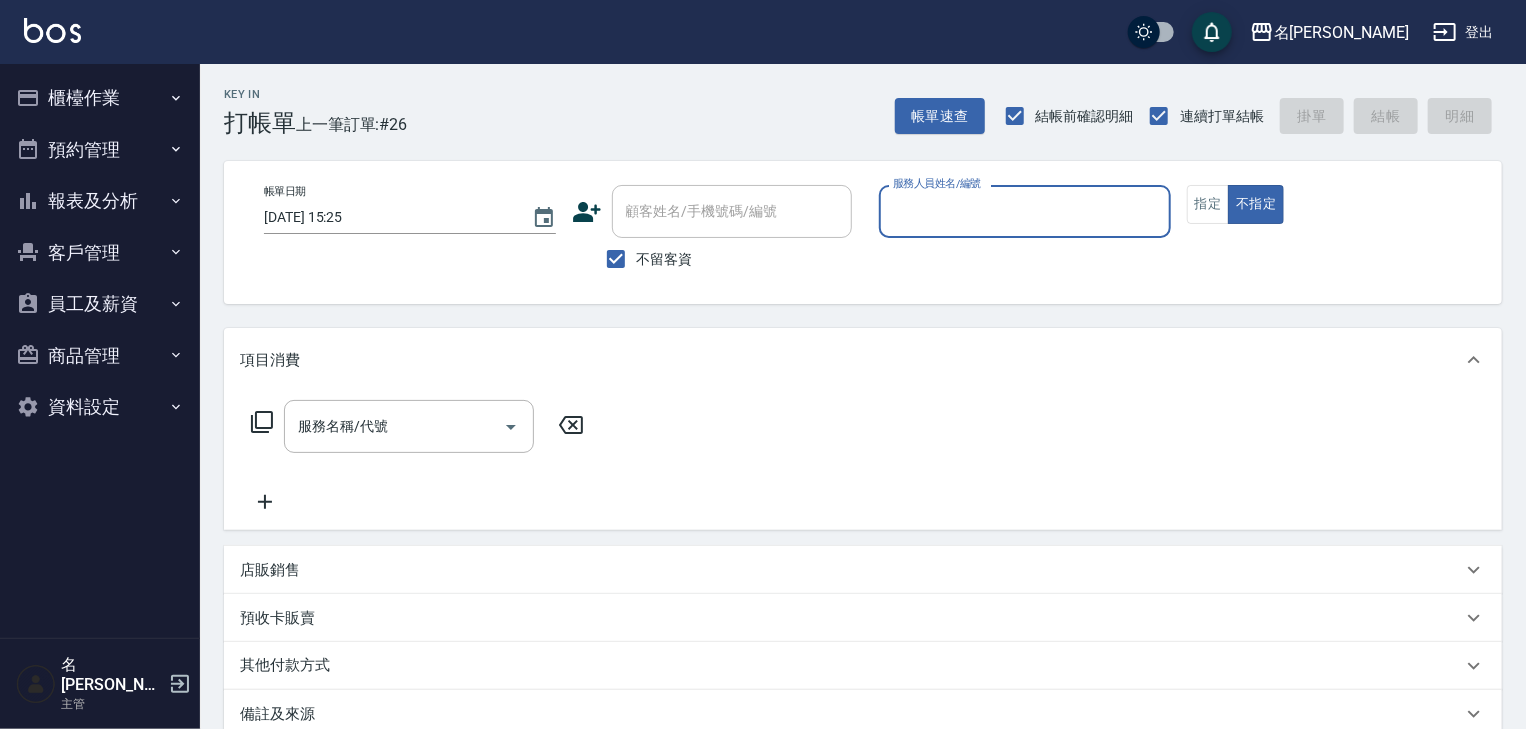 click on "服務人員姓名/編號" at bounding box center [1025, 211] 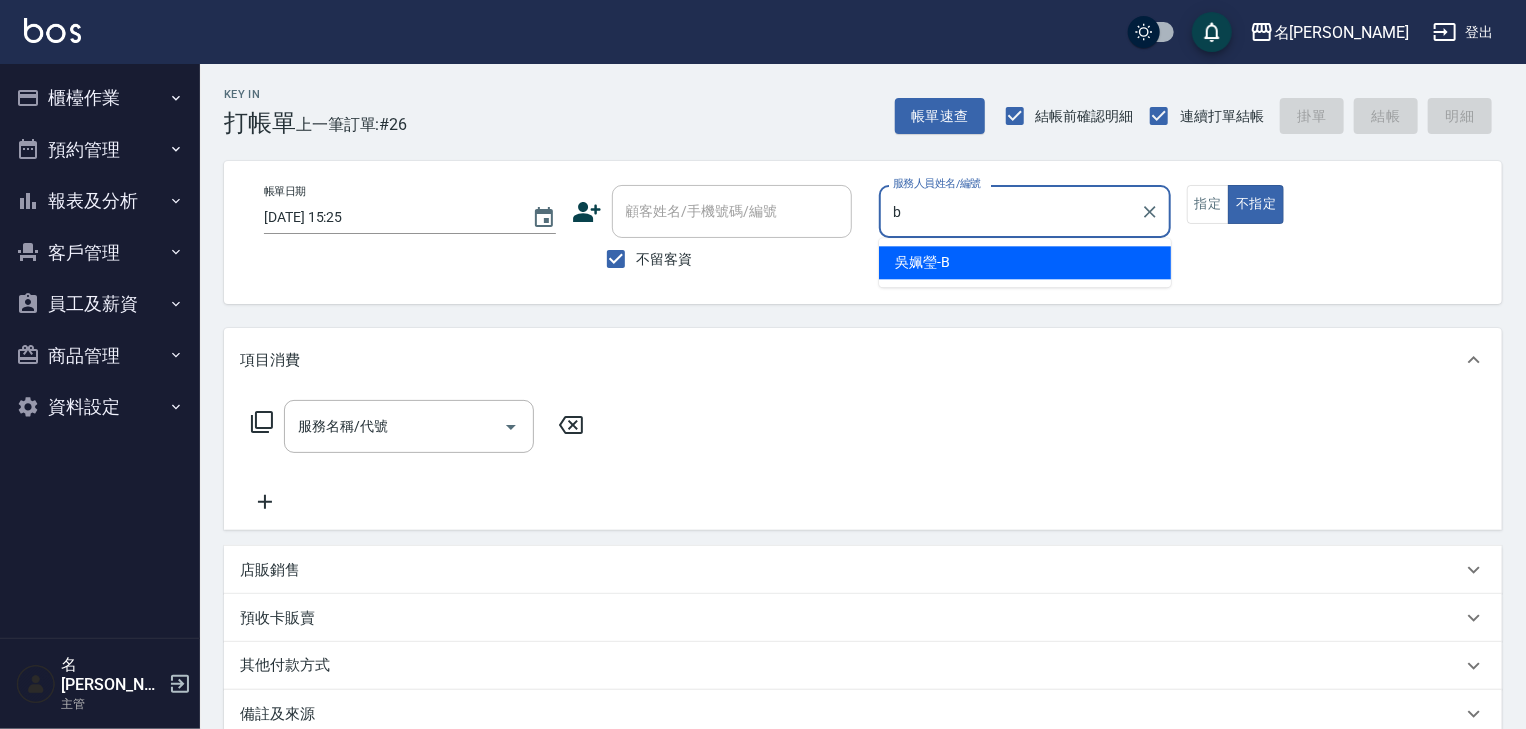 click on "[PERSON_NAME]" at bounding box center (1025, 262) 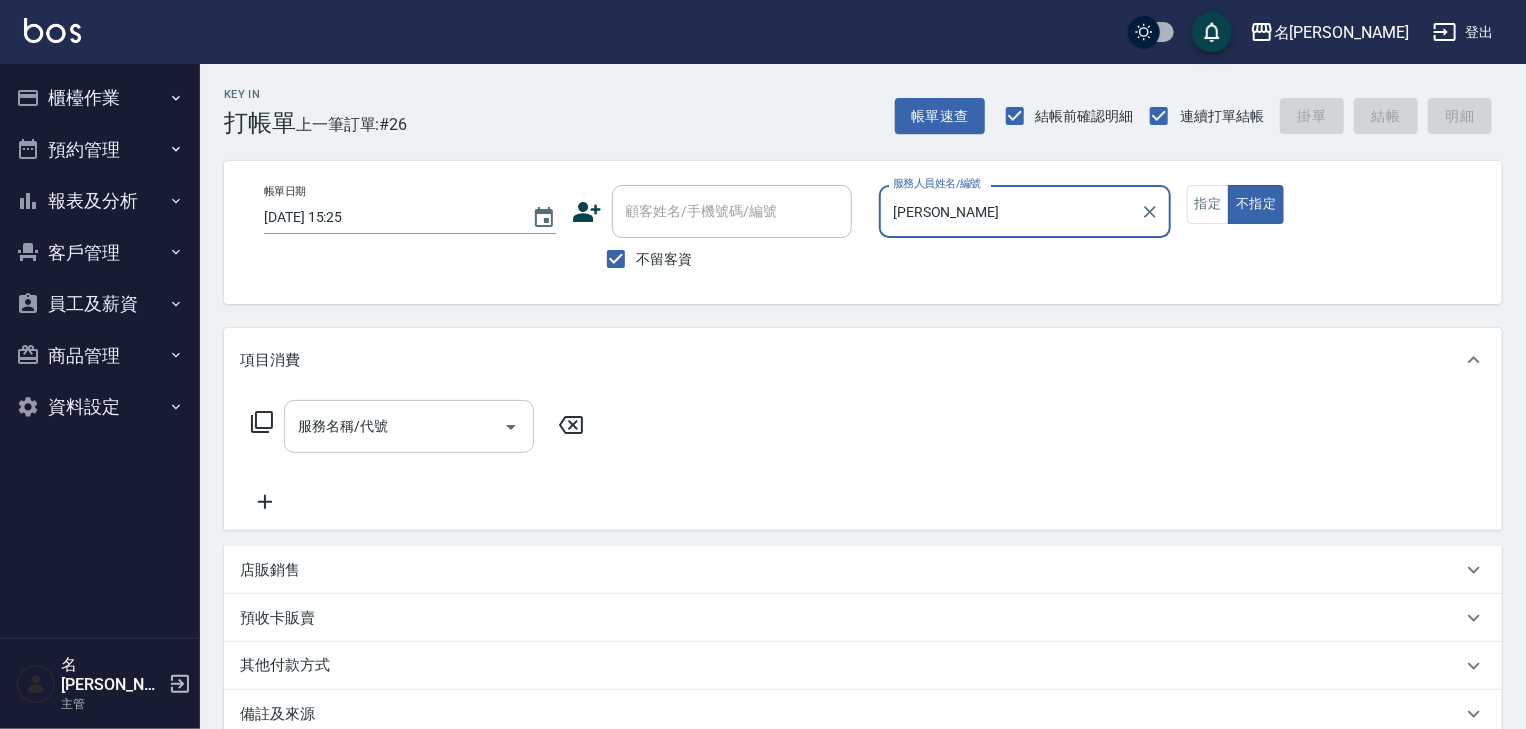 type on "[PERSON_NAME]" 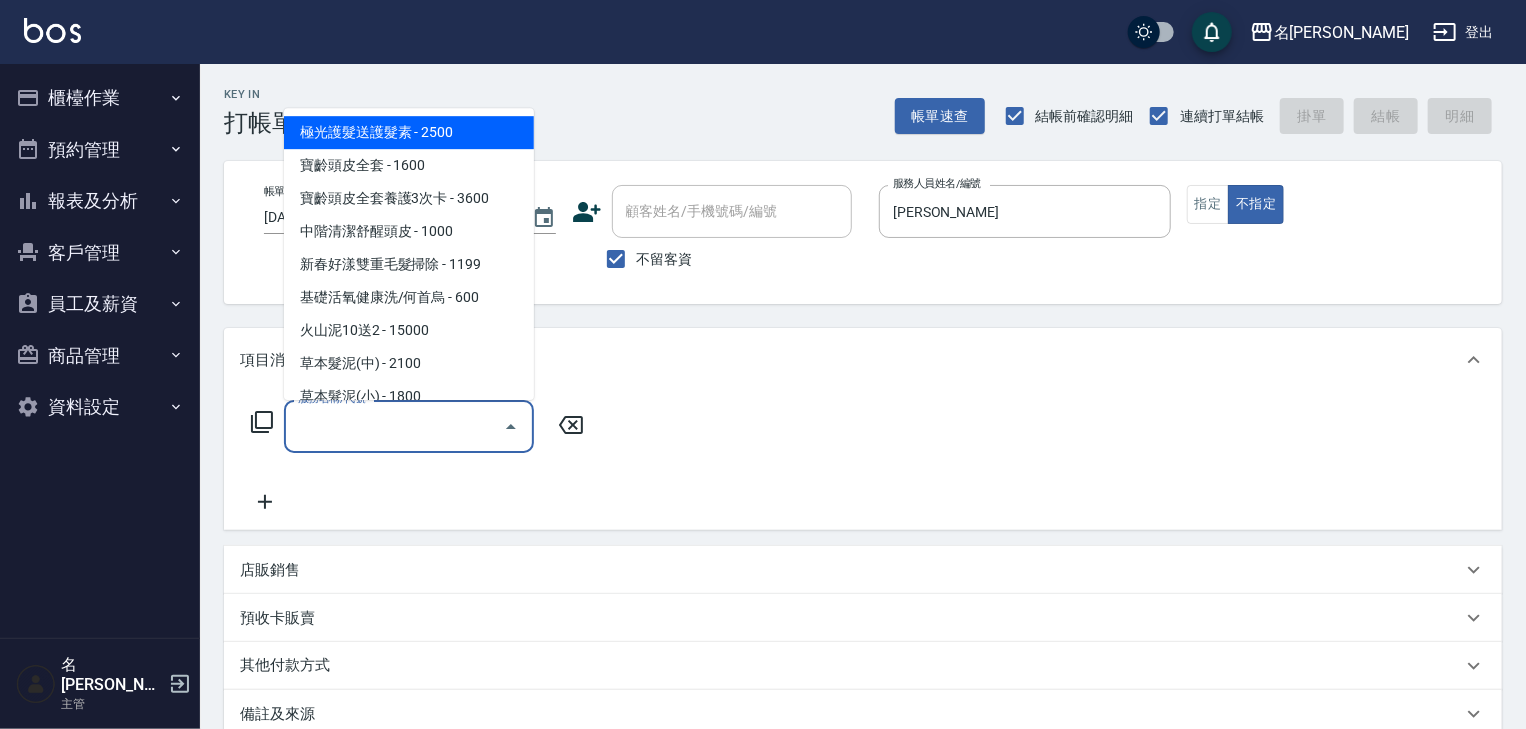 click on "服務名稱/代號" at bounding box center (394, 426) 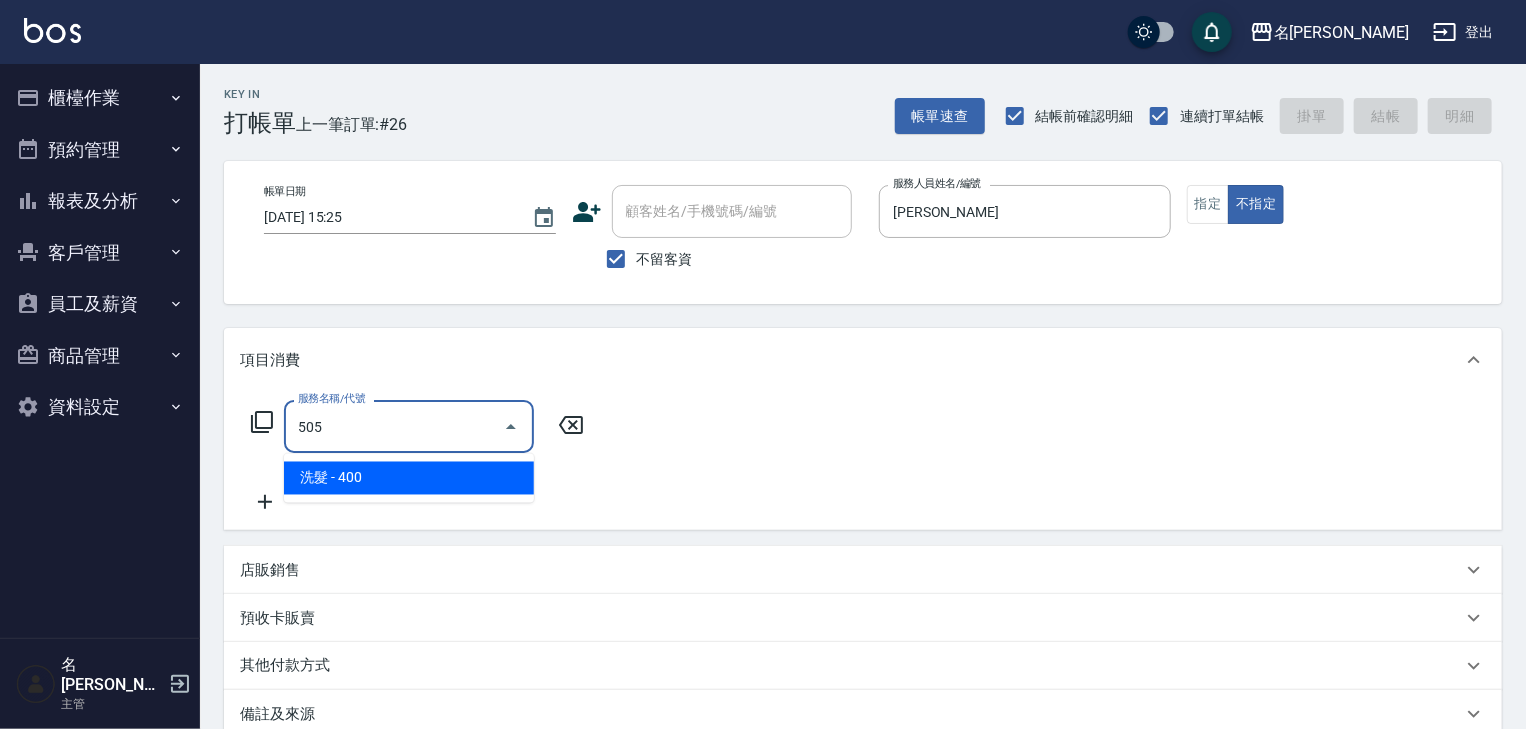 click on "洗髮 - 400" at bounding box center [409, 478] 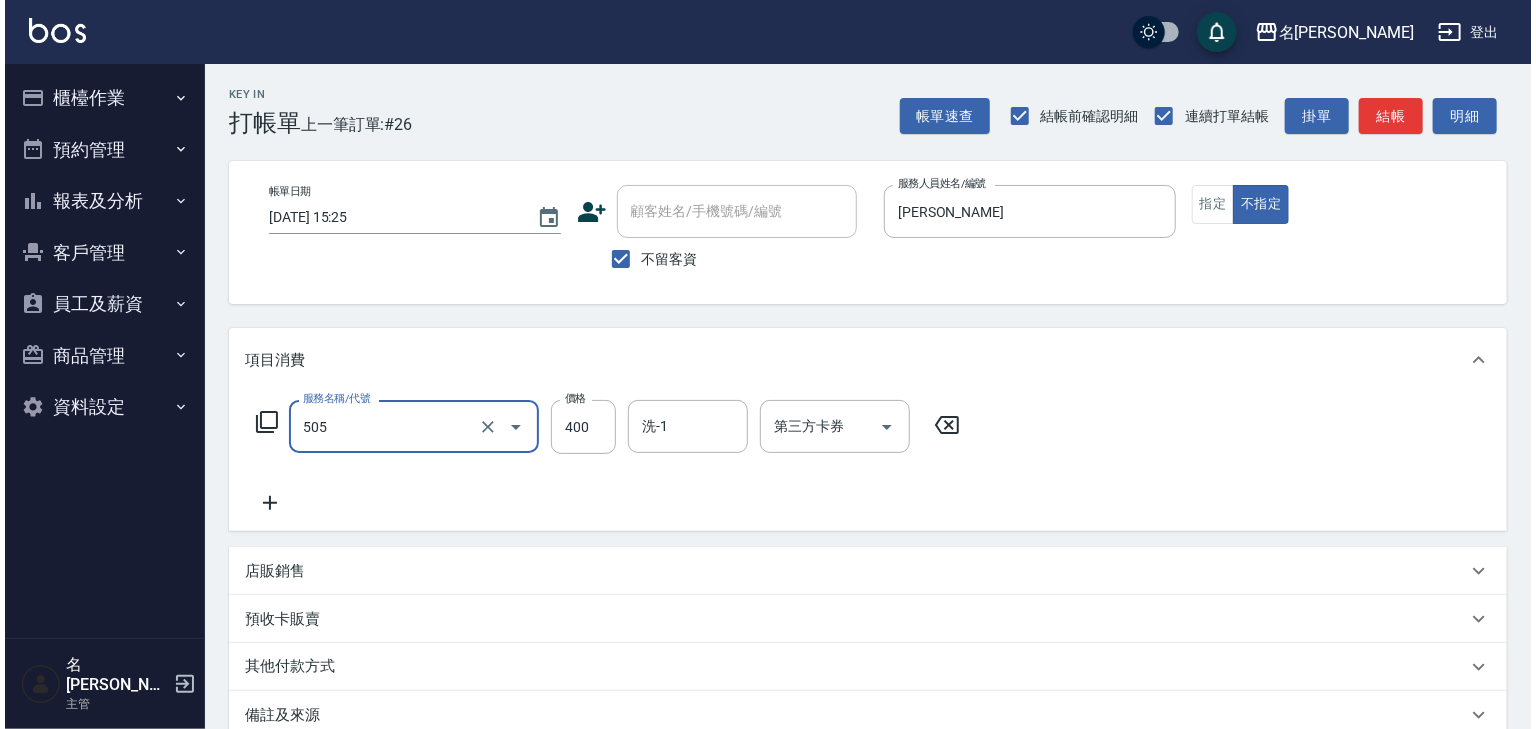 scroll, scrollTop: 234, scrollLeft: 0, axis: vertical 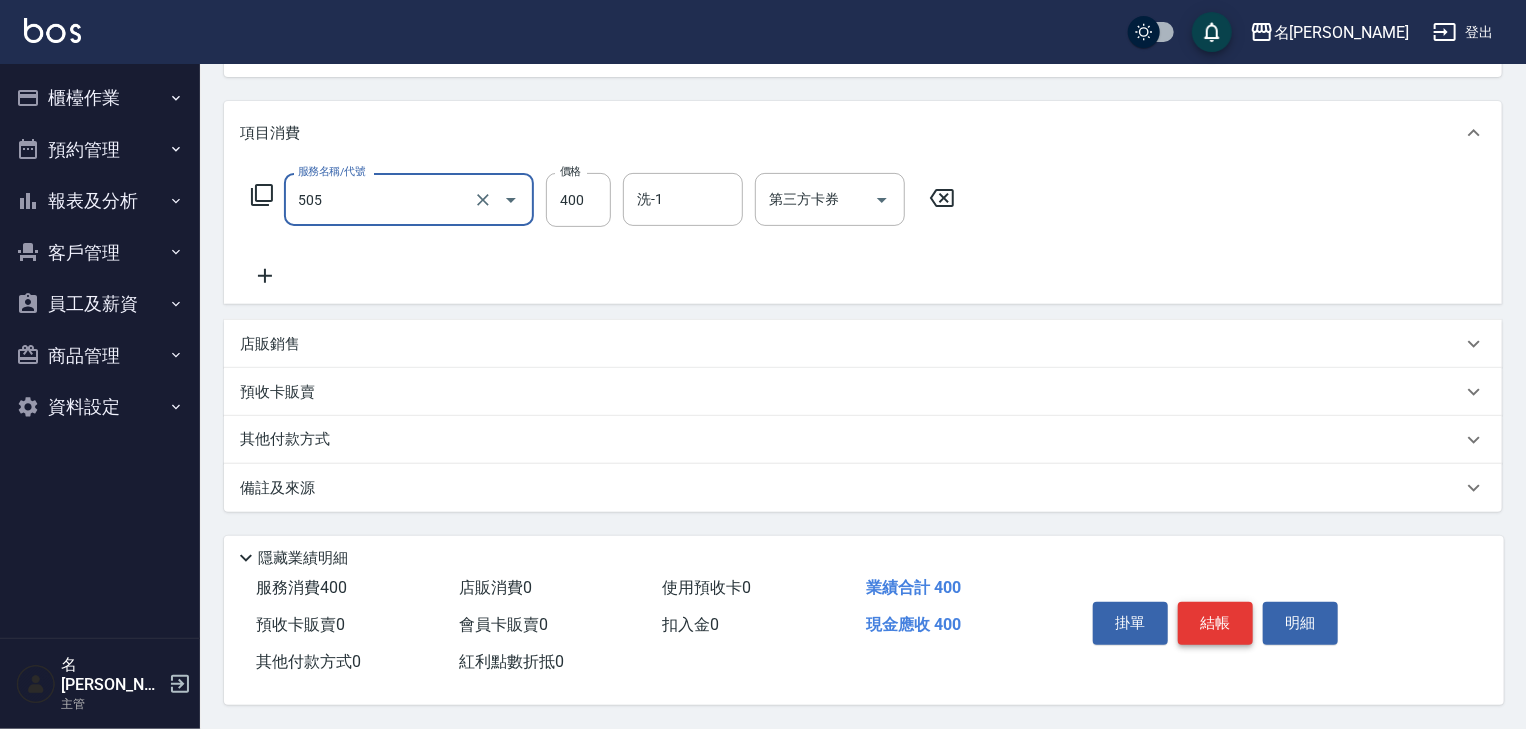 type on "洗髮(505)" 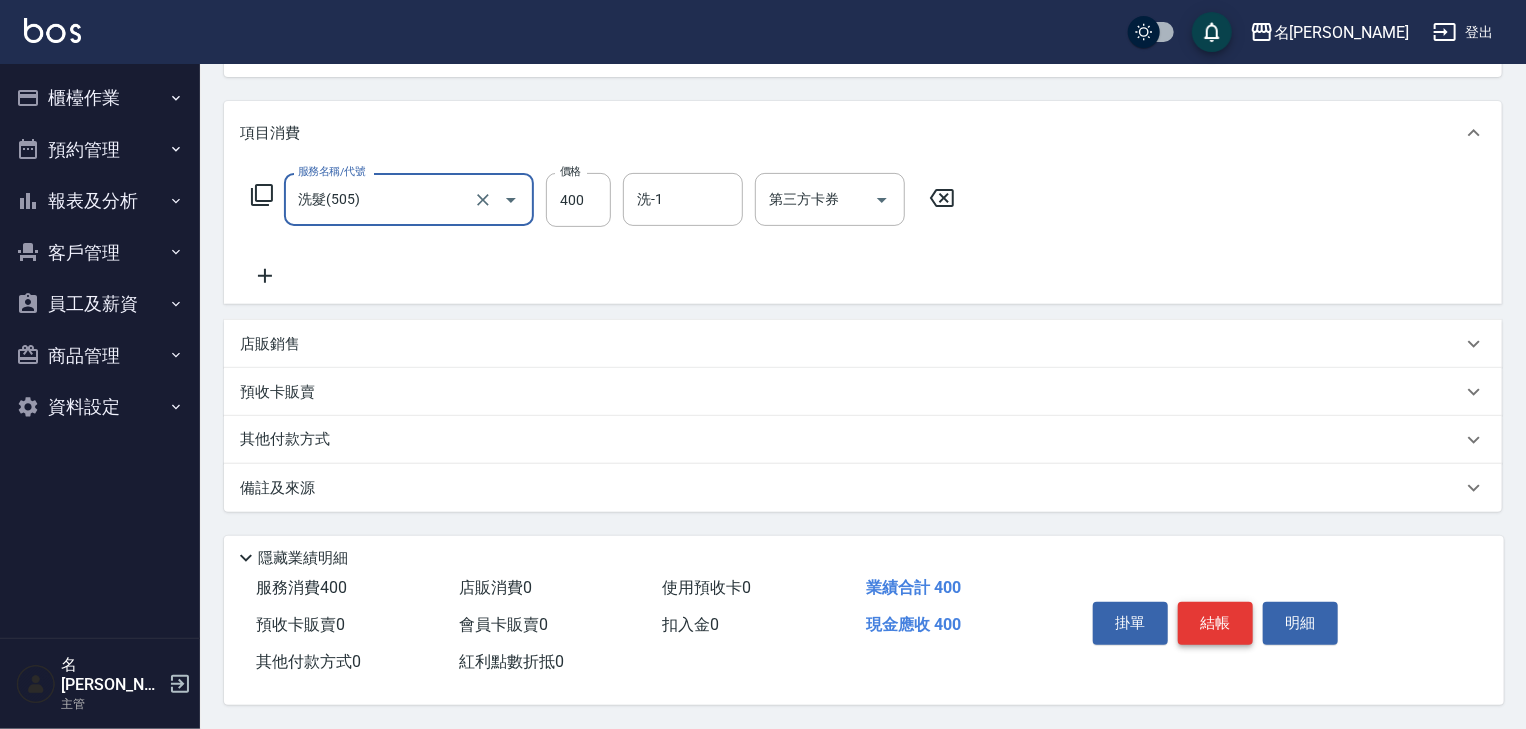 click on "結帳" at bounding box center [1215, 623] 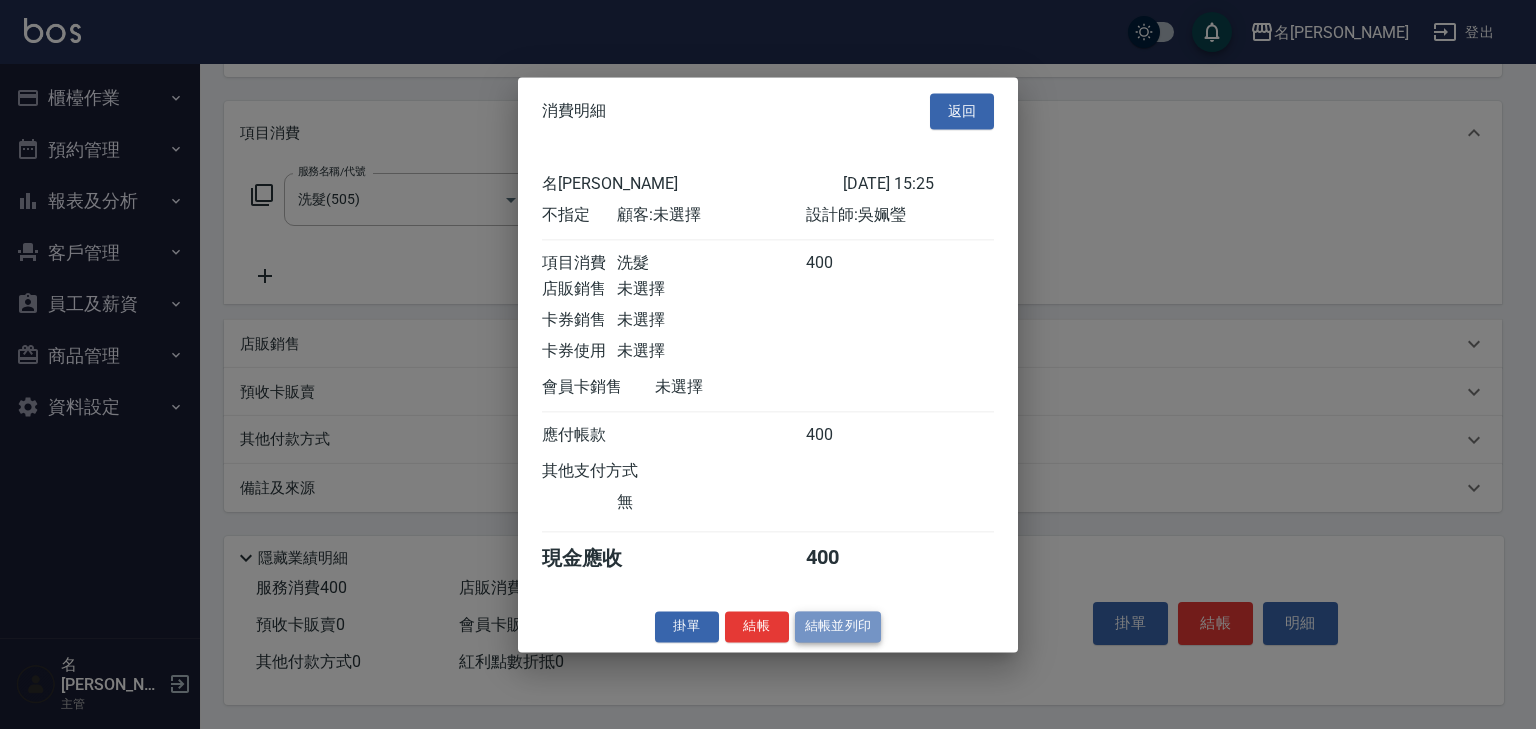 click on "結帳並列印" at bounding box center (838, 626) 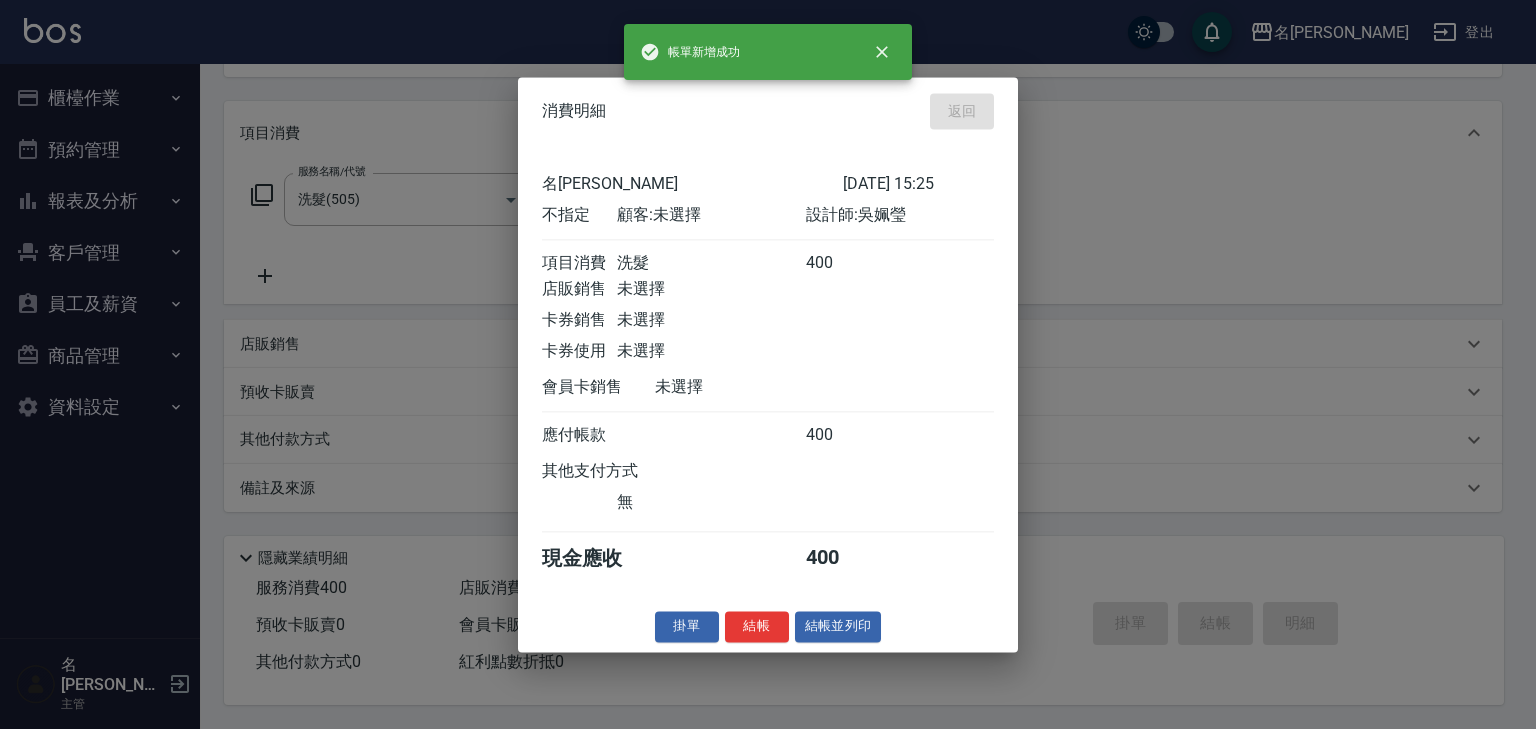 type on "[DATE] 15:44" 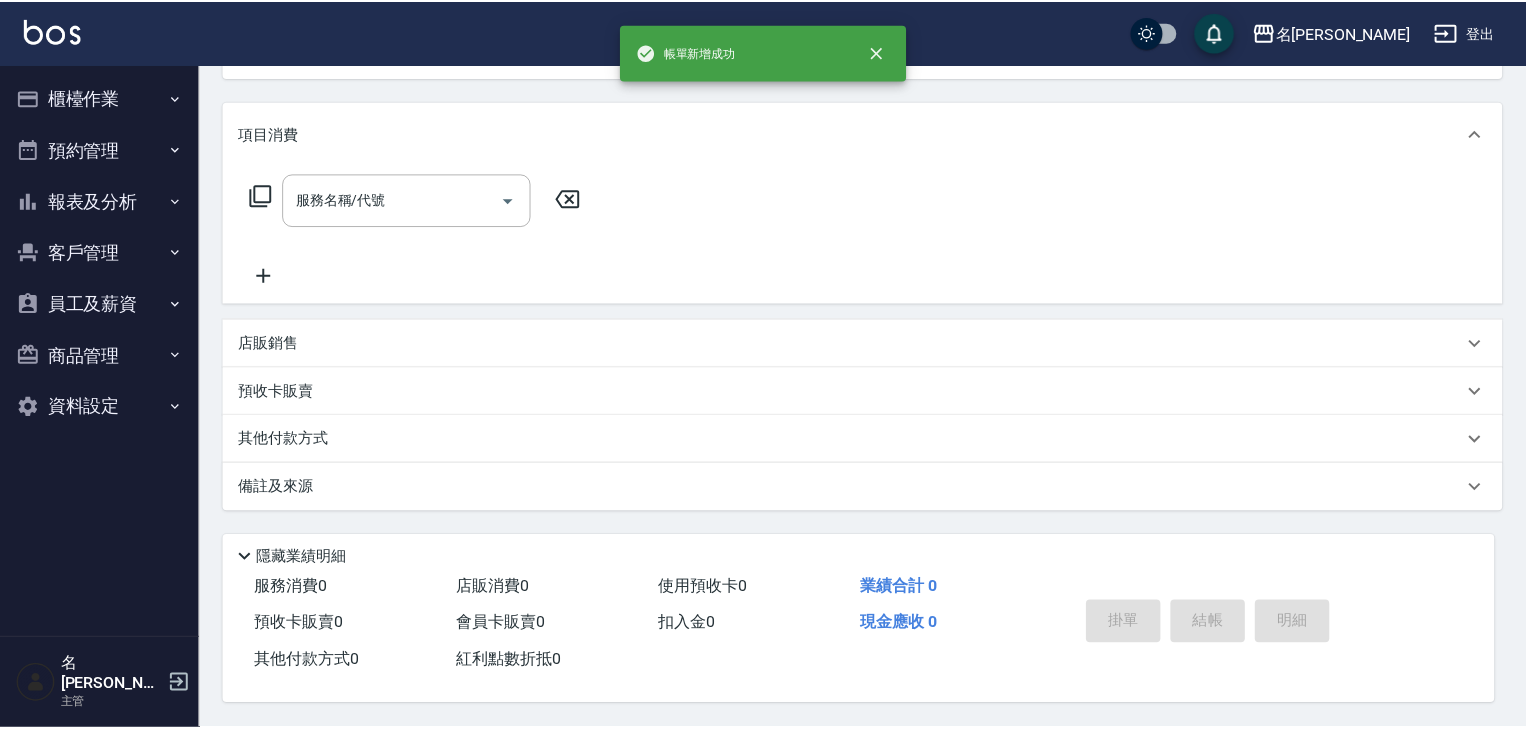 scroll, scrollTop: 0, scrollLeft: 0, axis: both 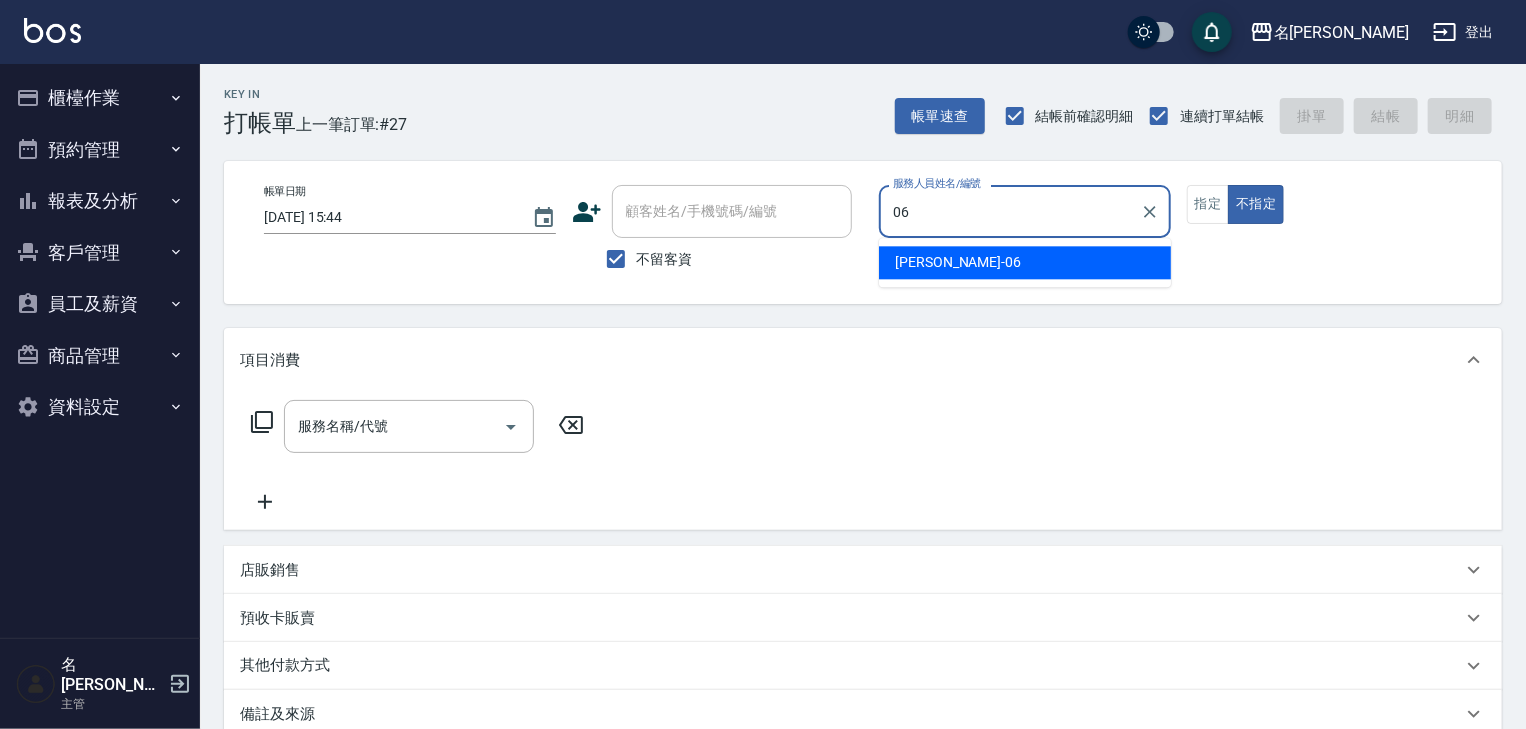 type on "[PERSON_NAME]-06" 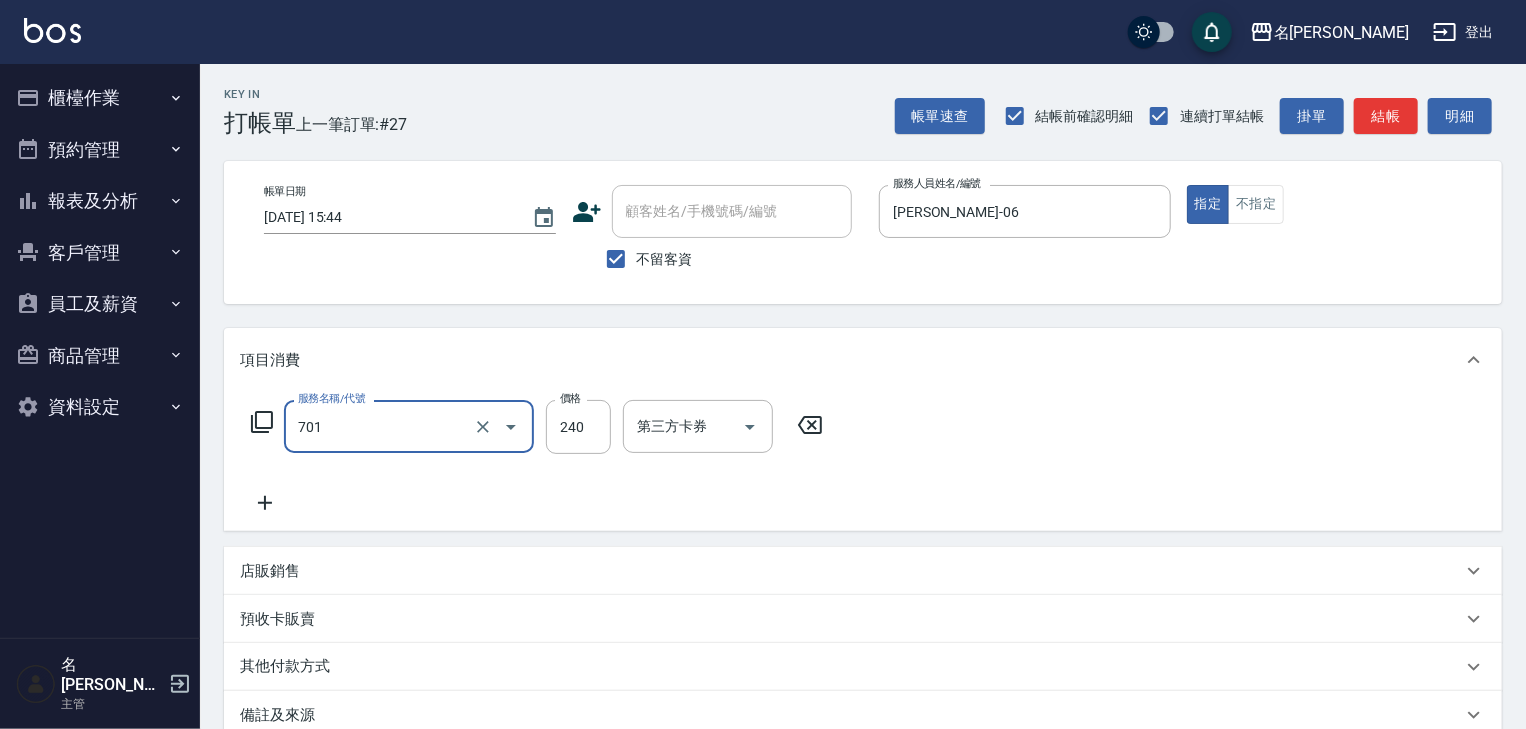 type on "梳髮(701)" 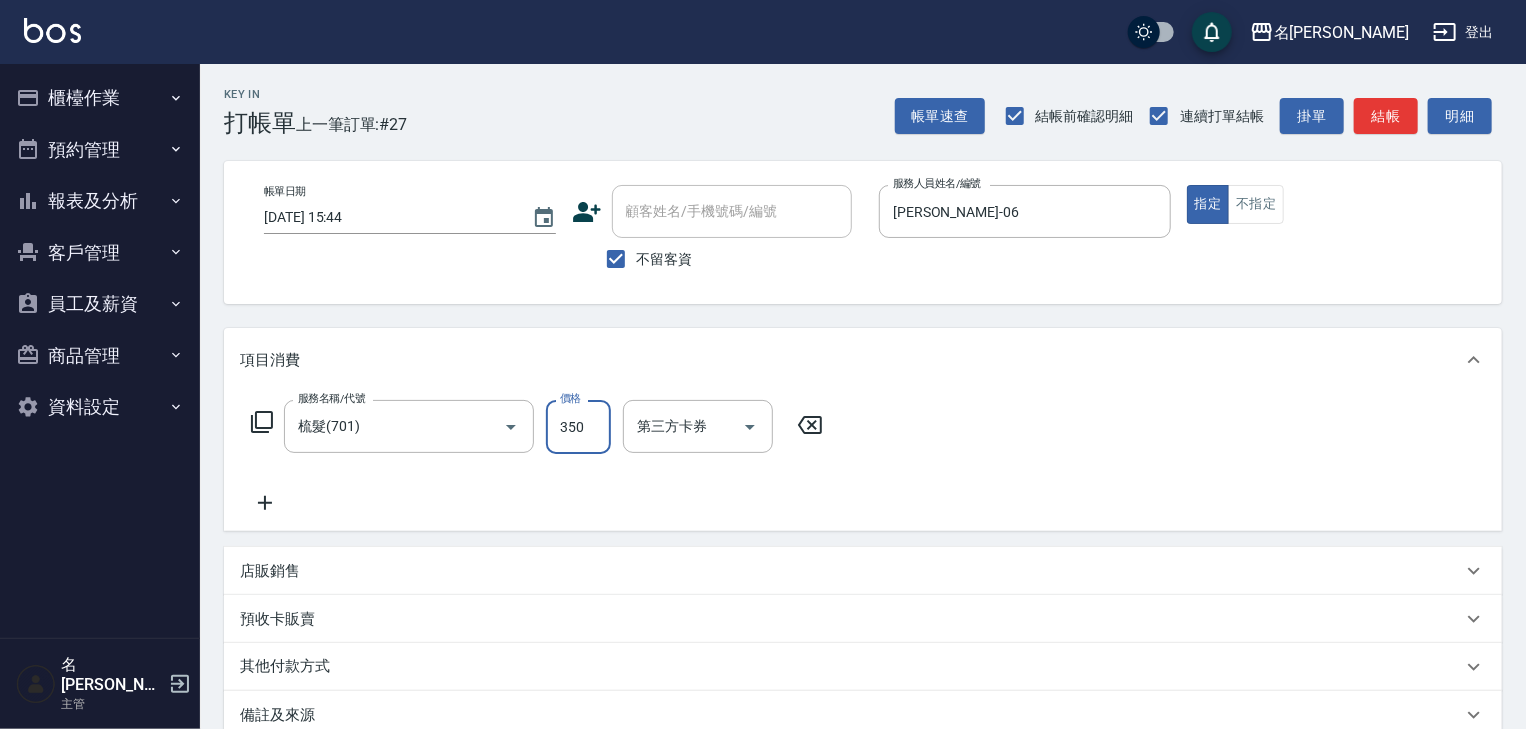 type on "350" 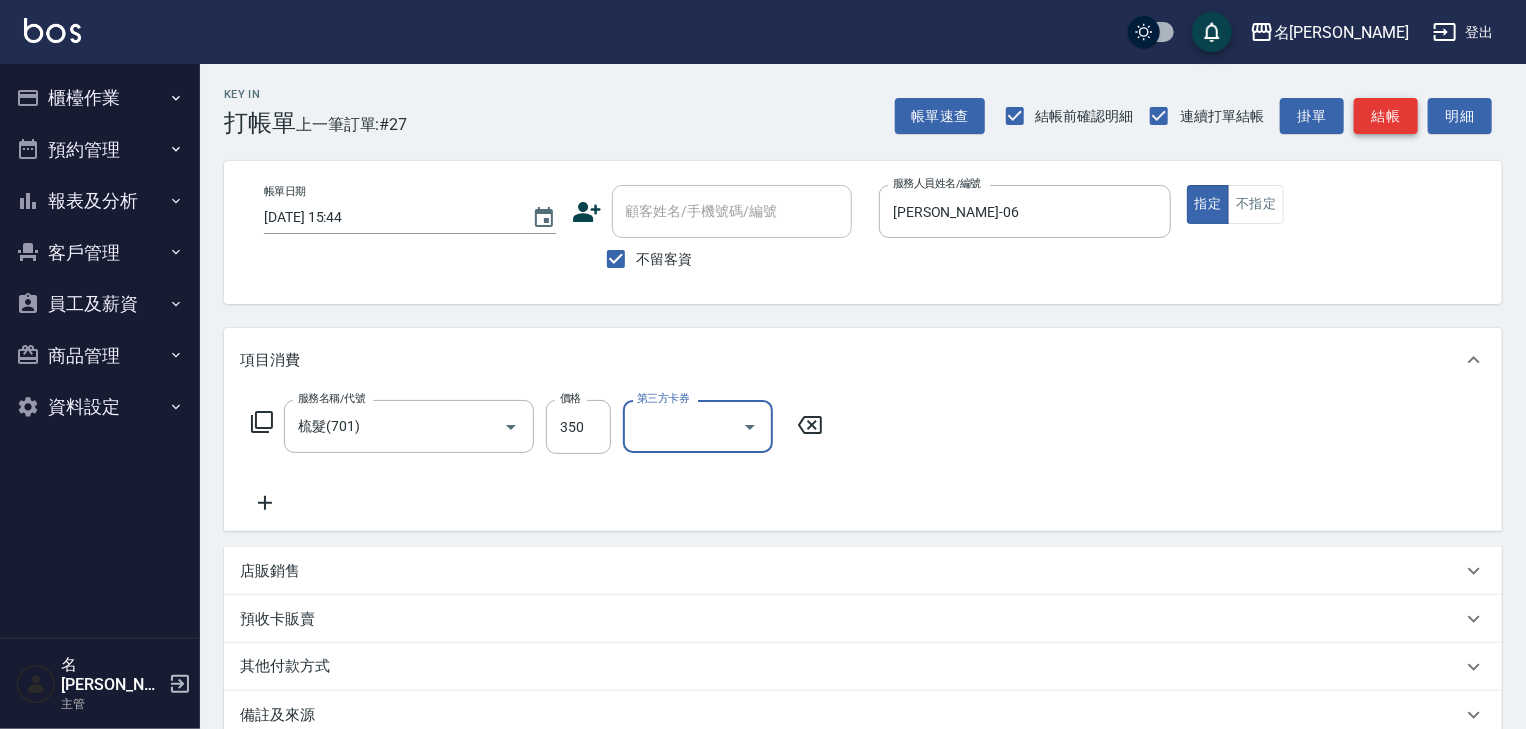 click on "結帳" at bounding box center [1386, 116] 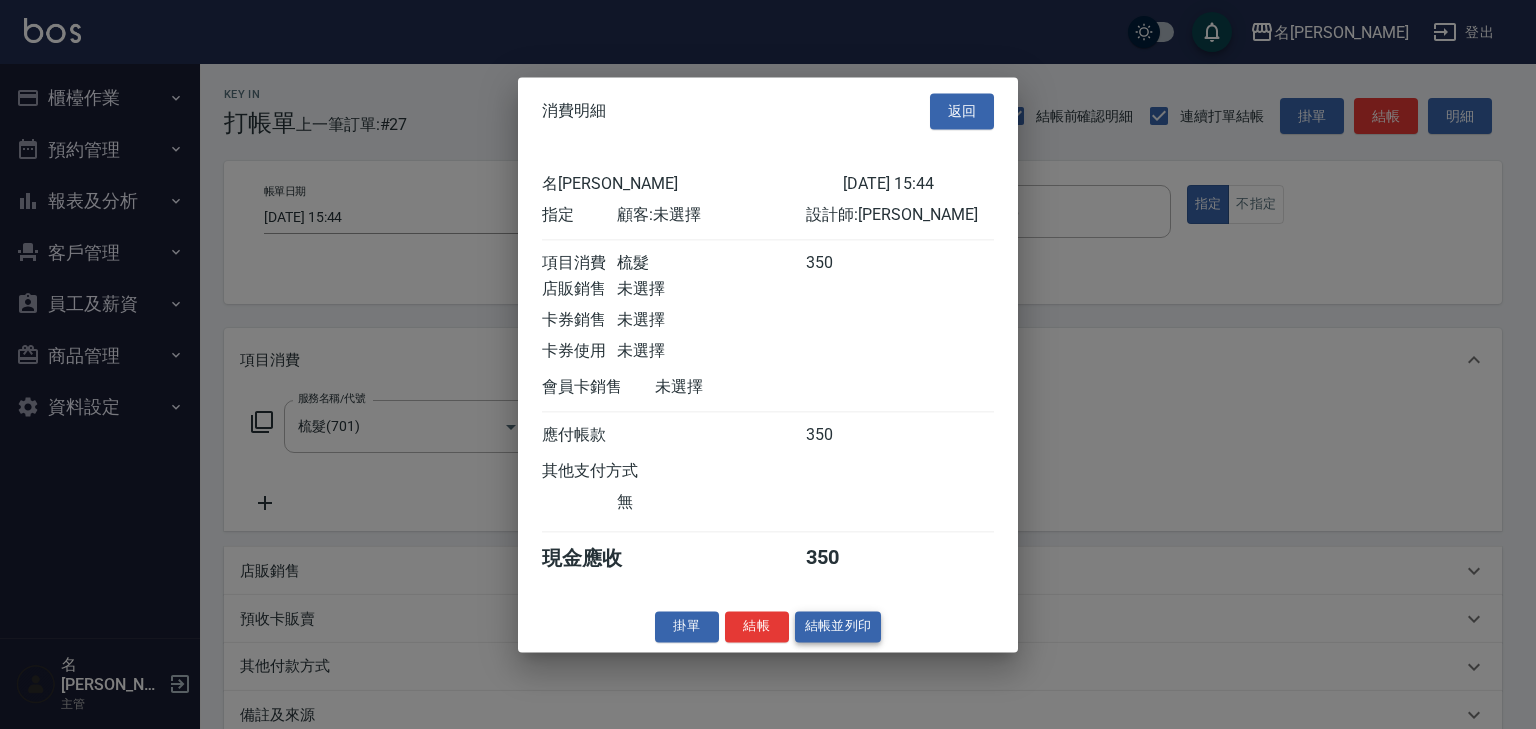 click on "結帳並列印" at bounding box center [838, 626] 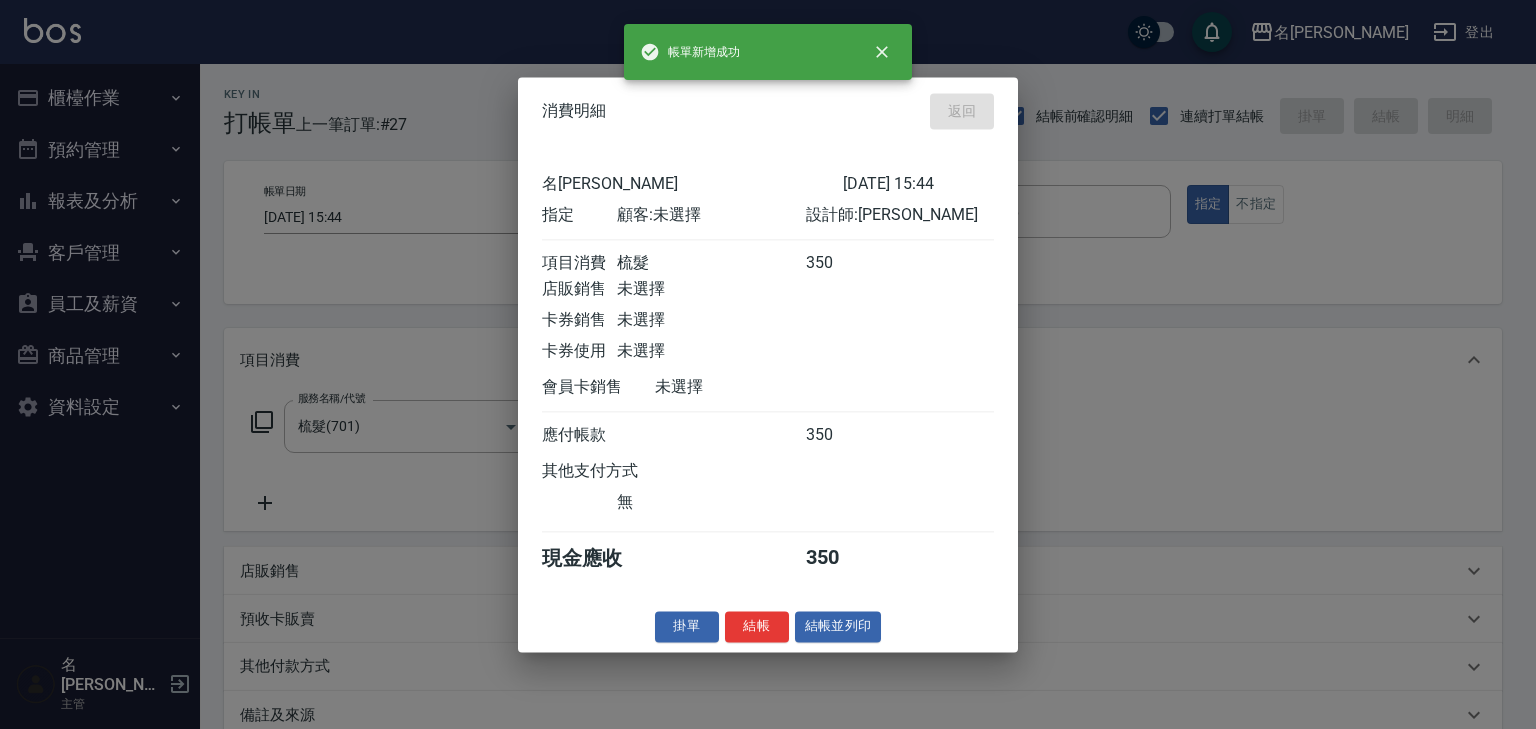 type on "[DATE] 15:53" 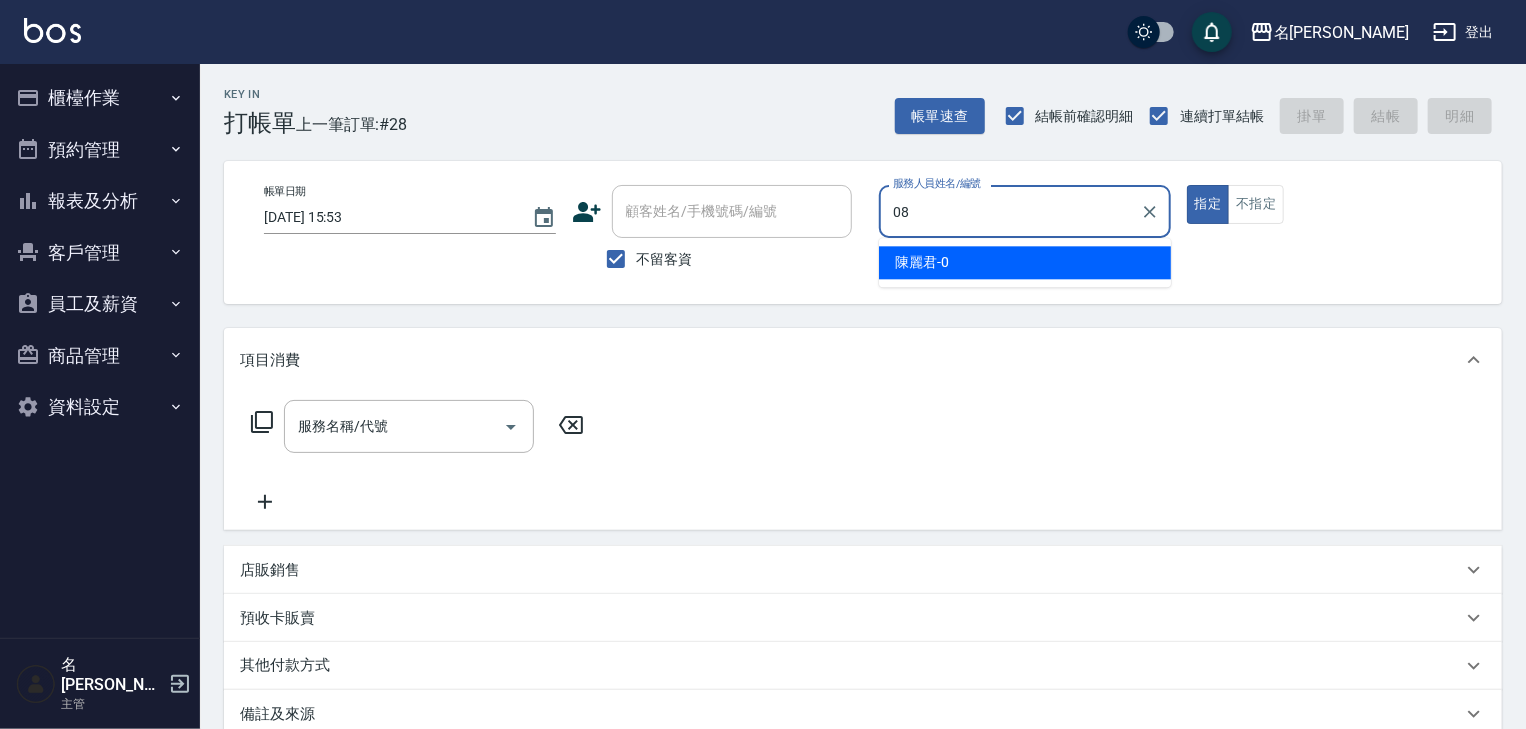 type on "[PERSON_NAME]-08" 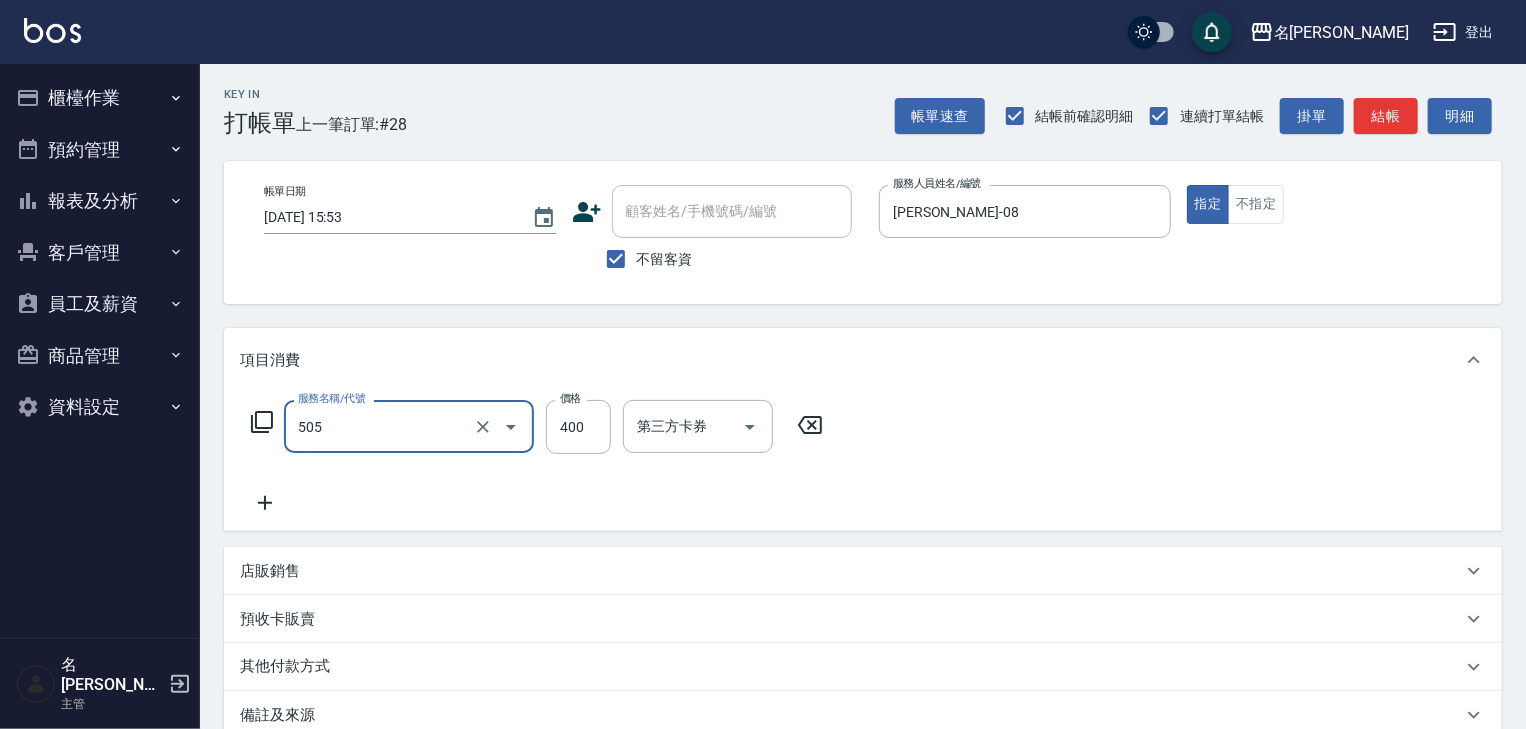 type on "洗髮(505)" 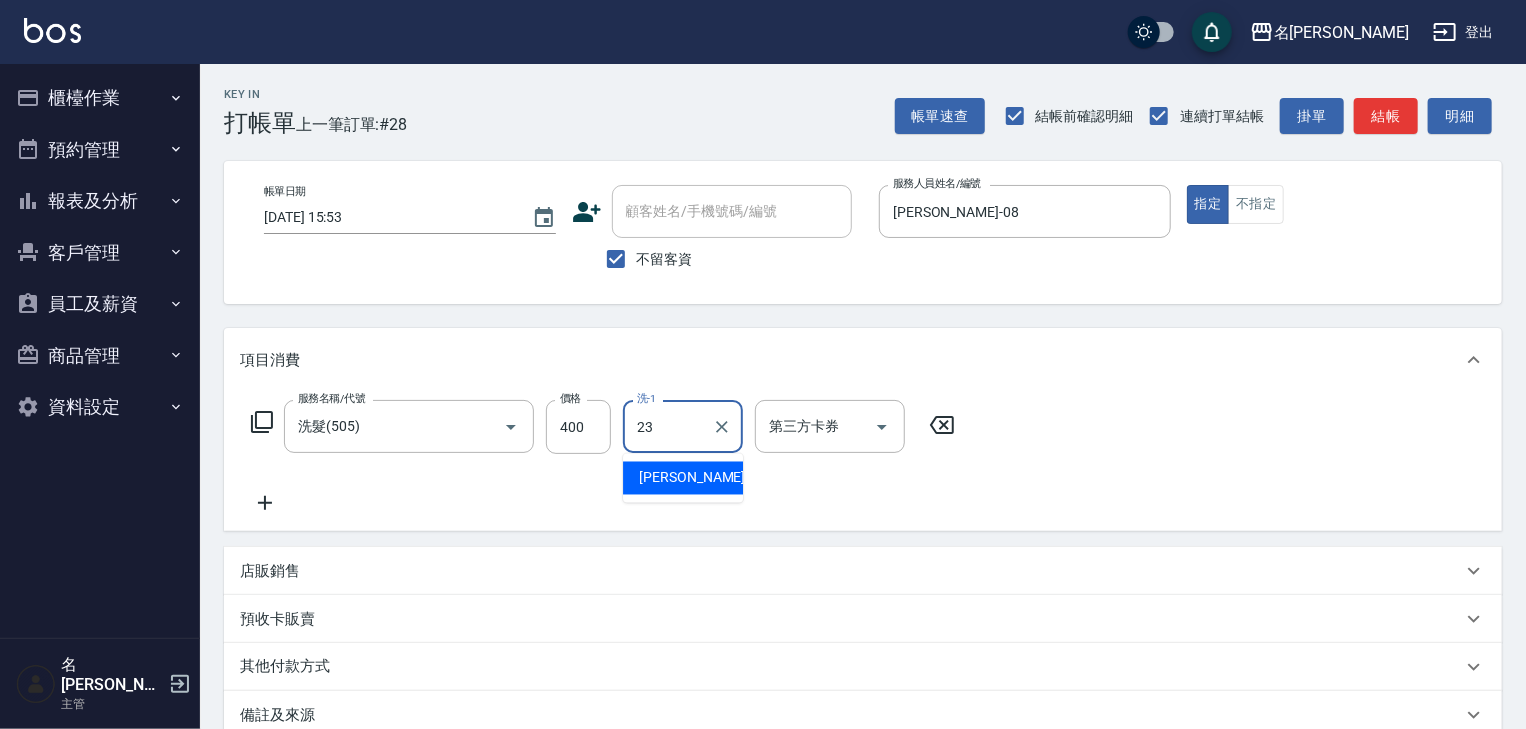 type on "[PERSON_NAME]-23" 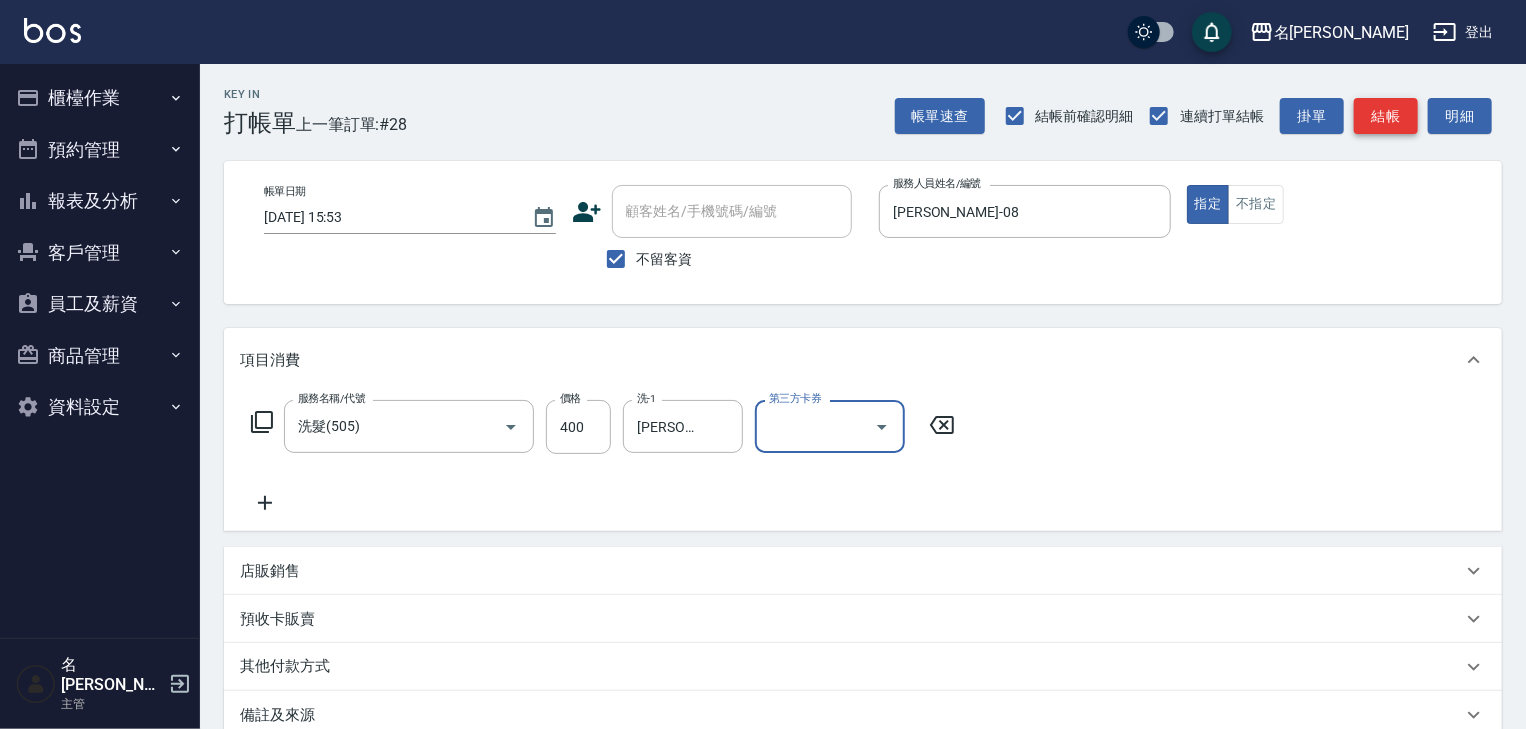 click on "結帳" at bounding box center [1386, 116] 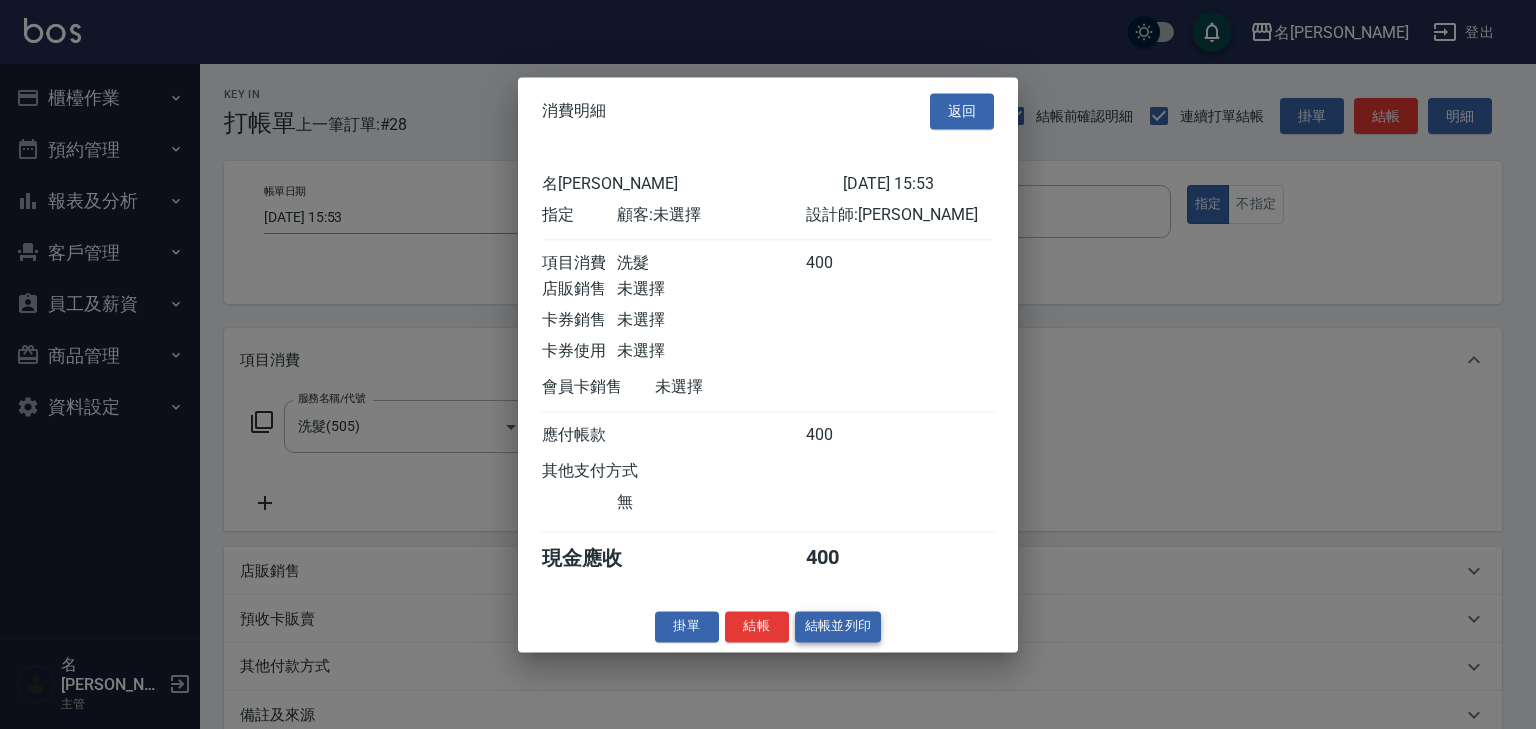 click on "結帳並列印" at bounding box center [838, 626] 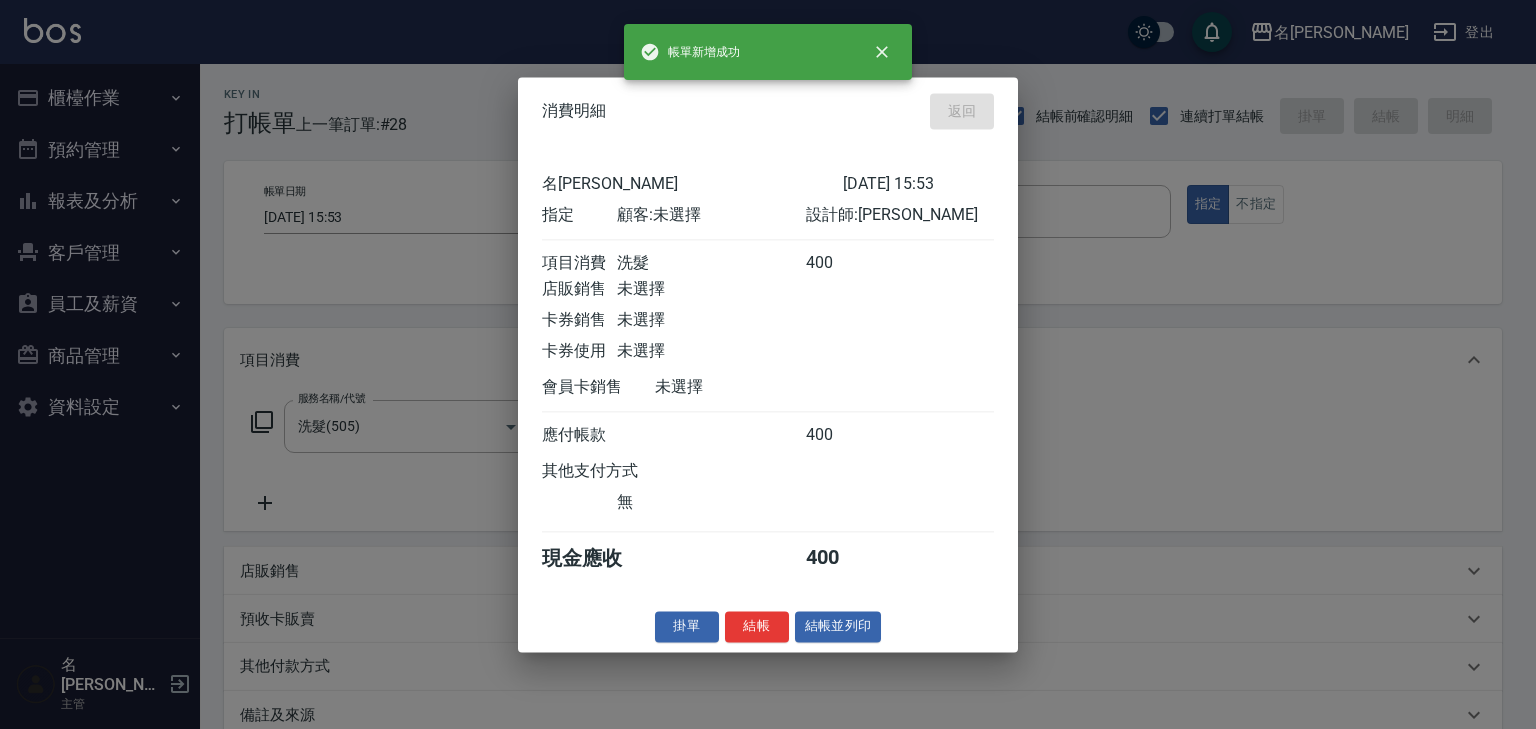 type on "[DATE] 16:01" 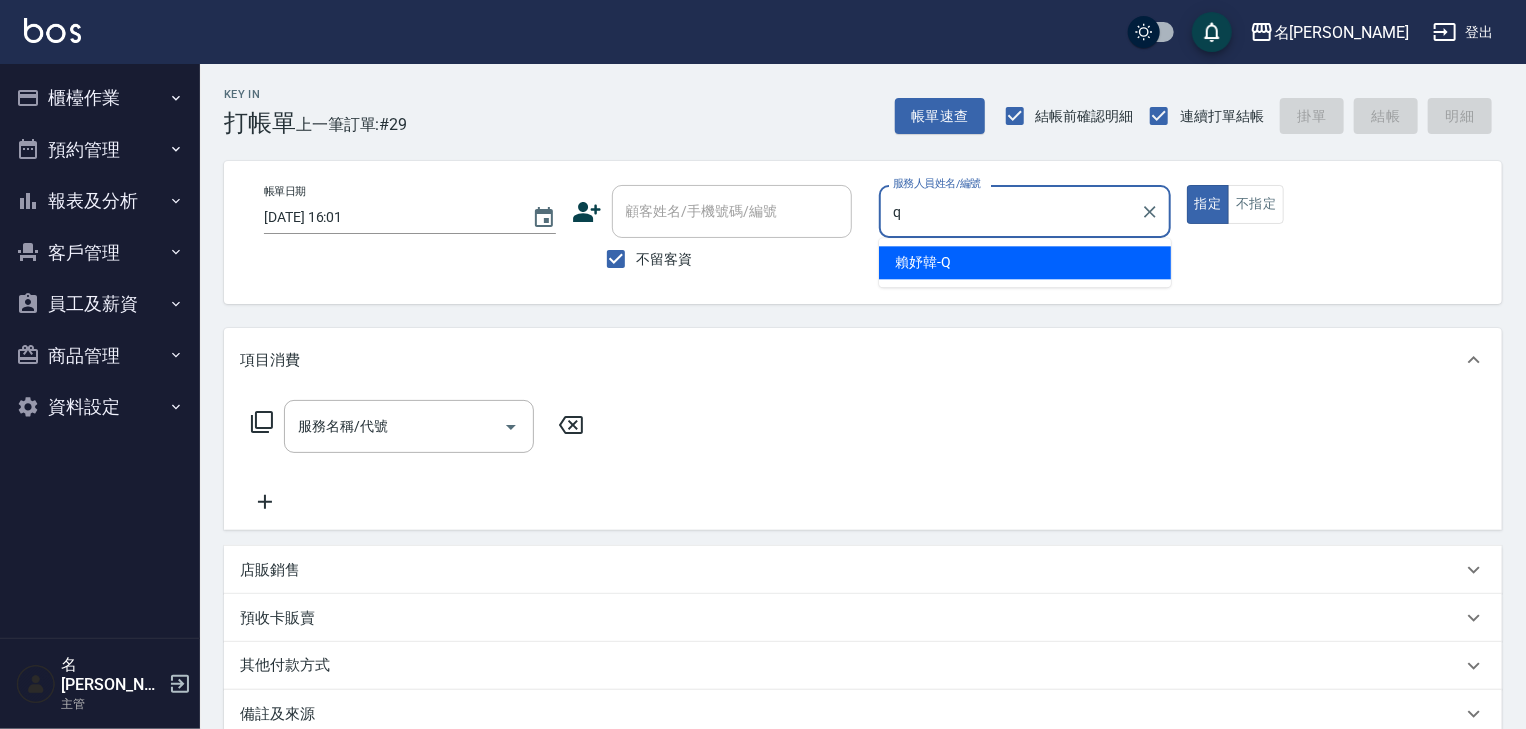 type on "[PERSON_NAME]" 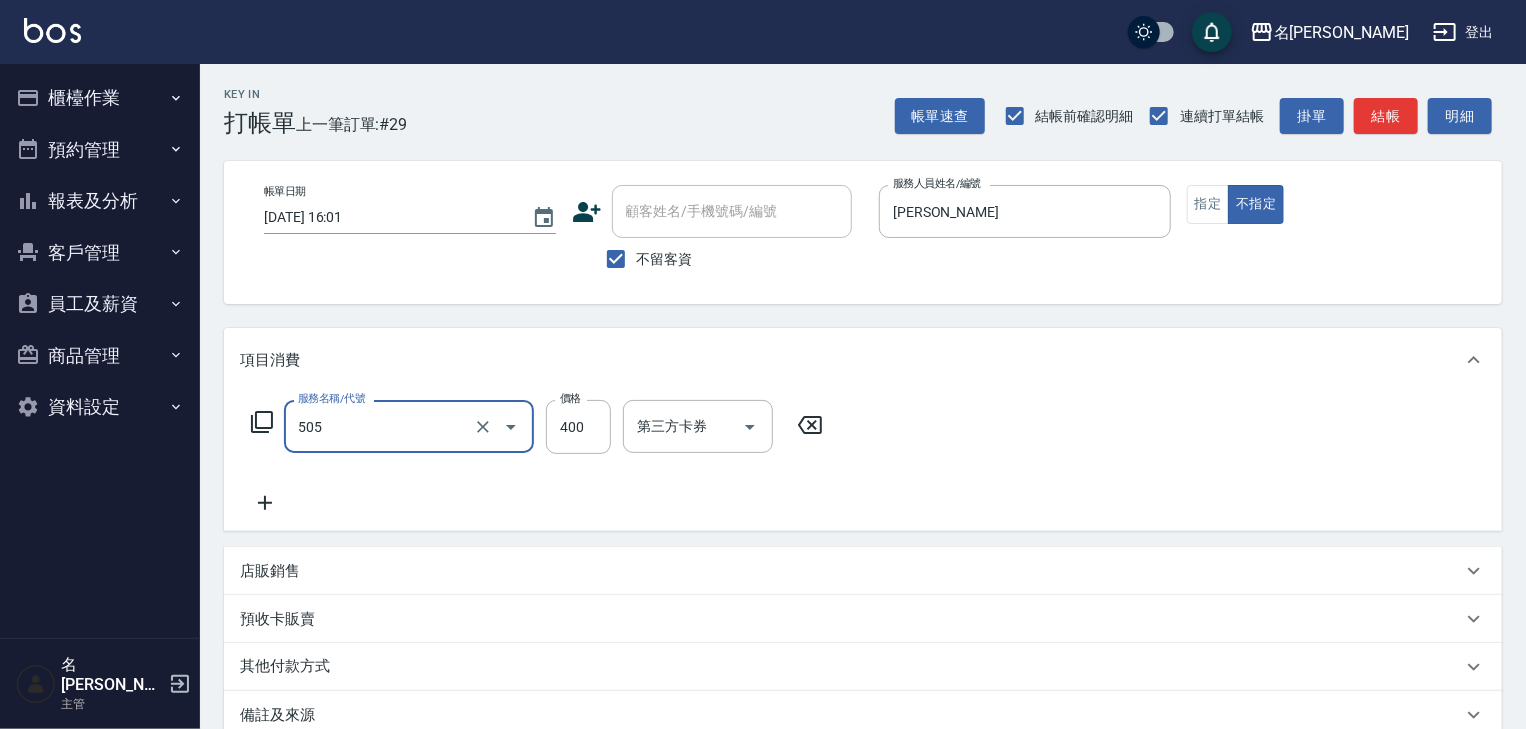 type on "洗髮(505)" 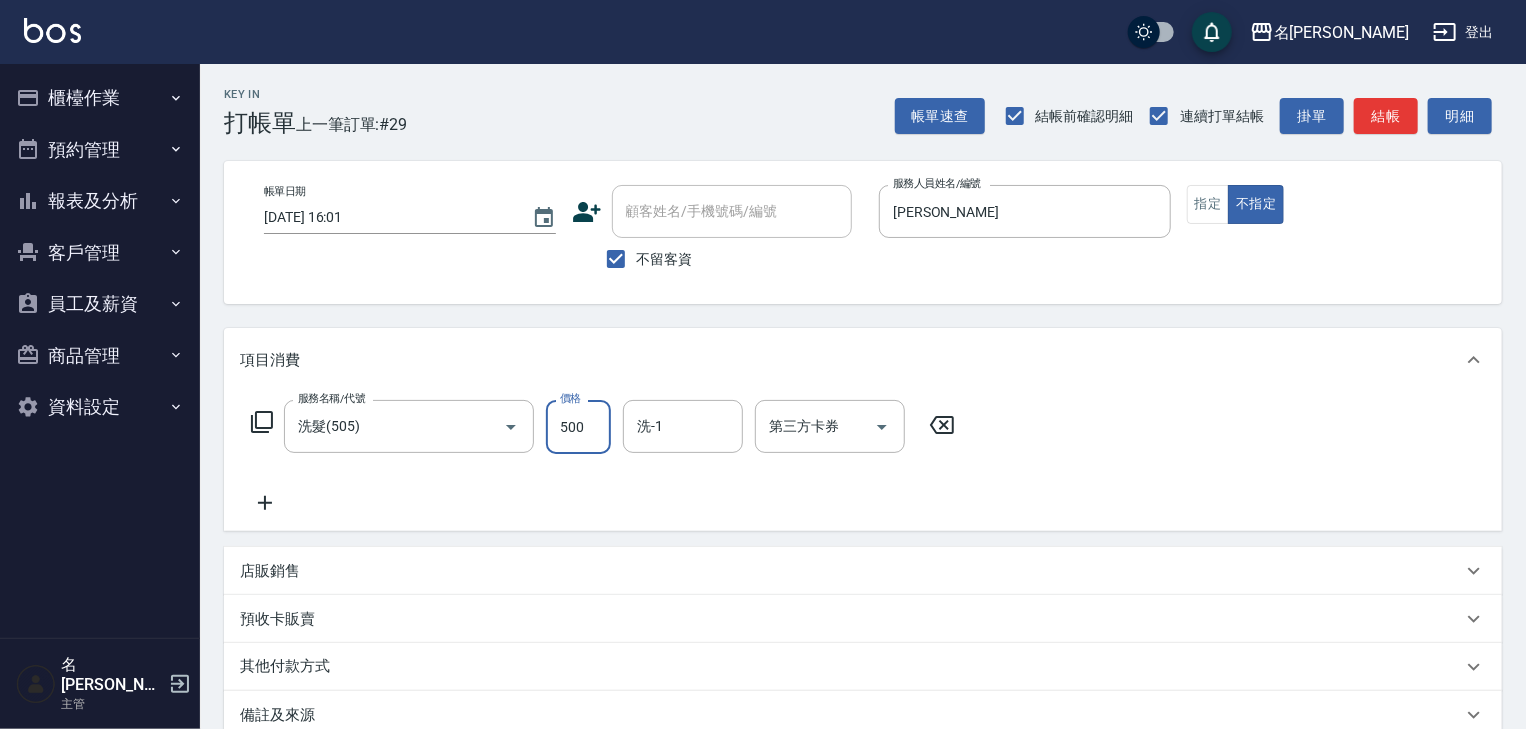 type 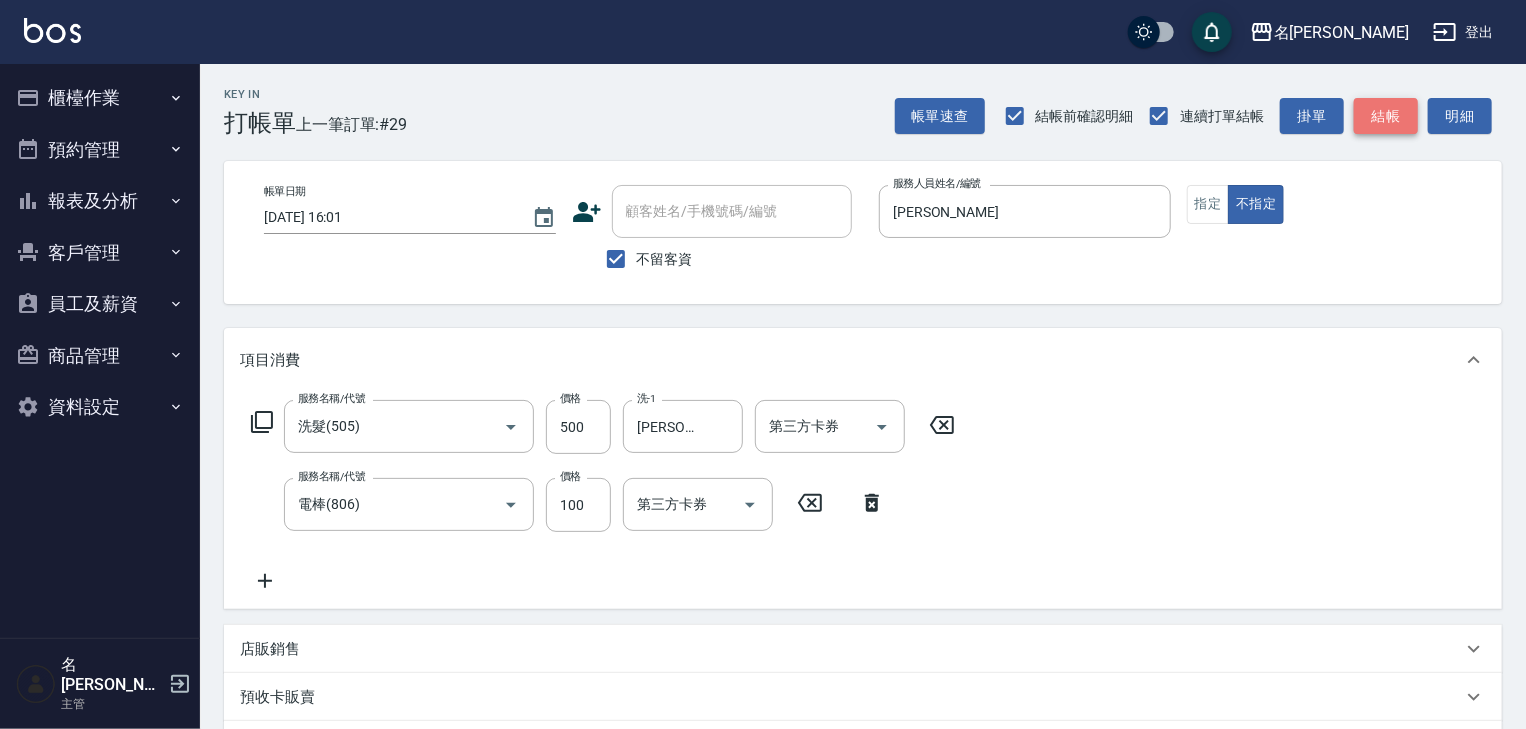 click on "結帳" at bounding box center (1386, 116) 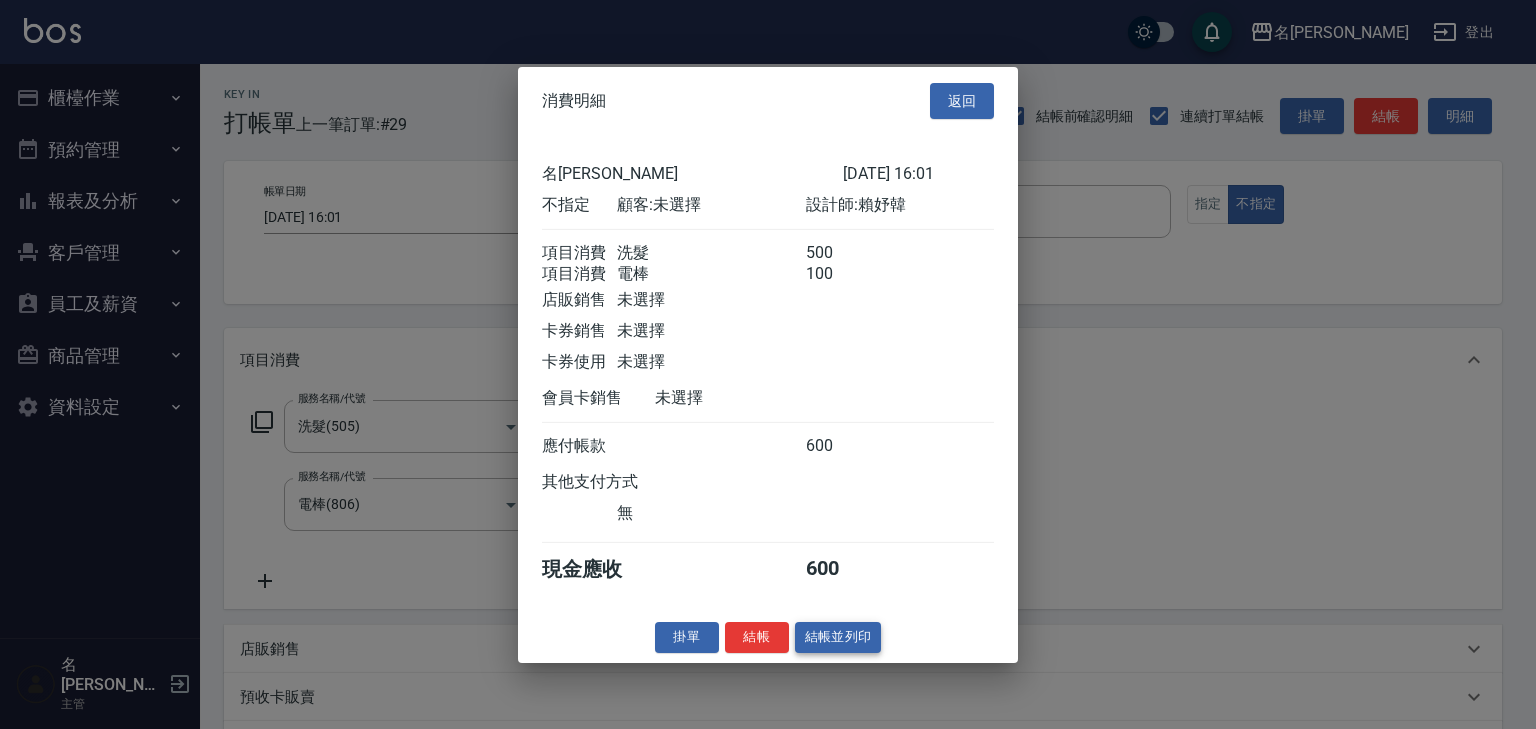 click on "結帳並列印" at bounding box center [838, 637] 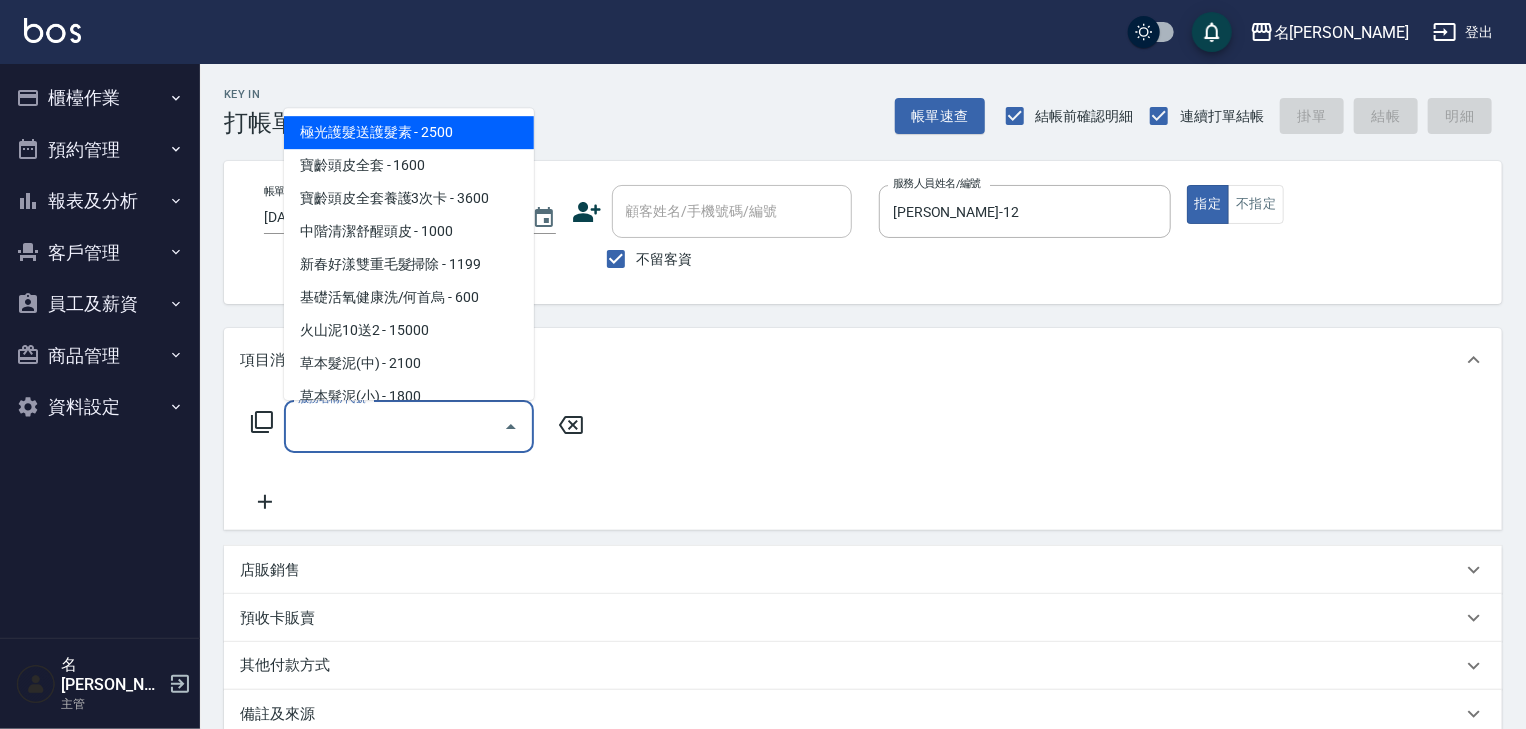 click on "服務名稱/代號" at bounding box center (394, 426) 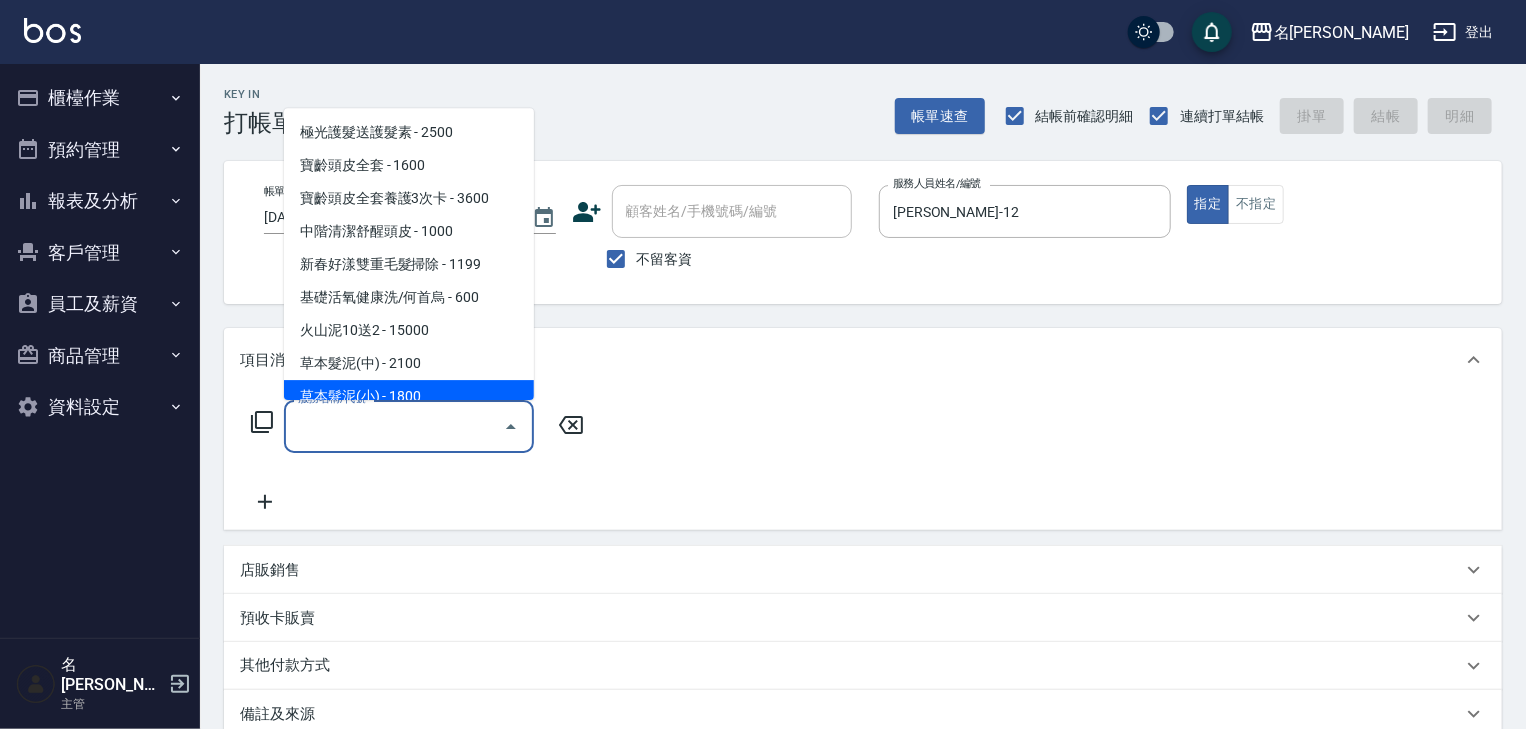 click on "草本髮泥(小) - 1800" at bounding box center (409, 397) 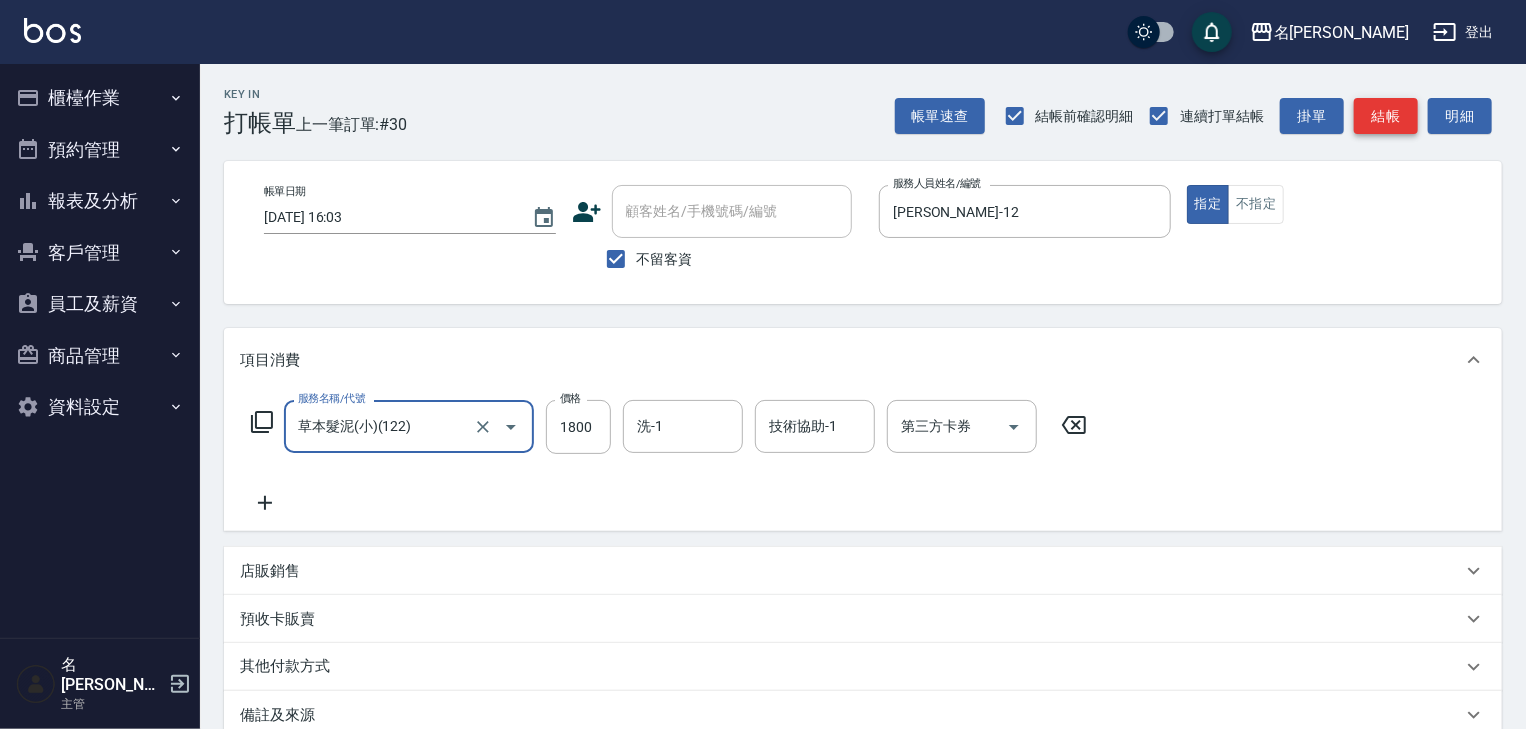 click on "結帳" at bounding box center (1386, 116) 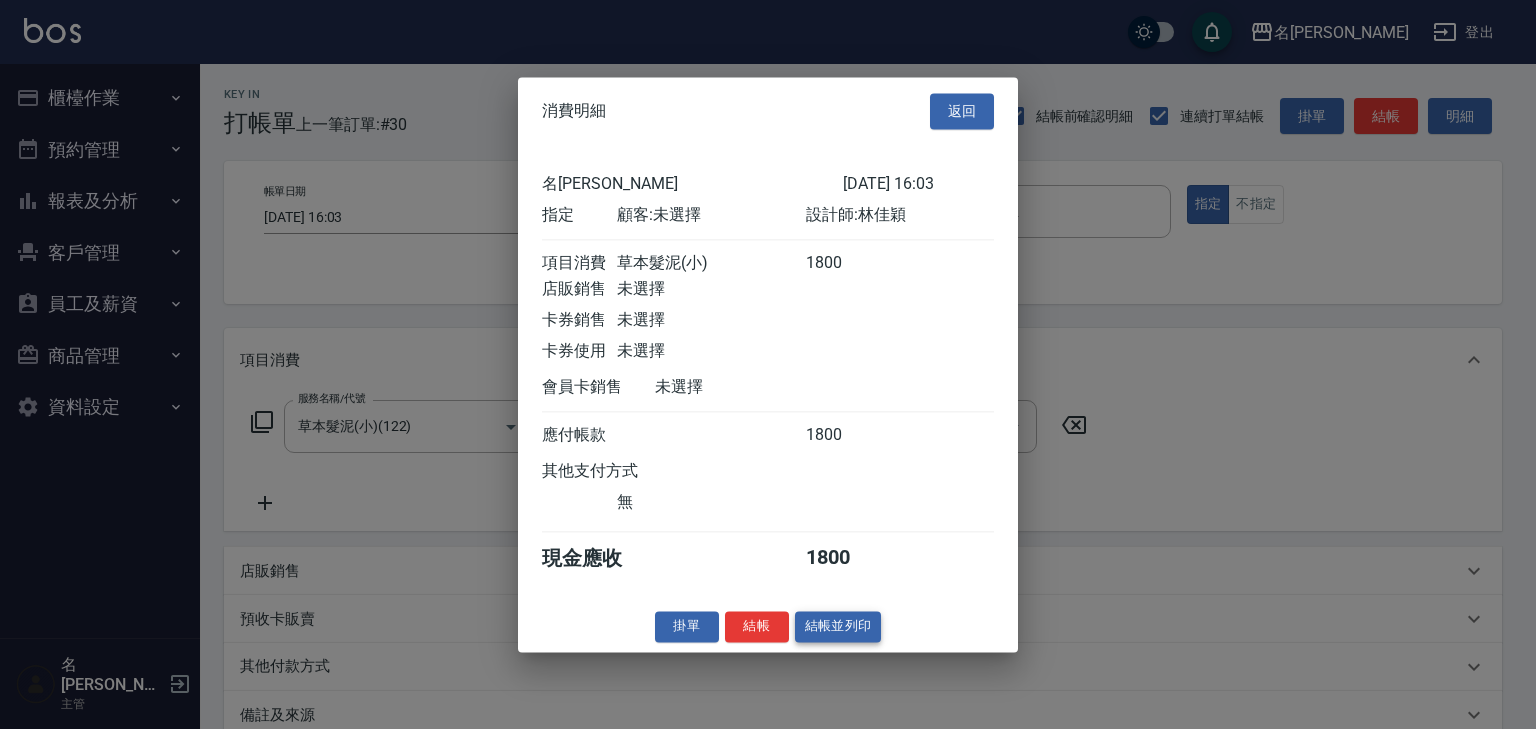 click on "結帳並列印" at bounding box center [838, 626] 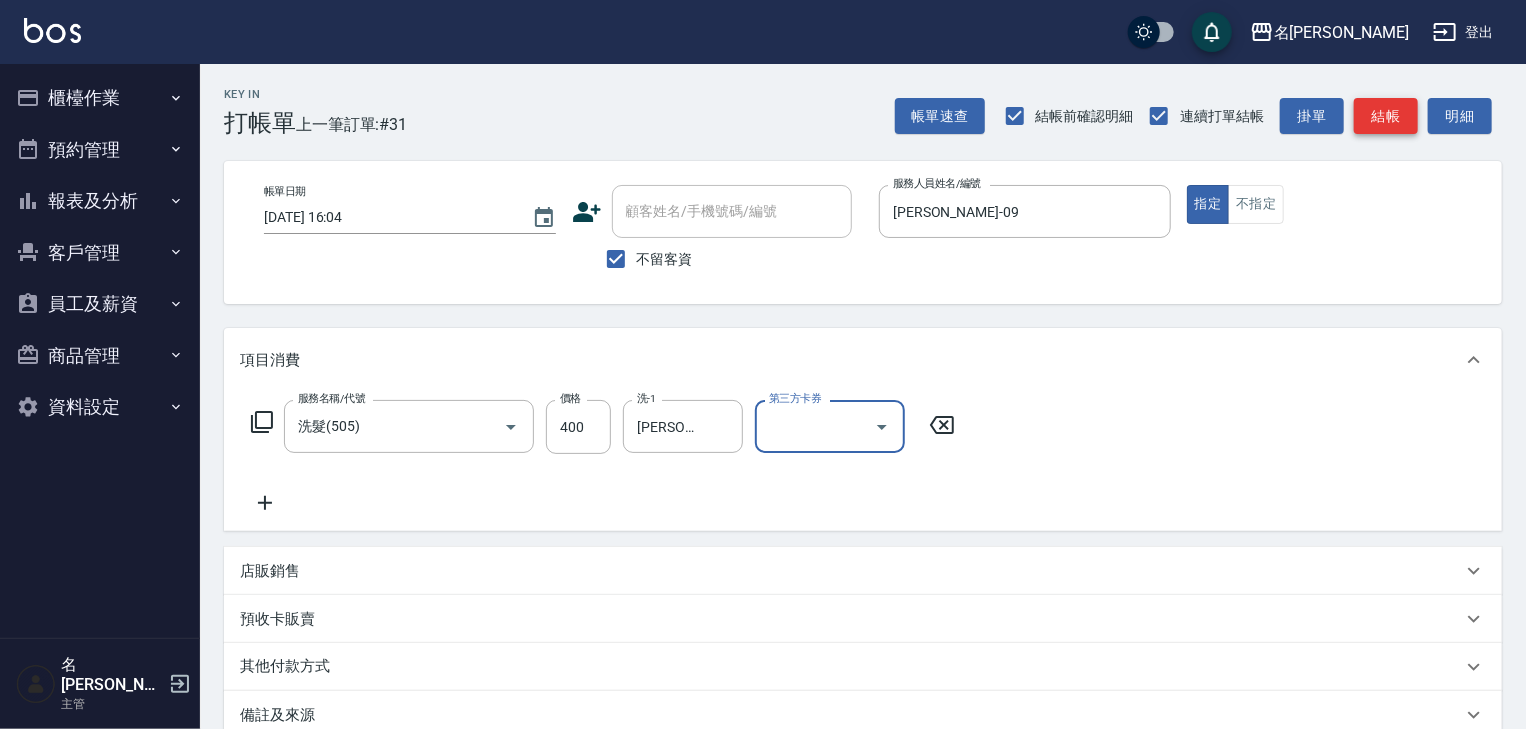 click on "結帳" at bounding box center [1386, 116] 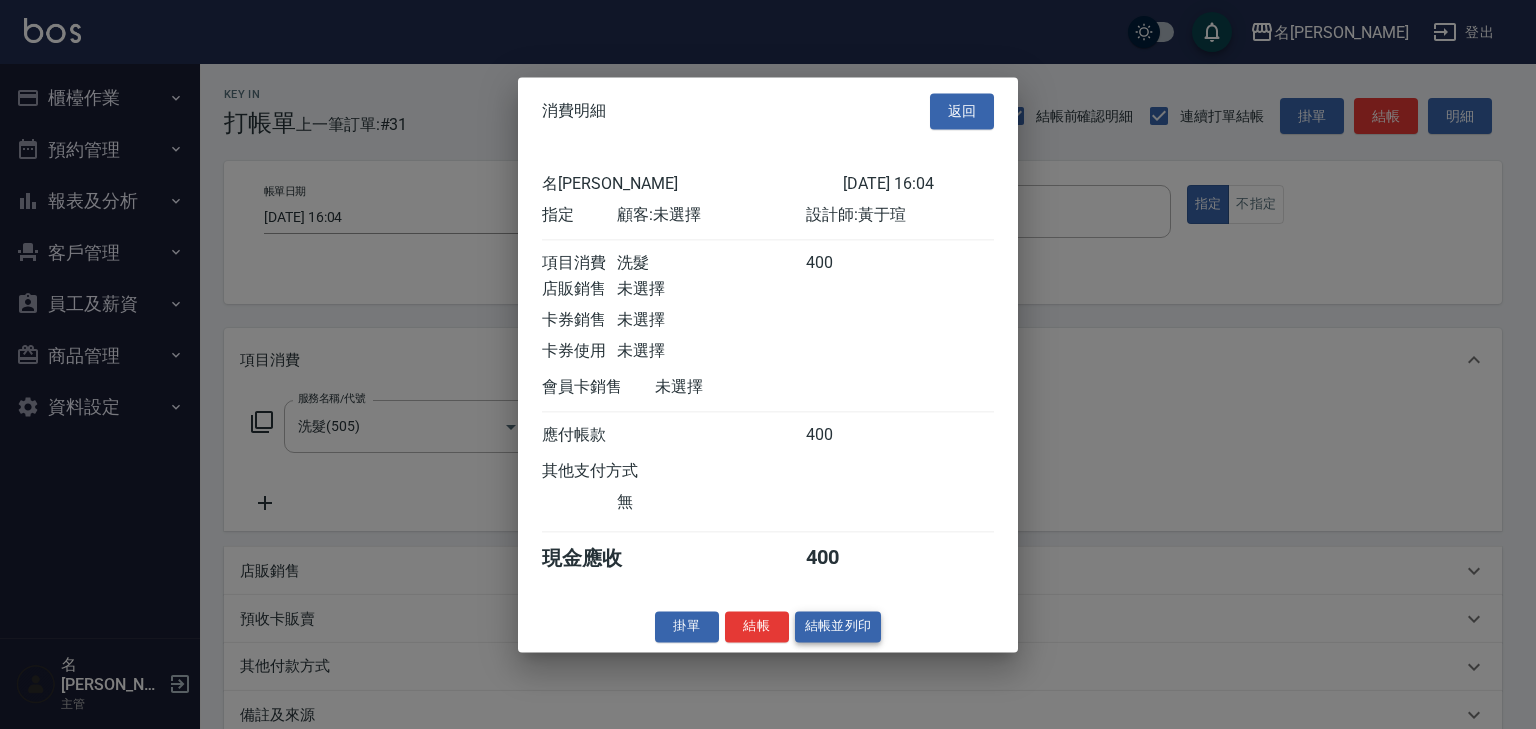 click on "結帳並列印" at bounding box center [838, 626] 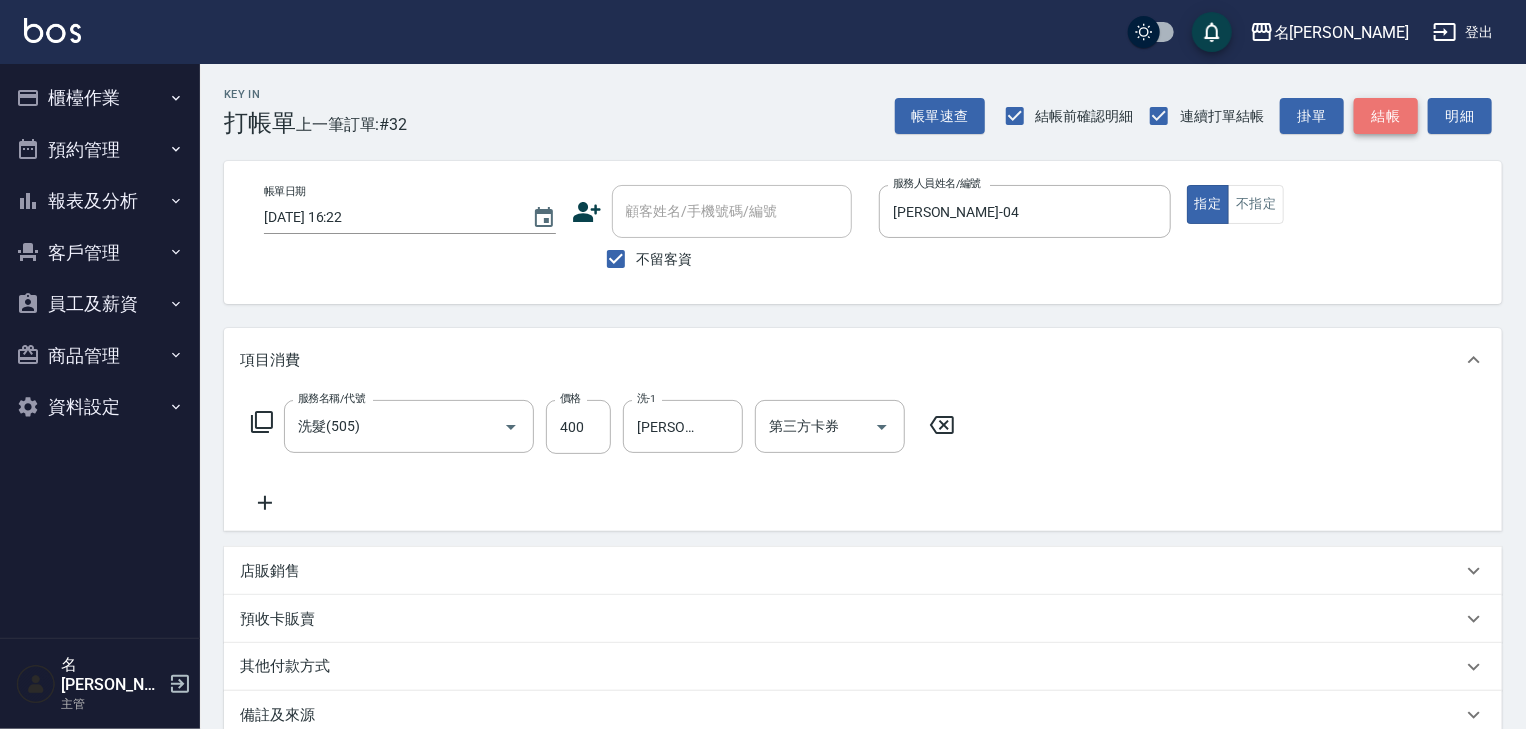 click on "結帳" at bounding box center (1386, 116) 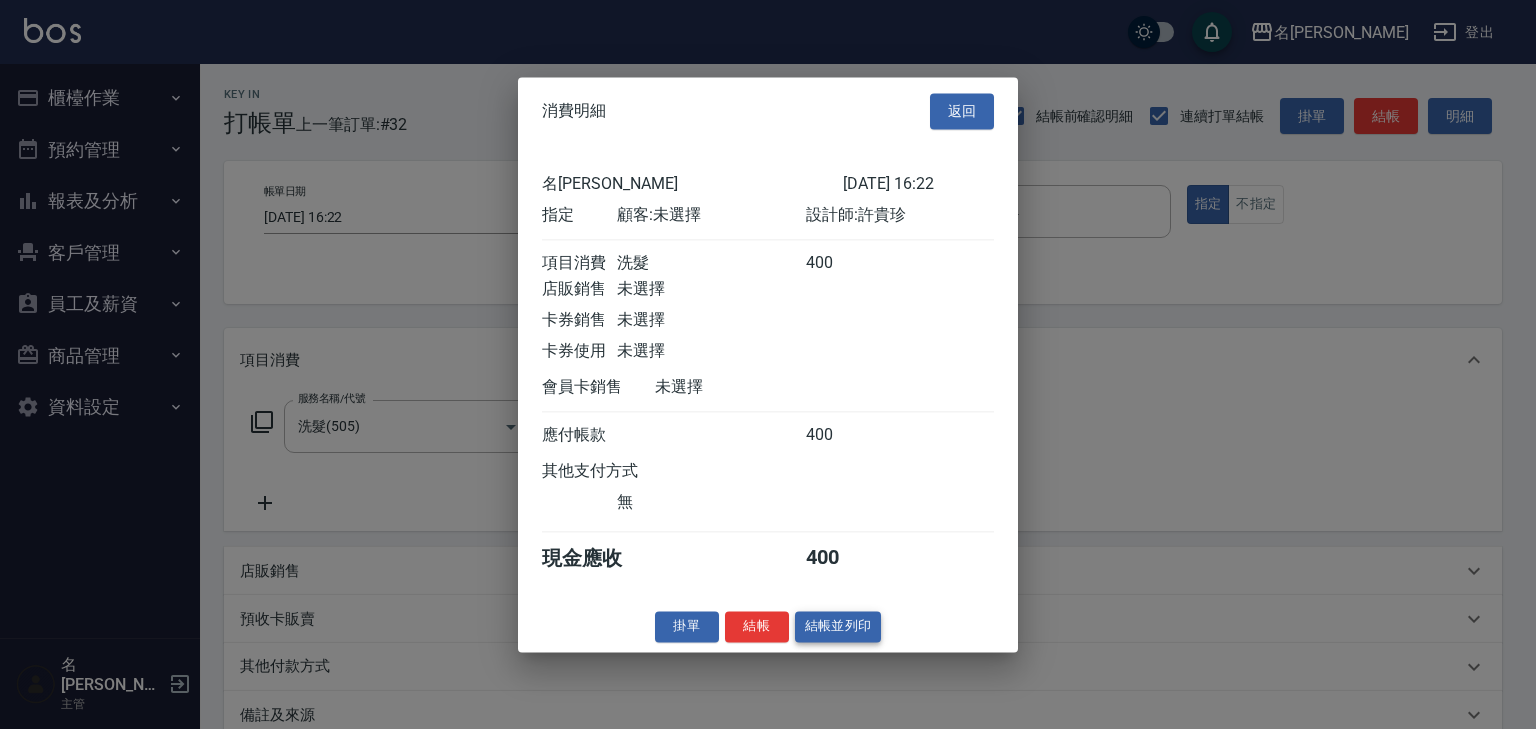 click on "結帳並列印" at bounding box center (838, 626) 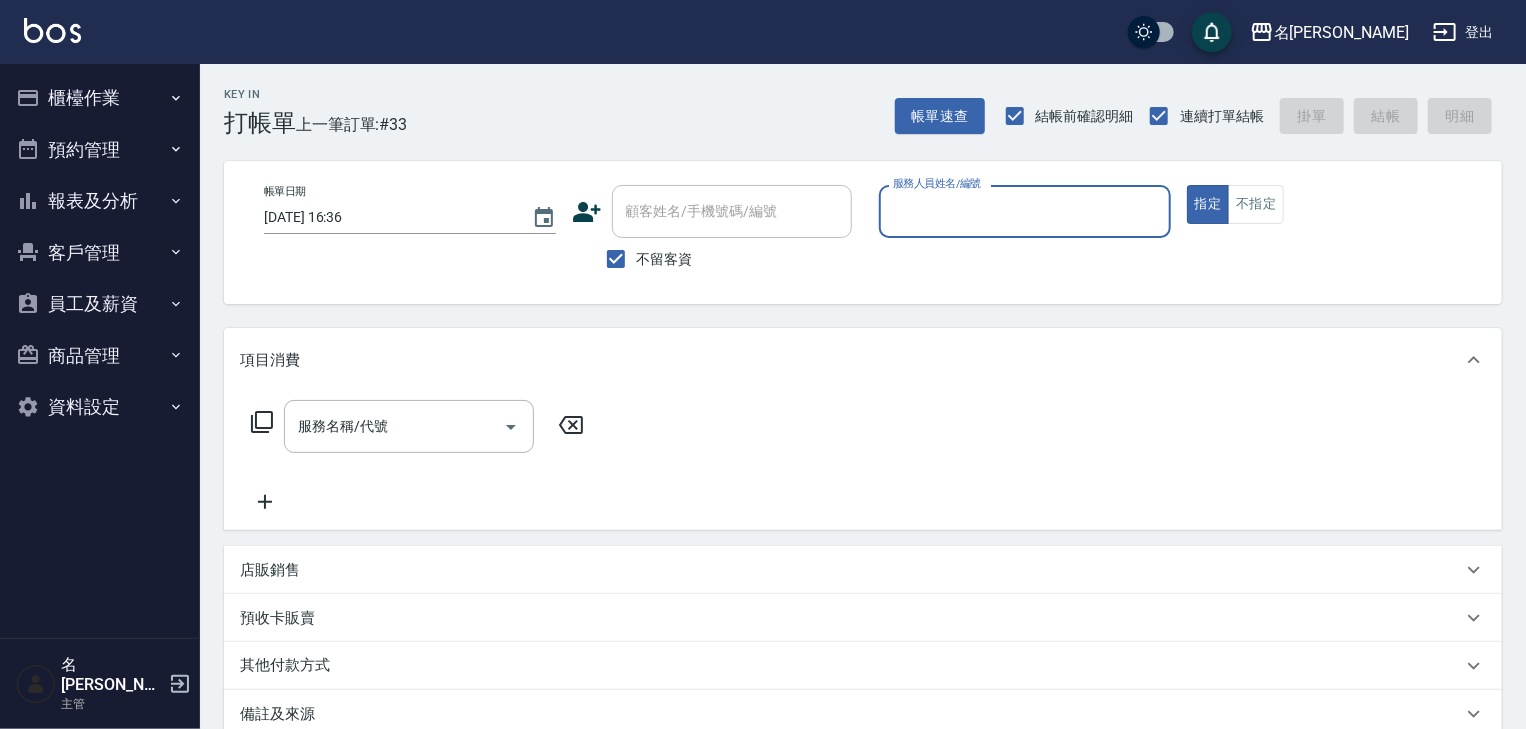 click on "櫃檯作業" at bounding box center (100, 98) 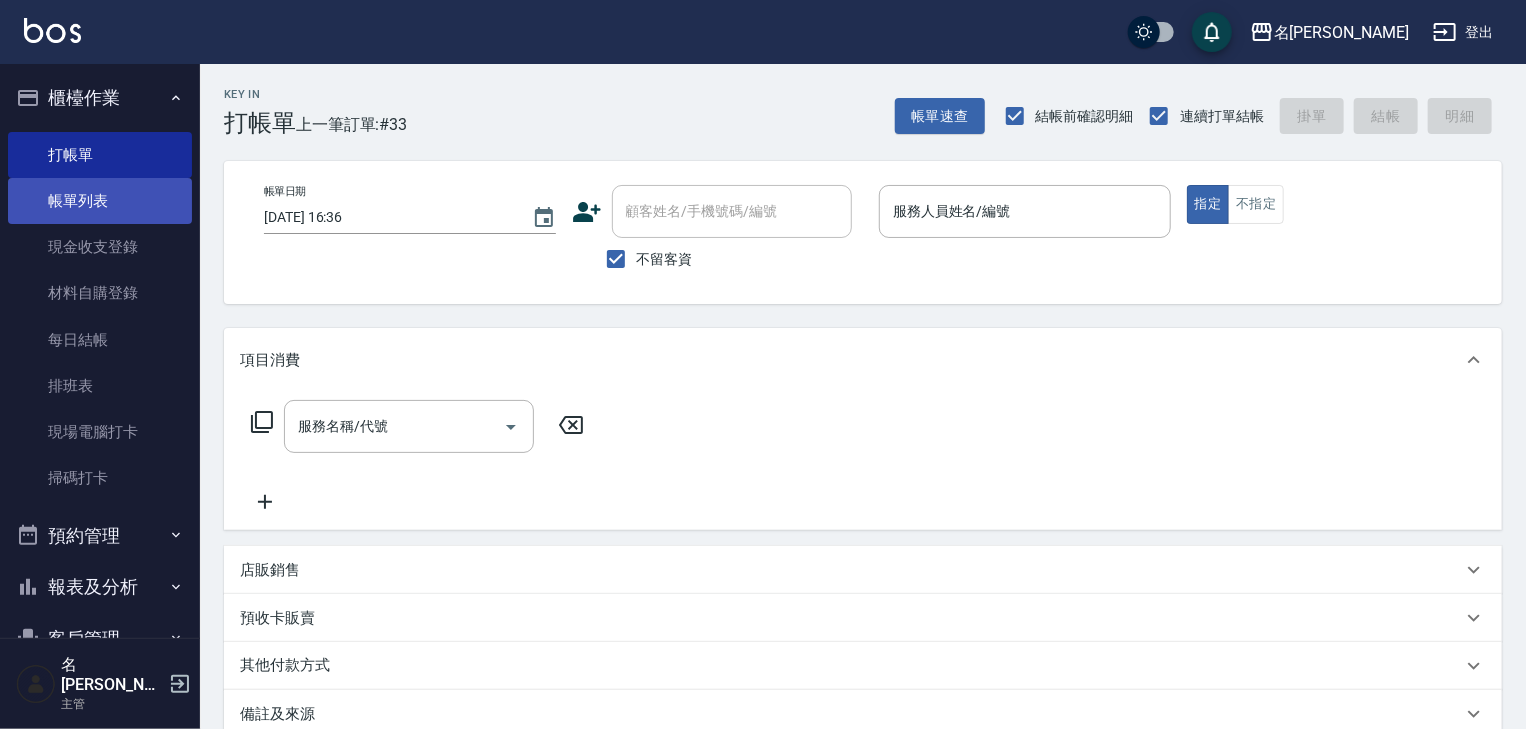 click on "帳單列表" at bounding box center (100, 201) 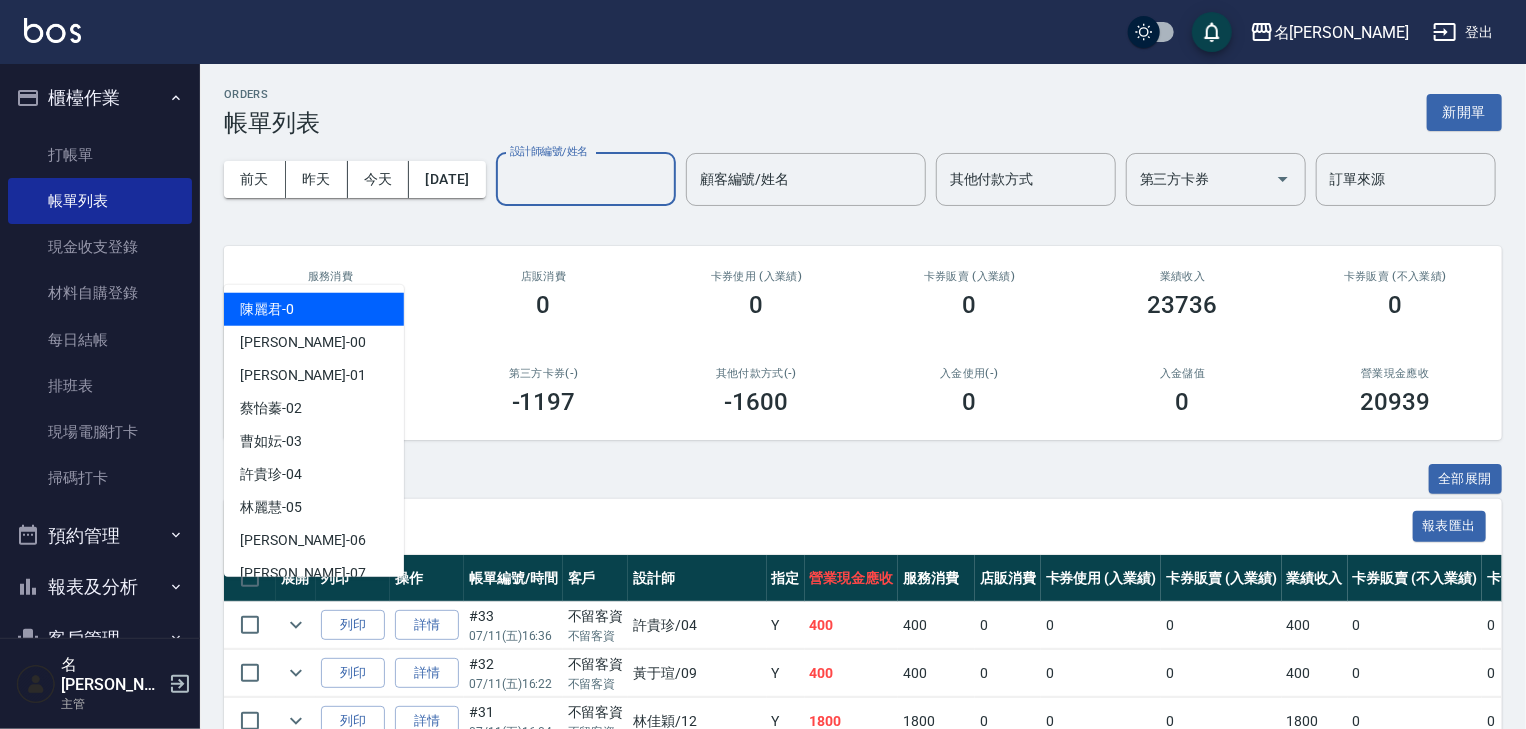 click on "設計師編號/姓名" at bounding box center (586, 179) 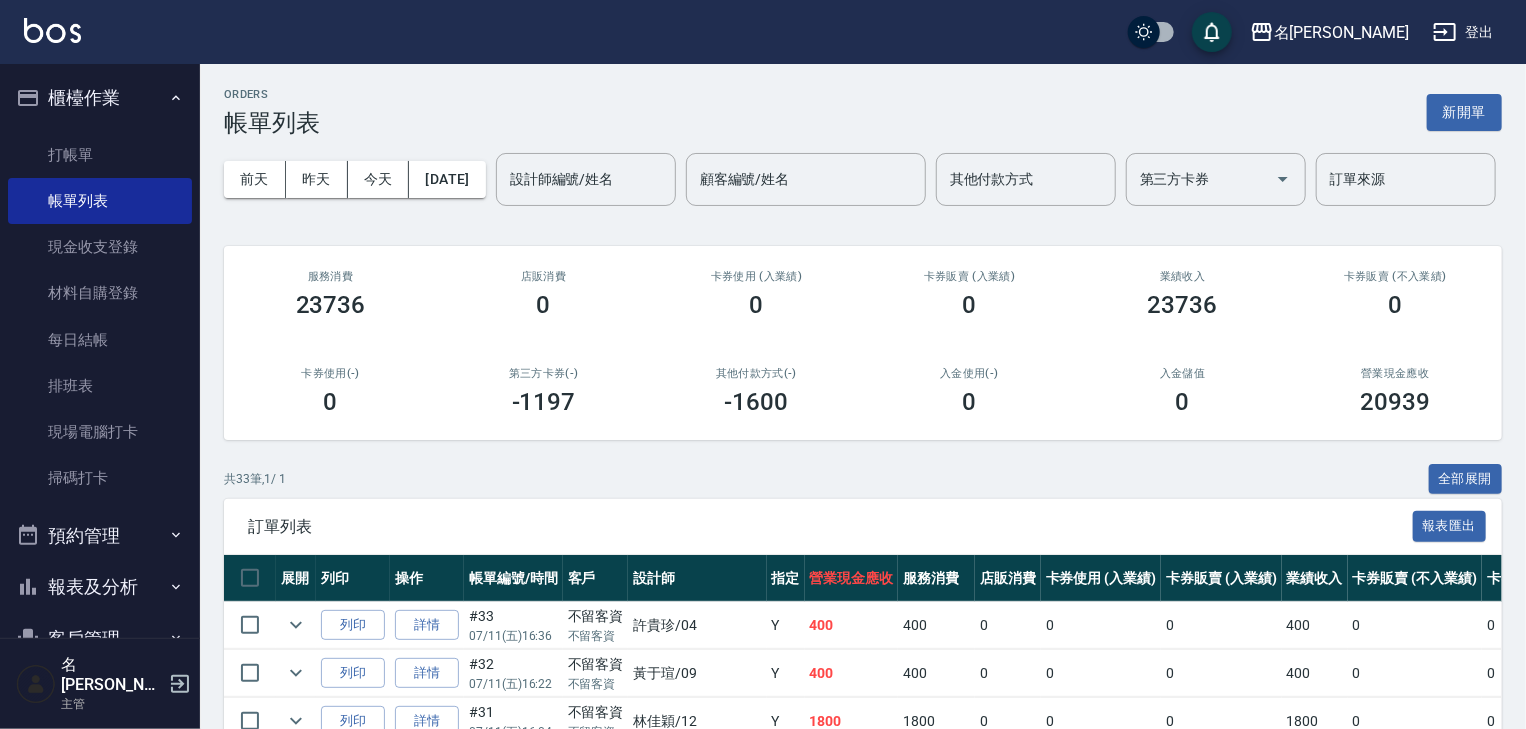 click on "訂單列表 報表匯出" at bounding box center [863, 526] 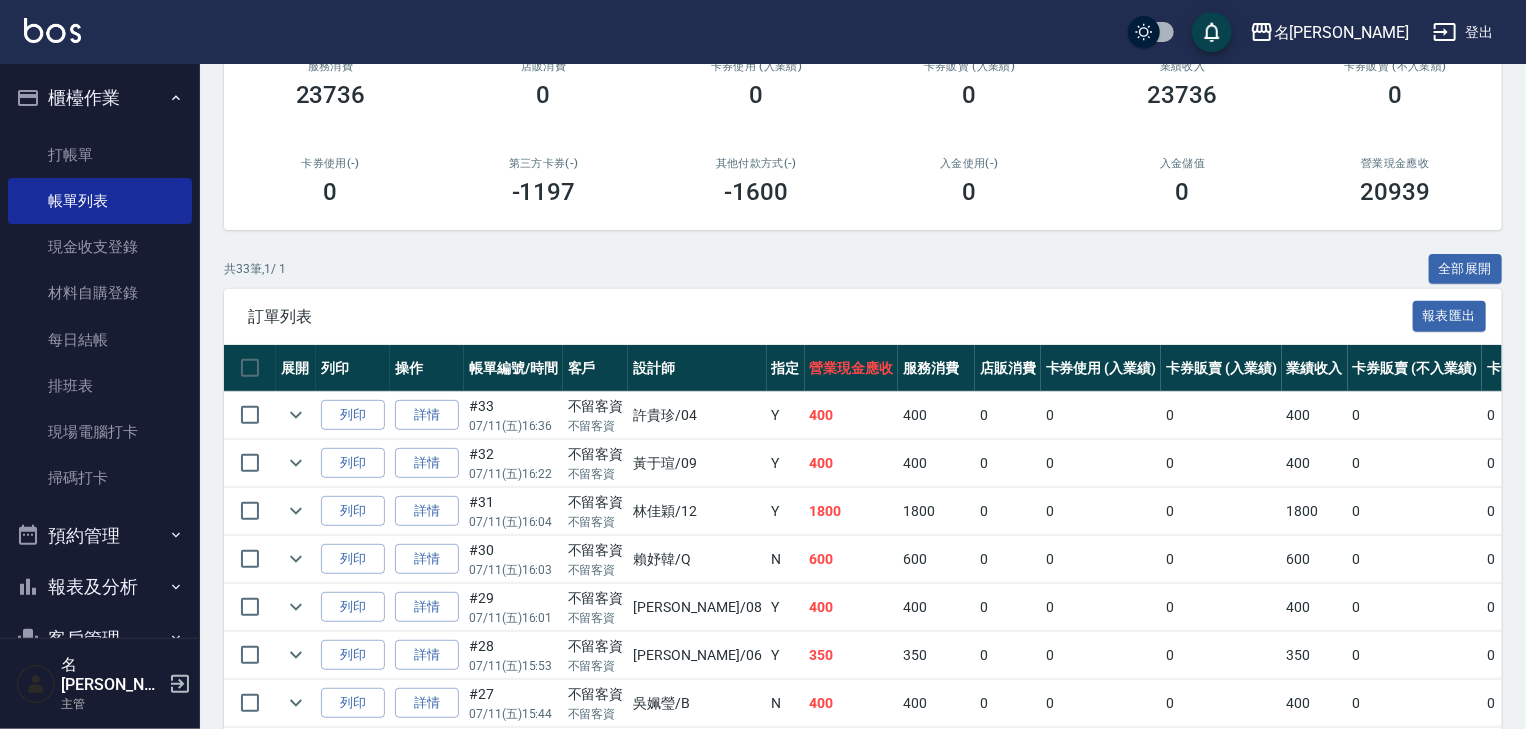 scroll, scrollTop: 0, scrollLeft: 0, axis: both 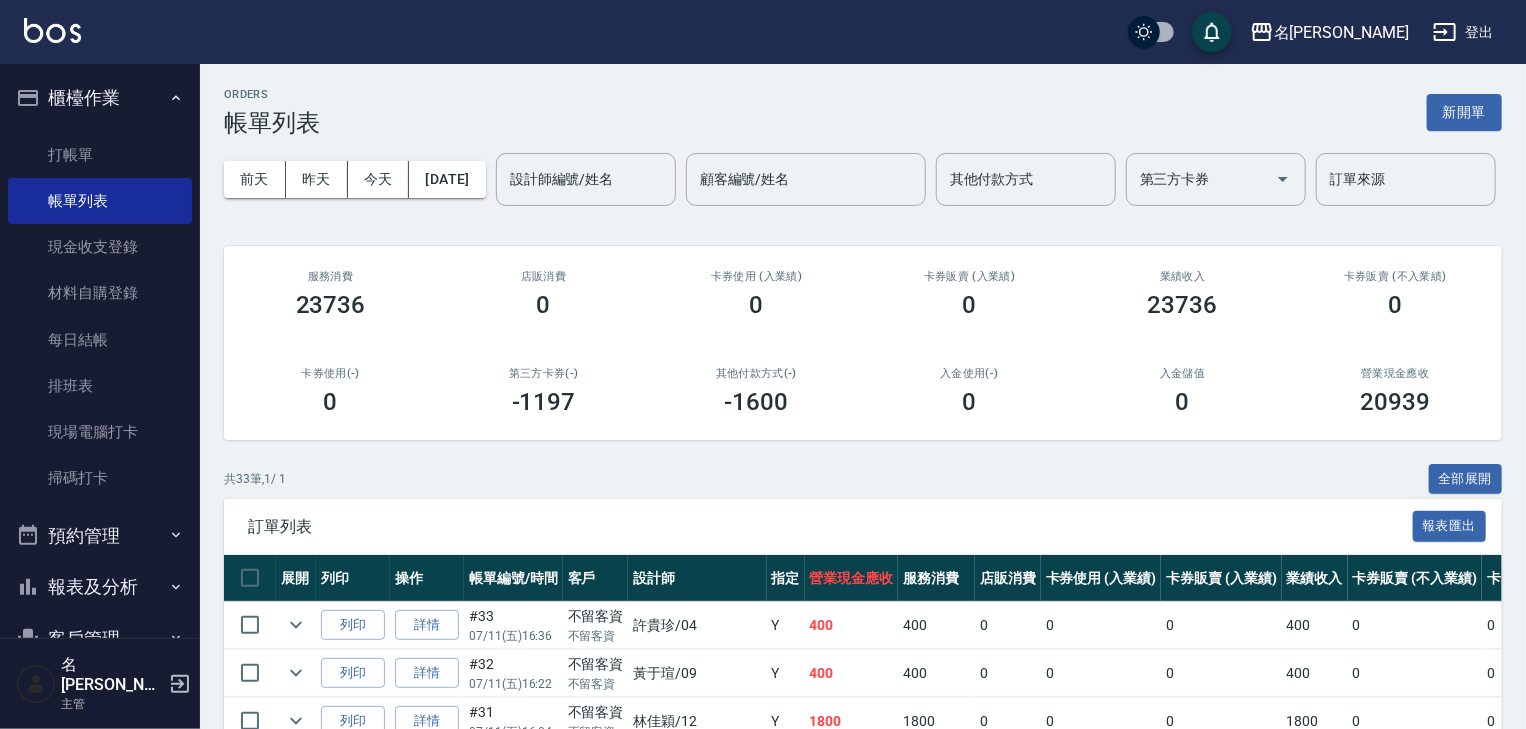 click on "共  33  筆,  1  /   1 全部展開" at bounding box center (863, 479) 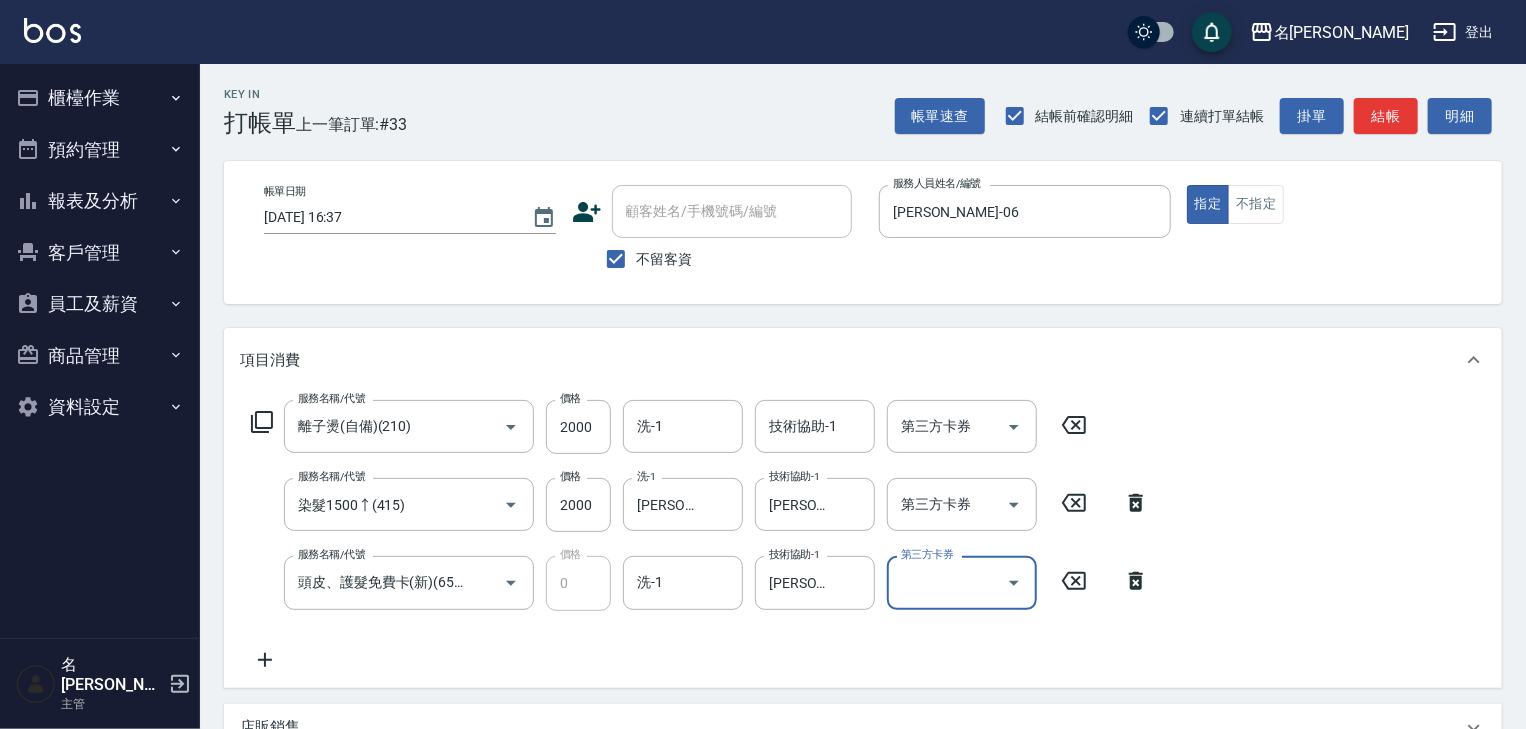 click 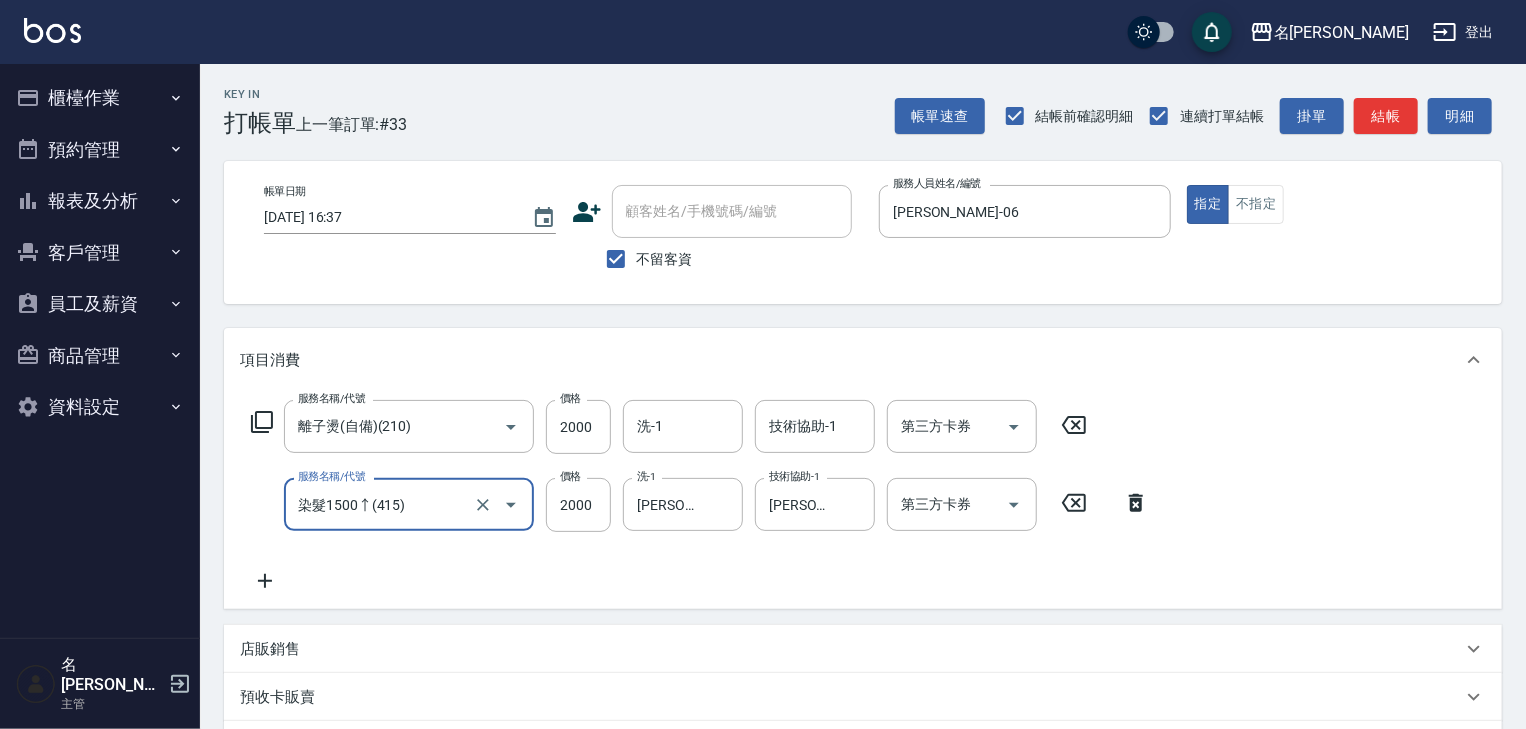 click 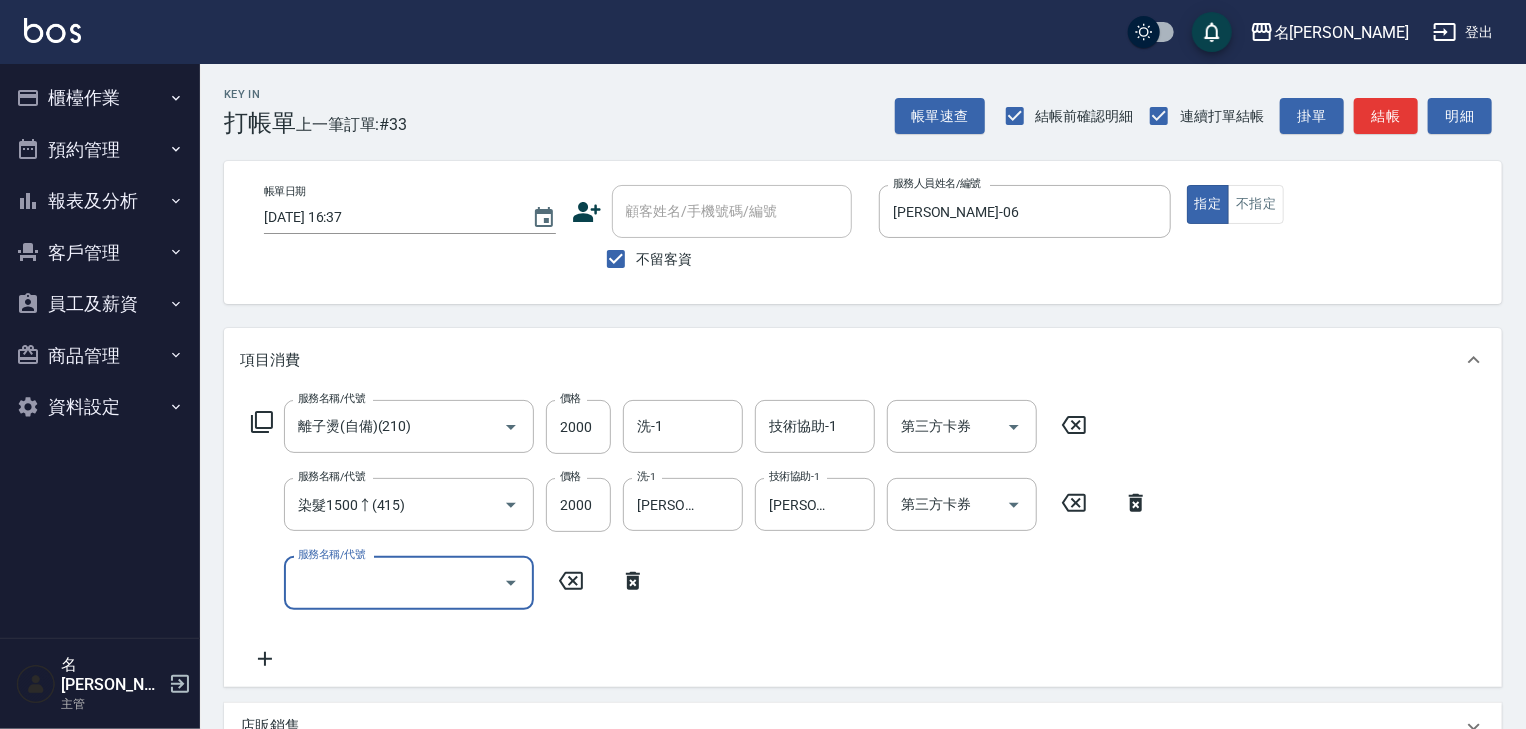 click on "服務名稱/代號" at bounding box center [394, 582] 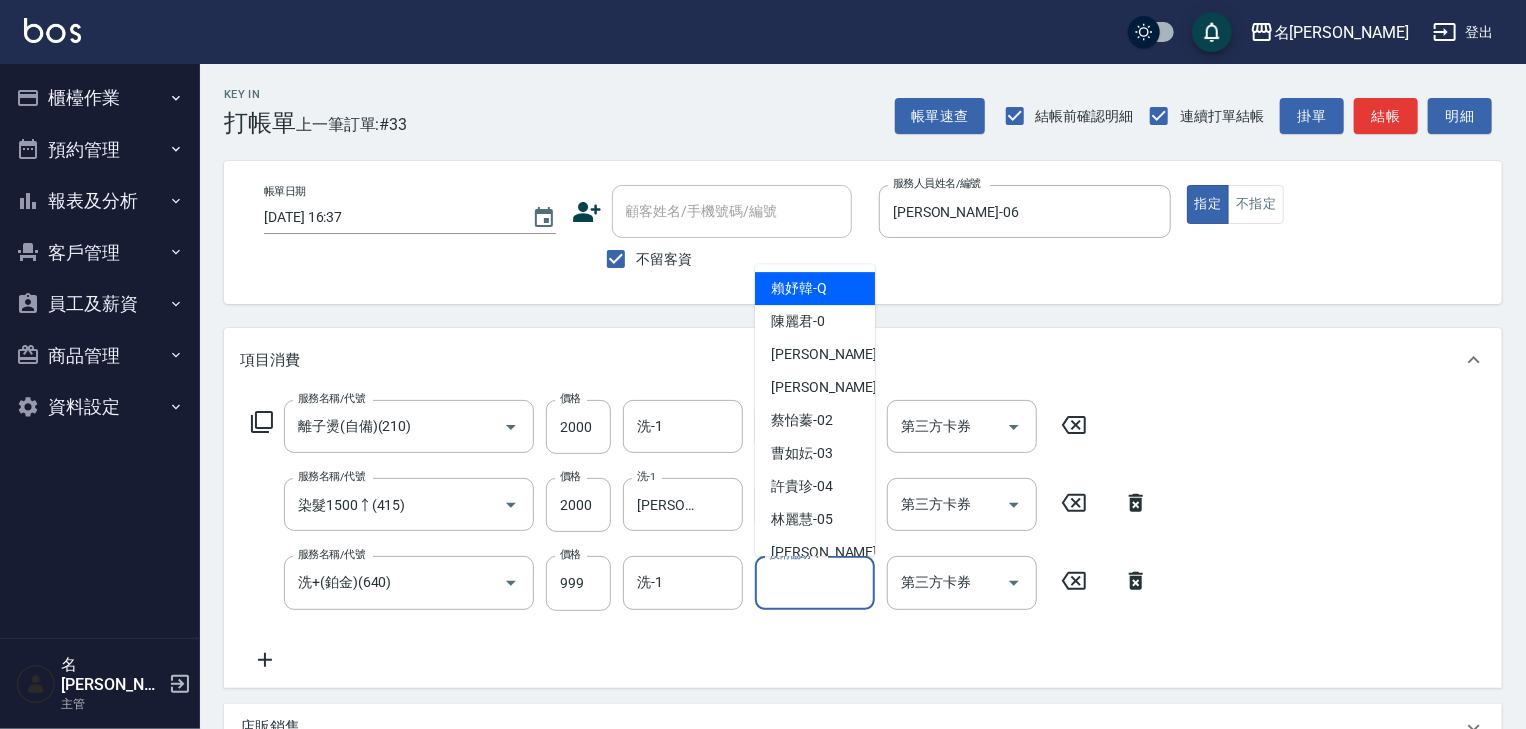 click on "技術協助-1" at bounding box center (815, 582) 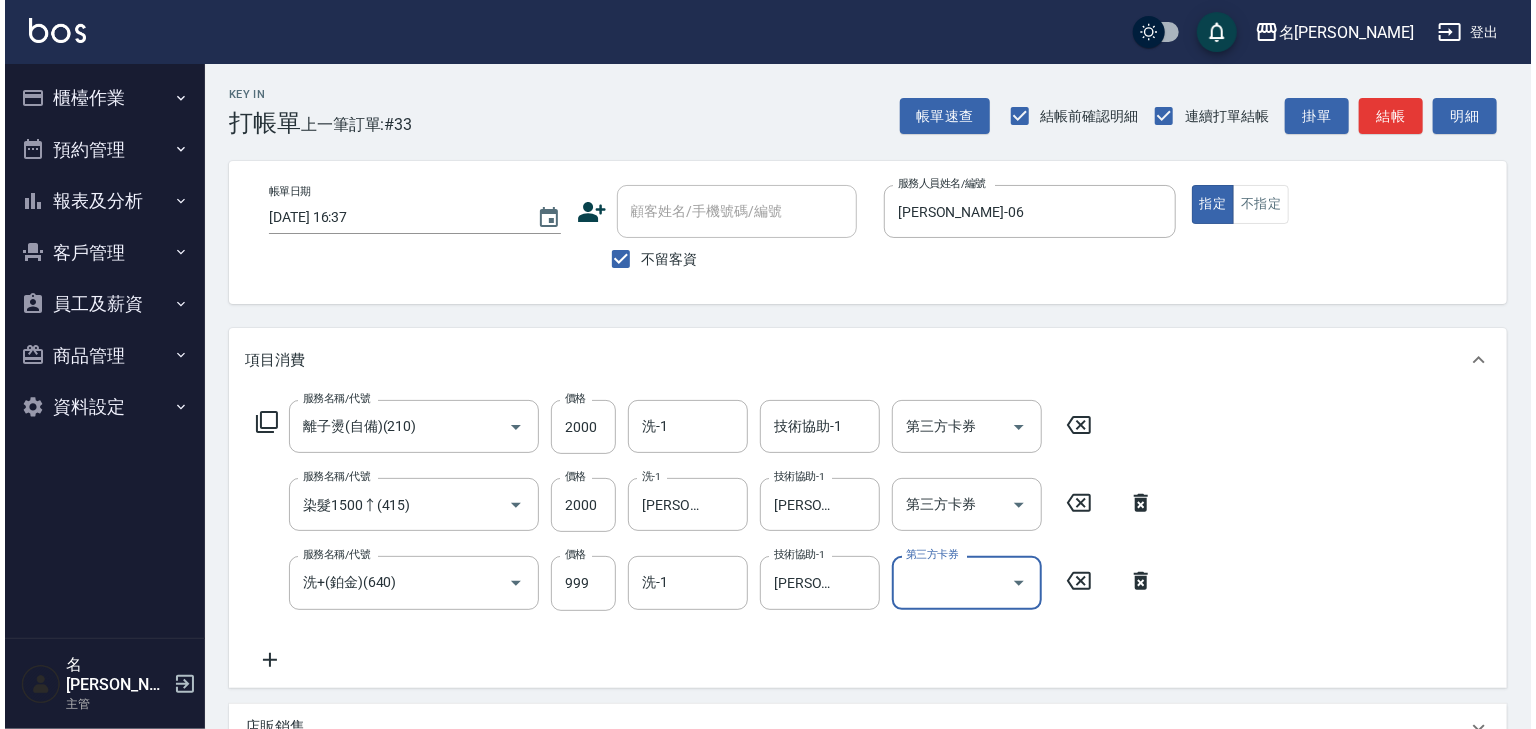 scroll, scrollTop: 390, scrollLeft: 0, axis: vertical 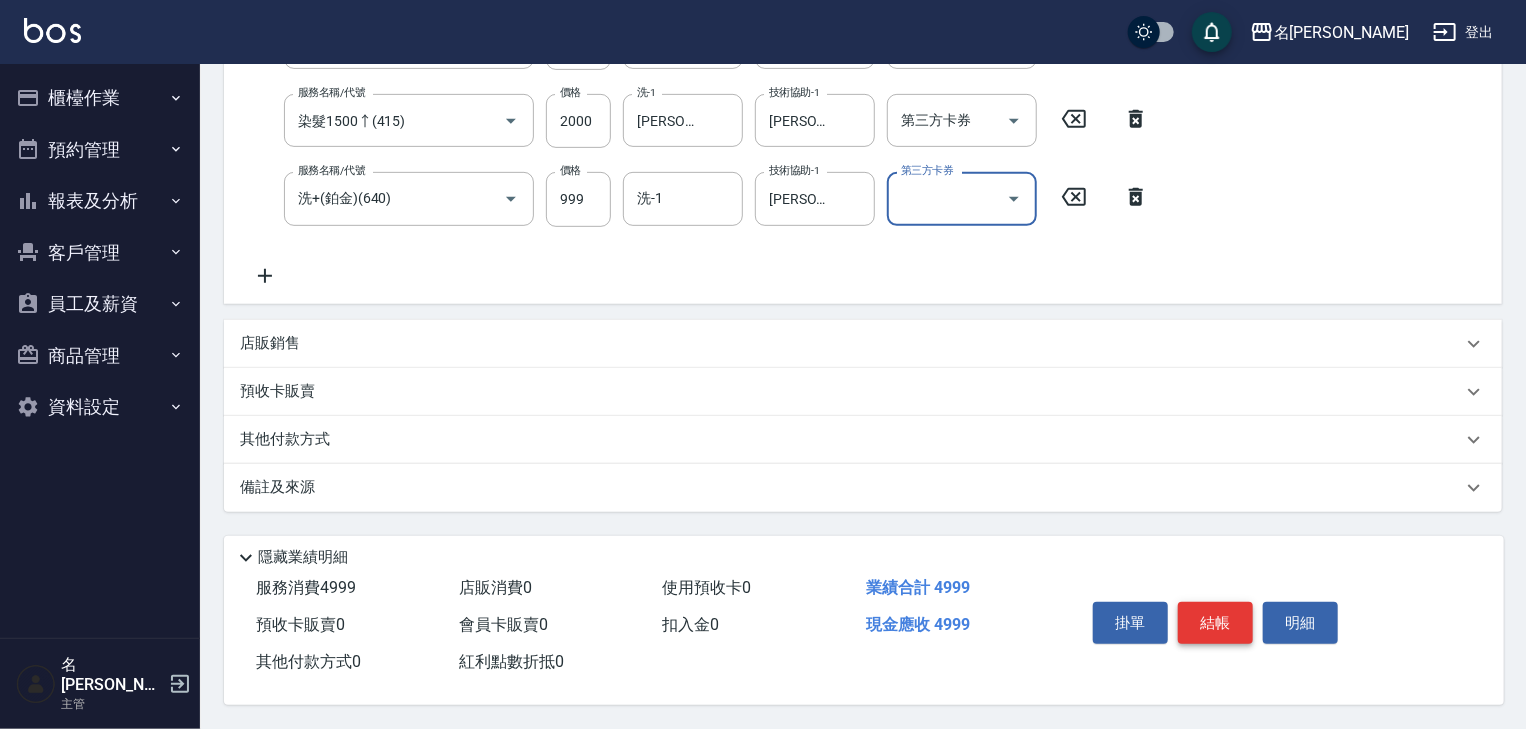 click on "結帳" at bounding box center (1215, 623) 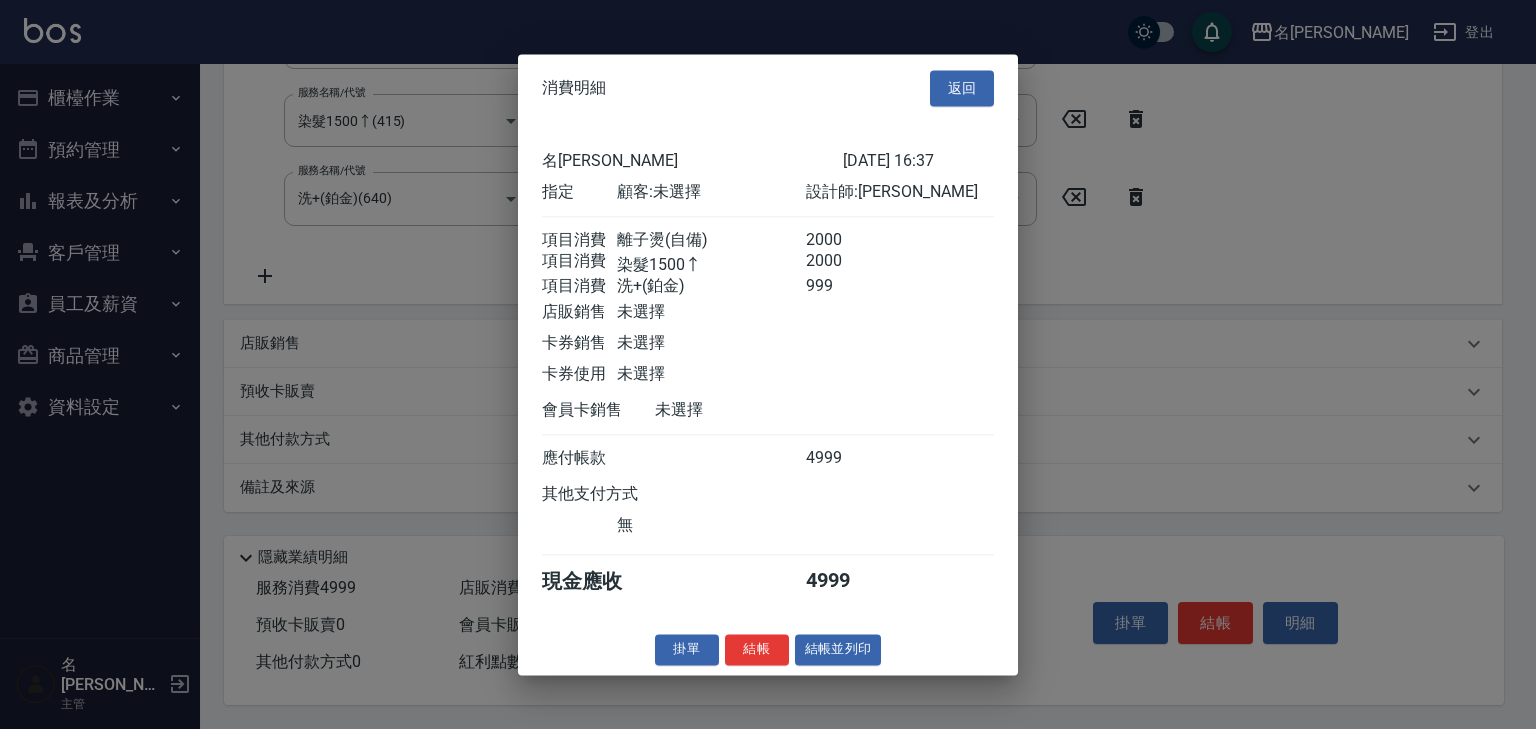 click on "結帳並列印" at bounding box center [838, 649] 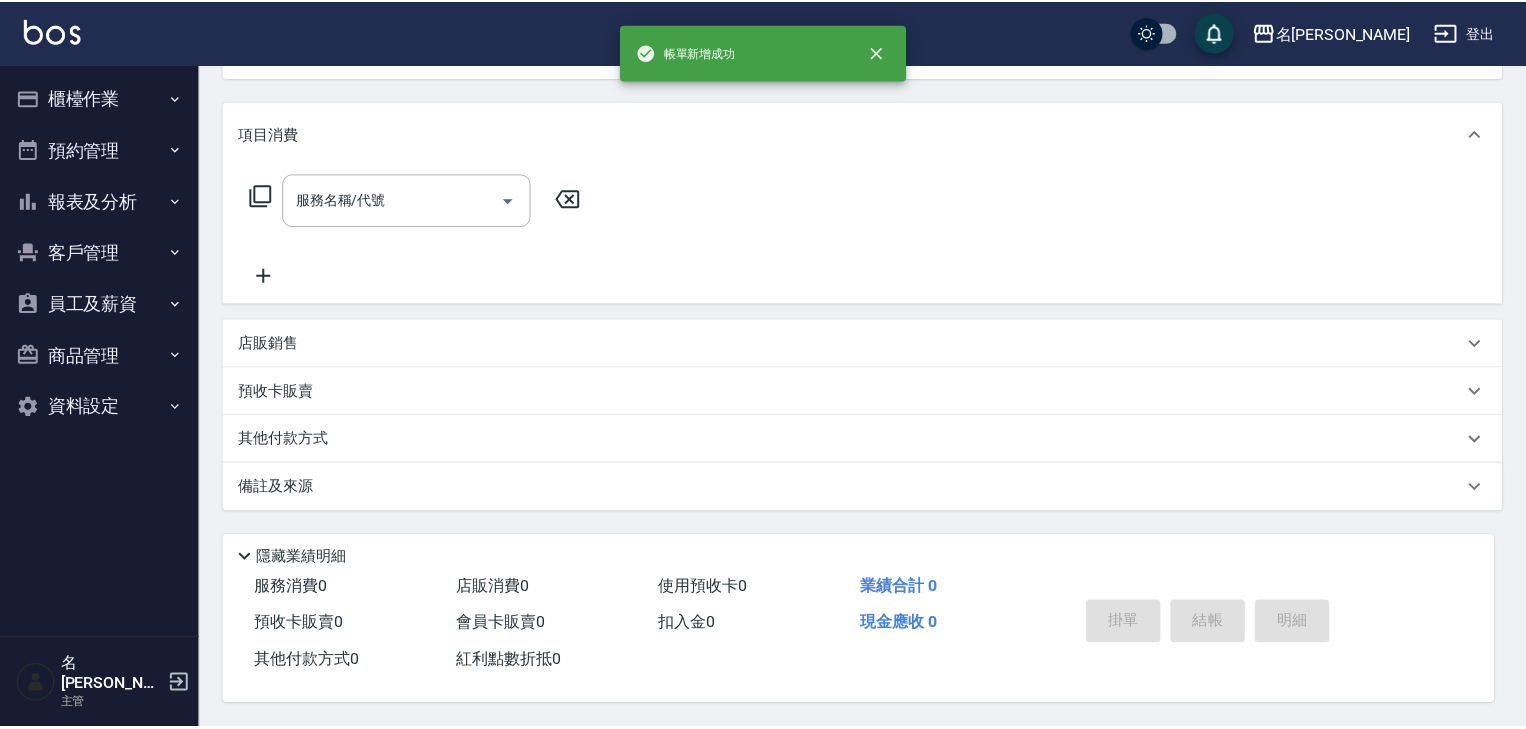 scroll, scrollTop: 0, scrollLeft: 0, axis: both 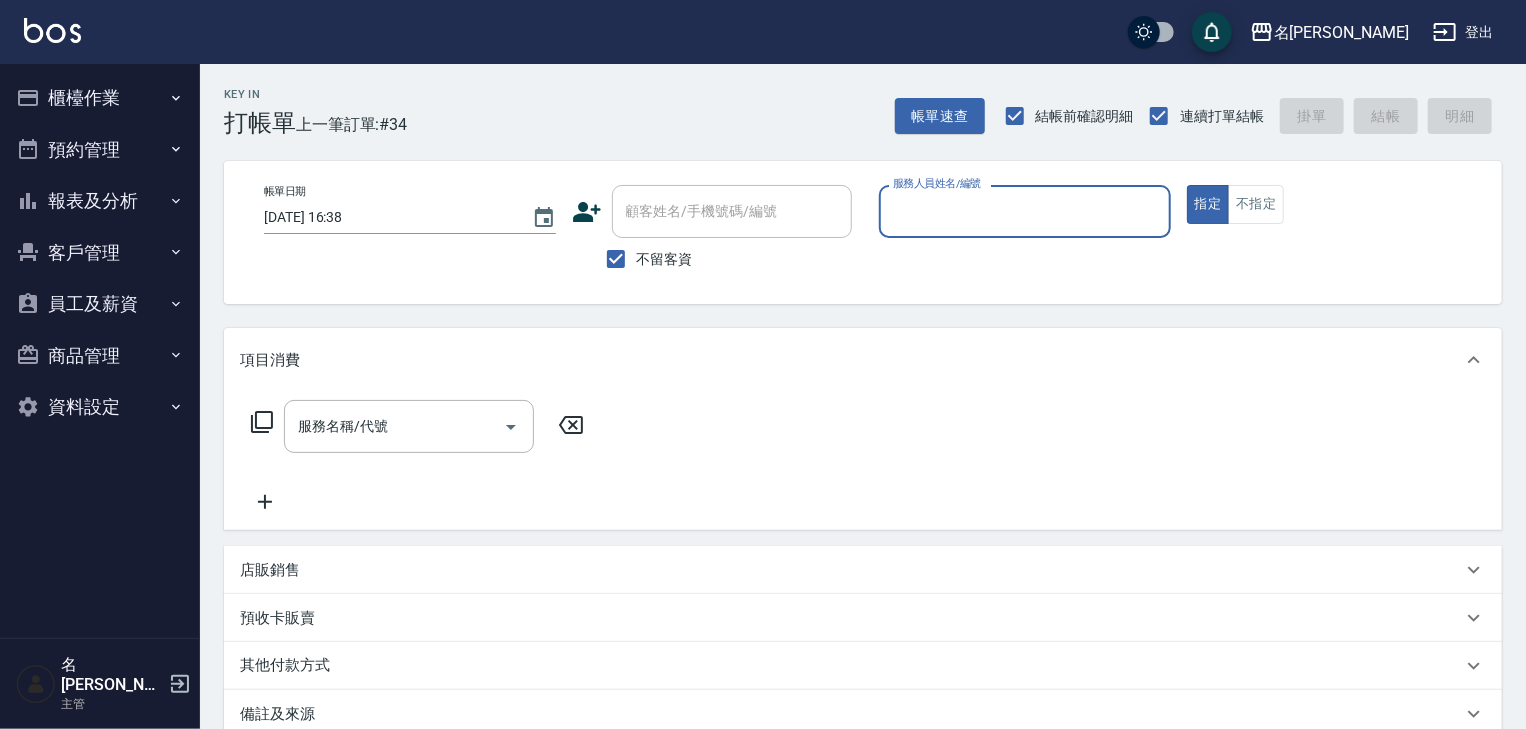 click on "櫃檯作業" at bounding box center [100, 98] 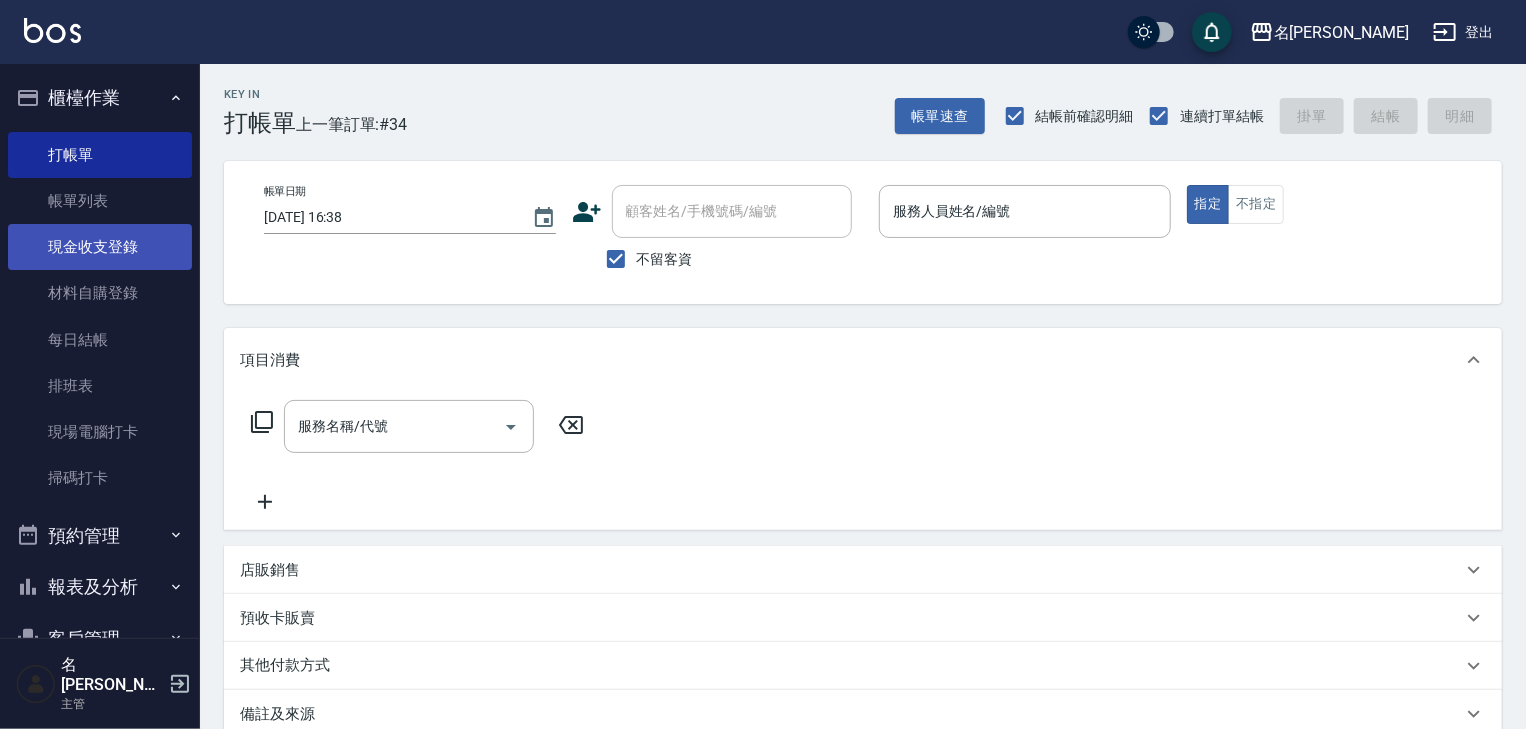 click on "現金收支登錄" at bounding box center [100, 247] 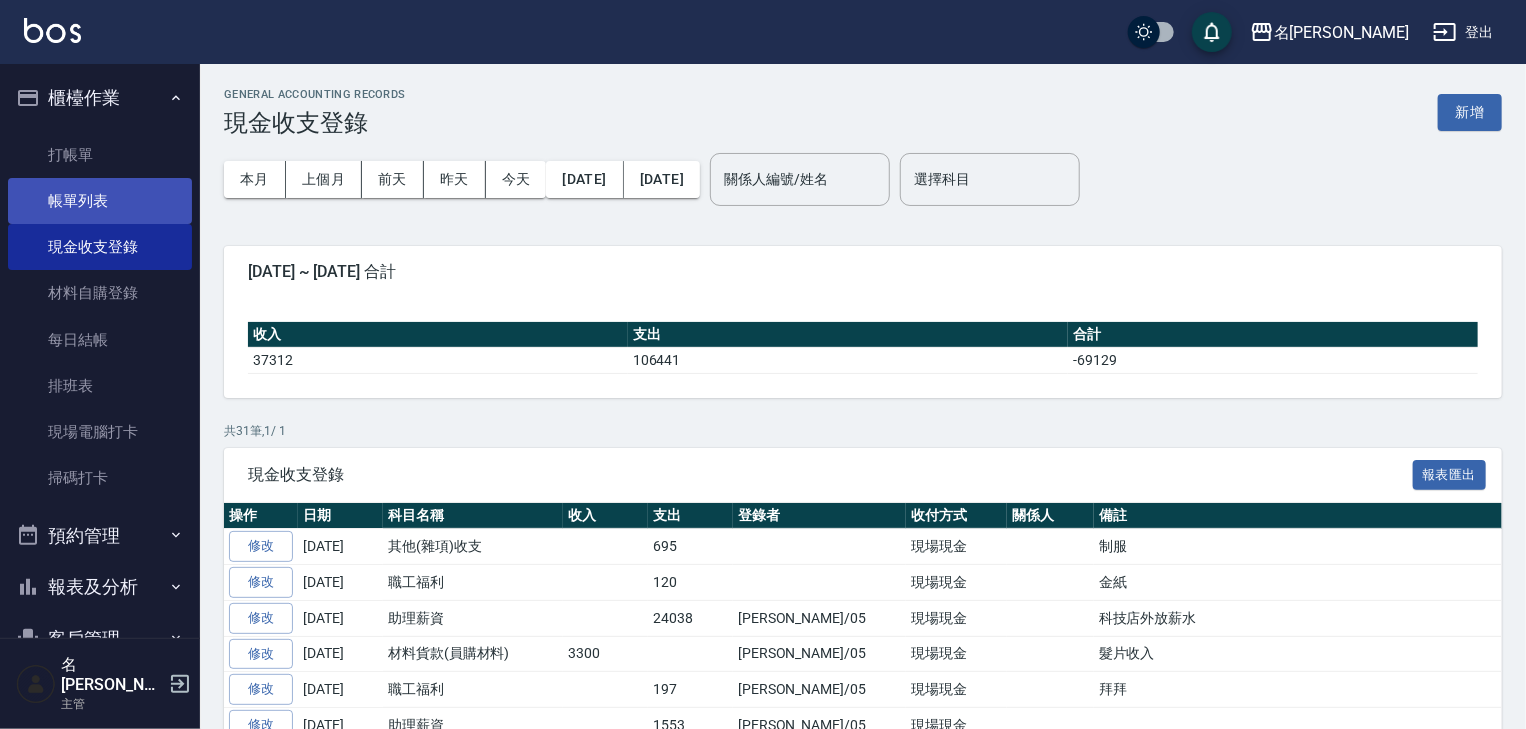 click on "帳單列表" at bounding box center (100, 201) 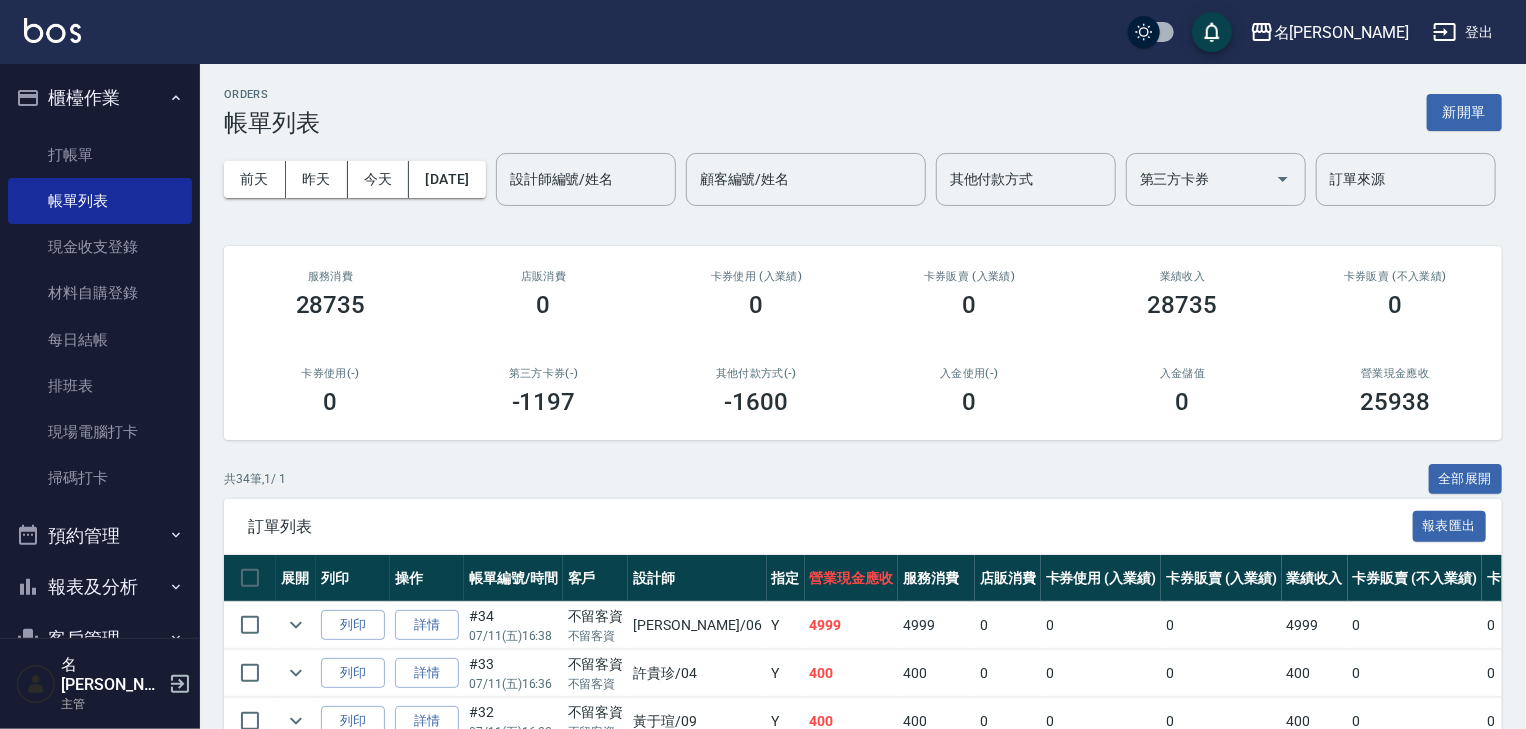 scroll, scrollTop: 426, scrollLeft: 0, axis: vertical 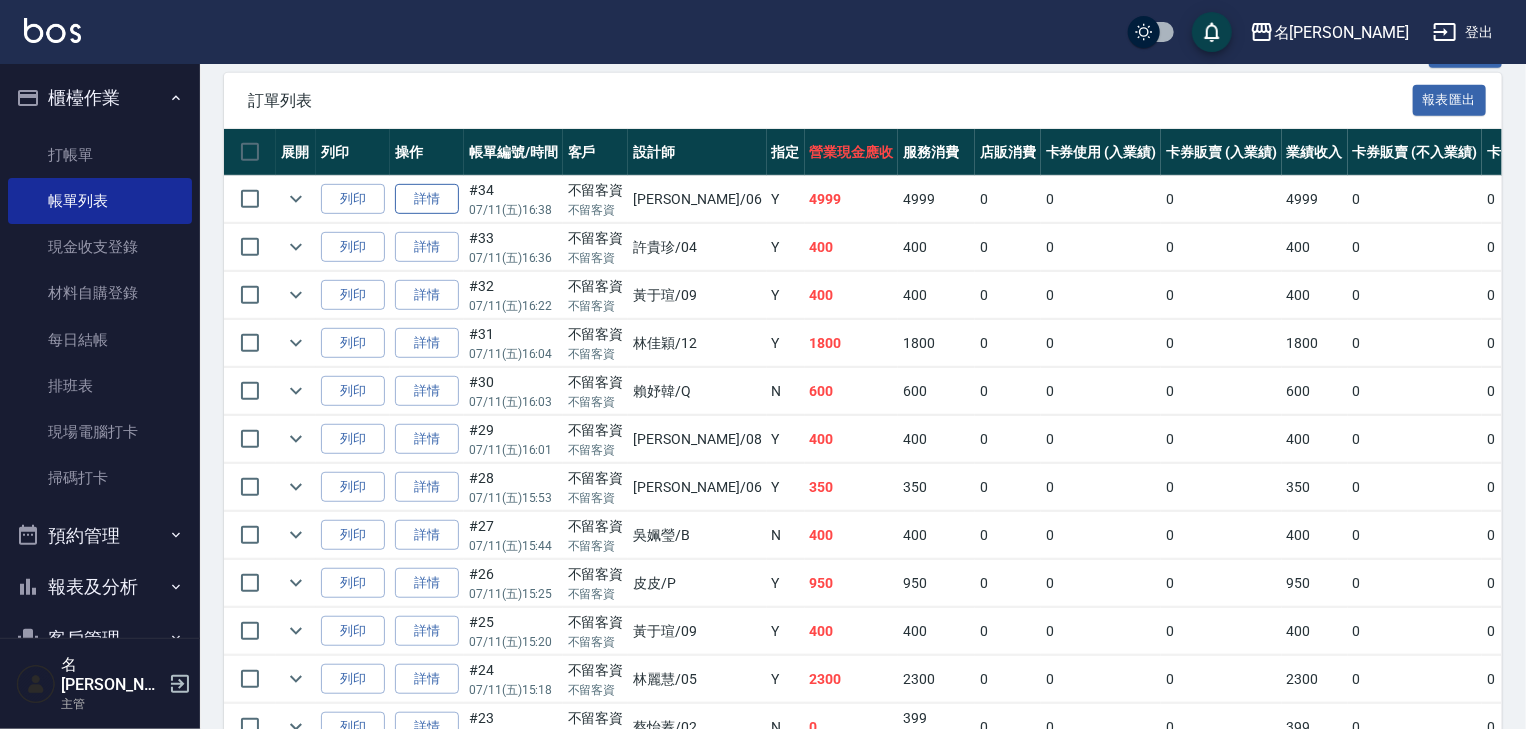 click on "詳情" at bounding box center (427, 199) 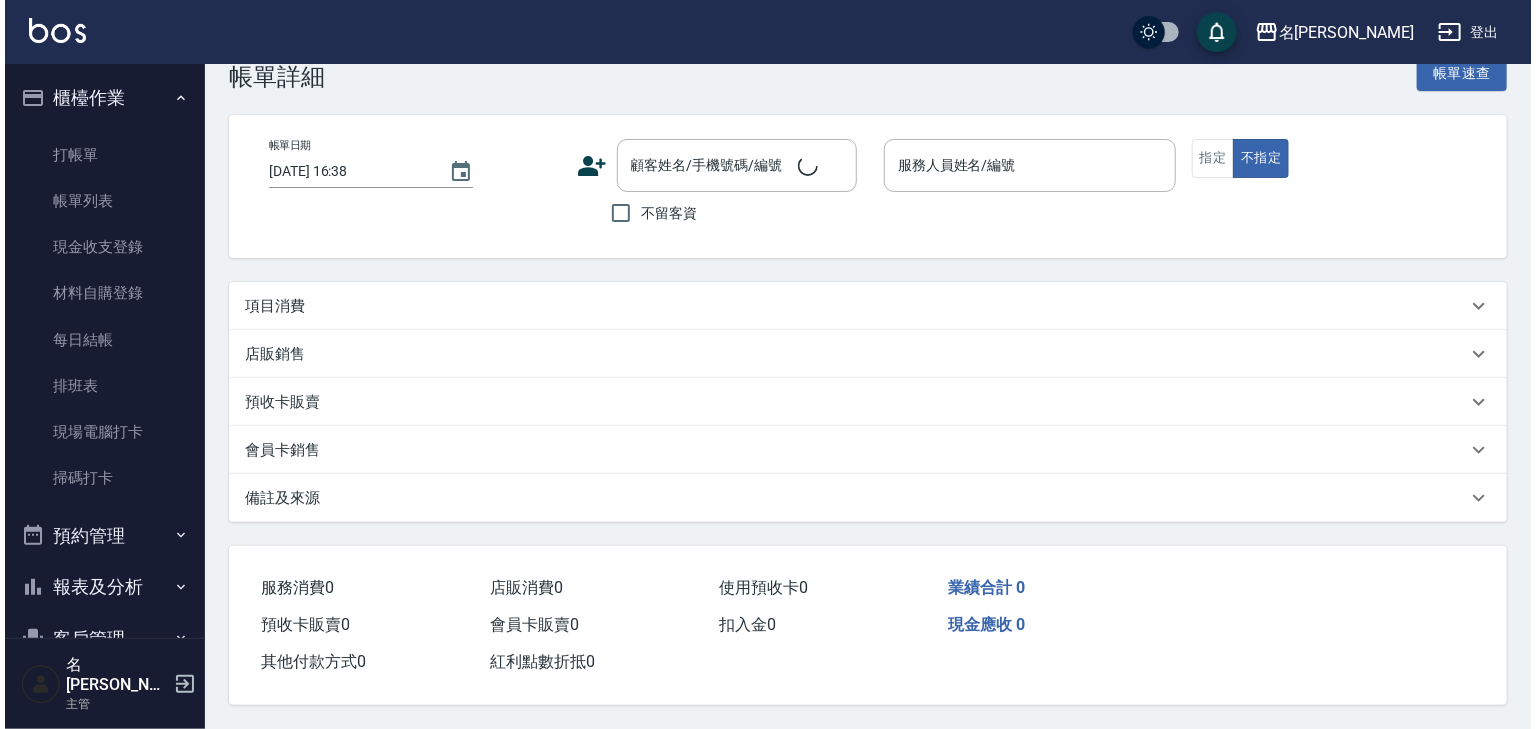 scroll, scrollTop: 0, scrollLeft: 0, axis: both 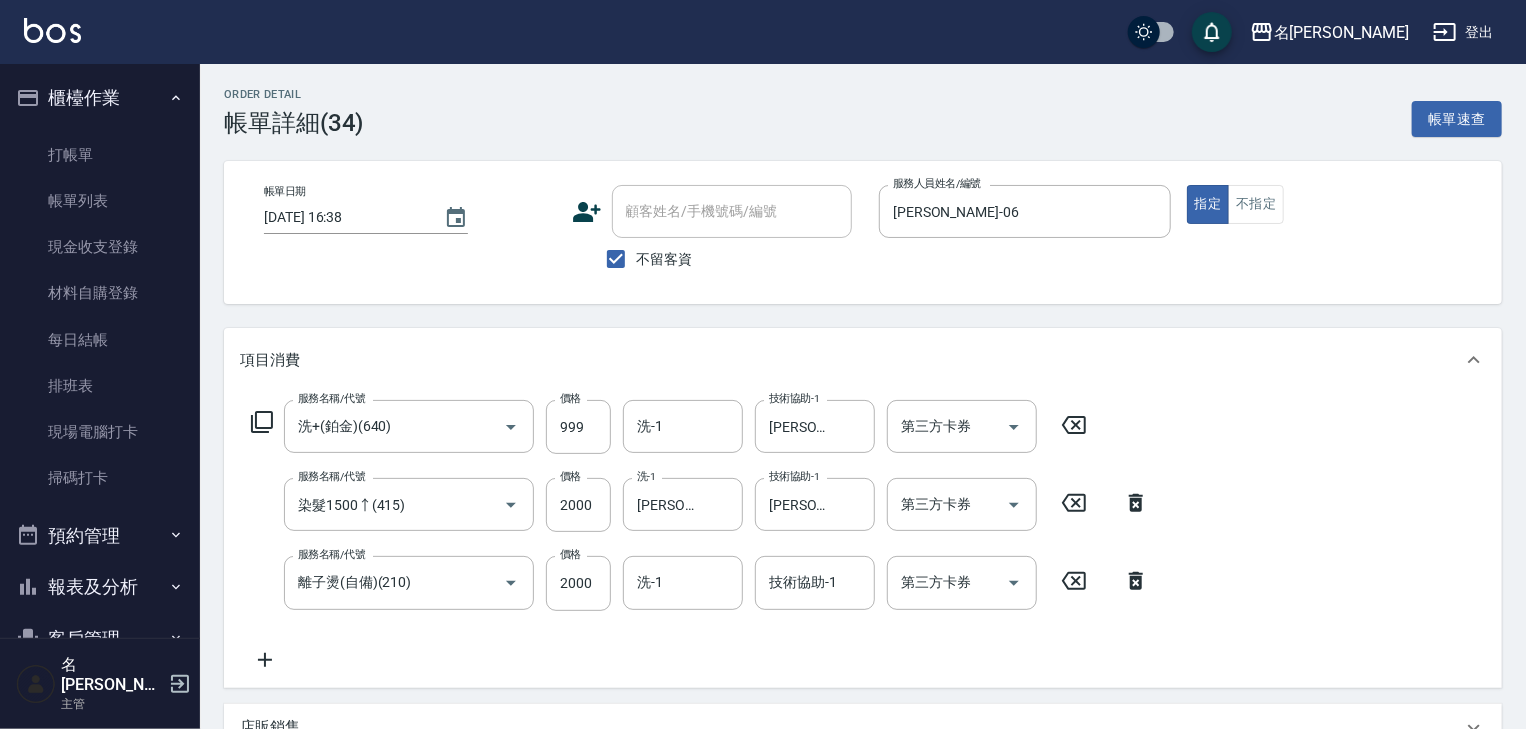 click on "名[PERSON_NAME]出" at bounding box center (763, 32) 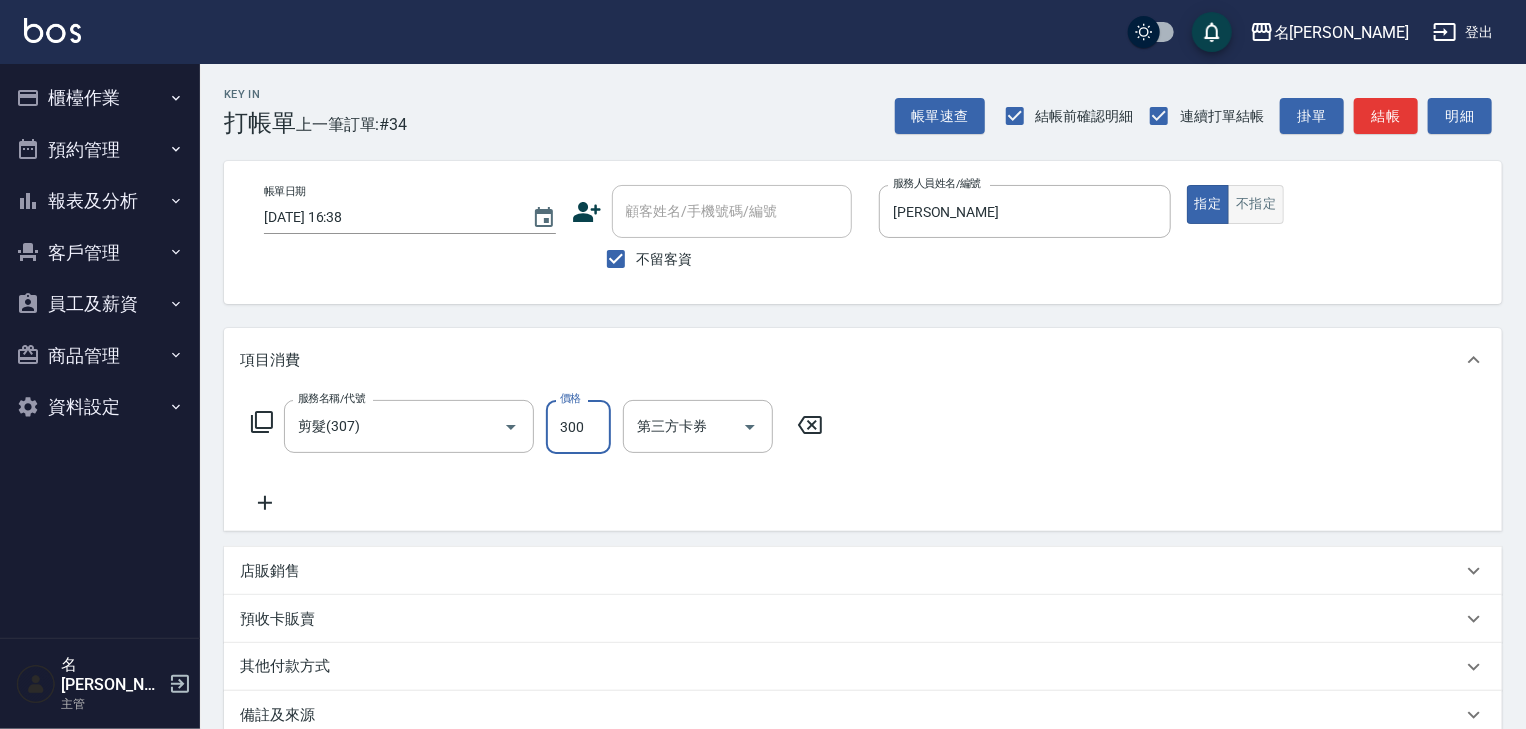 click on "不指定" at bounding box center (1256, 204) 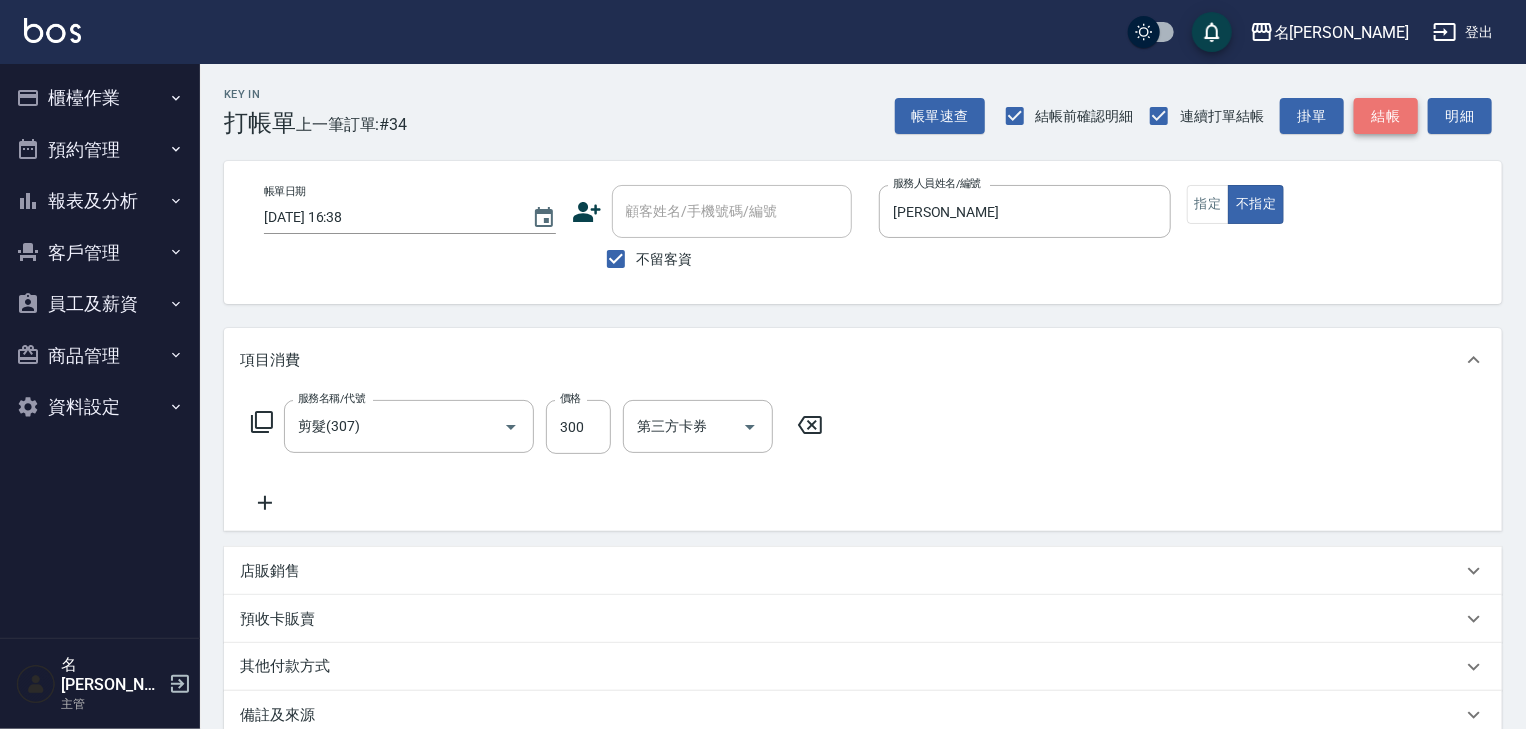 click on "結帳" at bounding box center (1386, 116) 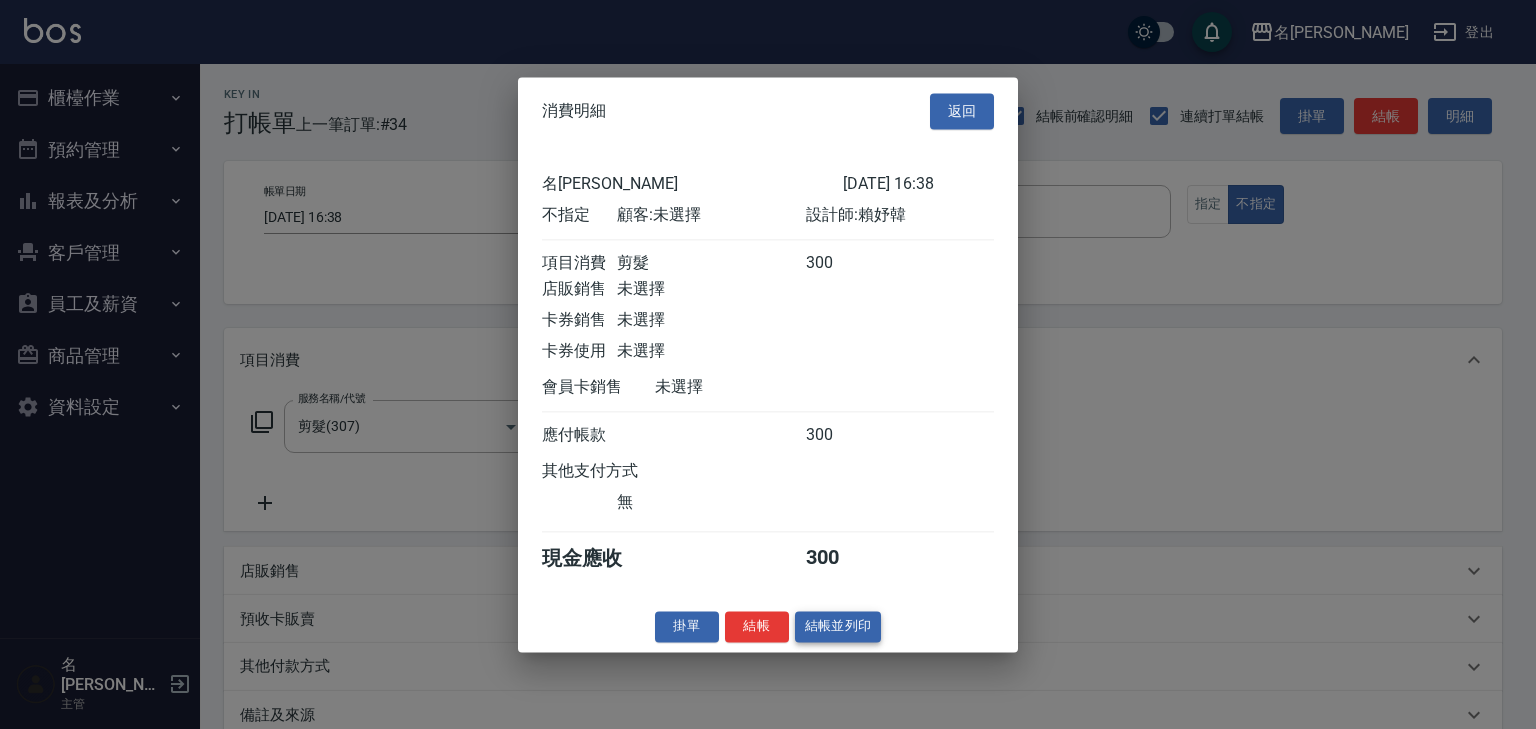 click on "結帳並列印" at bounding box center [838, 626] 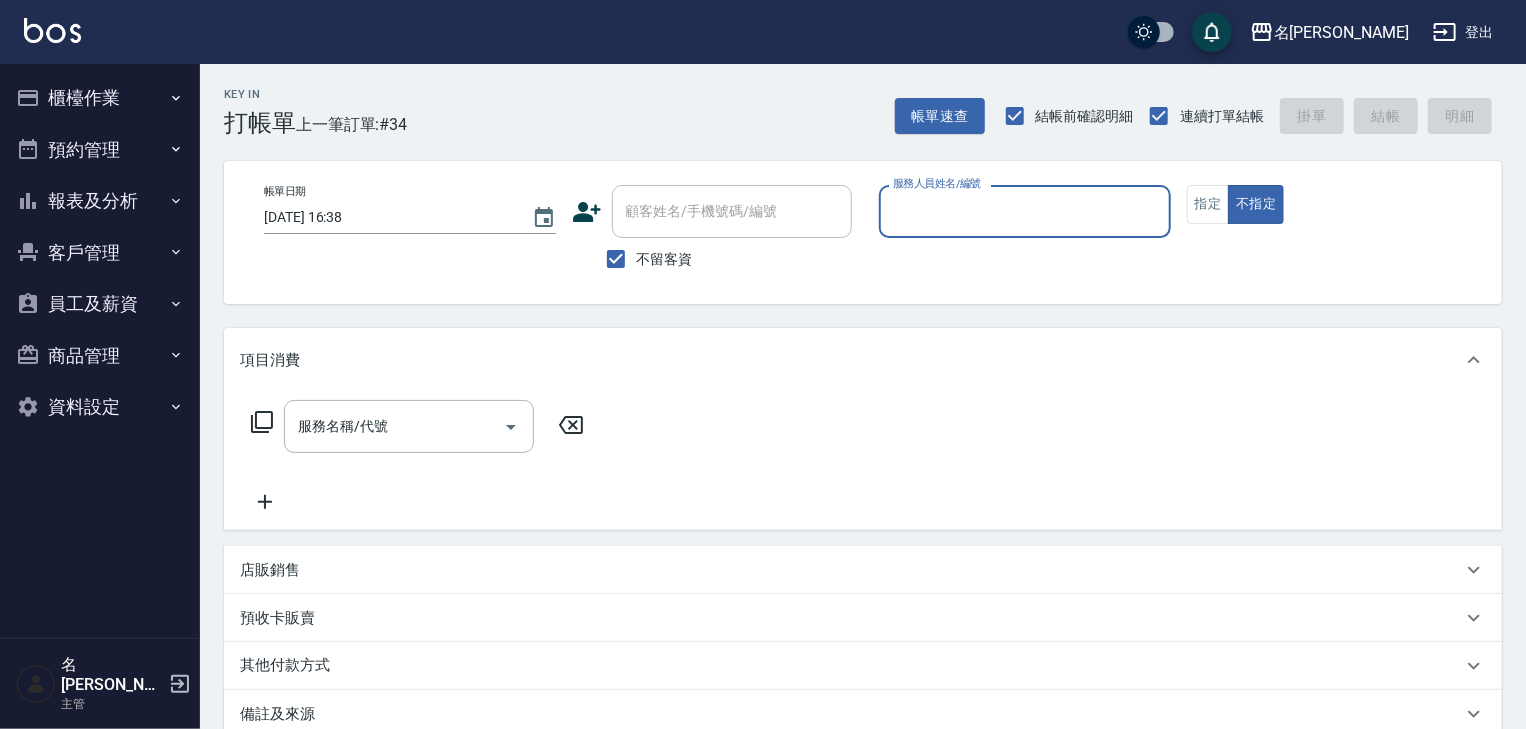 click on "櫃檯作業" at bounding box center [100, 98] 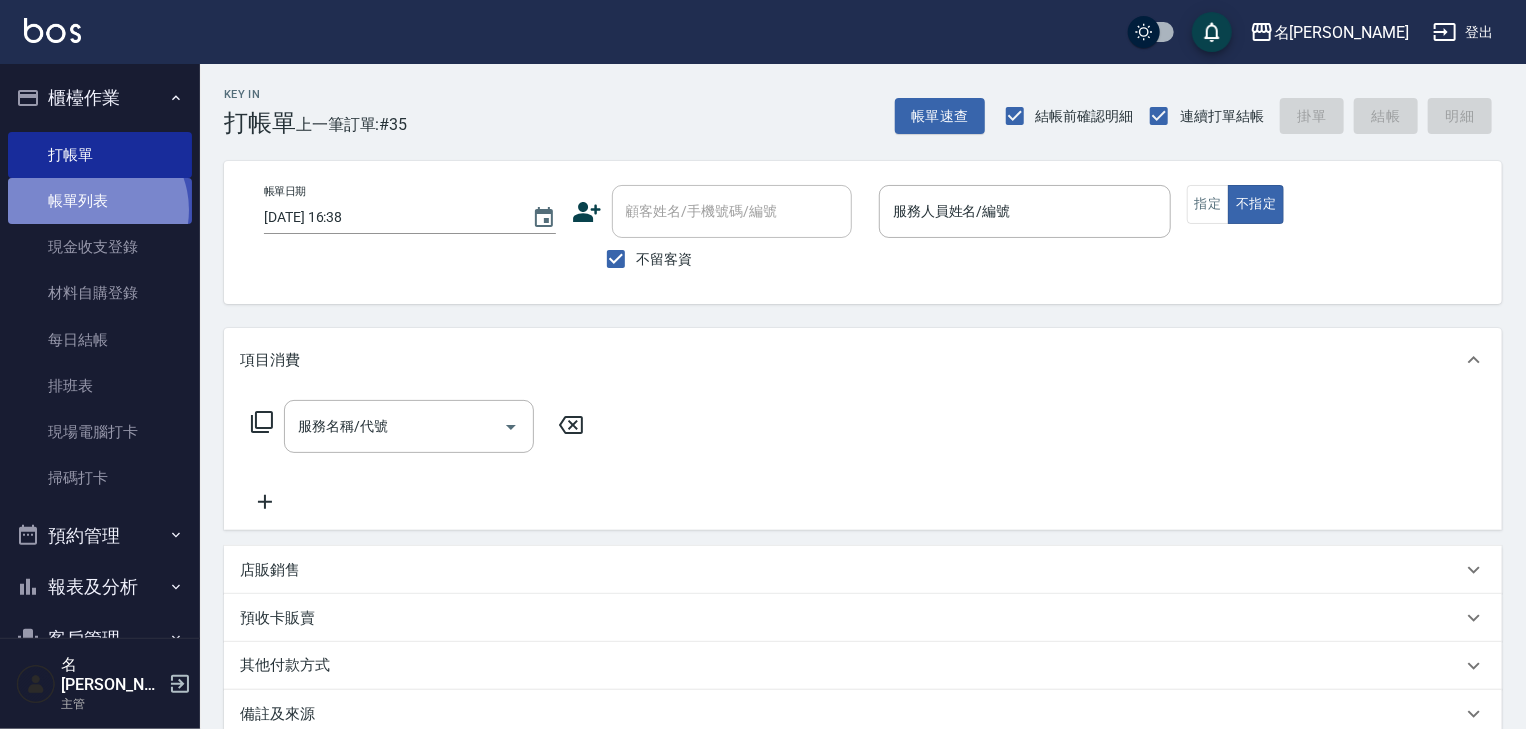 click on "帳單列表" at bounding box center (100, 201) 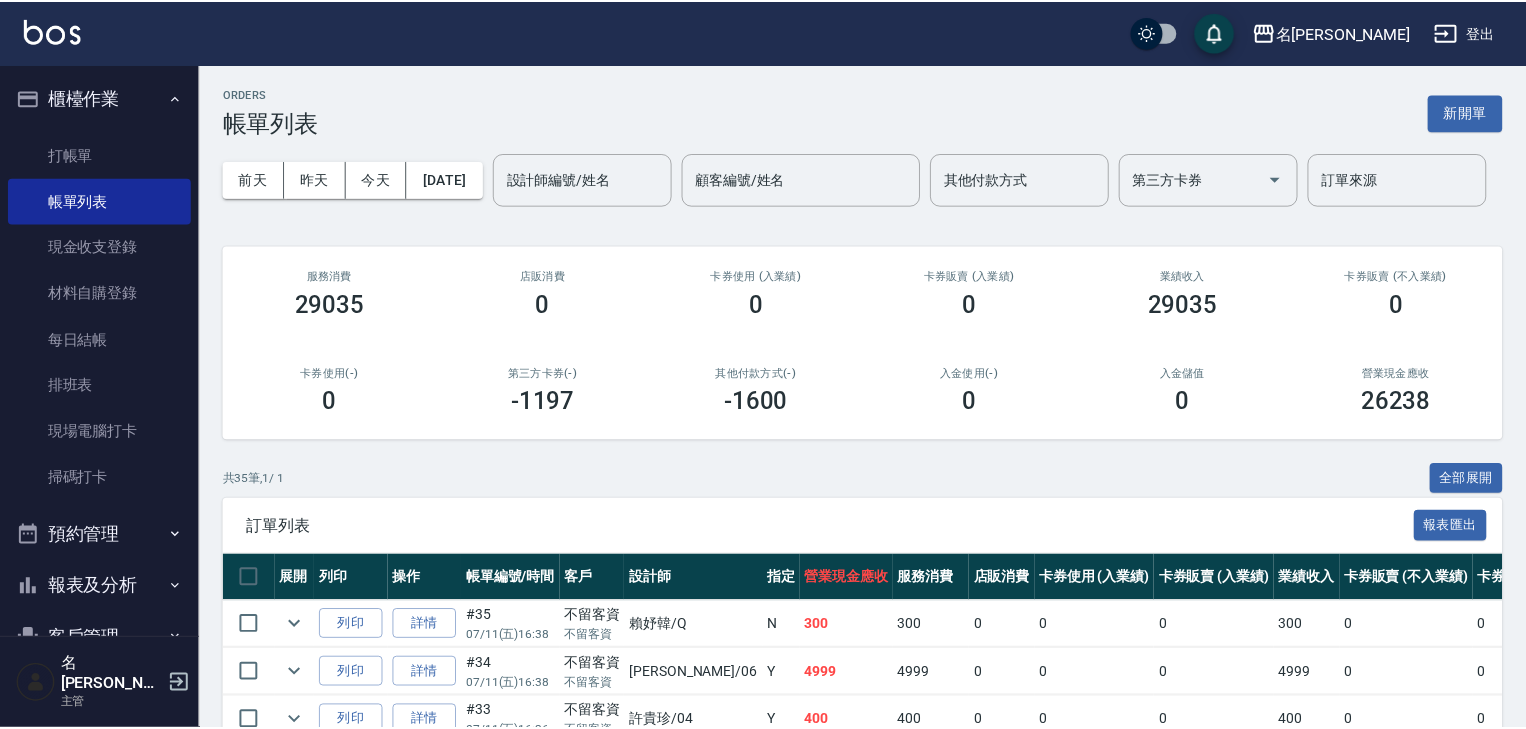 scroll, scrollTop: 426, scrollLeft: 0, axis: vertical 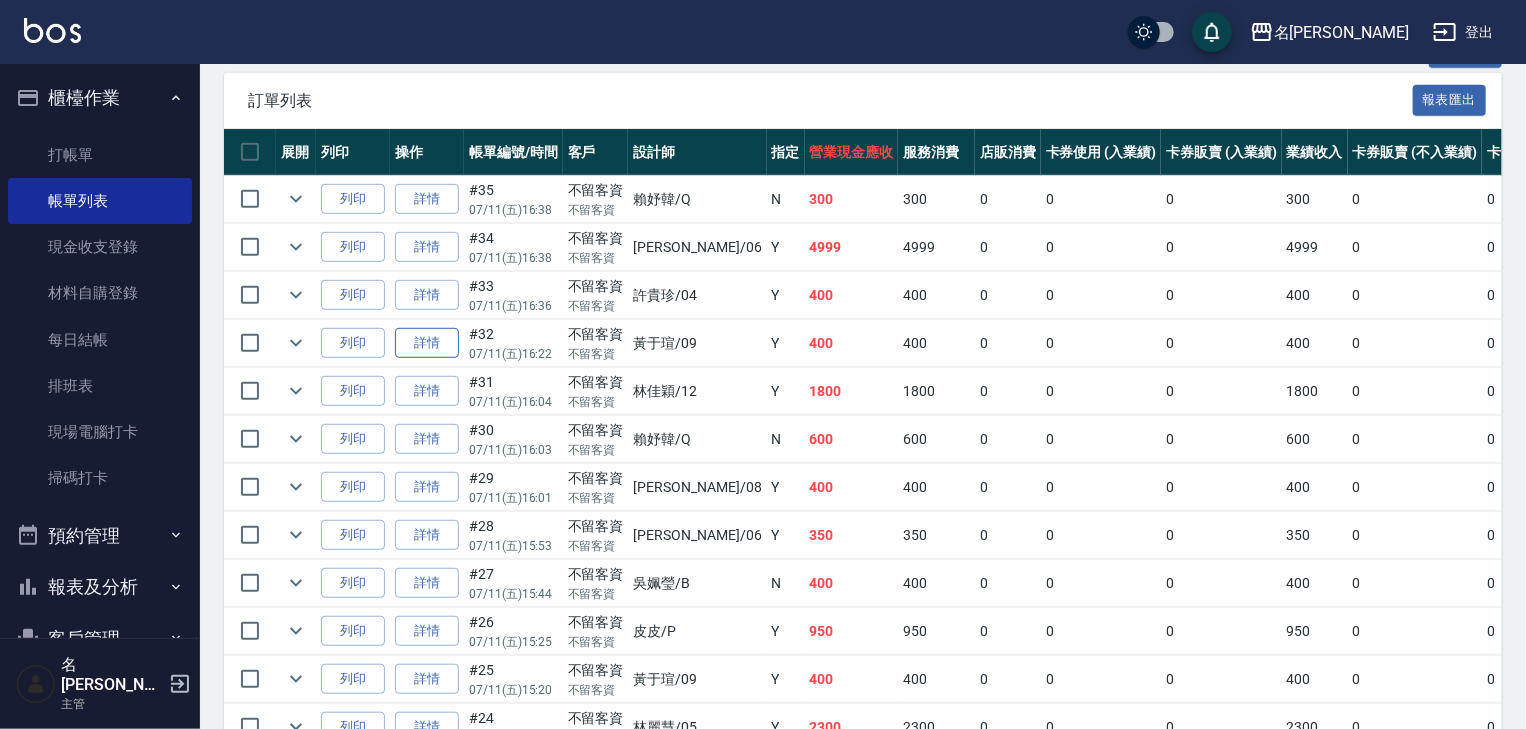 click on "詳情" at bounding box center [427, 343] 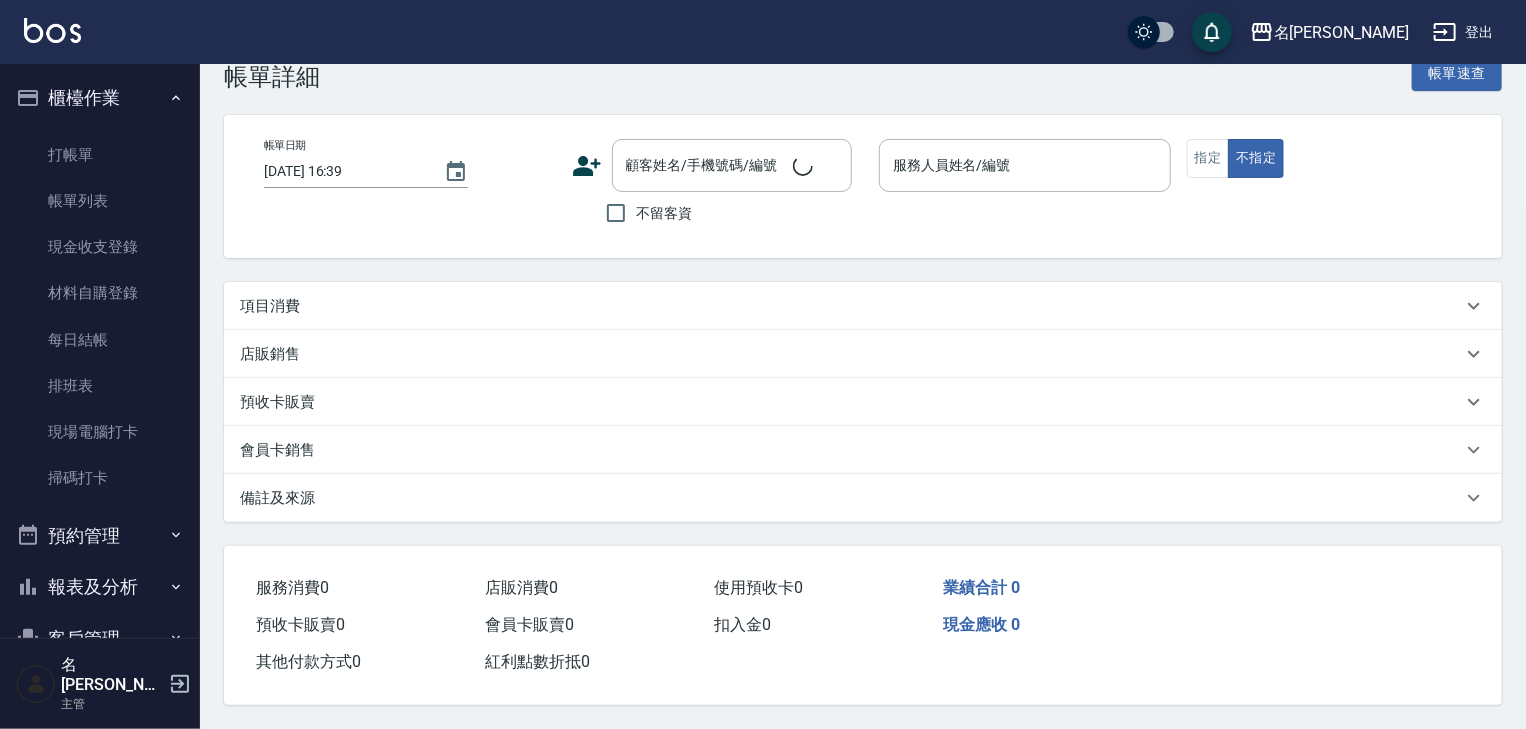 scroll, scrollTop: 0, scrollLeft: 0, axis: both 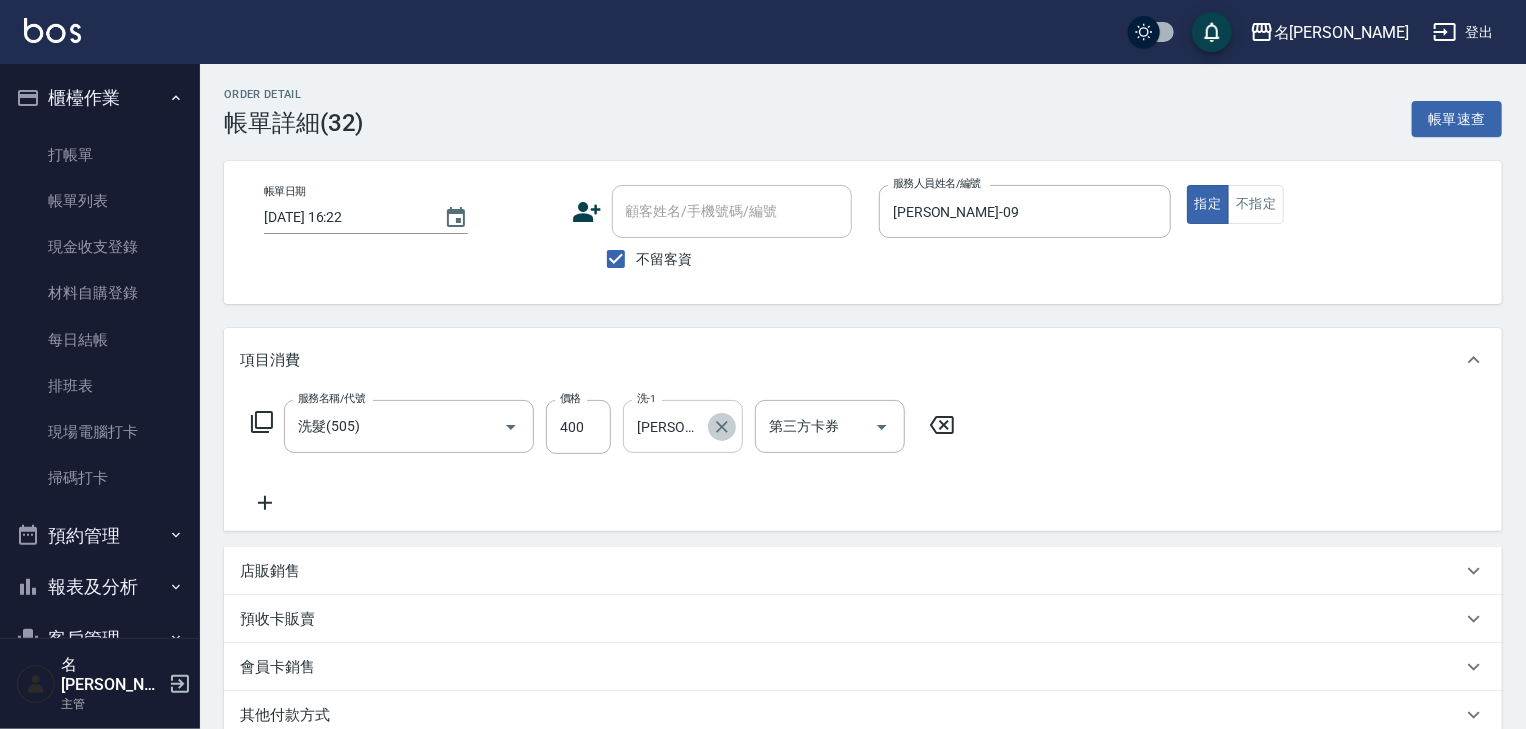 click 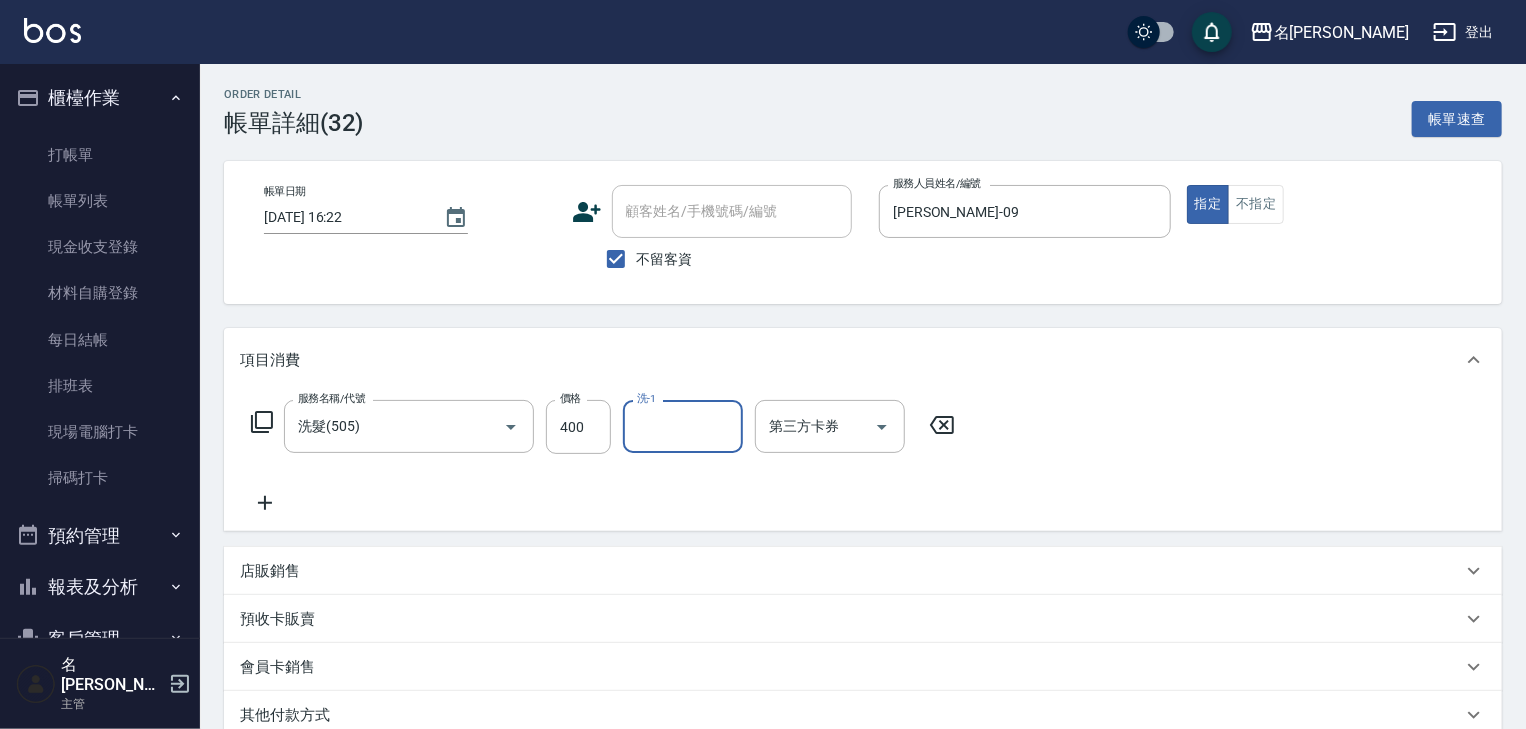 scroll, scrollTop: 272, scrollLeft: 0, axis: vertical 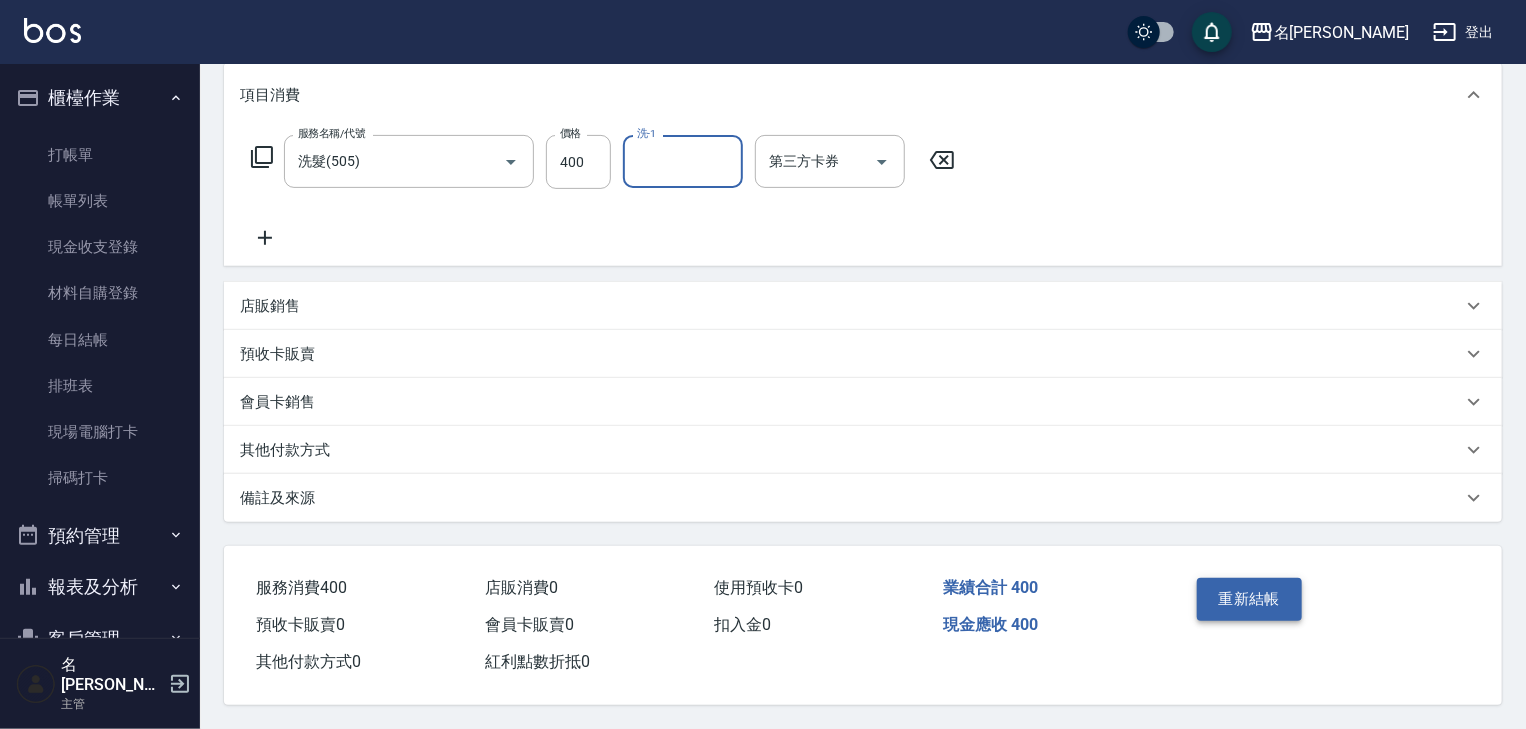 click on "重新結帳" at bounding box center (1250, 599) 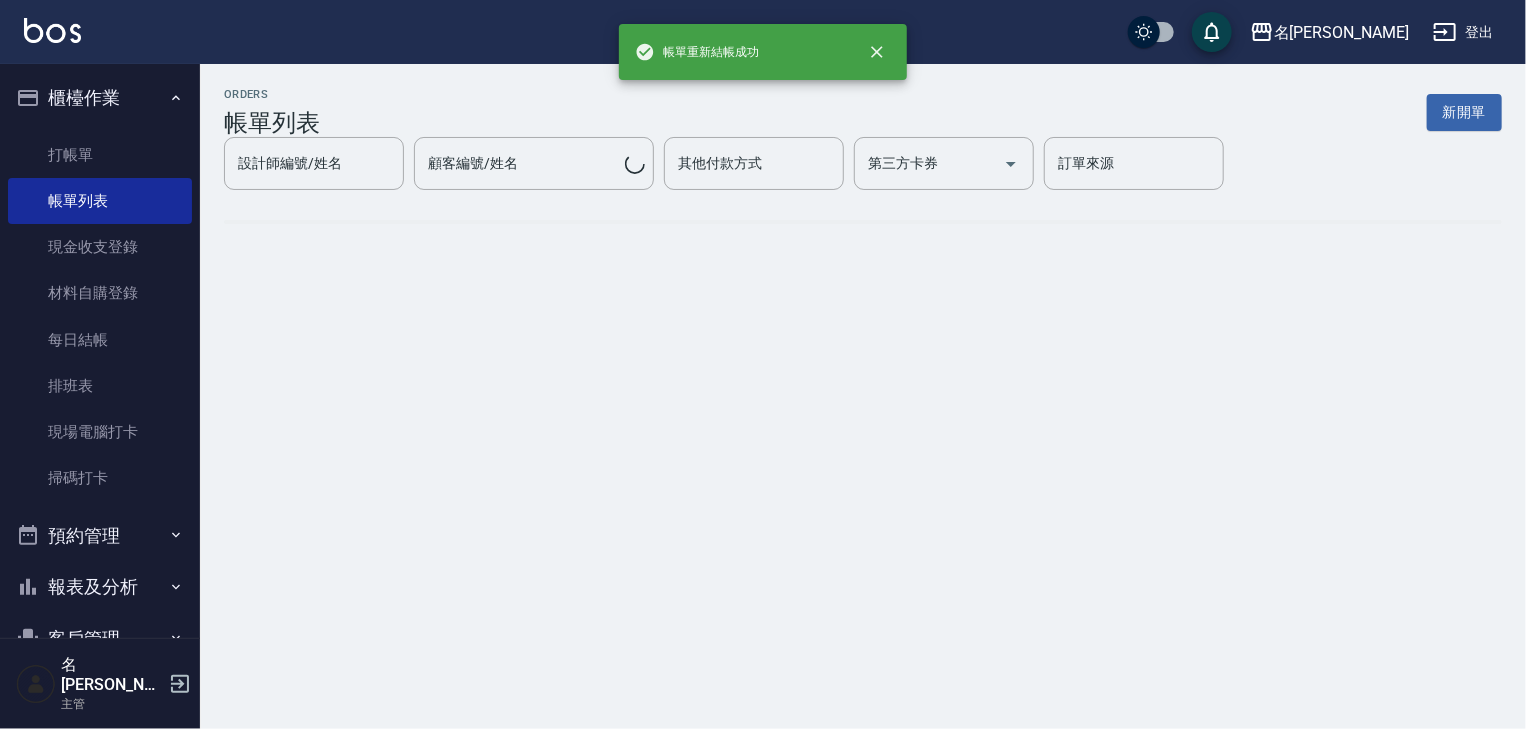 scroll, scrollTop: 0, scrollLeft: 0, axis: both 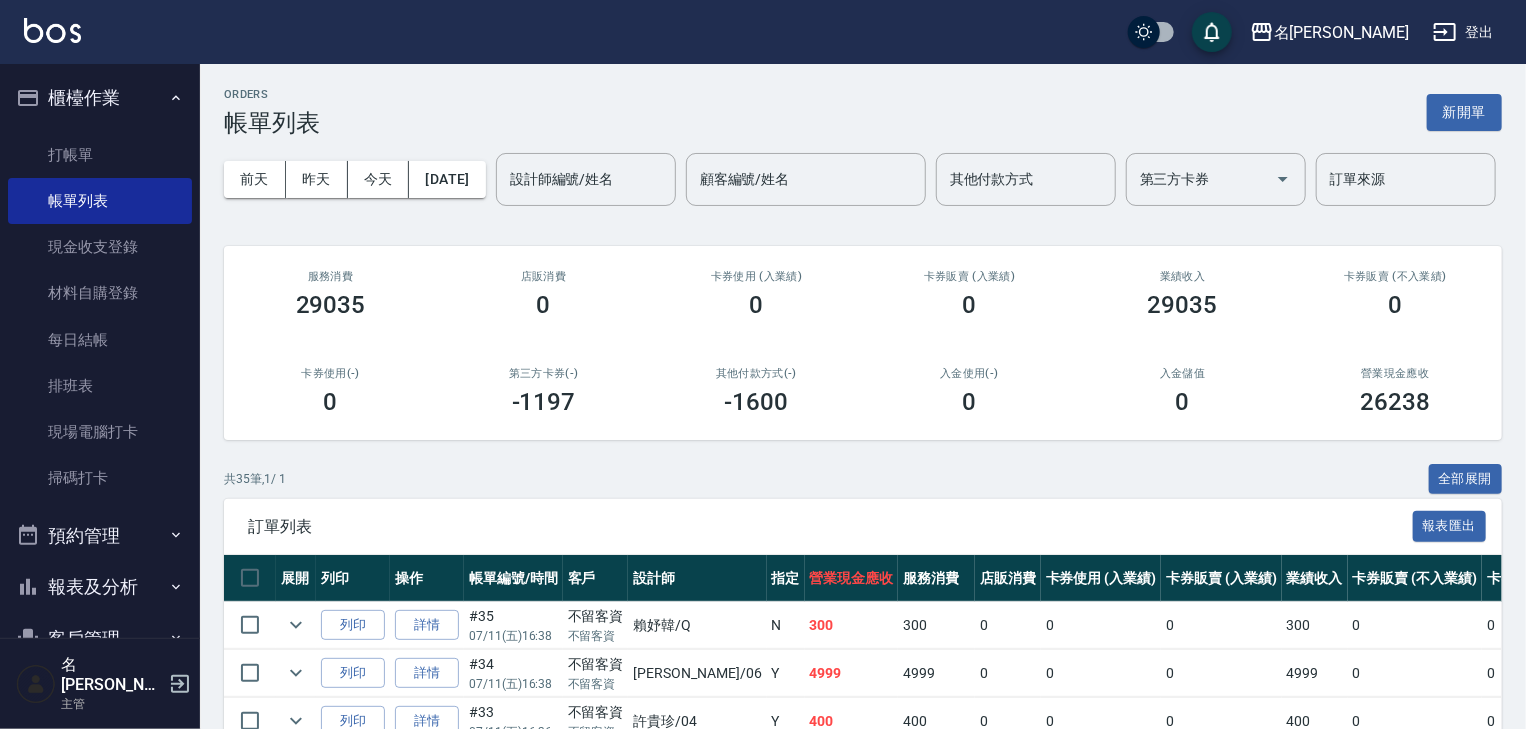 click at bounding box center [52, 30] 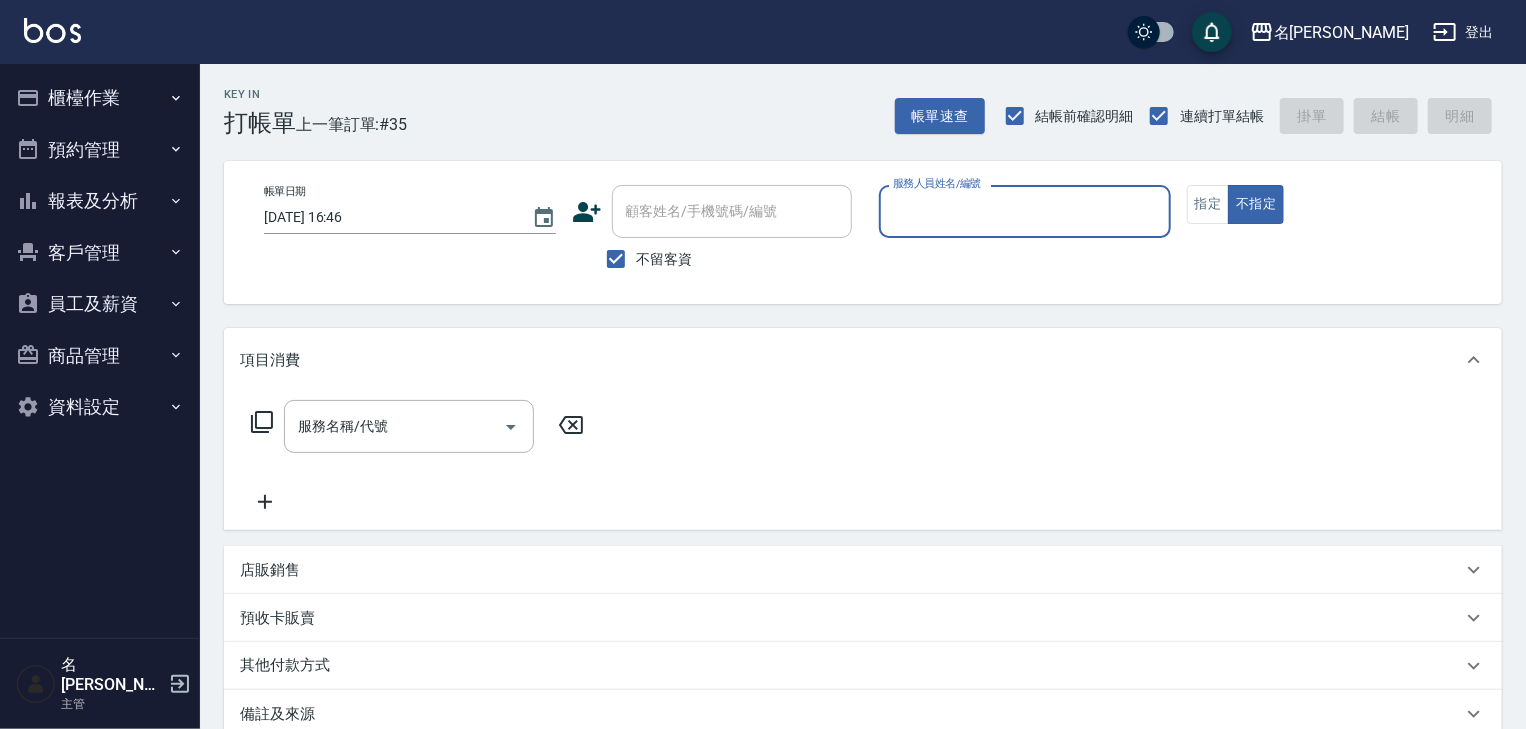 click on "服務人員姓名/編號" at bounding box center (1025, 211) 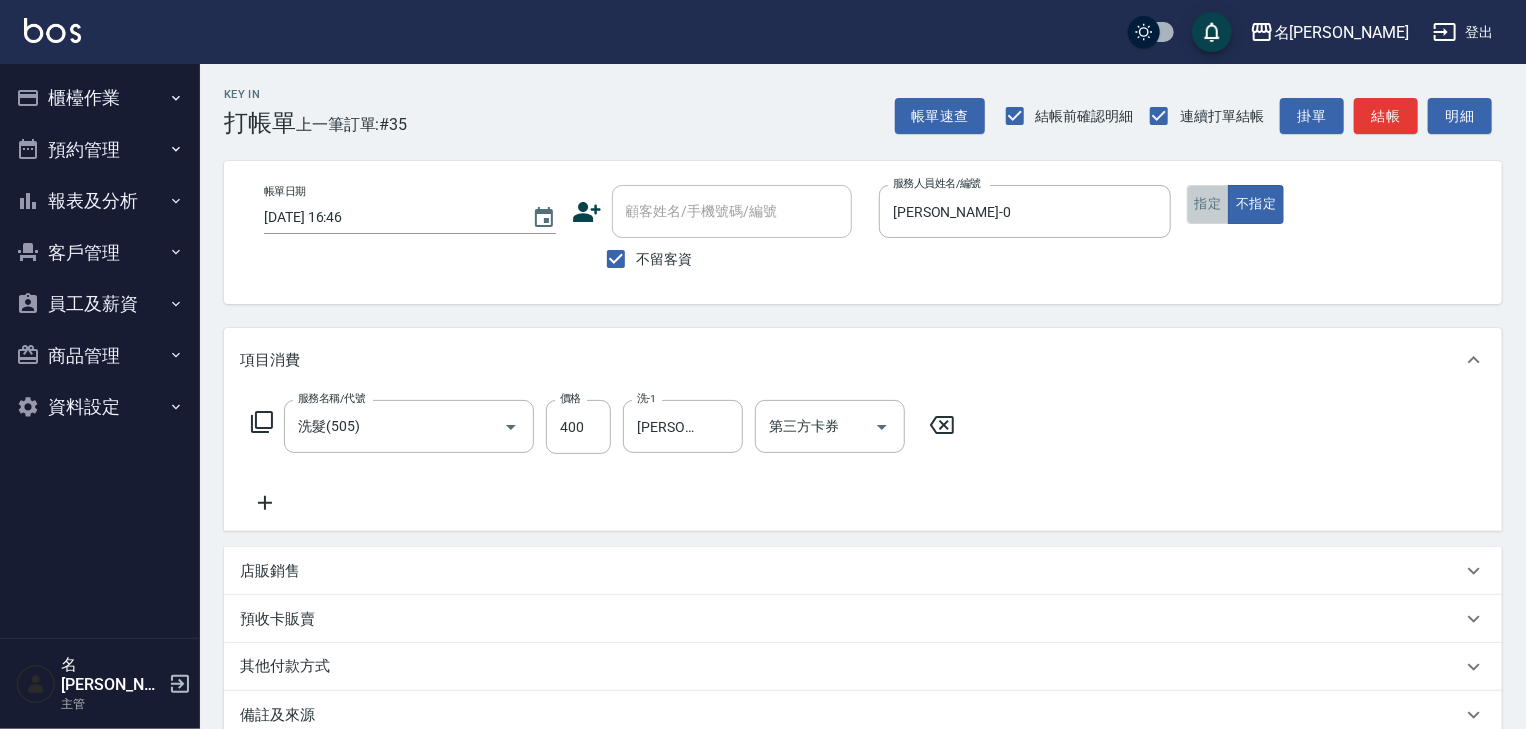 click on "指定" at bounding box center (1208, 204) 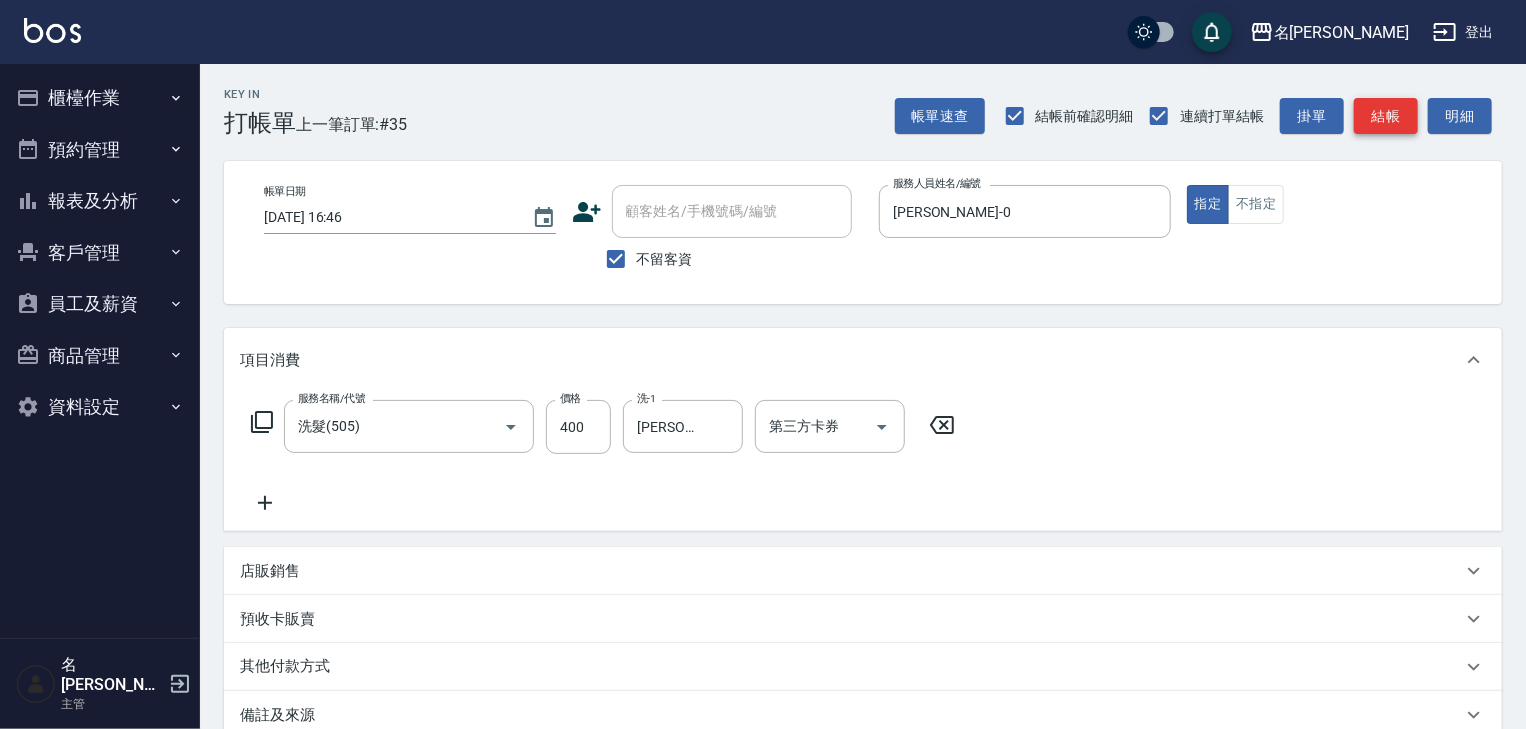 click on "結帳" at bounding box center (1386, 116) 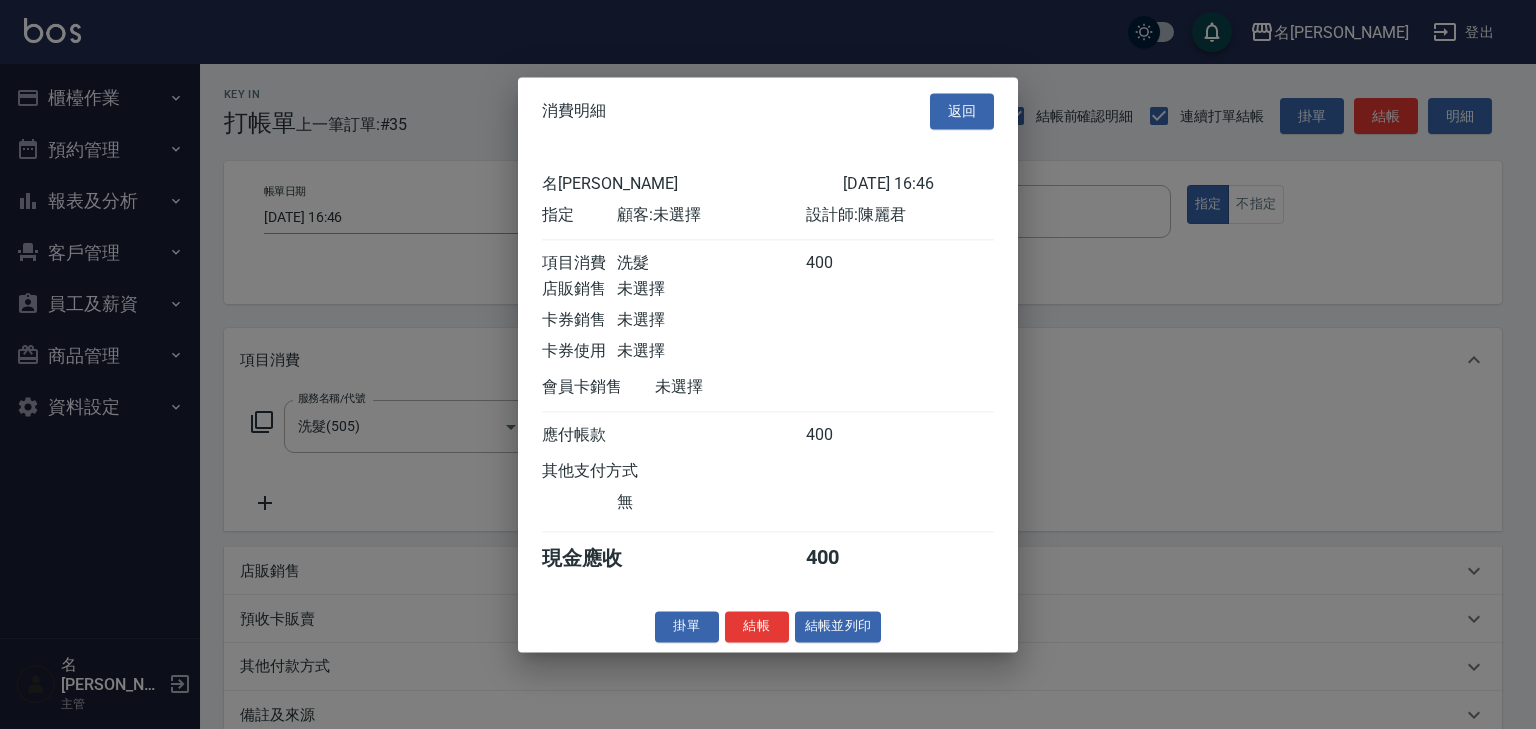 click on "結帳並列印" at bounding box center (838, 626) 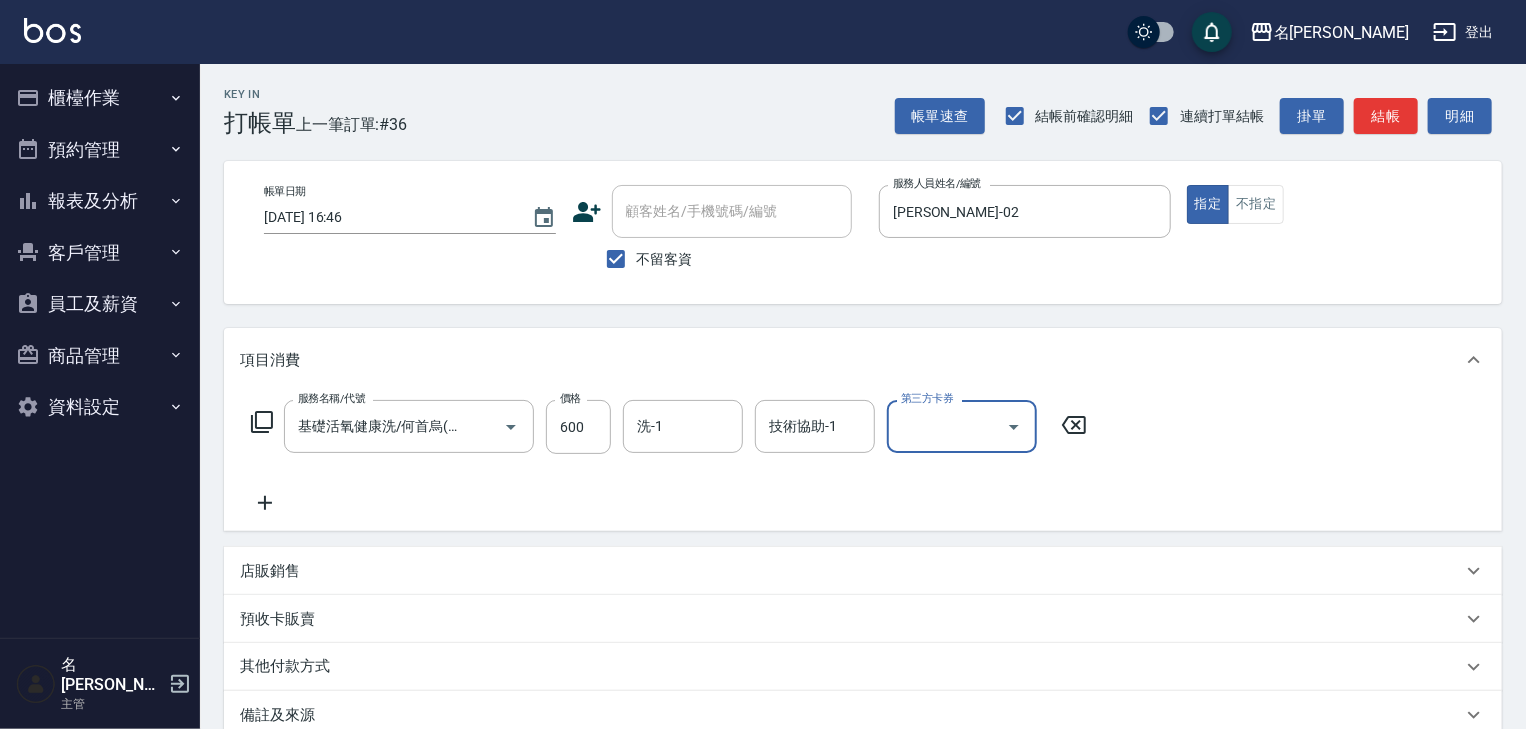 scroll, scrollTop: 0, scrollLeft: 0, axis: both 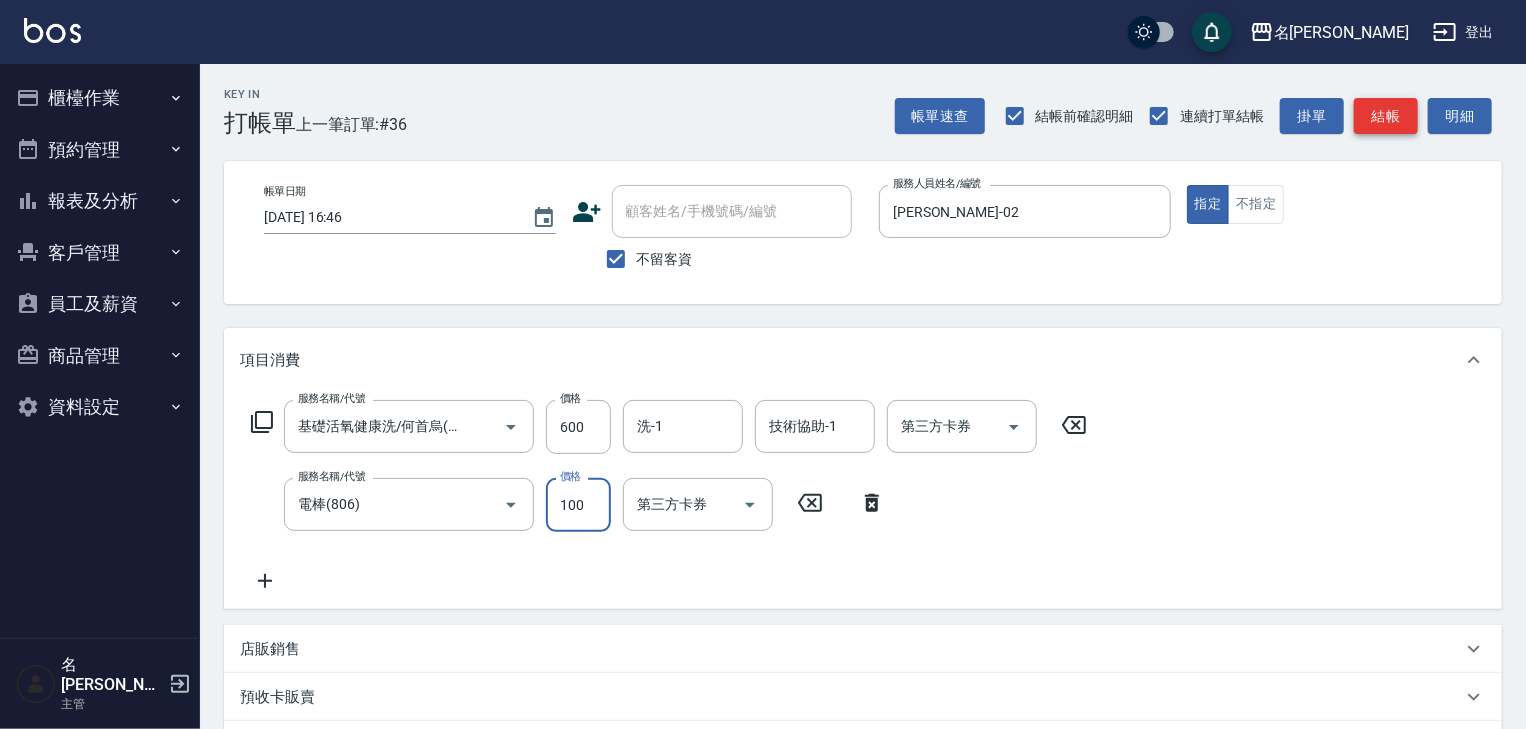 click on "結帳" at bounding box center (1386, 116) 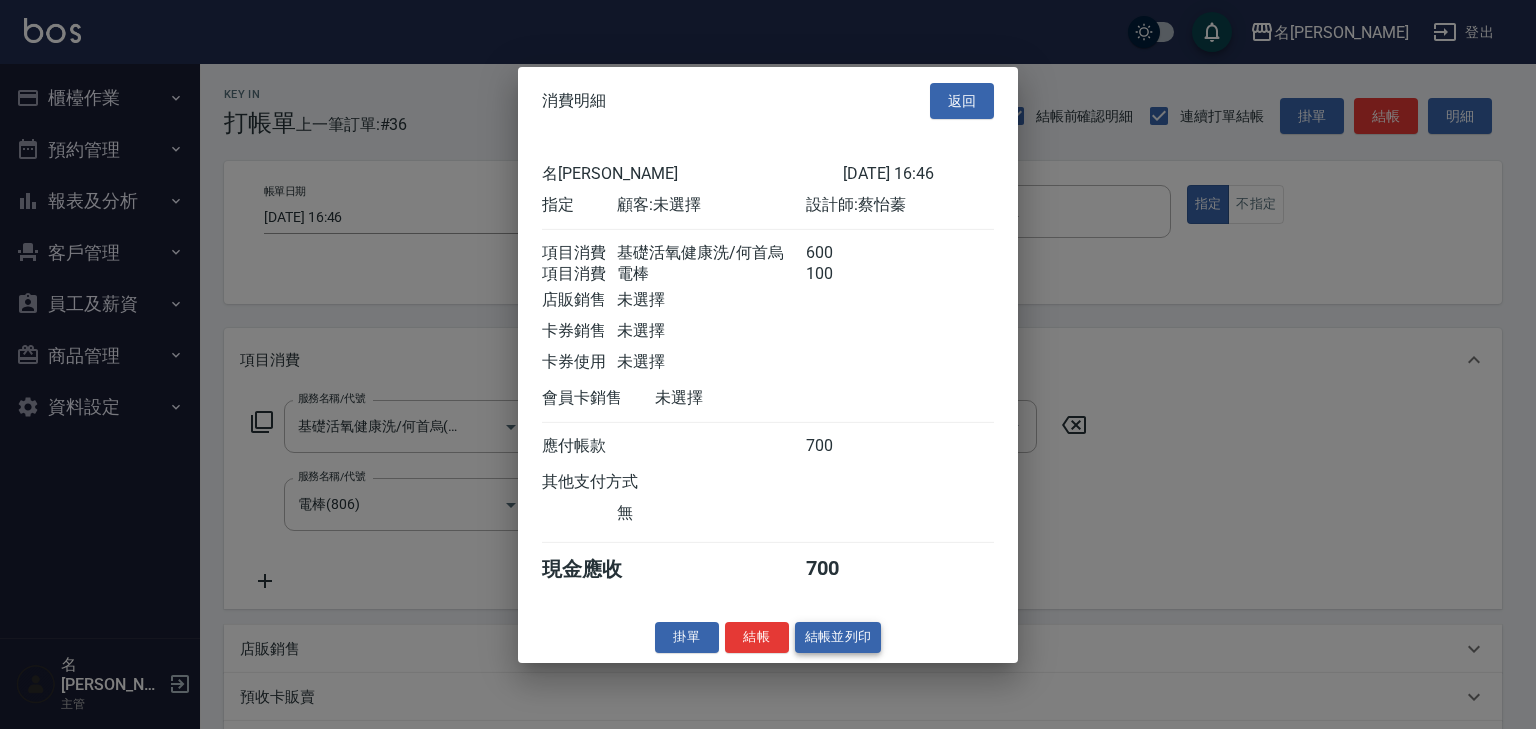 click on "結帳並列印" at bounding box center (838, 637) 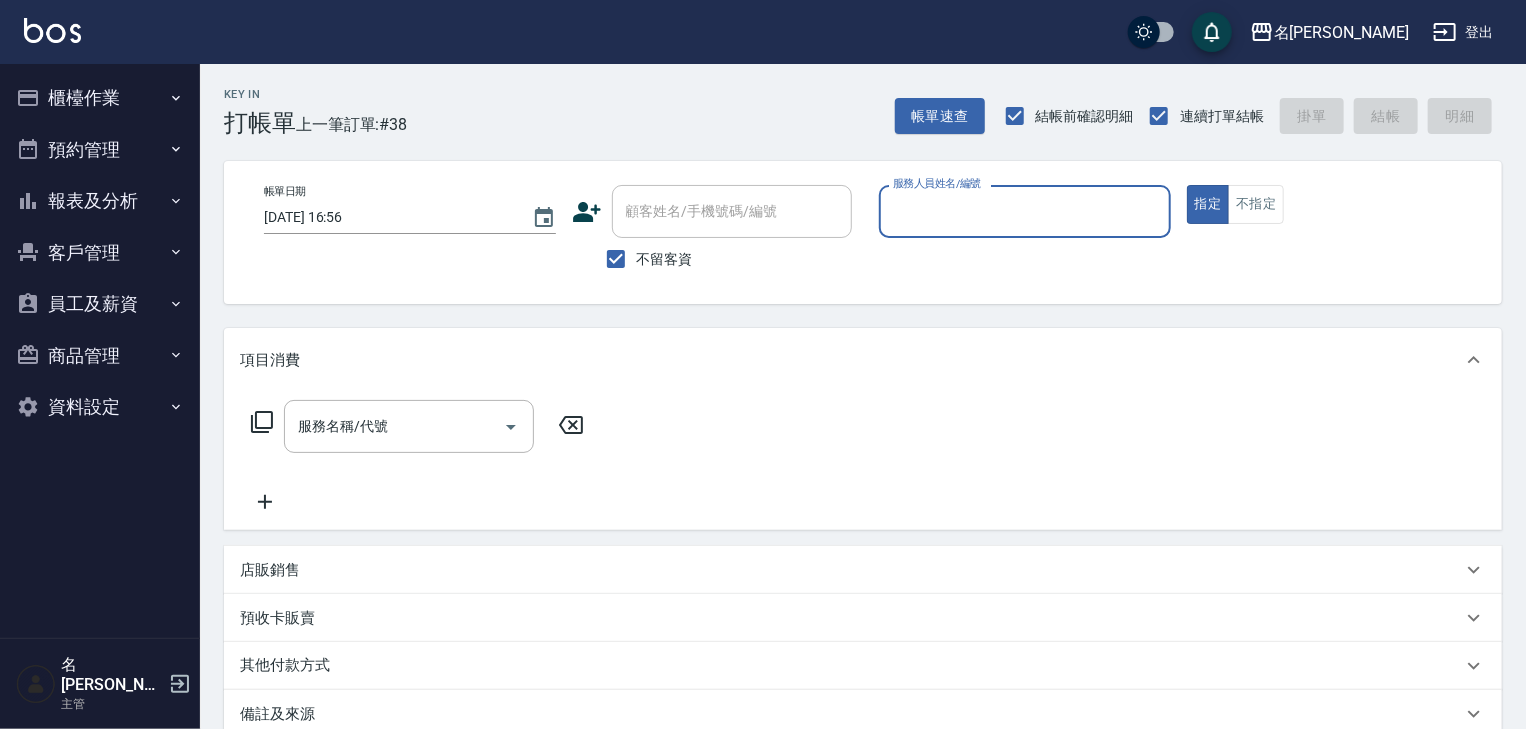 click on "櫃檯作業" at bounding box center [100, 98] 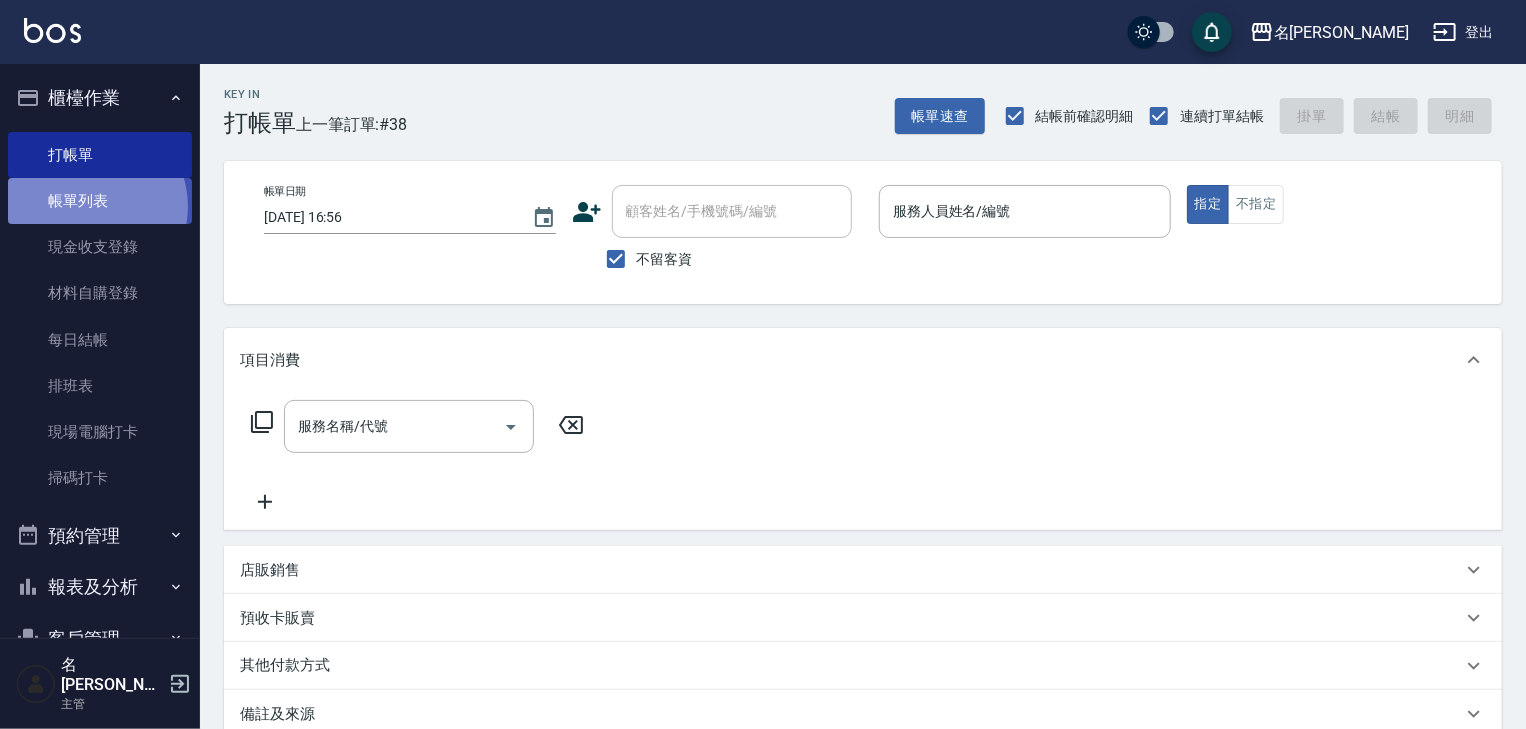 click on "帳單列表" at bounding box center [100, 201] 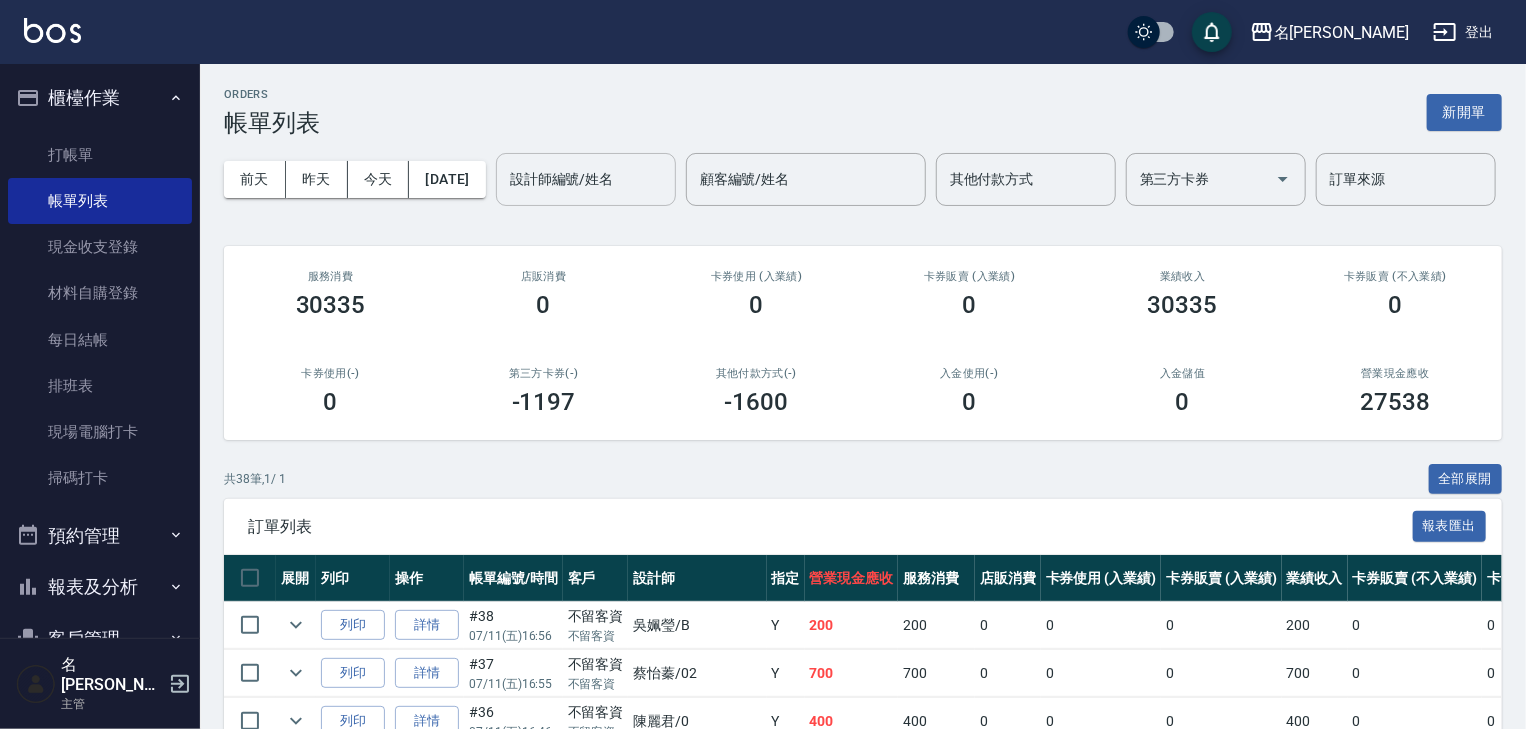 click on "設計師編號/姓名 設計師編號/姓名" at bounding box center (586, 179) 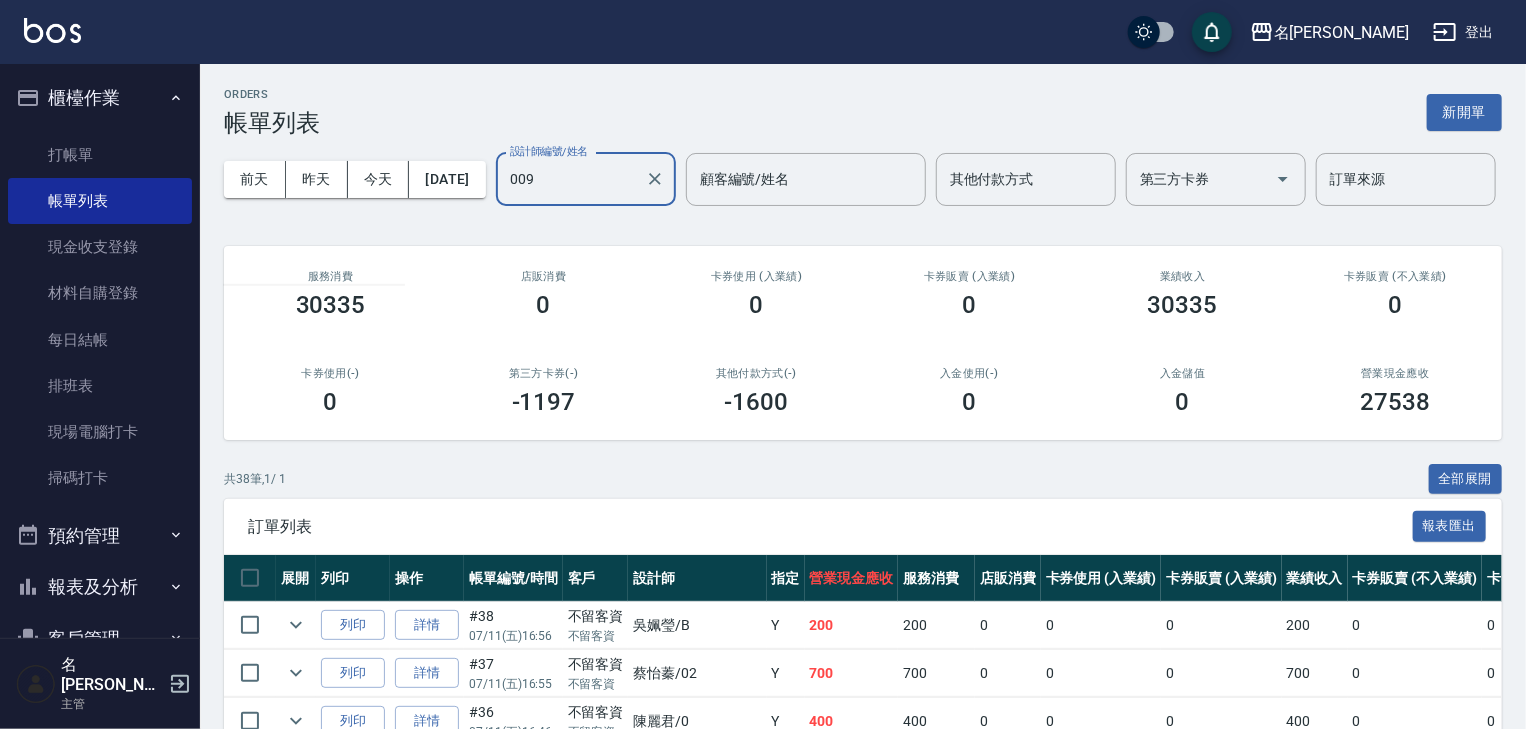click on "009" at bounding box center [571, 179] 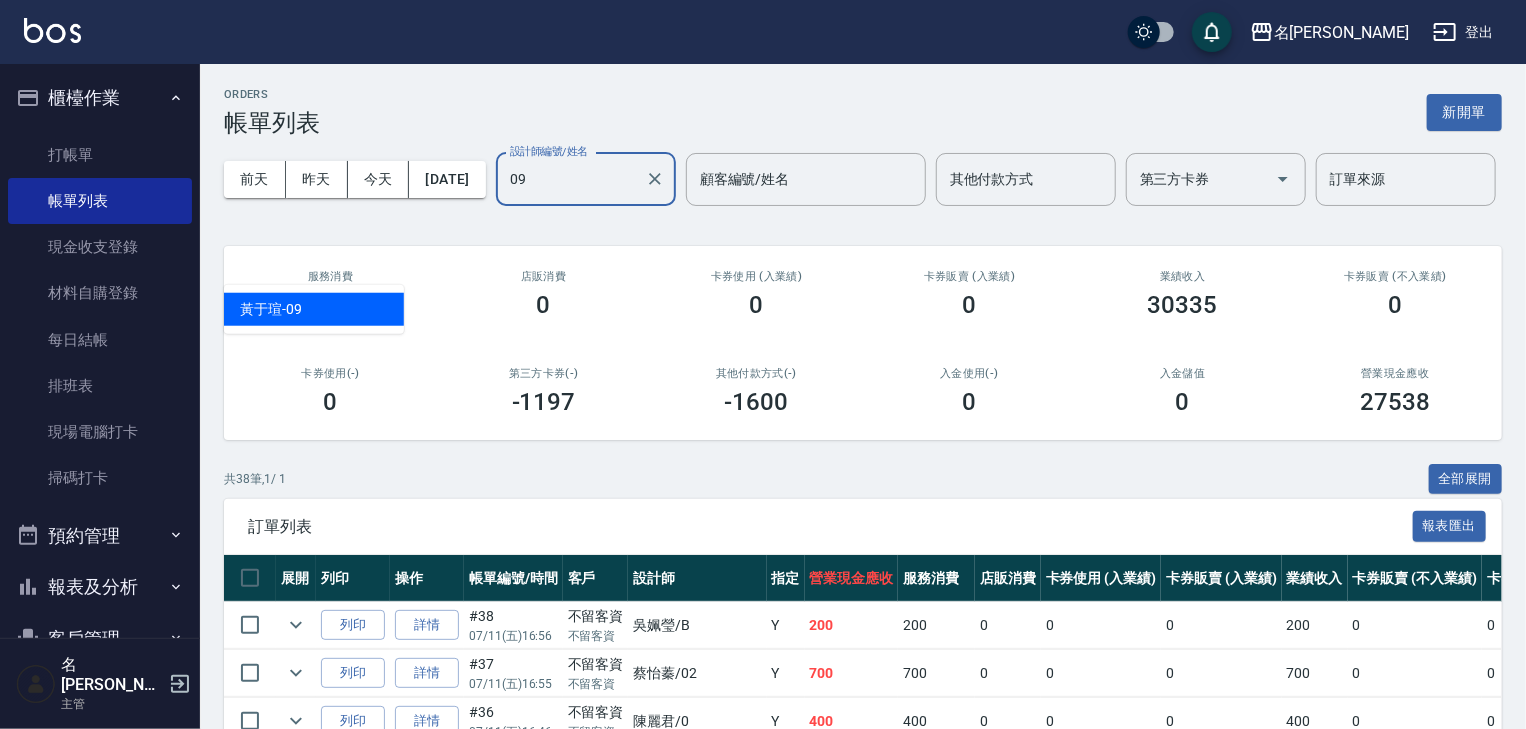 click on "[PERSON_NAME]-09" at bounding box center [314, 309] 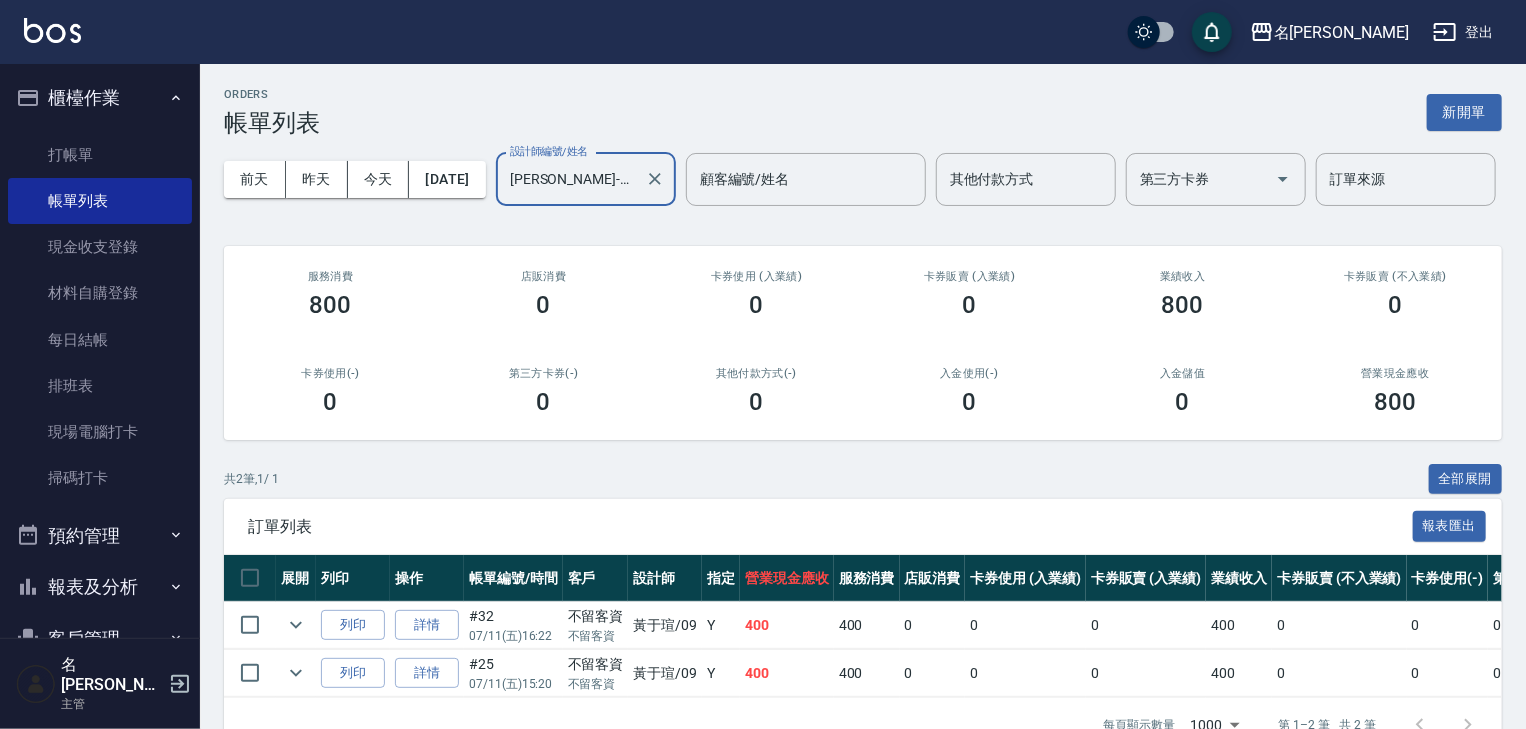 scroll, scrollTop: 121, scrollLeft: 0, axis: vertical 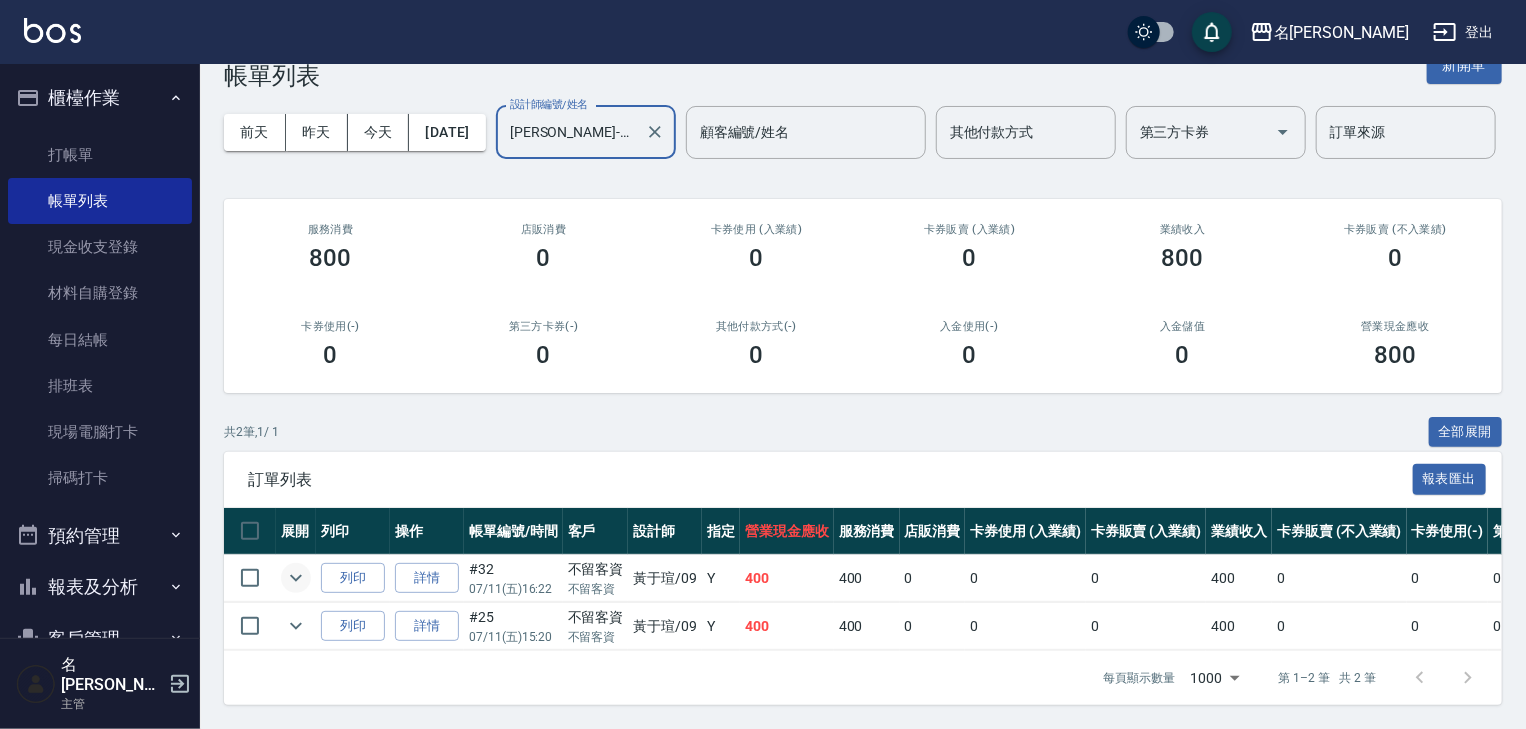 click 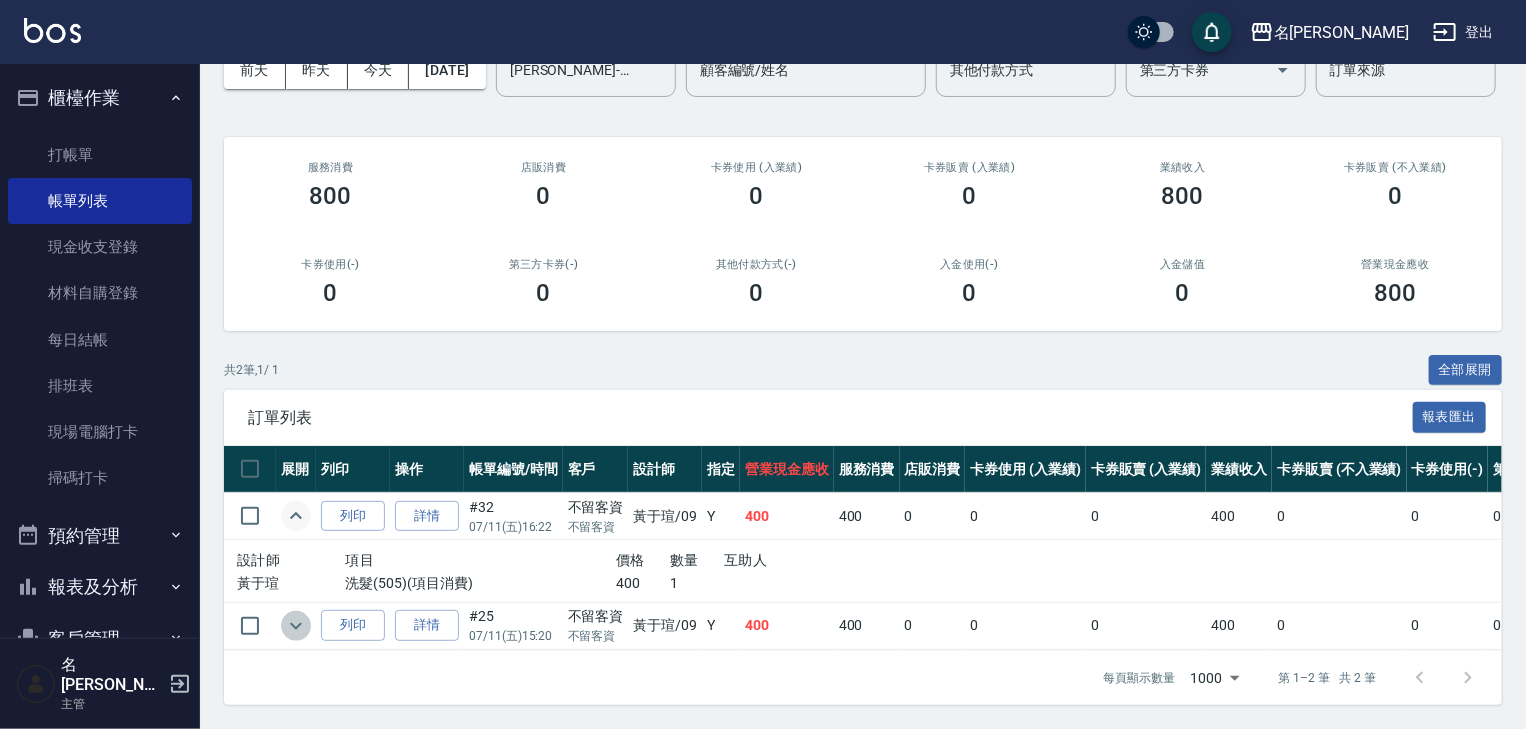 click 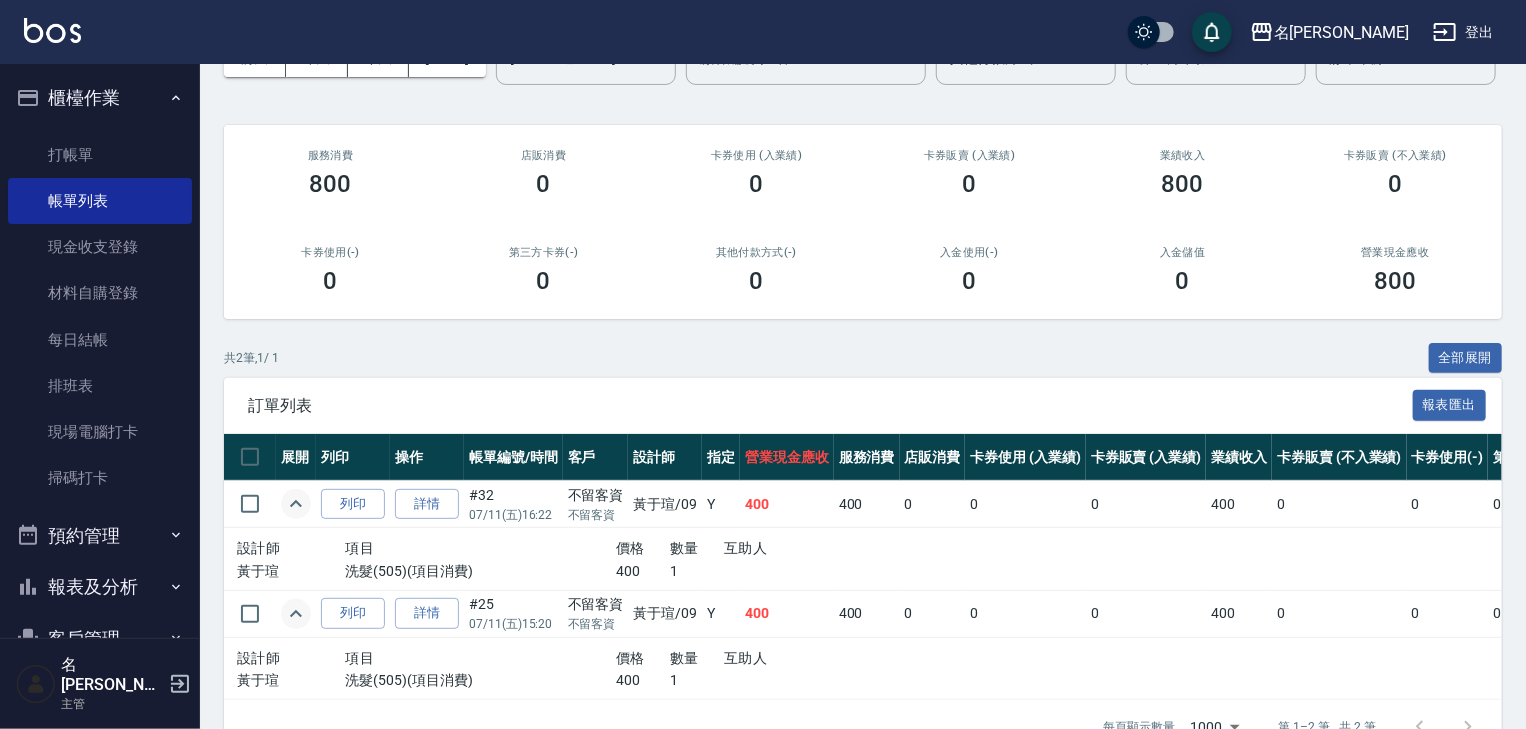 scroll, scrollTop: 244, scrollLeft: 0, axis: vertical 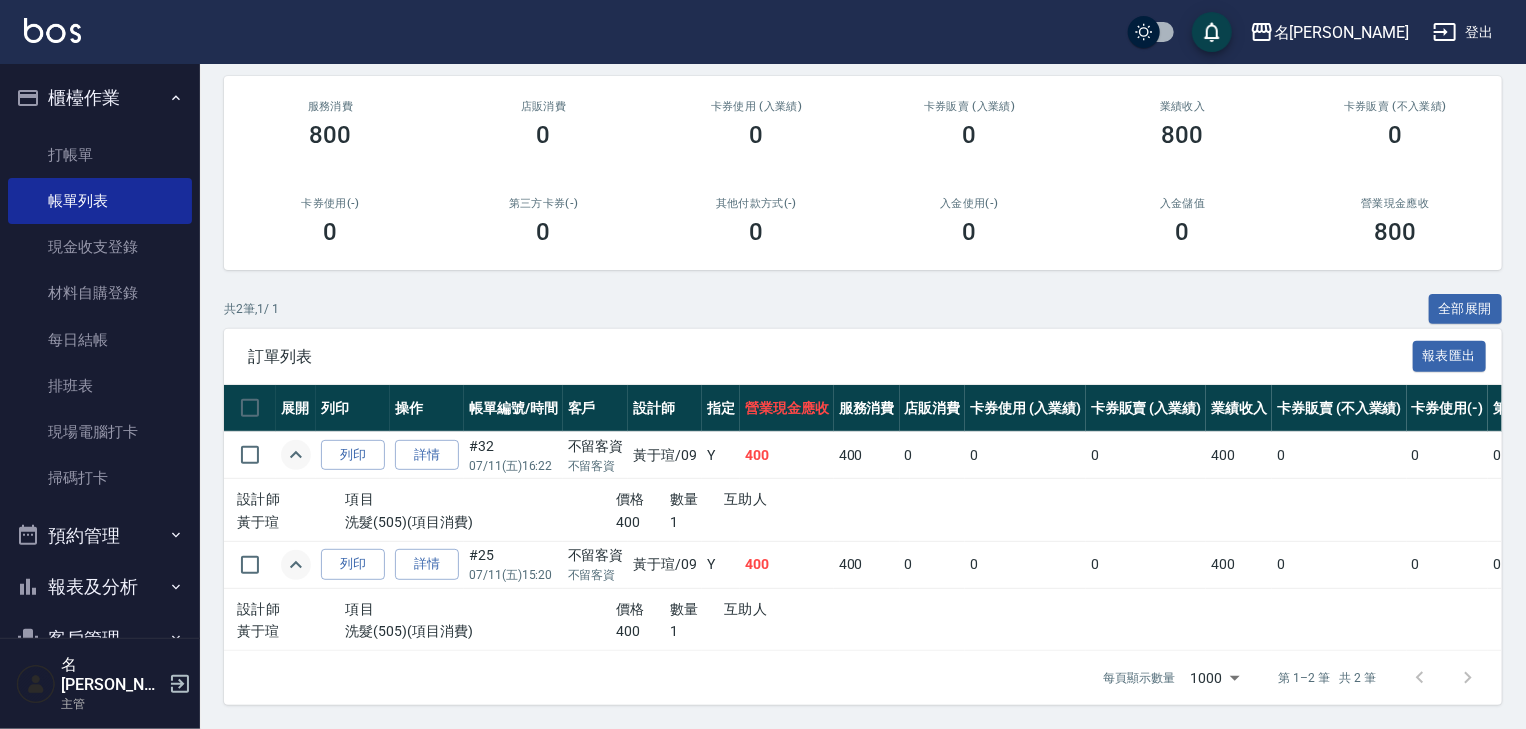 click at bounding box center [52, 30] 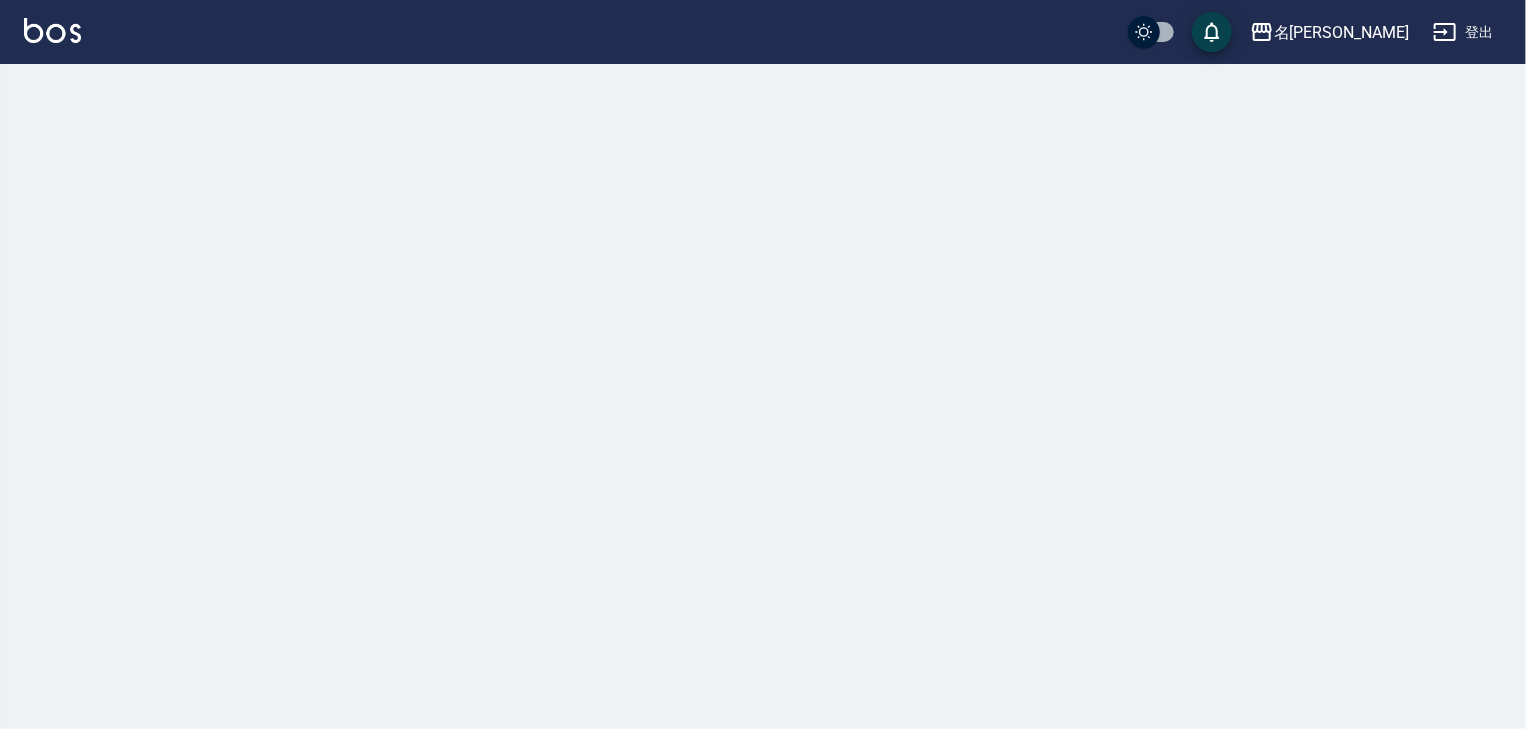 scroll, scrollTop: 0, scrollLeft: 0, axis: both 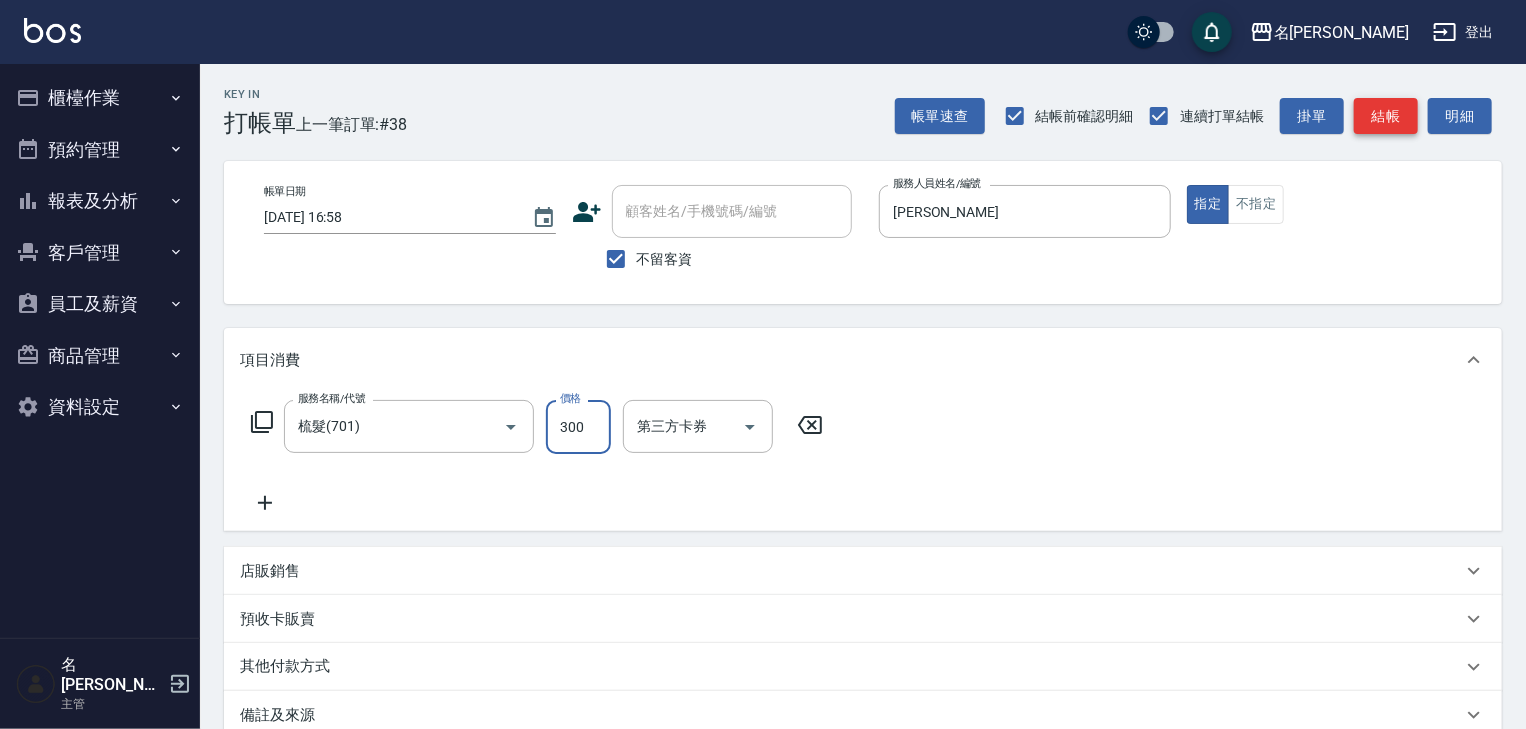 click on "結帳" at bounding box center (1386, 116) 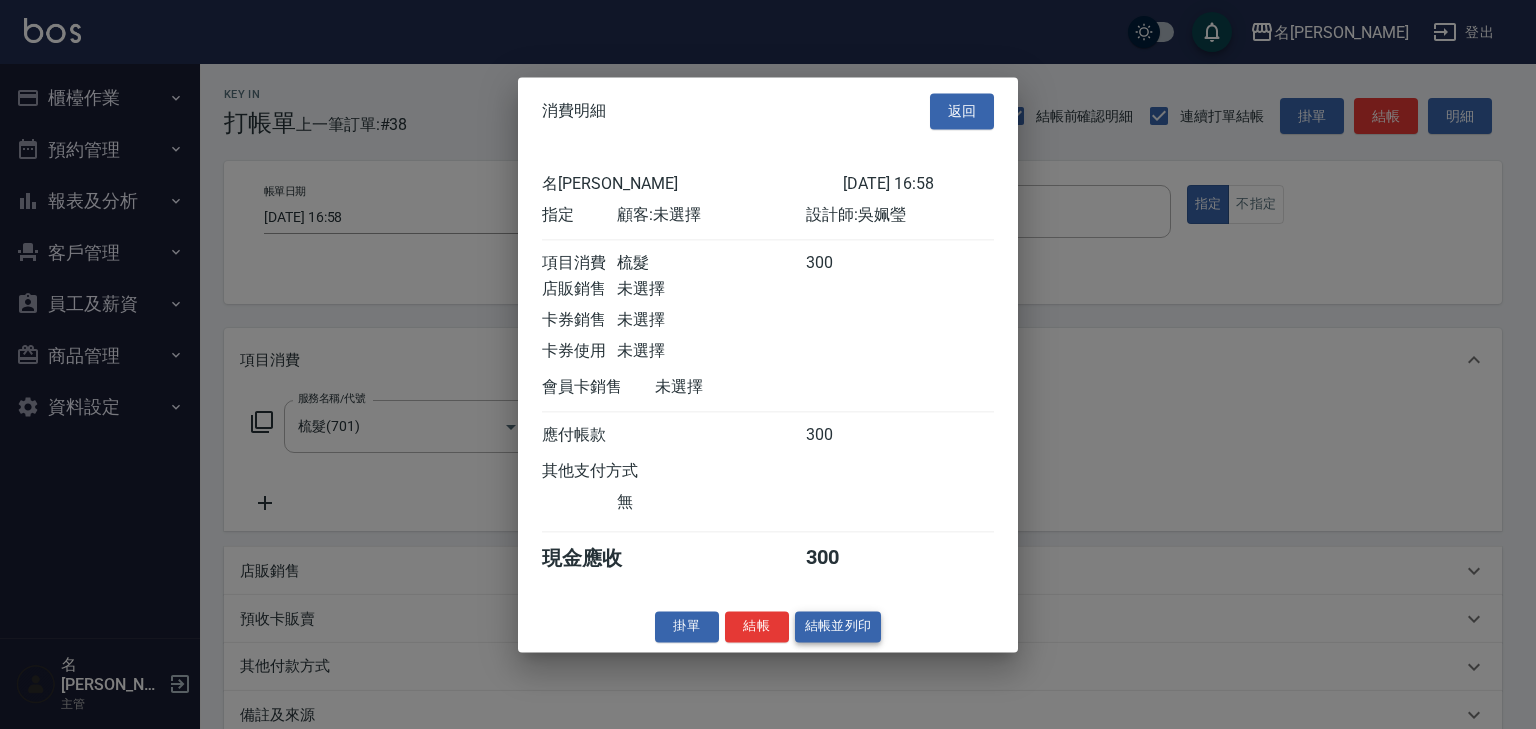 click on "結帳並列印" at bounding box center [838, 626] 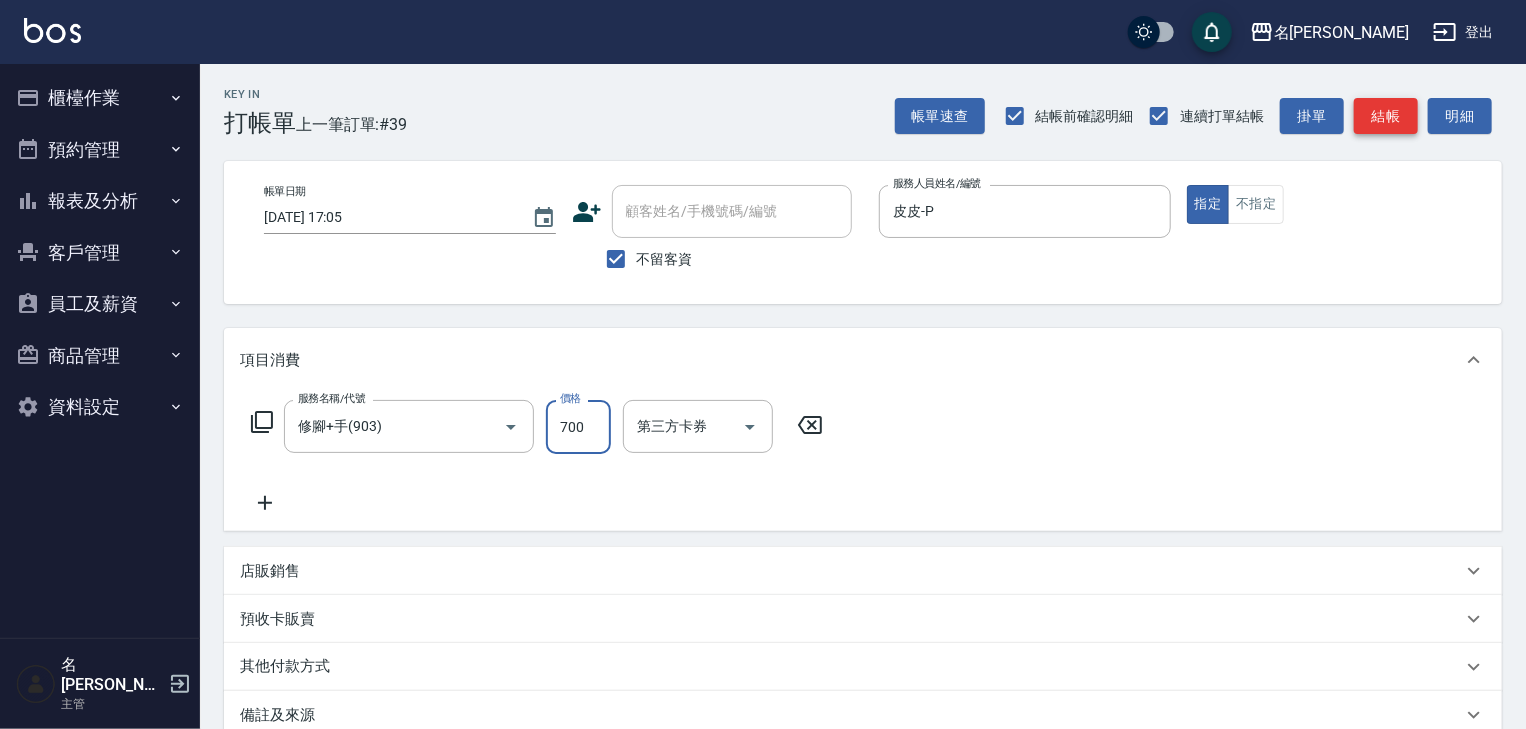 click on "結帳" at bounding box center (1386, 116) 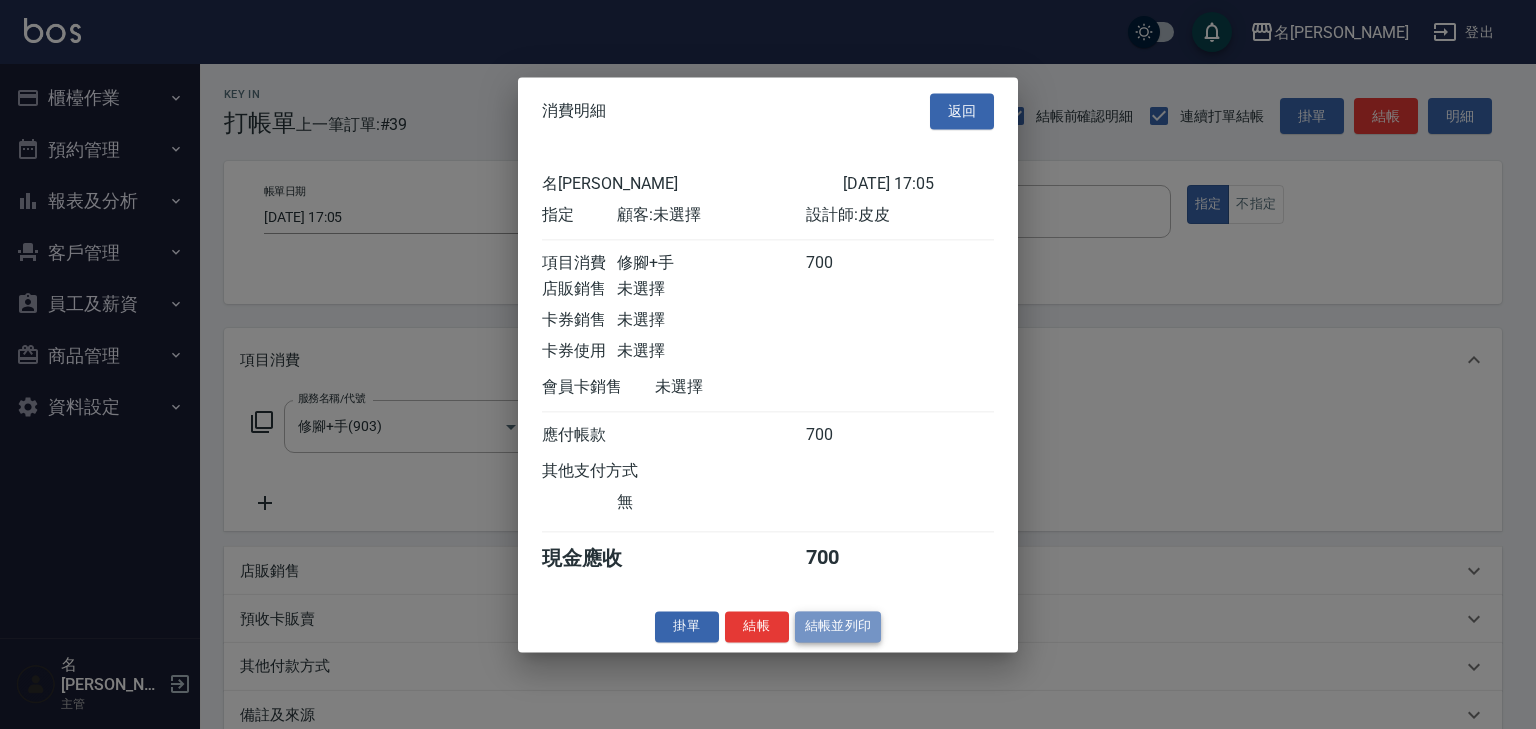 click on "結帳並列印" at bounding box center [838, 626] 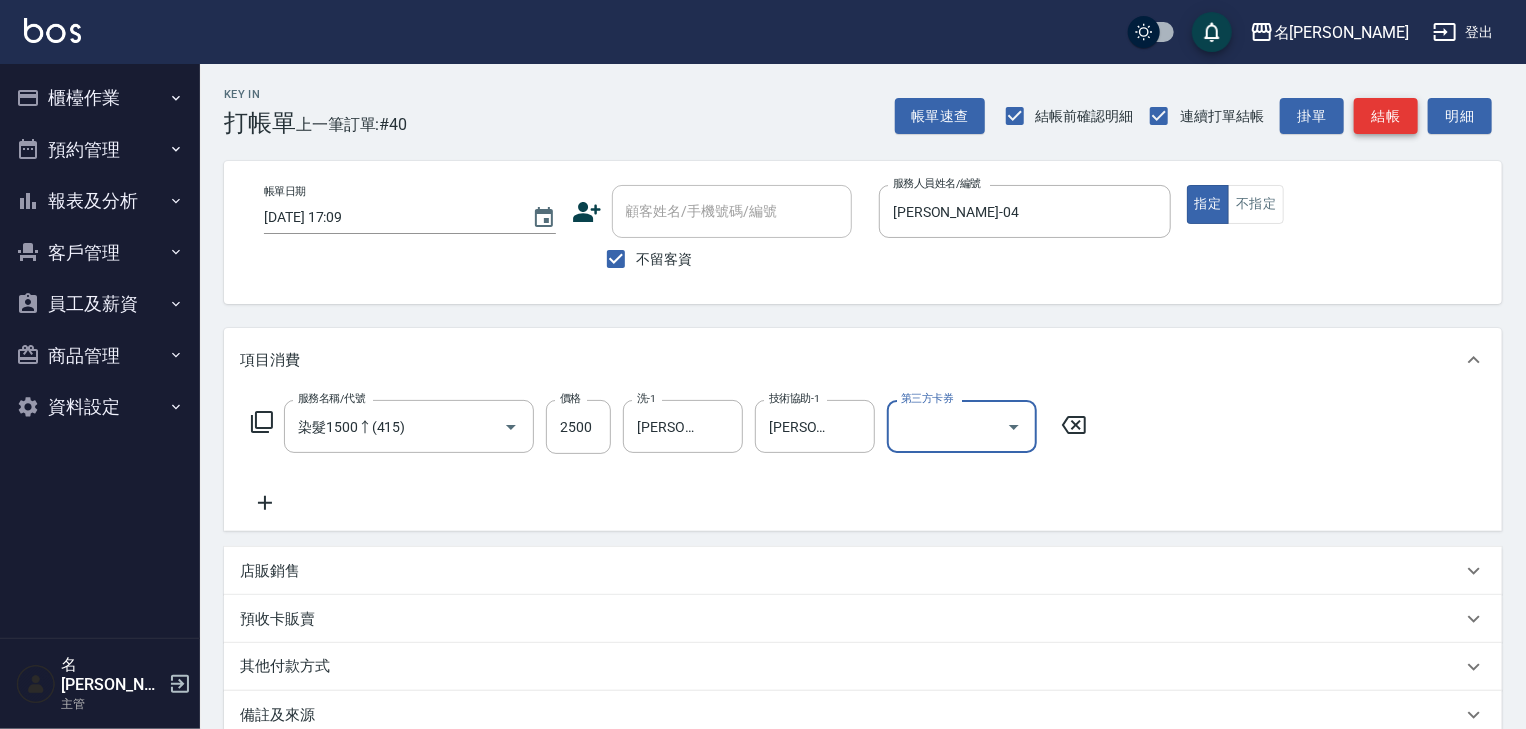 click on "結帳" at bounding box center (1386, 116) 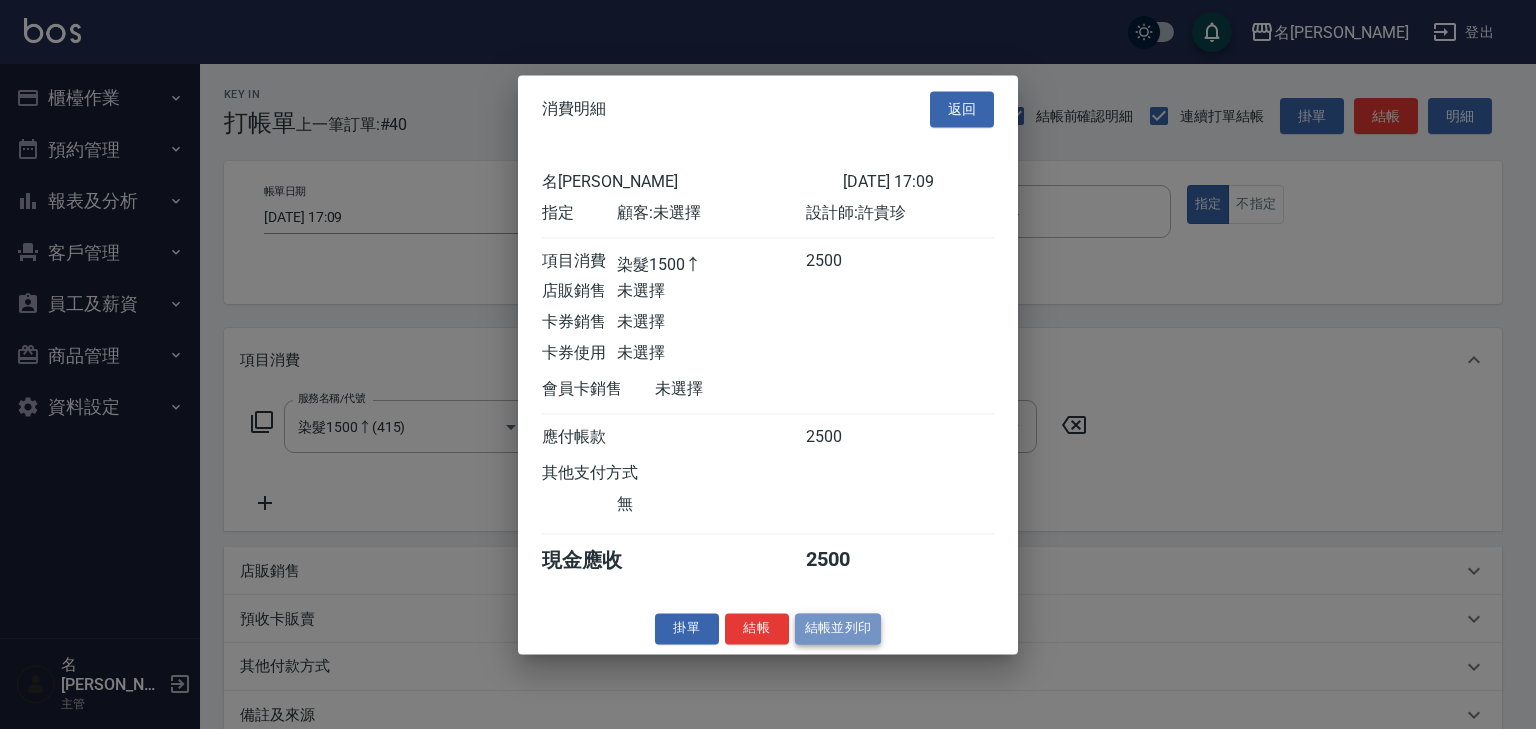 click on "結帳並列印" at bounding box center [838, 628] 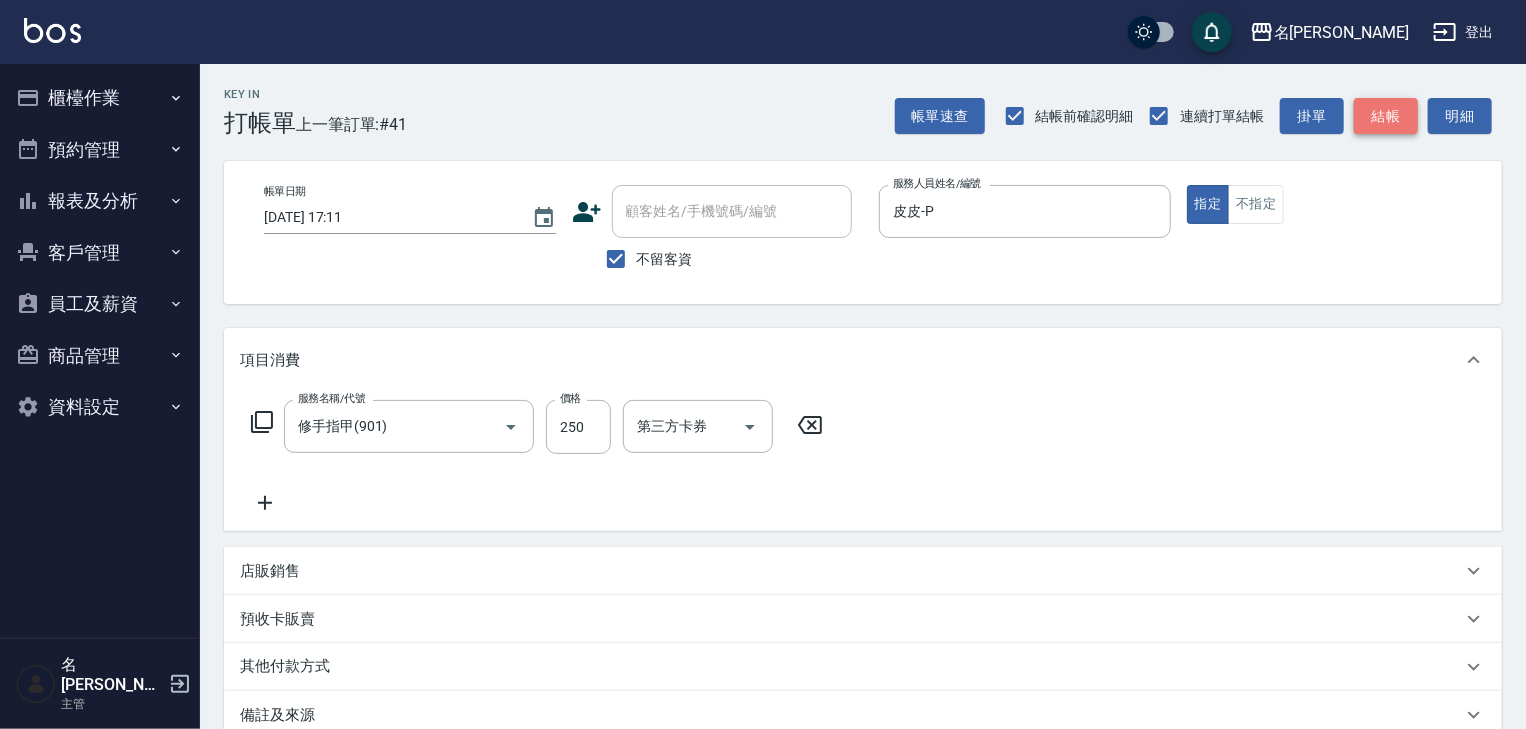 click on "結帳" at bounding box center (1386, 116) 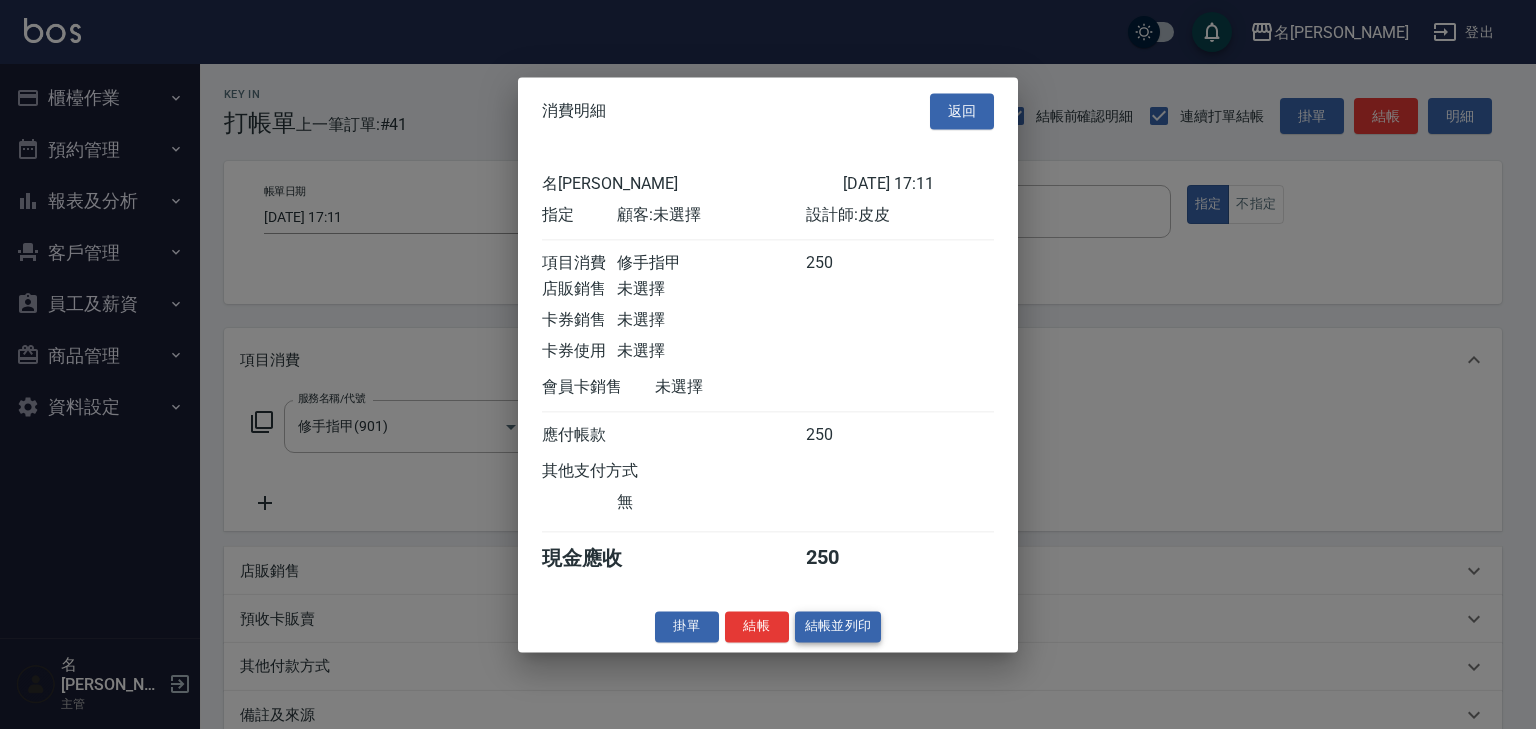 click on "結帳並列印" at bounding box center [838, 626] 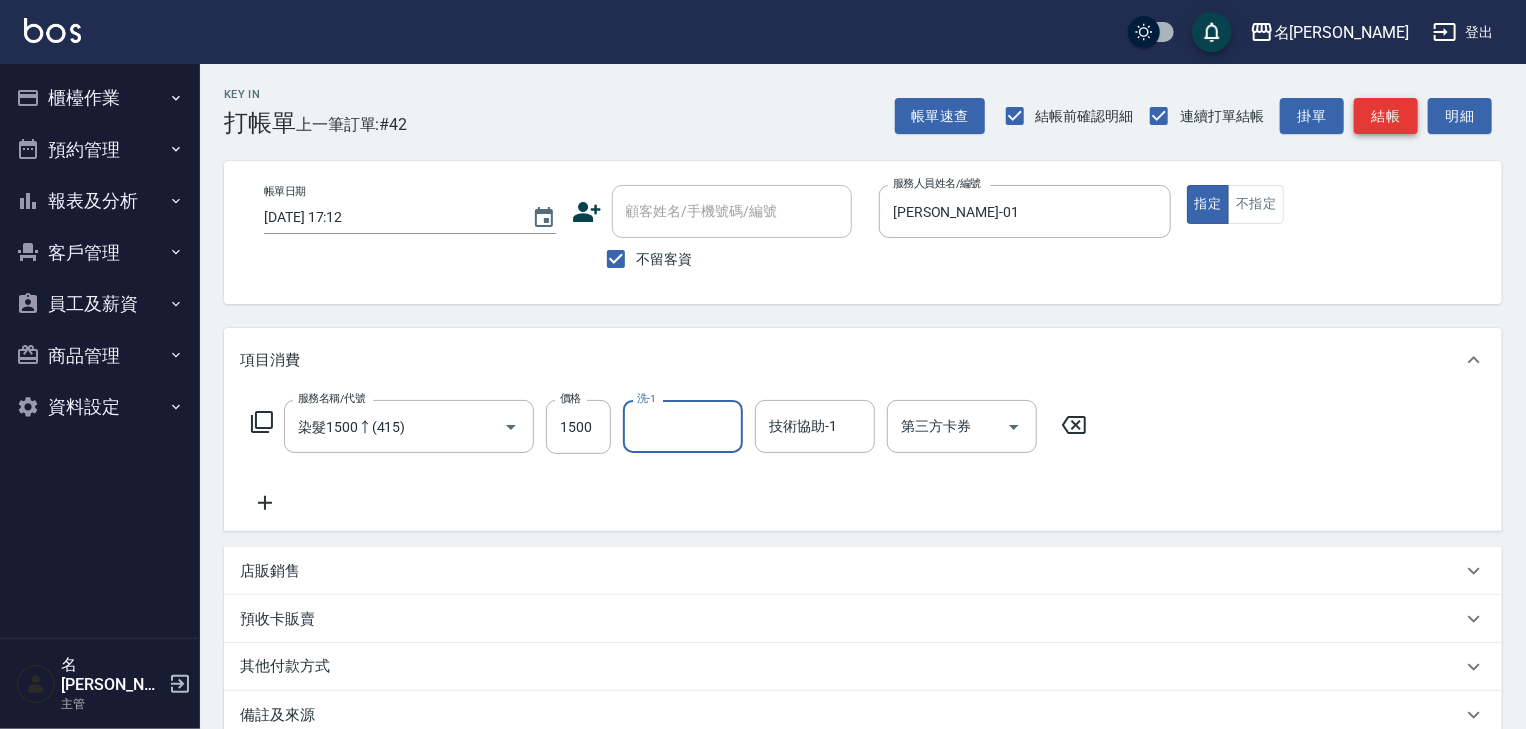 click on "結帳" at bounding box center (1386, 116) 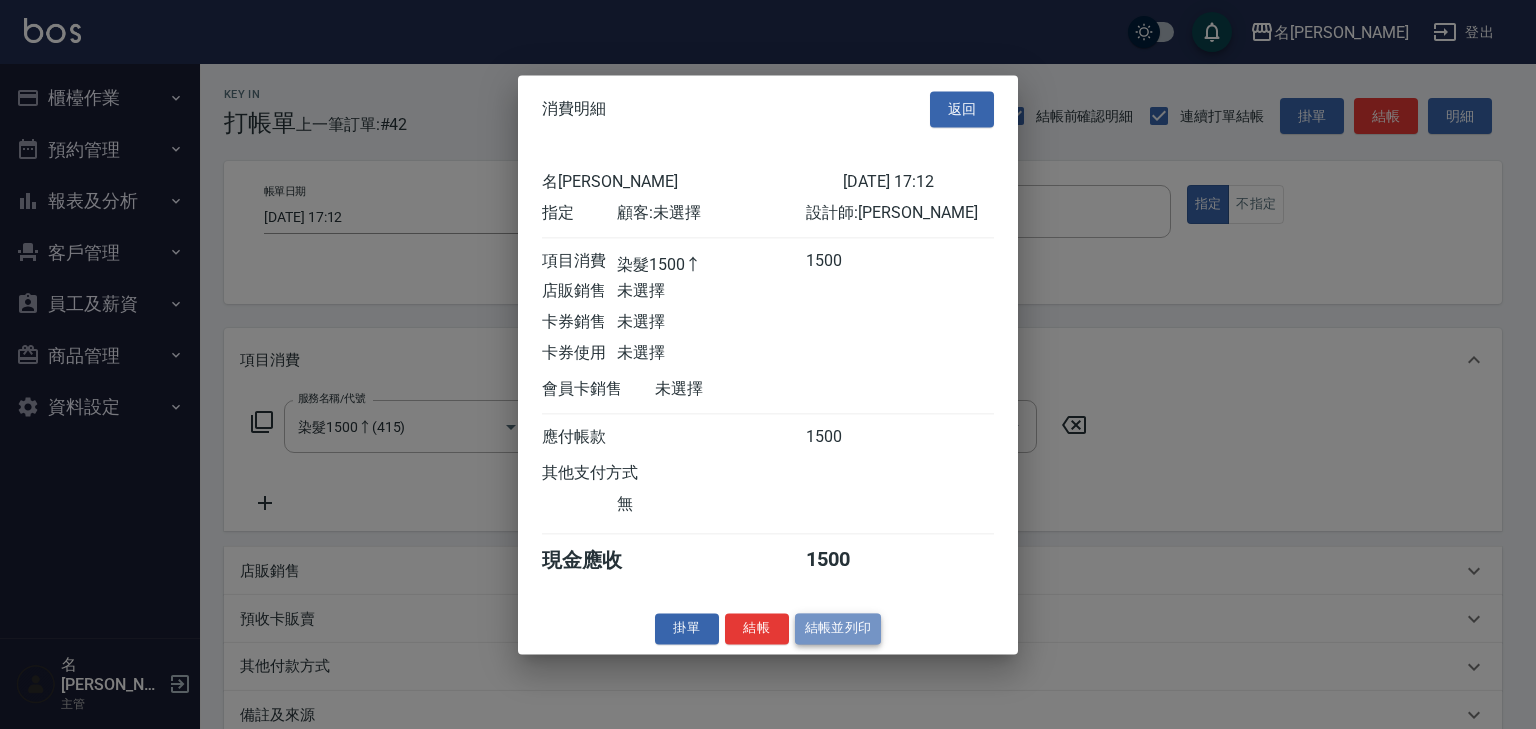 click on "結帳並列印" at bounding box center [838, 628] 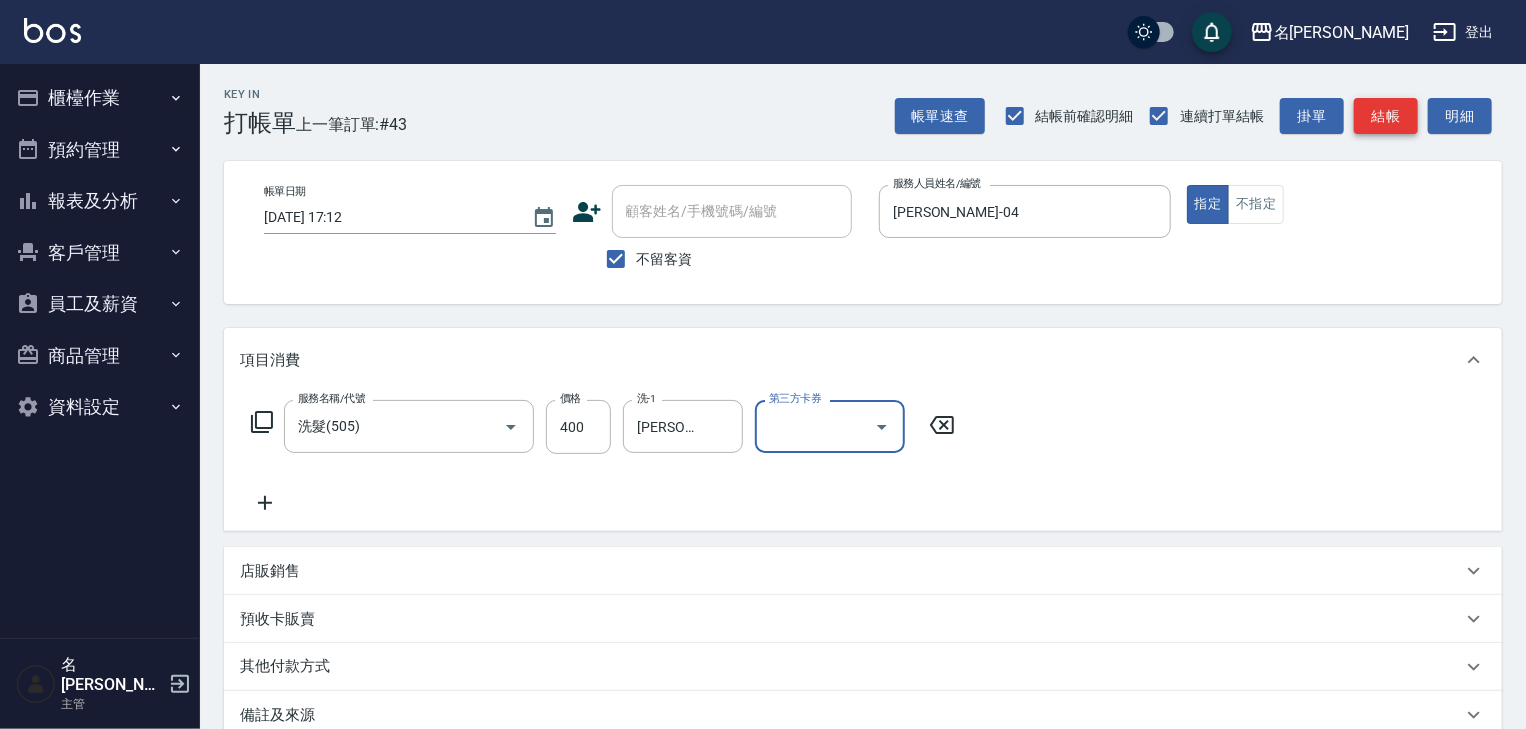 click on "結帳" at bounding box center (1386, 116) 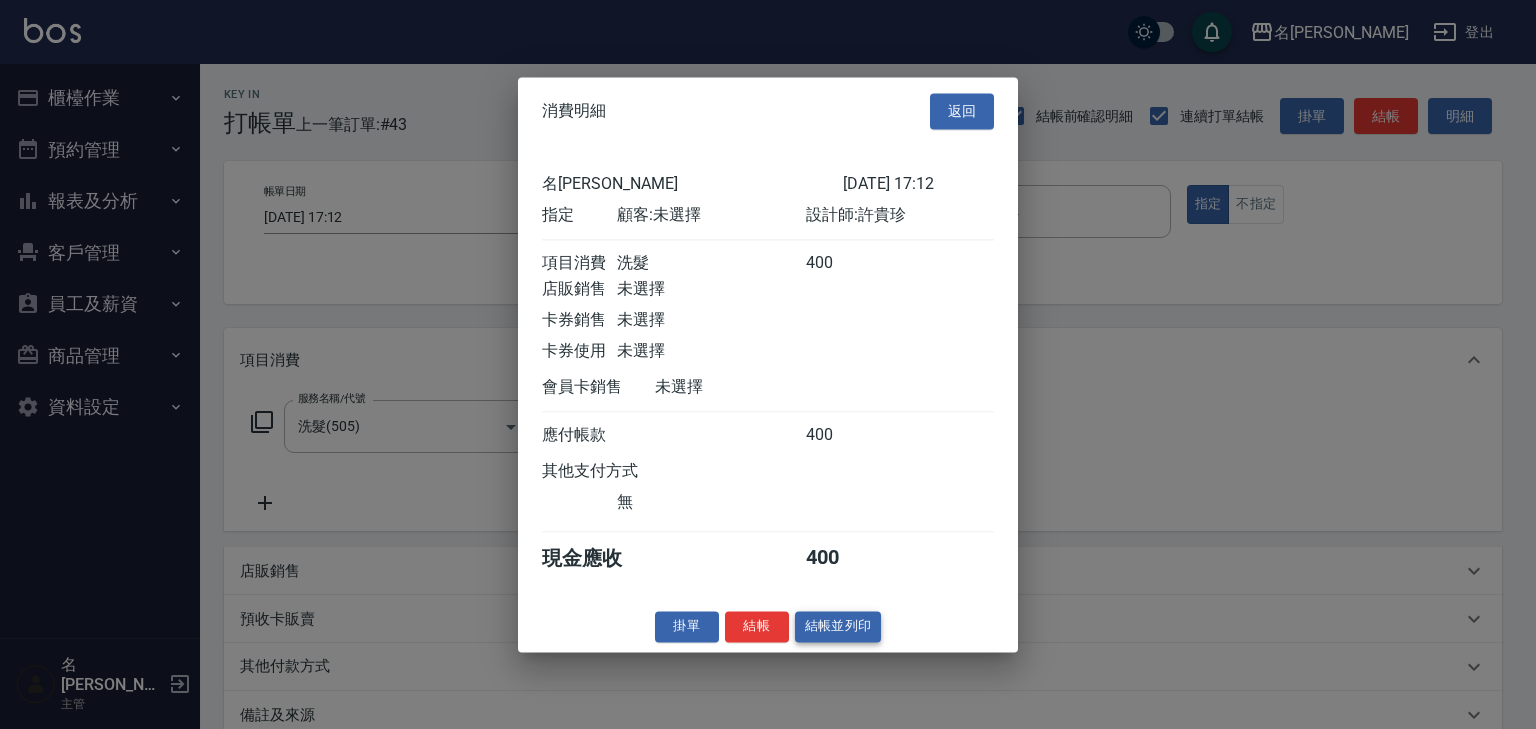 click on "結帳並列印" at bounding box center (838, 626) 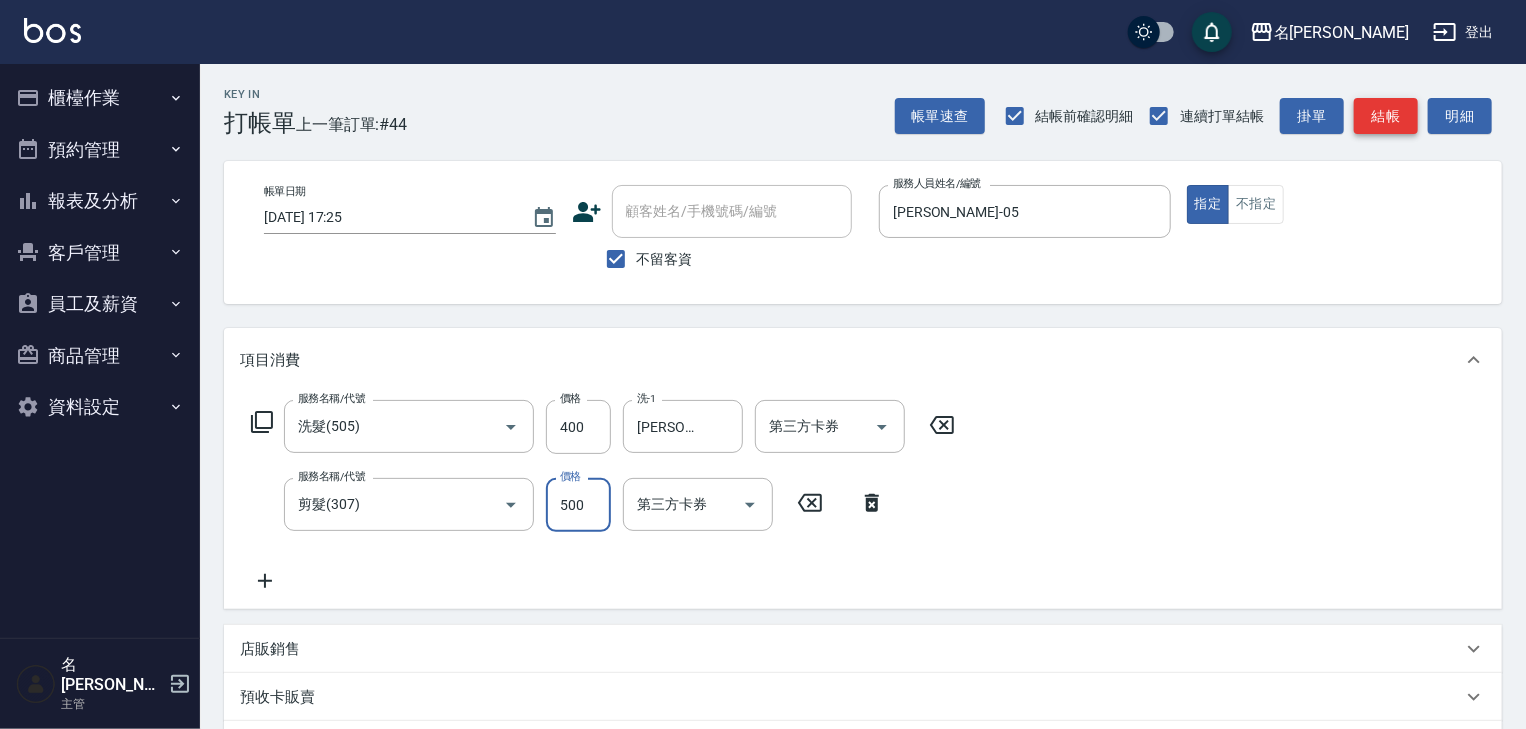click on "結帳" at bounding box center (1386, 116) 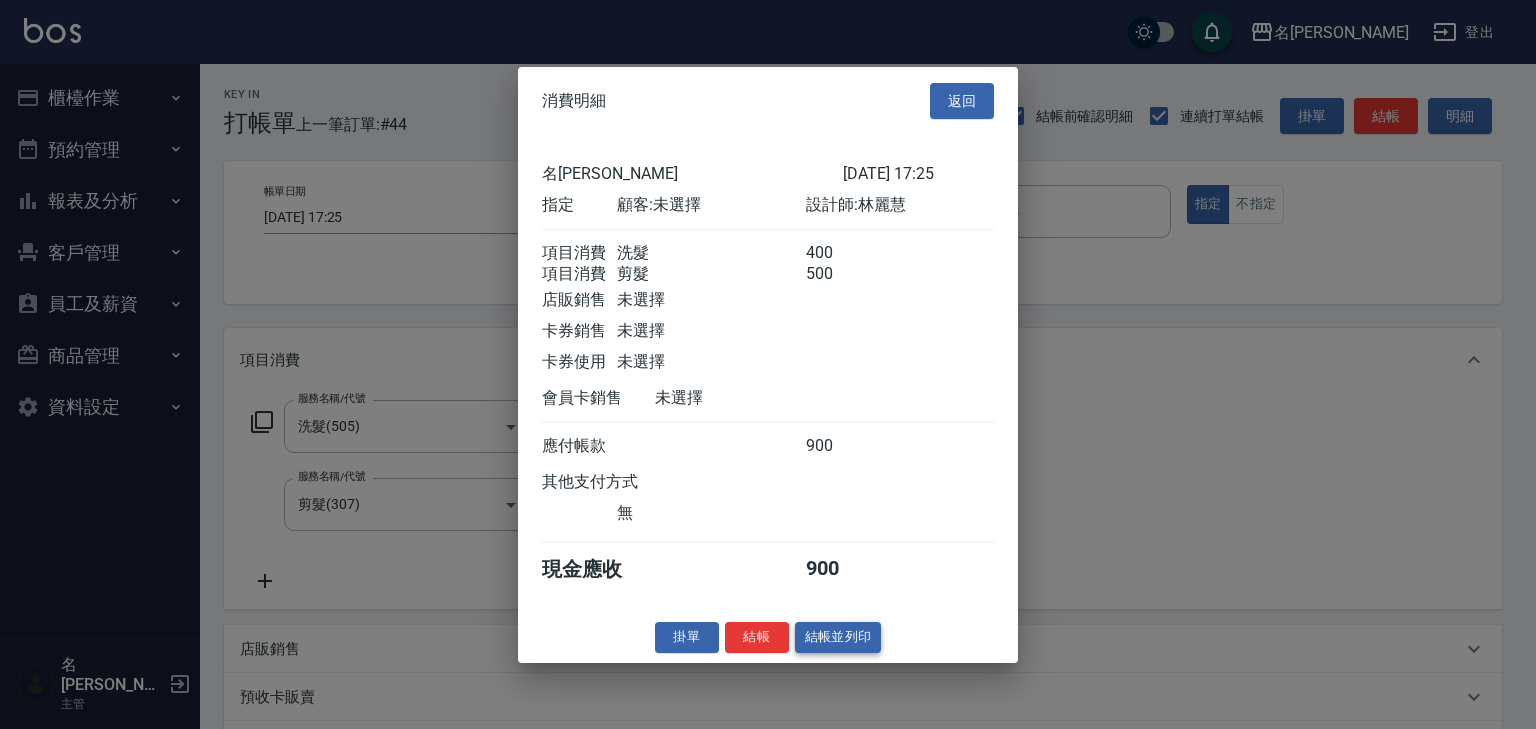 click on "結帳並列印" at bounding box center (838, 637) 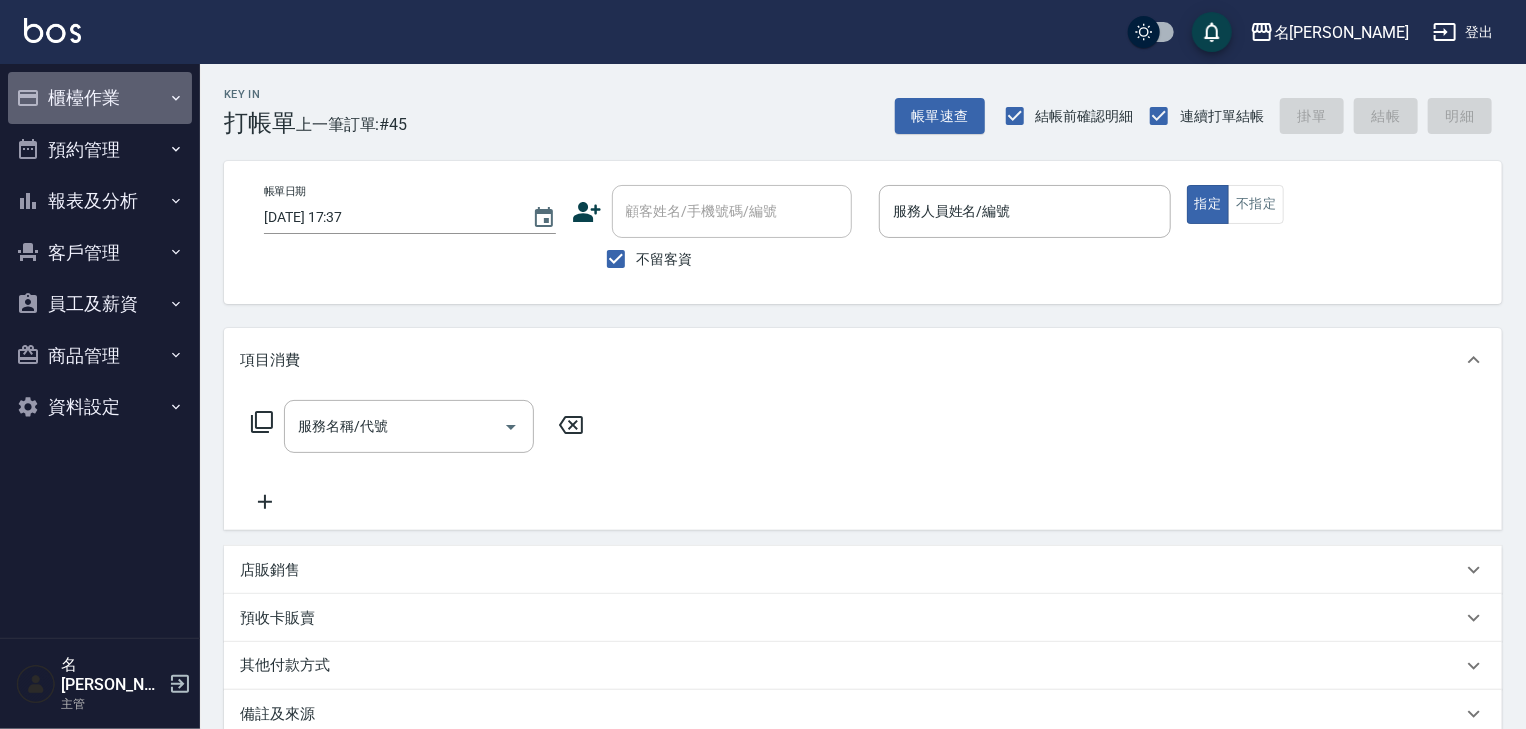 click on "櫃檯作業" at bounding box center (100, 98) 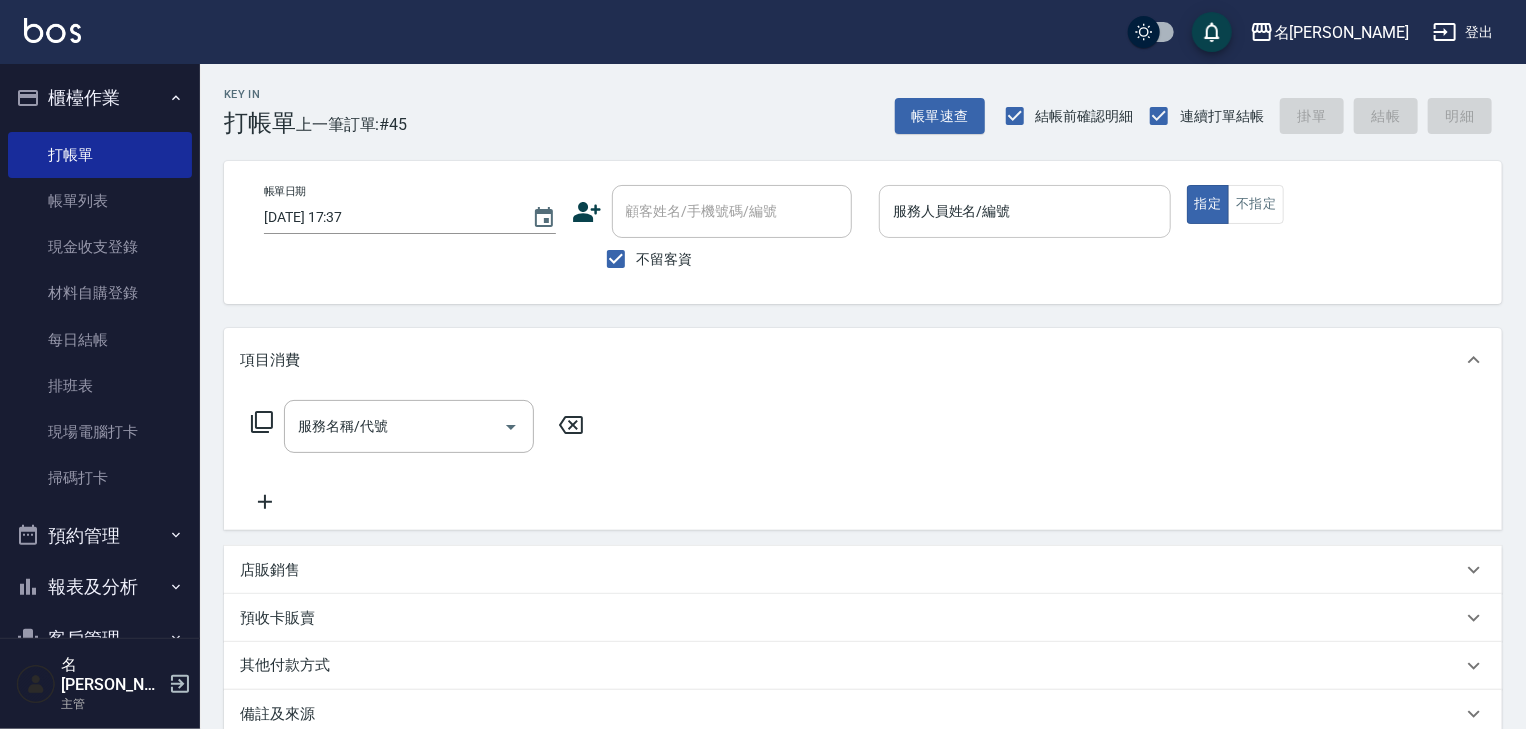 click on "服務人員姓名/編號" at bounding box center (1025, 211) 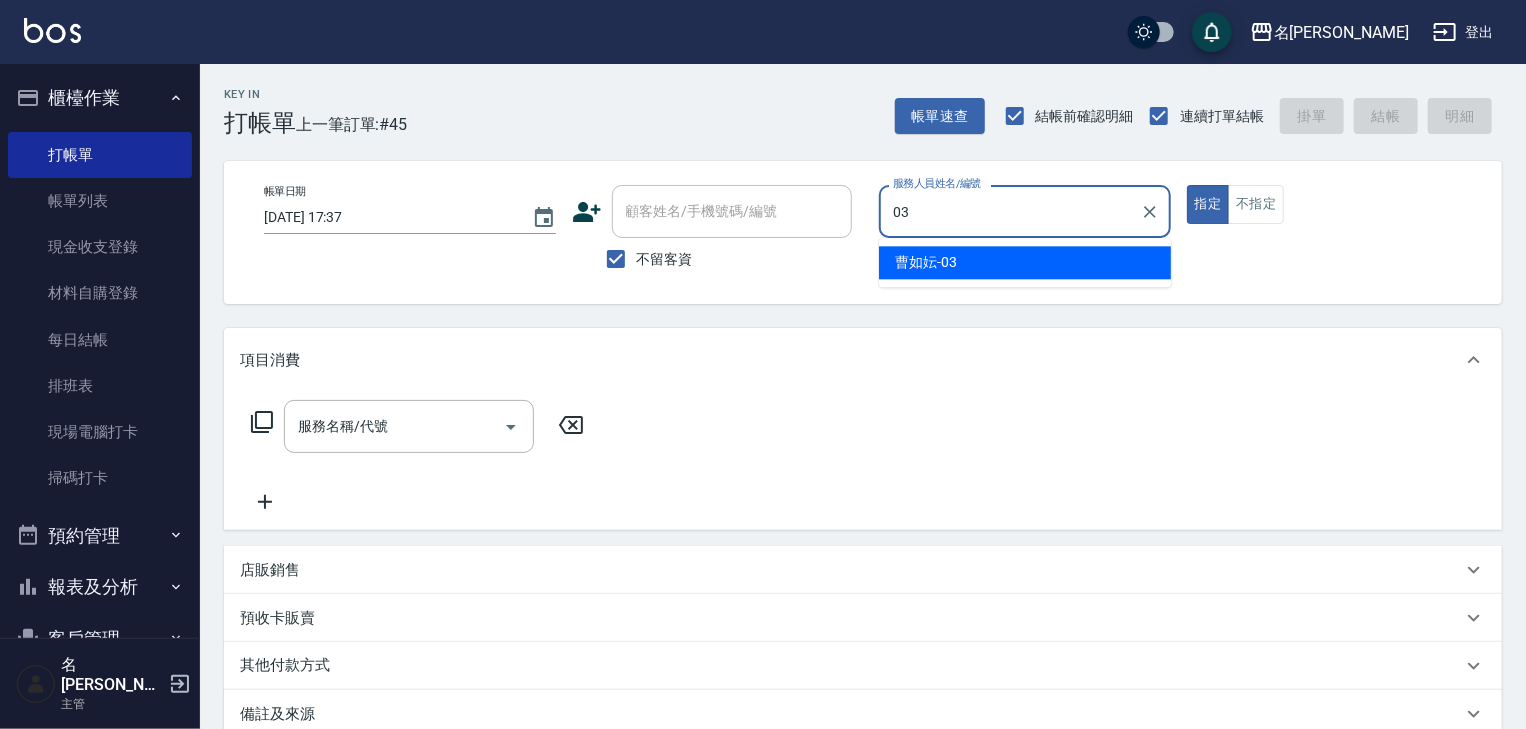 click on "[PERSON_NAME]-03" at bounding box center (1025, 262) 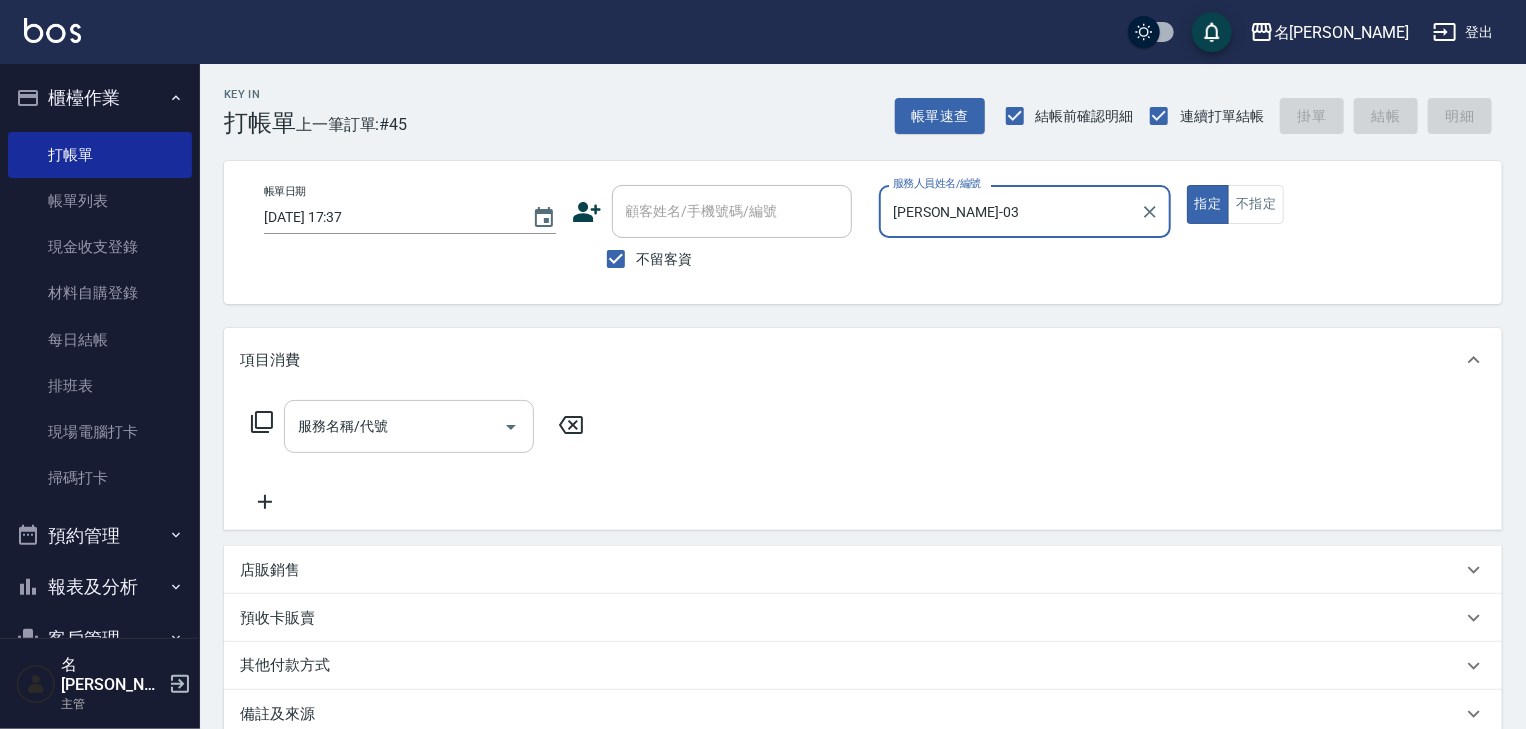 click on "服務名稱/代號" at bounding box center [394, 426] 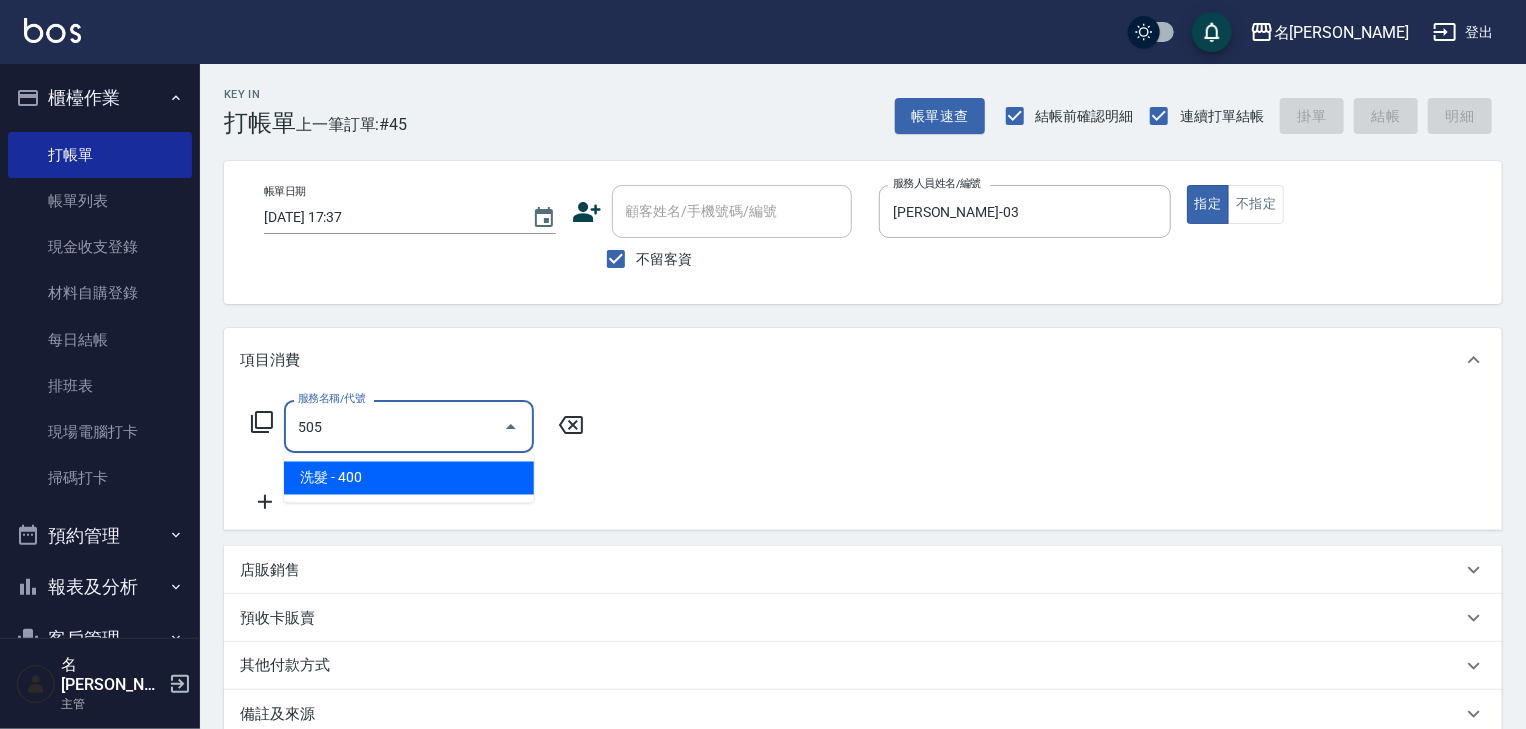 click on "洗髮 - 400" at bounding box center [409, 478] 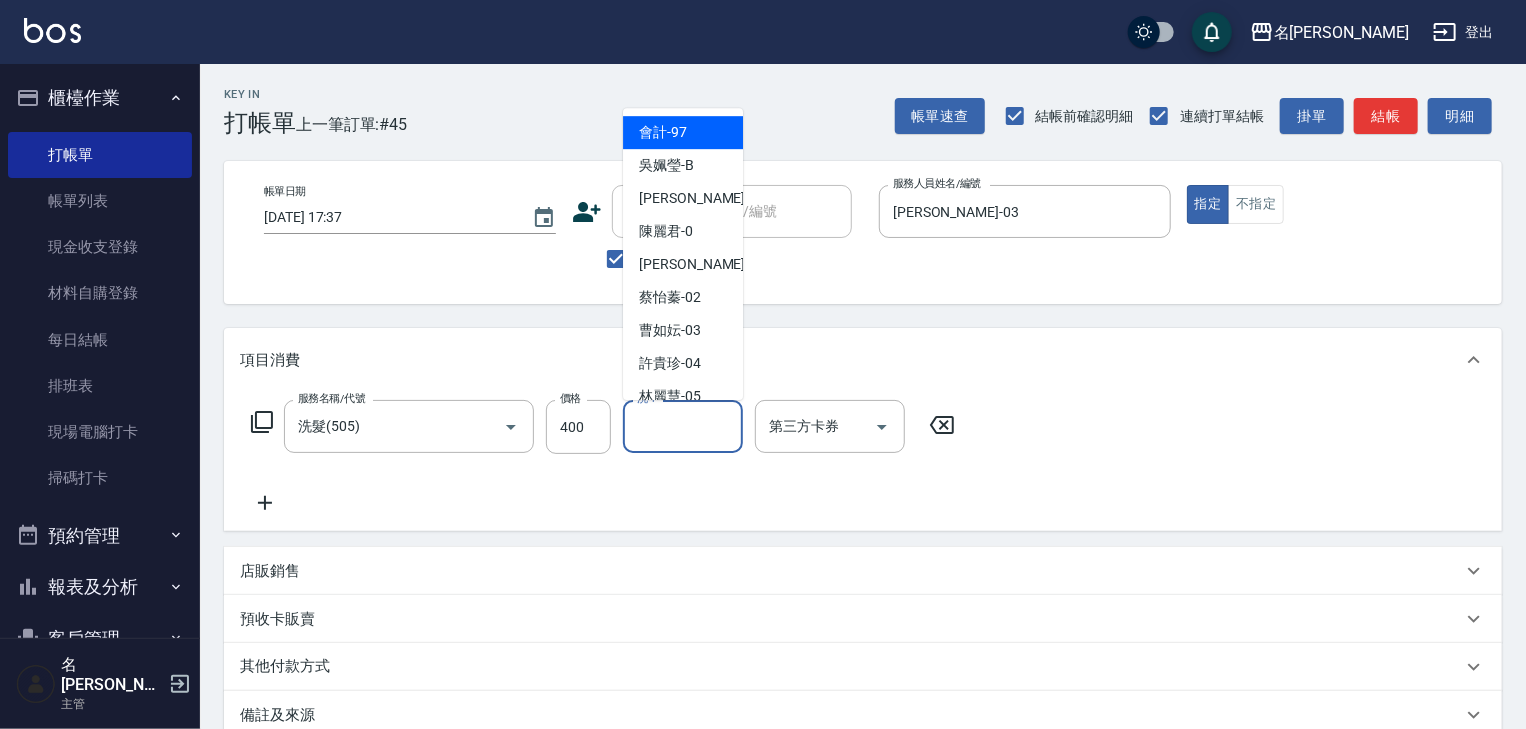 click on "洗-1" at bounding box center [683, 426] 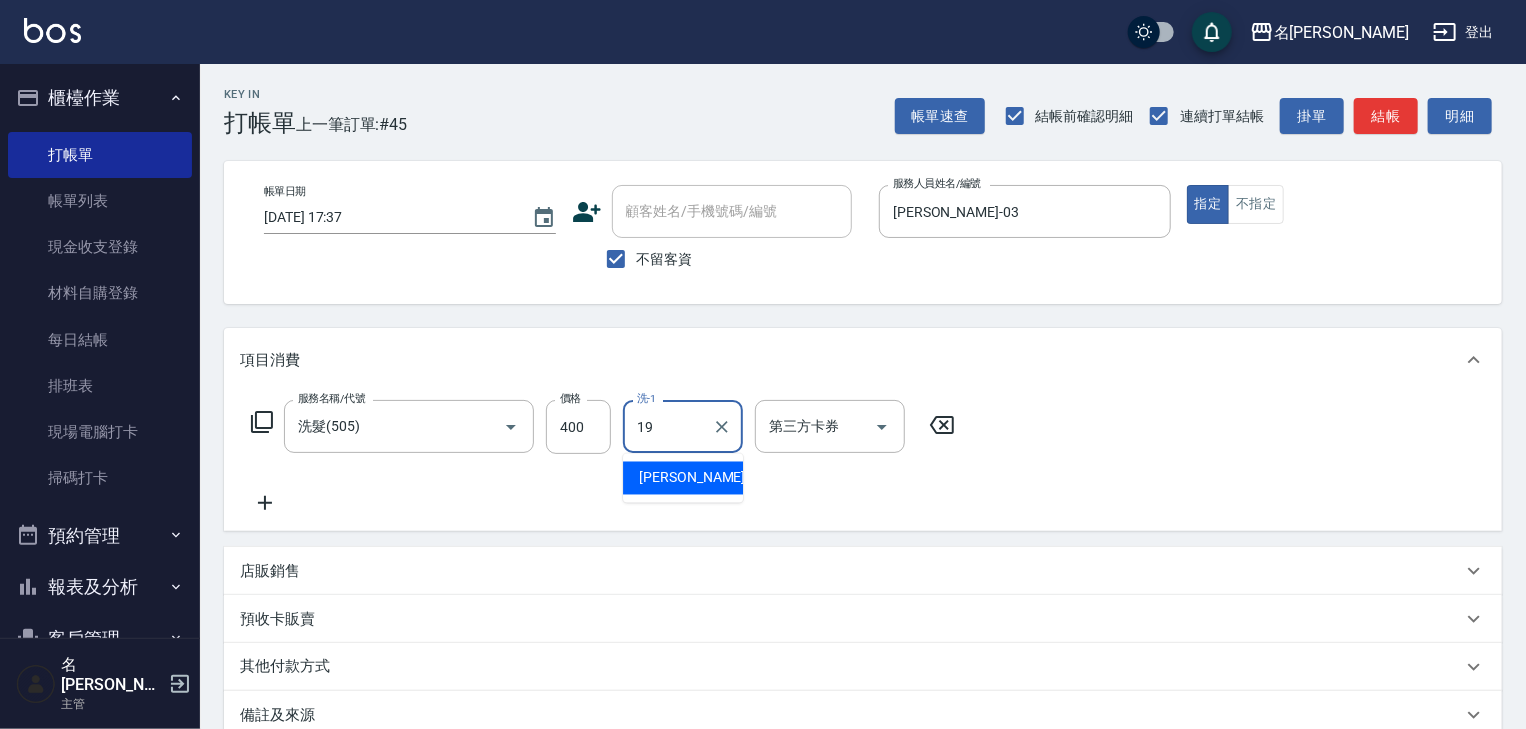 click on "[PERSON_NAME] -19" at bounding box center [702, 478] 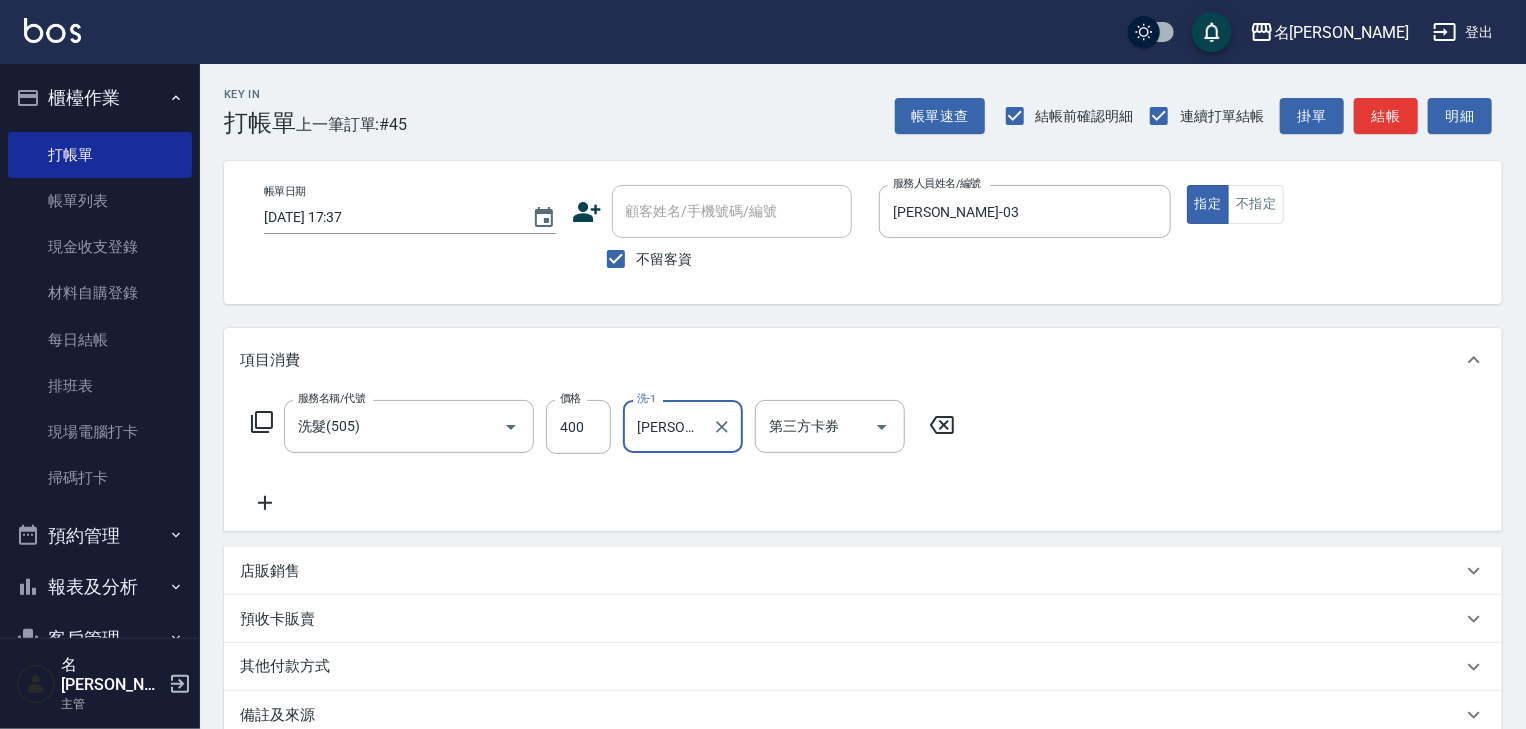 click 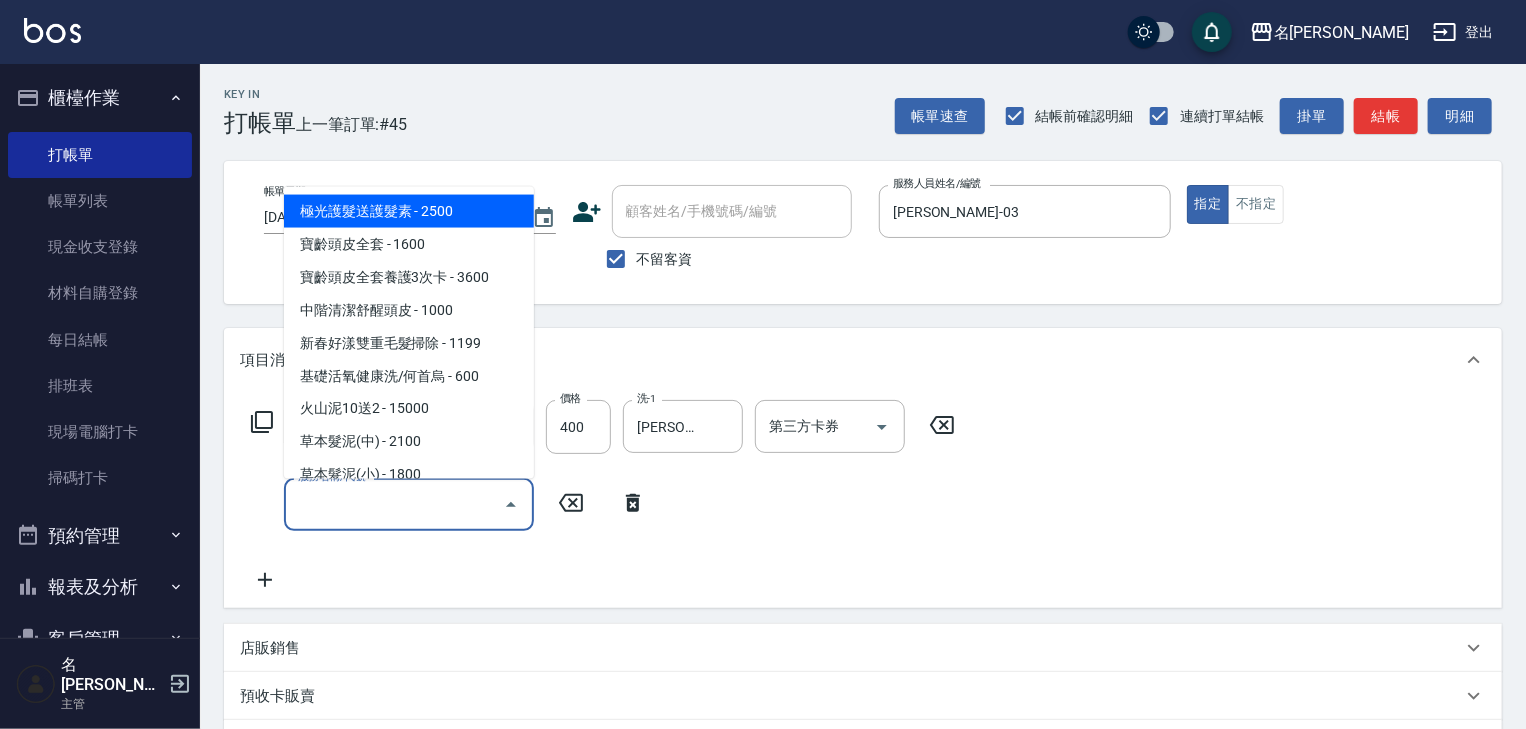 click on "服務名稱/代號" at bounding box center [394, 504] 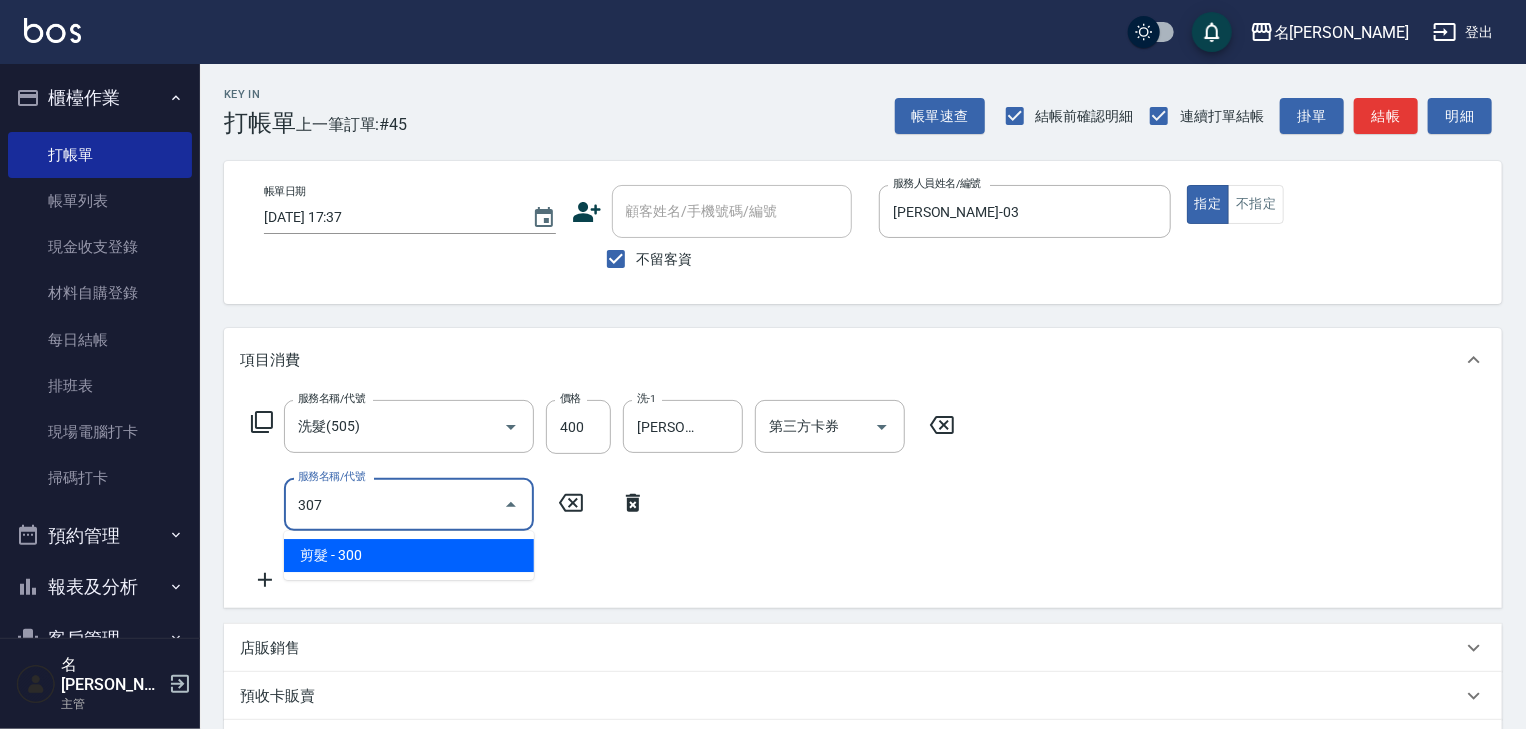 drag, startPoint x: 369, startPoint y: 552, endPoint x: 437, endPoint y: 540, distance: 69.050705 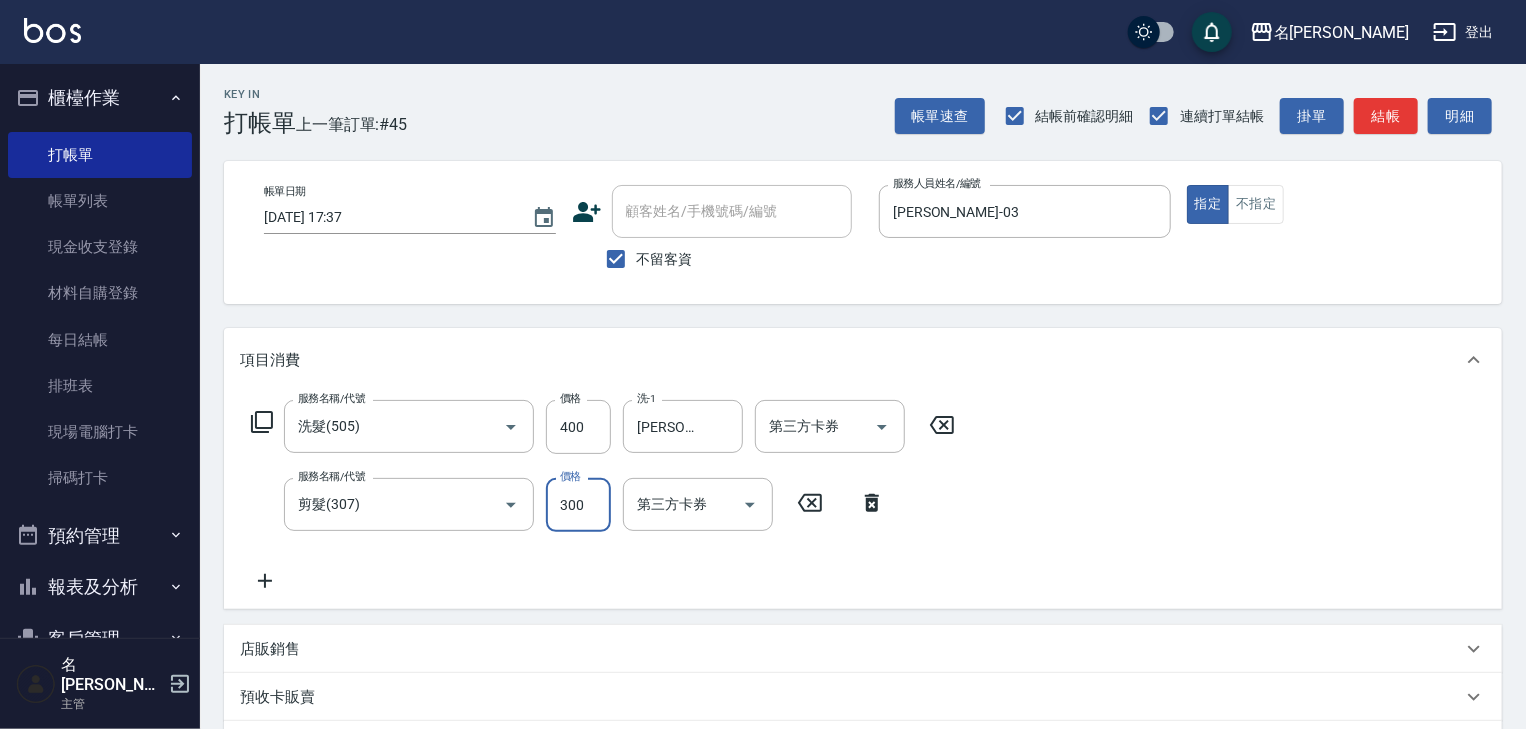click on "300" at bounding box center (578, 505) 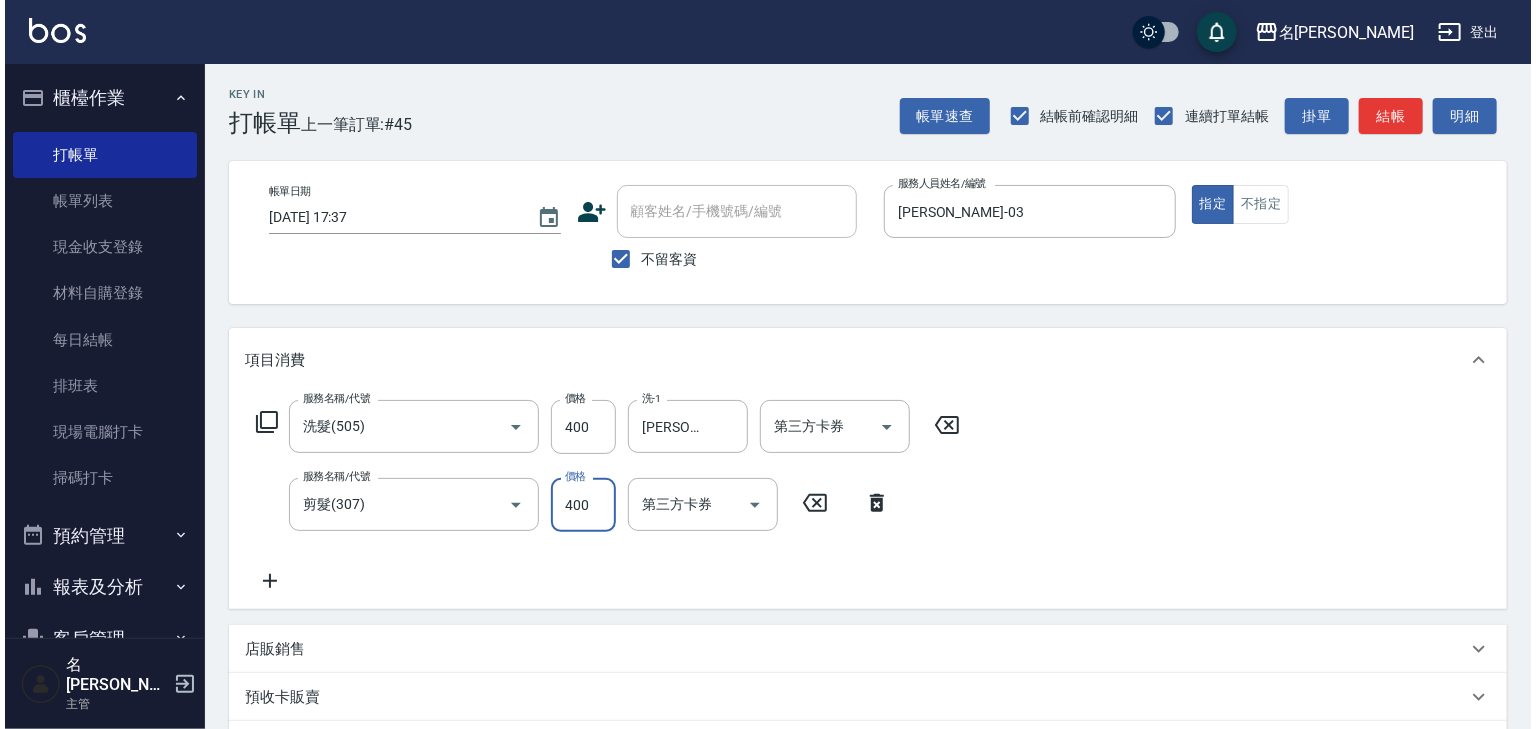 scroll, scrollTop: 312, scrollLeft: 0, axis: vertical 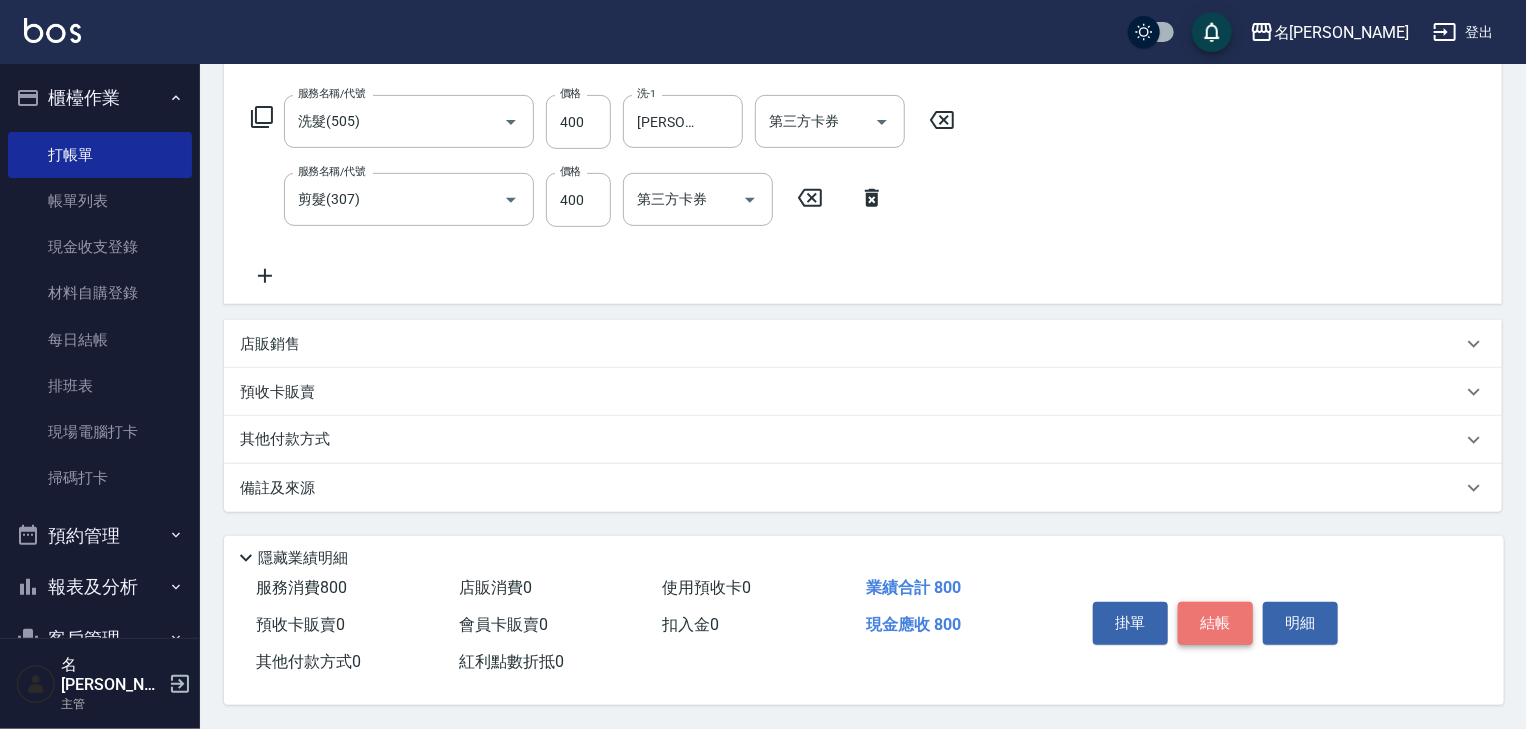 click on "結帳" at bounding box center (1215, 623) 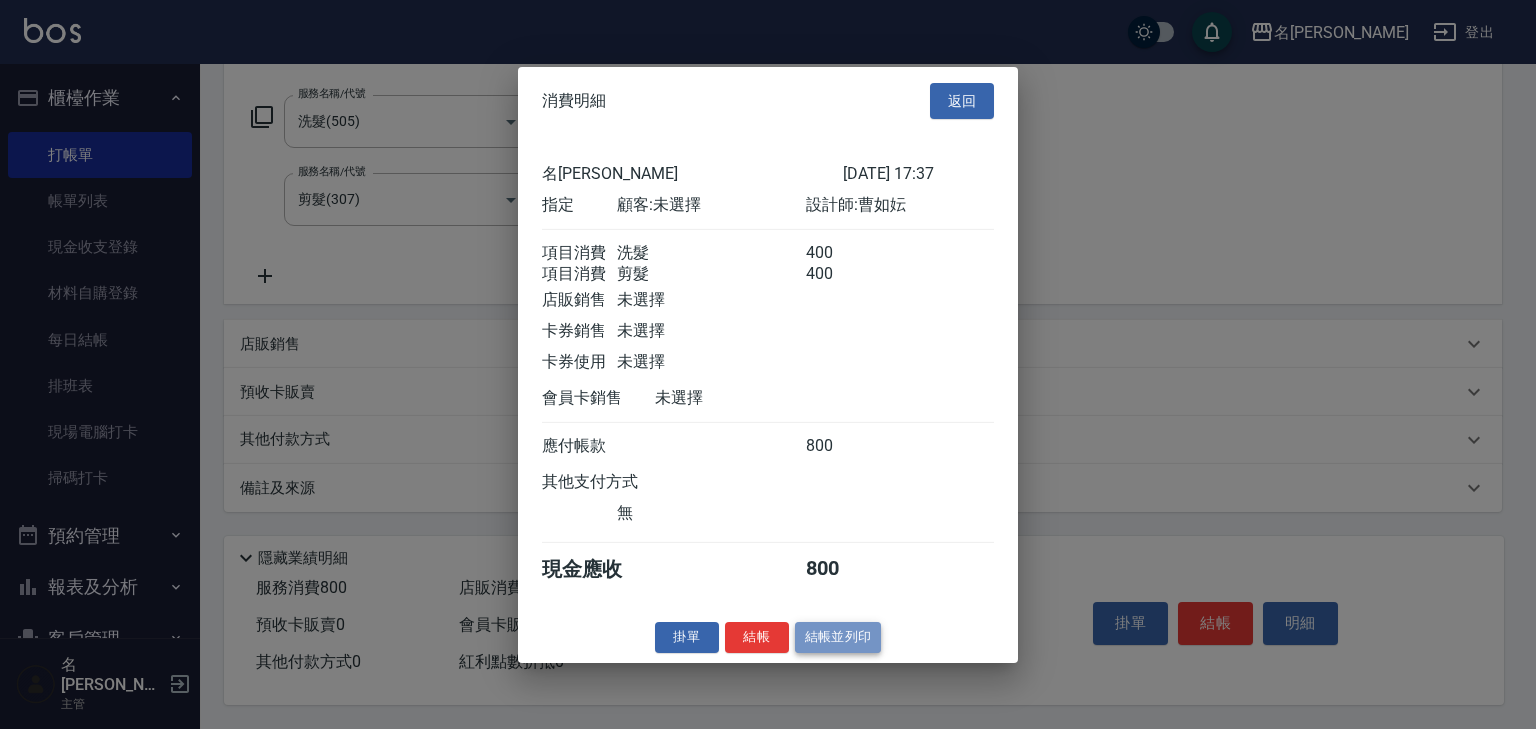 click on "結帳並列印" at bounding box center (838, 637) 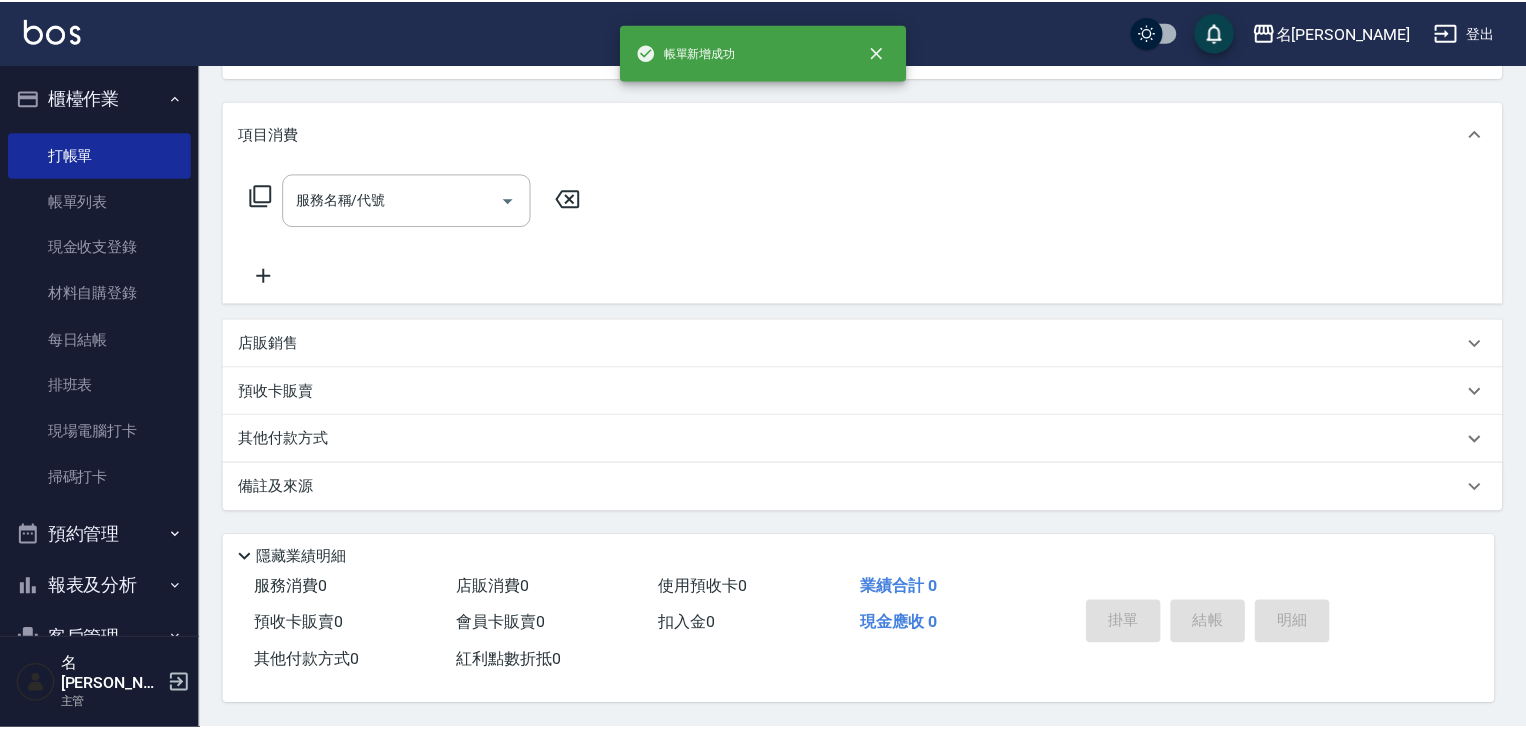 scroll, scrollTop: 0, scrollLeft: 0, axis: both 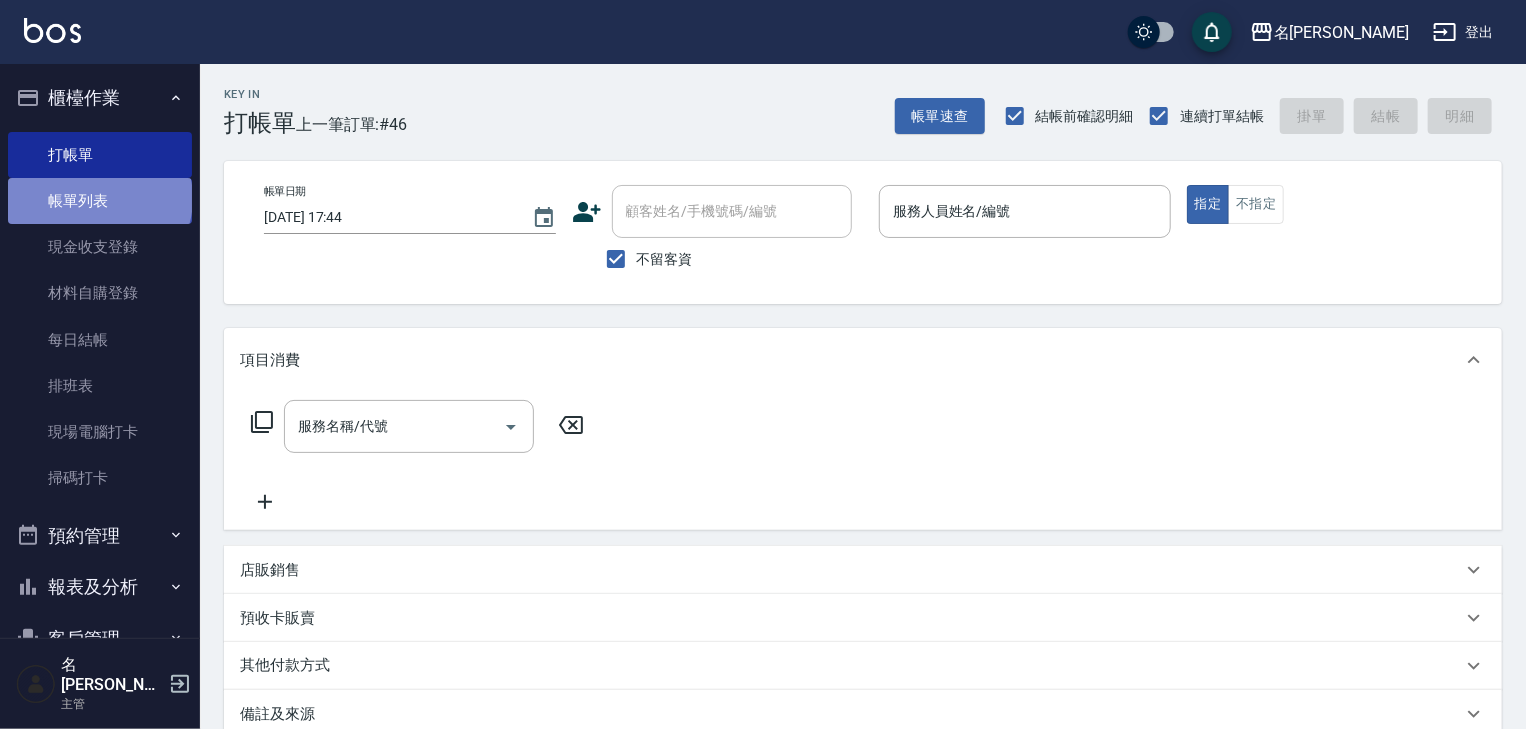 click on "帳單列表" at bounding box center (100, 201) 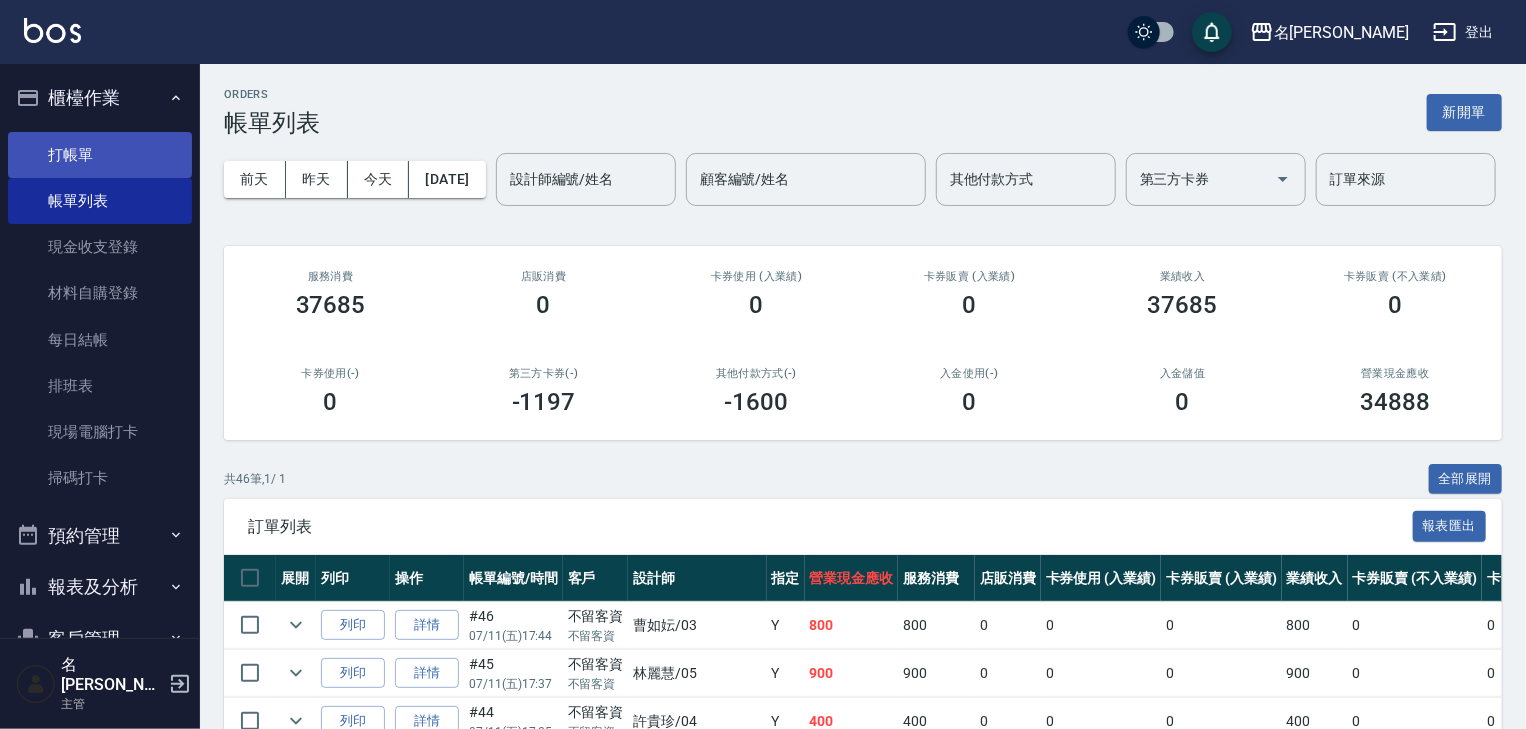 click on "打帳單" at bounding box center (100, 155) 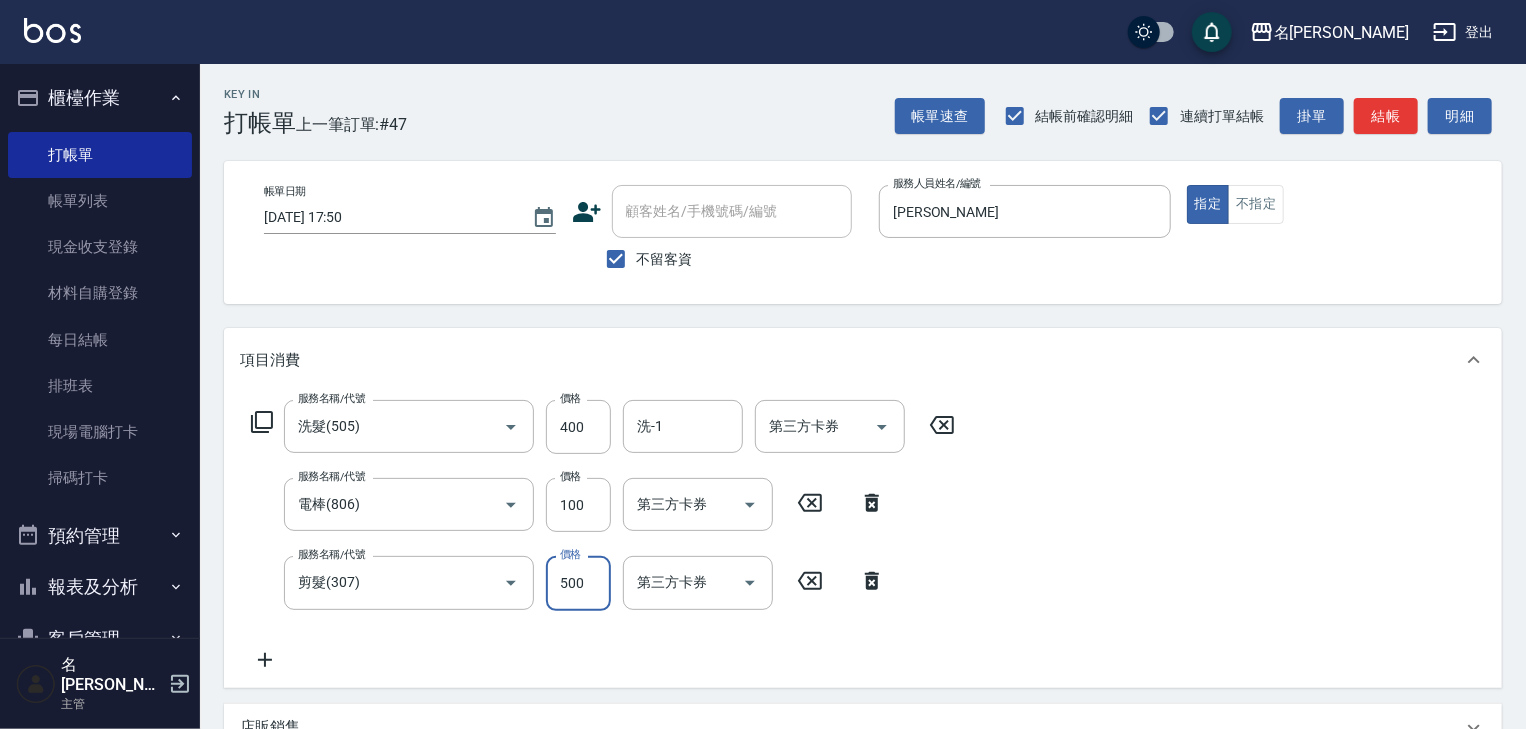 click on "帳單速查 結帳前確認明細 連續打單結帳 掛單 結帳 明細" at bounding box center (1198, 116) 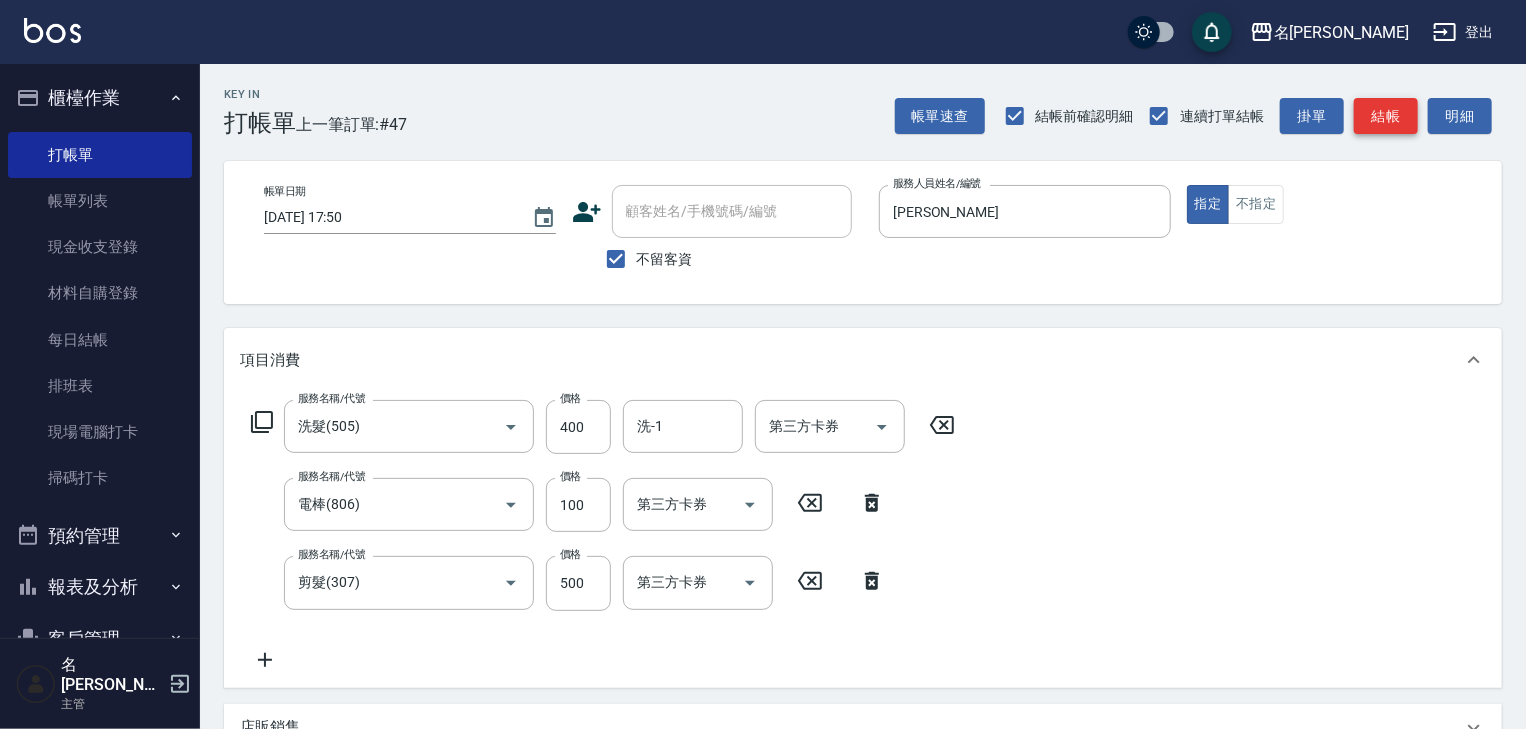 click on "結帳" at bounding box center [1386, 116] 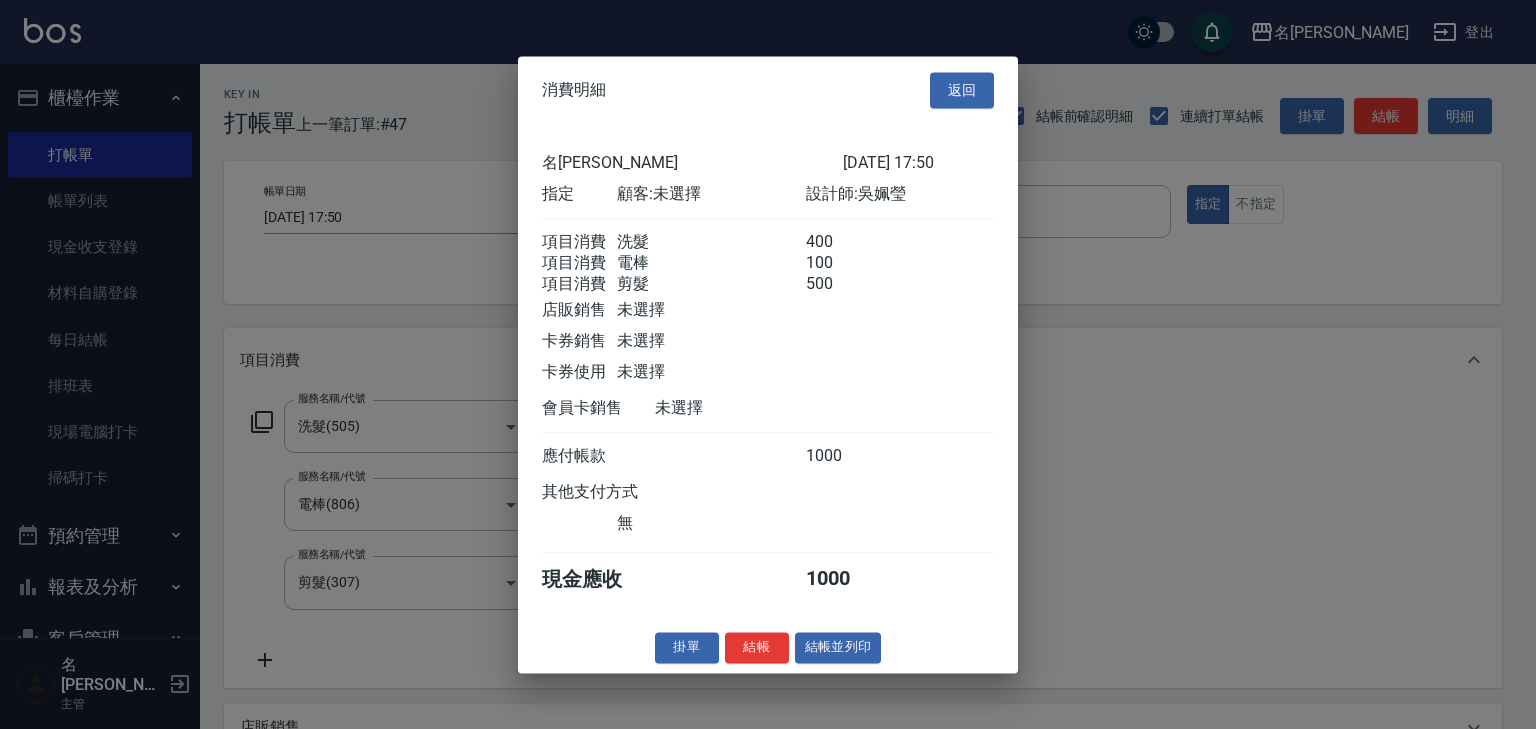drag, startPoint x: 763, startPoint y: 669, endPoint x: 778, endPoint y: 627, distance: 44.598206 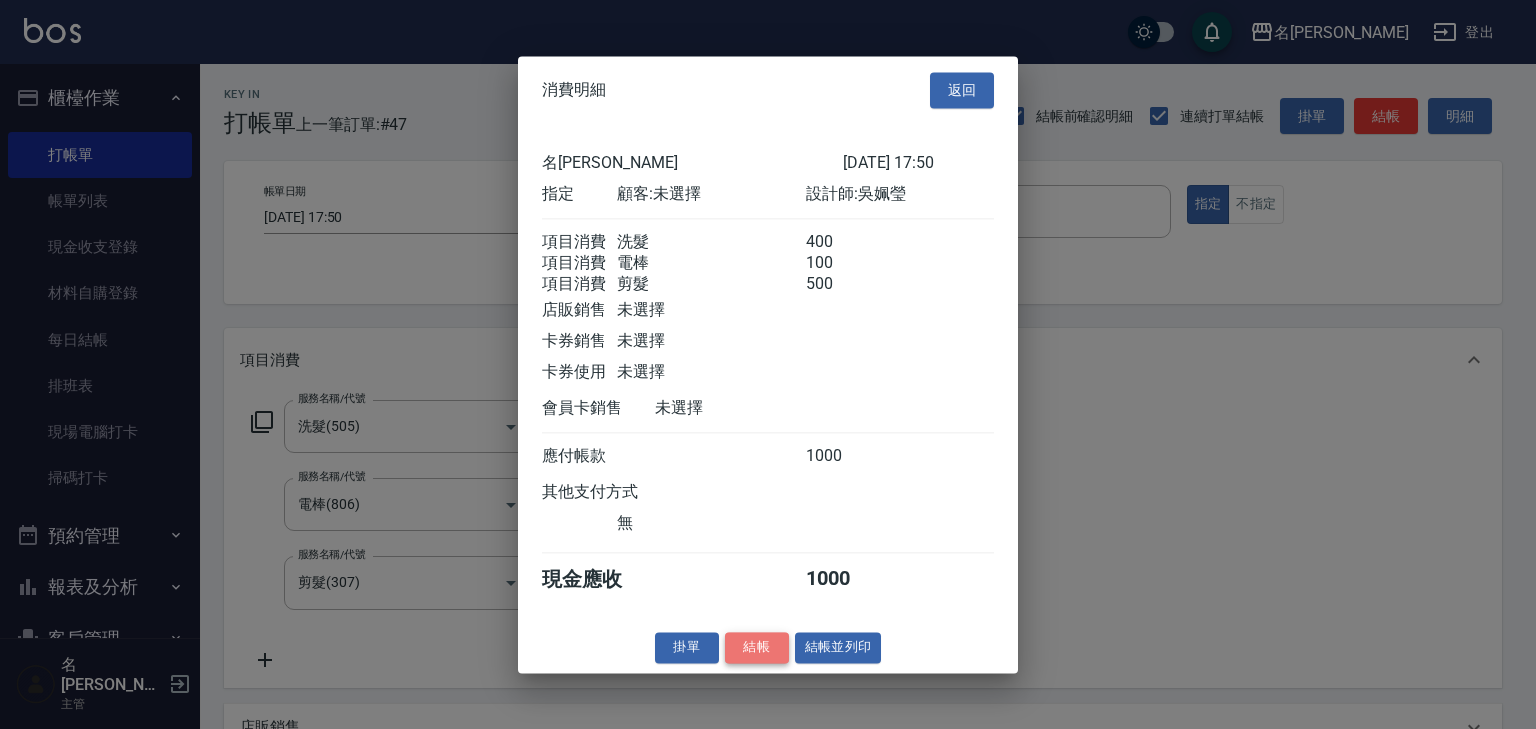 click on "結帳" at bounding box center (757, 647) 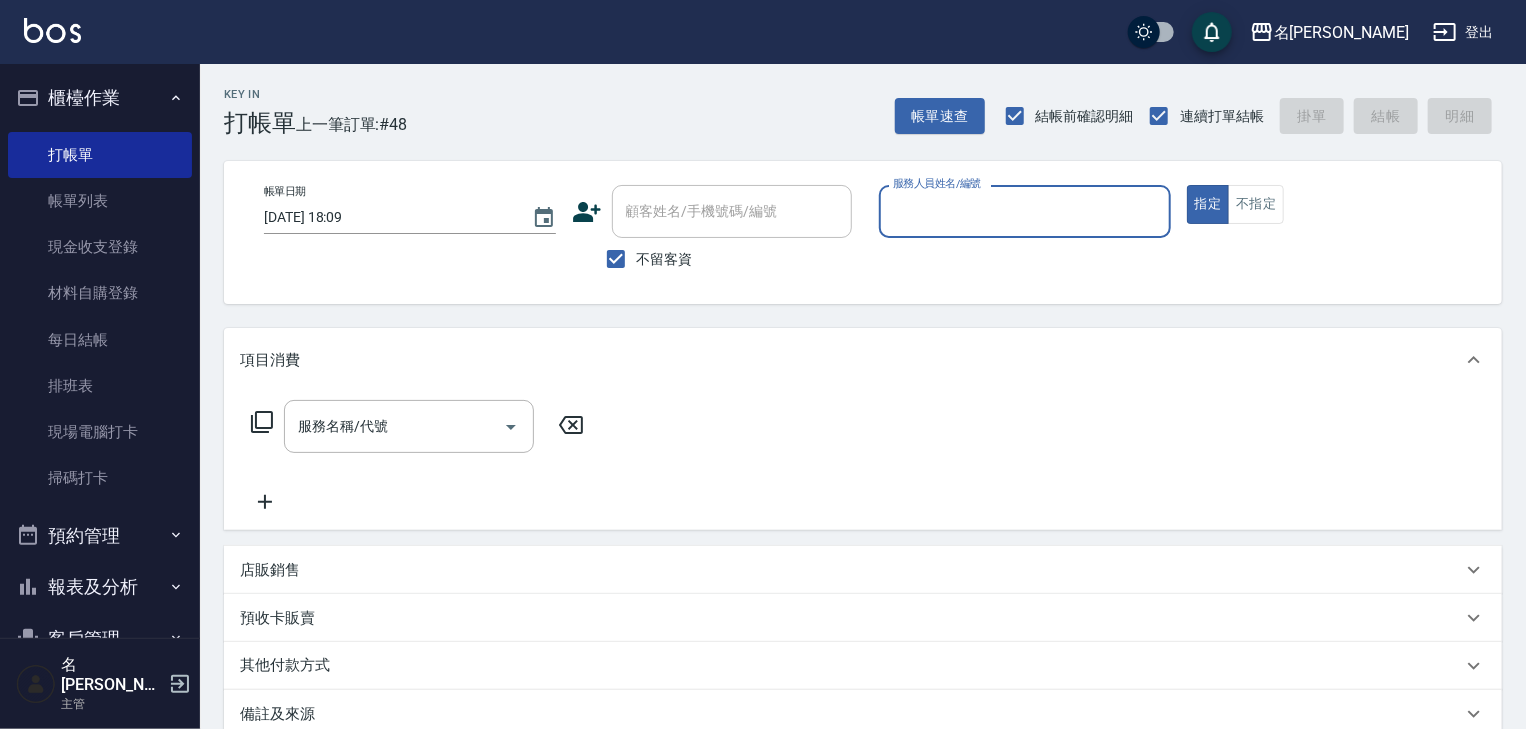 click on "報表及分析" at bounding box center (100, 587) 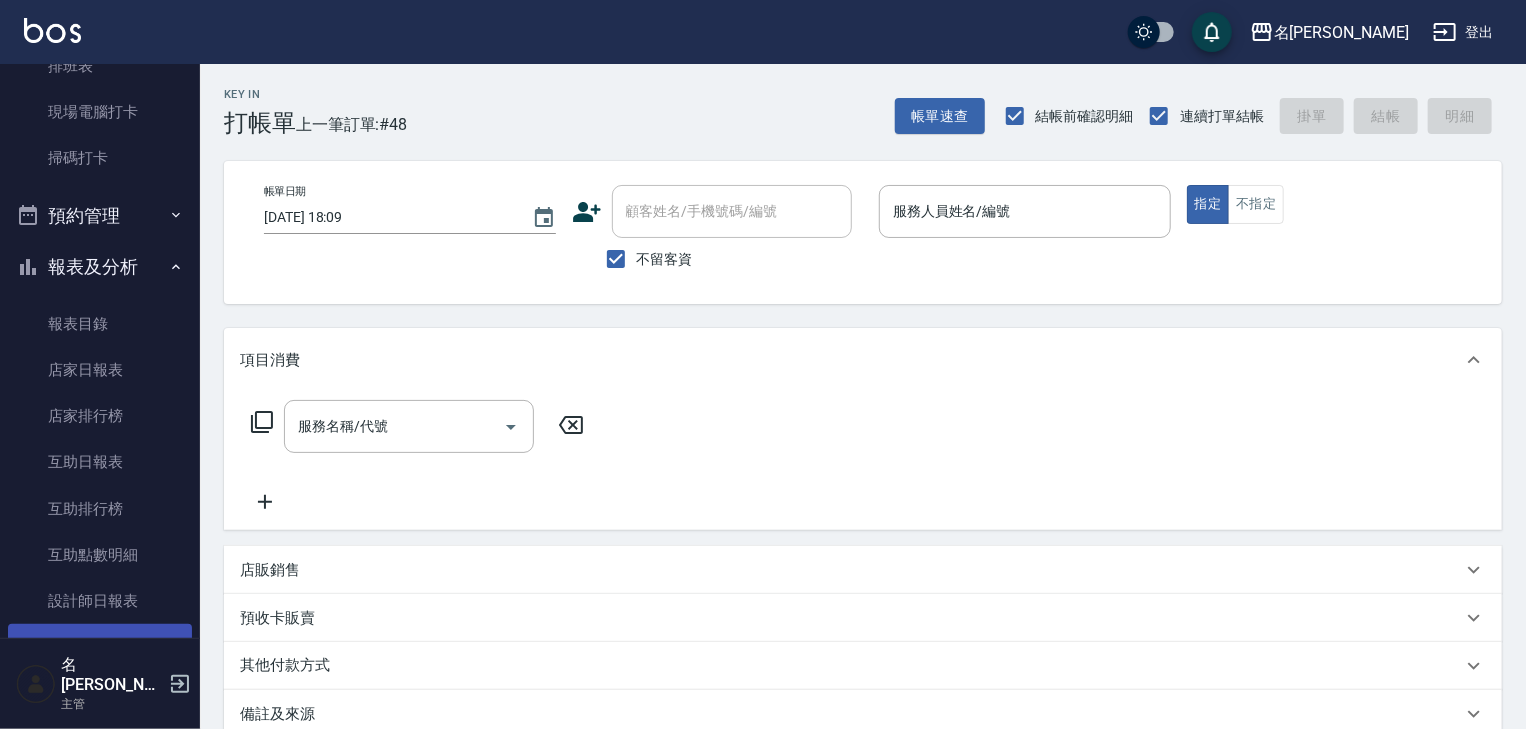 scroll, scrollTop: 533, scrollLeft: 0, axis: vertical 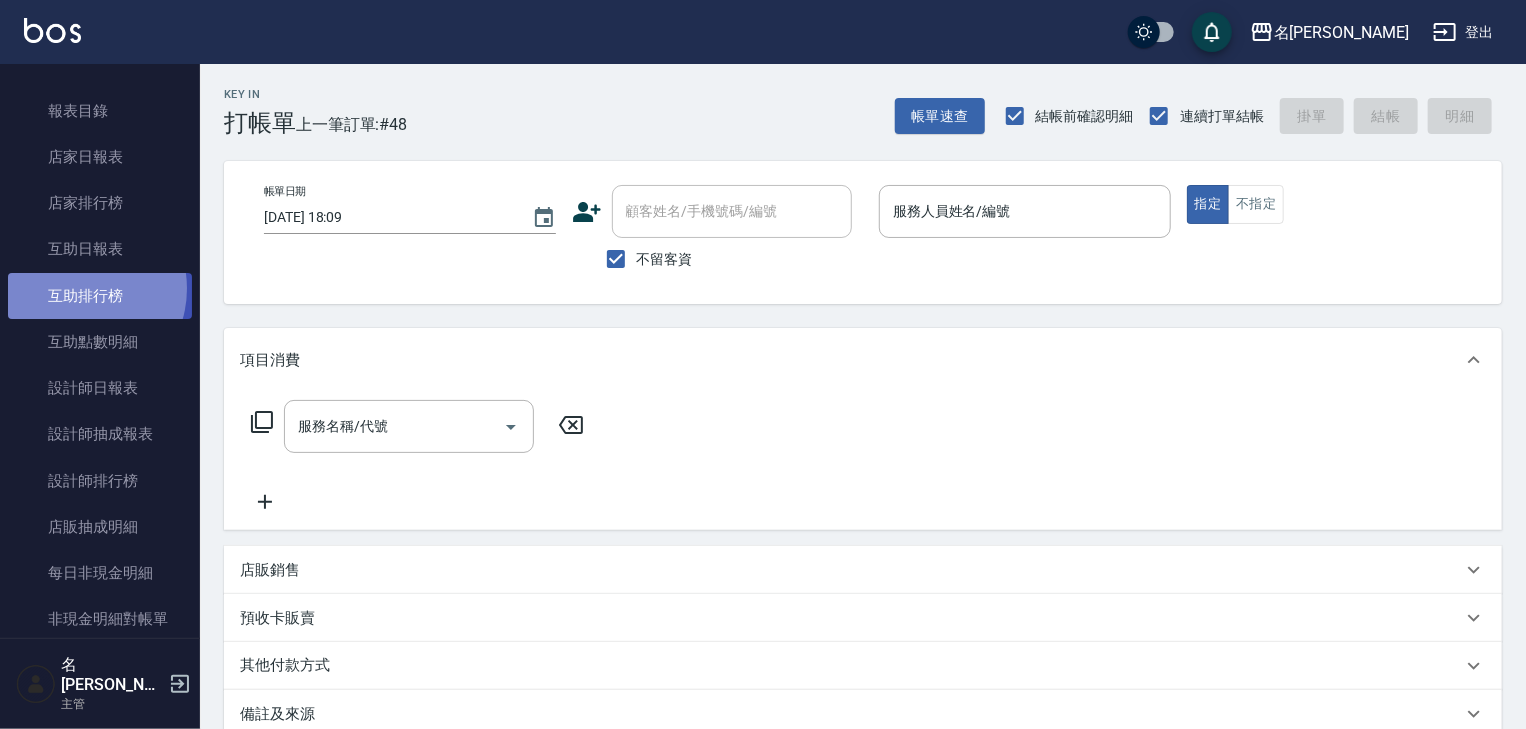 click on "互助排行榜" at bounding box center [100, 296] 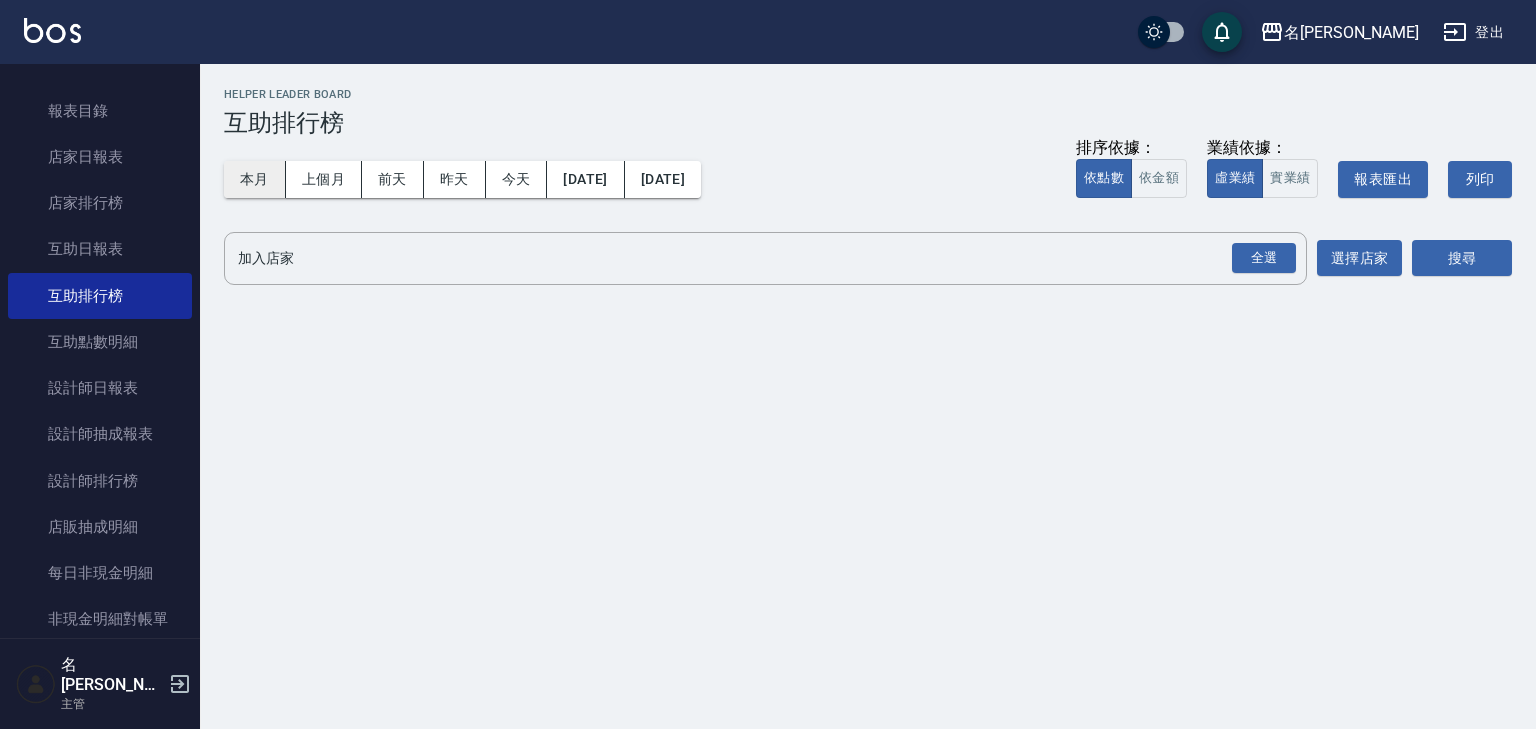 click on "本月" at bounding box center [255, 179] 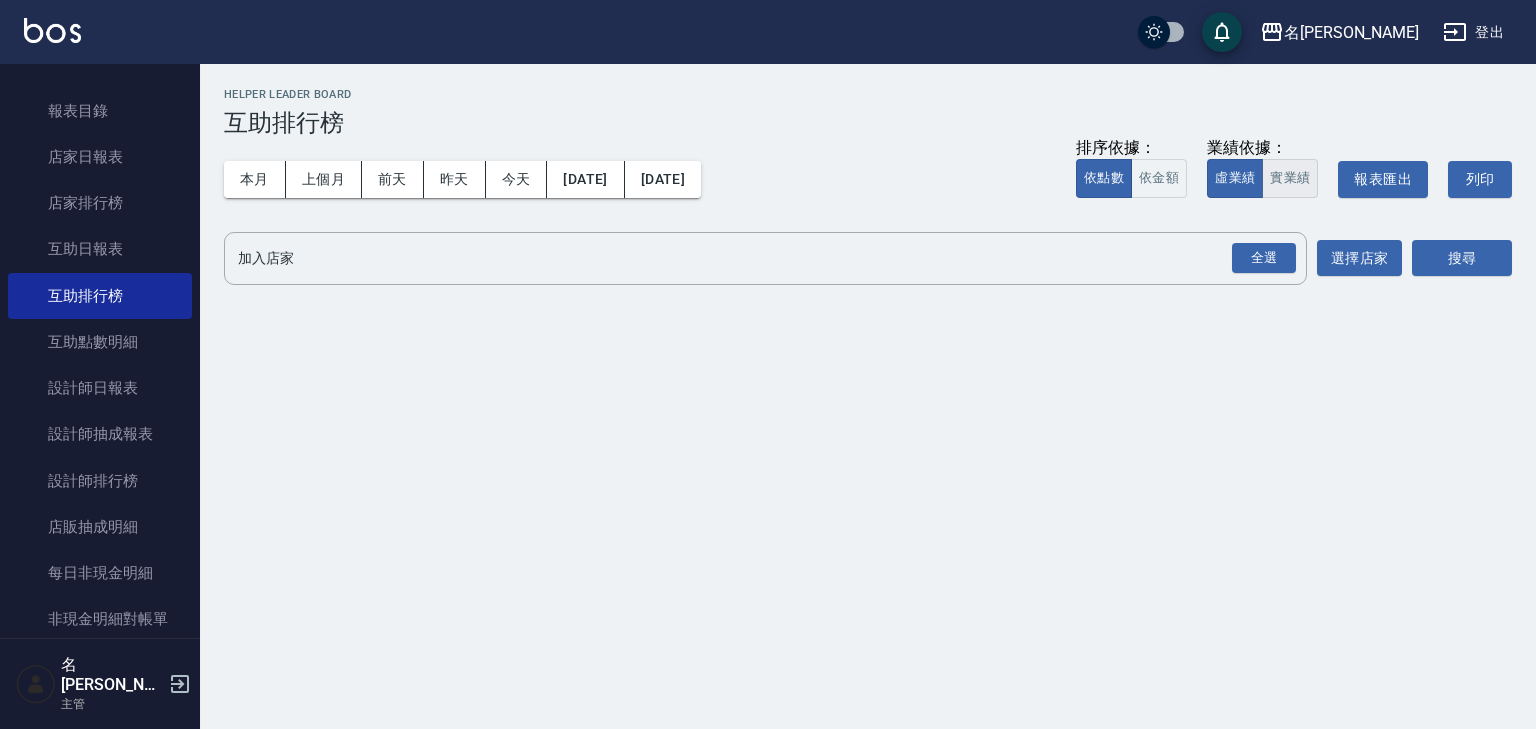 click on "實業績" at bounding box center [1290, 178] 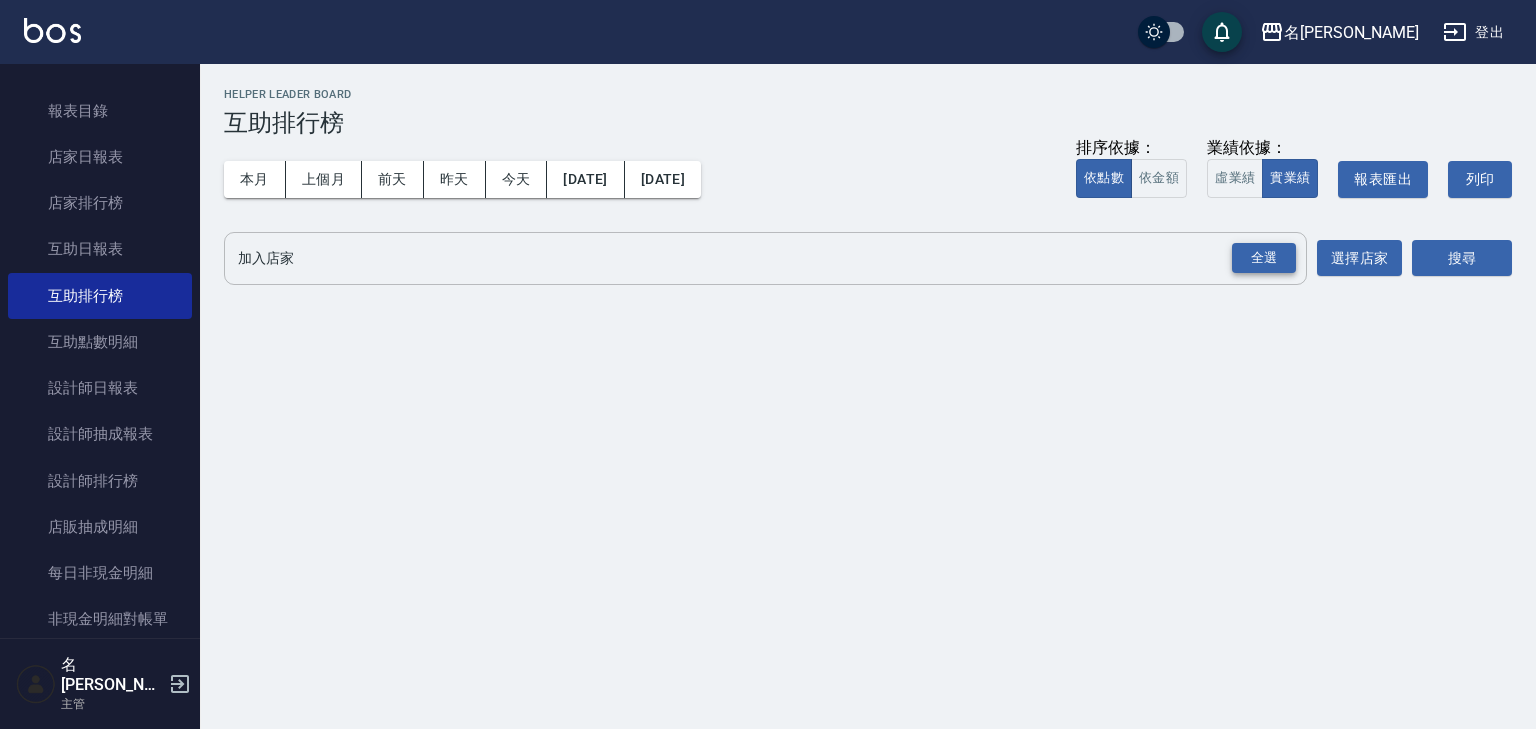 click on "全選" at bounding box center (1264, 258) 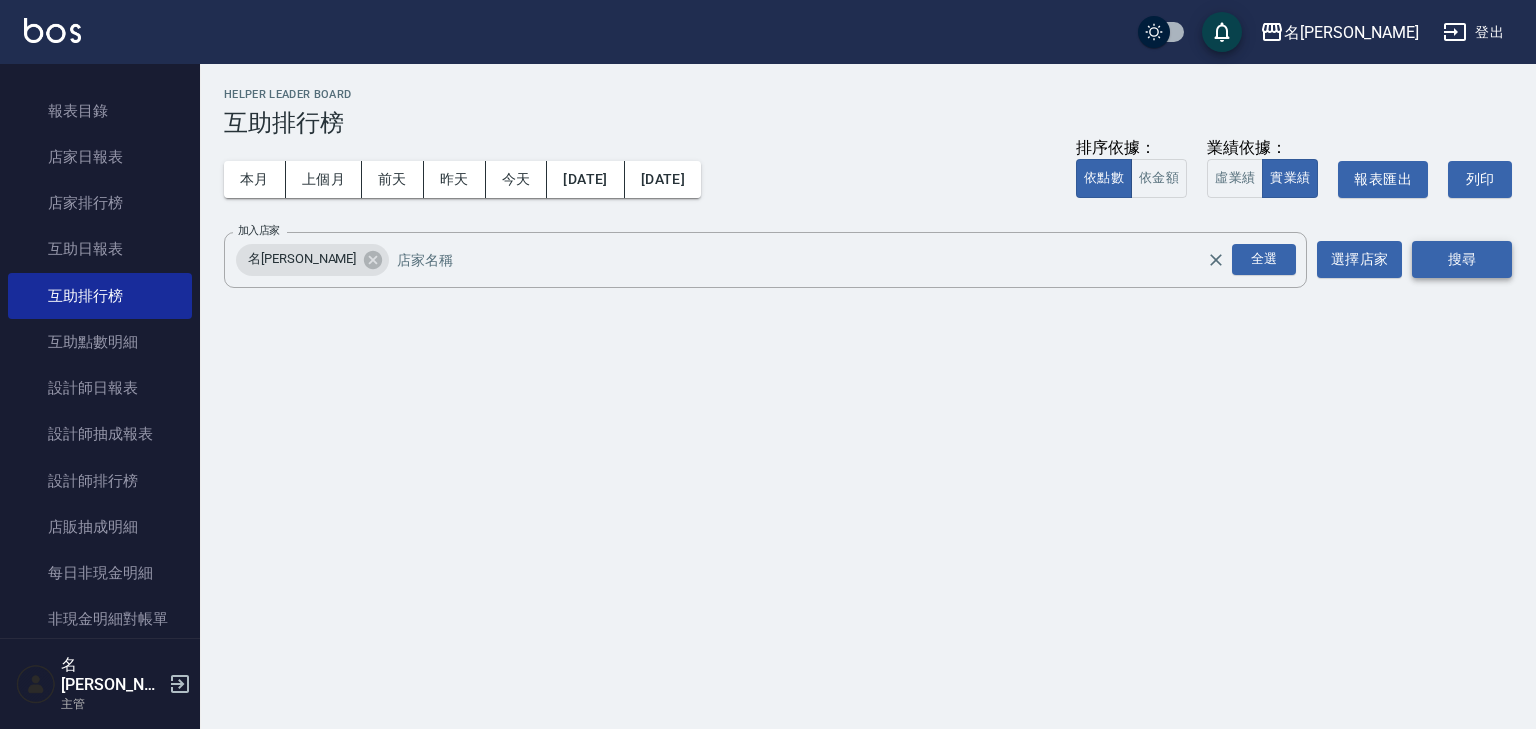 click on "搜尋" at bounding box center (1462, 259) 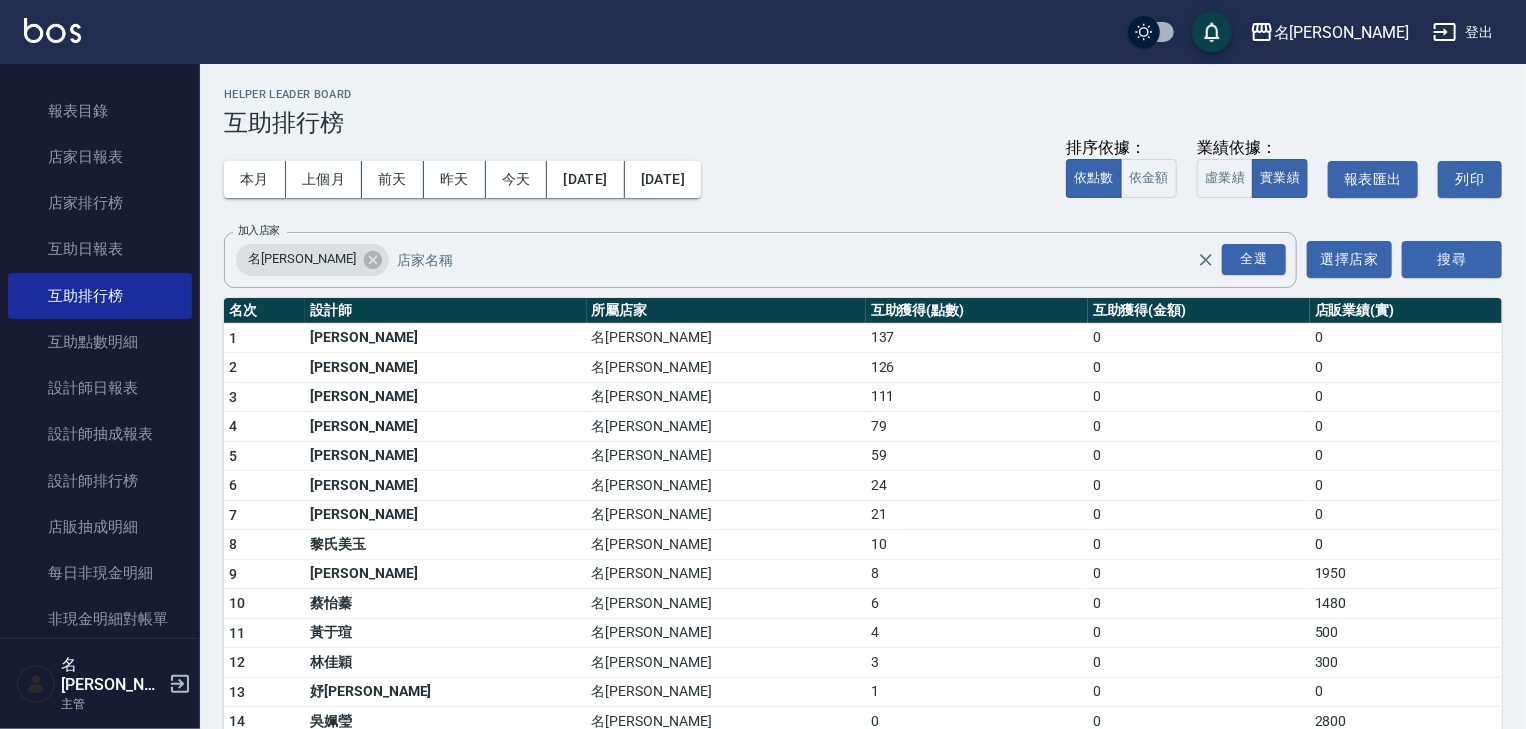 scroll, scrollTop: 106, scrollLeft: 0, axis: vertical 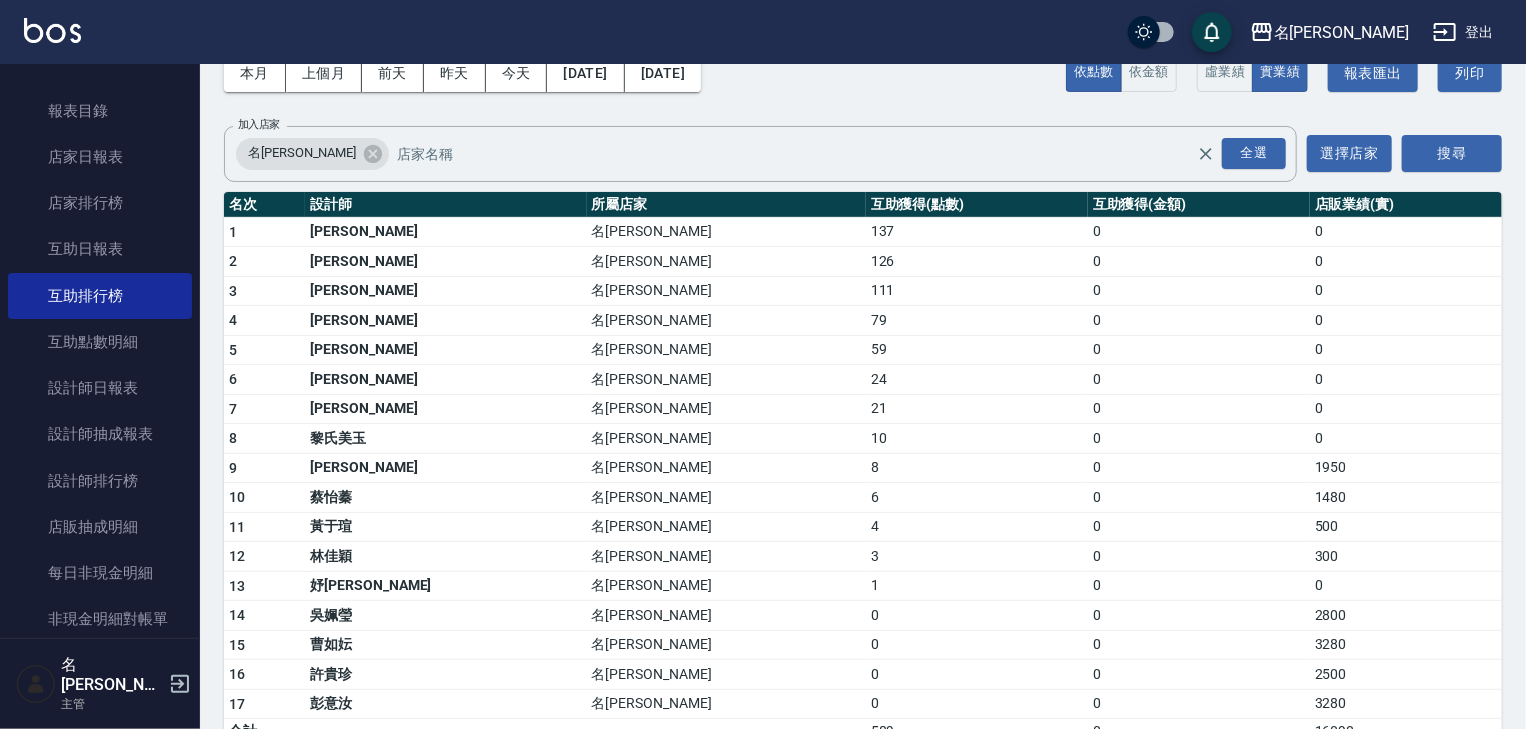 click at bounding box center [52, 30] 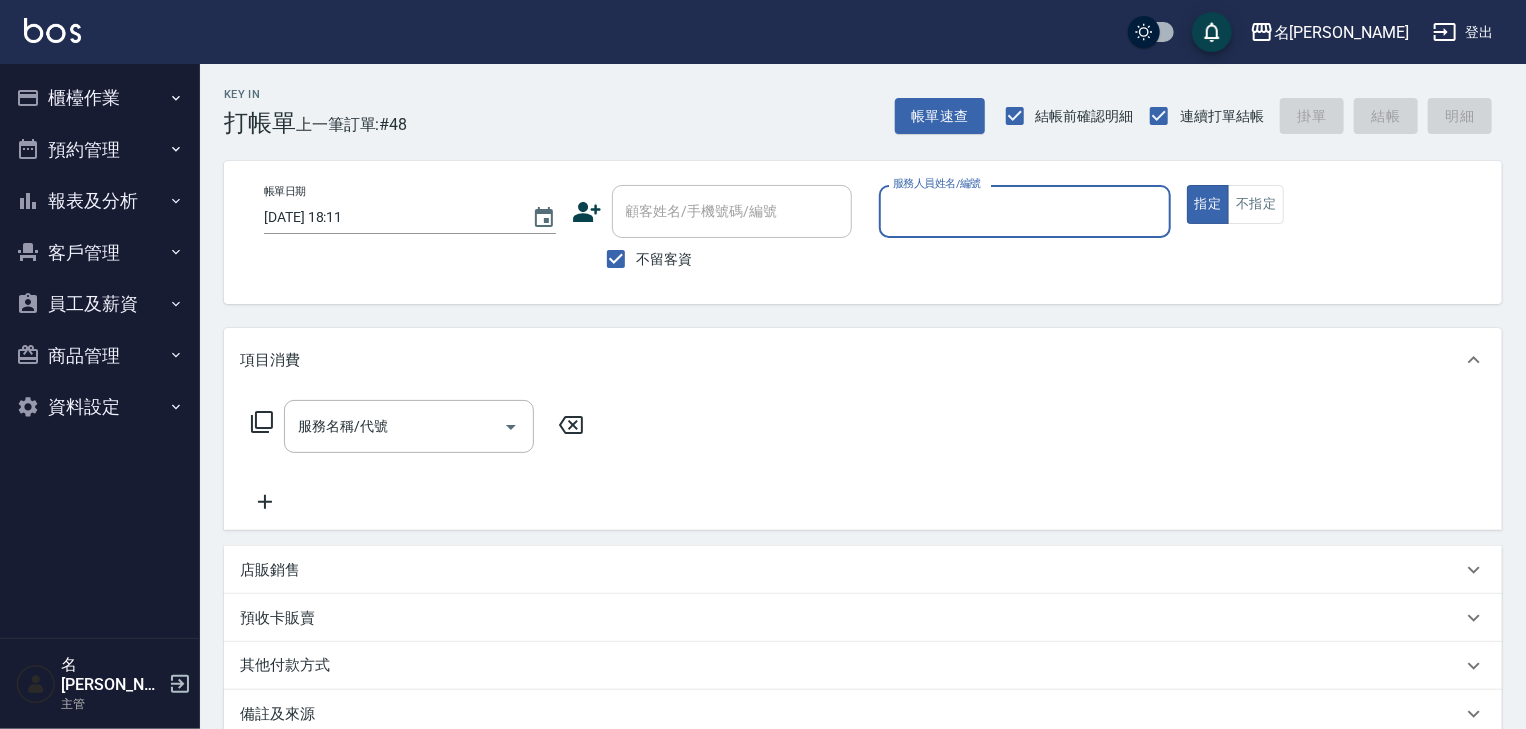 click on "服務人員姓名/編號" at bounding box center (1025, 211) 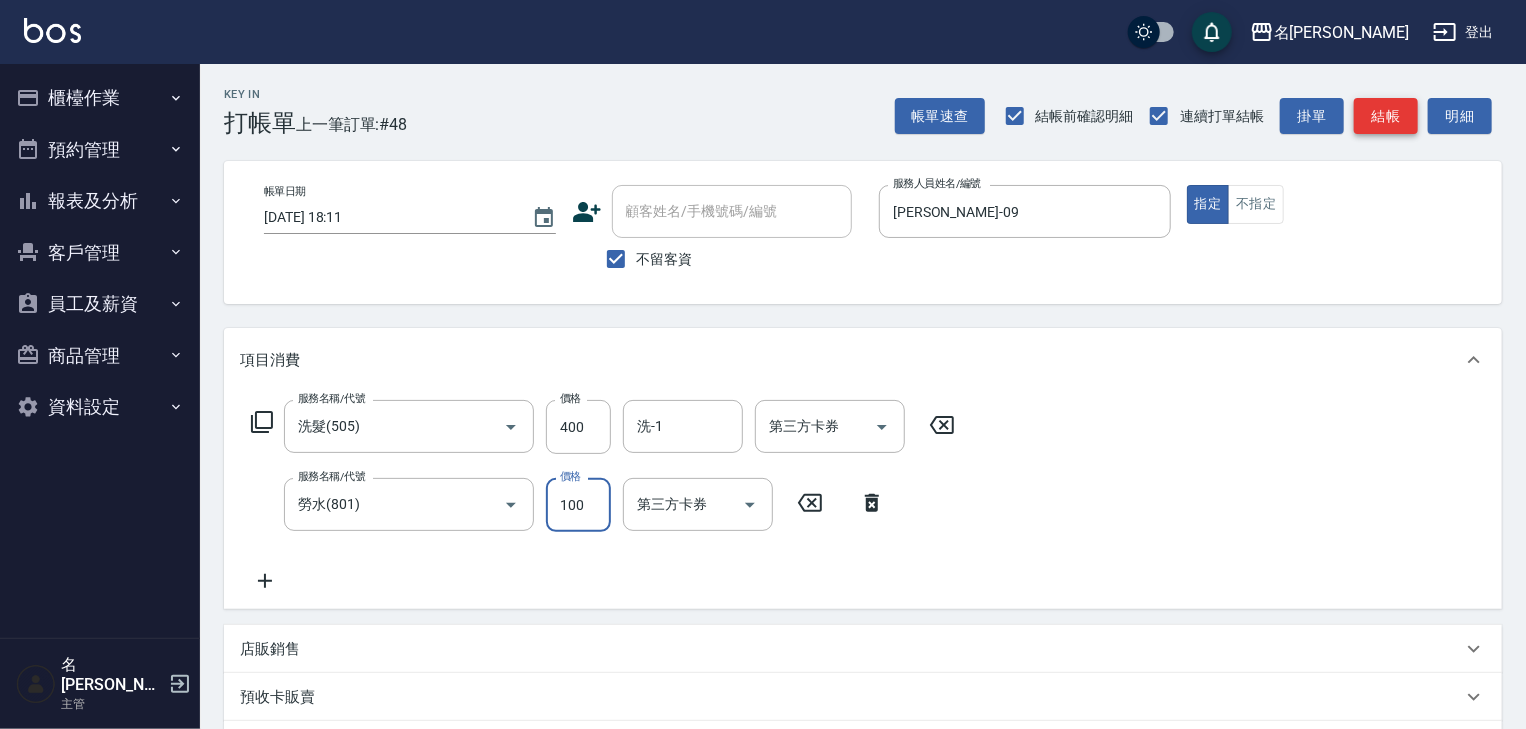 click on "結帳" at bounding box center [1386, 116] 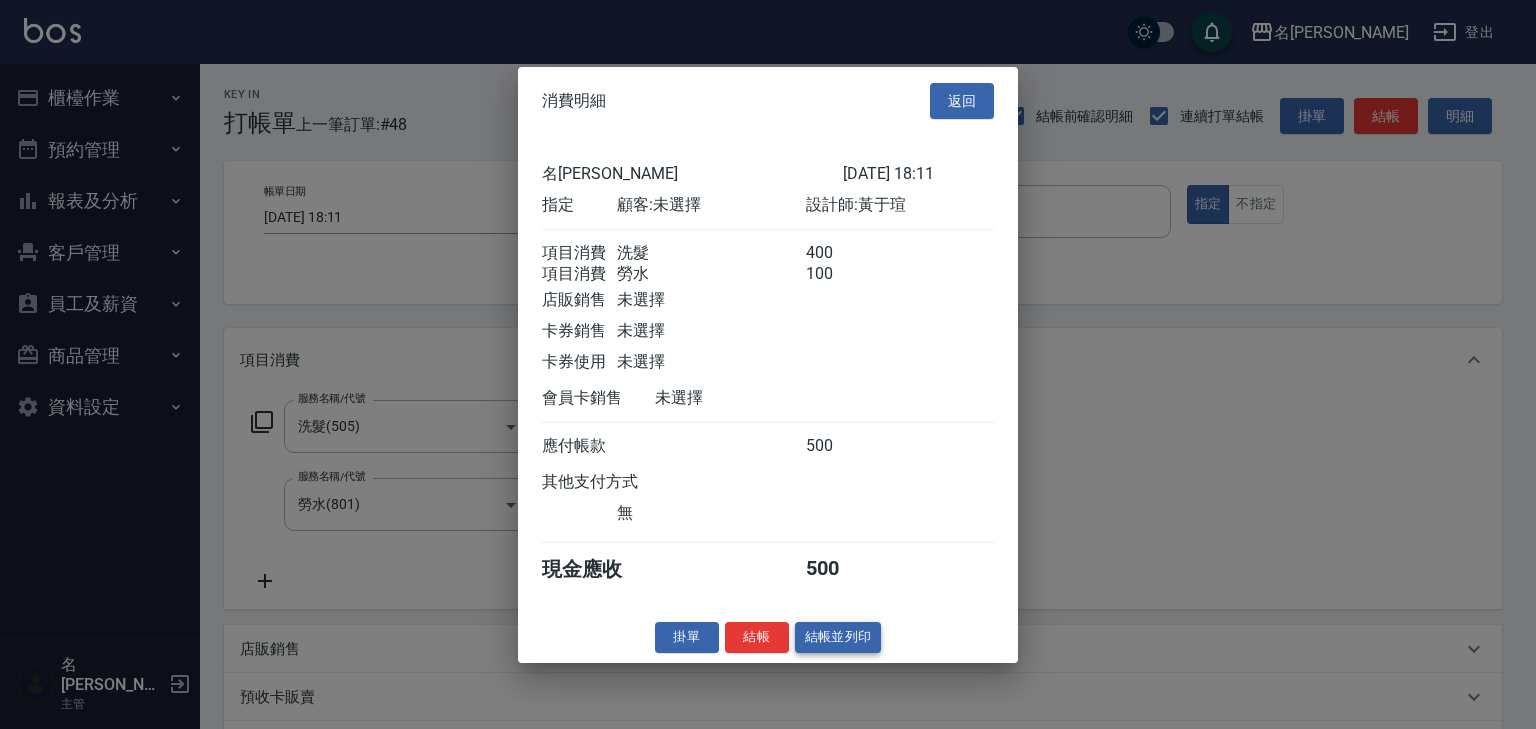 click on "結帳並列印" at bounding box center (838, 637) 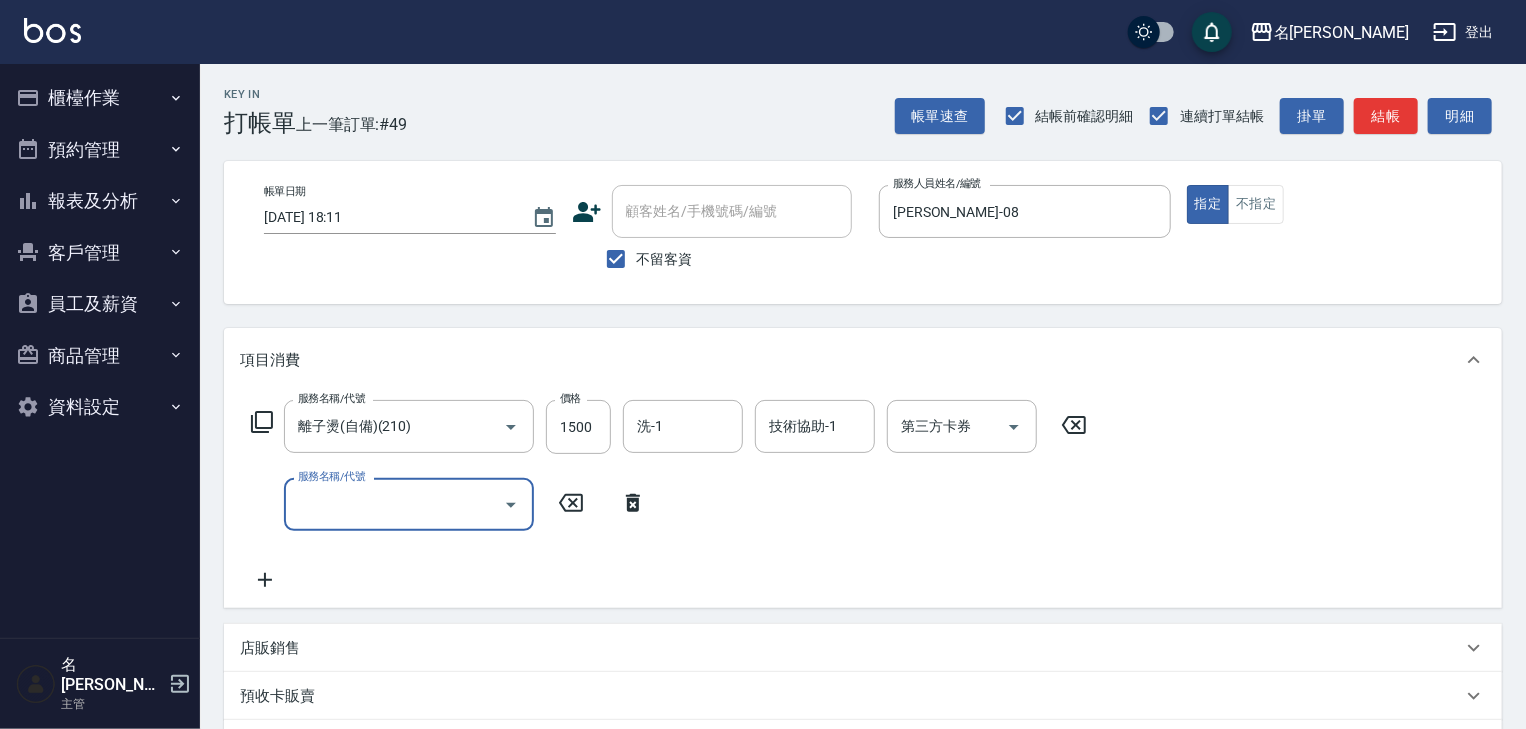 scroll, scrollTop: 213, scrollLeft: 0, axis: vertical 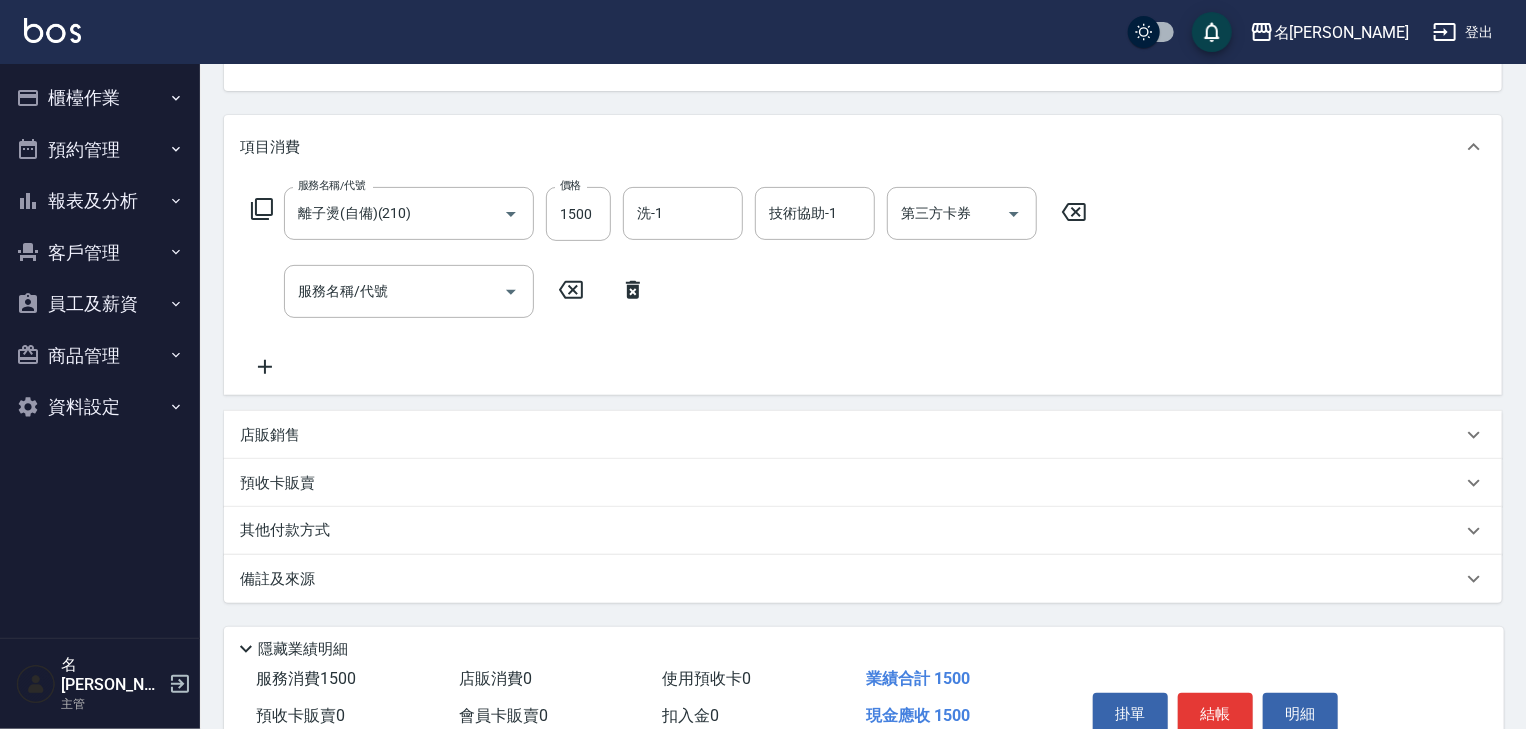 click on "其他付款方式" at bounding box center (290, 531) 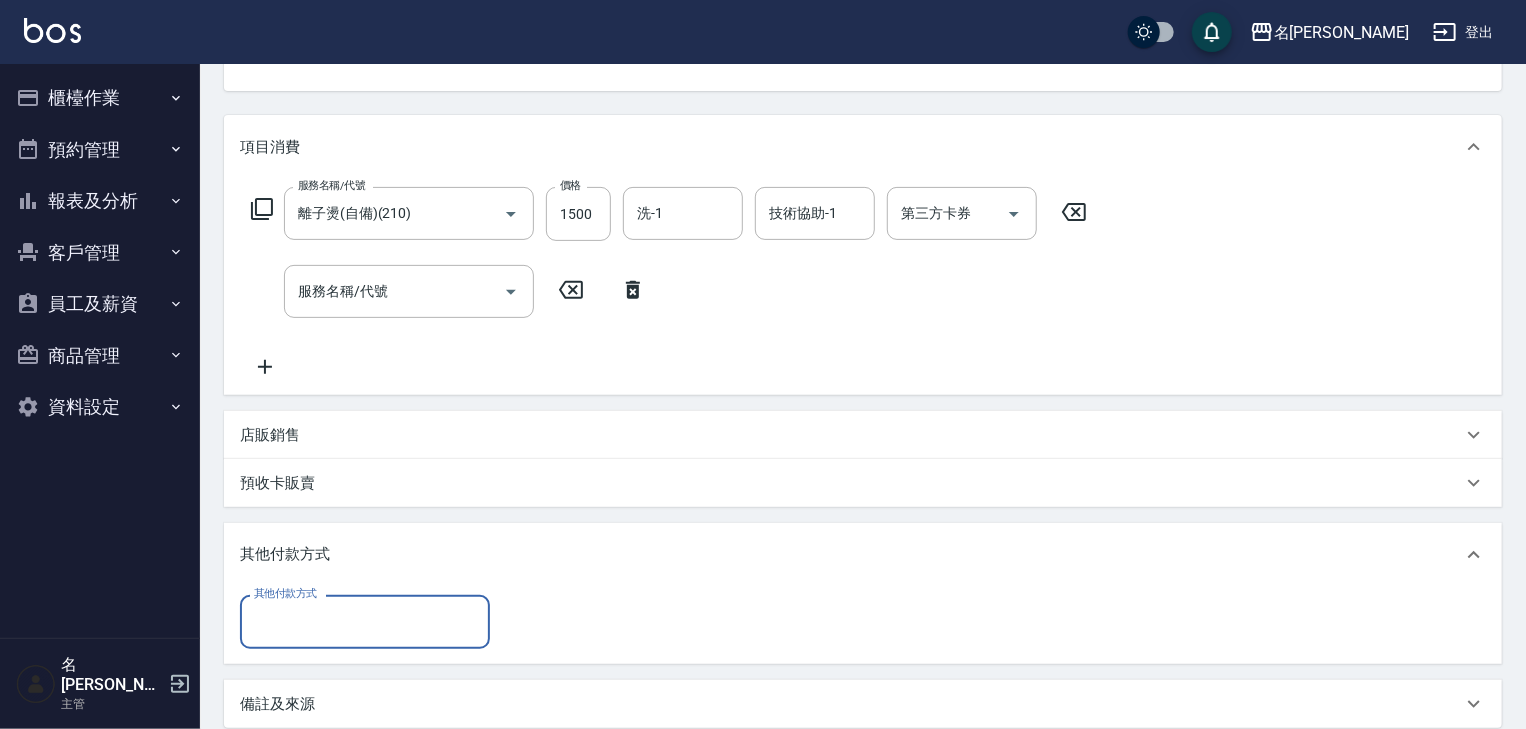 scroll, scrollTop: 0, scrollLeft: 0, axis: both 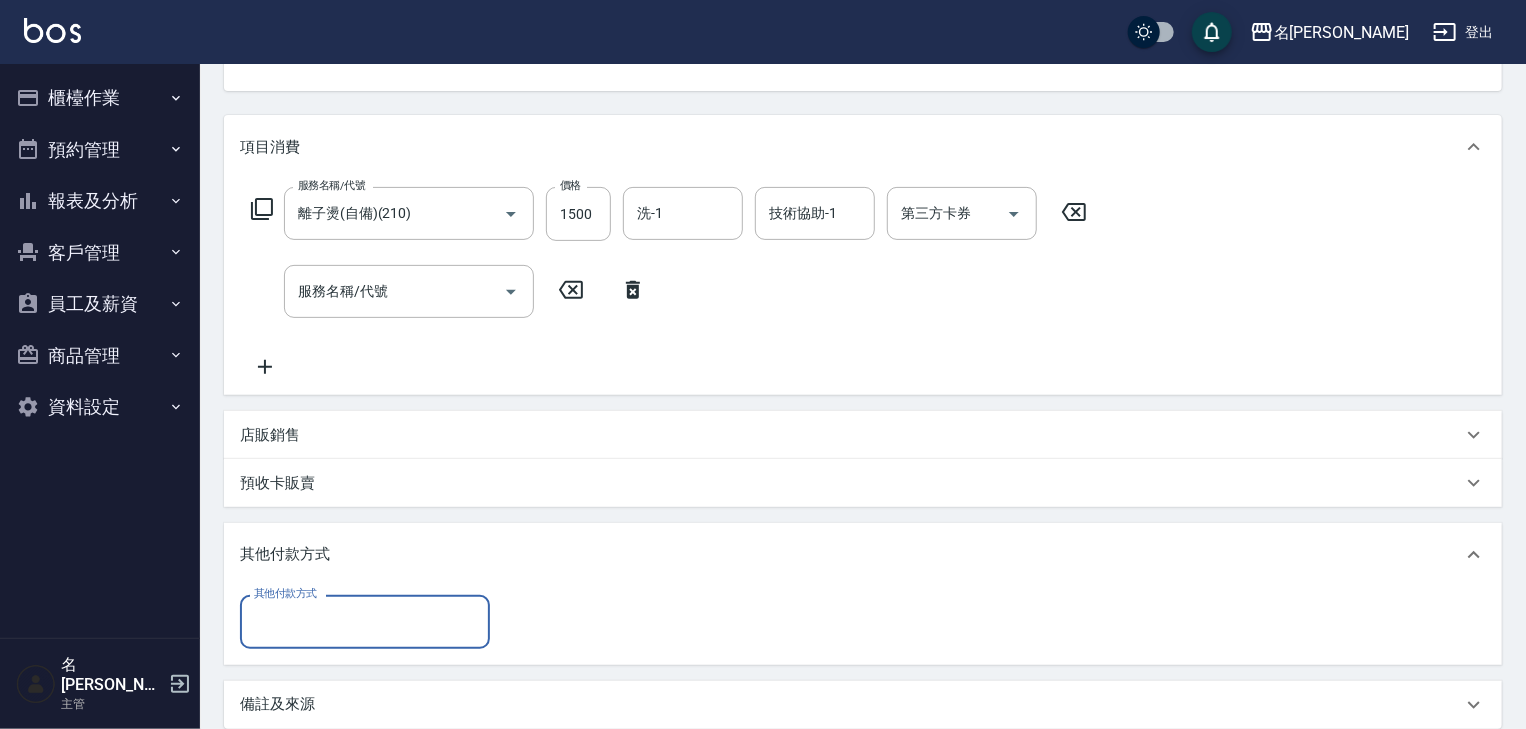 click on "其他付款方式" at bounding box center [365, 621] 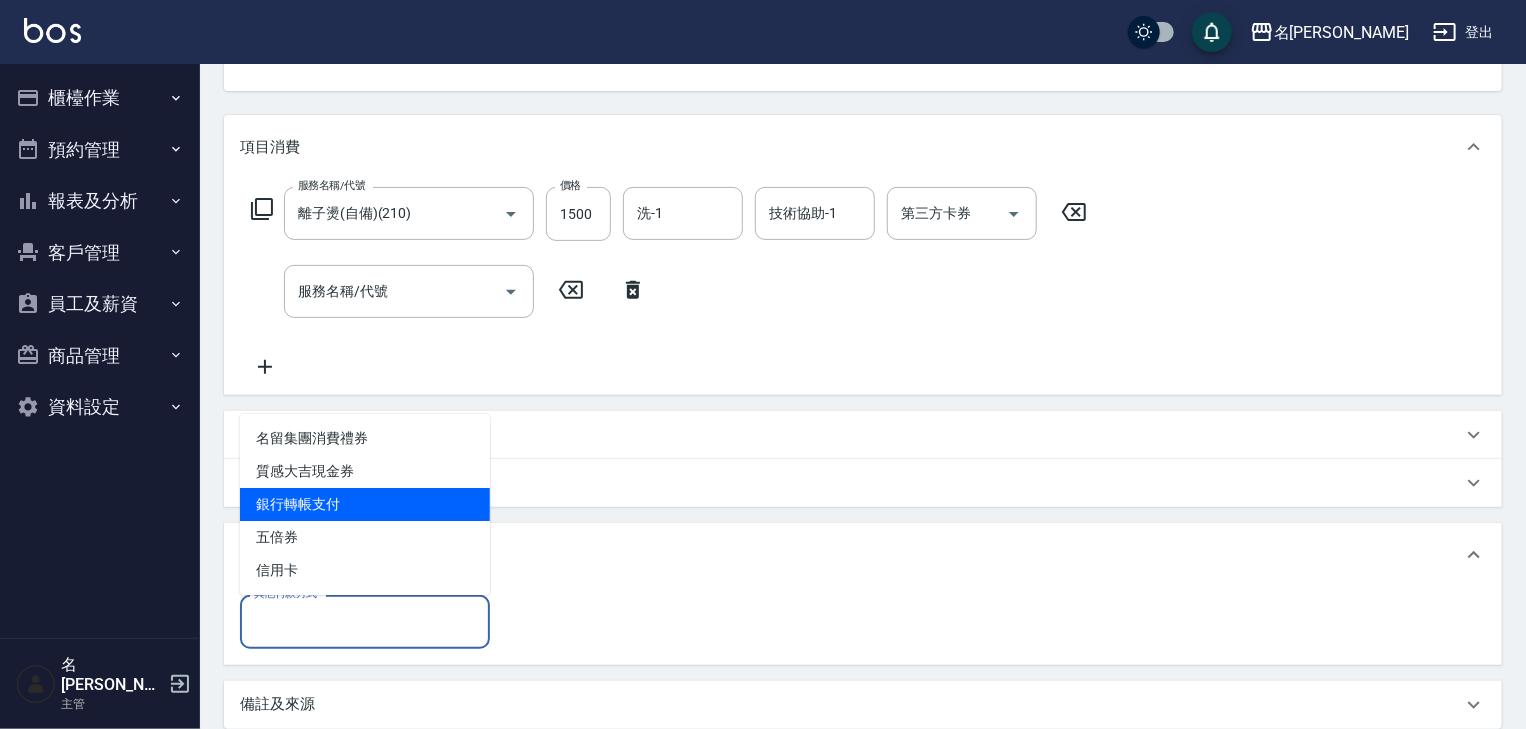 click on "銀行轉帳支付" at bounding box center [365, 504] 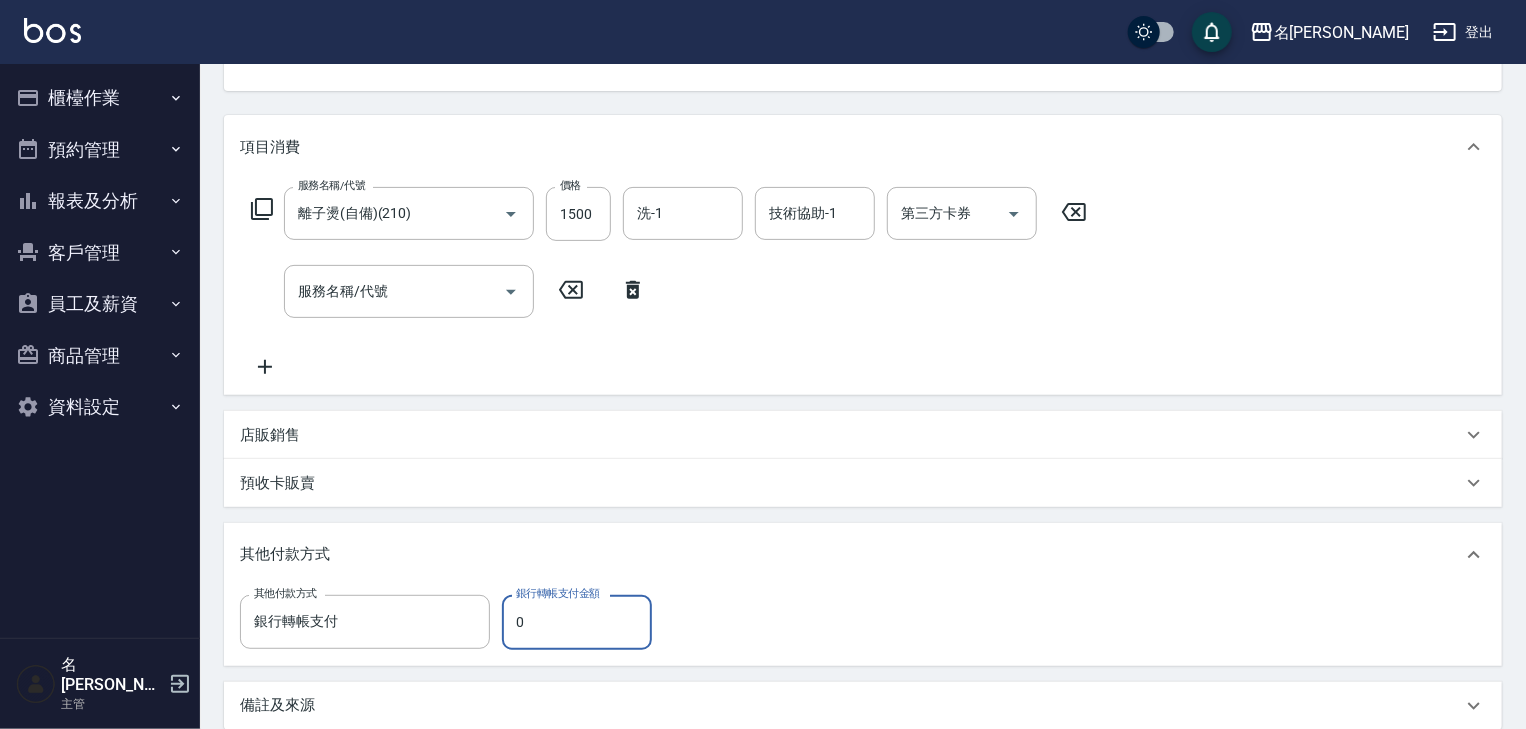 drag, startPoint x: 593, startPoint y: 624, endPoint x: 512, endPoint y: 638, distance: 82.20097 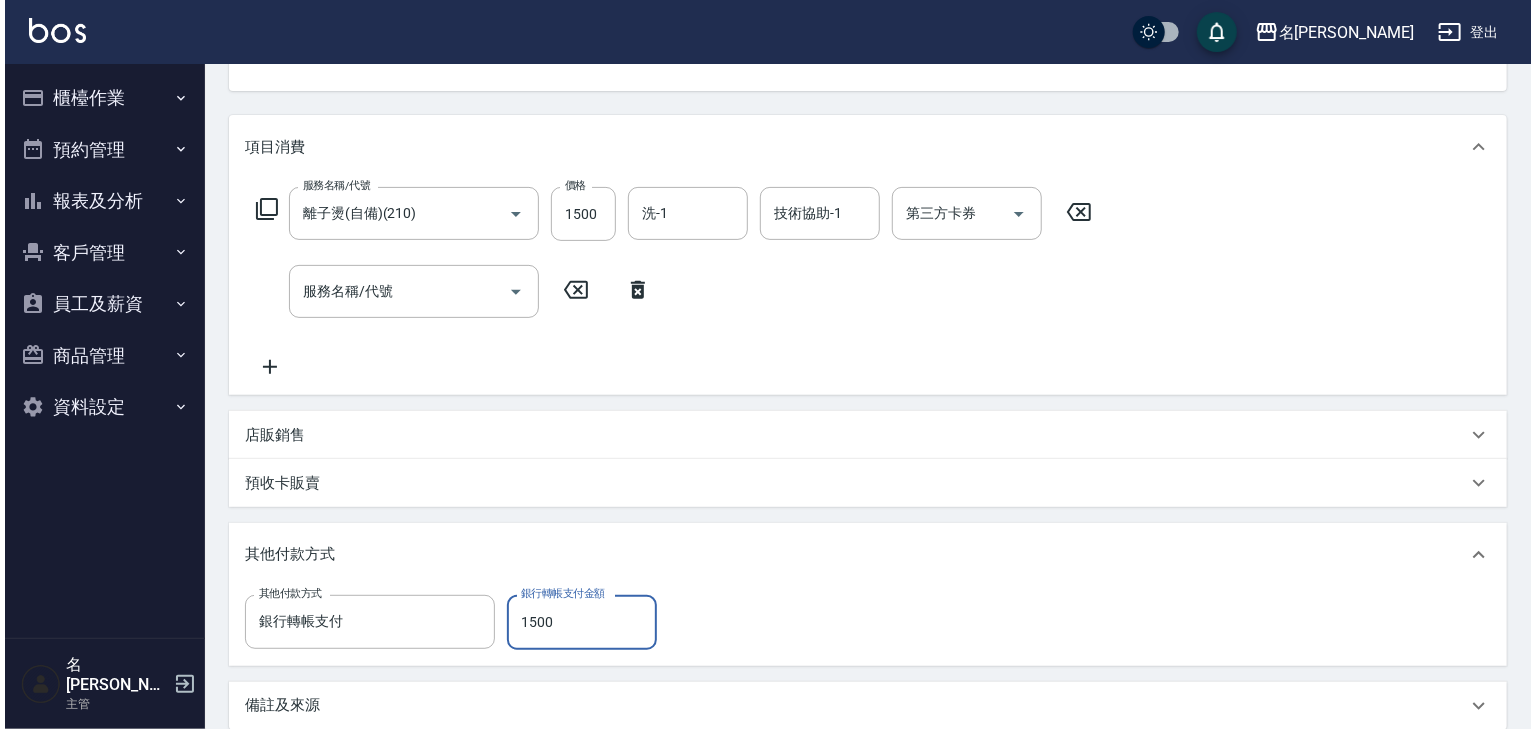 scroll, scrollTop: 437, scrollLeft: 0, axis: vertical 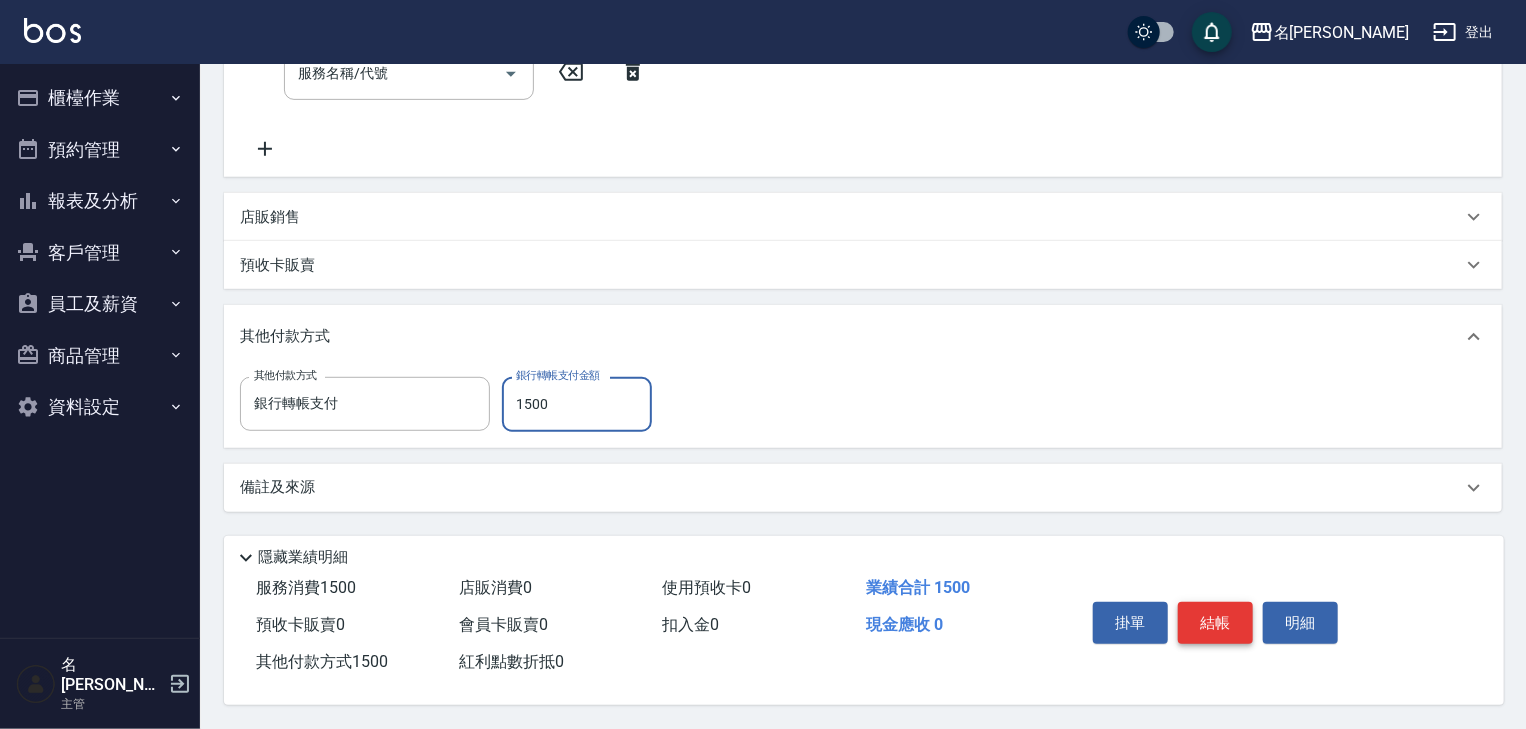 click on "結帳" at bounding box center (1215, 623) 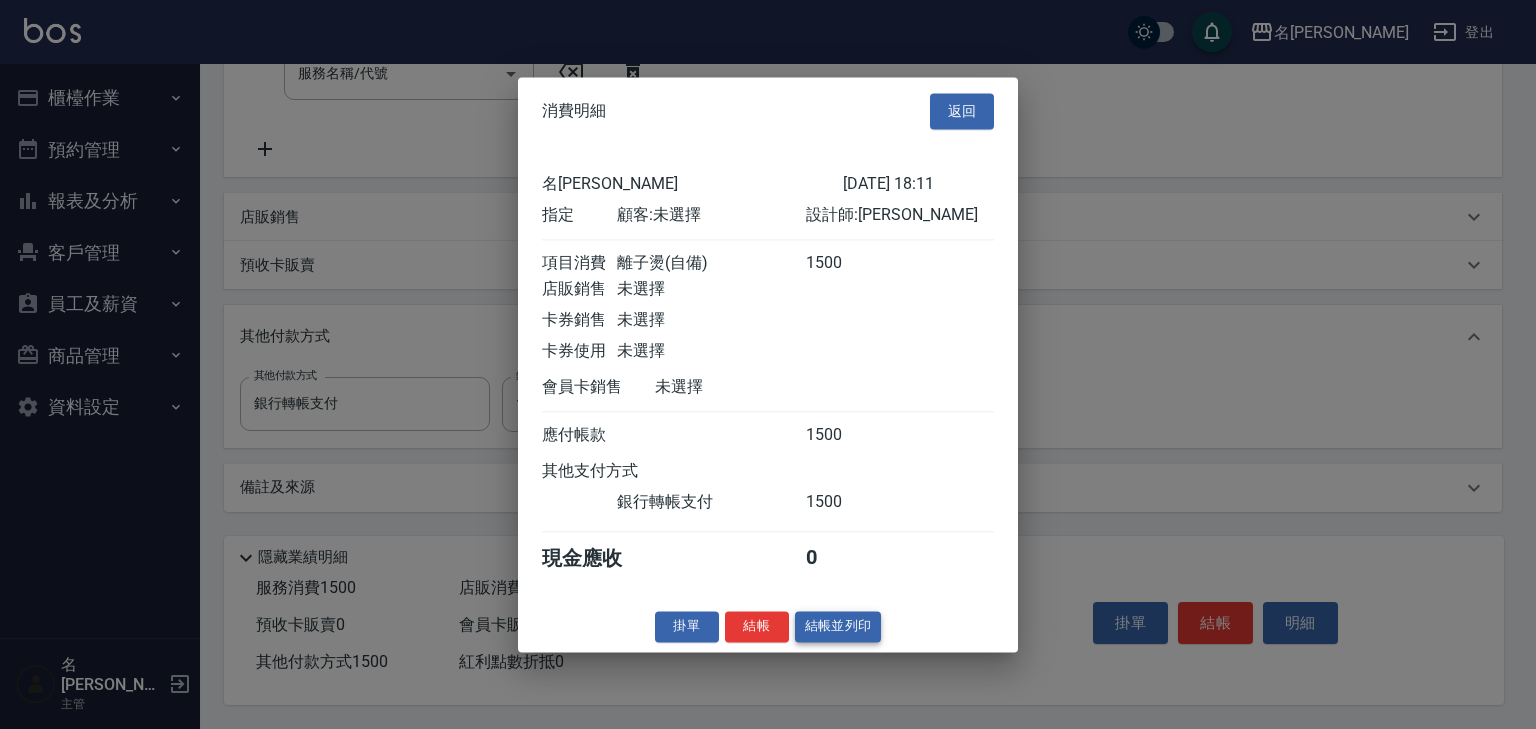 click on "結帳並列印" at bounding box center [838, 626] 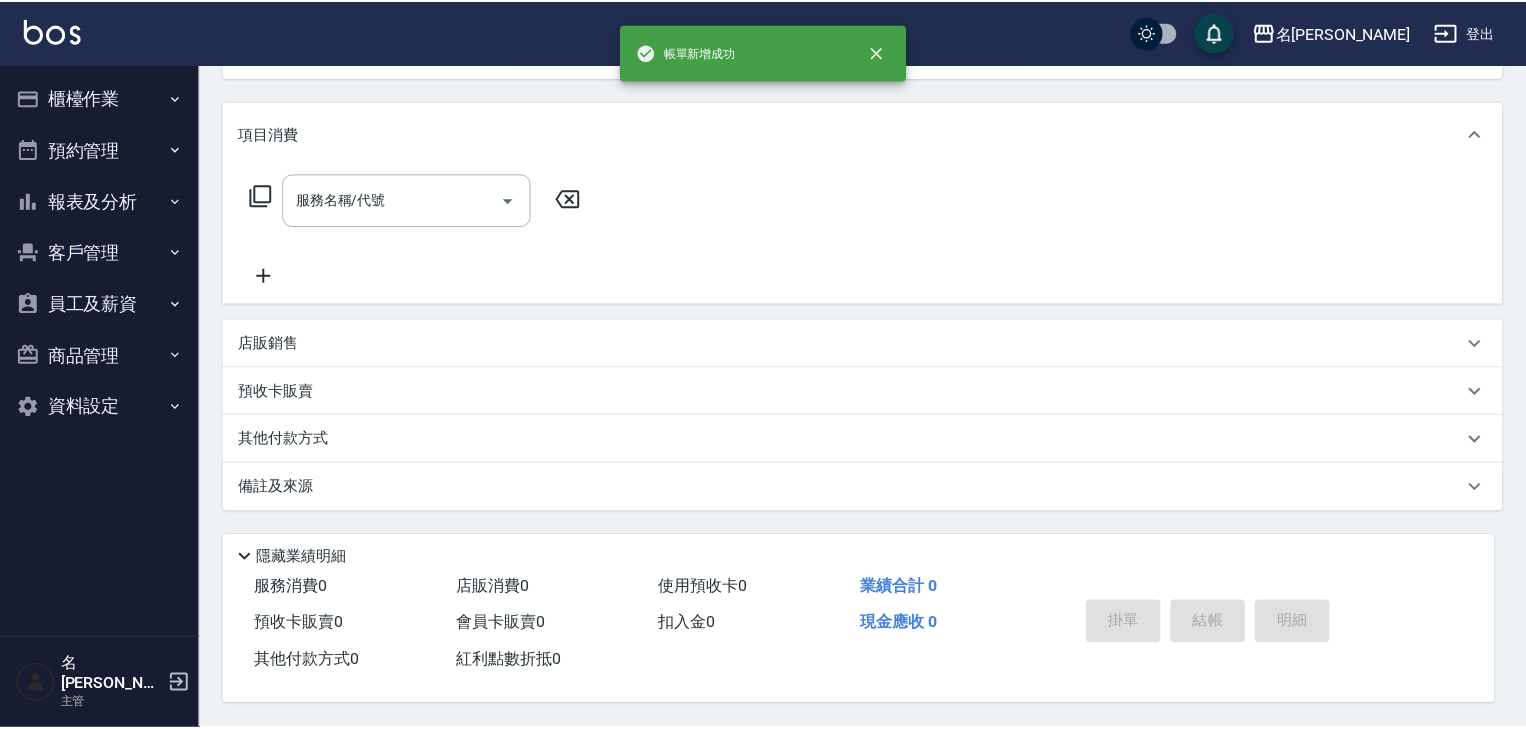 scroll, scrollTop: 0, scrollLeft: 0, axis: both 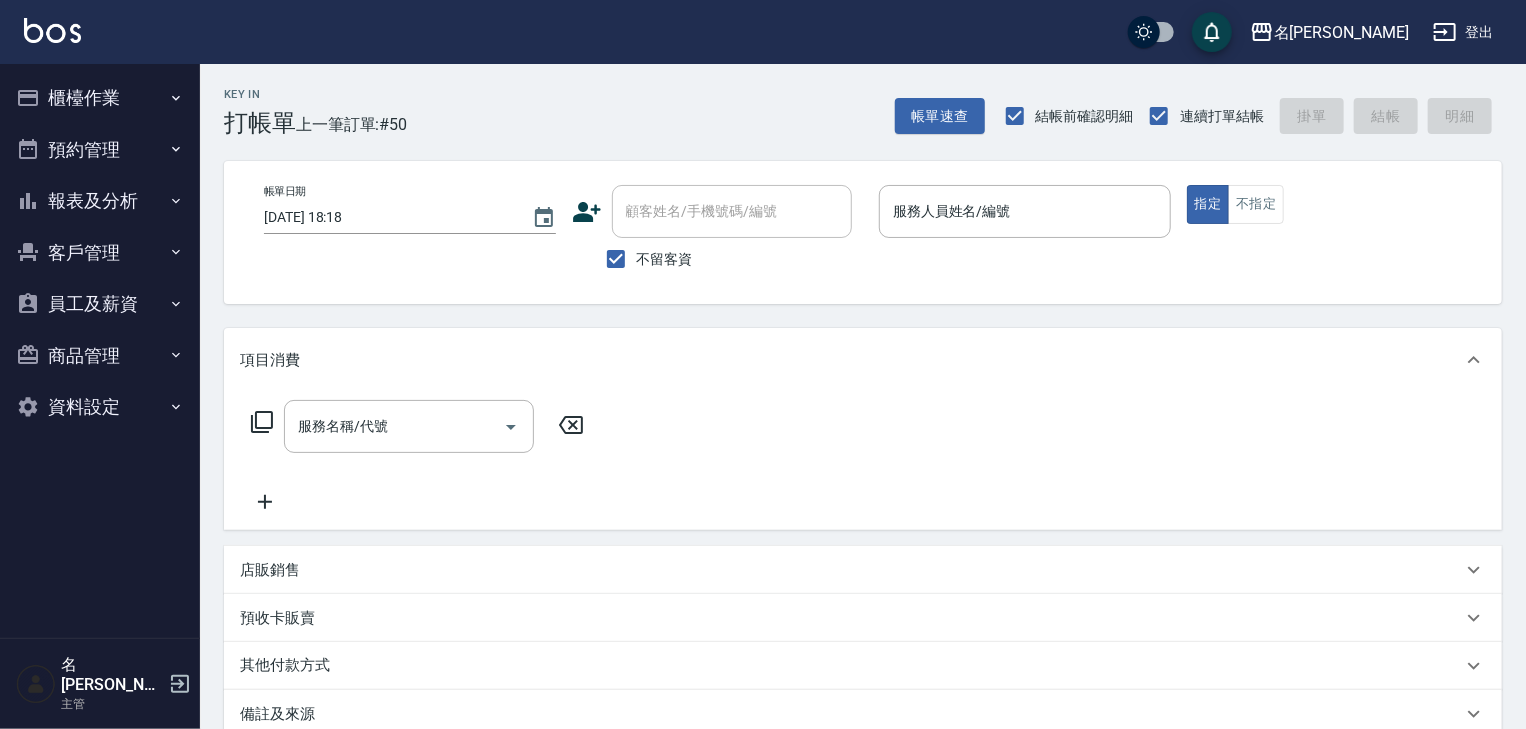 click on "Key In 打帳單 上一筆訂單:#50 帳單速查 結帳前確認明細 連續打單結帳 掛單 結帳 明細 帳單日期 [DATE] 18:18 顧客姓名/手機號碼/編號 顧客姓名/手機號碼/編號 不留客資 服務人員姓名/編號 服務人員姓名/編號 指定 不指定 項目消費 服務名稱/代號 服務名稱/代號 店販銷售 服務人員姓名/編號 服務人員姓名/編號 商品代號/名稱 商品代號/名稱 預收卡販賣 卡券名稱/代號 卡券名稱/代號 其他付款方式 其他付款方式 其他付款方式 備註及來源 備註 備註 訂單來源 ​ 訂單來源 隱藏業績明細 服務消費  0 店販消費  0 使用預收卡  0 業績合計   0 預收卡販賣  0 會員卡販賣  0 扣入金  0 現金應收   0 其他付款方式  0 紅利點數折抵  0 掛單 結帳 明細" at bounding box center [863, 509] 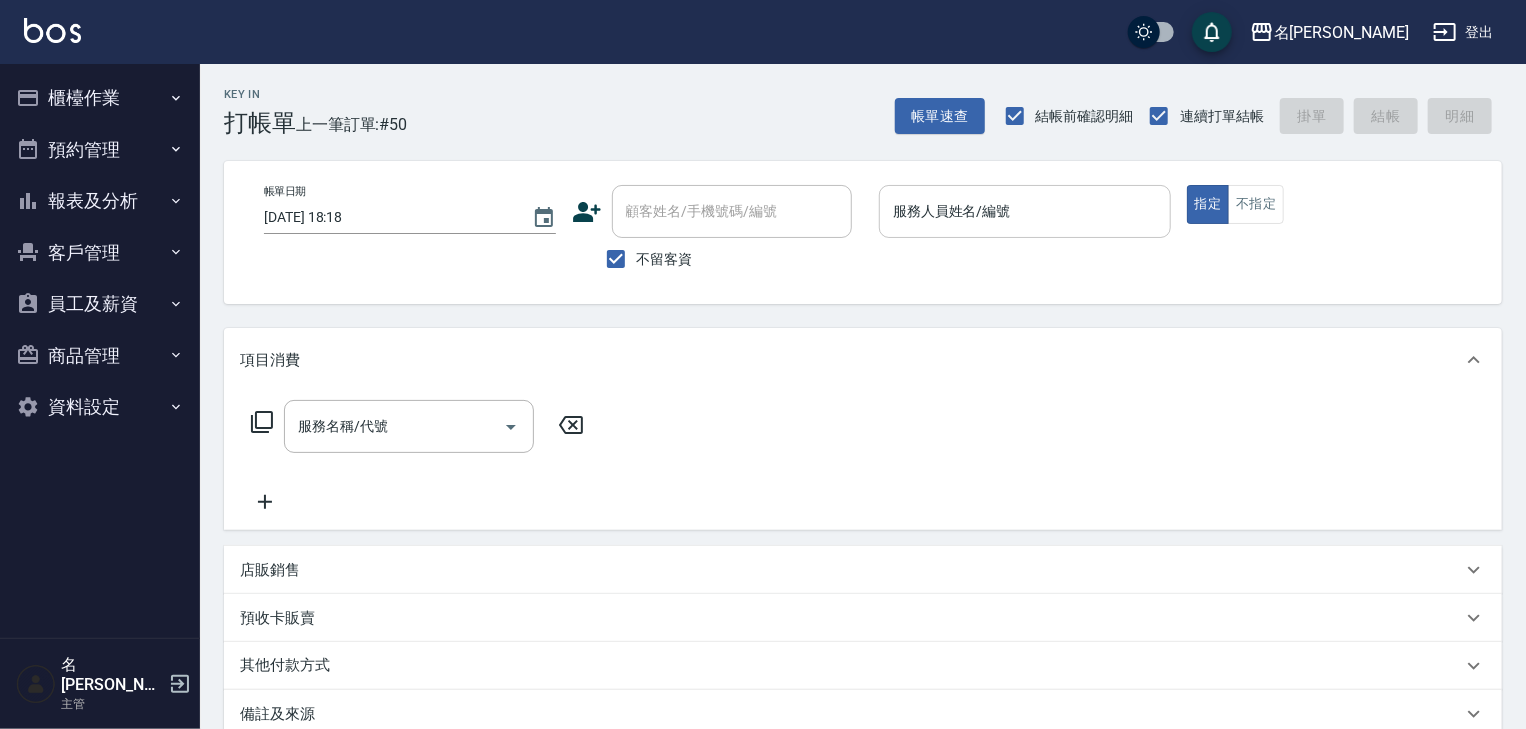click on "服務人員姓名/編號" at bounding box center [1025, 211] 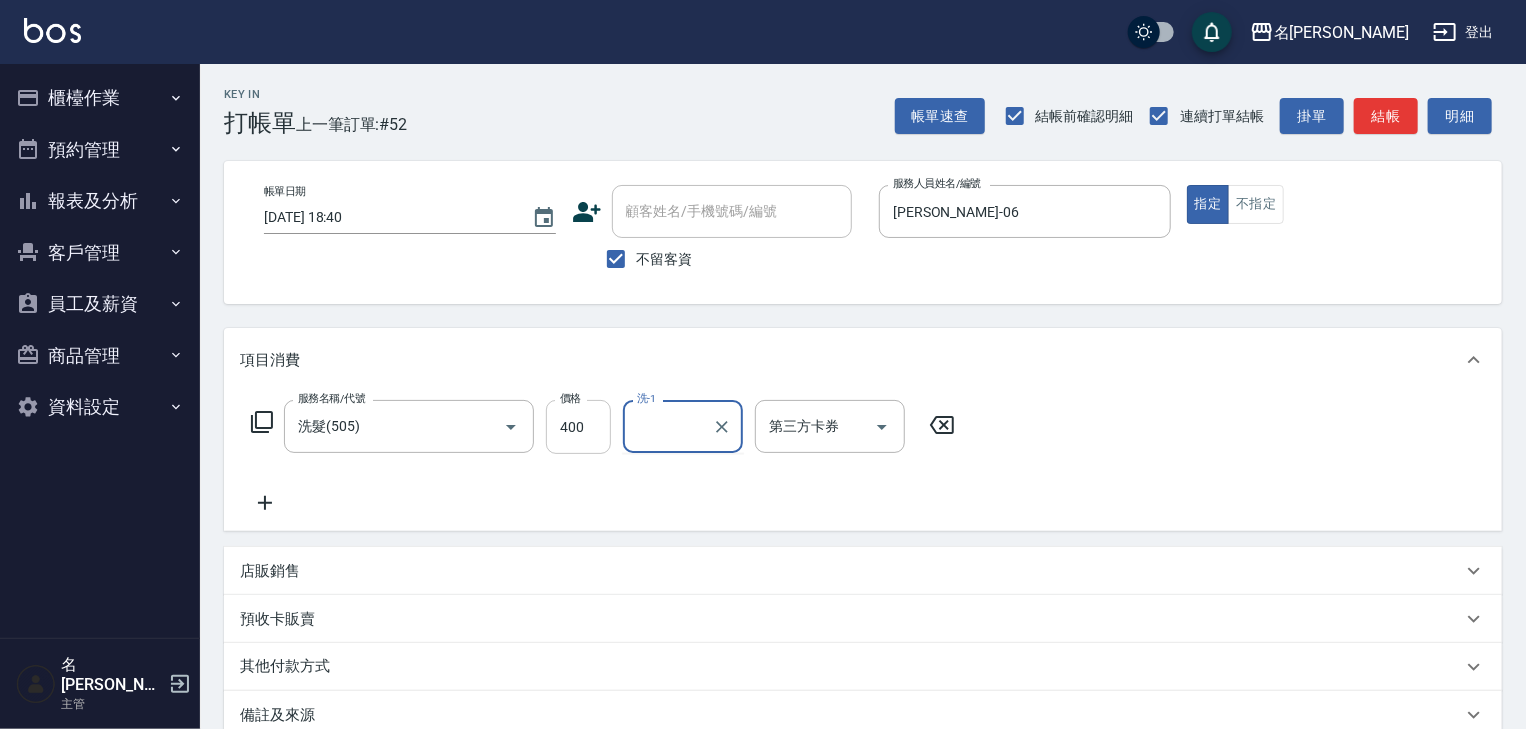 click on "400" at bounding box center (578, 427) 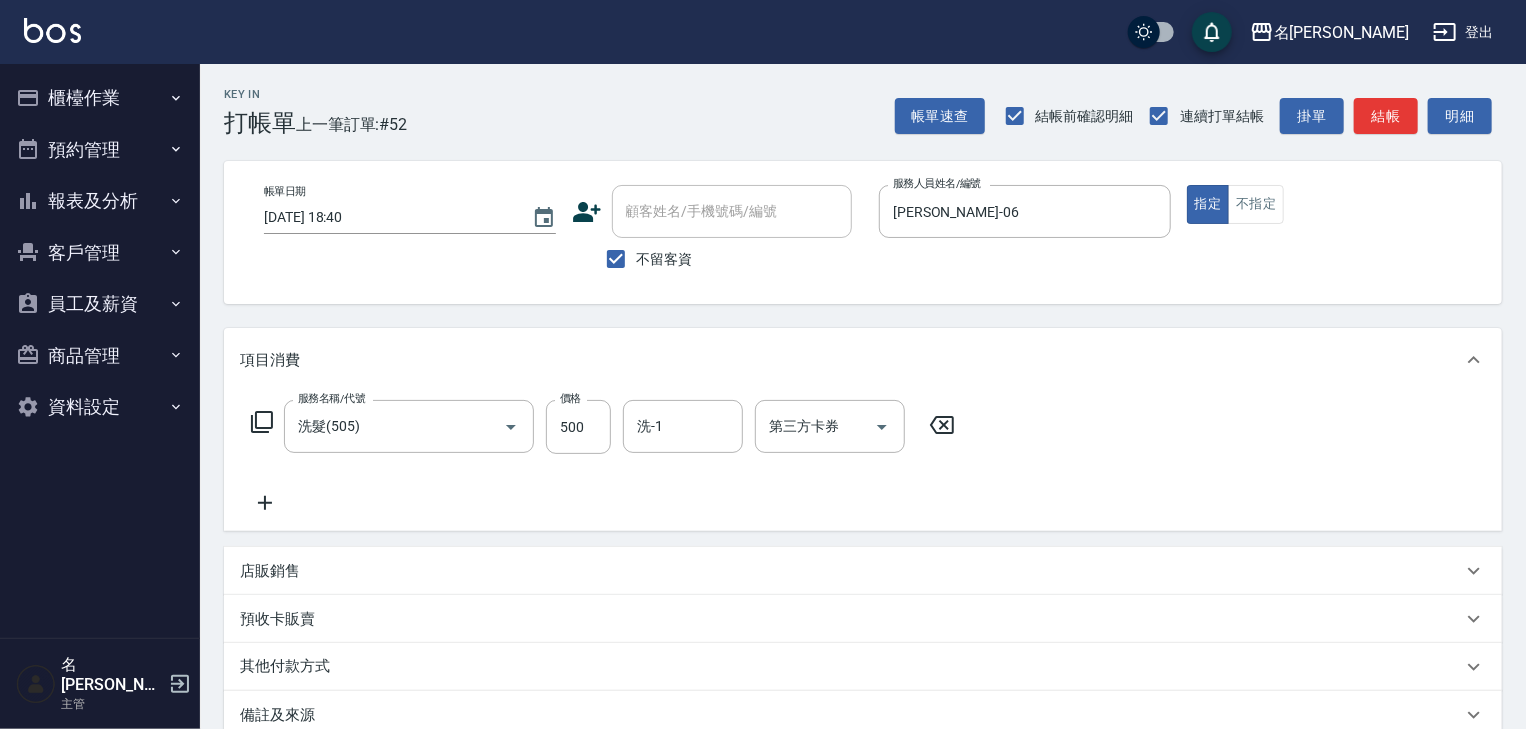 click 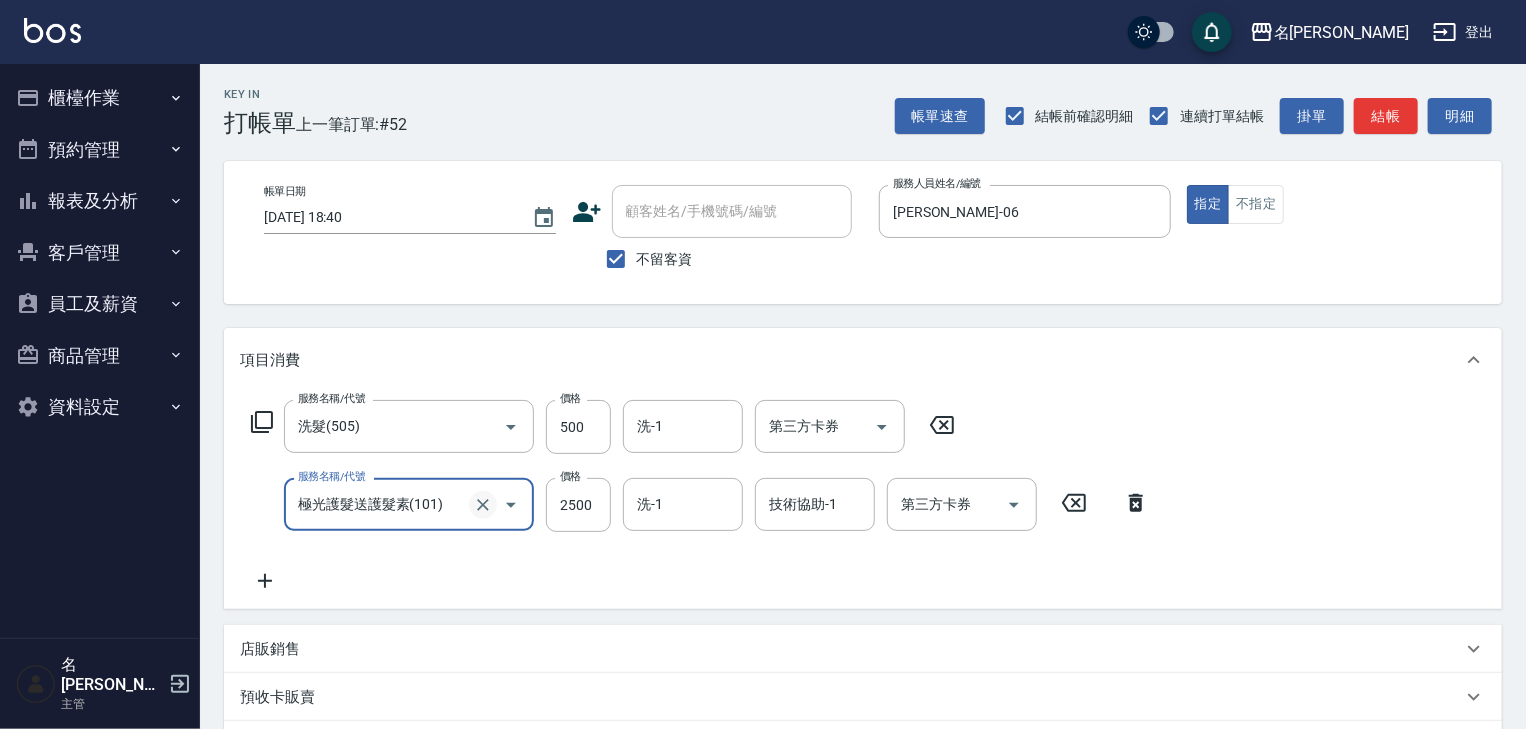 click 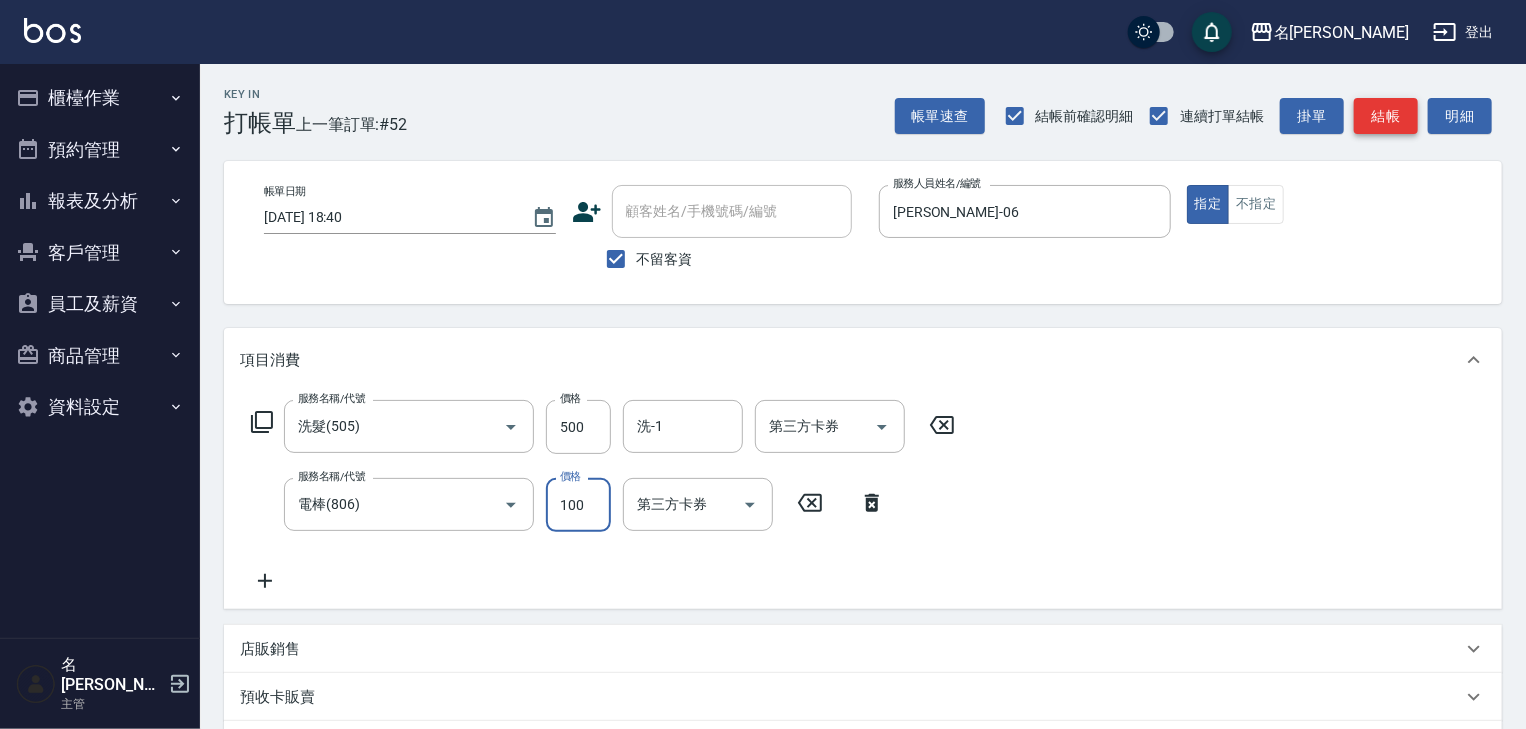 click on "結帳" at bounding box center [1386, 116] 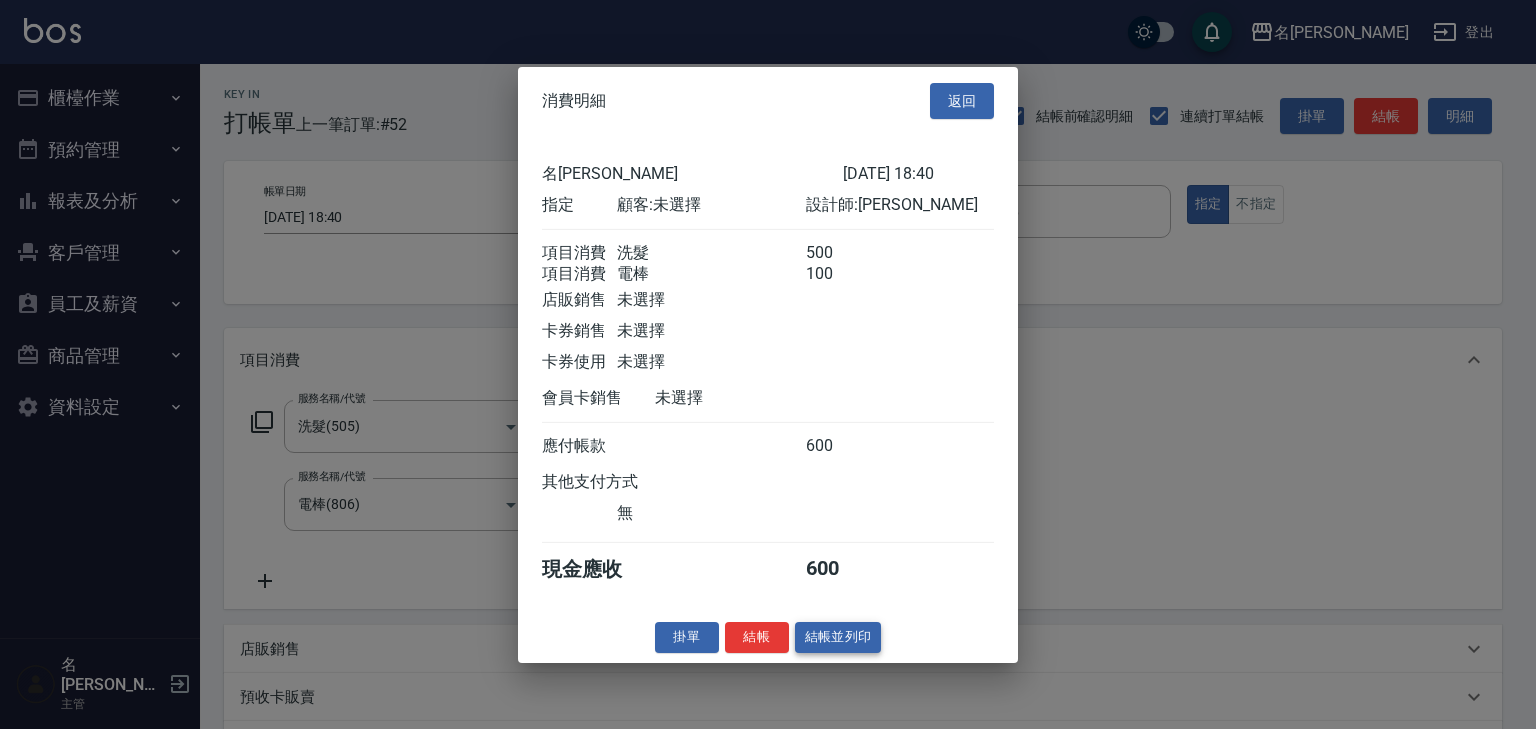 click on "結帳並列印" at bounding box center (838, 637) 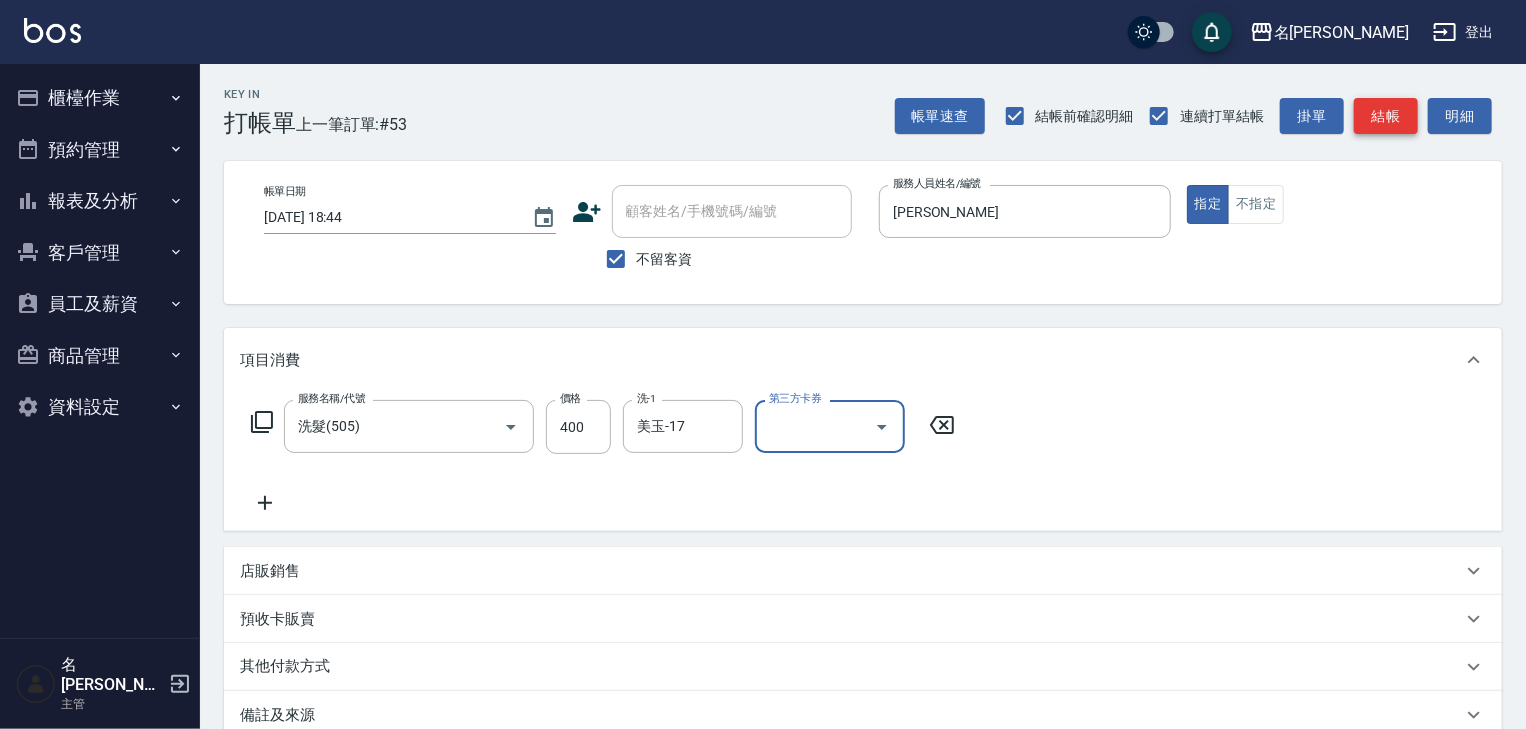 click on "結帳" at bounding box center (1386, 116) 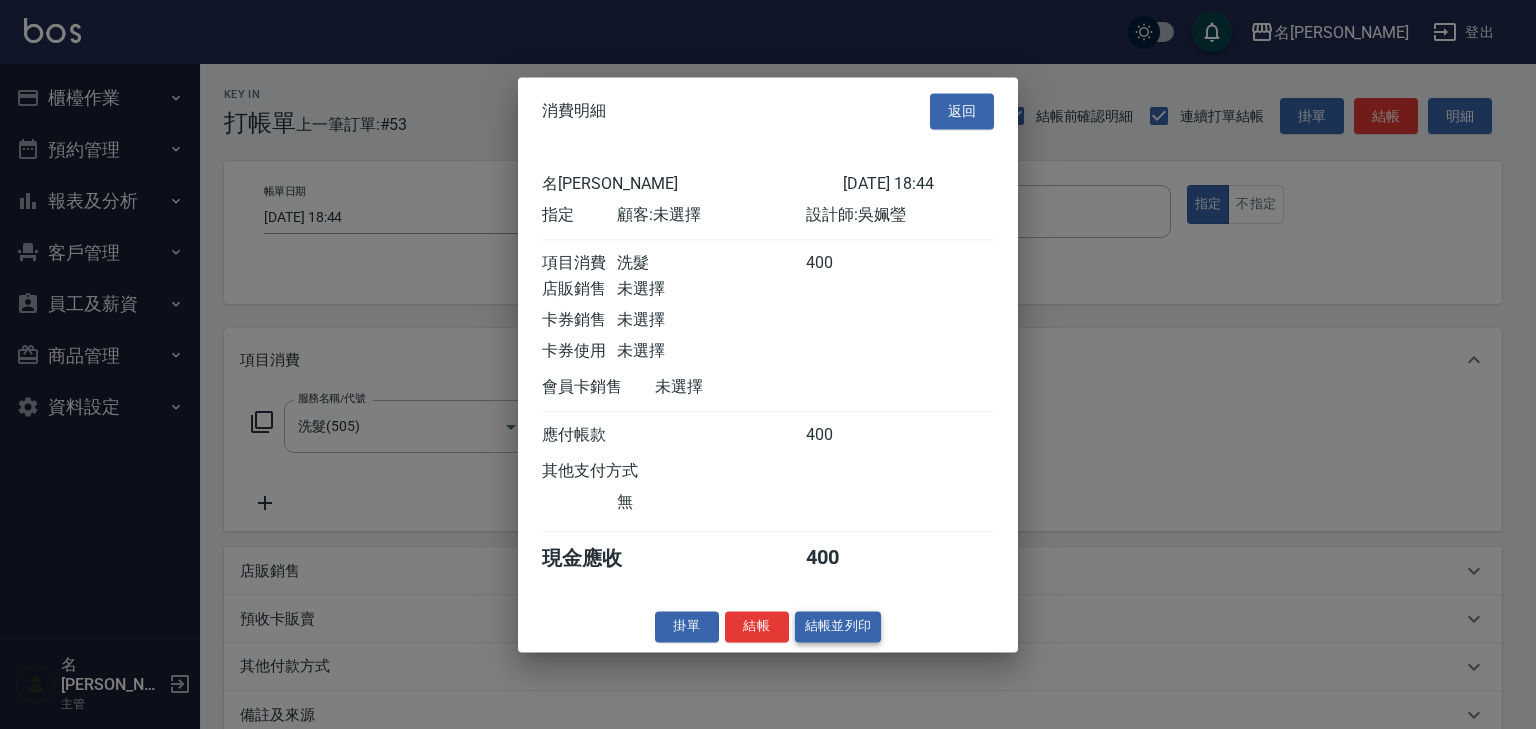 click on "結帳並列印" at bounding box center (838, 626) 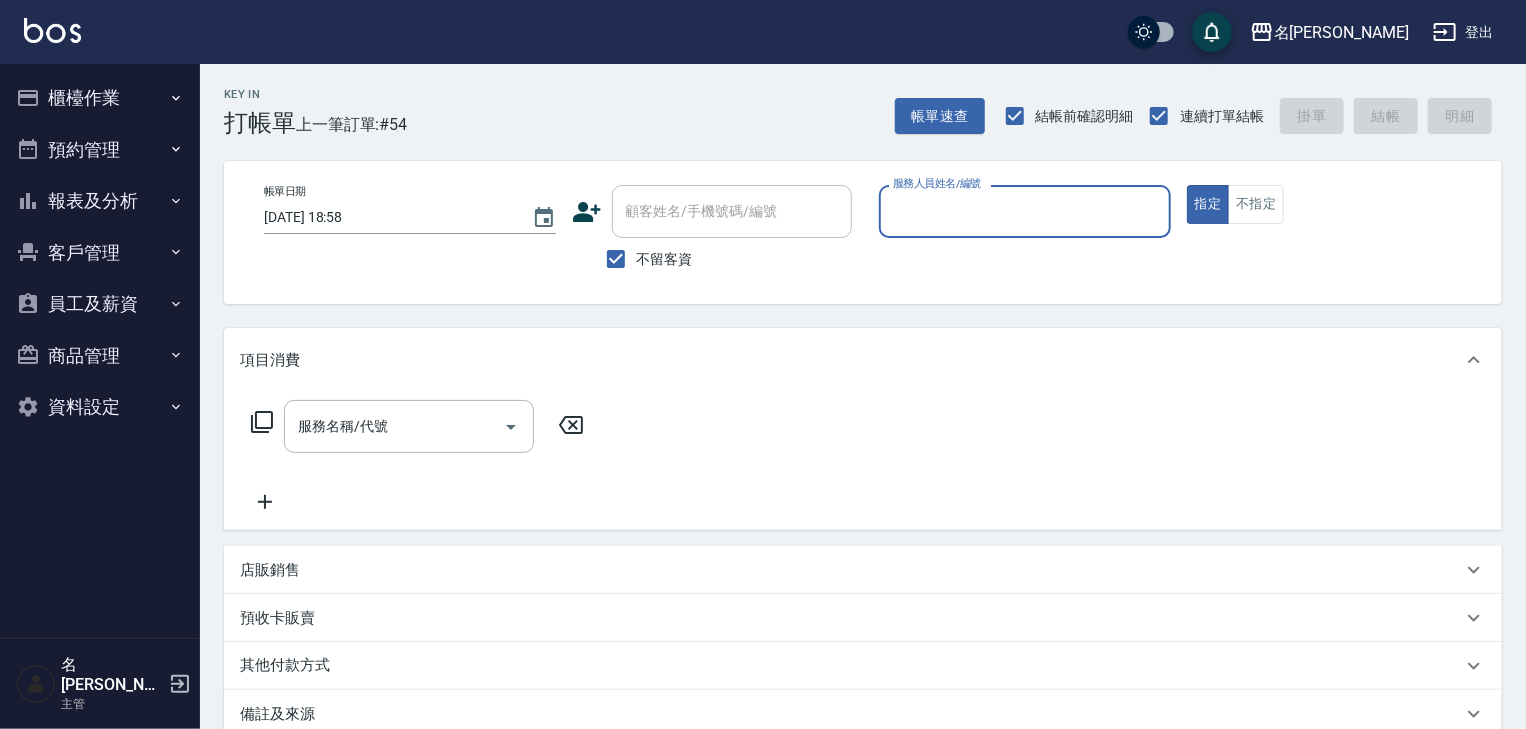 click on "櫃檯作業" at bounding box center (100, 98) 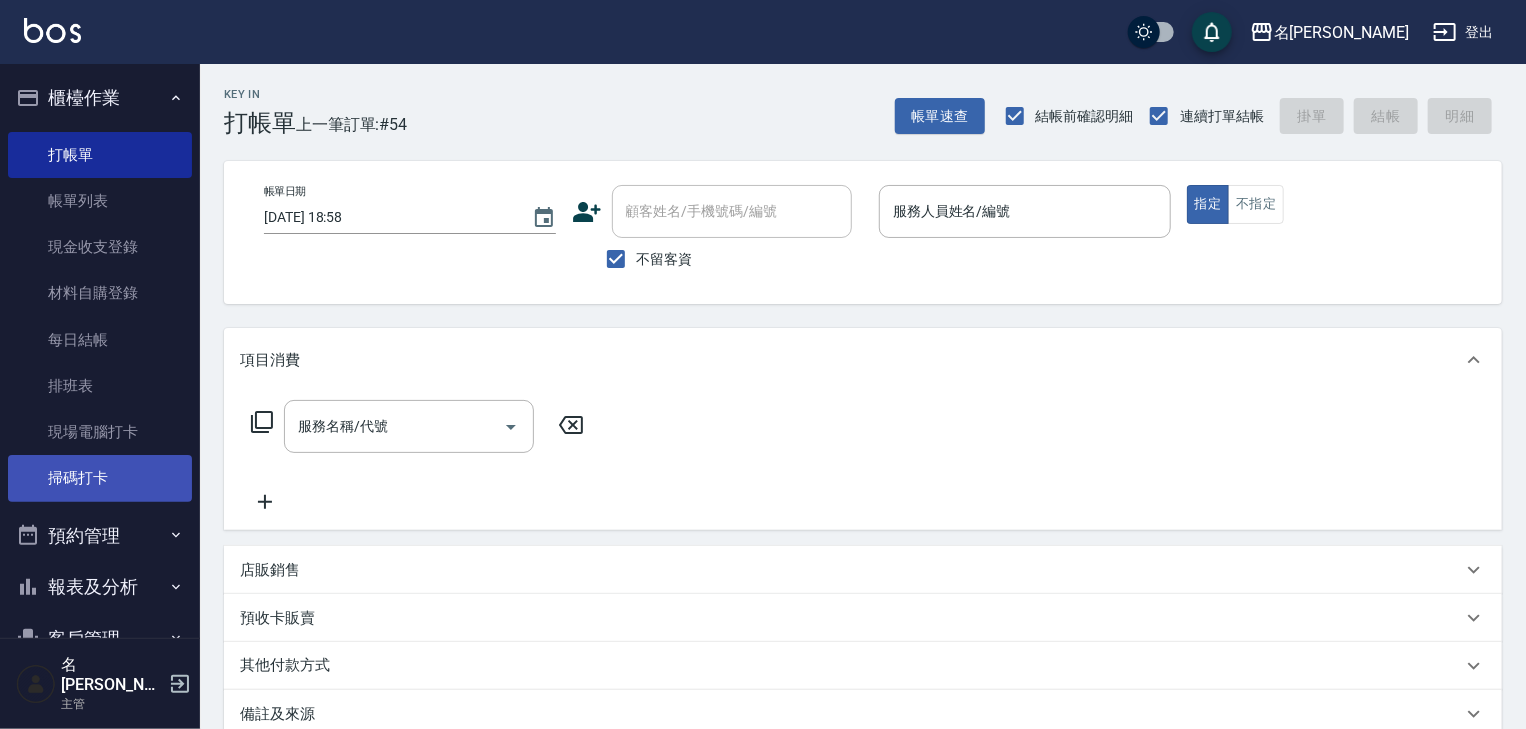 click on "掃碼打卡" at bounding box center (100, 478) 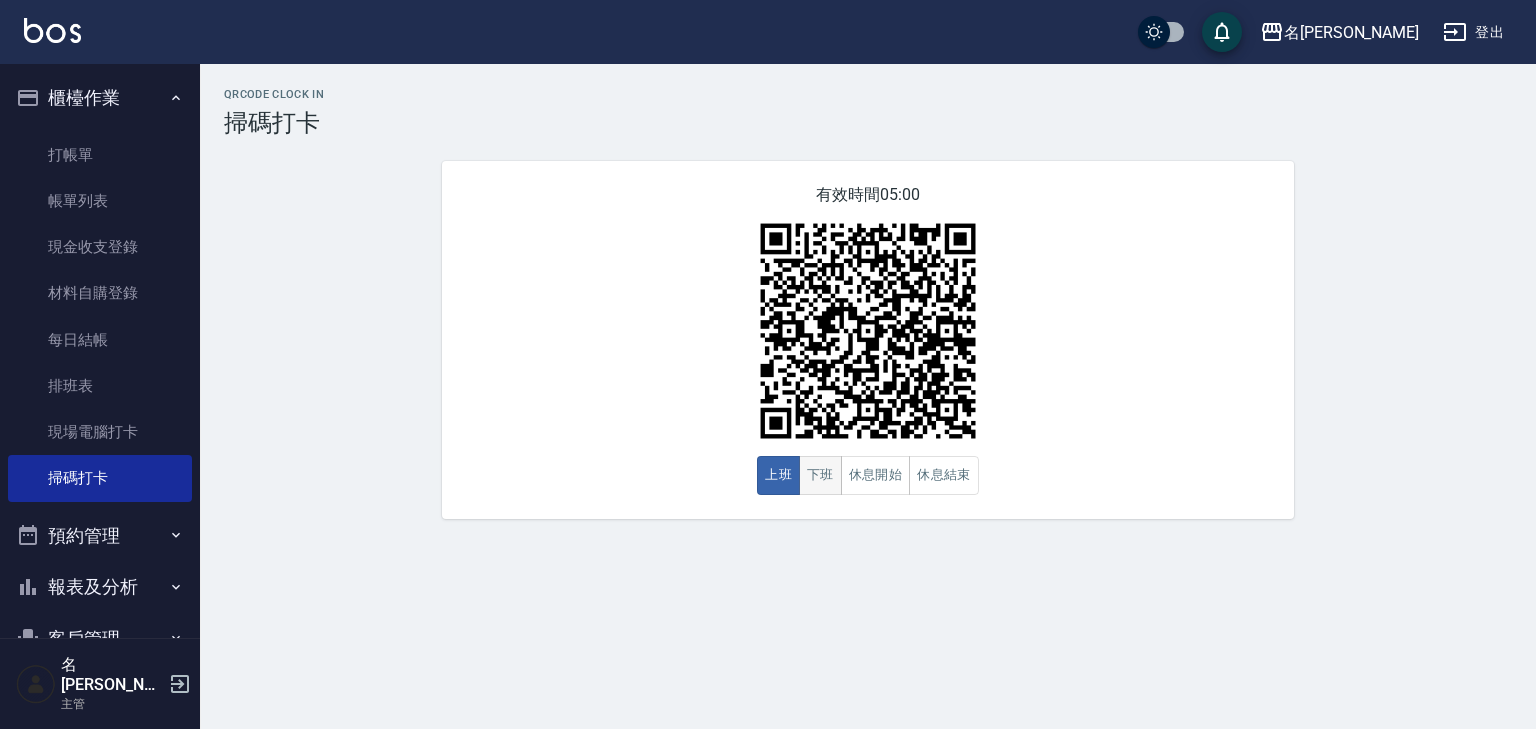 click on "下班" at bounding box center [820, 475] 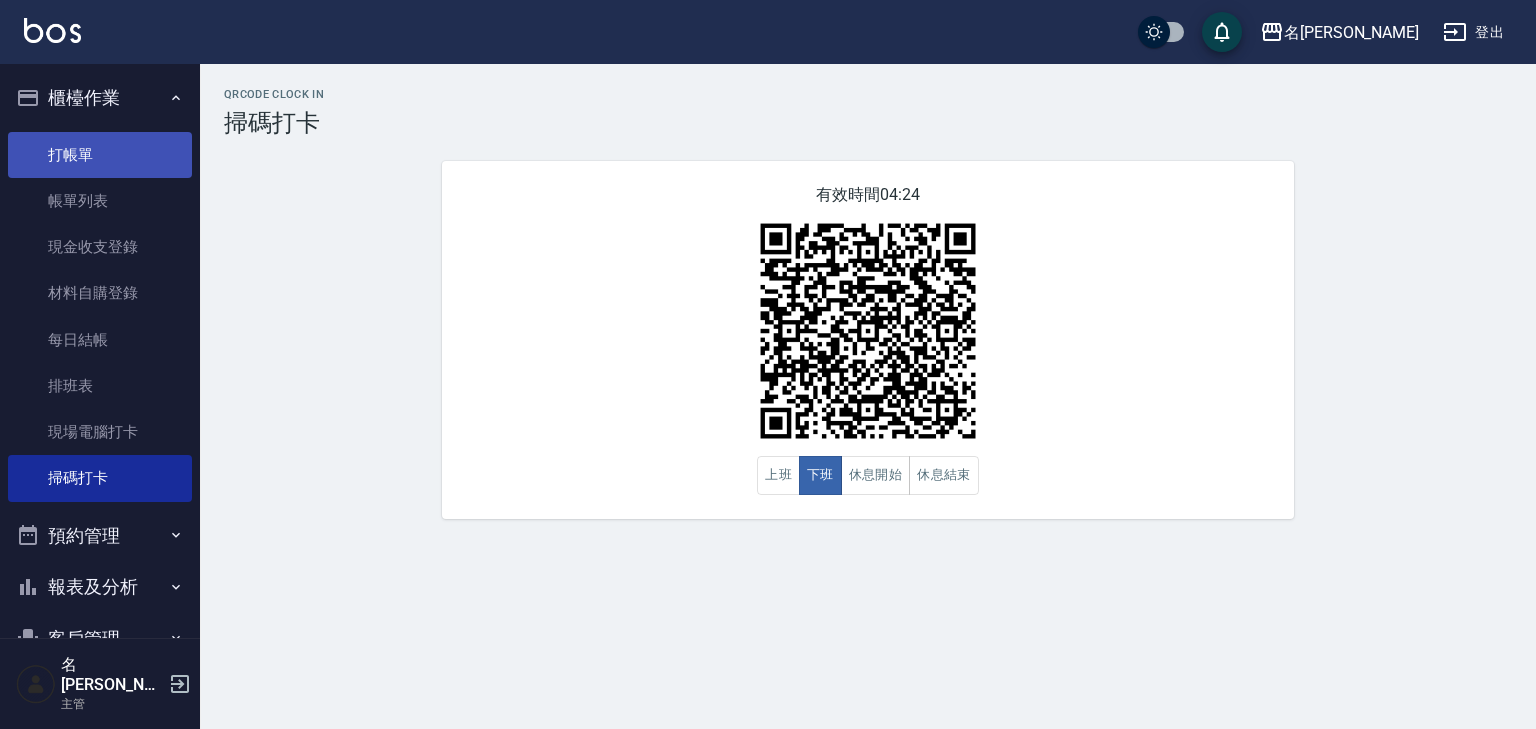 click on "打帳單" at bounding box center [100, 155] 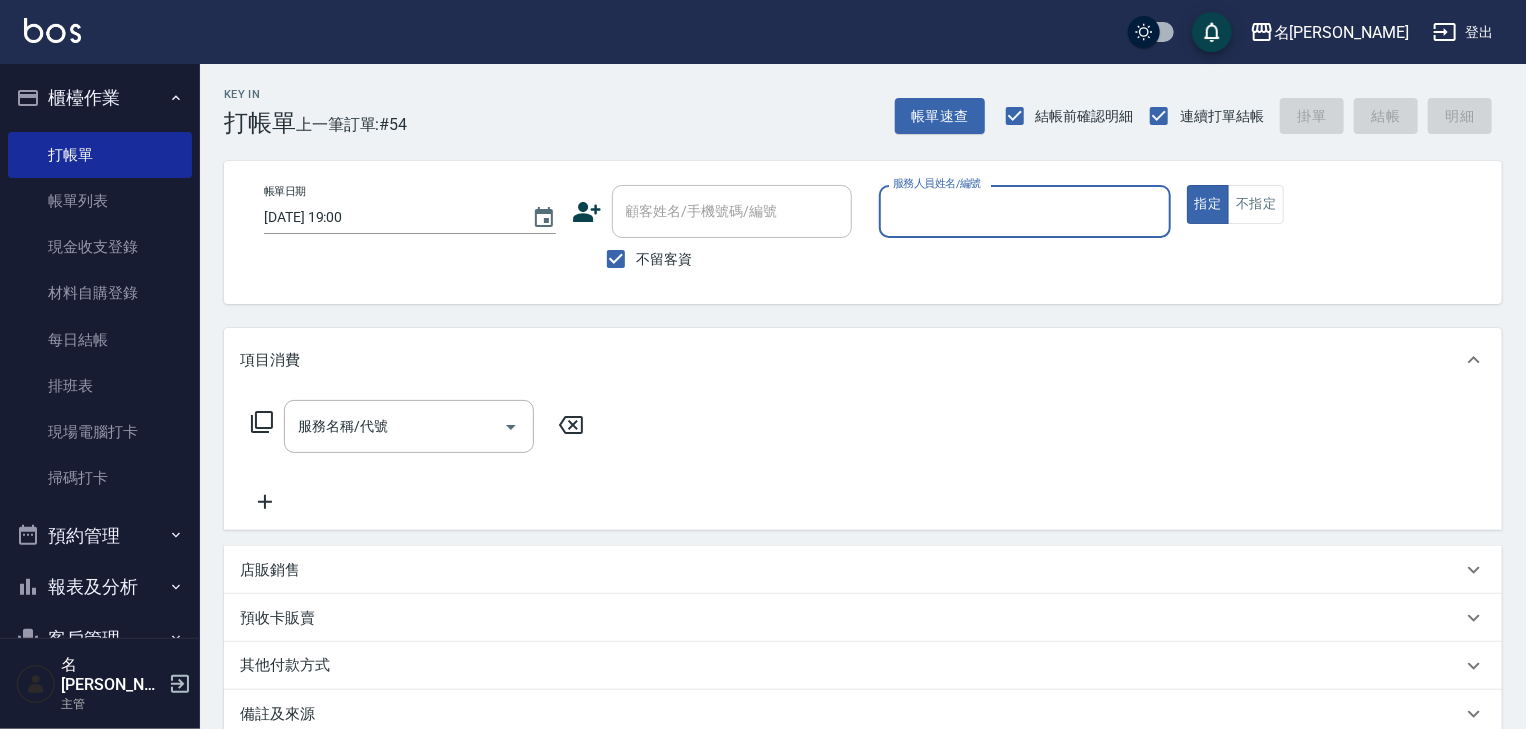 click on "服務人員姓名/編號" at bounding box center (1025, 211) 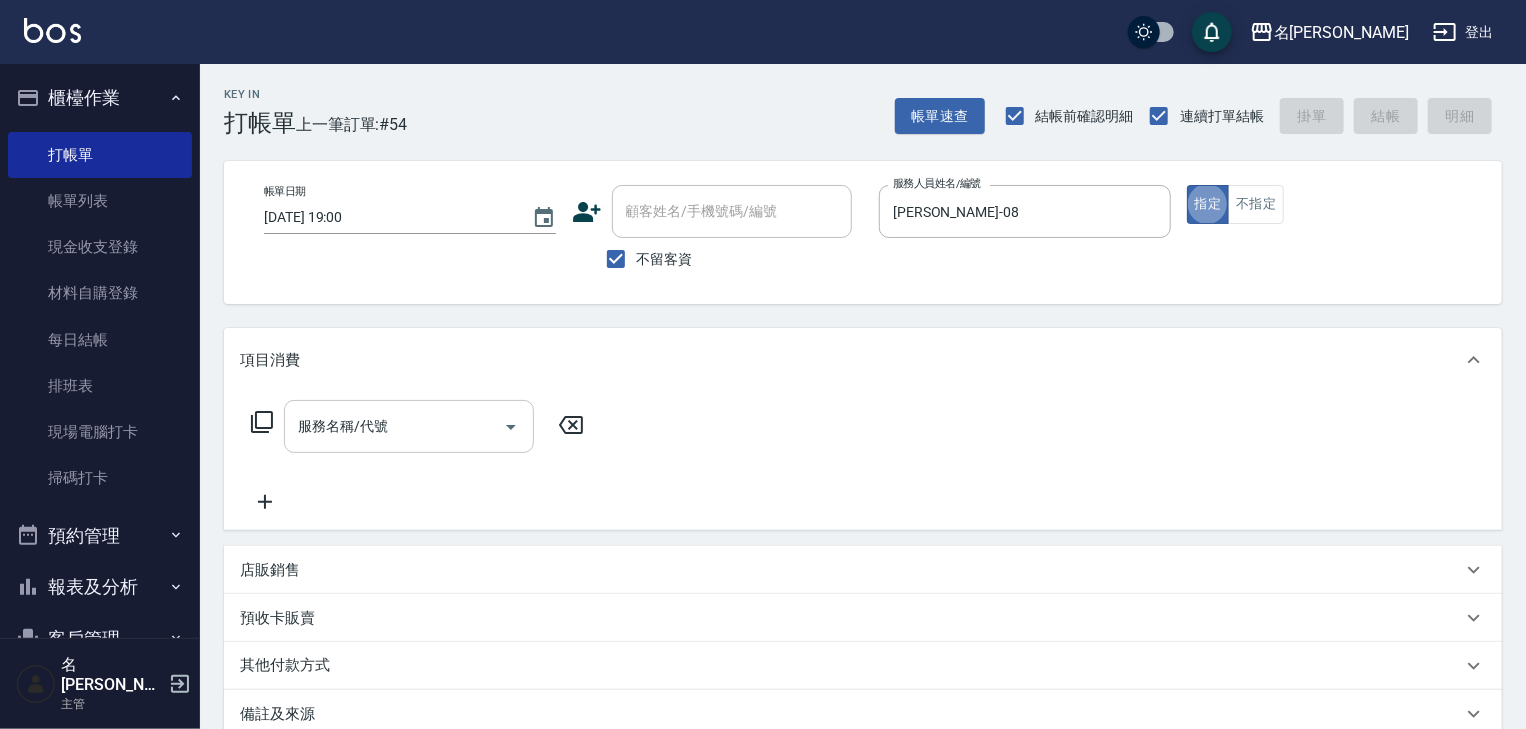 click on "服務名稱/代號" at bounding box center [394, 426] 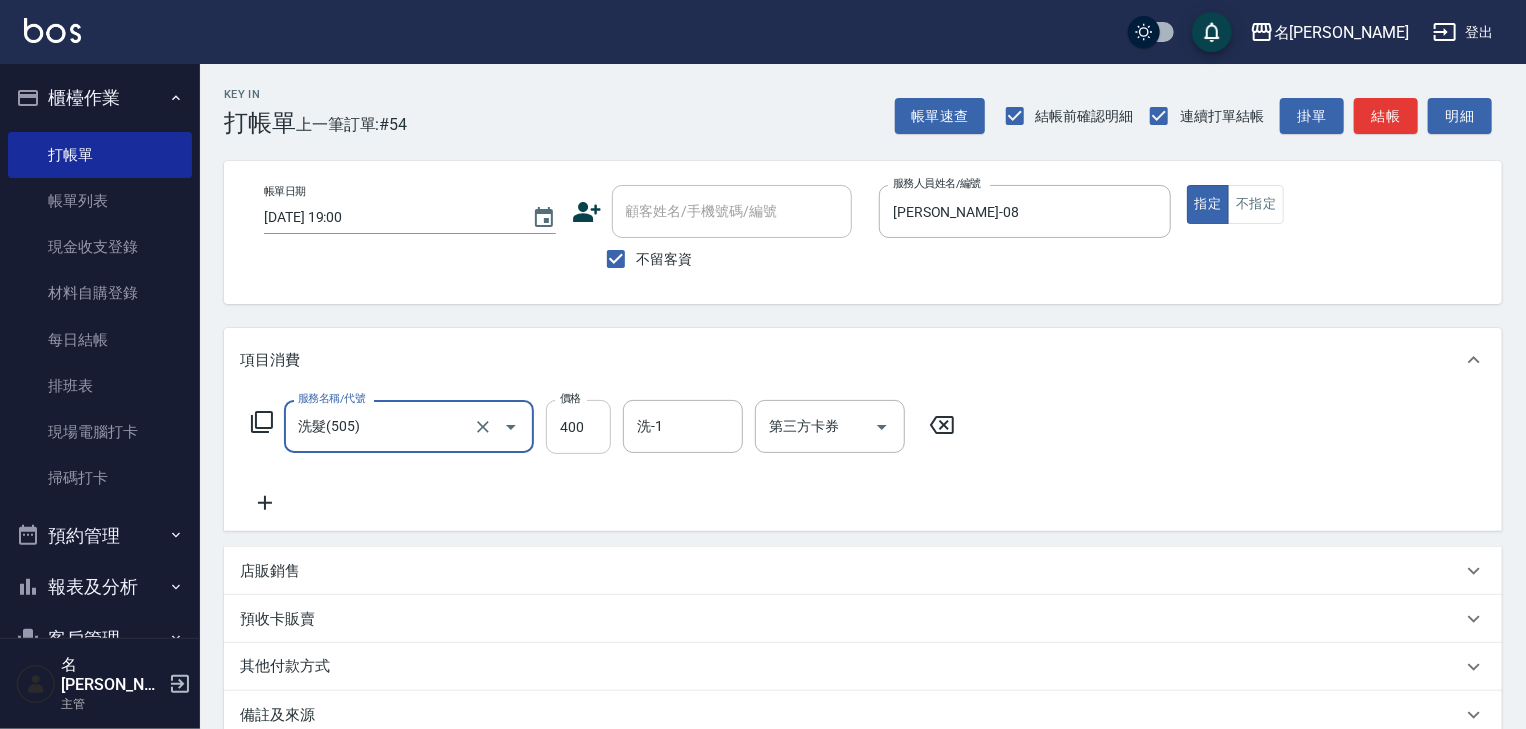 click on "400" at bounding box center (578, 427) 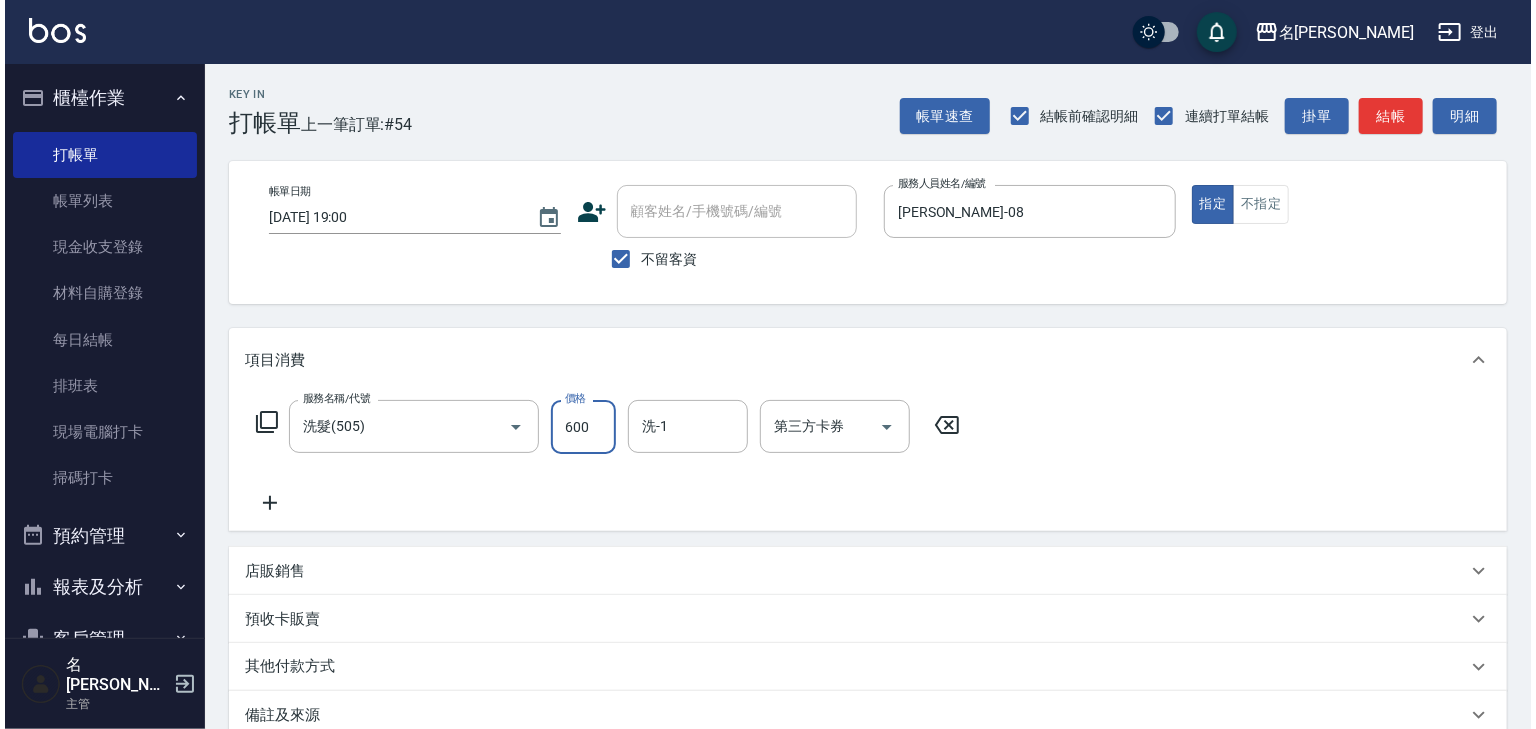 scroll, scrollTop: 234, scrollLeft: 0, axis: vertical 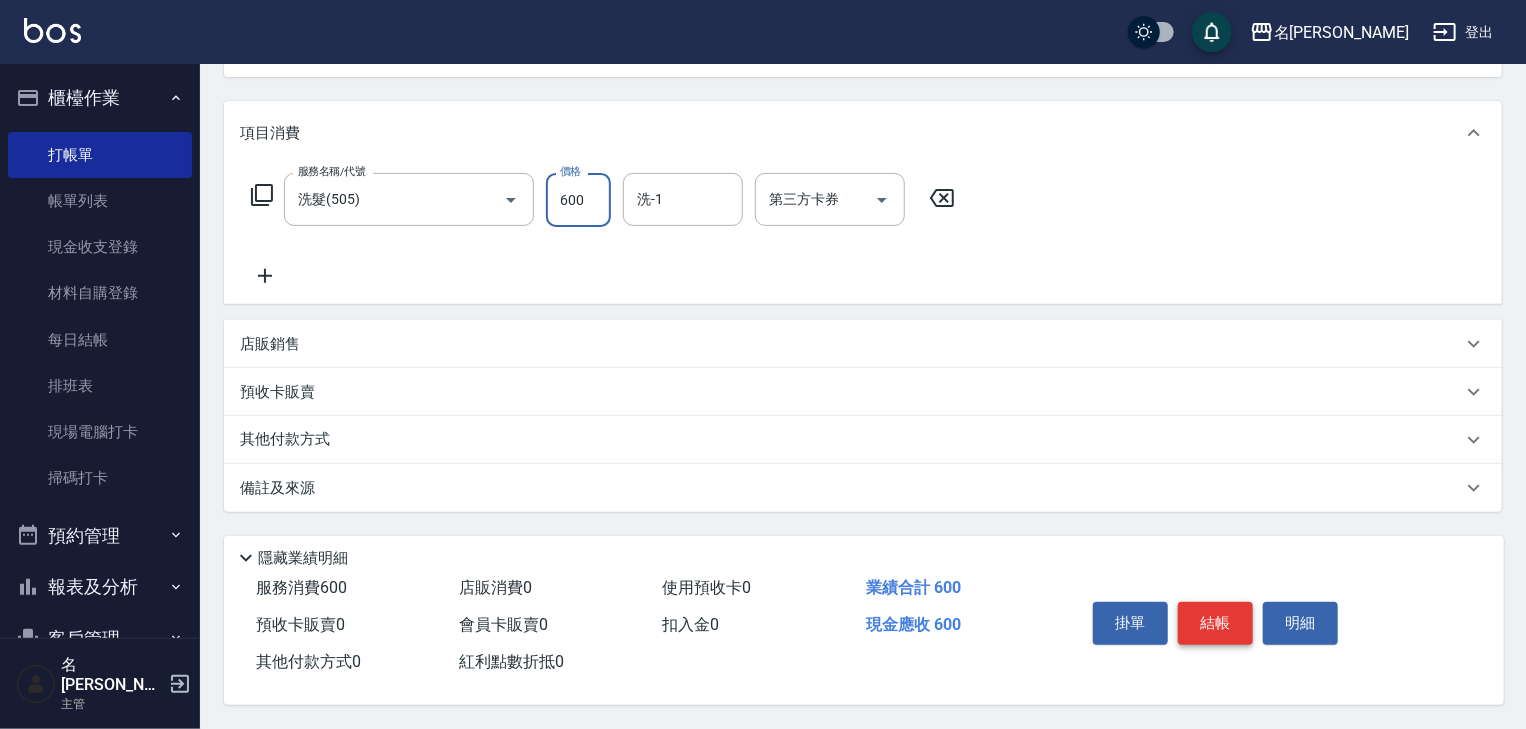 click on "結帳" at bounding box center [1215, 623] 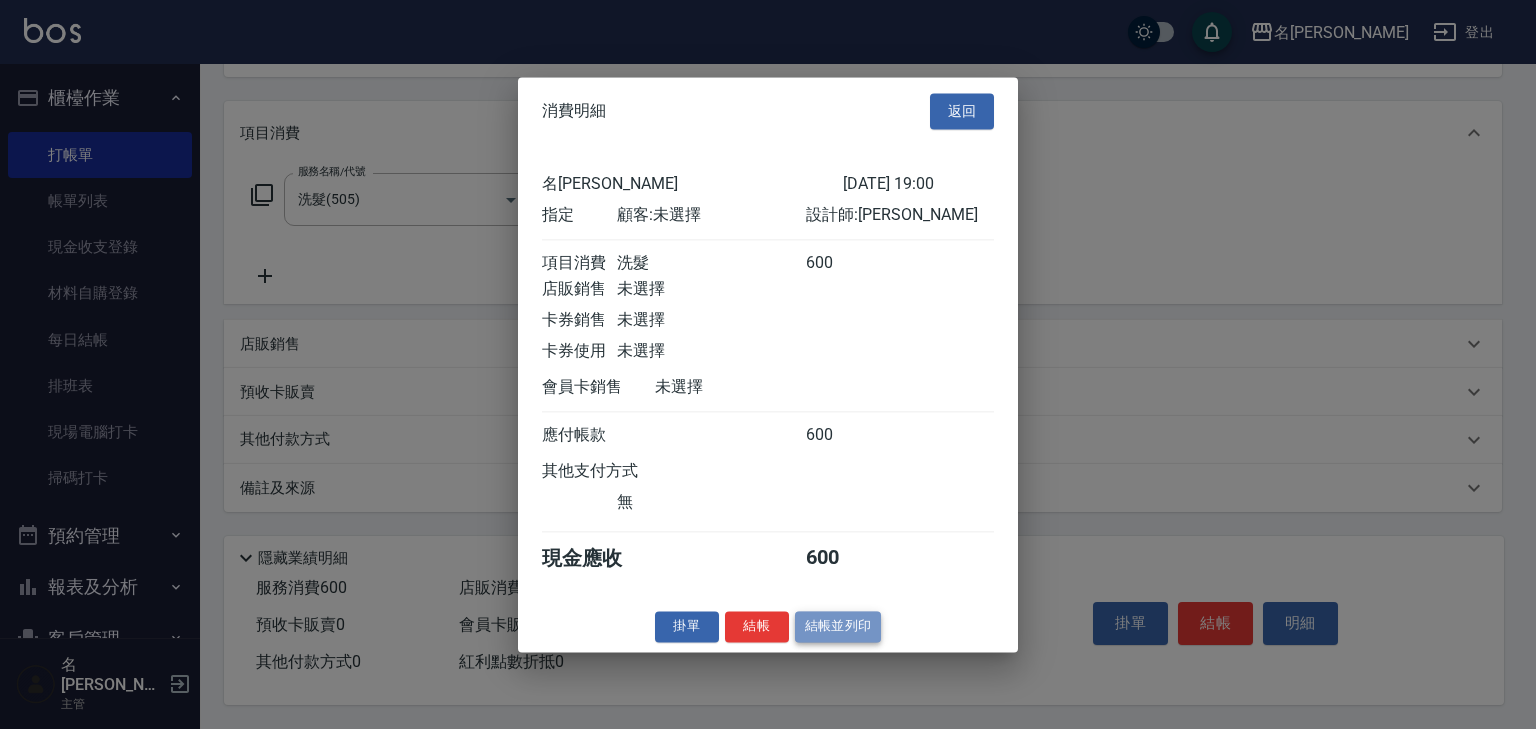 click on "結帳並列印" at bounding box center [838, 626] 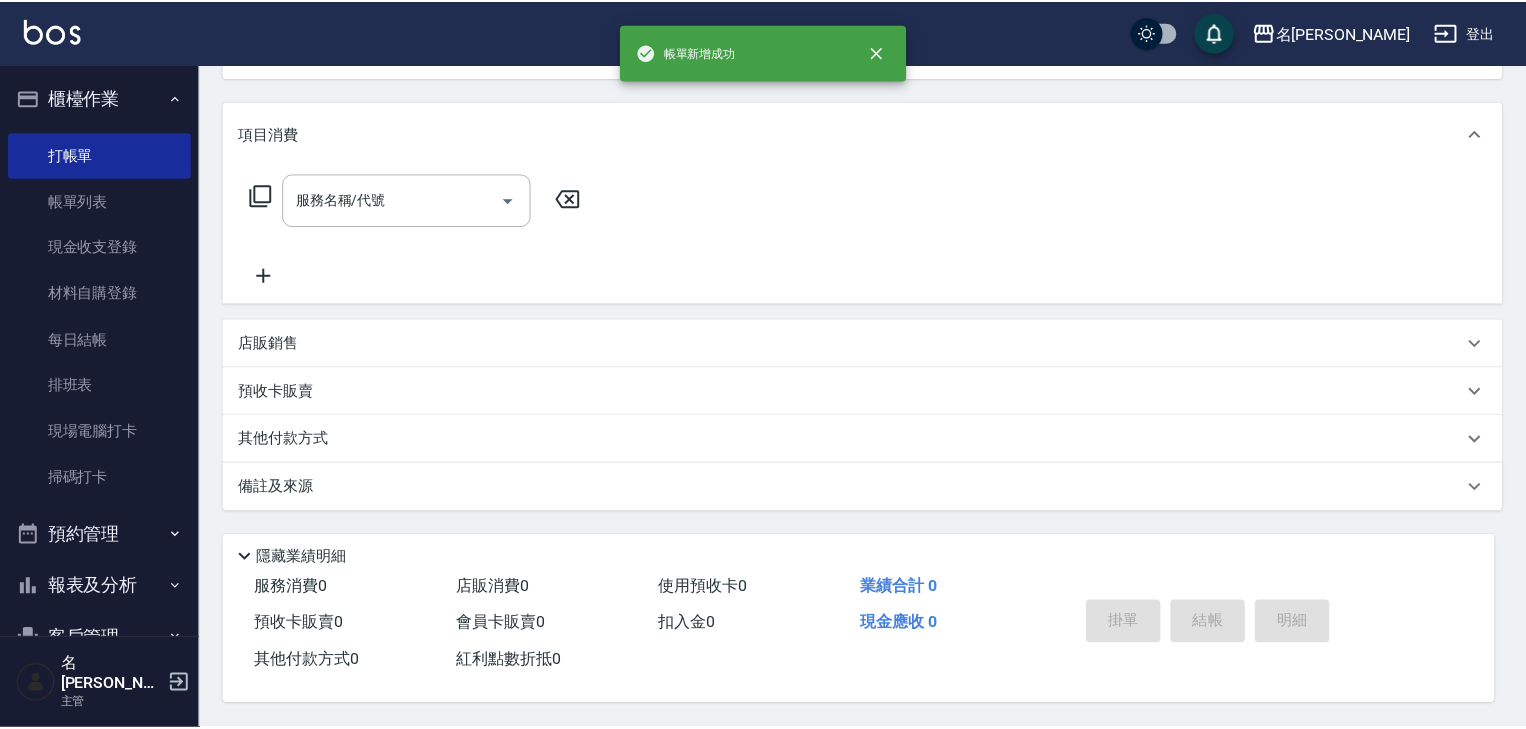 scroll, scrollTop: 0, scrollLeft: 0, axis: both 